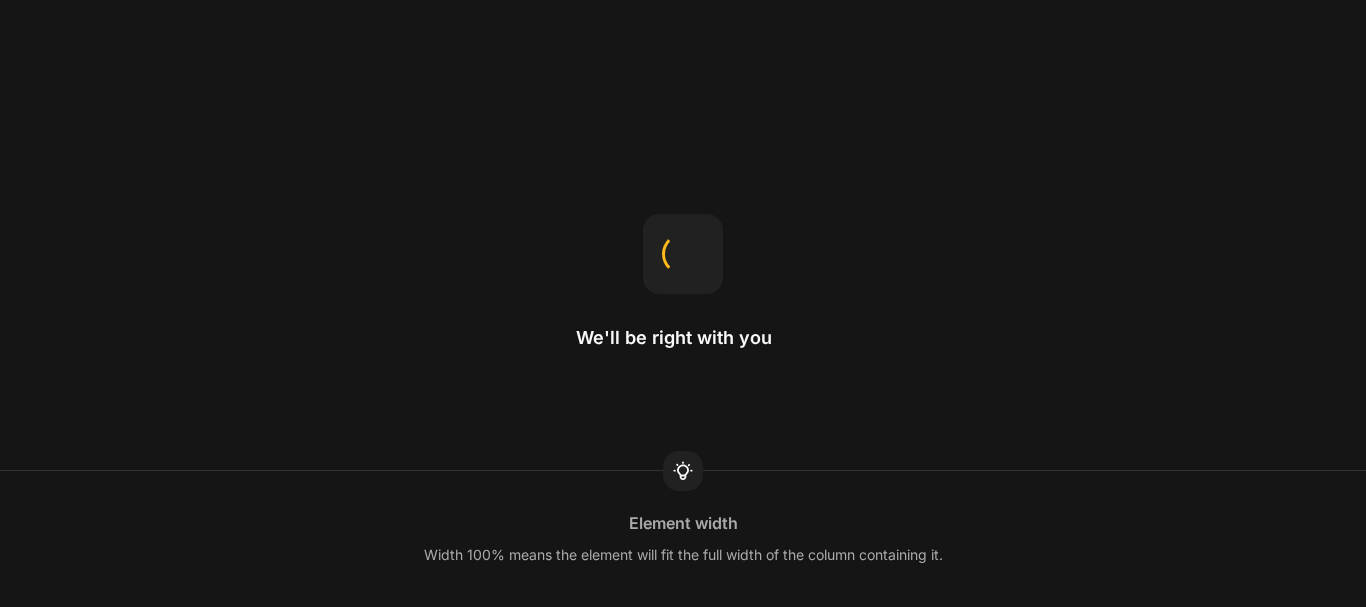 scroll, scrollTop: 0, scrollLeft: 0, axis: both 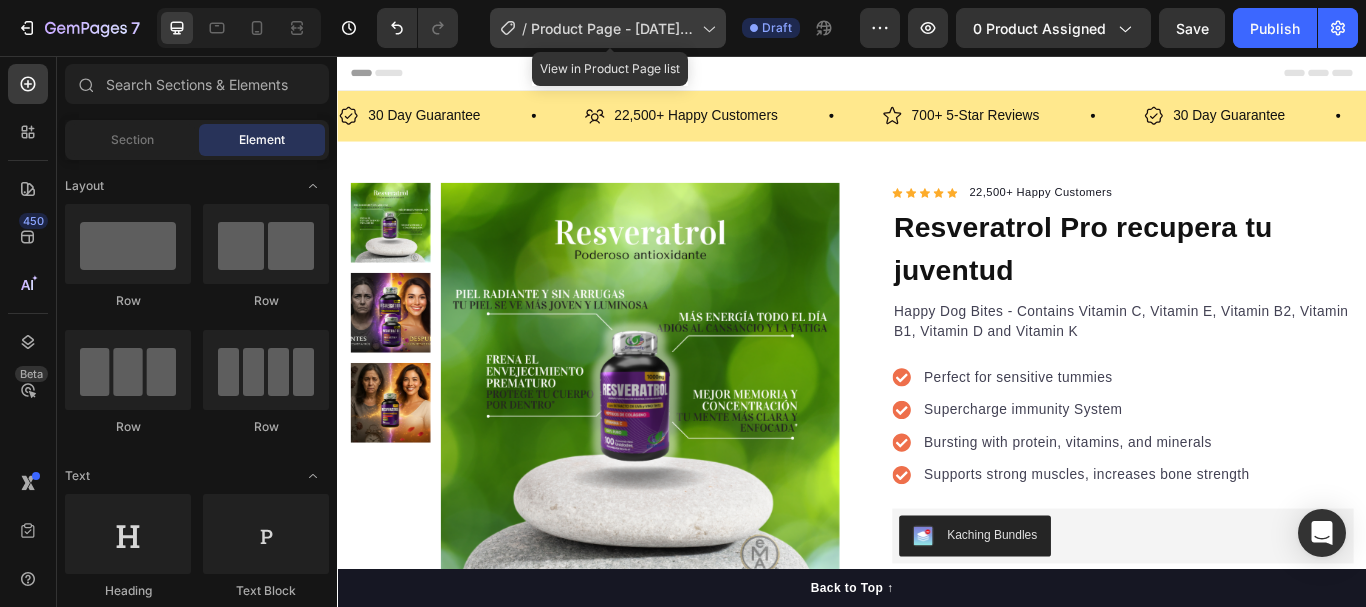 click on "Product Page - [DATE] [TIME]" at bounding box center [612, 28] 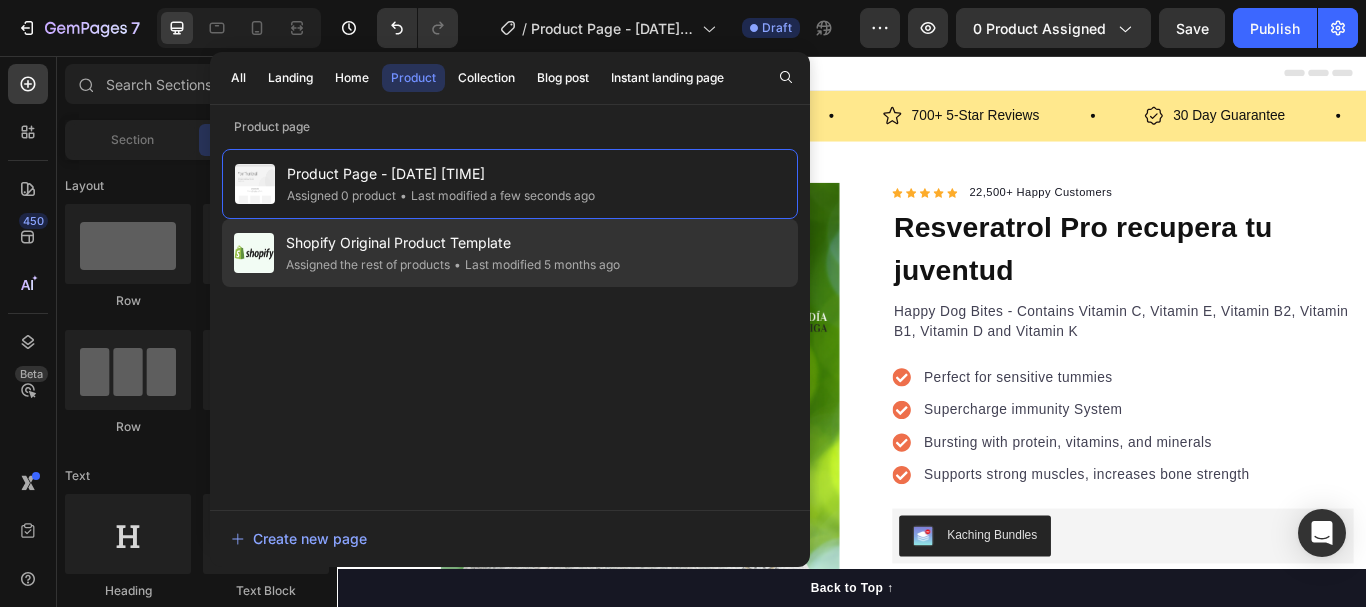 click on "• Last modified 5 months ago" 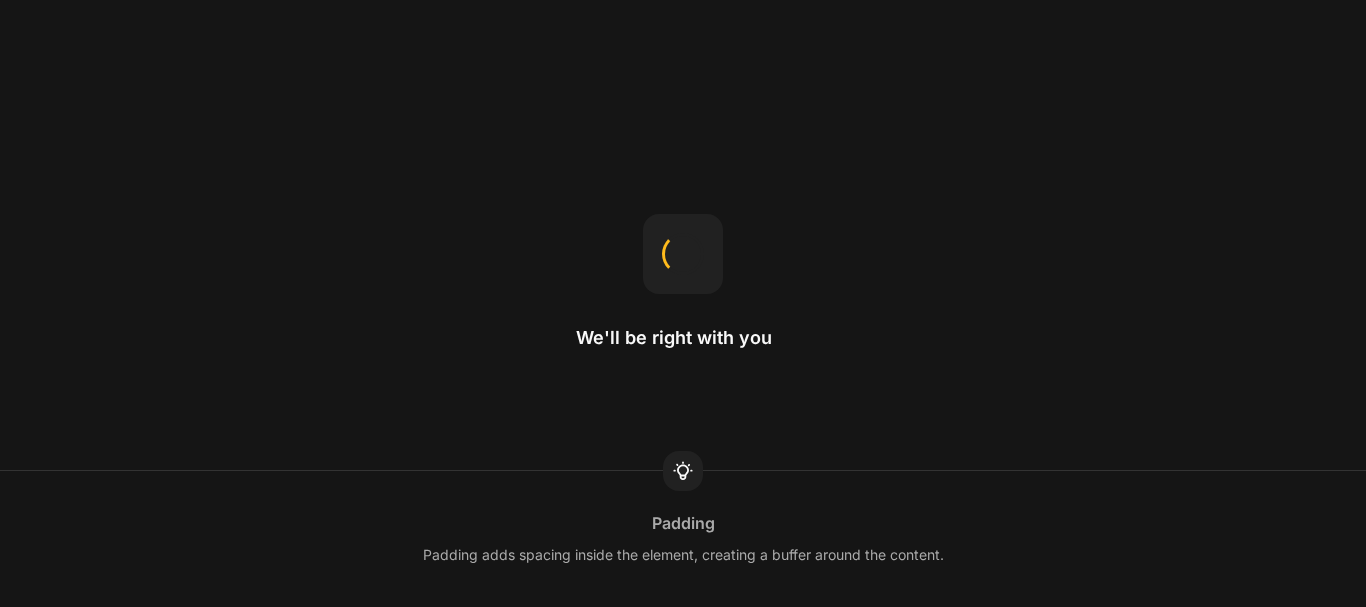 scroll, scrollTop: 0, scrollLeft: 0, axis: both 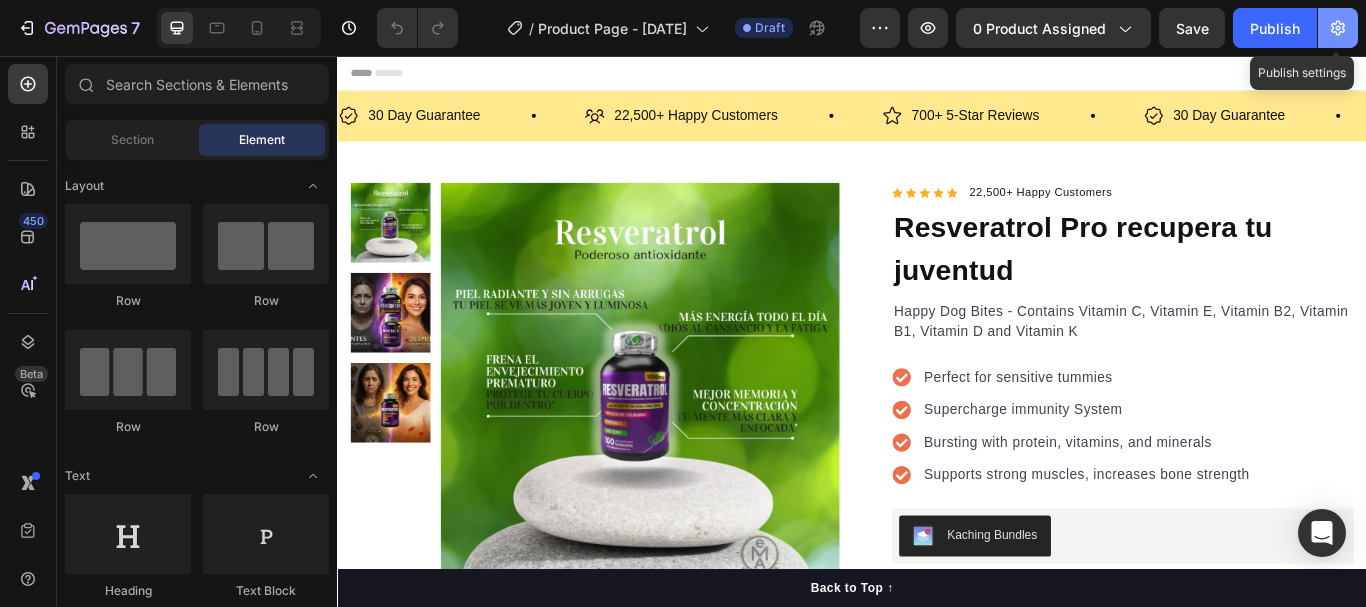 click 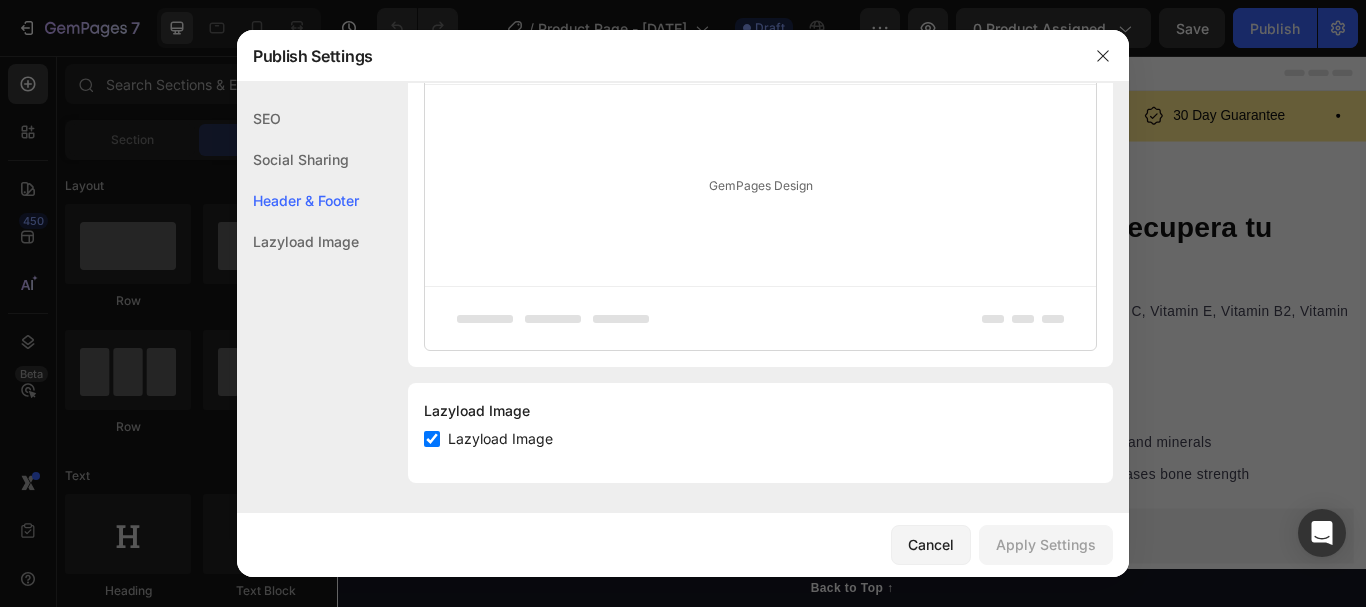 scroll, scrollTop: 510, scrollLeft: 0, axis: vertical 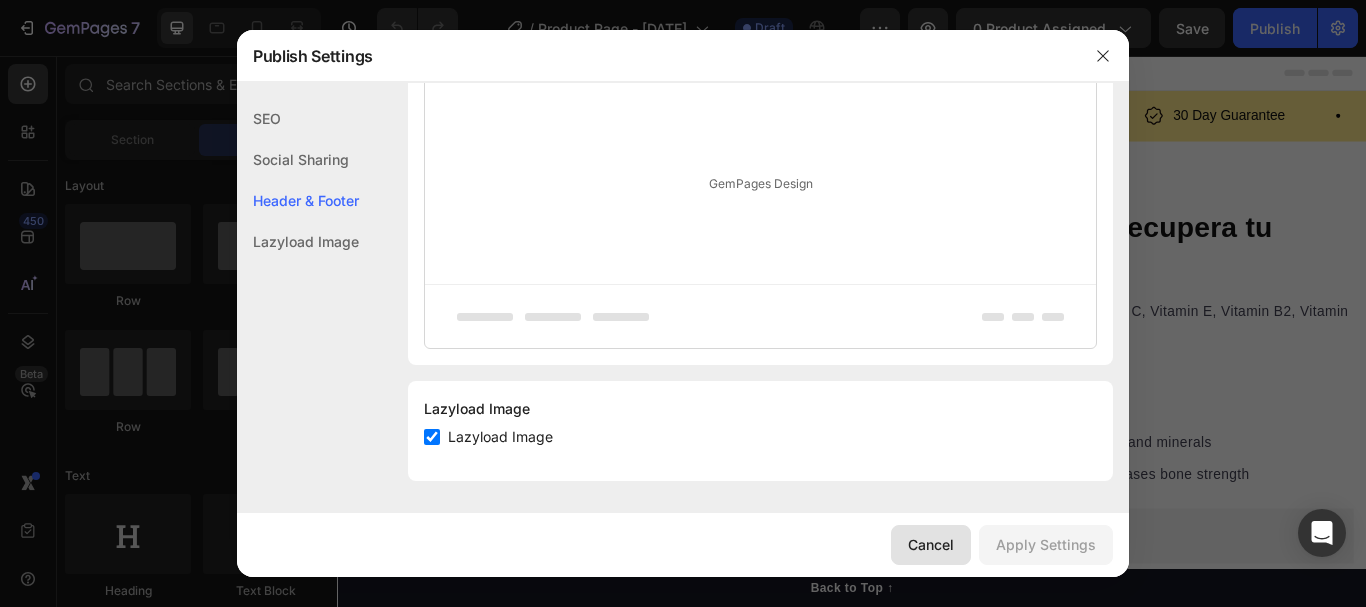 click on "Cancel" at bounding box center [931, 544] 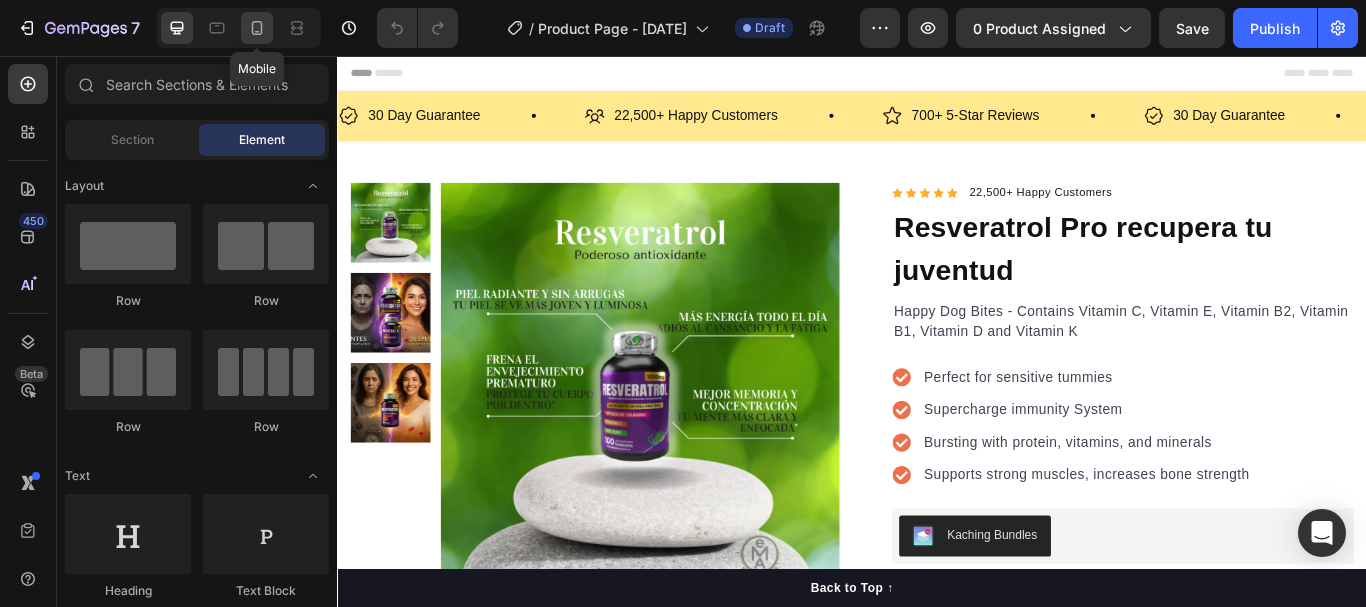 click 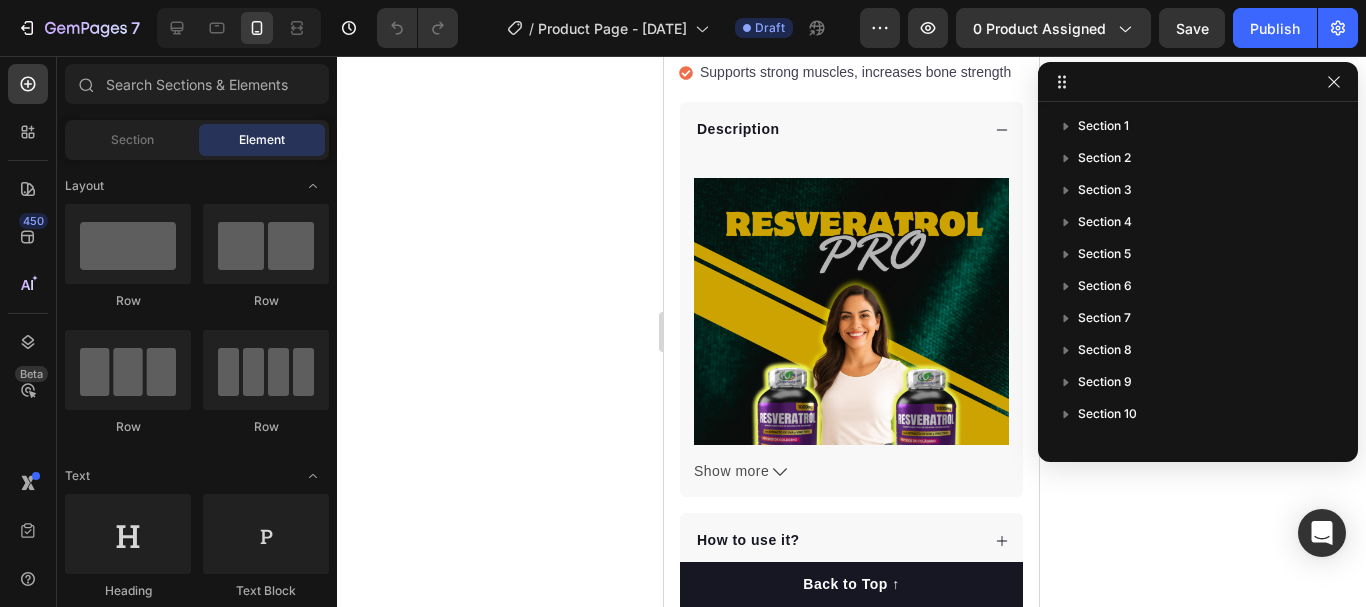 scroll, scrollTop: 1400, scrollLeft: 0, axis: vertical 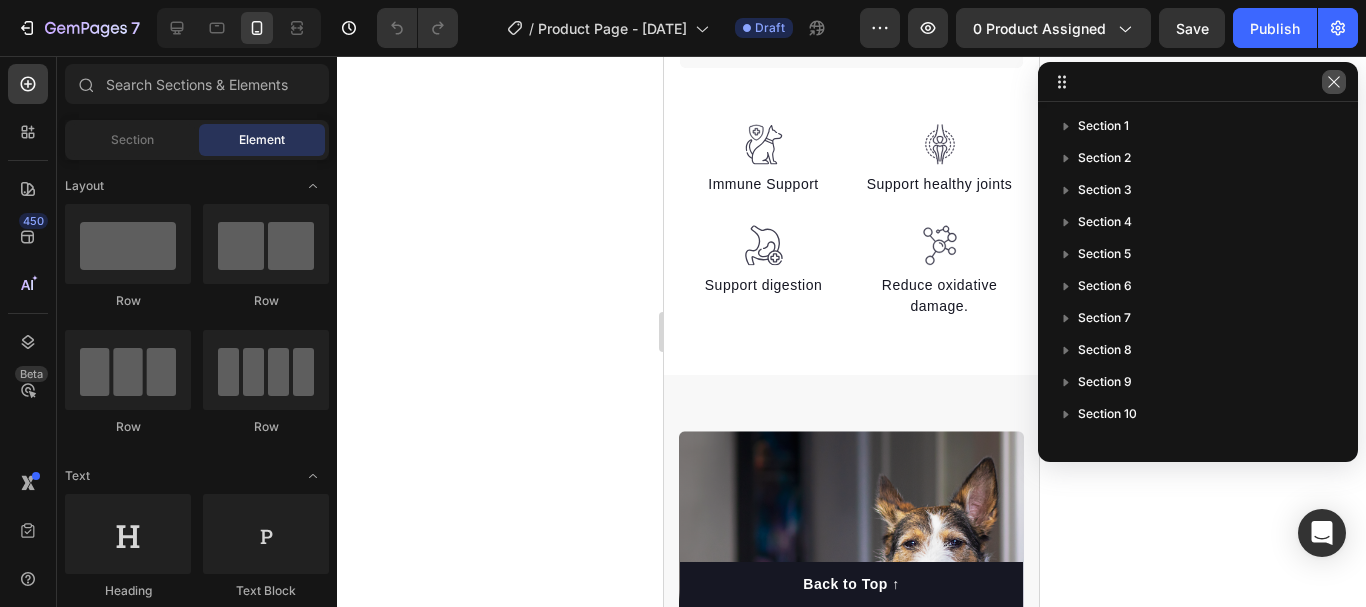 click 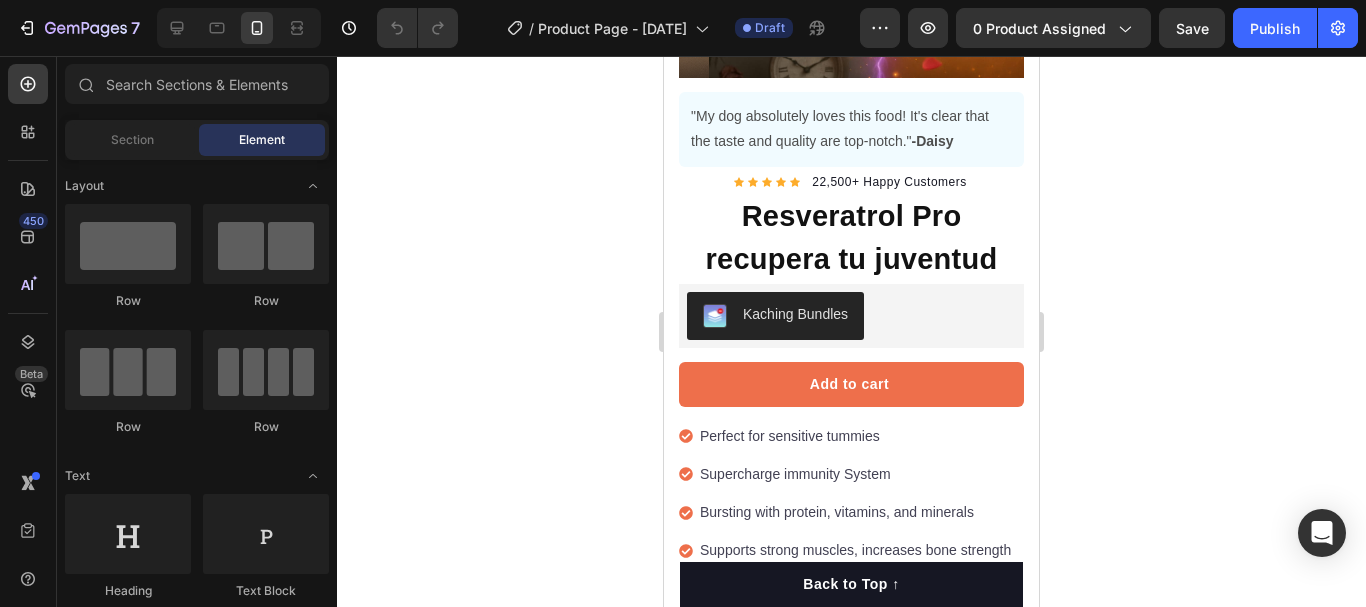 scroll, scrollTop: 0, scrollLeft: 0, axis: both 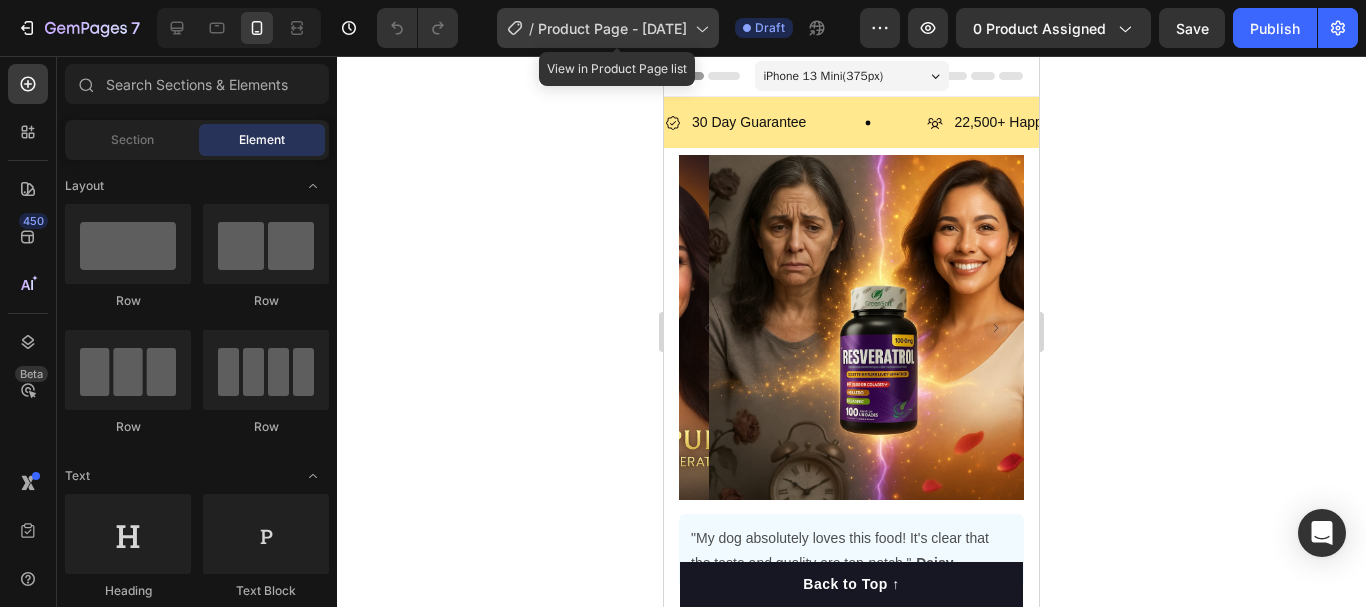 click on "/  Product Page - Aug 3, 17:27:50" 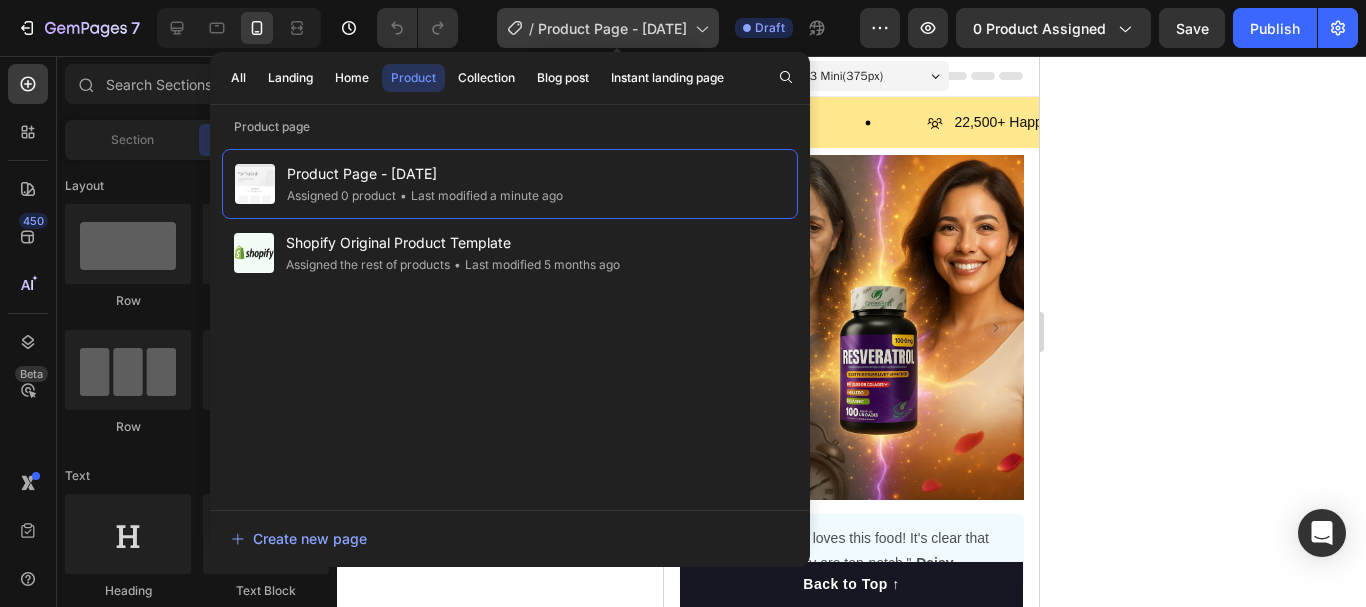 click on "/  Product Page - Aug 3, 17:27:50" 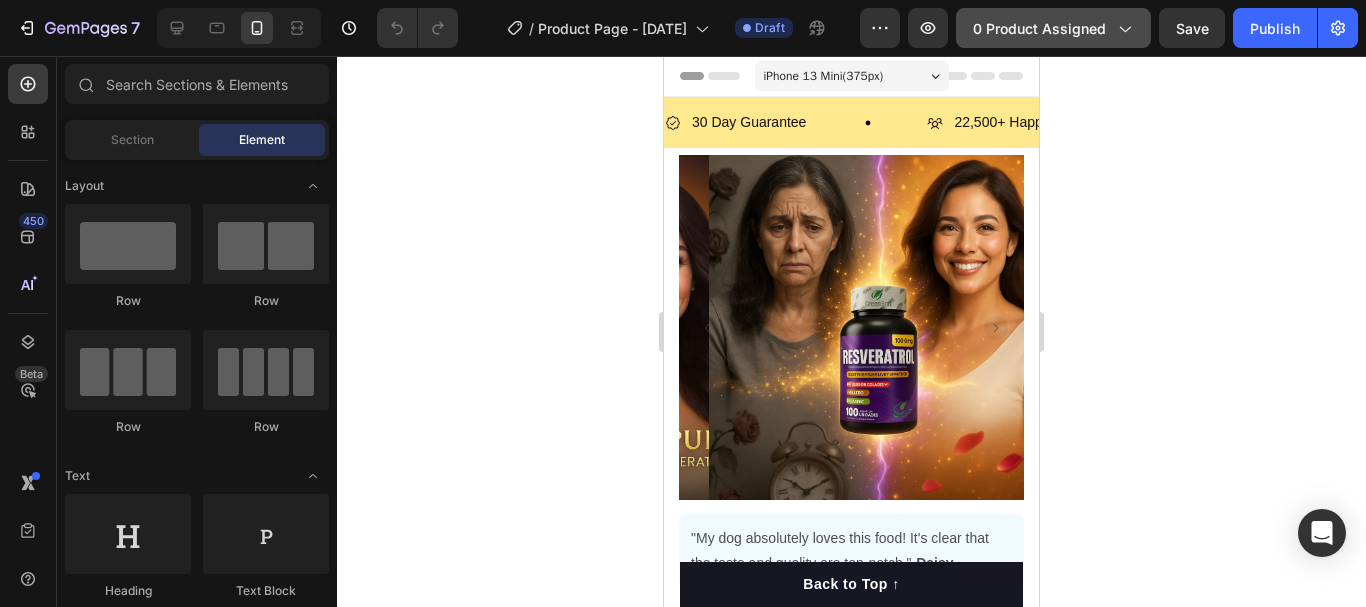 click on "0 product assigned" 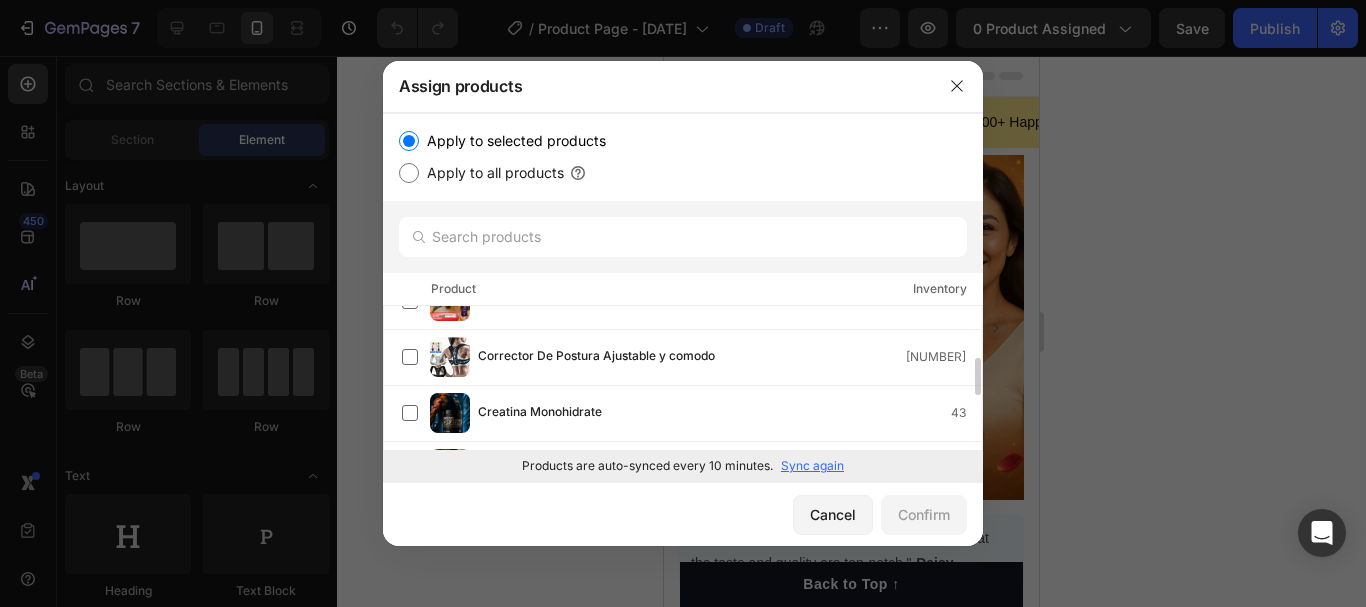 scroll, scrollTop: 300, scrollLeft: 0, axis: vertical 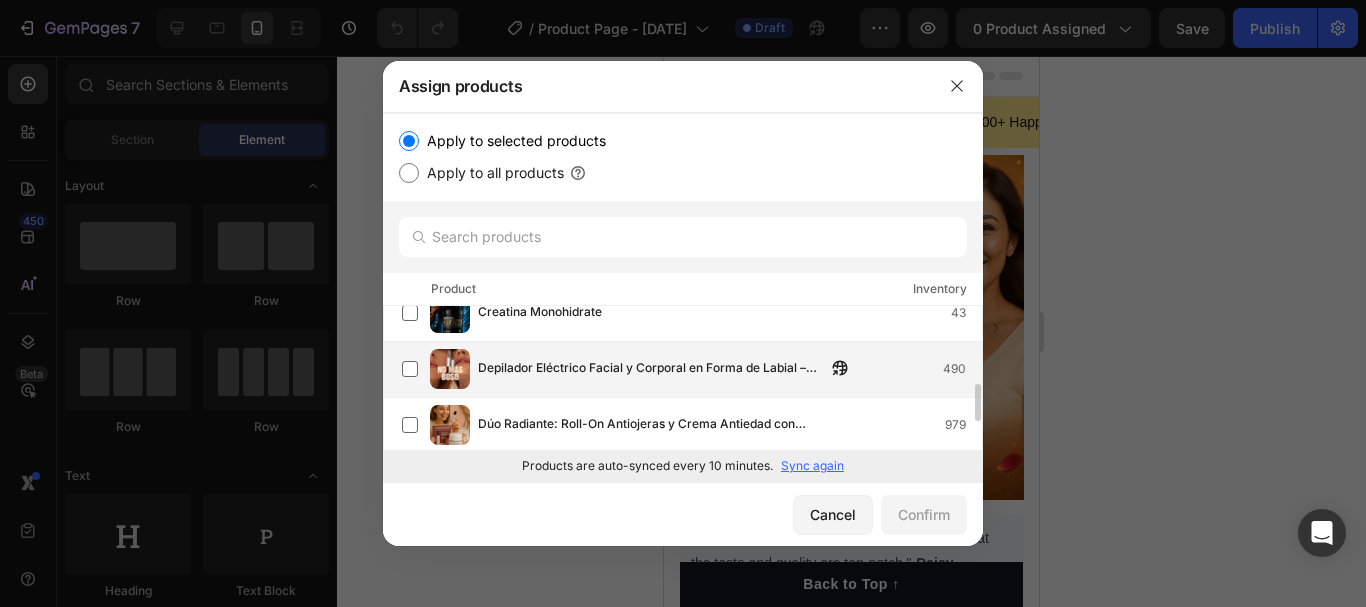 click on "Depilador Eléctrico Facial y Corporal en Forma de Labial – ¡Portátil, Seguro y Sin Dolor" at bounding box center [652, 369] 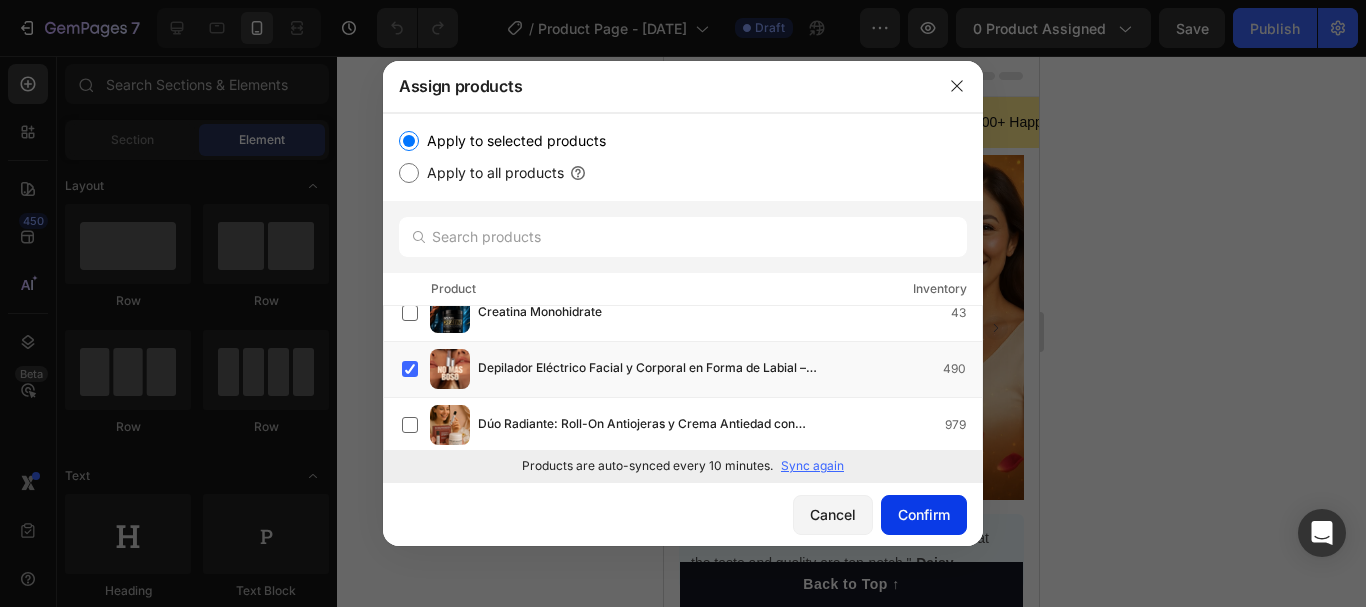 click on "Confirm" at bounding box center [924, 514] 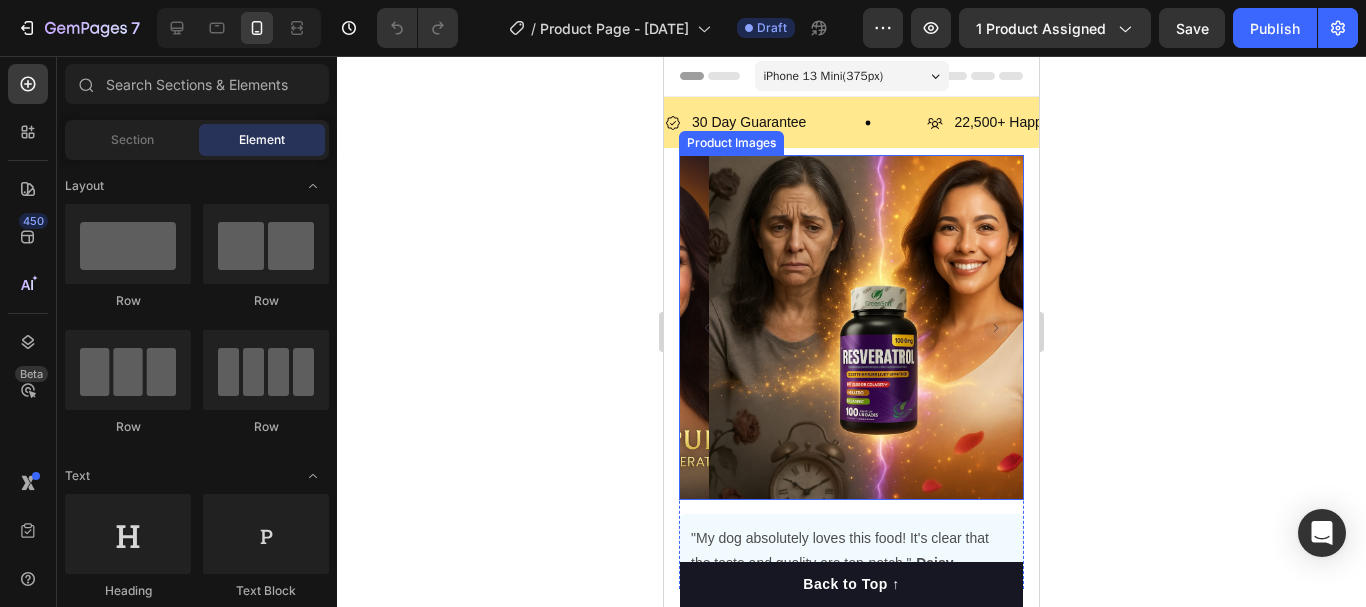 click at bounding box center (881, 327) 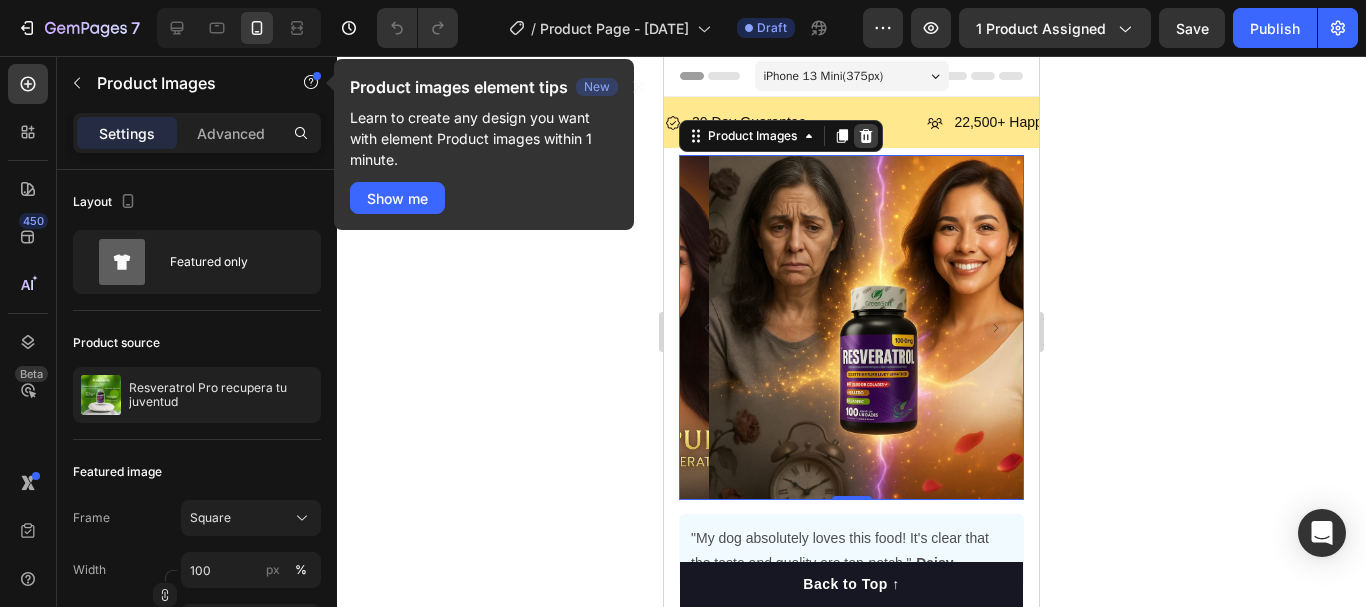 click 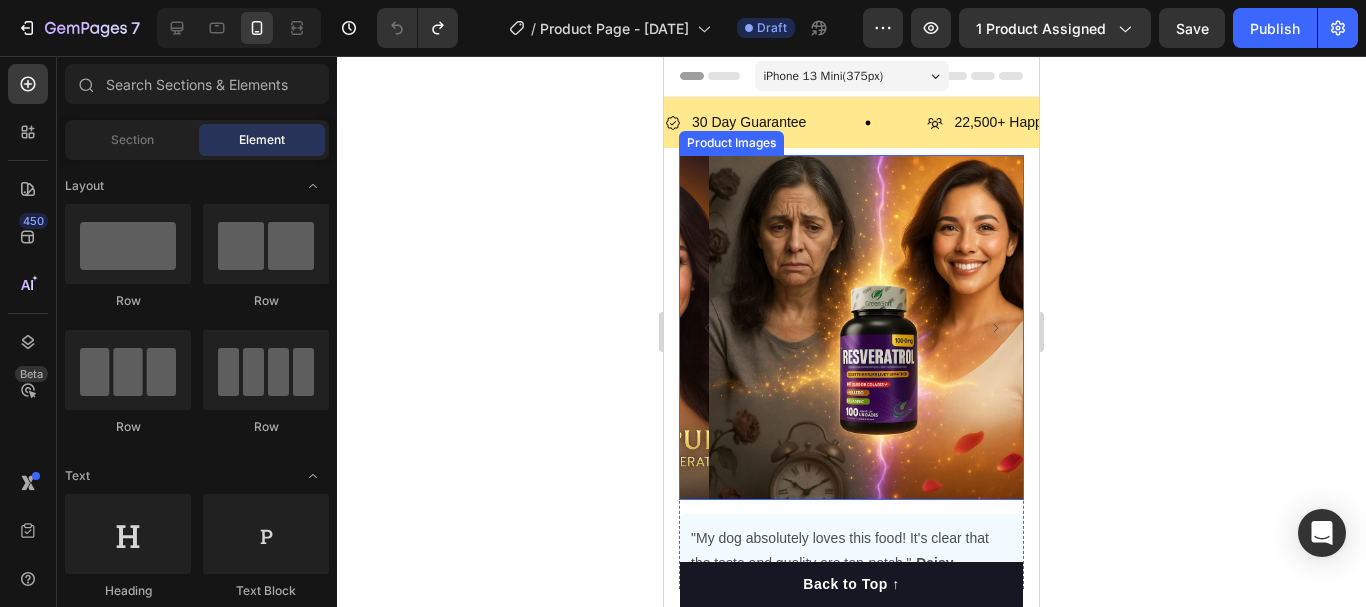 click at bounding box center (881, 327) 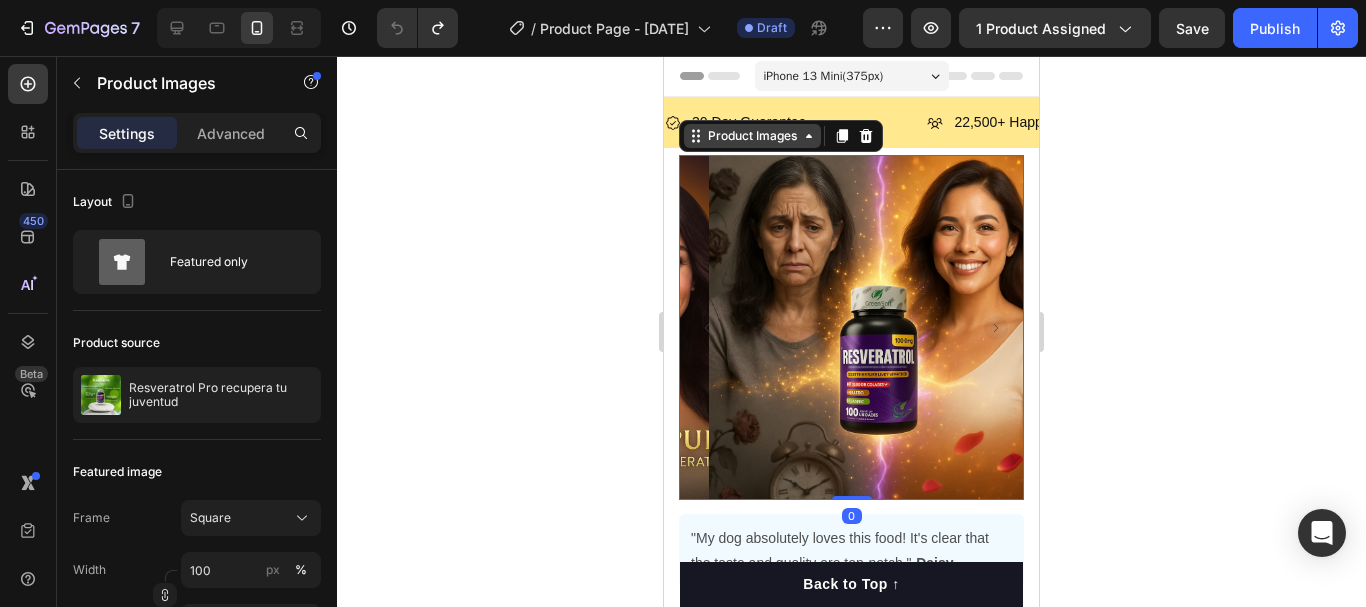 click on "Product Images" at bounding box center [752, 136] 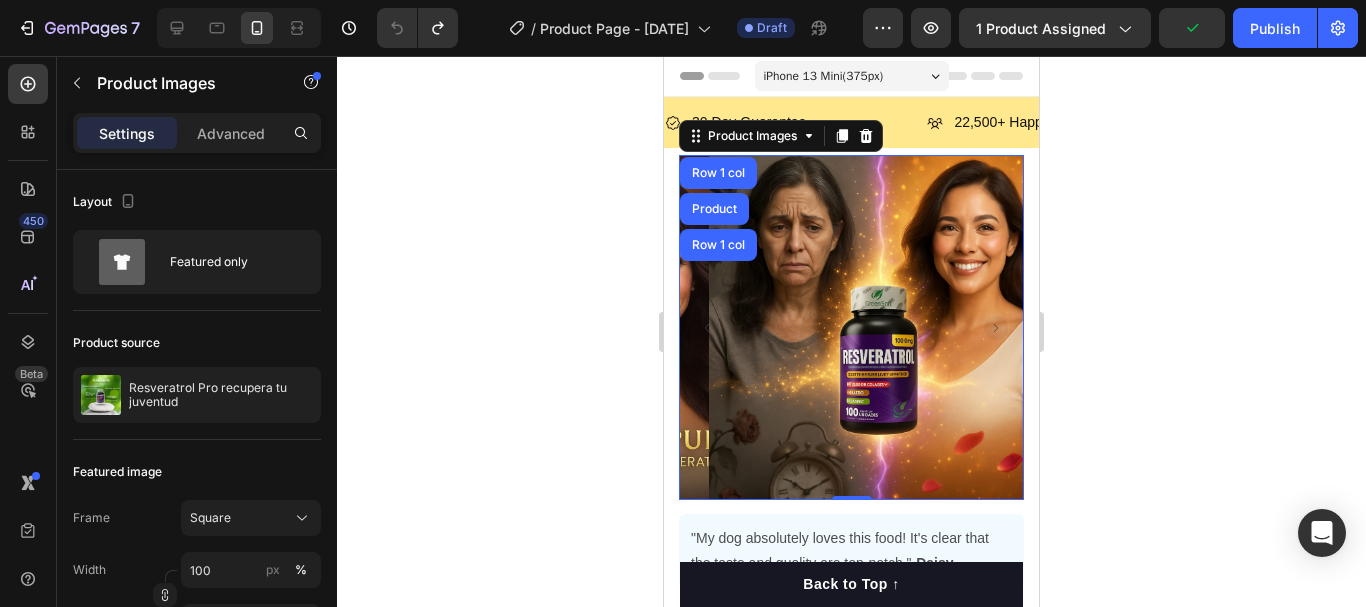 click at bounding box center [881, 327] 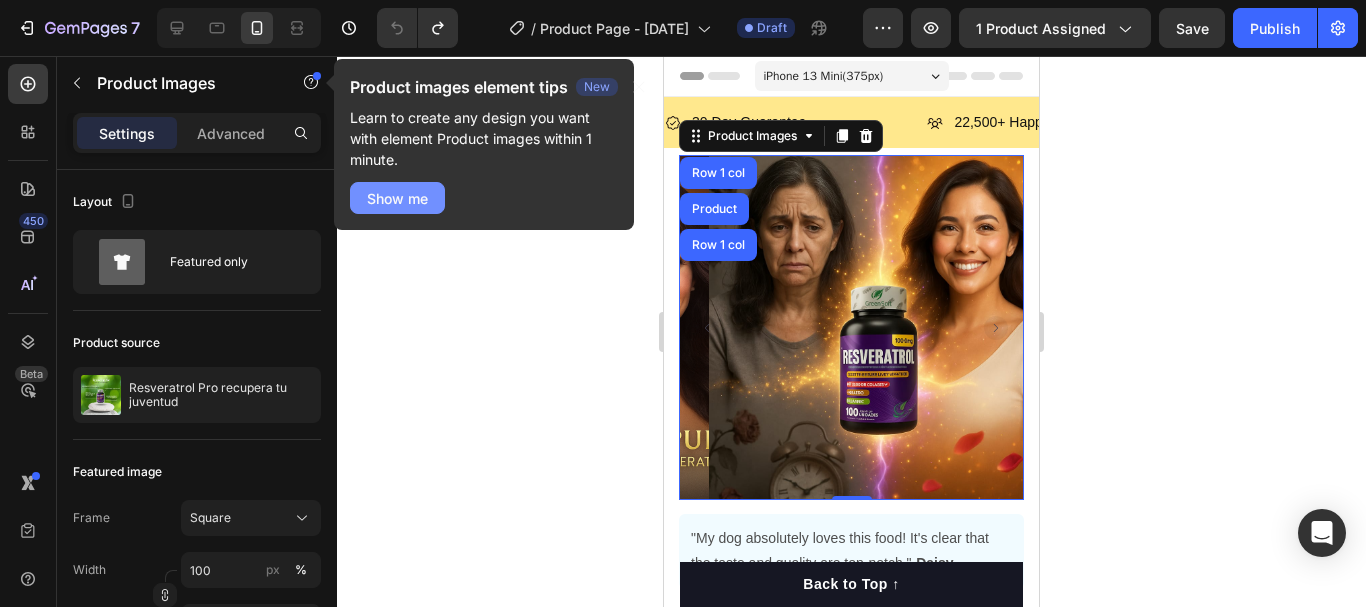 click on "Show me" at bounding box center (397, 198) 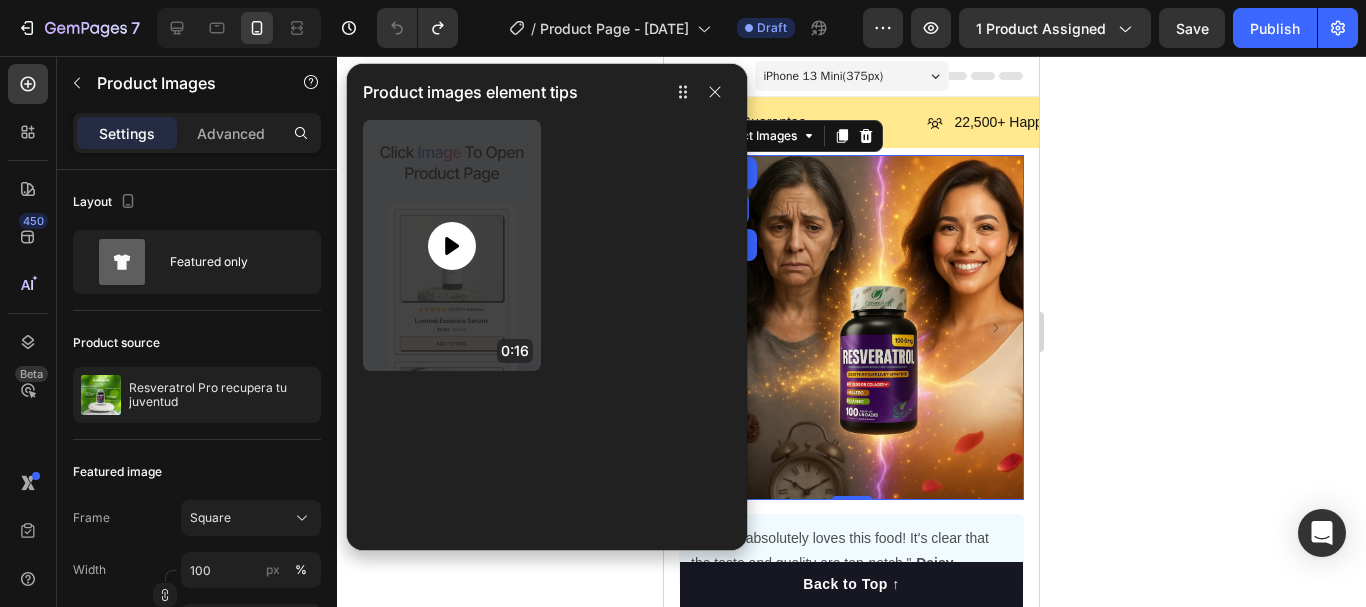 click 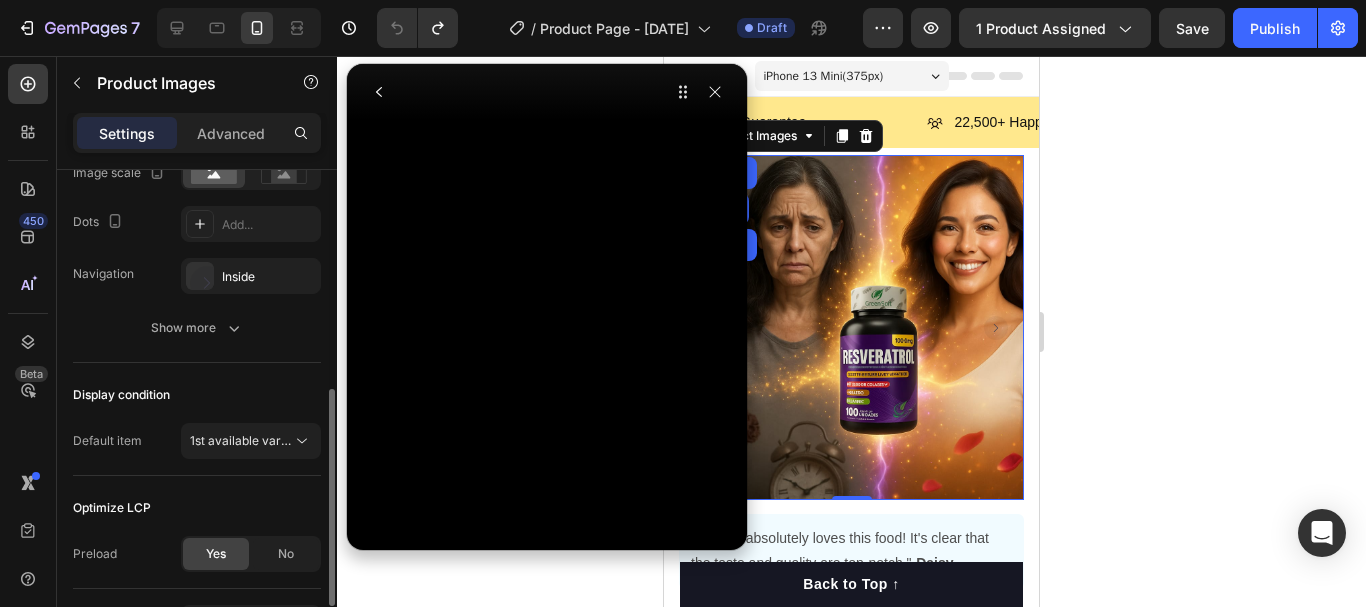 scroll, scrollTop: 630, scrollLeft: 0, axis: vertical 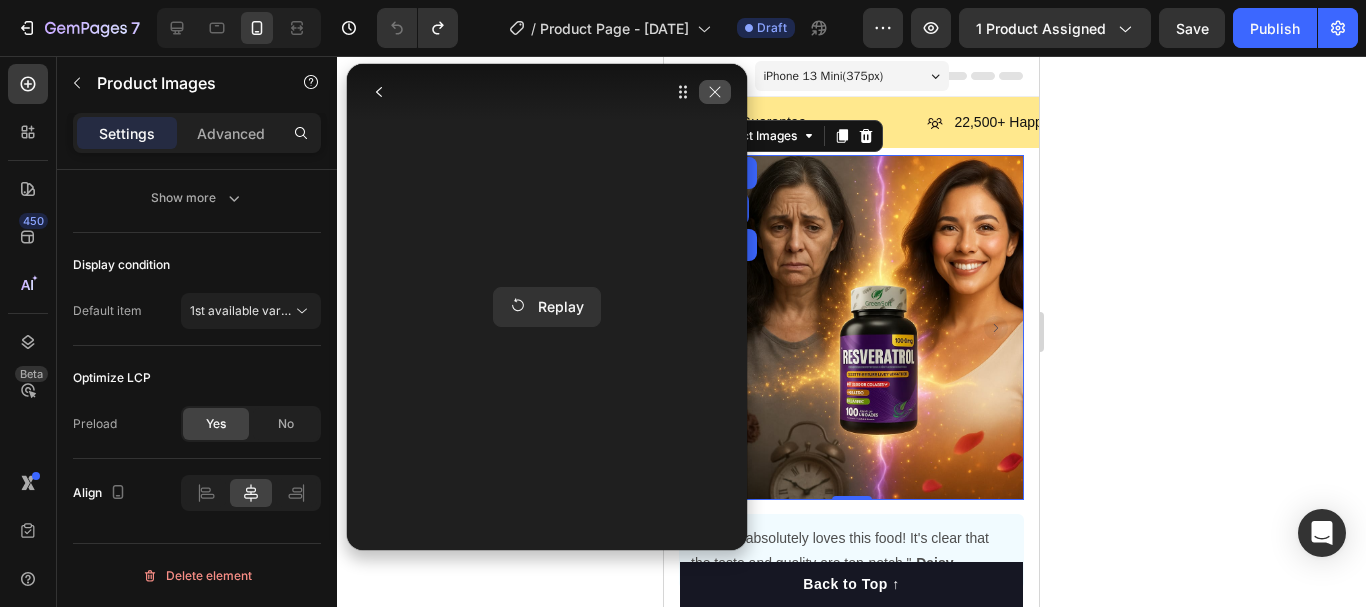 drag, startPoint x: 715, startPoint y: 88, endPoint x: 51, endPoint y: 35, distance: 666.1119 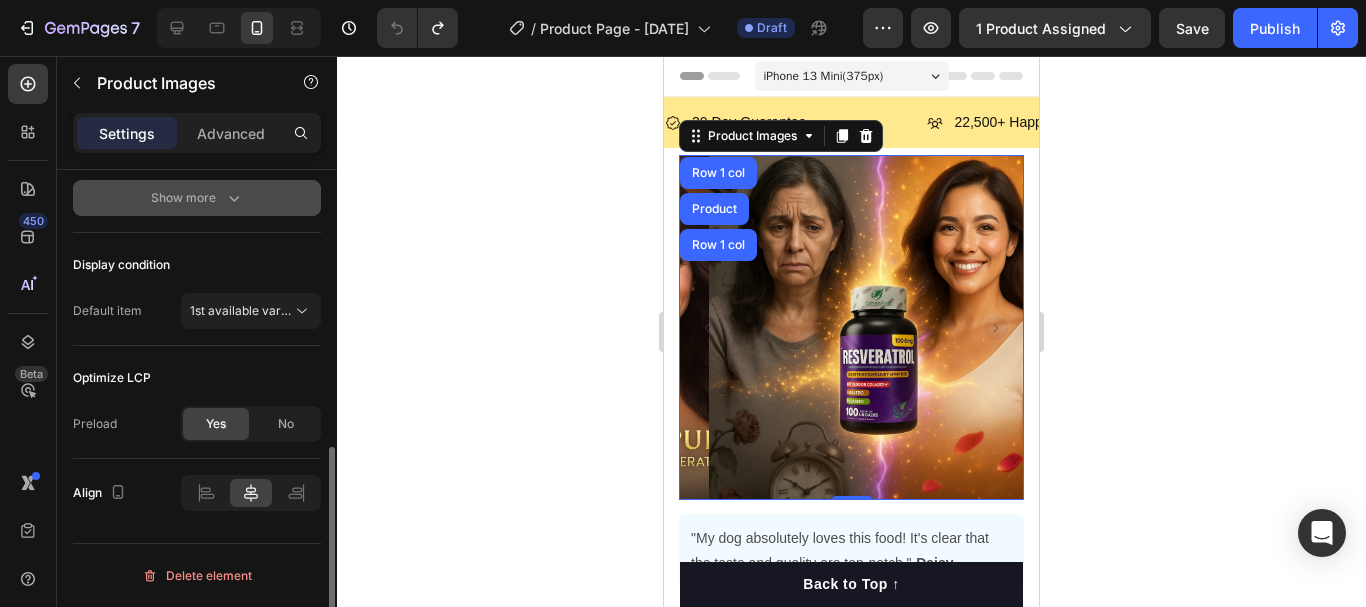 click on "Show more" at bounding box center (197, 198) 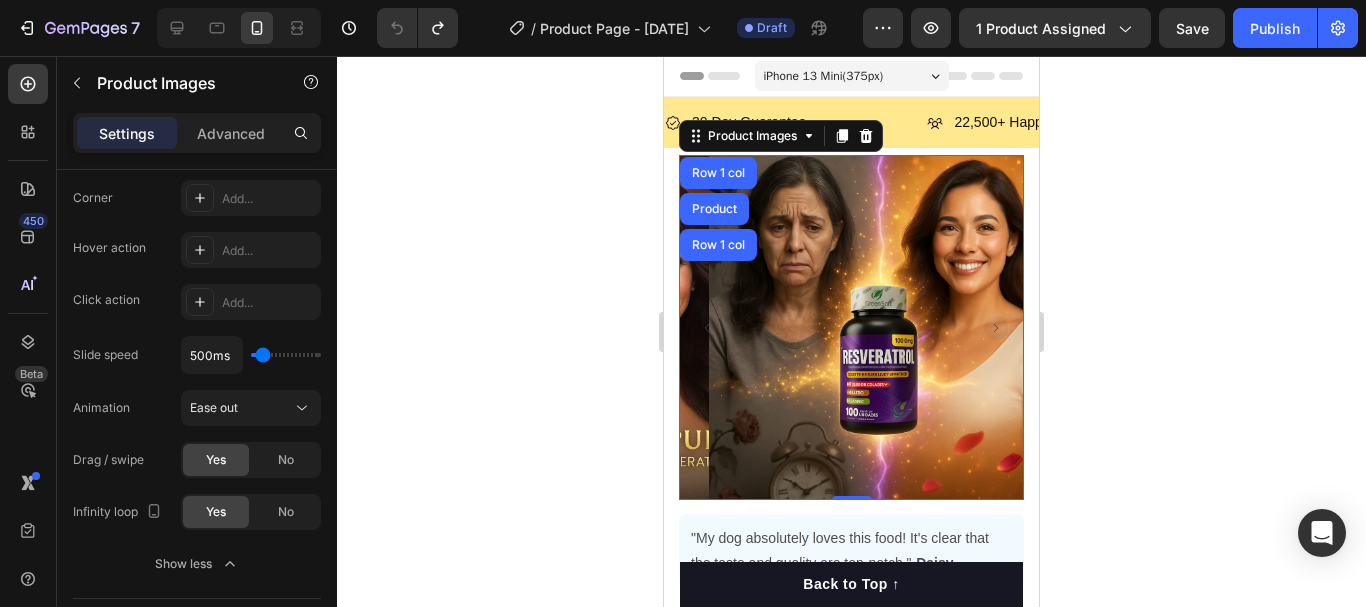 click at bounding box center [881, 327] 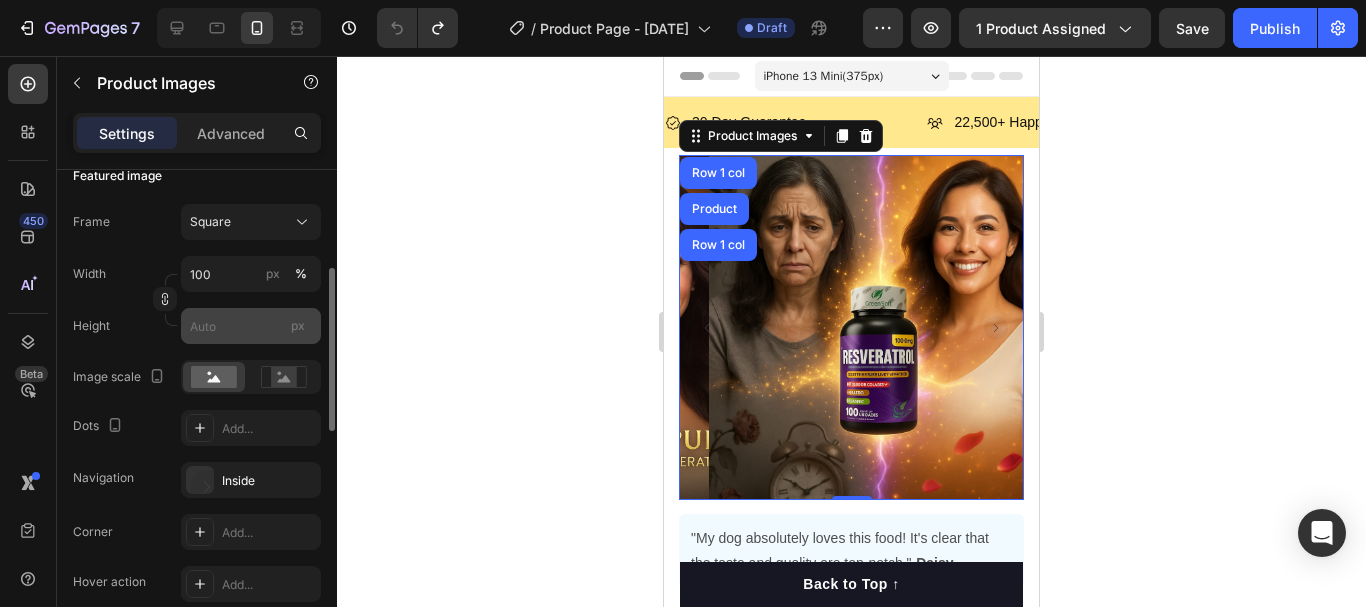 scroll, scrollTop: 0, scrollLeft: 0, axis: both 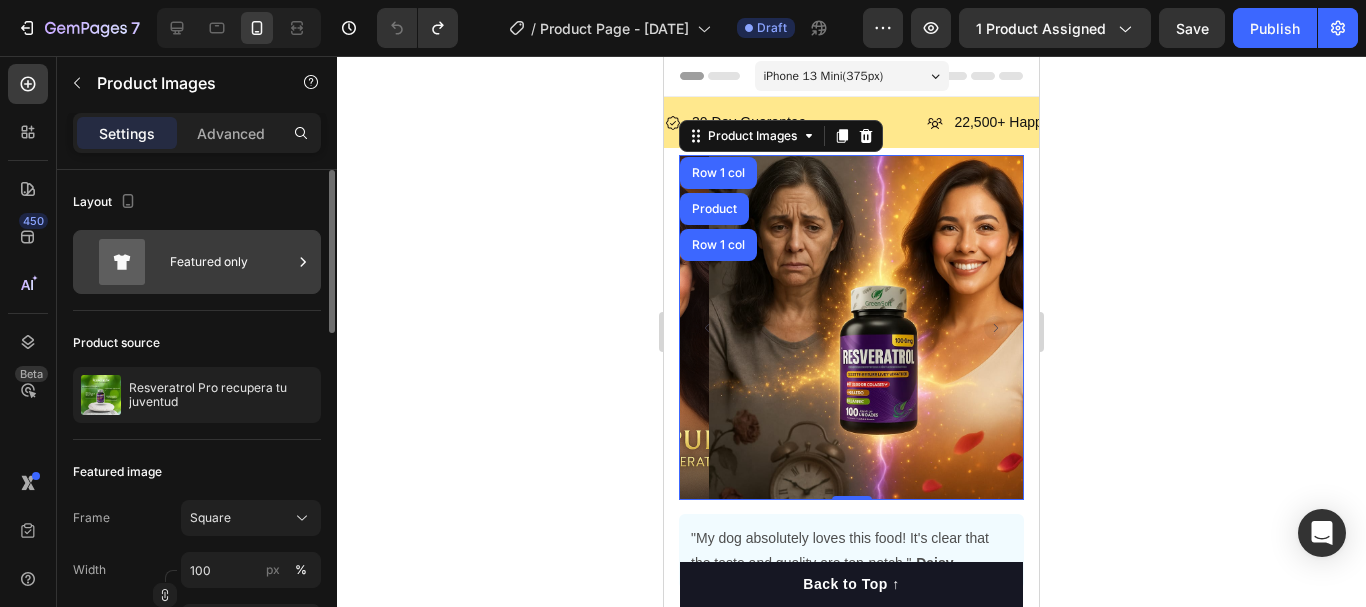 click on "Featured only" at bounding box center (231, 262) 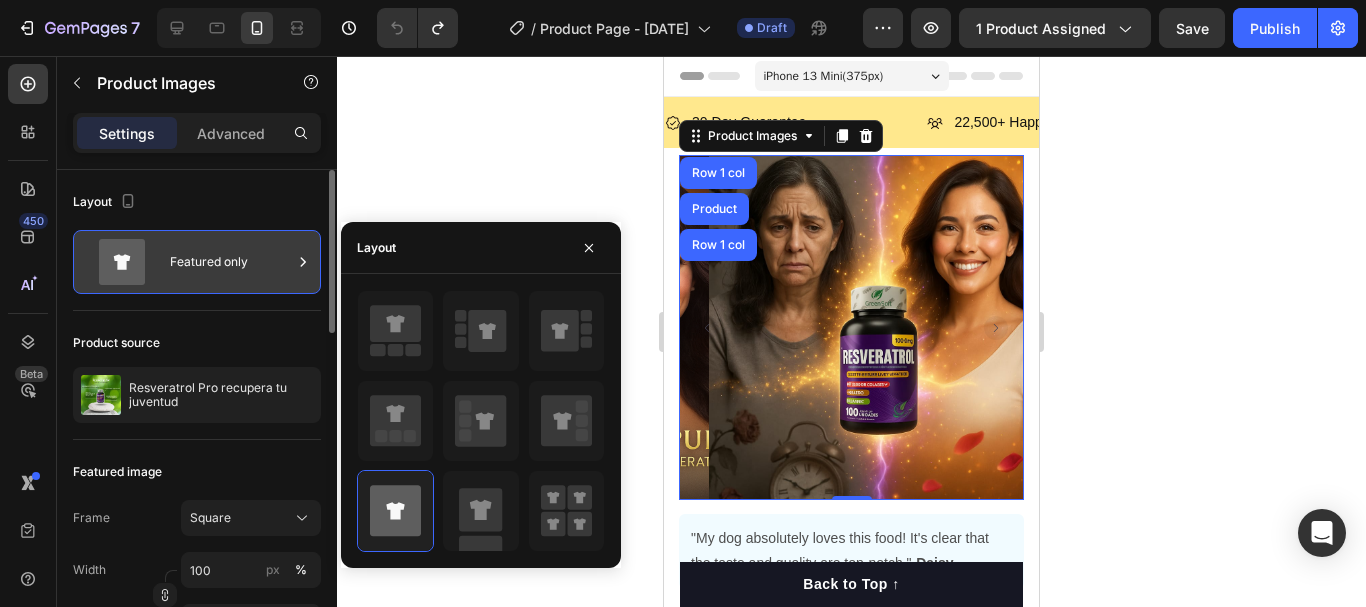 click on "Featured only" at bounding box center (231, 262) 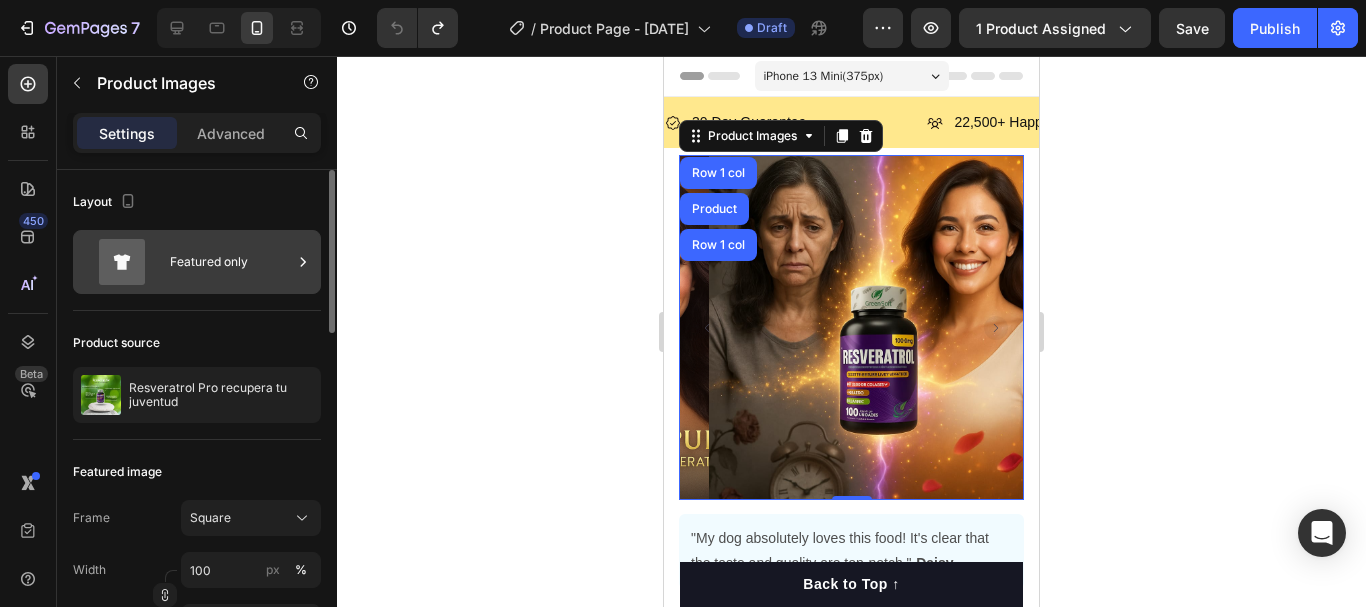 click on "Featured only" at bounding box center (231, 262) 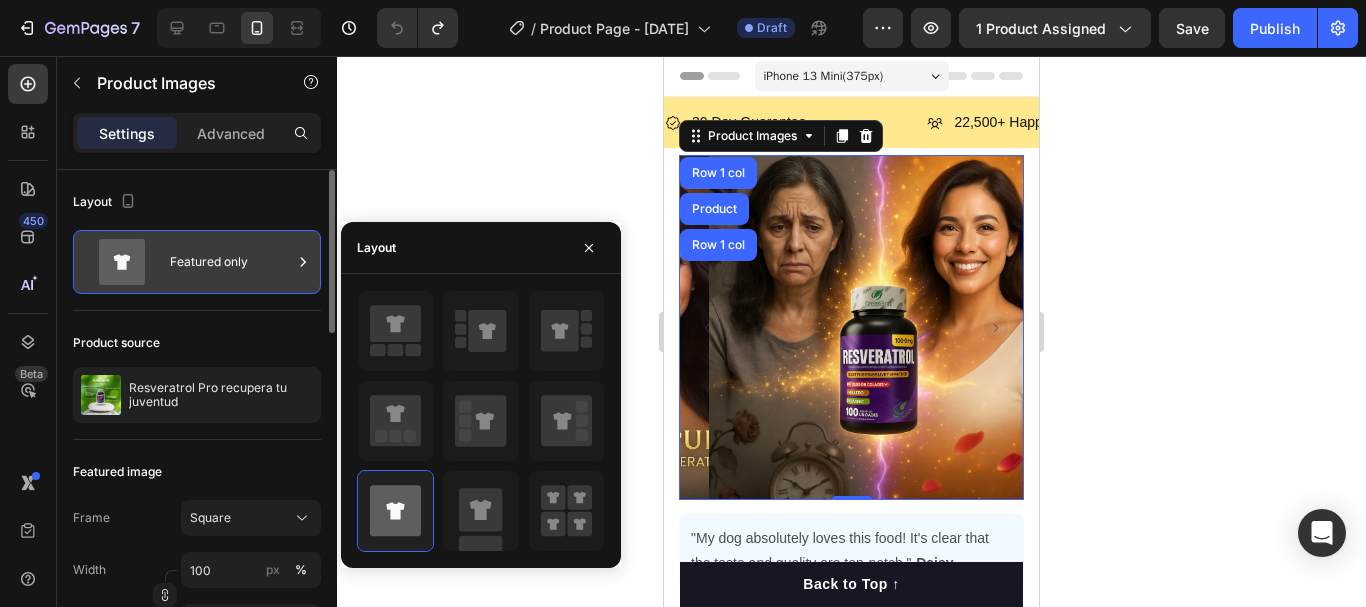 click on "Featured only" at bounding box center (231, 262) 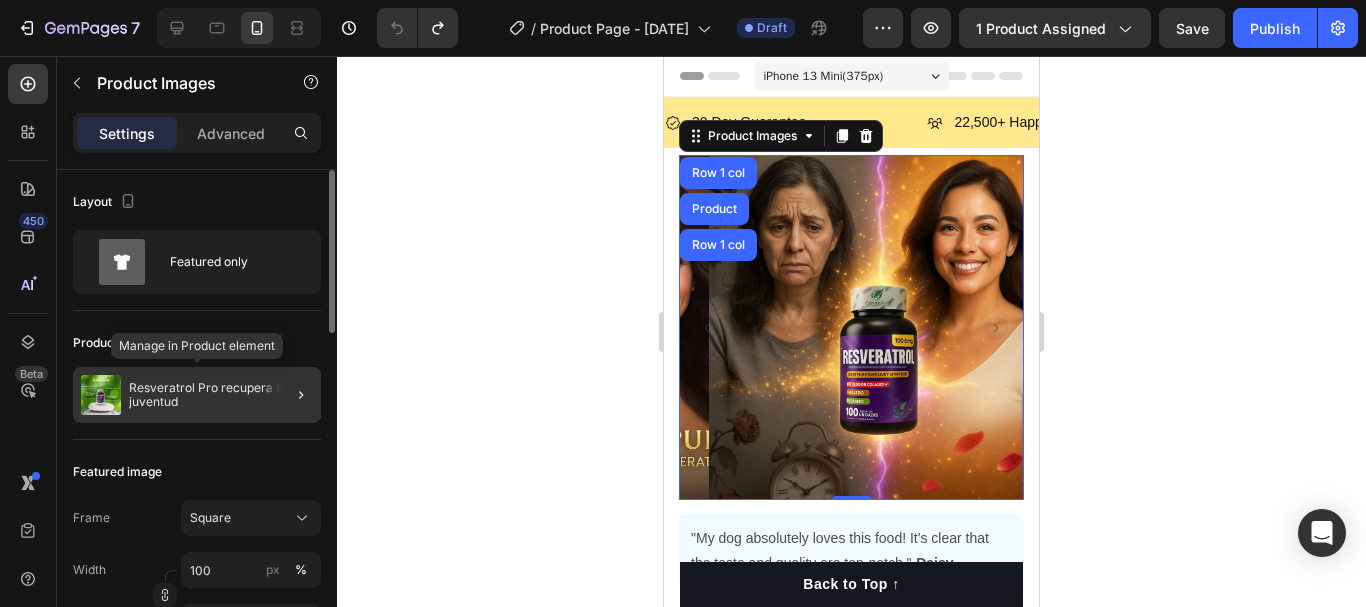 click on "Resveratrol Pro recupera tu juventud" at bounding box center [221, 395] 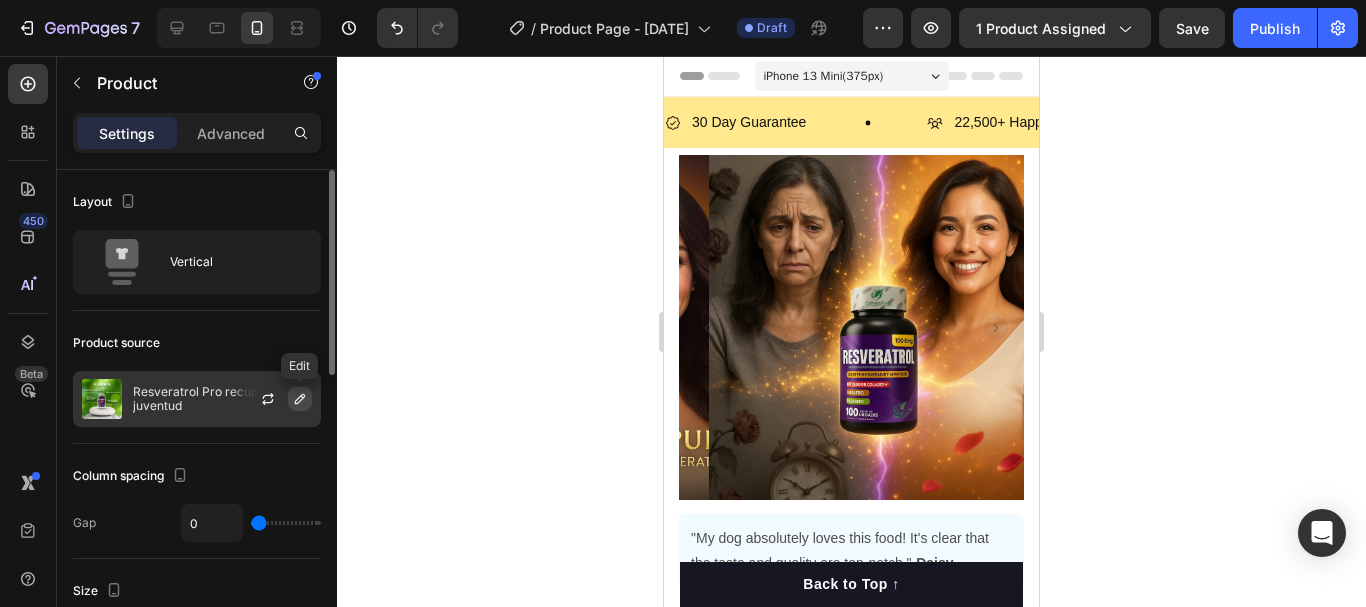 click 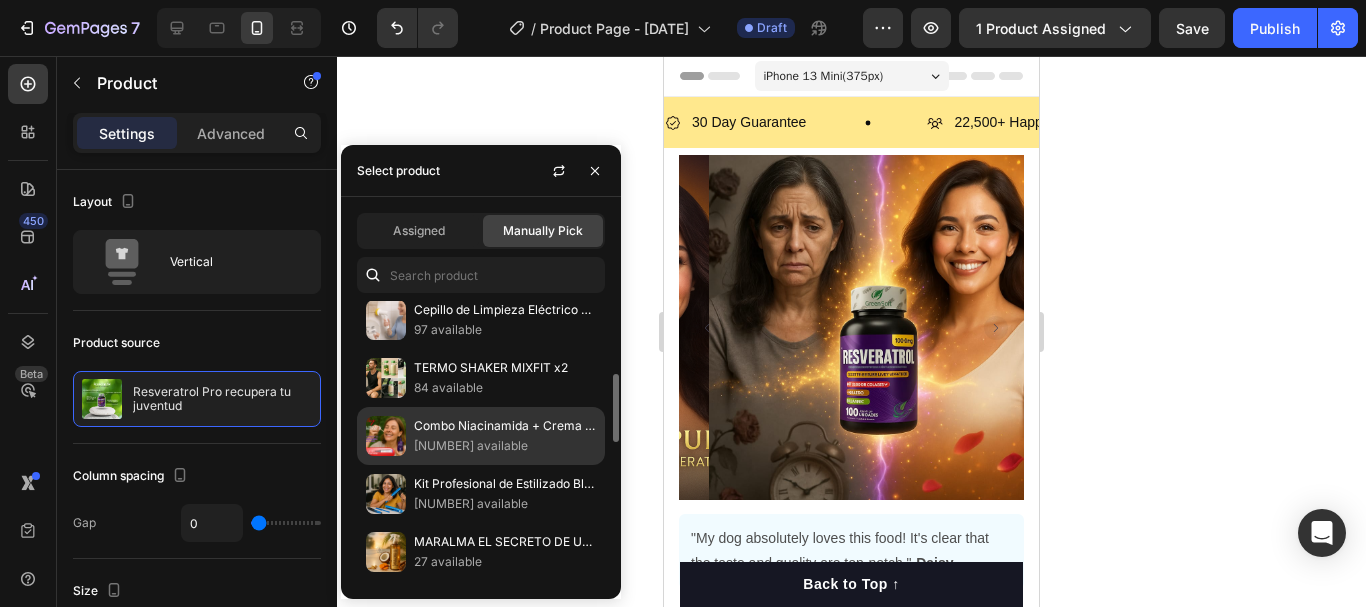 scroll, scrollTop: 500, scrollLeft: 0, axis: vertical 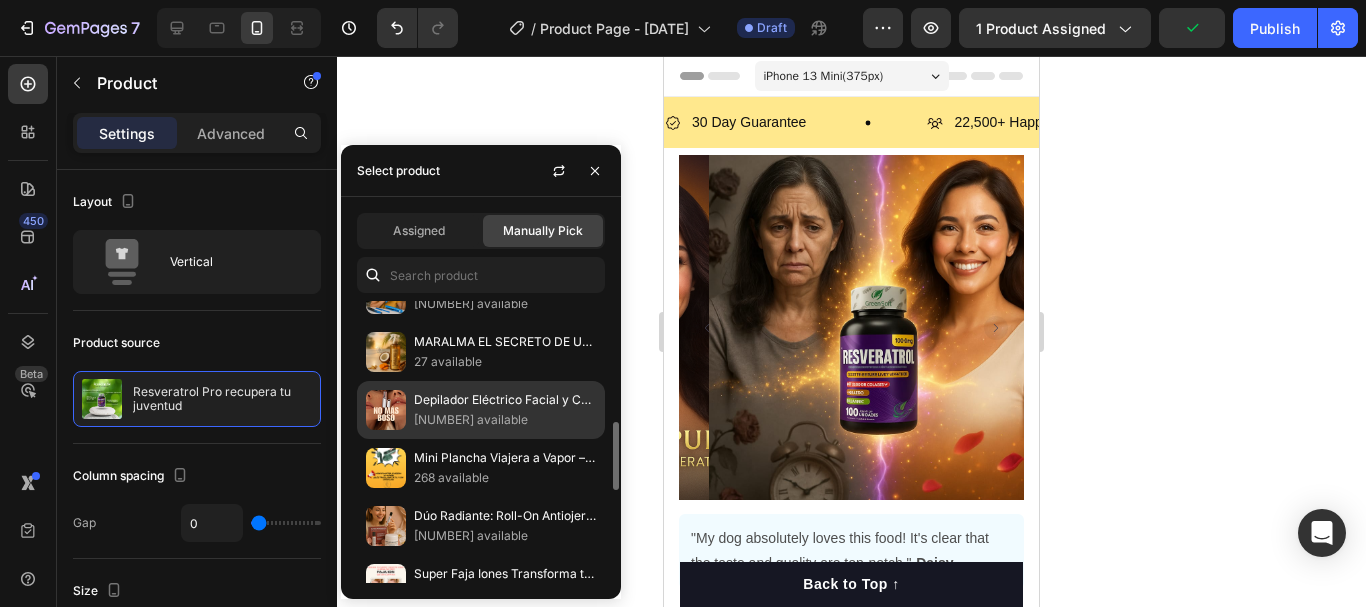 click on "490 available" at bounding box center [505, 420] 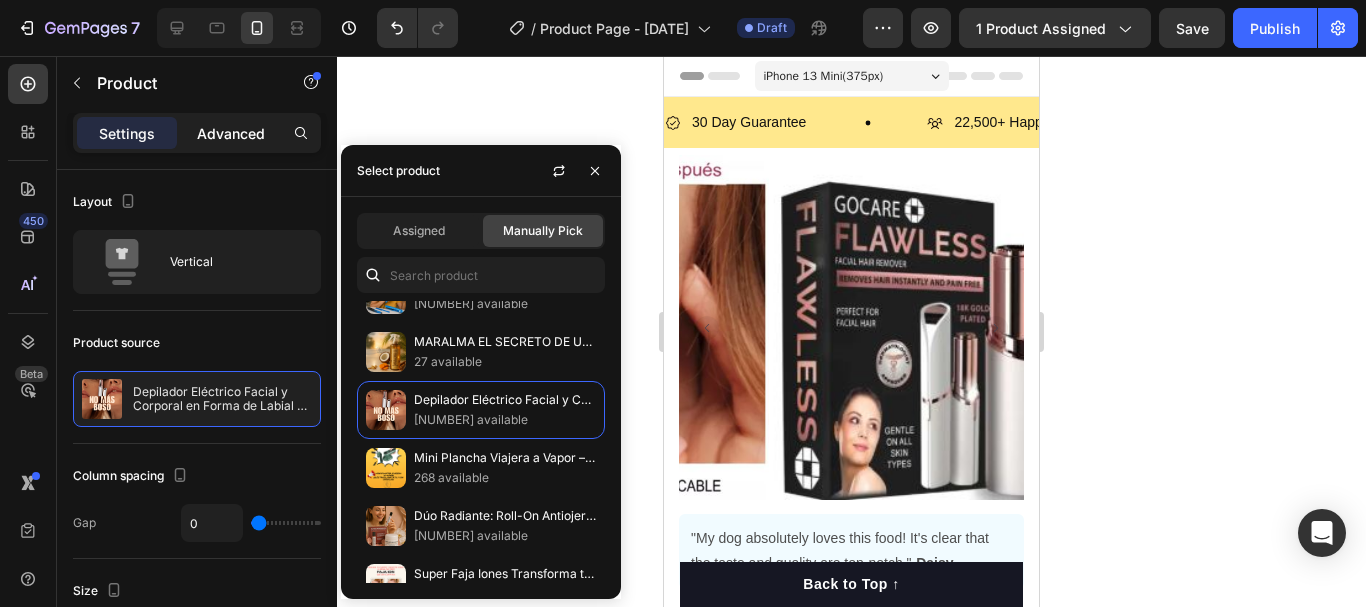 click on "Advanced" 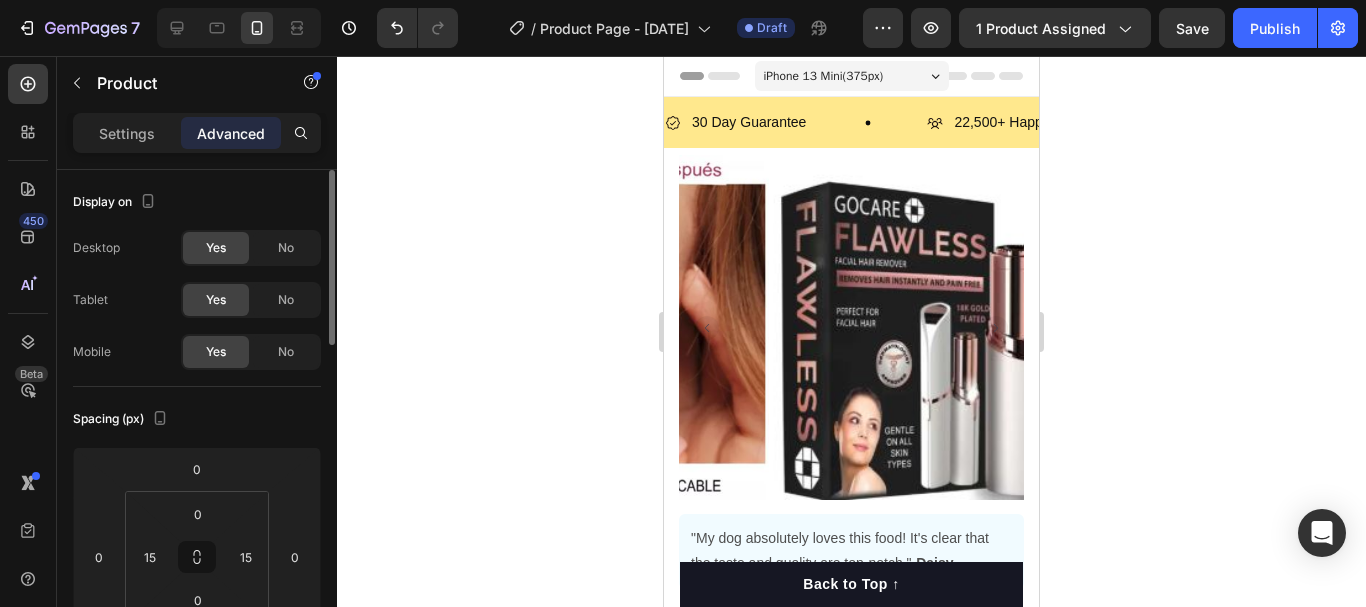 scroll, scrollTop: 100, scrollLeft: 0, axis: vertical 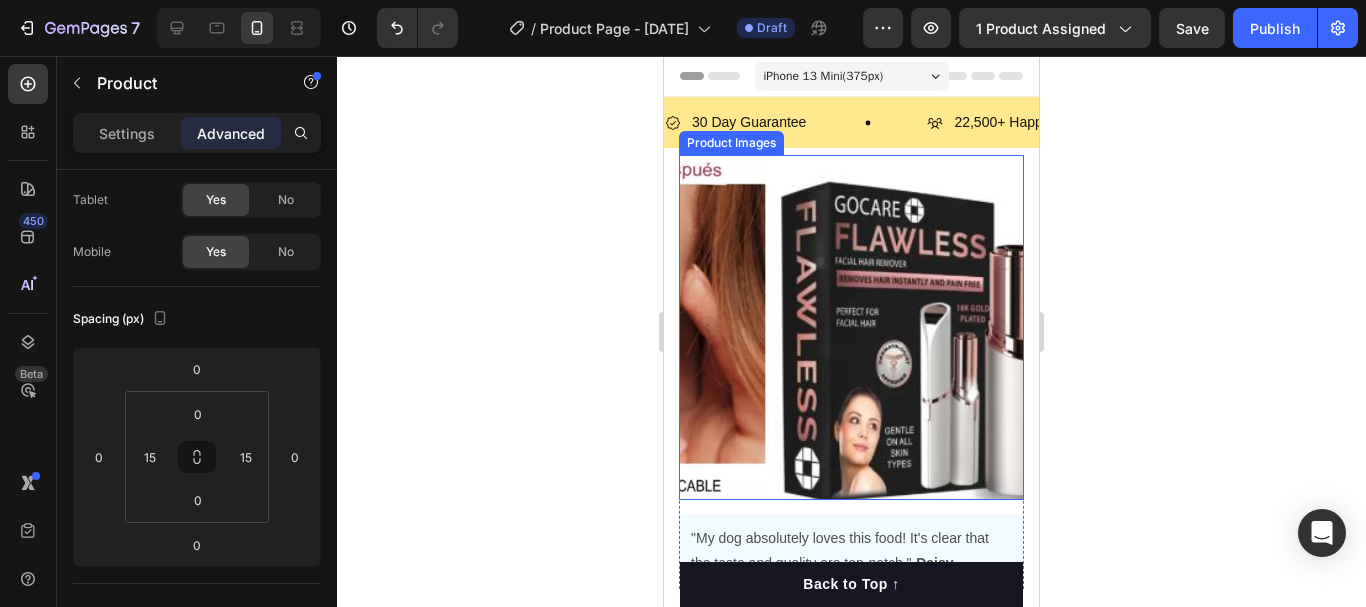 click at bounding box center [941, 327] 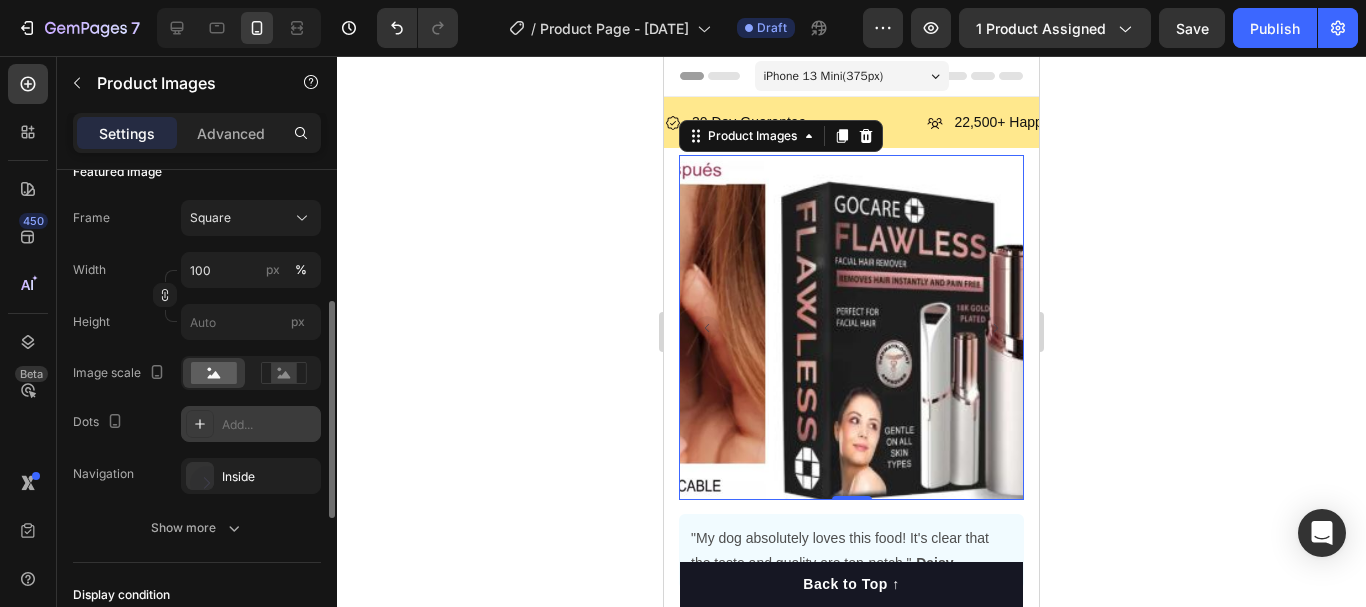 scroll, scrollTop: 500, scrollLeft: 0, axis: vertical 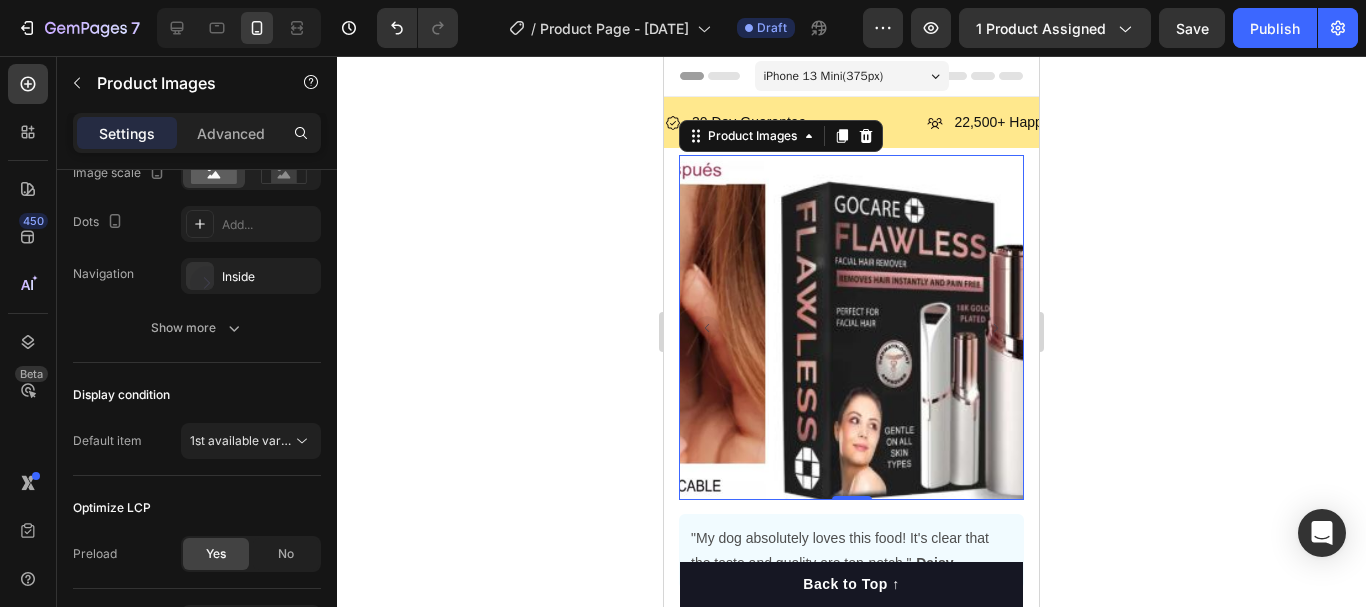 click at bounding box center [941, 327] 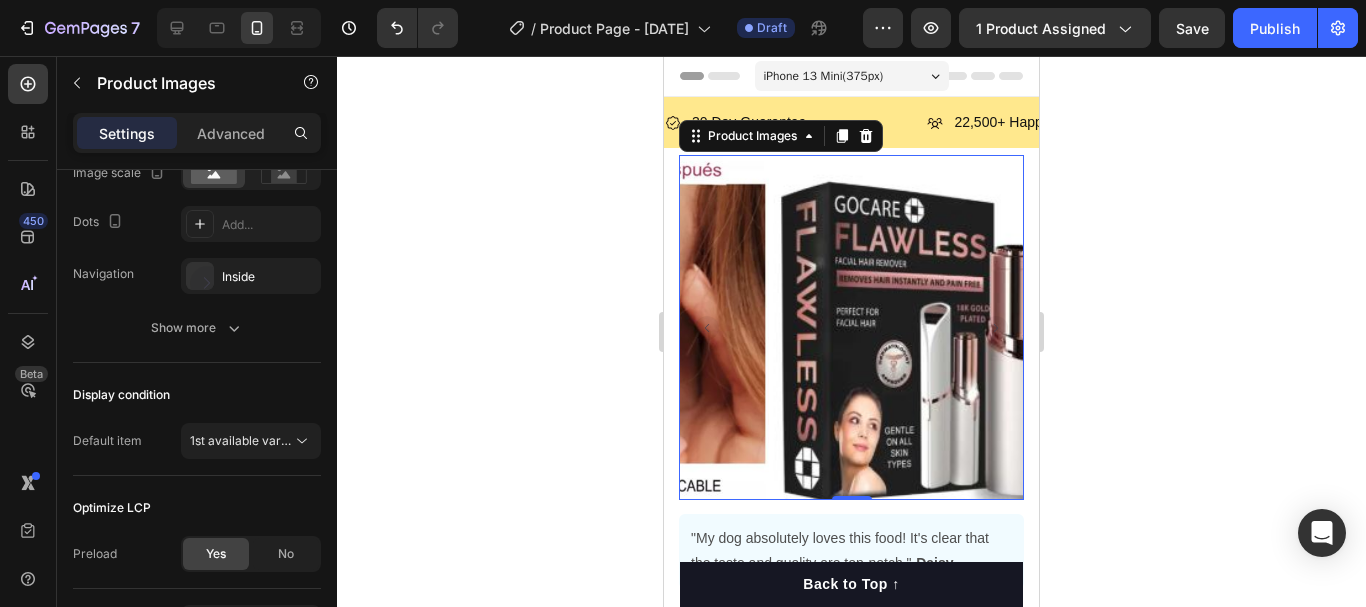 click 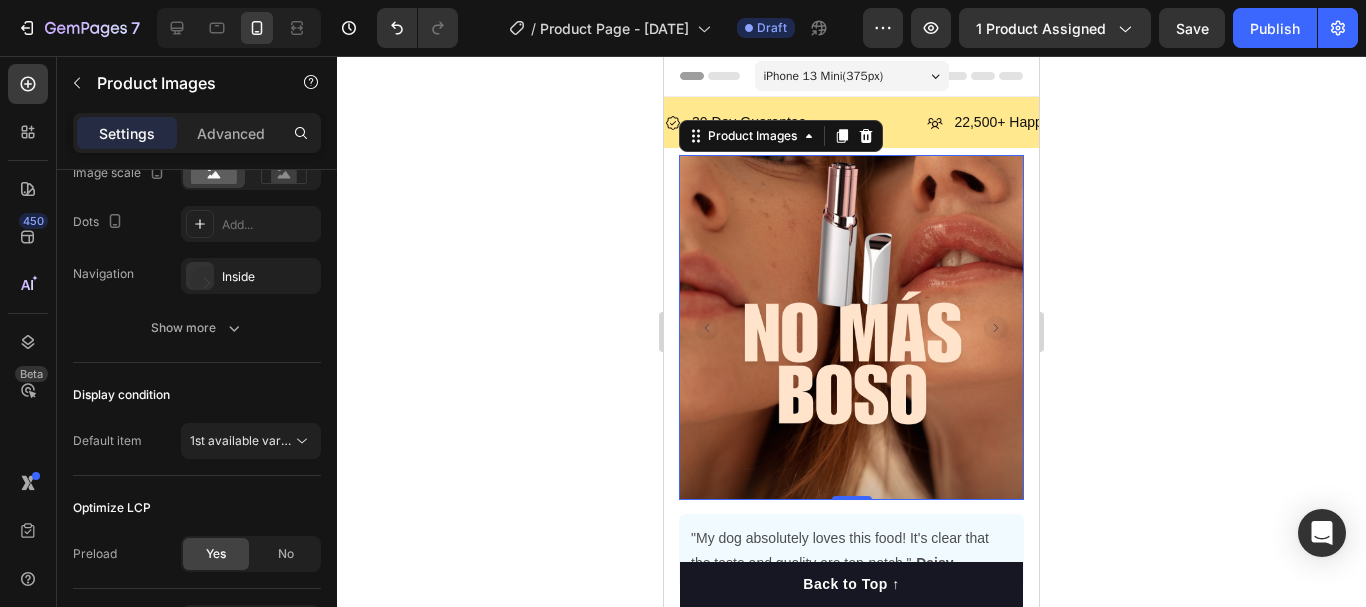click 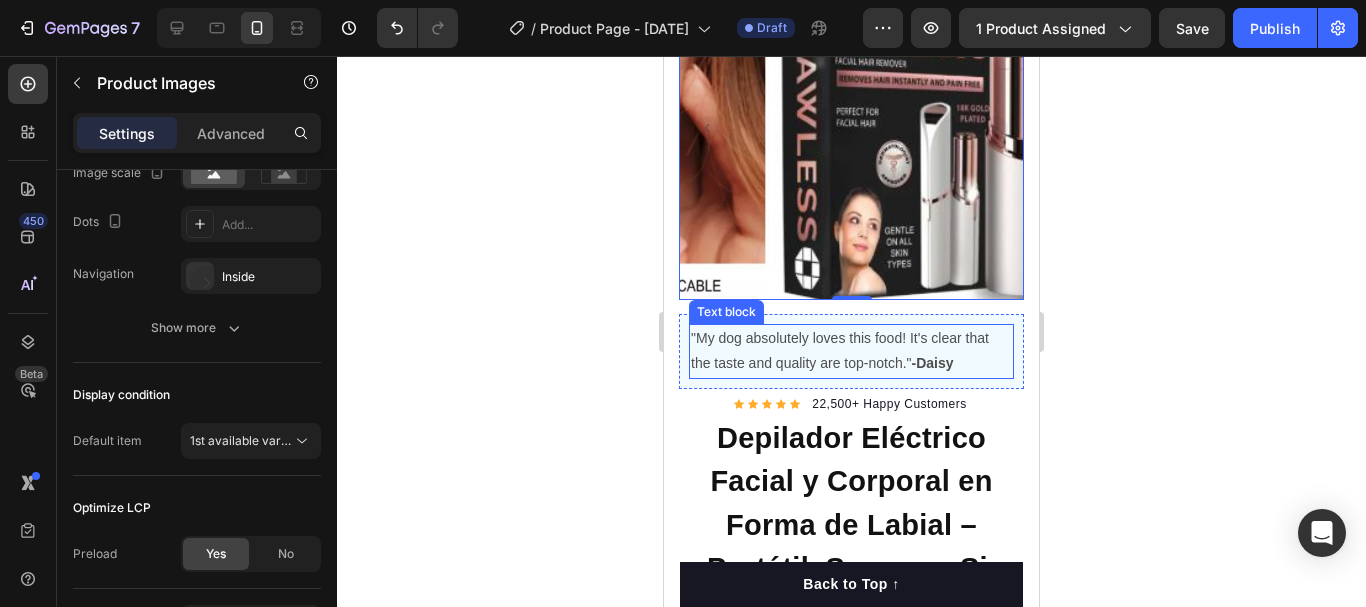 scroll, scrollTop: 0, scrollLeft: 0, axis: both 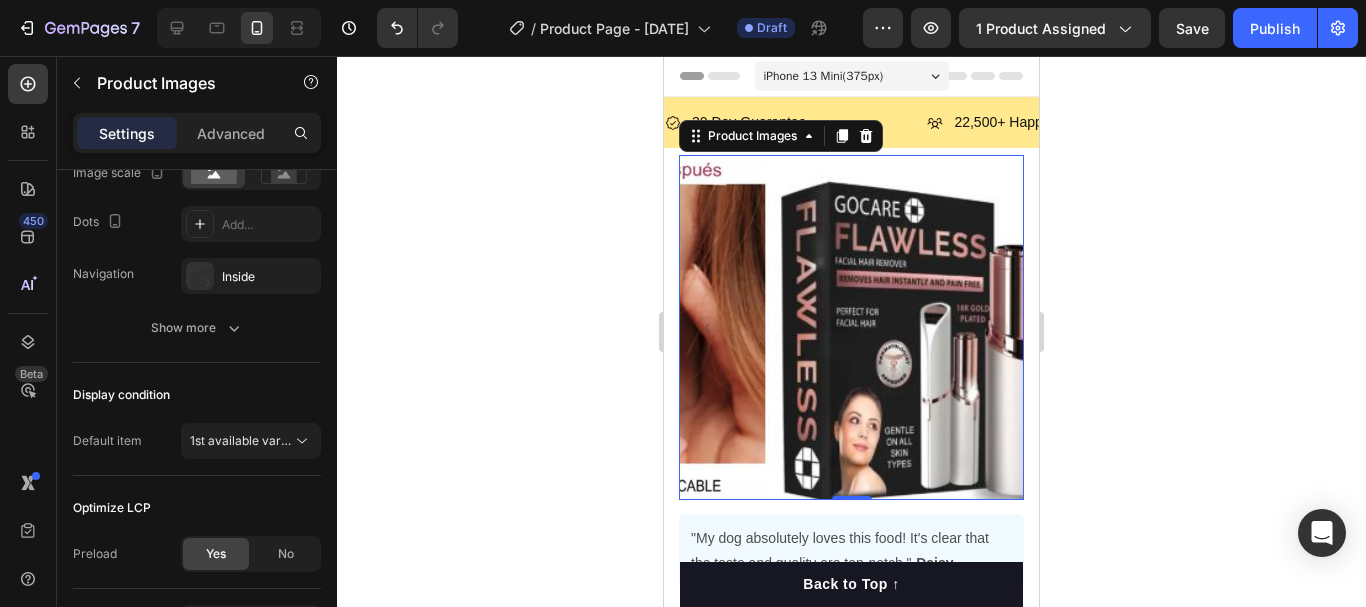 click at bounding box center (941, 327) 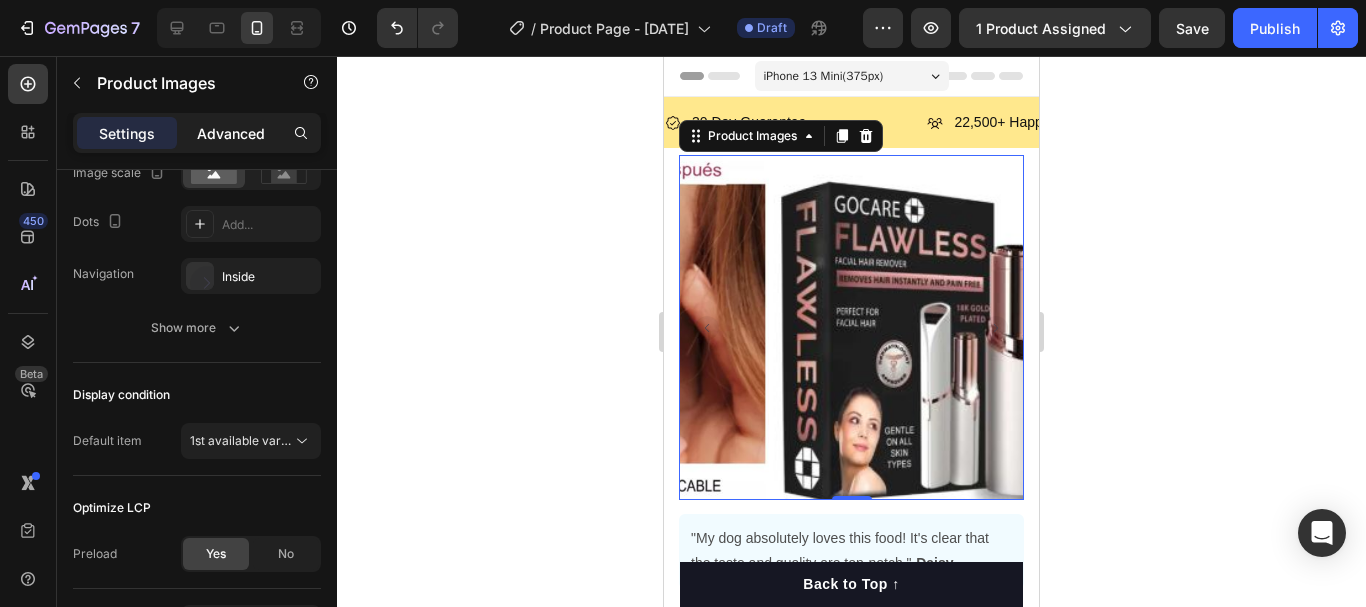 click on "Advanced" at bounding box center [231, 133] 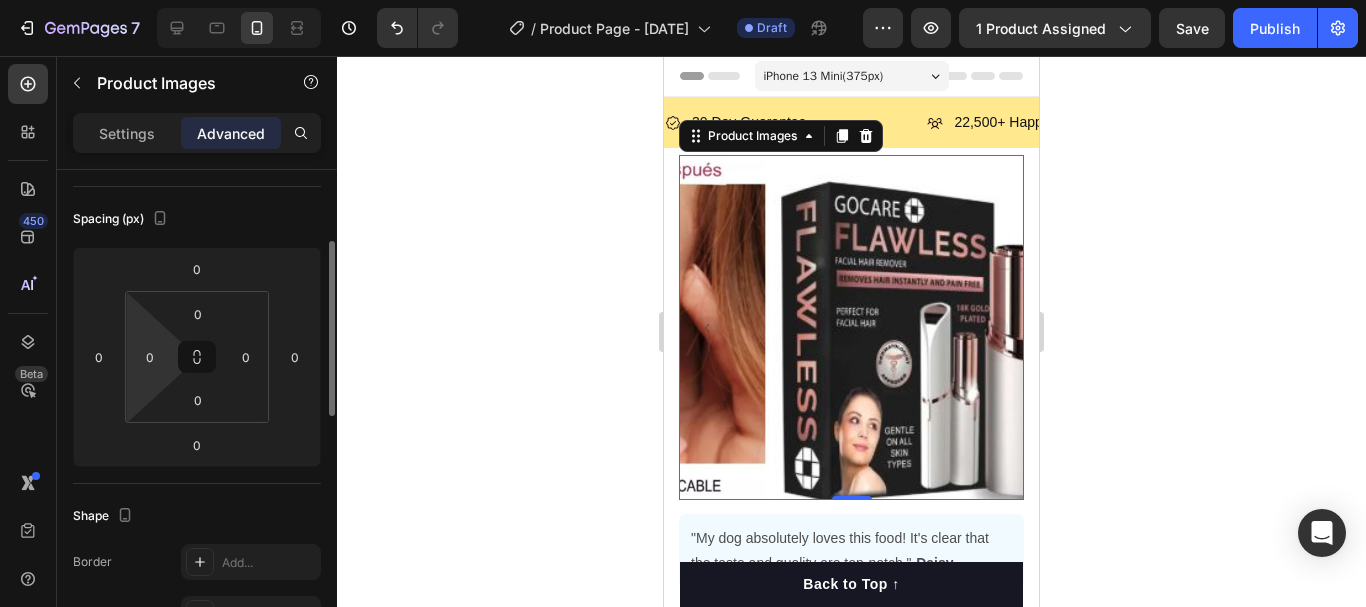 scroll, scrollTop: 0, scrollLeft: 0, axis: both 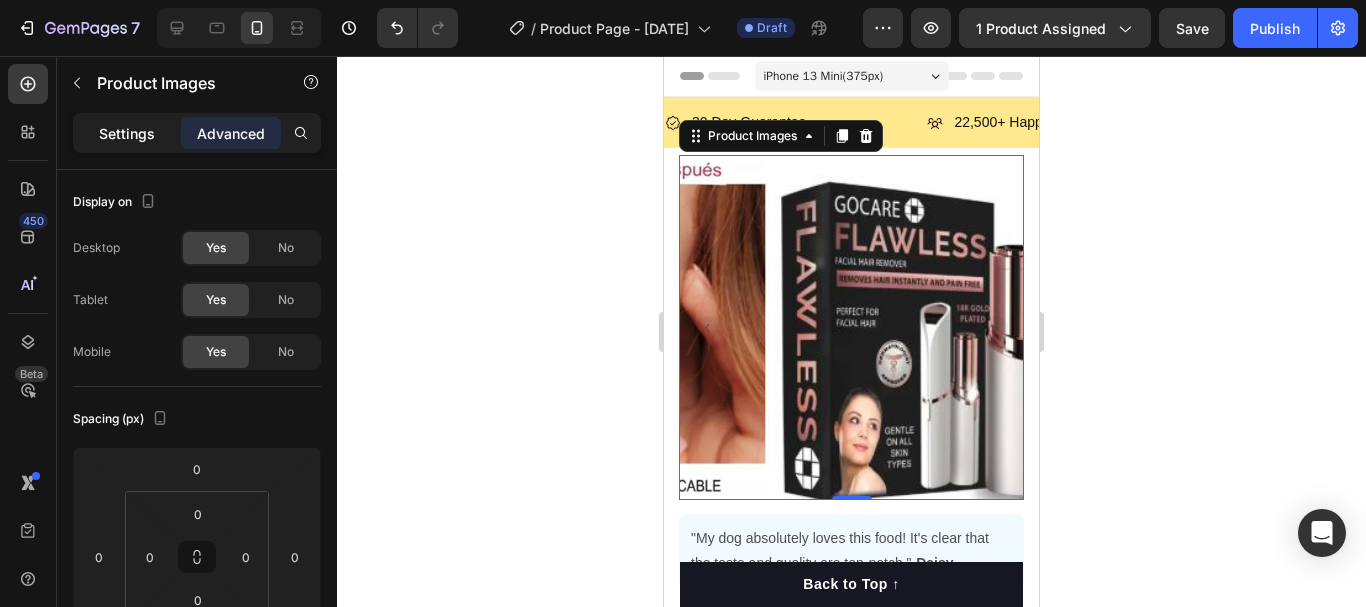 click on "Settings" at bounding box center (127, 133) 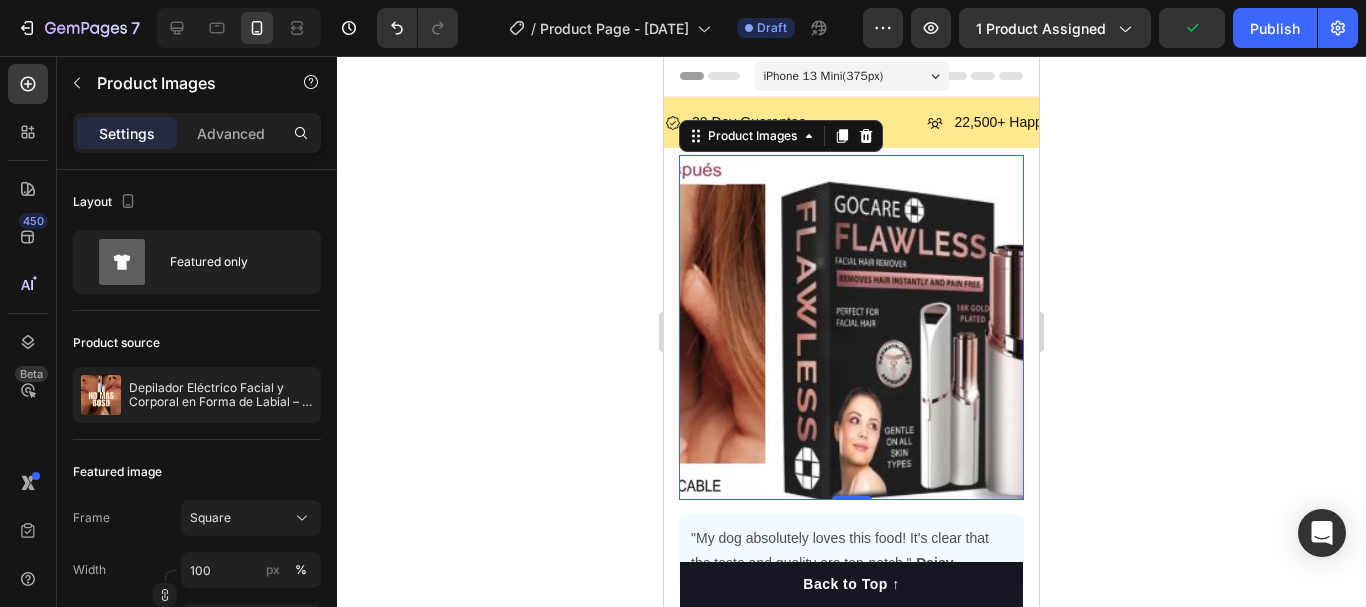 click at bounding box center [941, 327] 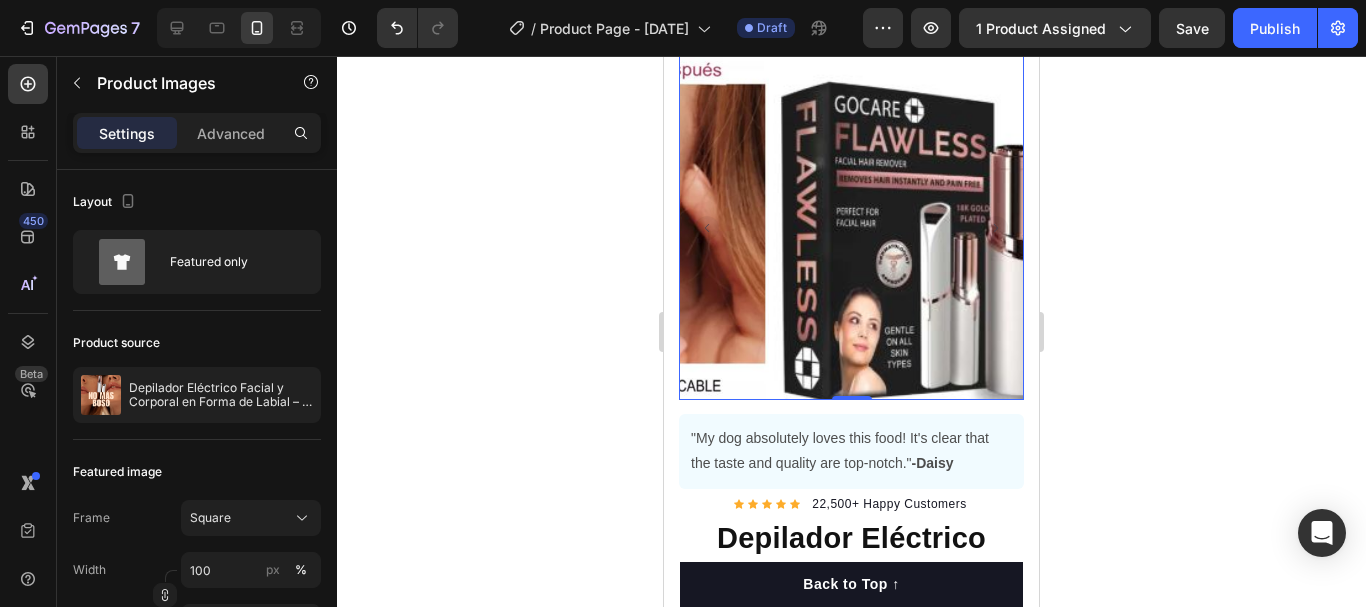 scroll, scrollTop: 0, scrollLeft: 0, axis: both 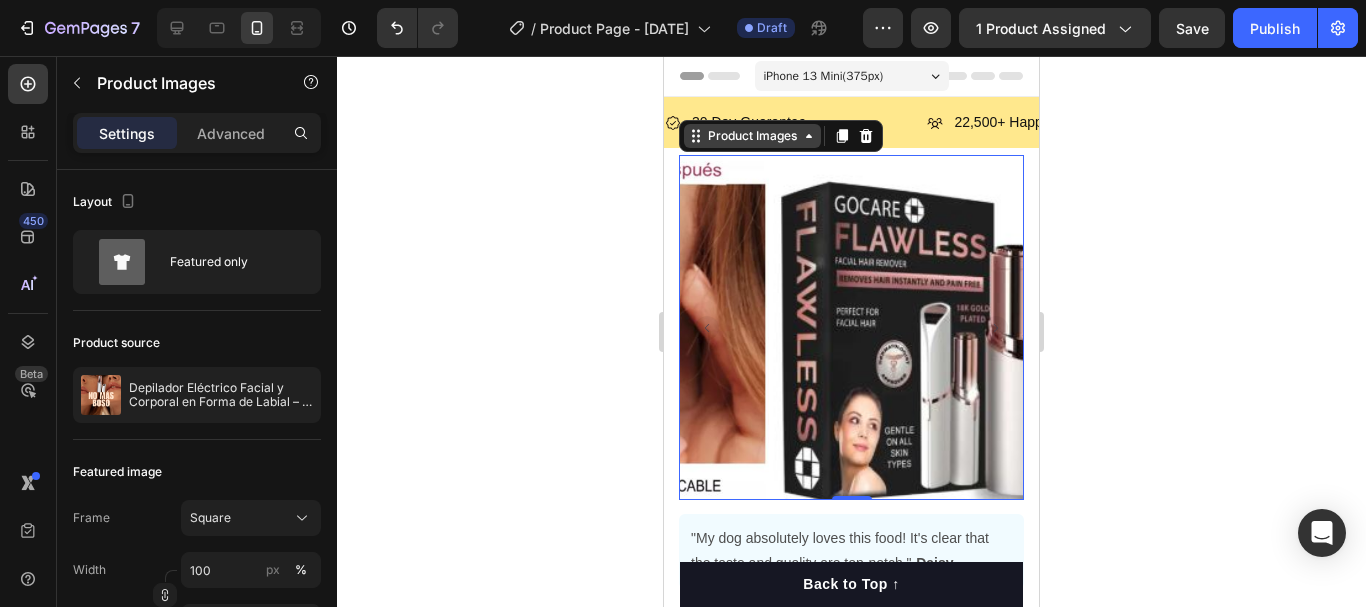 click on "Product Images" at bounding box center [752, 136] 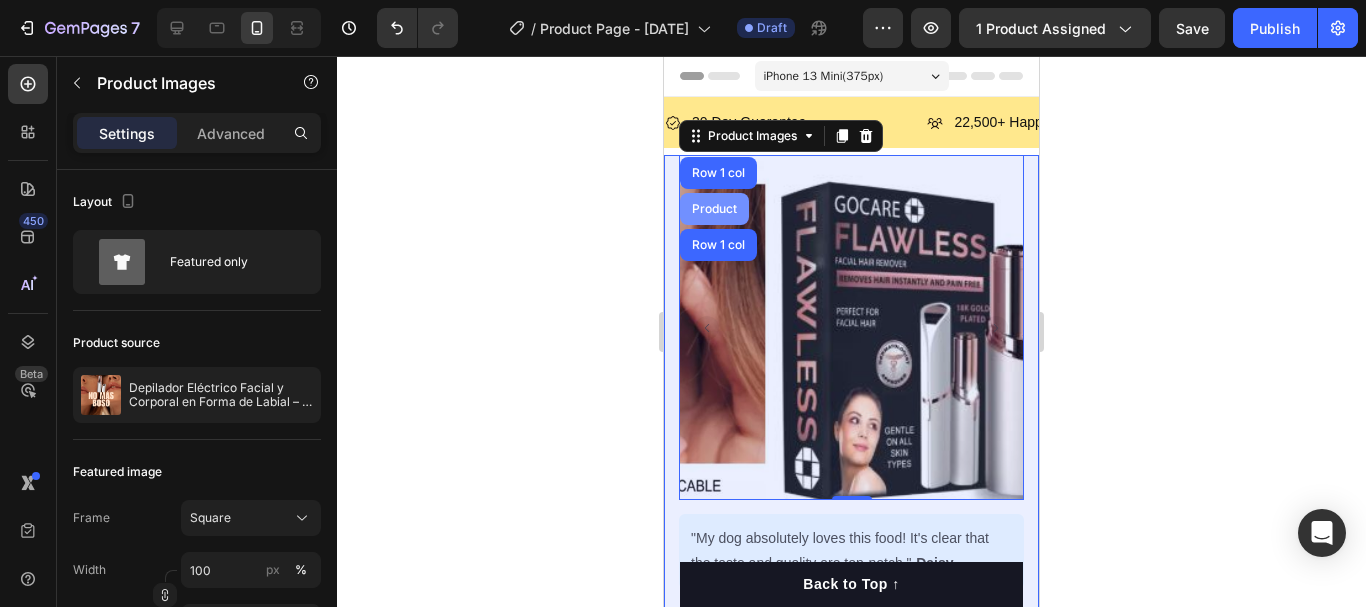 click on "Product" at bounding box center [714, 209] 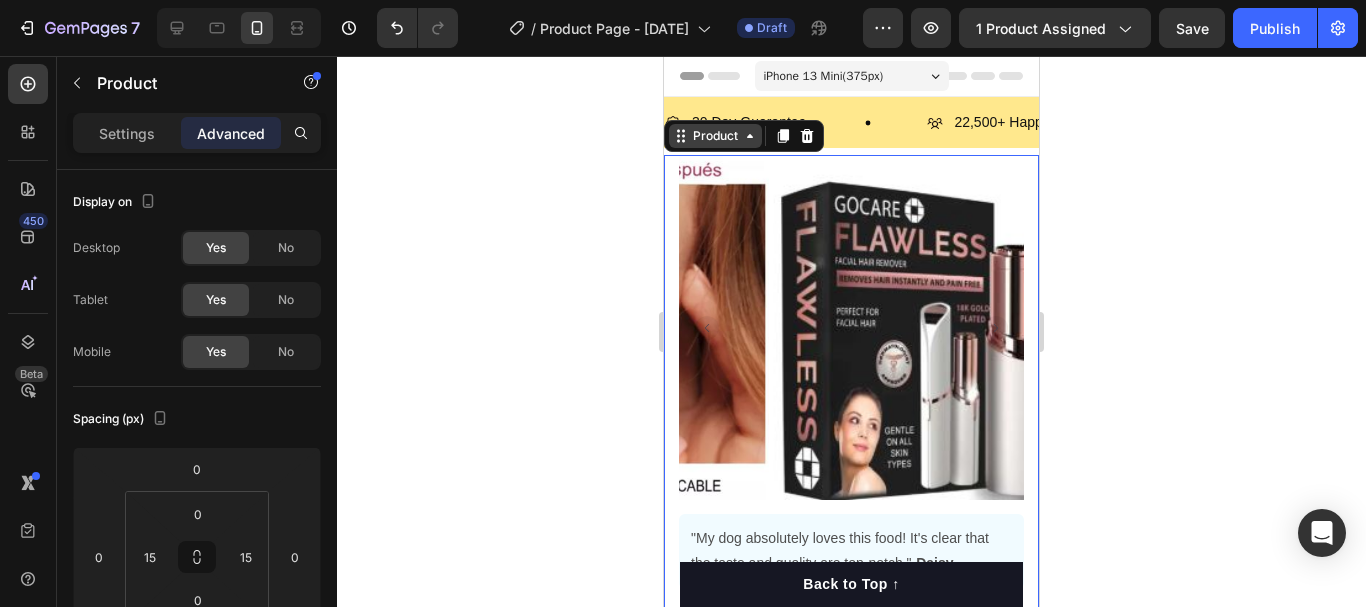 click on "Product" at bounding box center [715, 136] 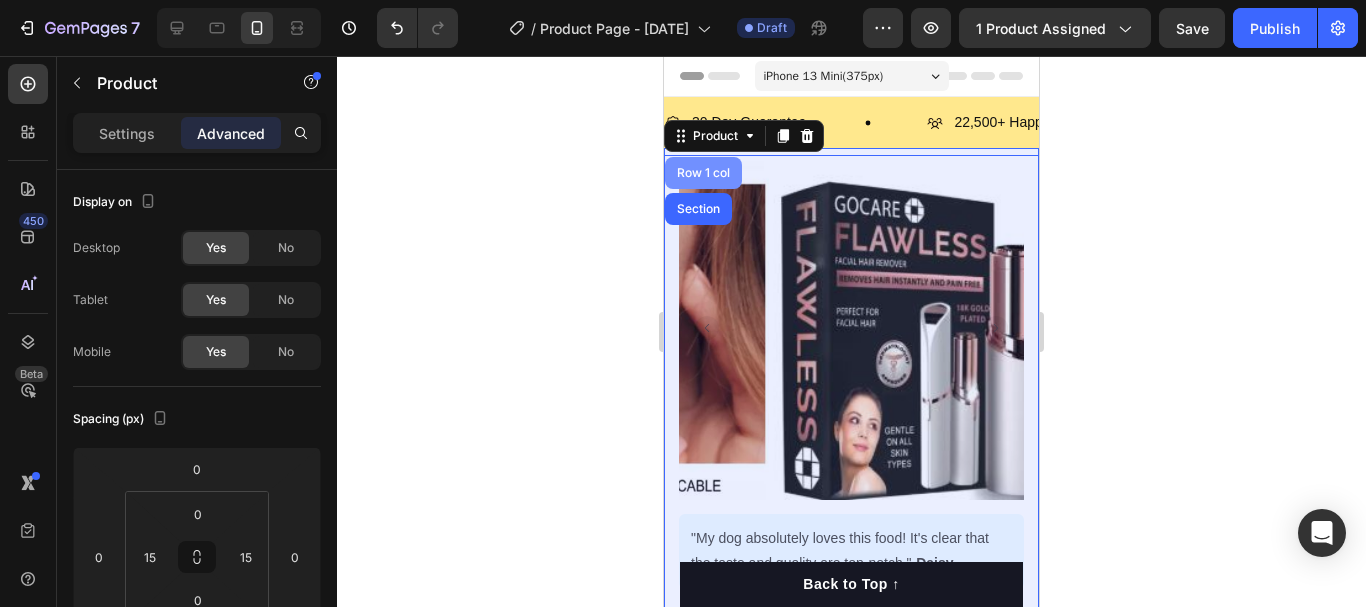 click on "Row 1 col" at bounding box center (703, 173) 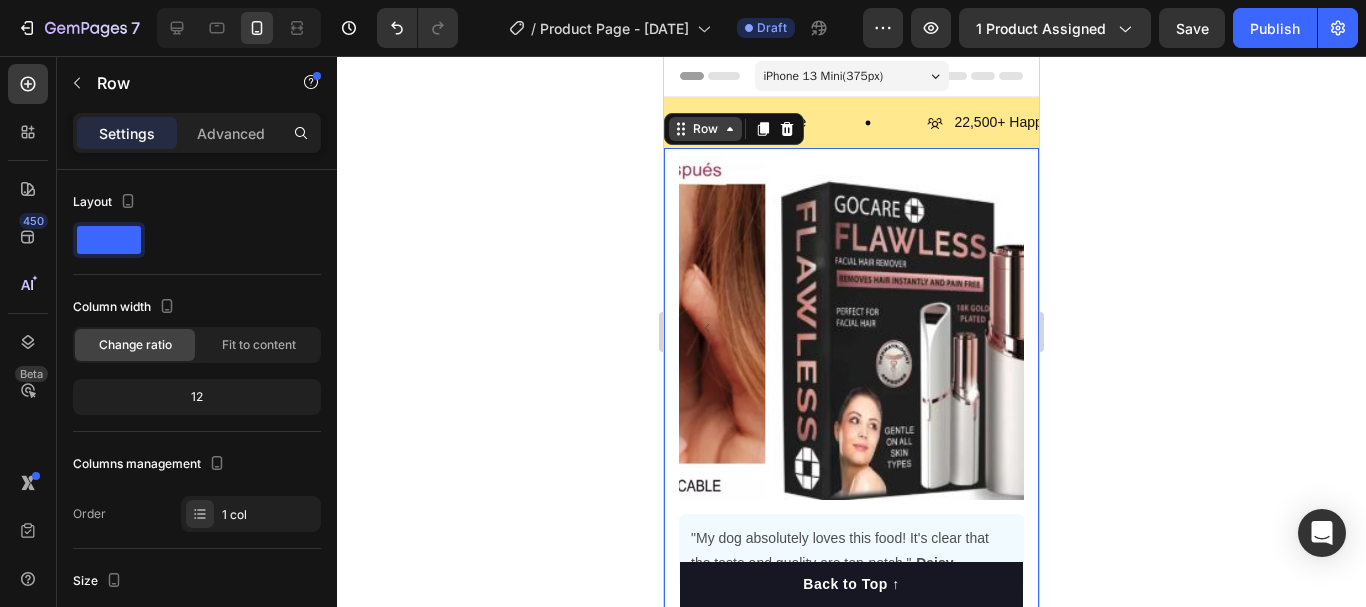 click on "Row" at bounding box center [705, 129] 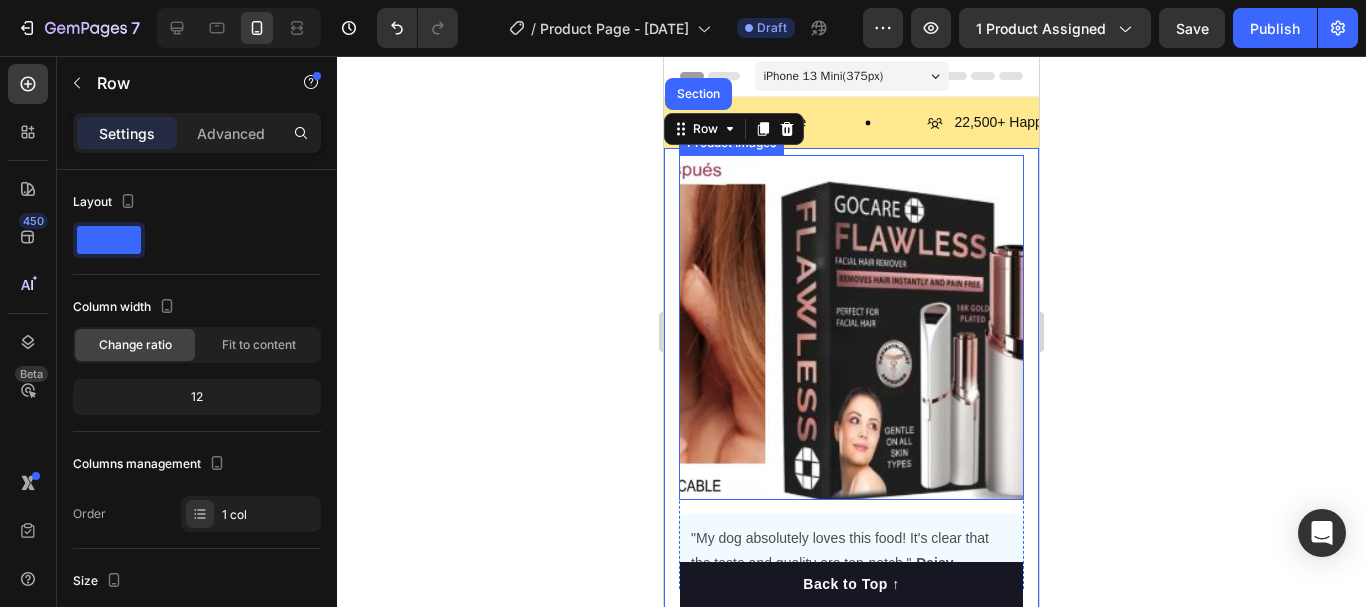 click at bounding box center (941, 327) 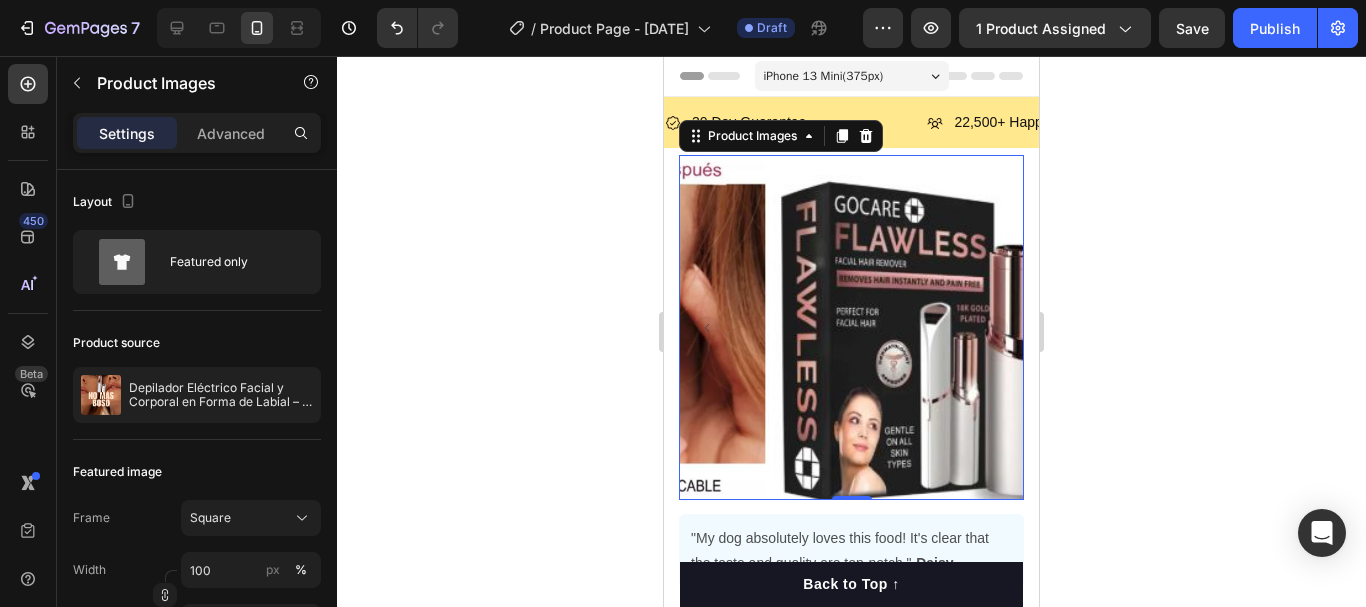 click at bounding box center [941, 327] 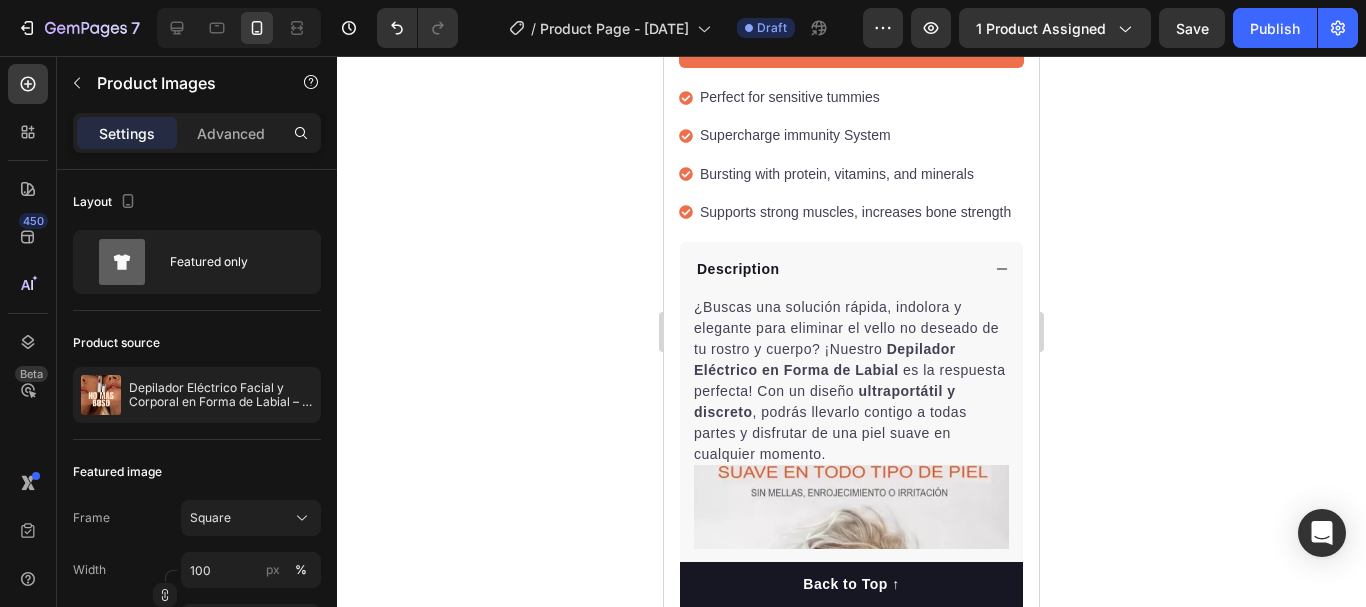 scroll, scrollTop: 900, scrollLeft: 0, axis: vertical 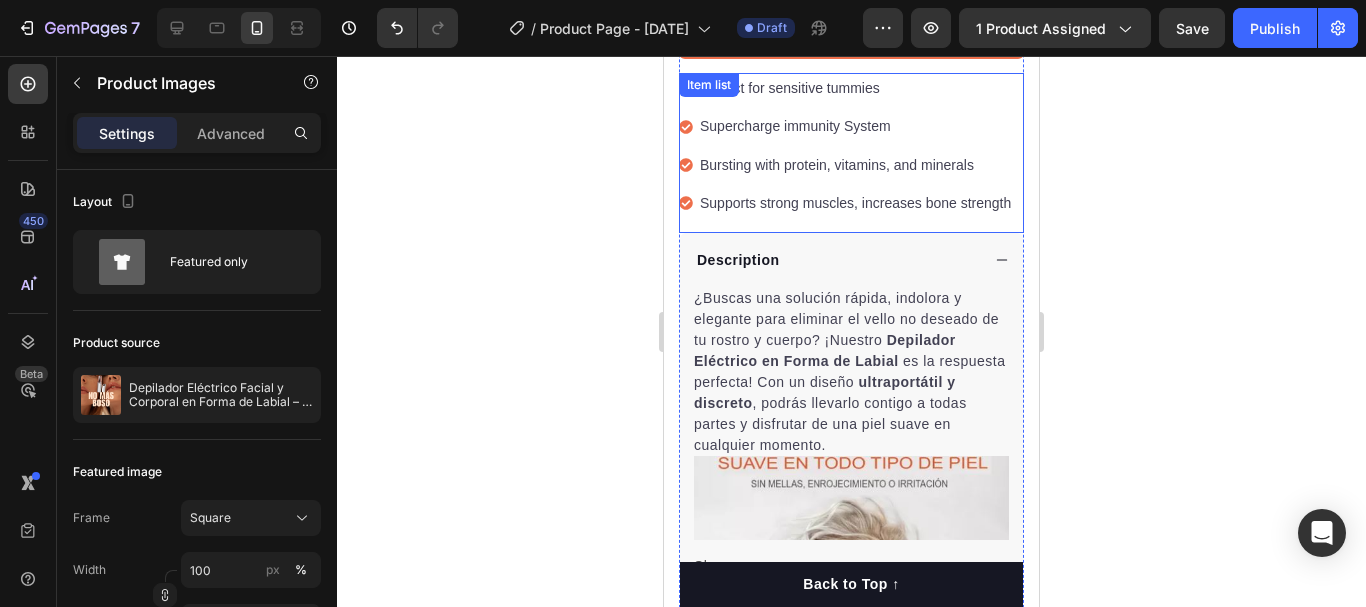 click on "Supercharge immunity System" at bounding box center (855, 126) 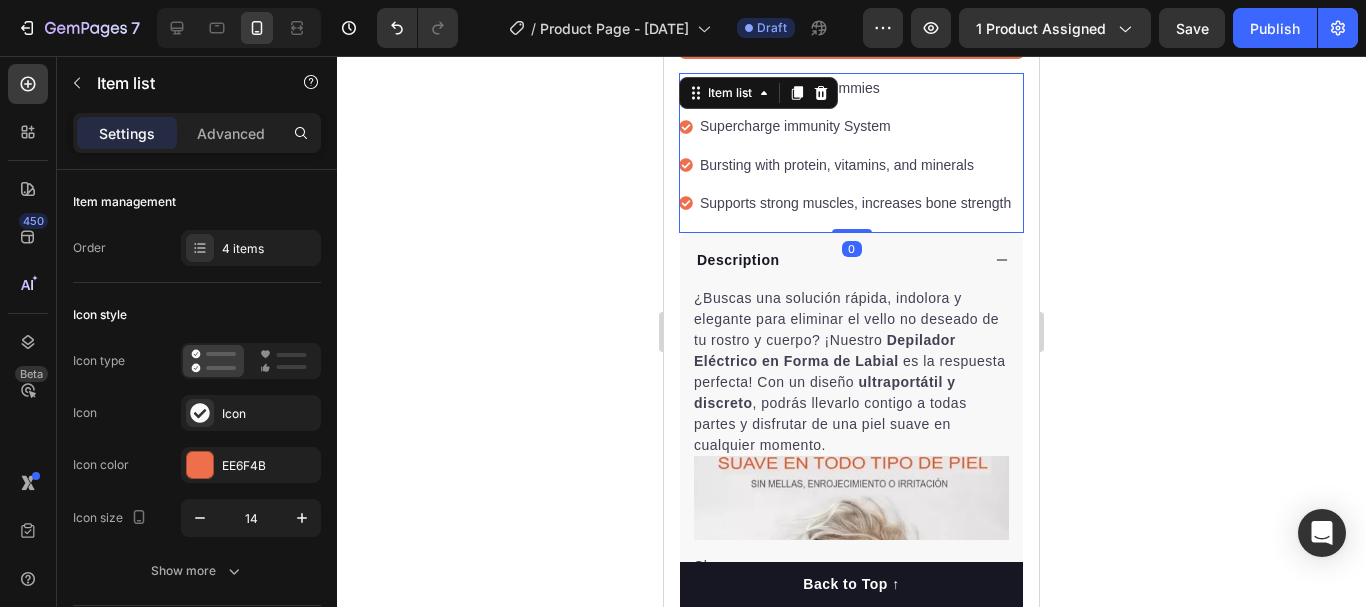 click on "Supercharge immunity System" at bounding box center [855, 126] 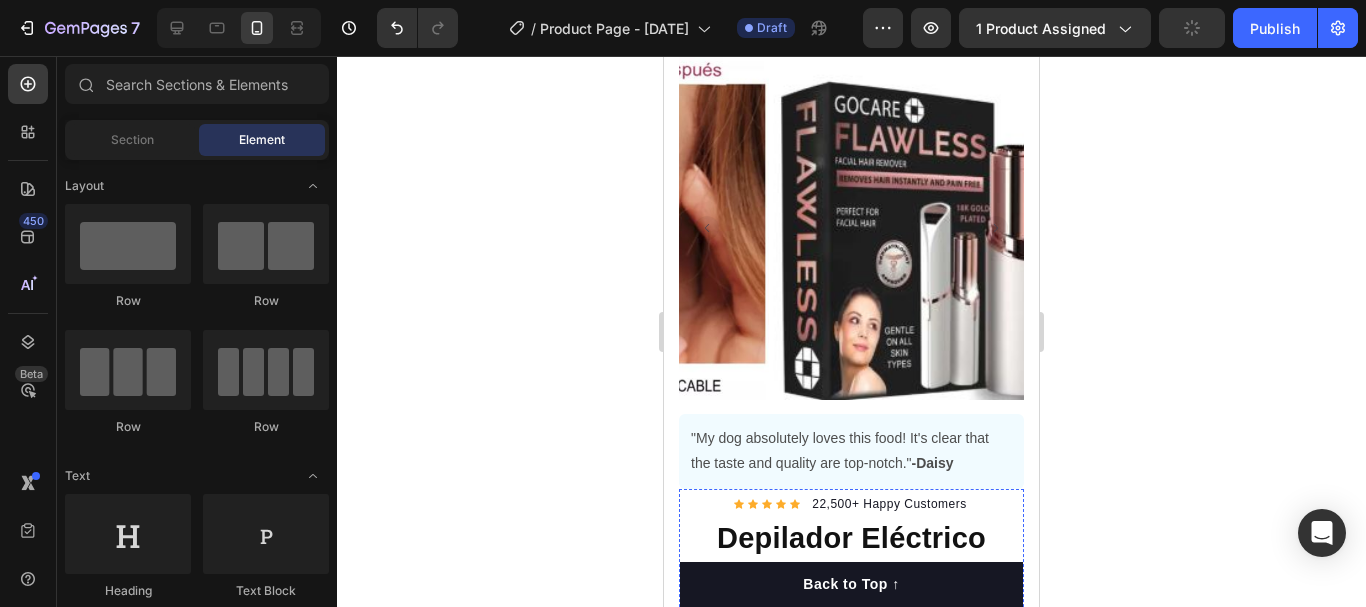 scroll, scrollTop: 0, scrollLeft: 0, axis: both 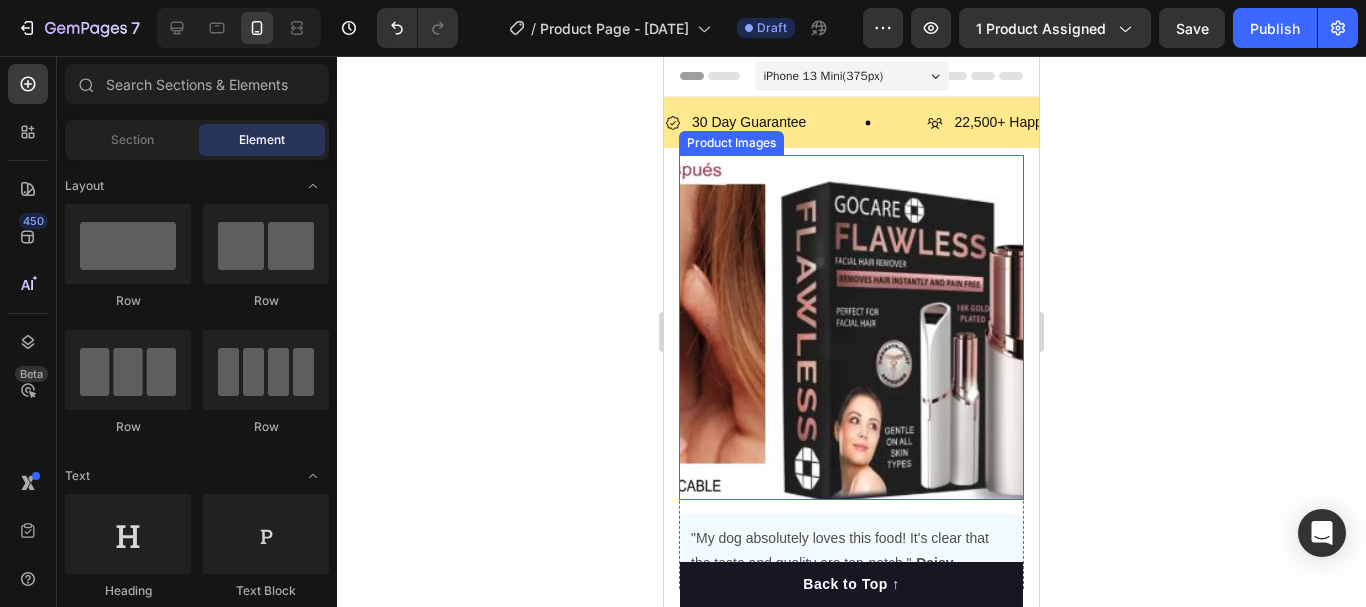 click at bounding box center (941, 327) 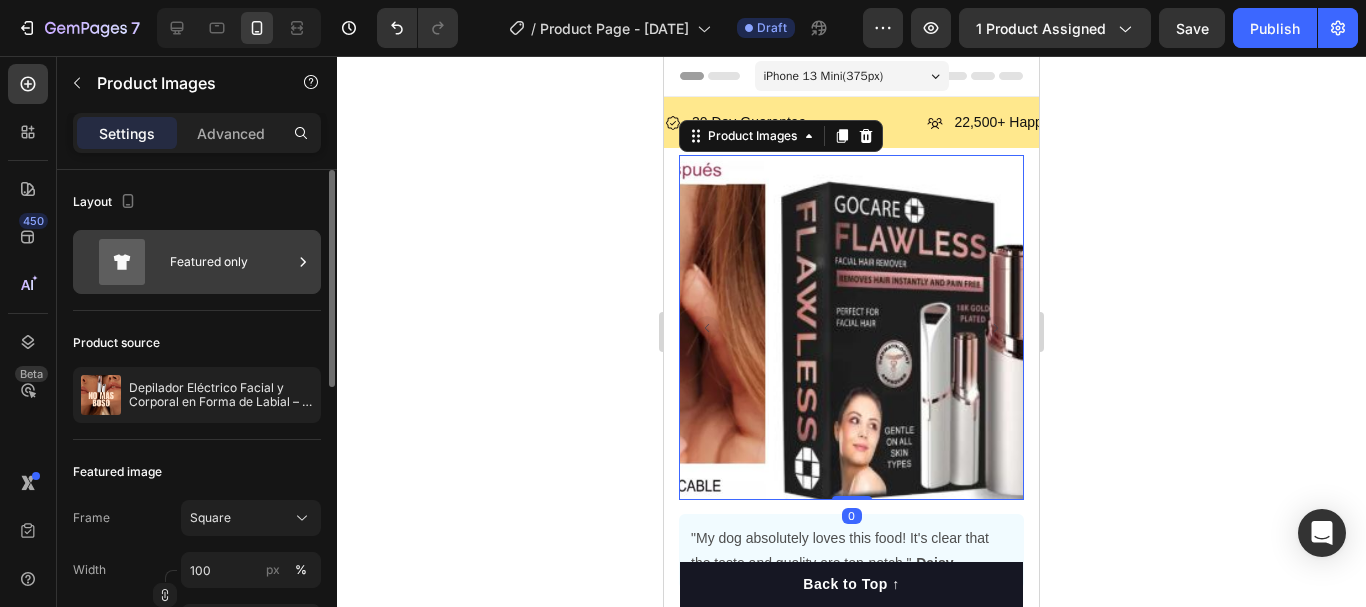 click on "Featured only" at bounding box center (231, 262) 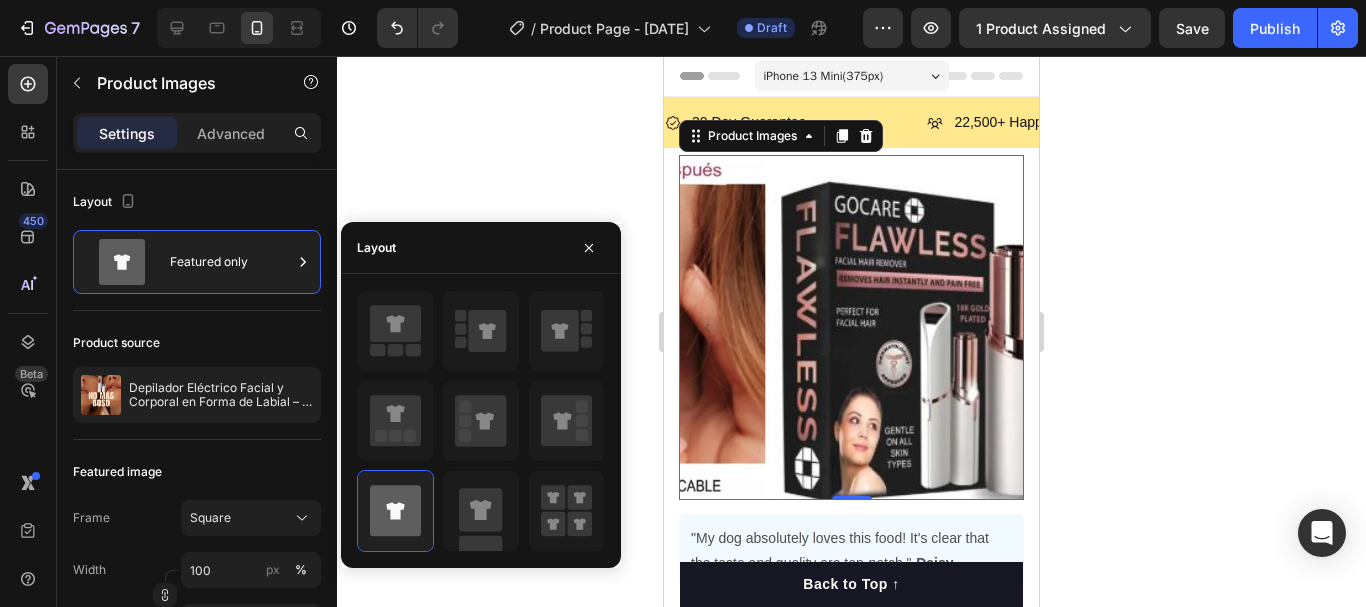 click 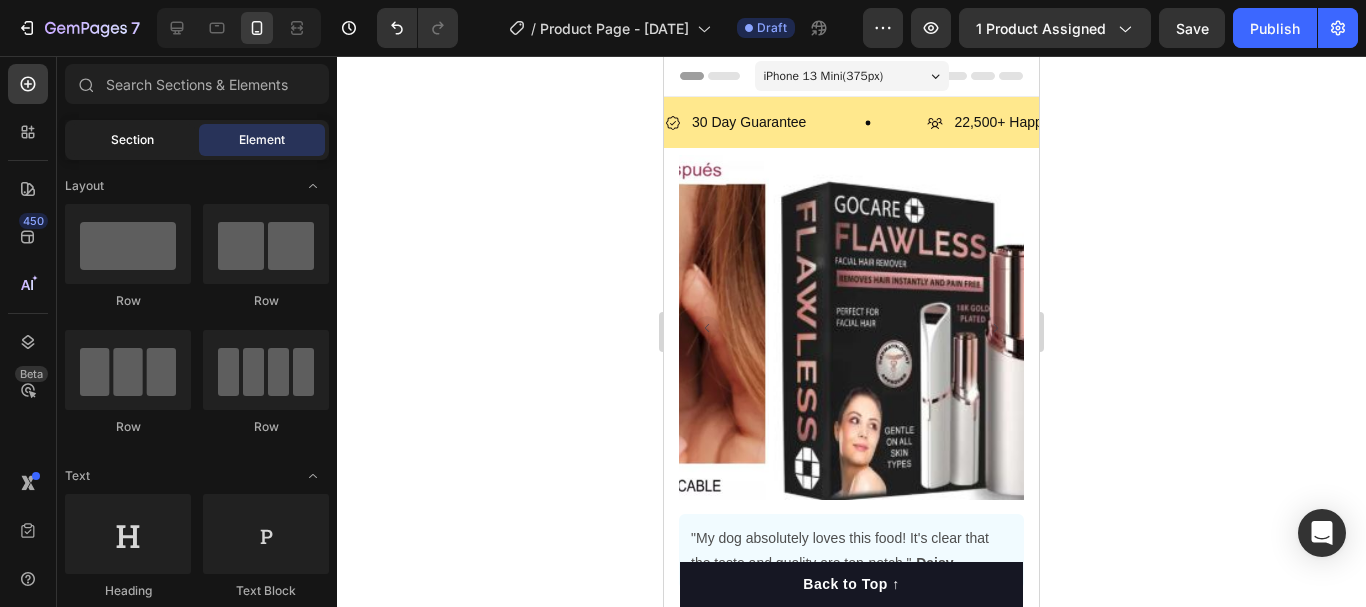 click on "Section" 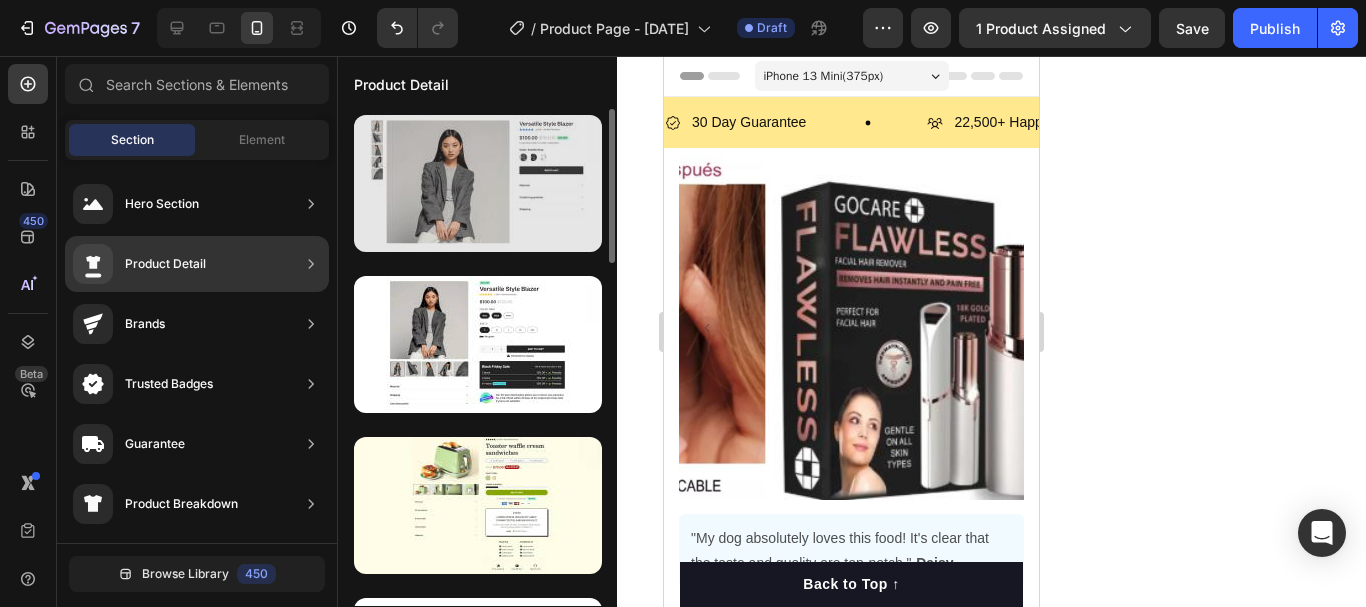 click at bounding box center (478, 183) 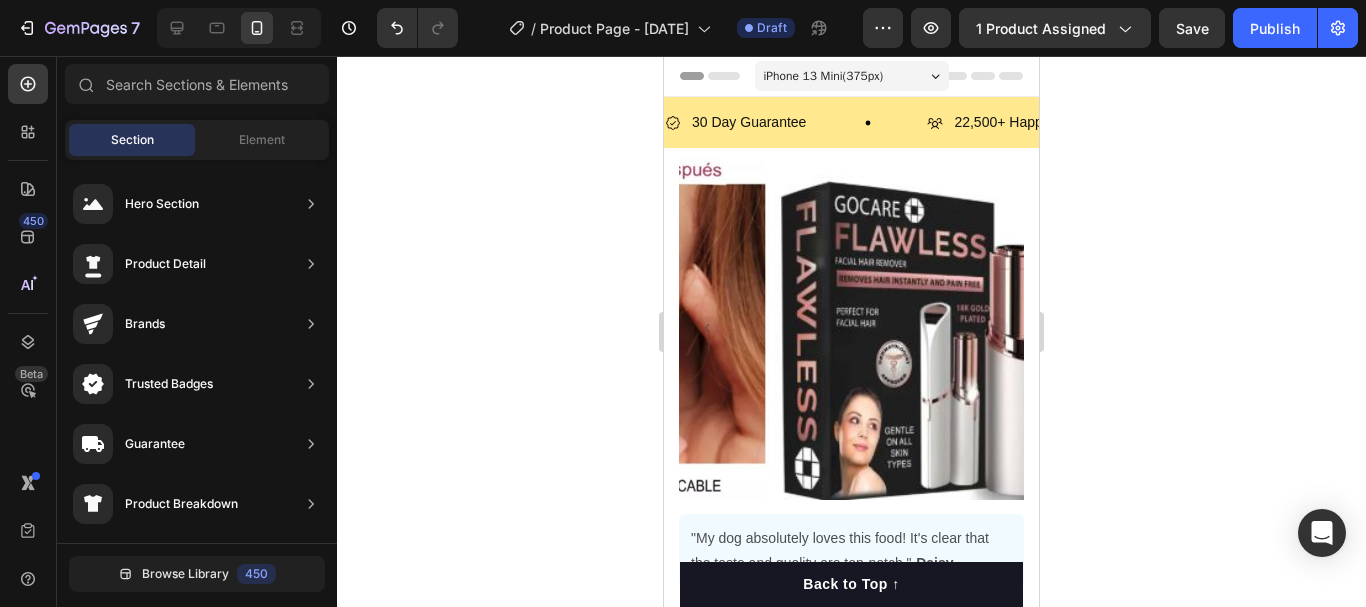 click 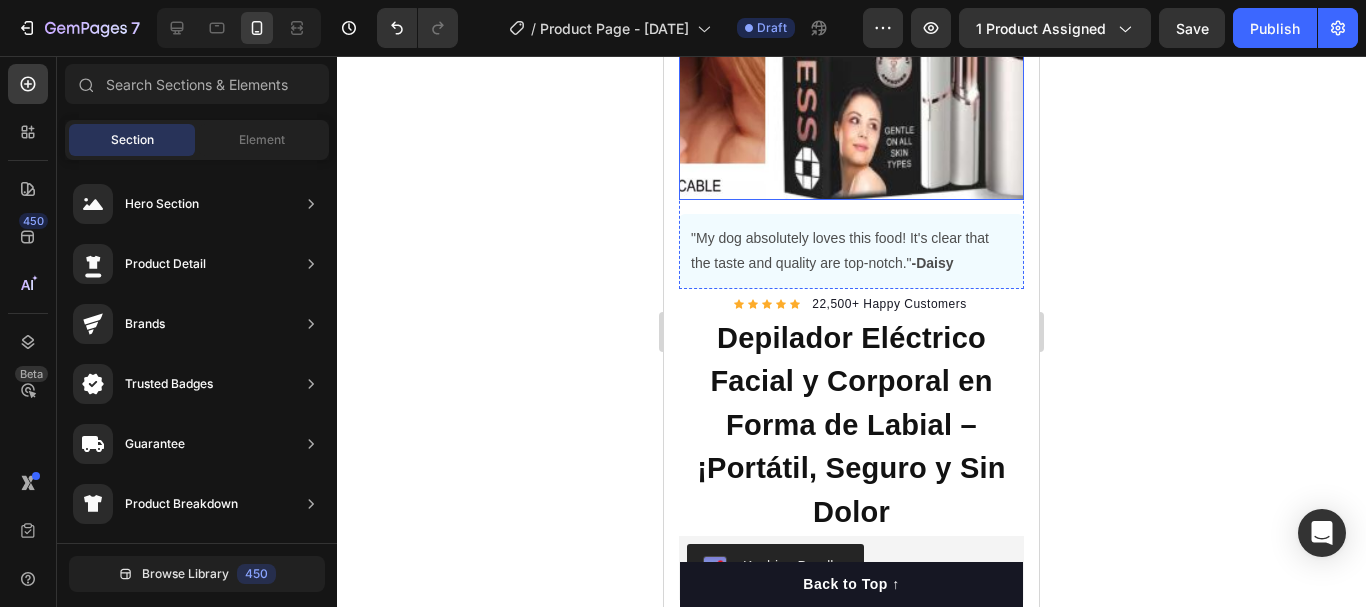 scroll, scrollTop: 0, scrollLeft: 0, axis: both 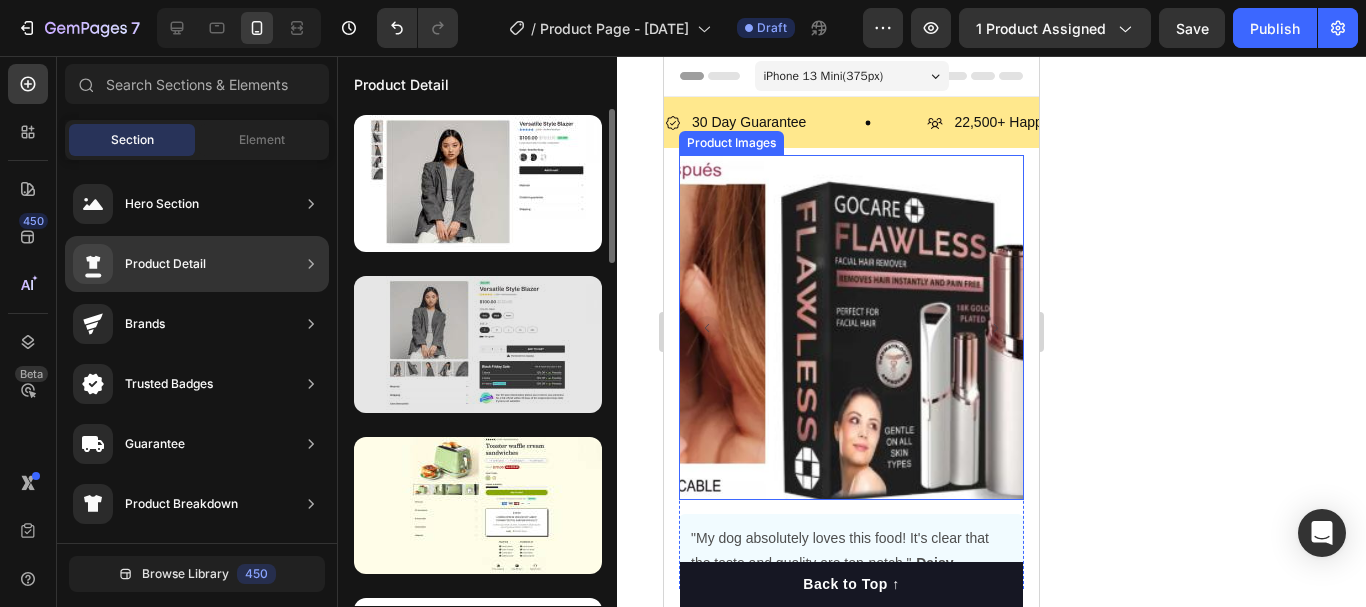 click at bounding box center [478, 344] 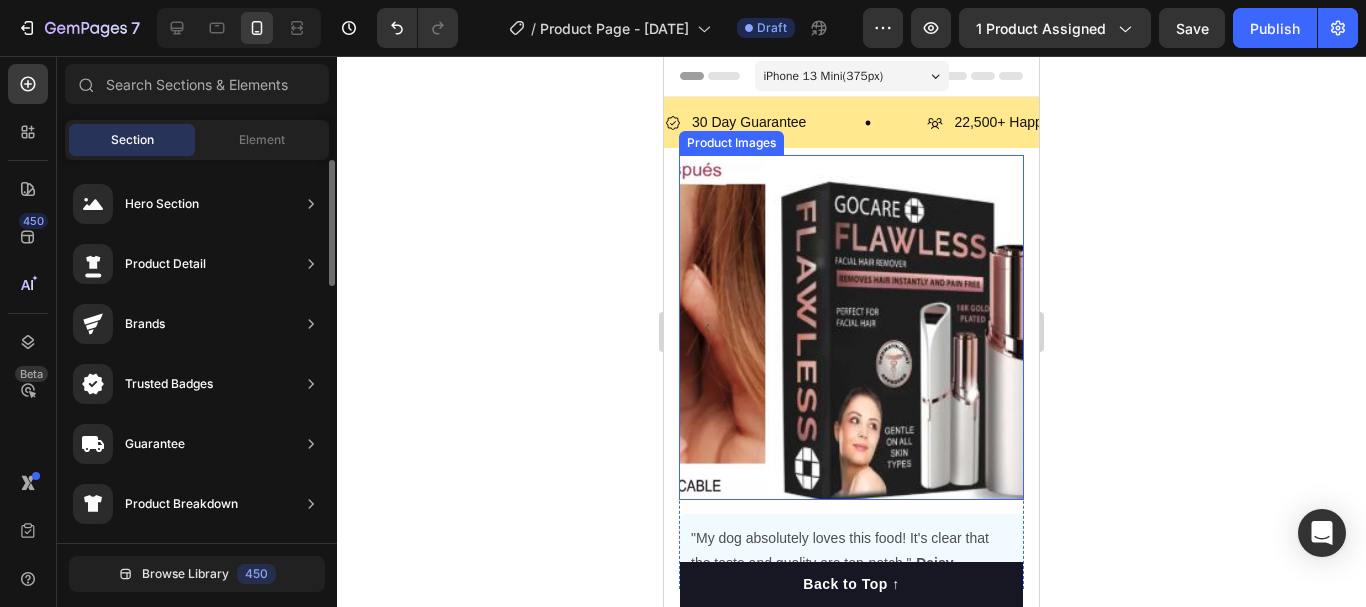 scroll, scrollTop: 1101, scrollLeft: 0, axis: vertical 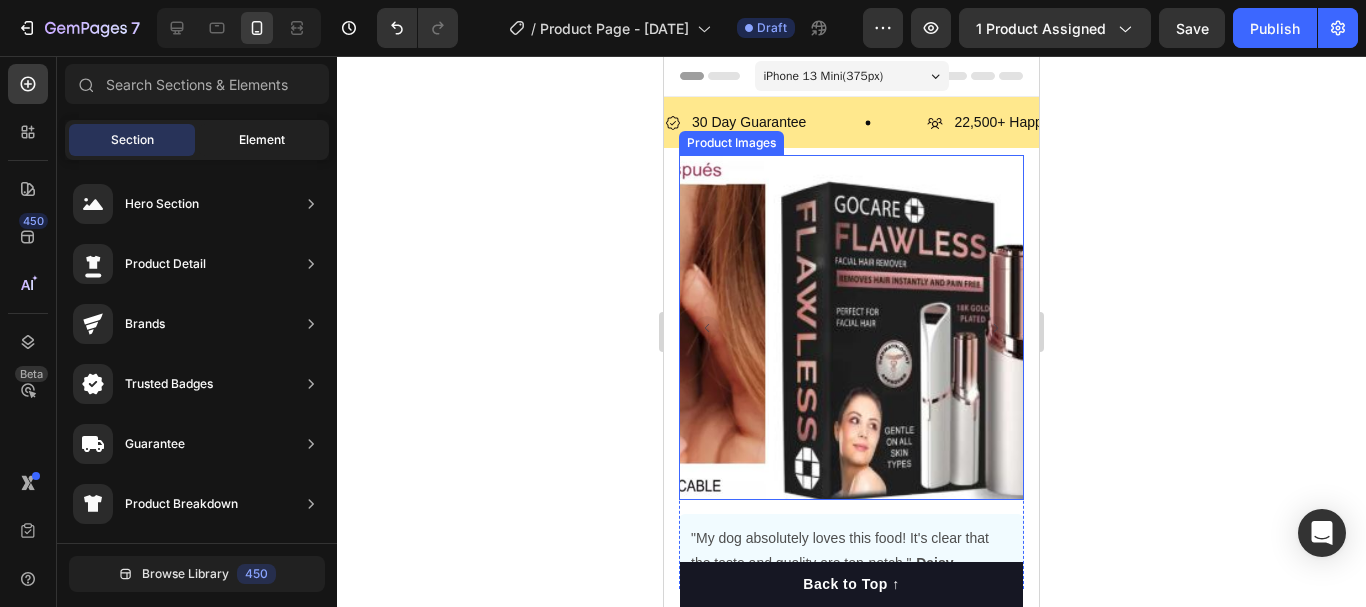 click on "Element" at bounding box center [262, 140] 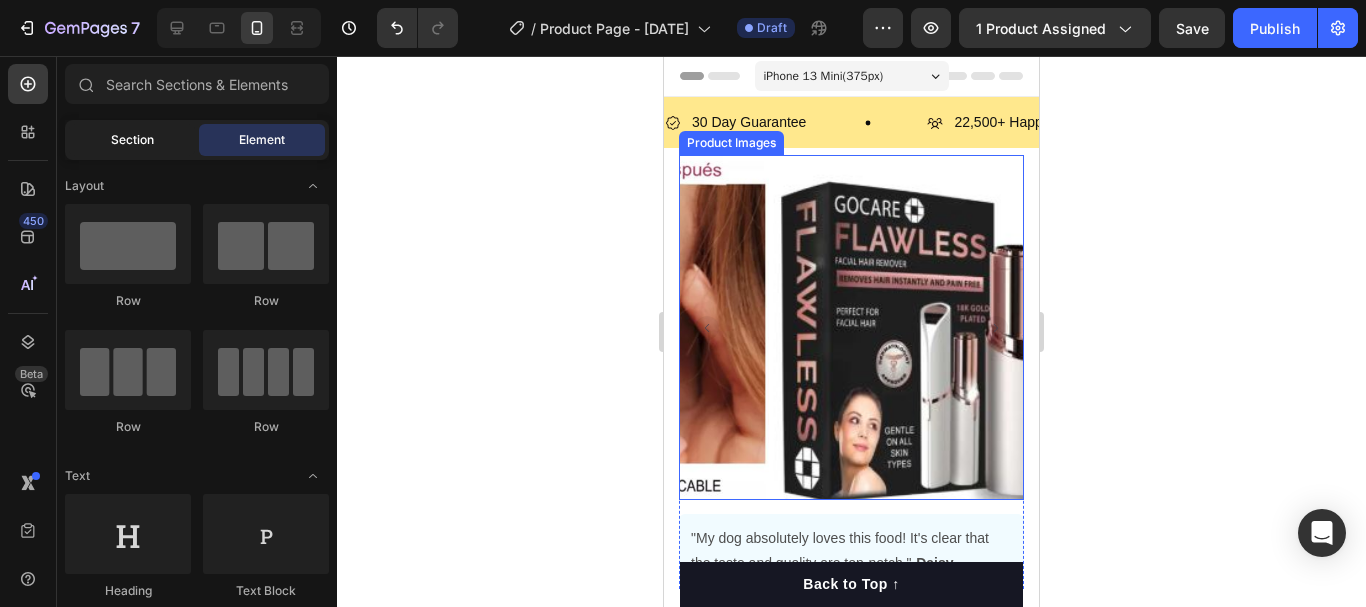 click on "Section" at bounding box center (132, 140) 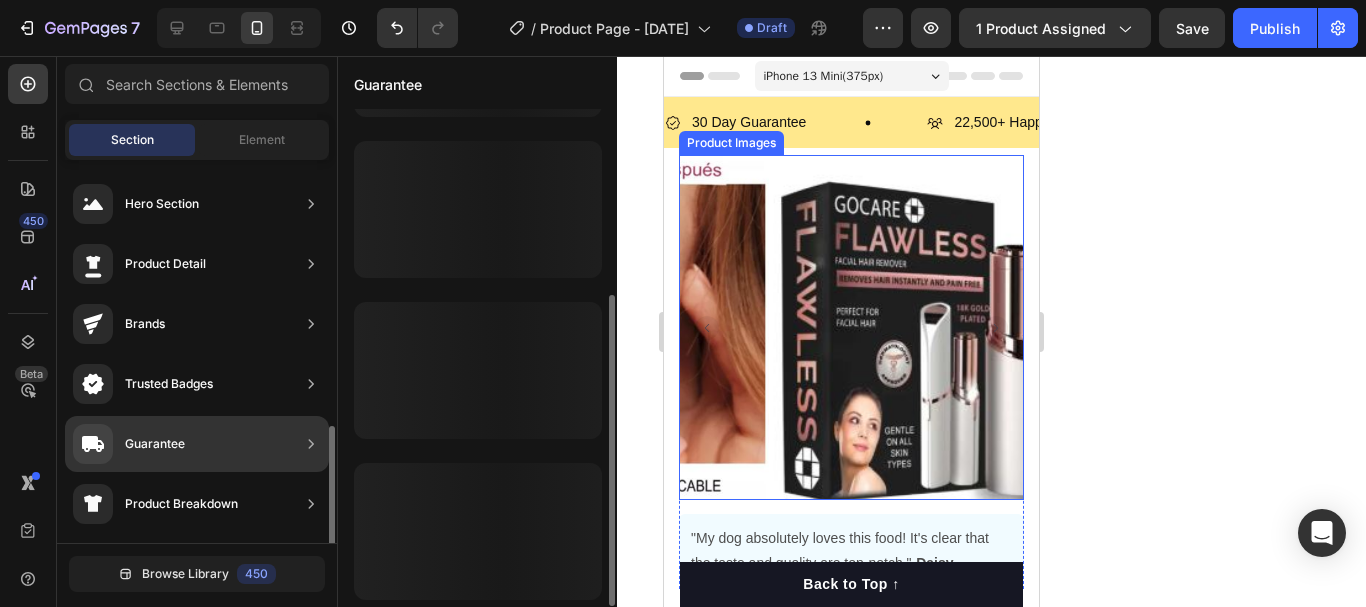 scroll, scrollTop: 200, scrollLeft: 0, axis: vertical 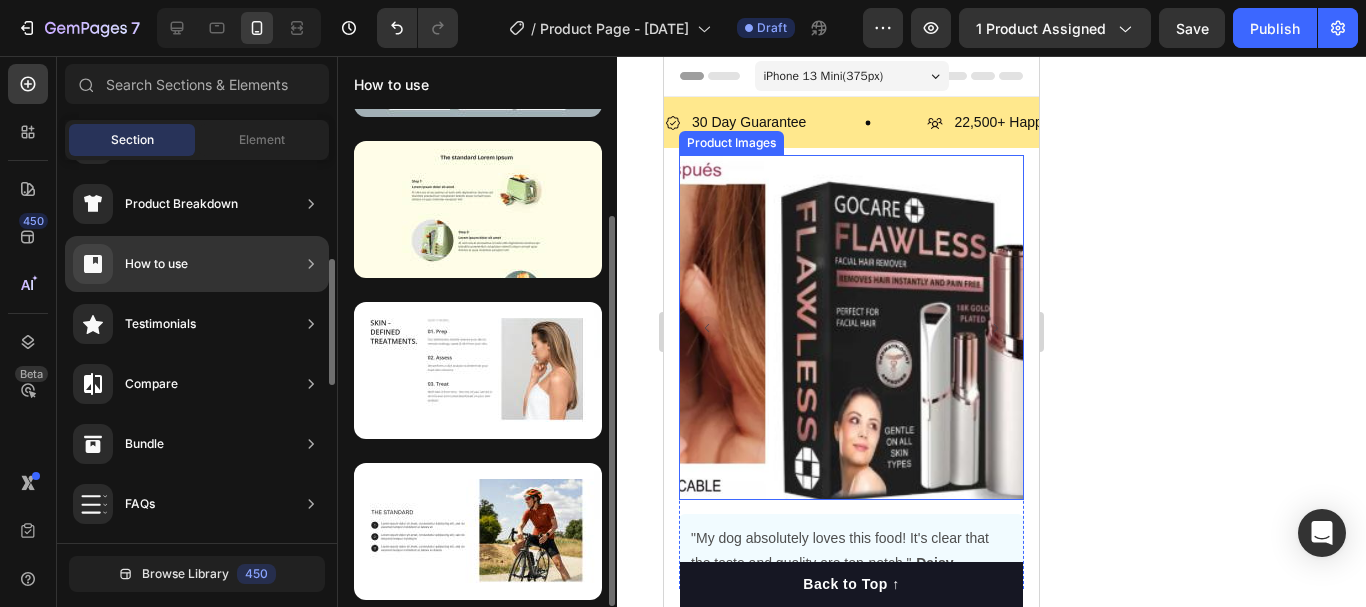 click on "Testimonials" 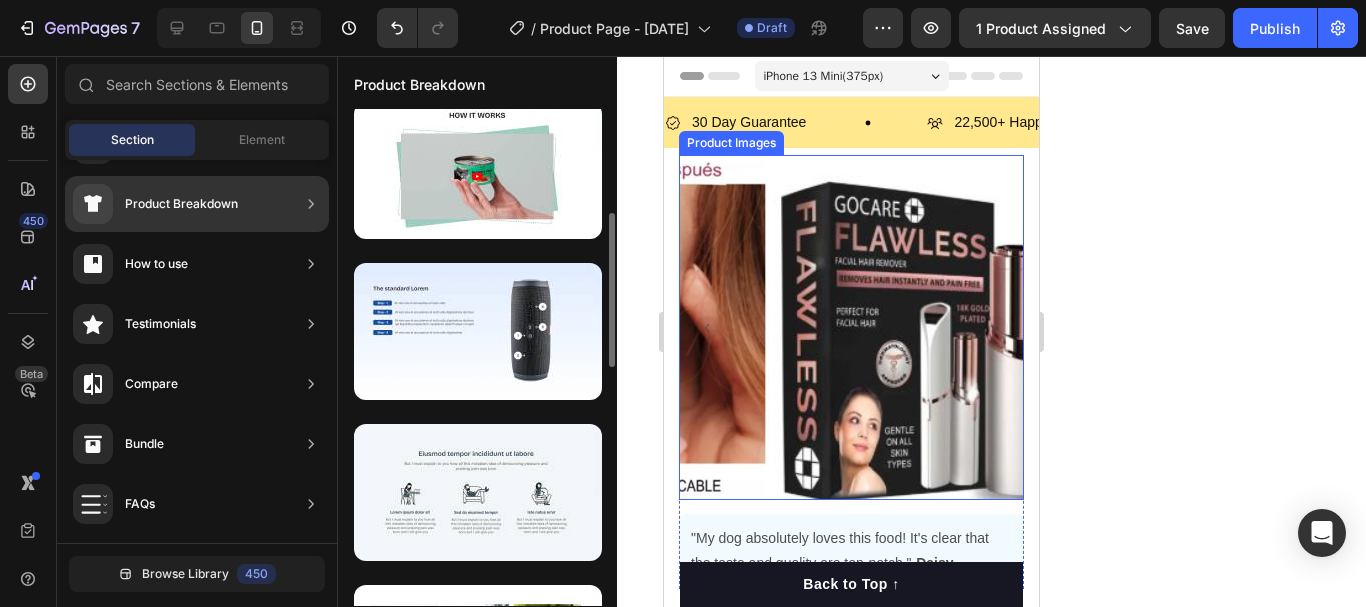 scroll, scrollTop: 735, scrollLeft: 0, axis: vertical 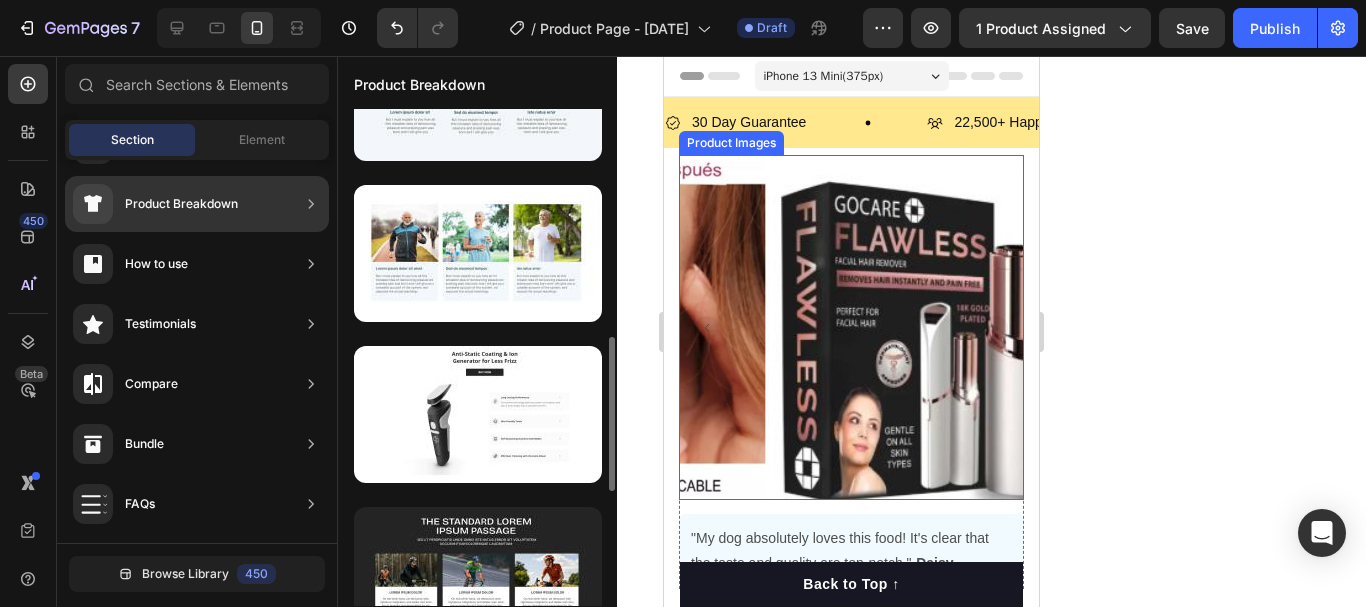 click at bounding box center (478, 414) 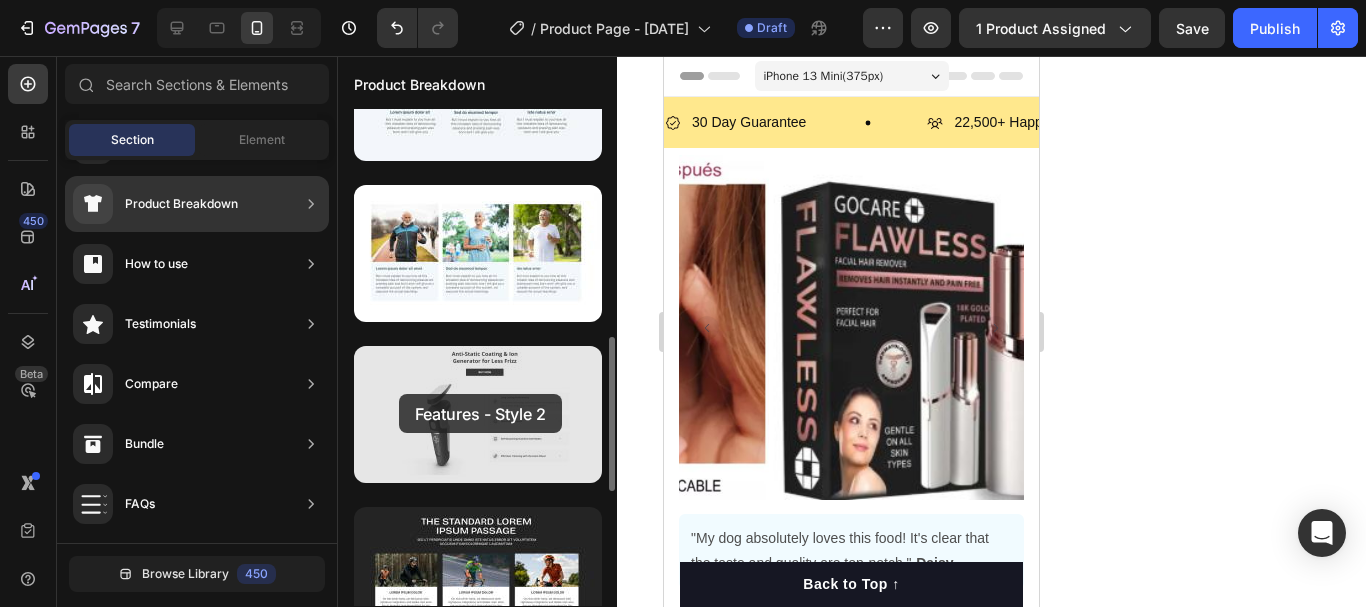 drag, startPoint x: 474, startPoint y: 421, endPoint x: 399, endPoint y: 394, distance: 79.71198 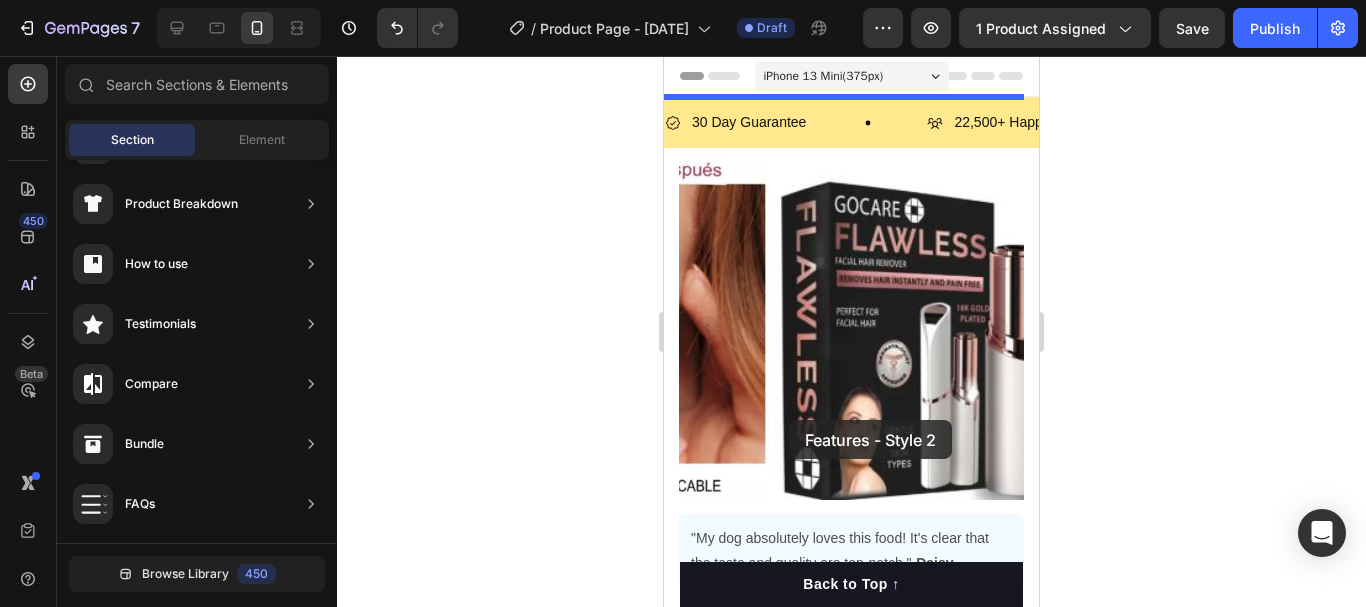 drag, startPoint x: 1045, startPoint y: 477, endPoint x: 789, endPoint y: 420, distance: 262.26895 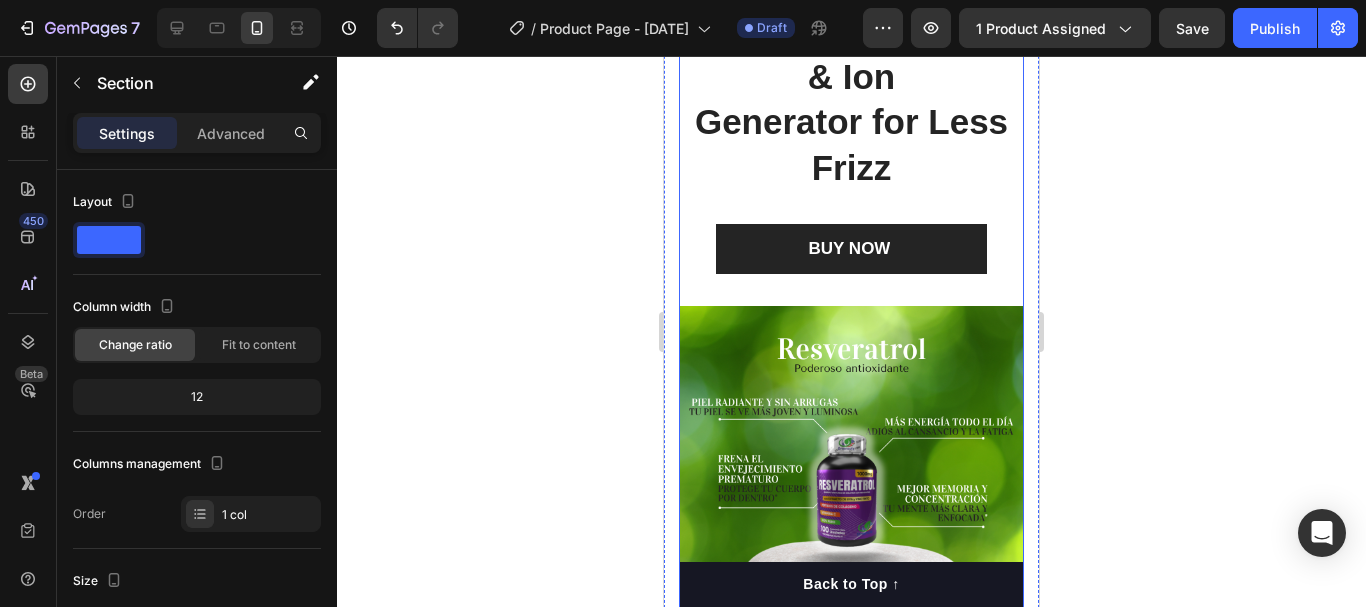 scroll, scrollTop: 0, scrollLeft: 0, axis: both 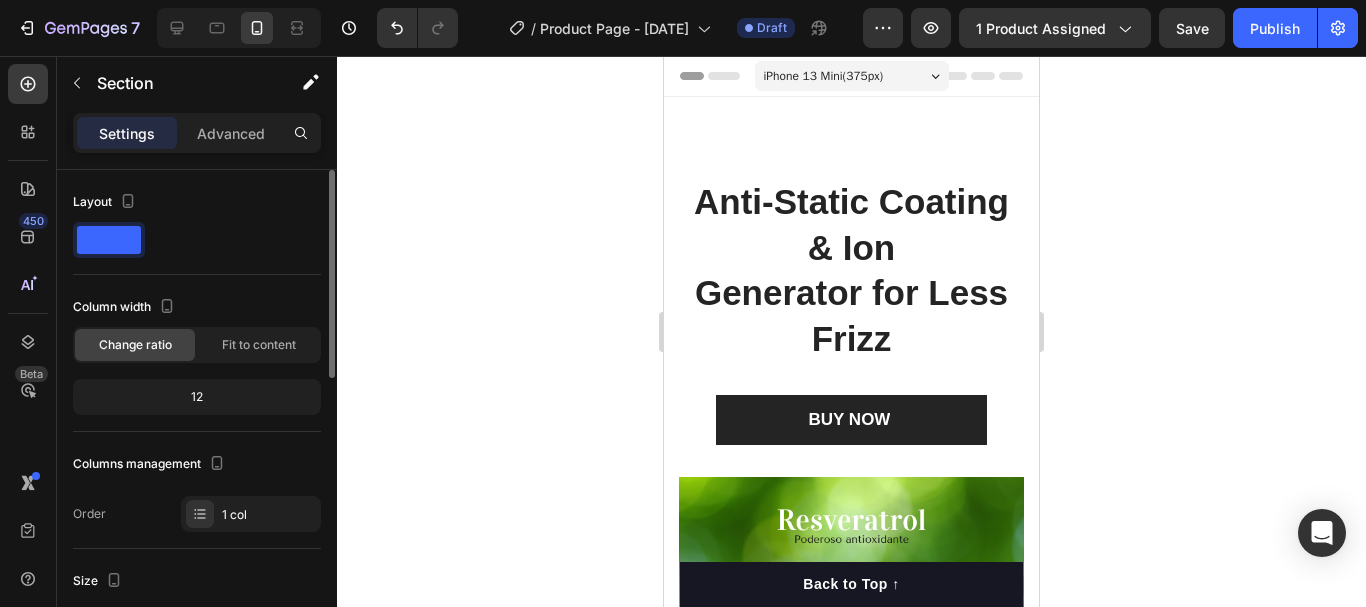 click 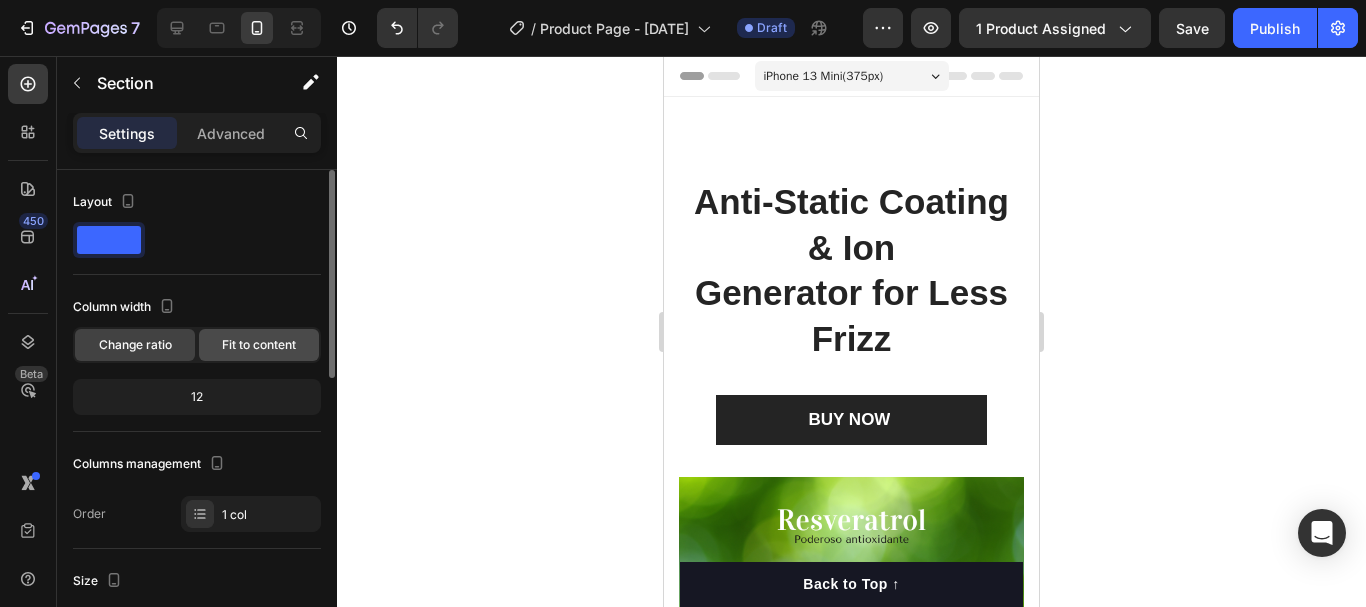 click on "Fit to content" 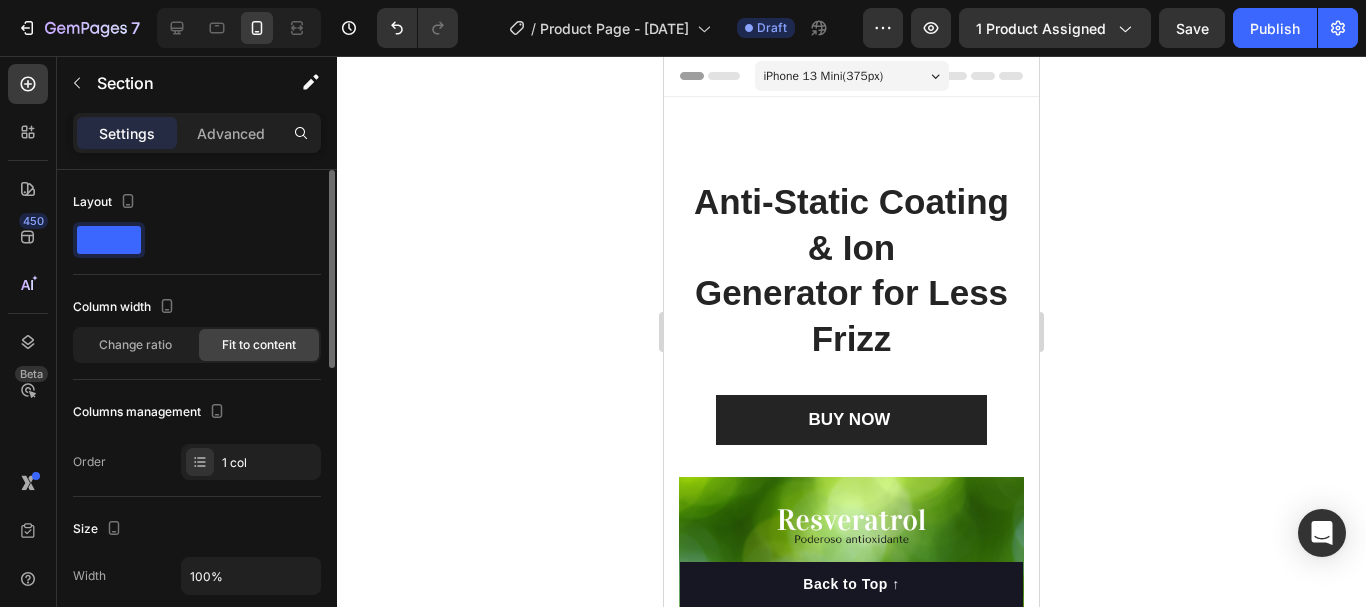 click 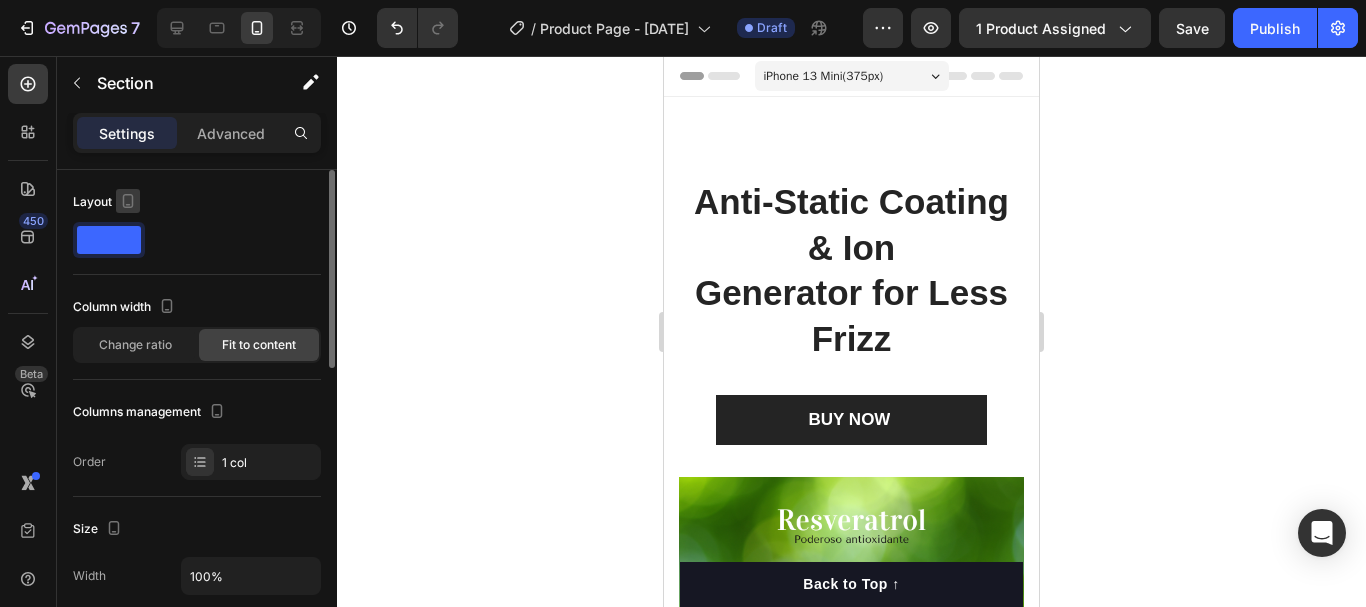 click 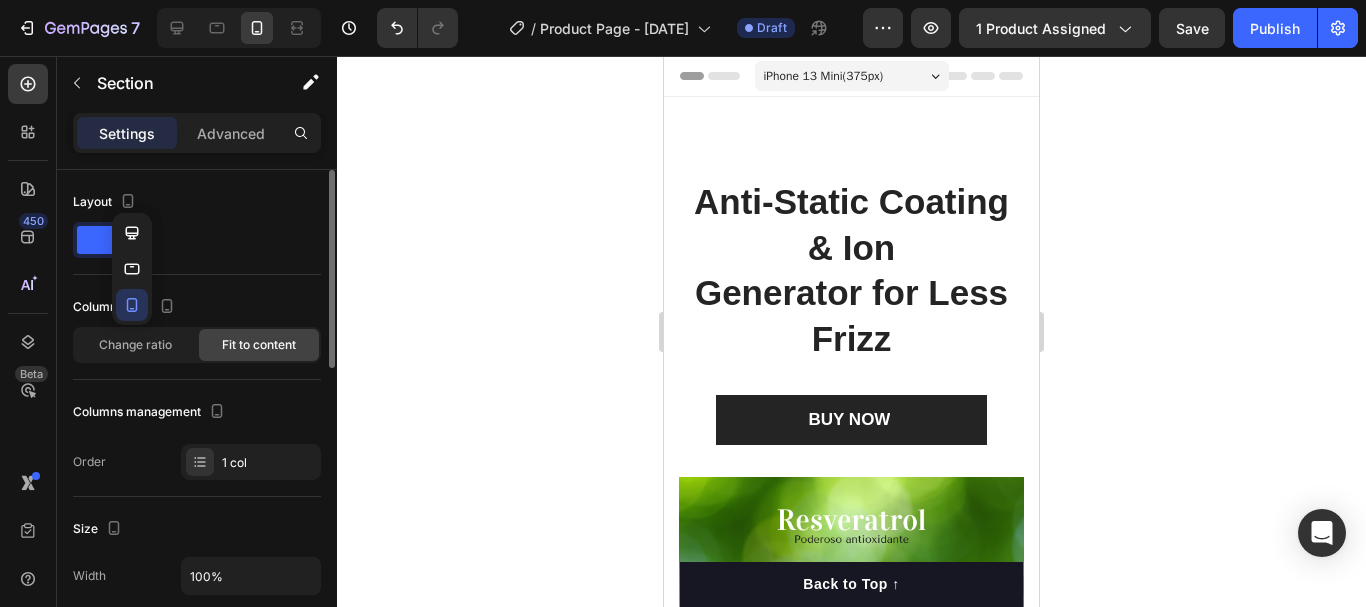 click 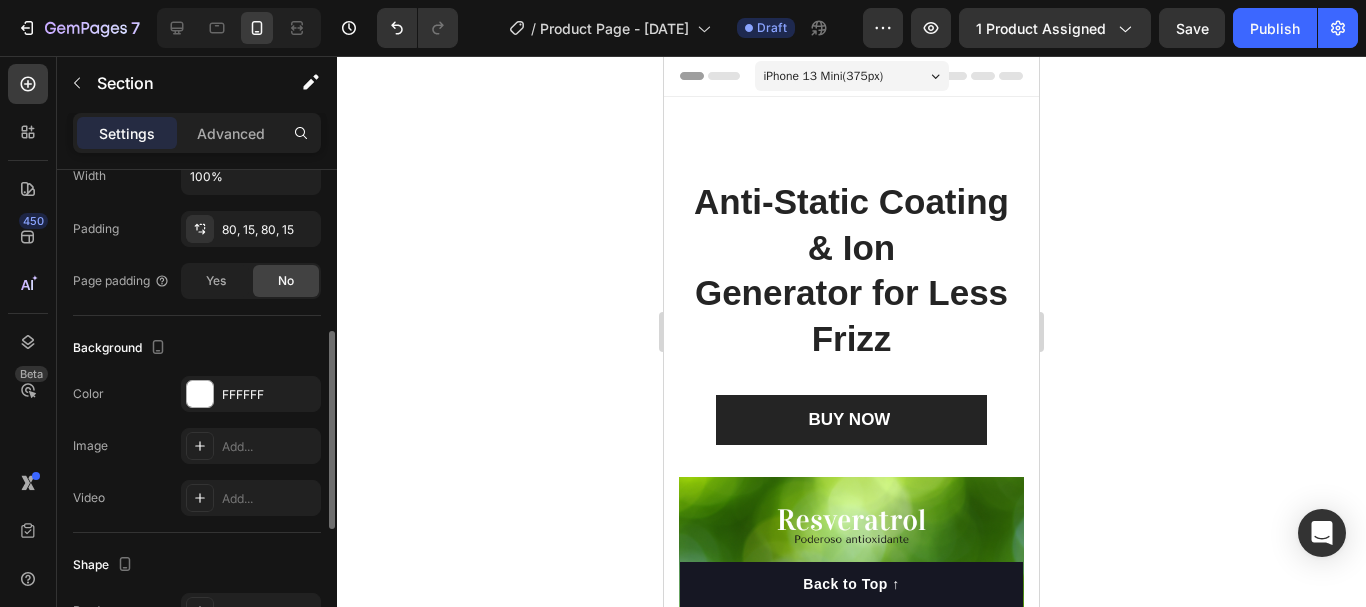 scroll, scrollTop: 600, scrollLeft: 0, axis: vertical 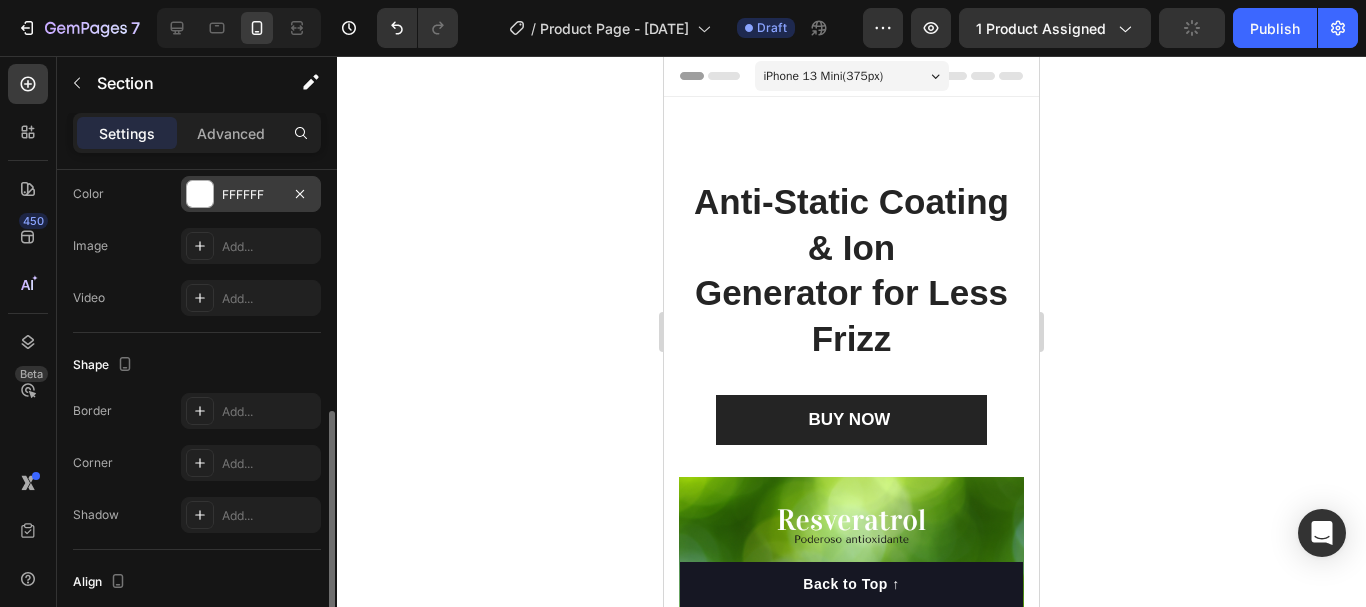 click at bounding box center [200, 194] 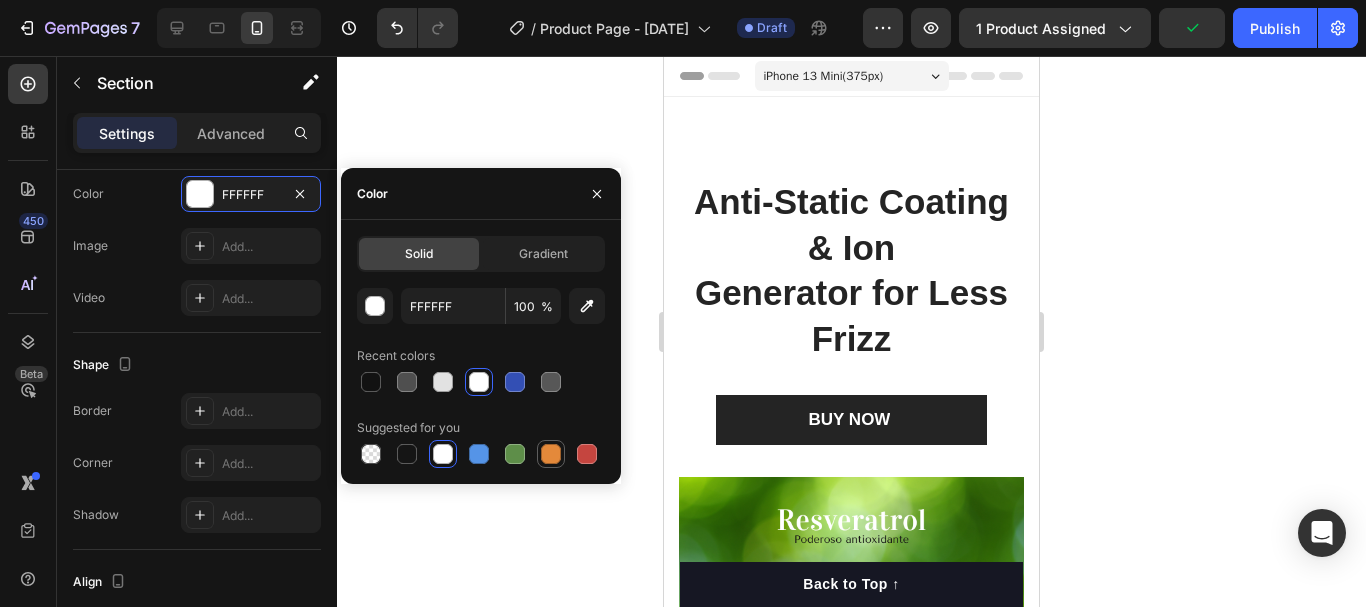 click at bounding box center [551, 454] 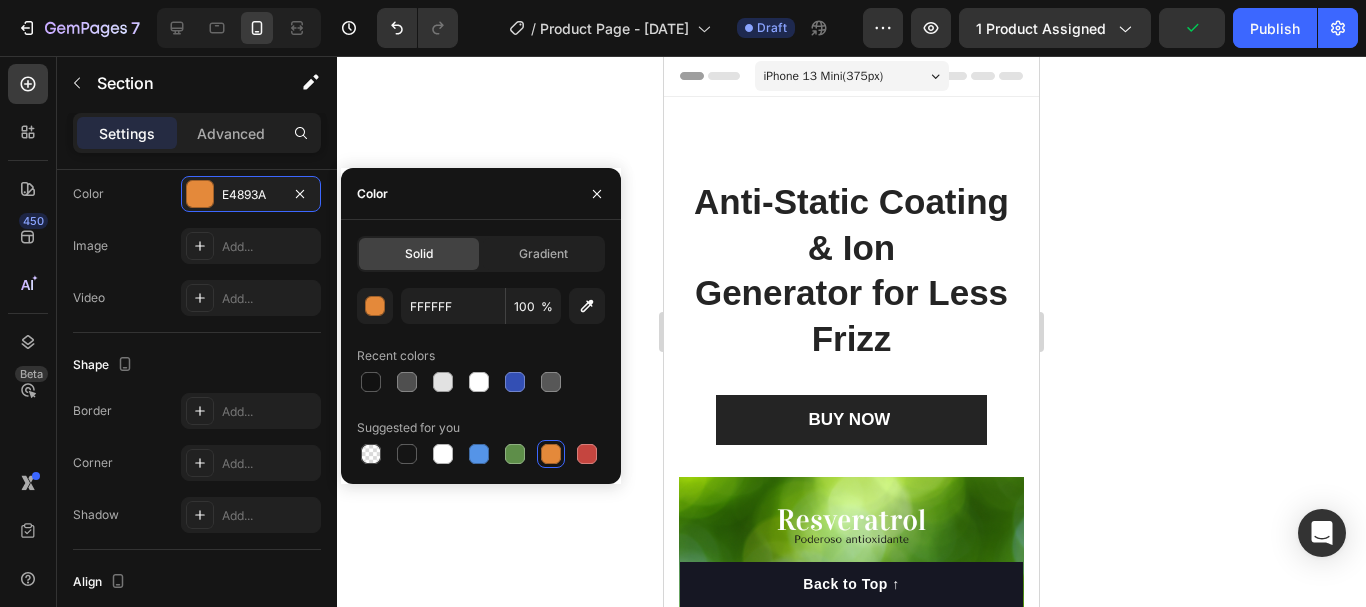 type on "E4893A" 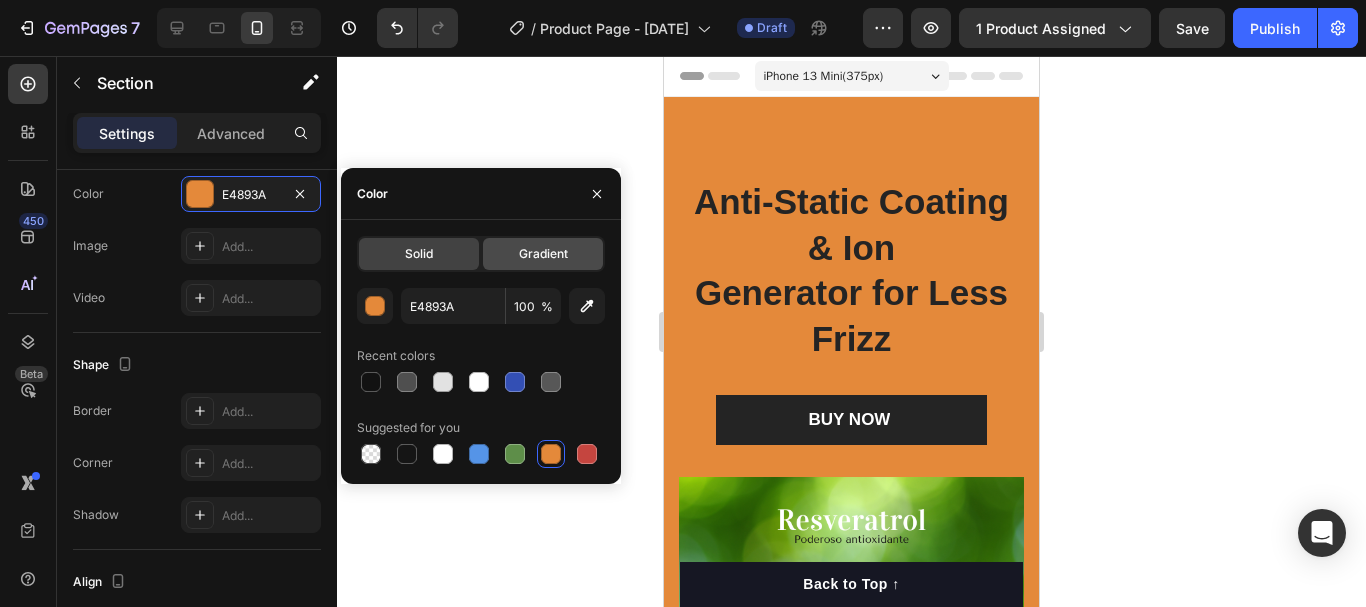 click on "Gradient" 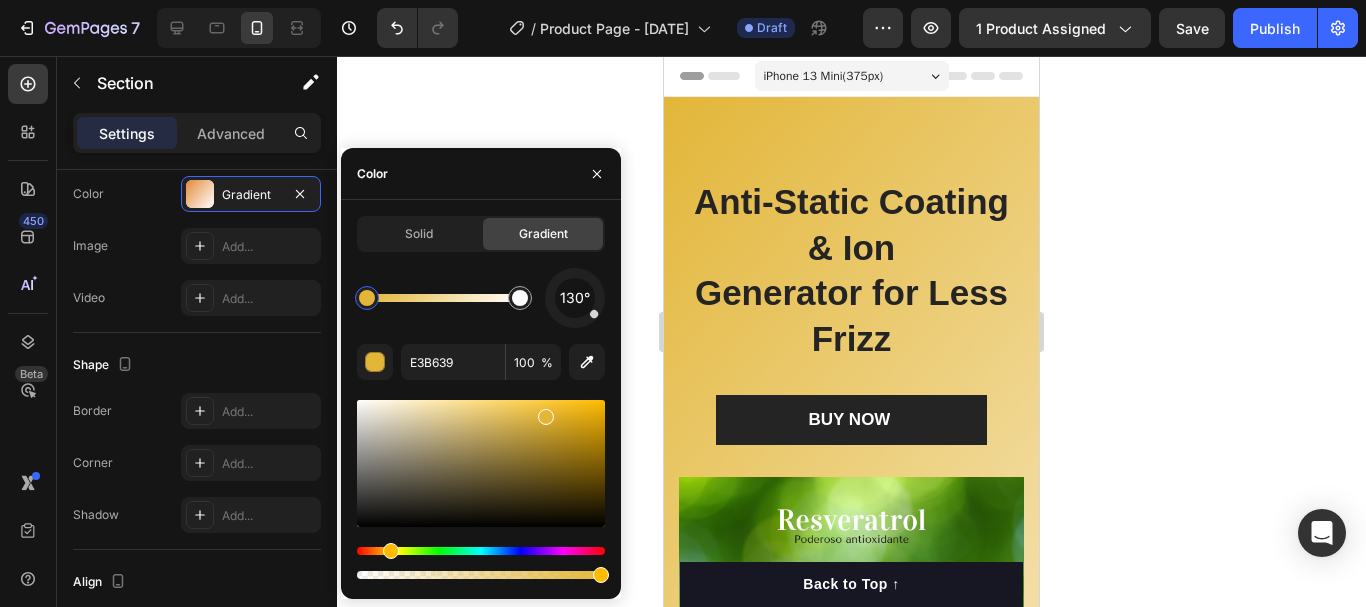 type on "E3B339" 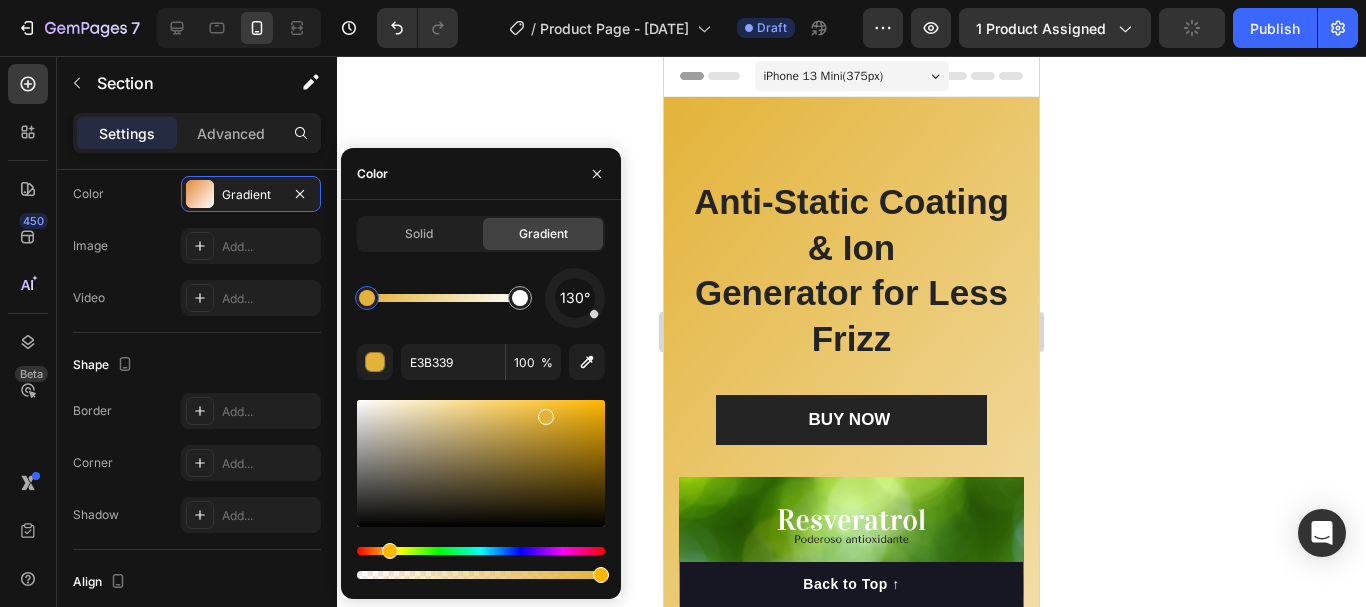 click at bounding box center [390, 551] 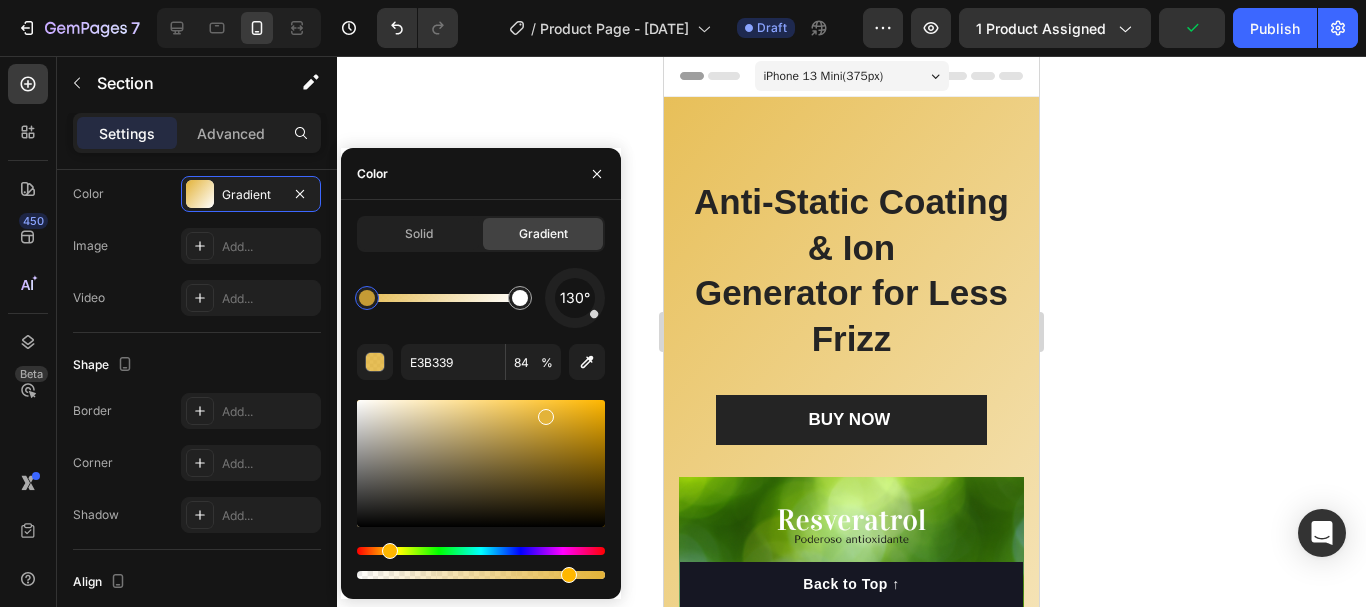 type on "83" 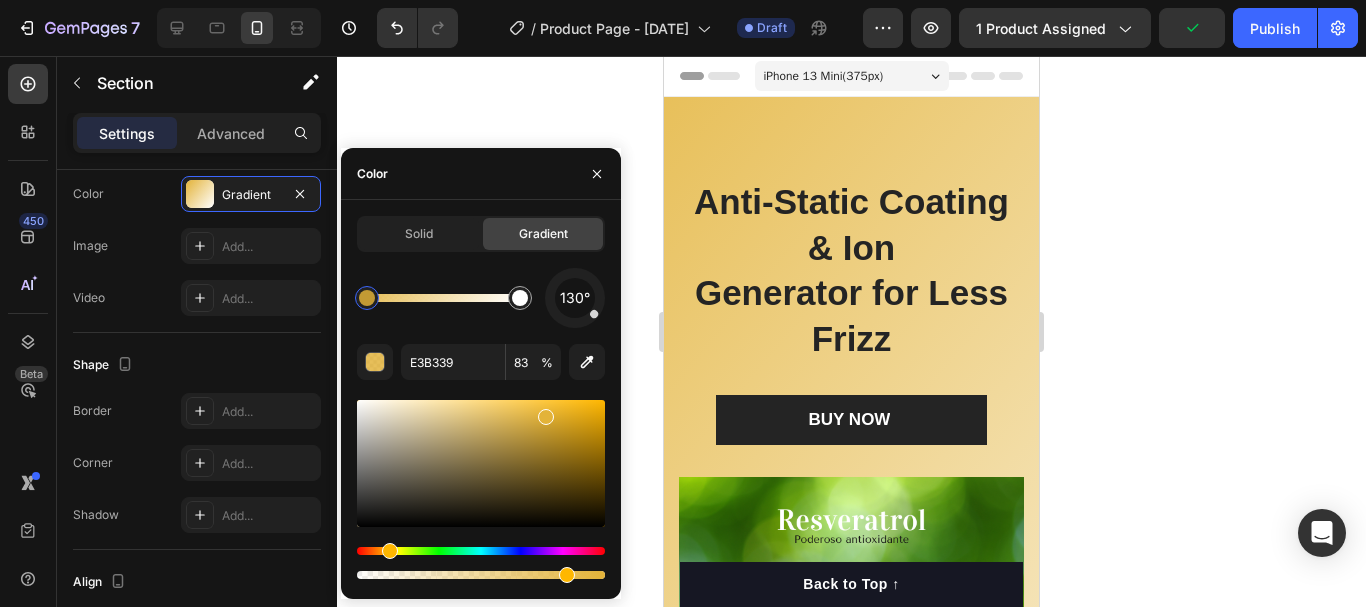 click at bounding box center [567, 575] 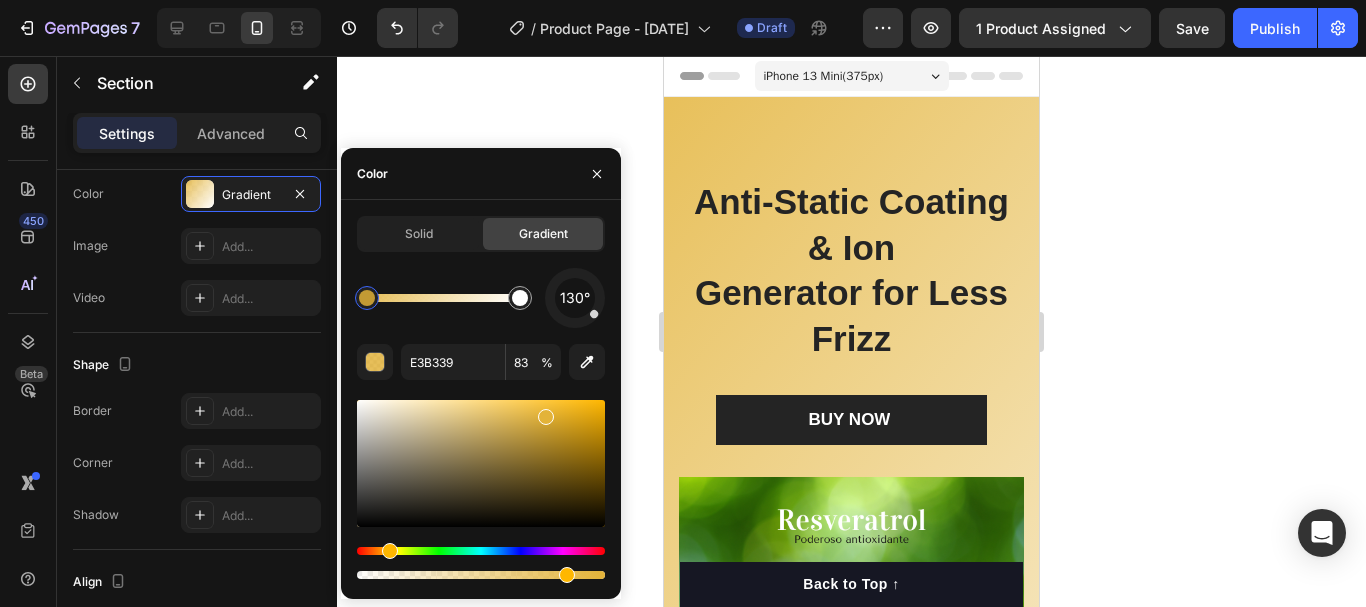 click 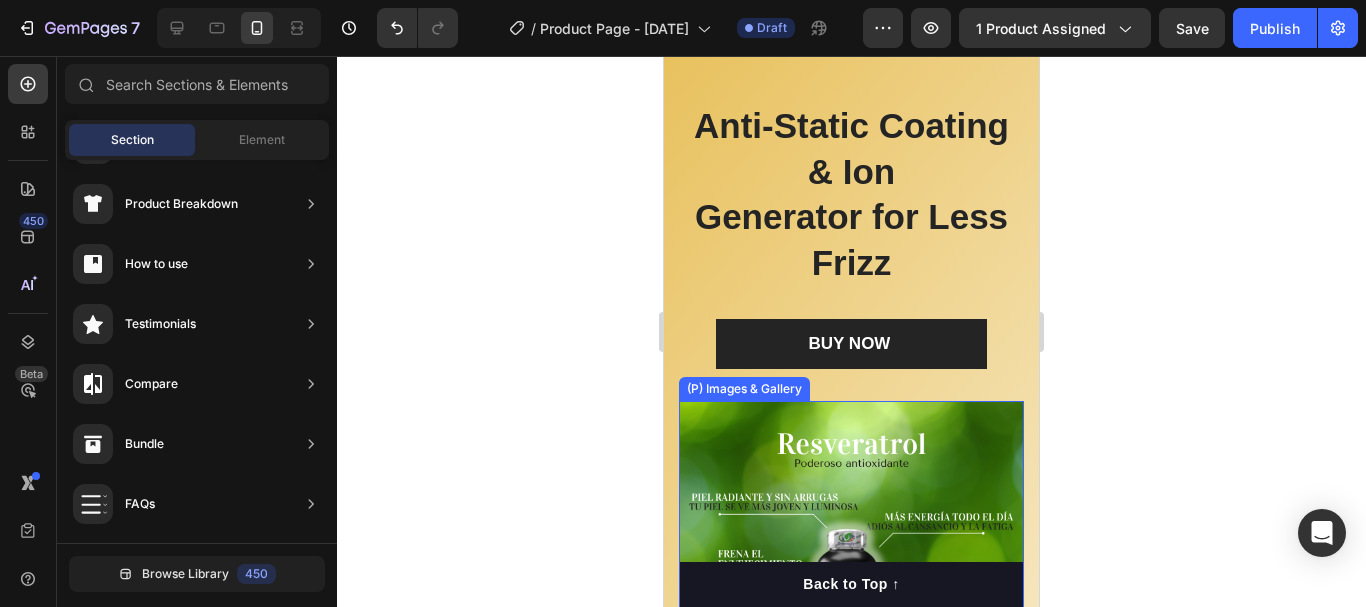 scroll, scrollTop: 0, scrollLeft: 0, axis: both 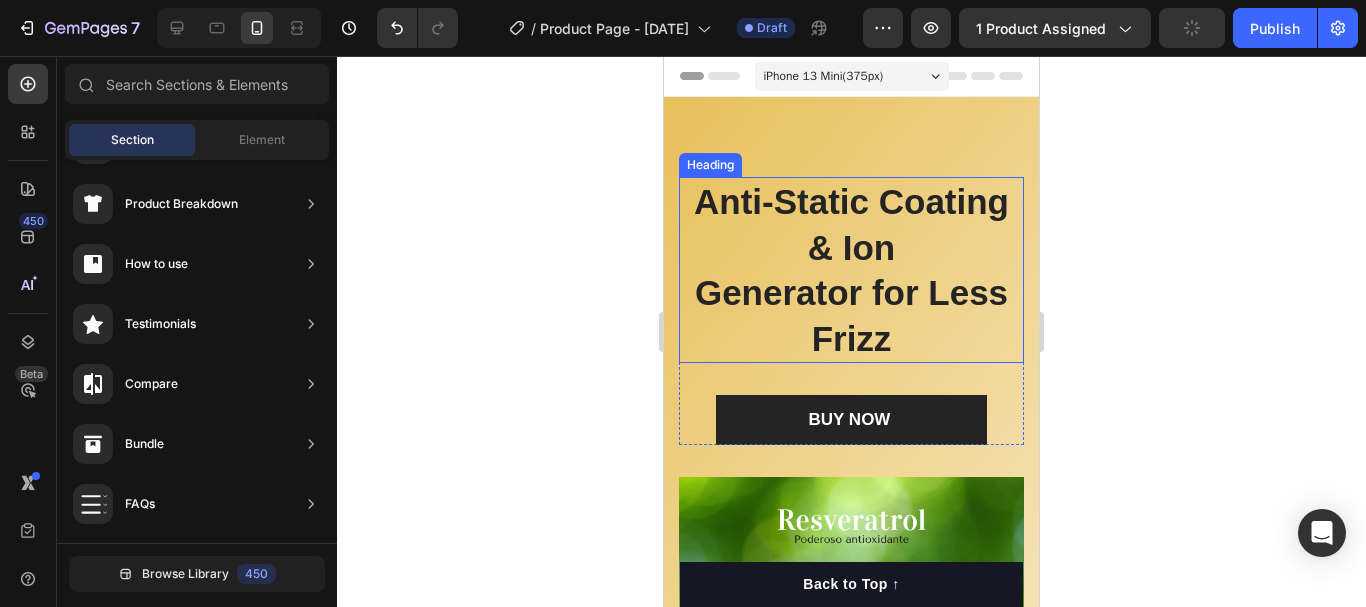 click on "Anti-Static Coating & Ion Generator for Less Frizz" at bounding box center [851, 270] 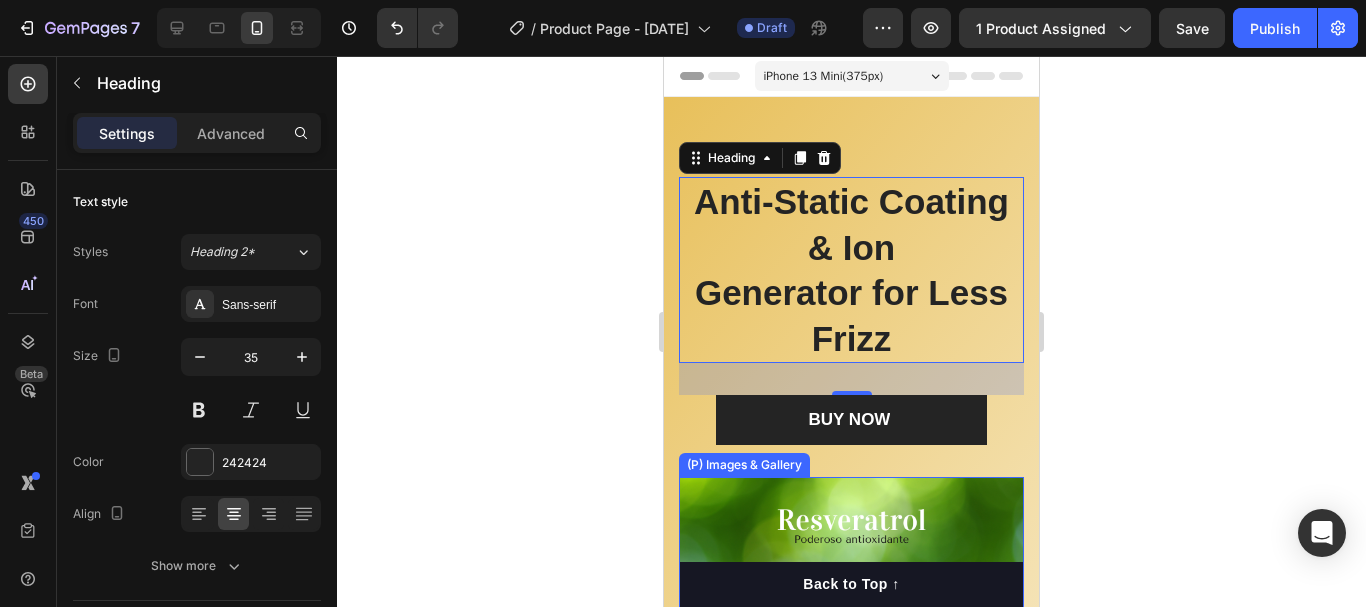 scroll, scrollTop: 300, scrollLeft: 0, axis: vertical 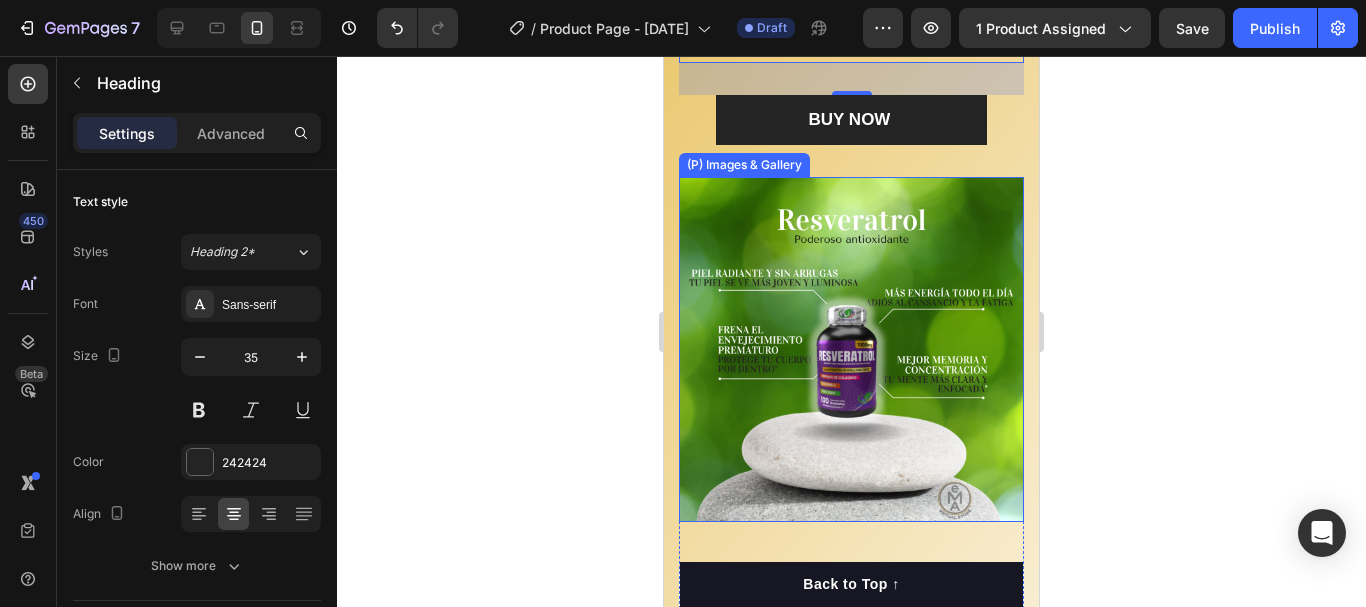 click at bounding box center [851, 349] 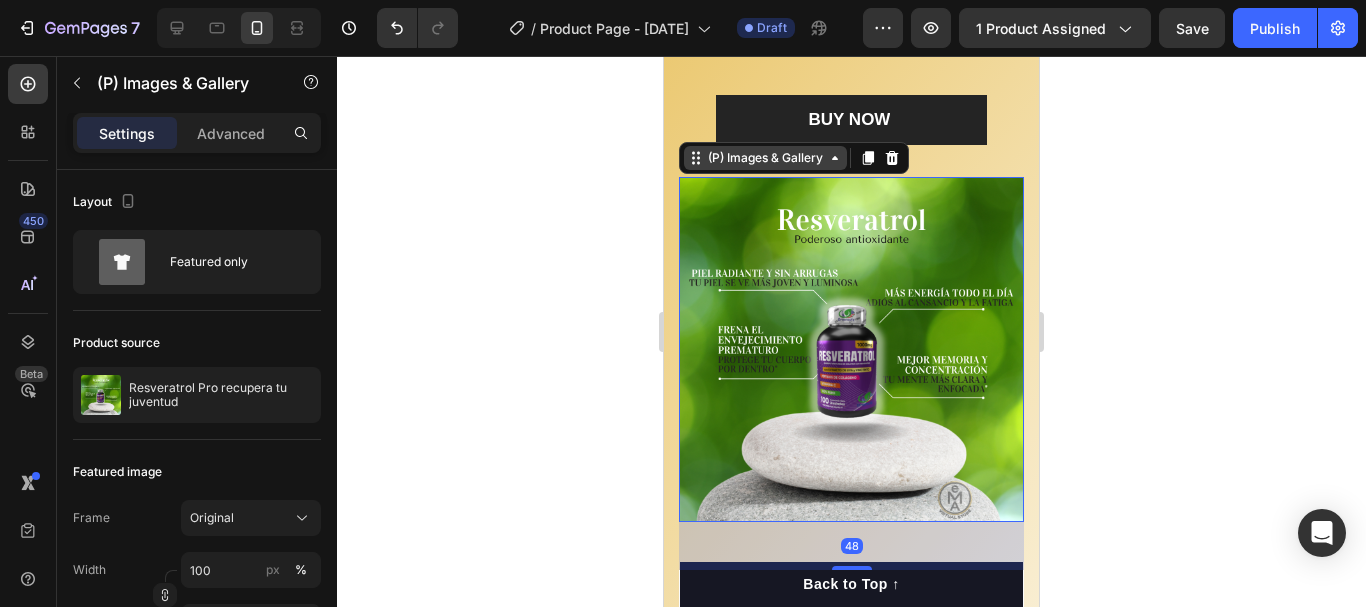 click on "(P) Images & Gallery" at bounding box center (765, 158) 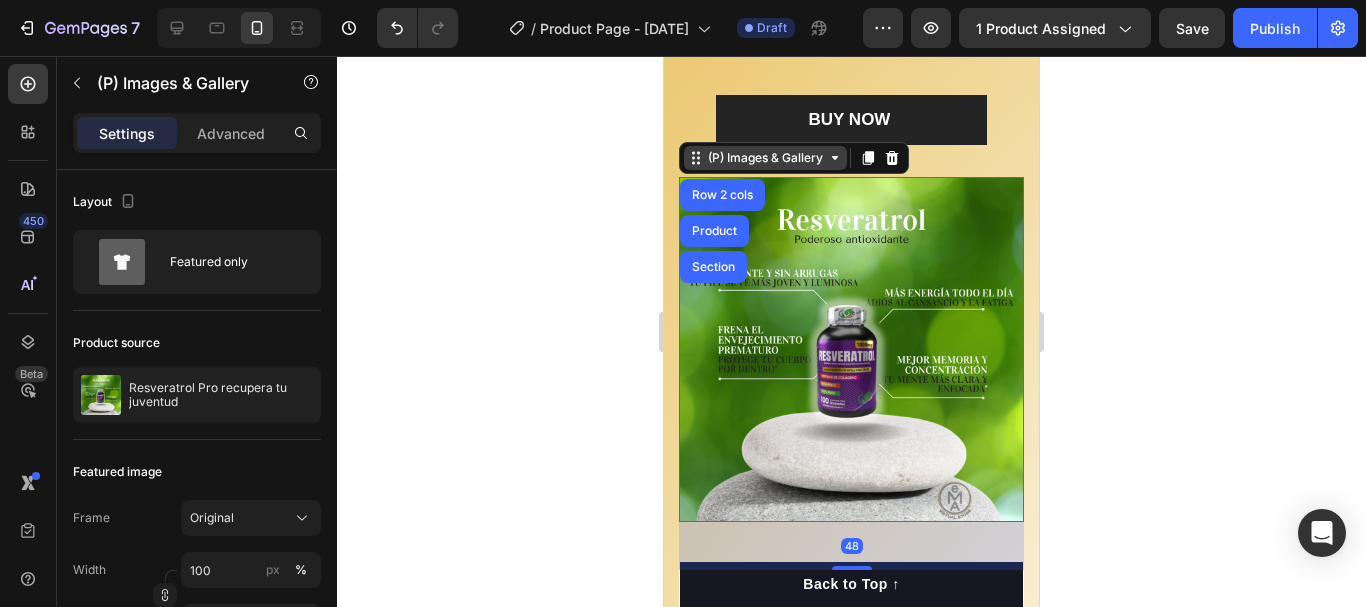 click on "(P) Images & Gallery" at bounding box center (765, 158) 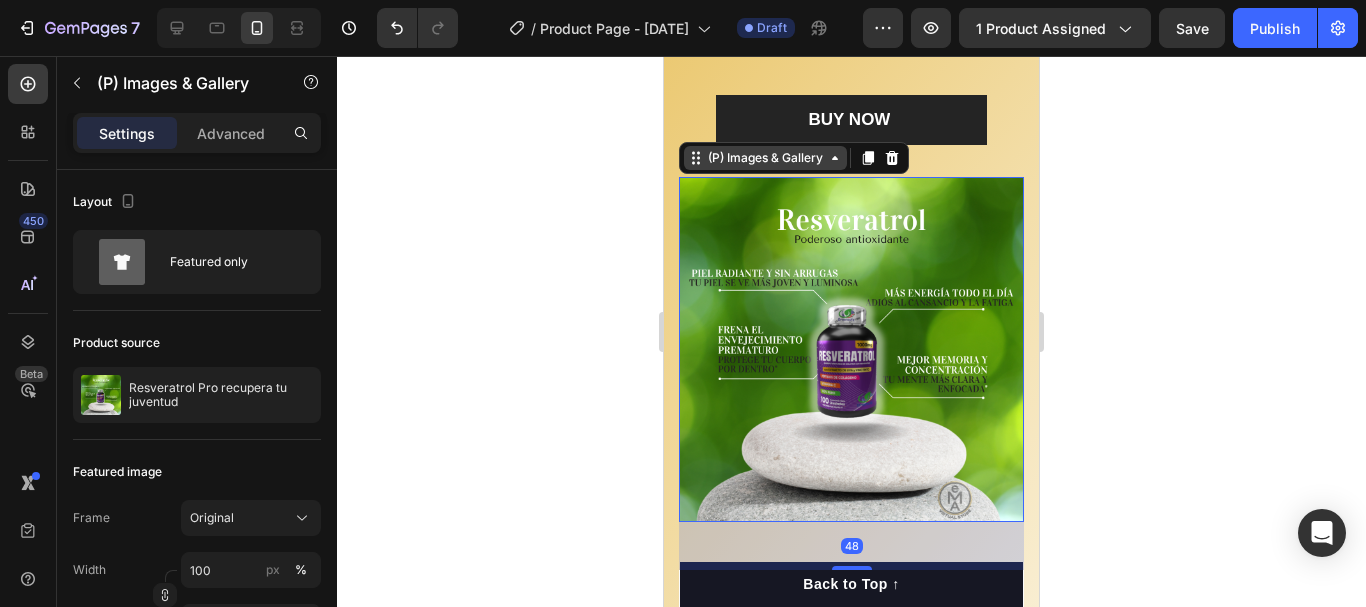 click on "(P) Images & Gallery" at bounding box center (765, 158) 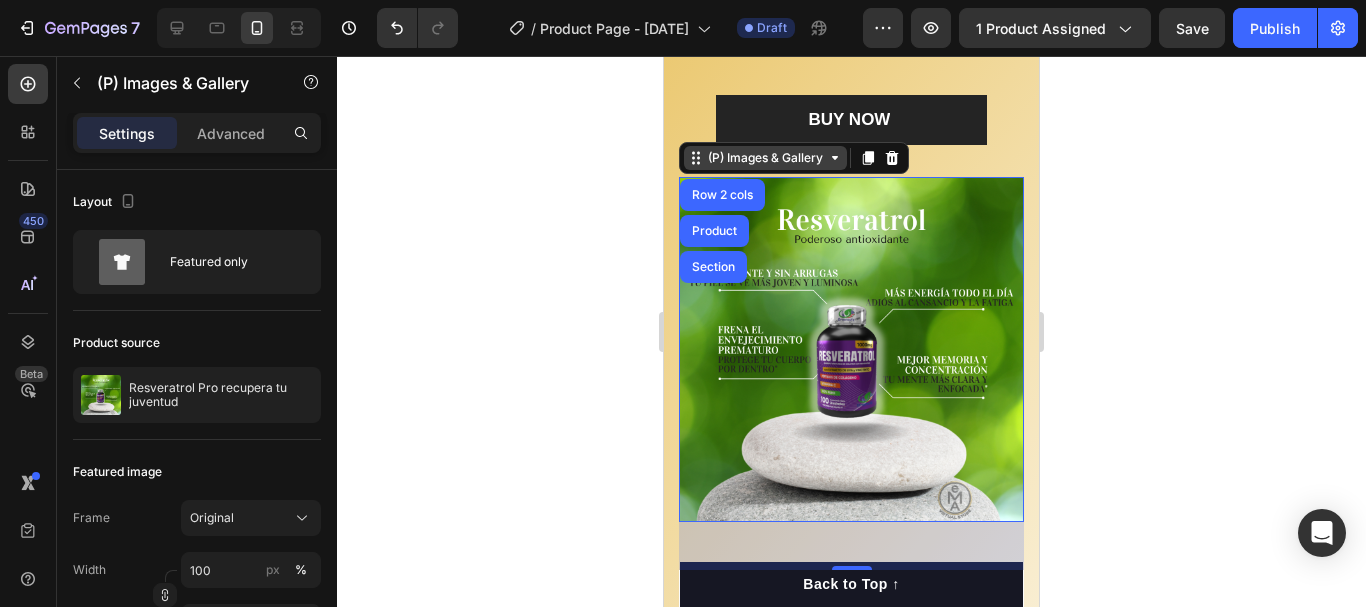 click 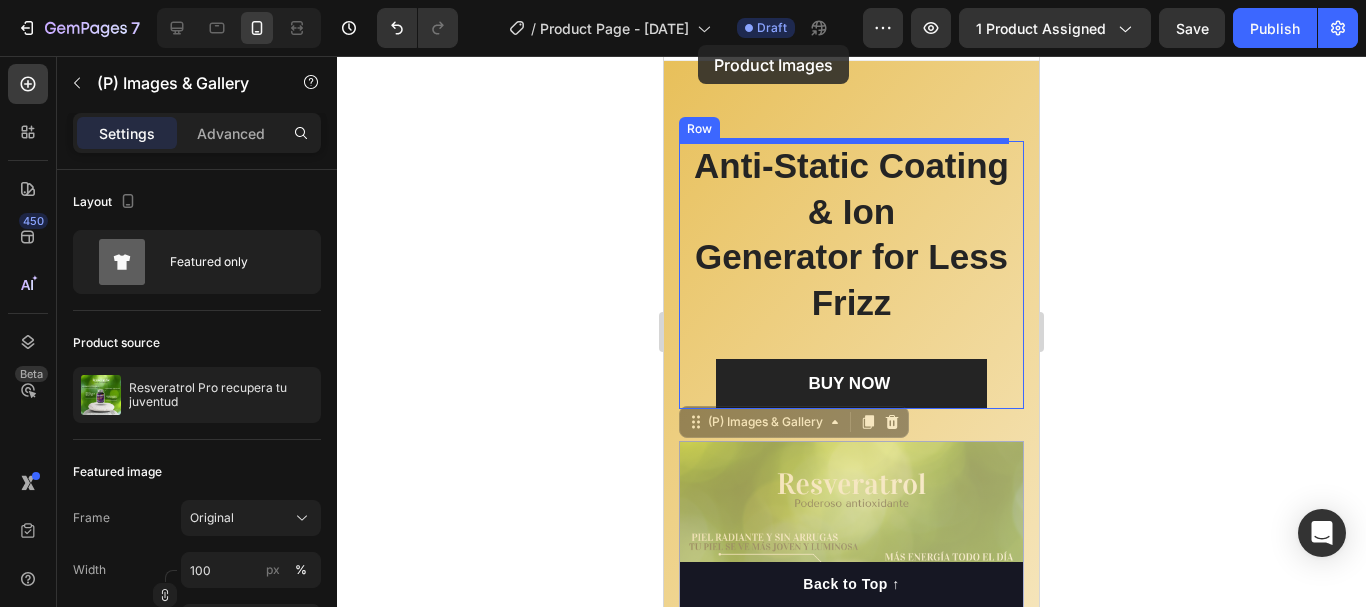 scroll, scrollTop: 0, scrollLeft: 0, axis: both 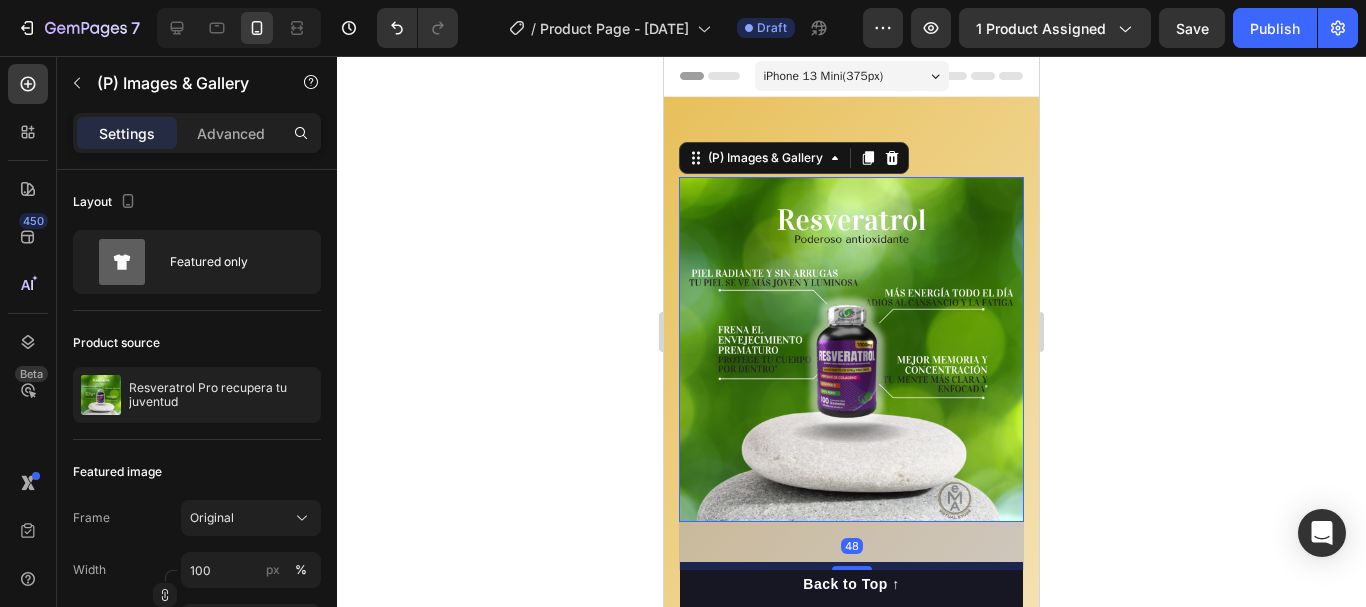 click at bounding box center (851, 349) 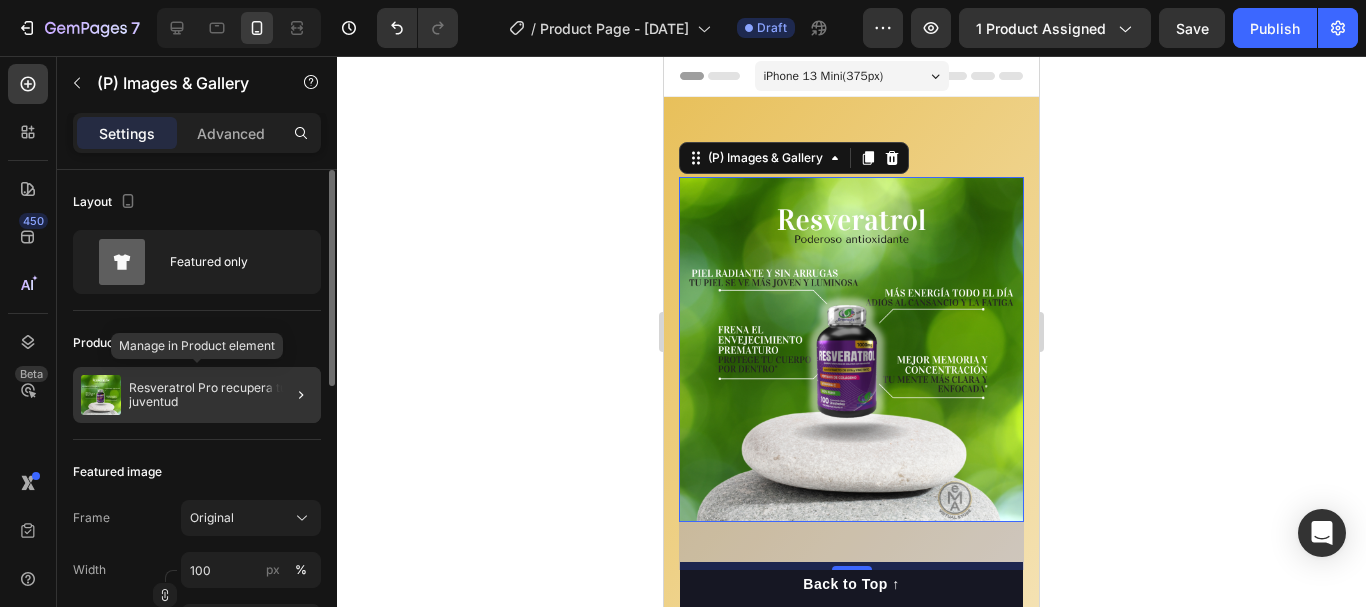click on "Resveratrol Pro recupera tu juventud" at bounding box center [221, 395] 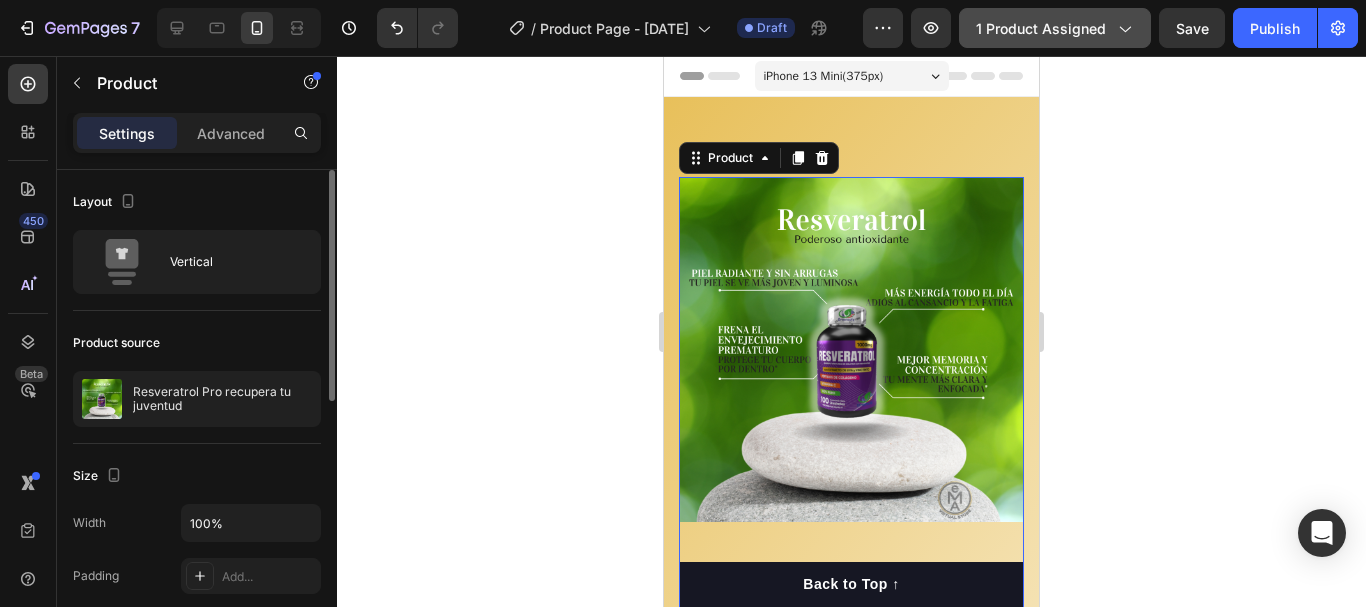 click on "1 product assigned" at bounding box center [1055, 28] 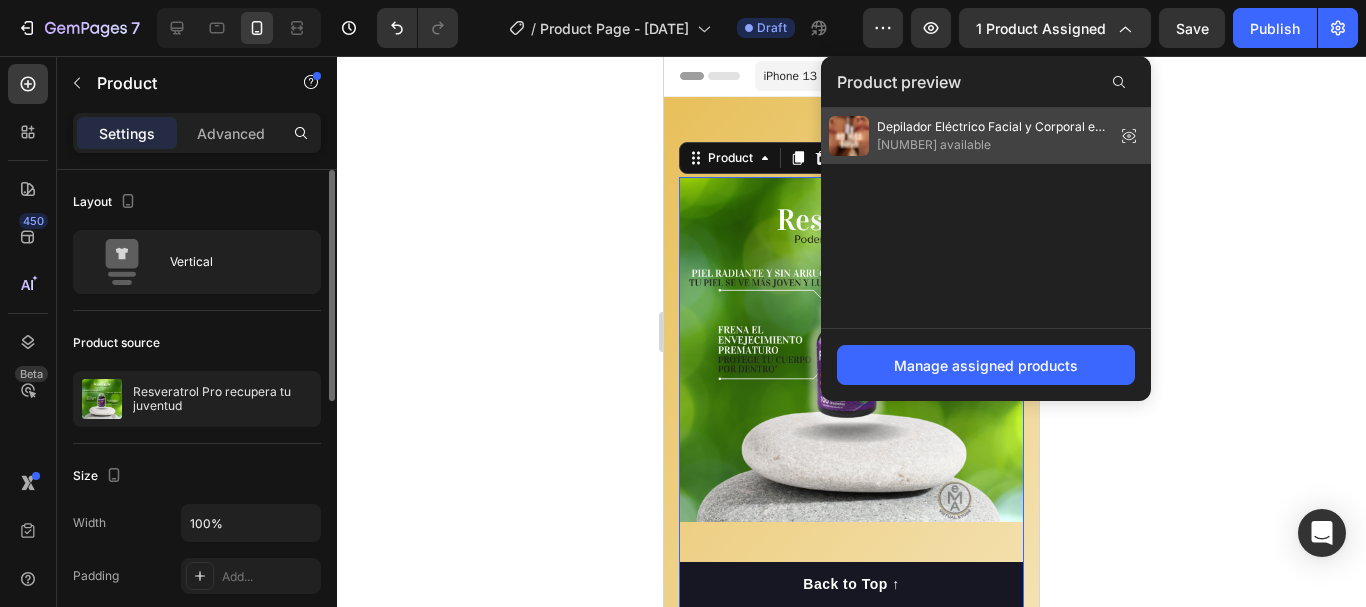 click on "Depilador Eléctrico Facial y Corporal en Forma de Labial – ¡Portátil, Seguro y Sin Dolor 490 available" at bounding box center (968, 136) 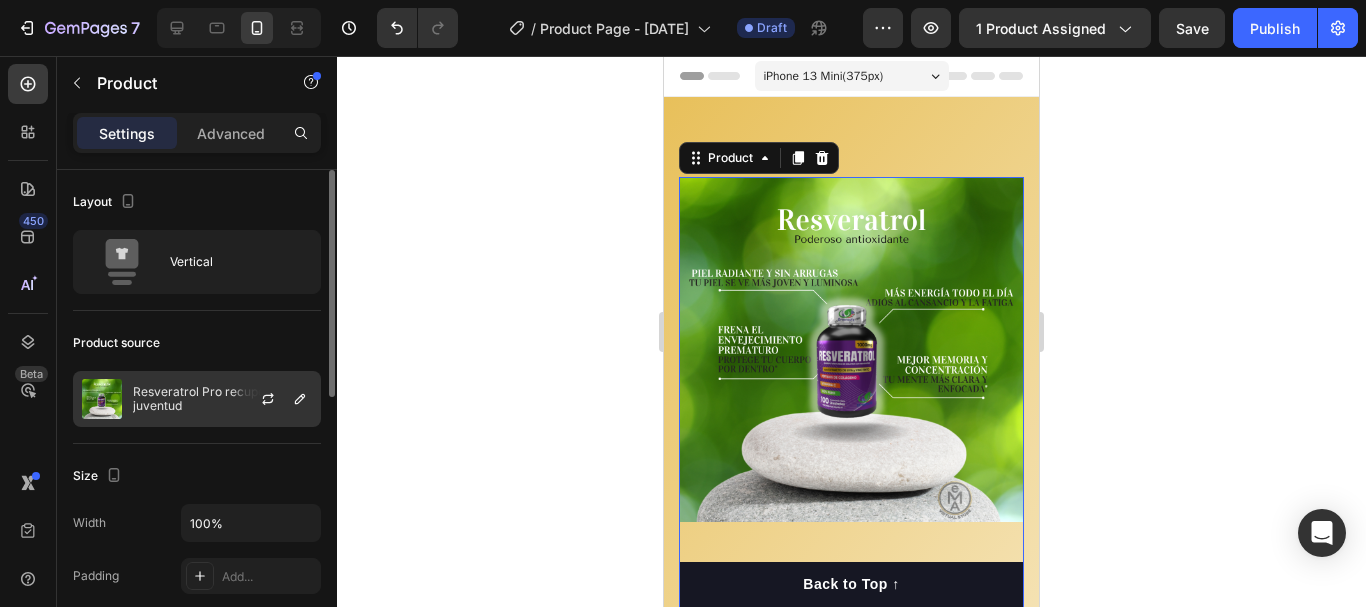 click on "Resveratrol Pro recupera tu juventud" at bounding box center [222, 399] 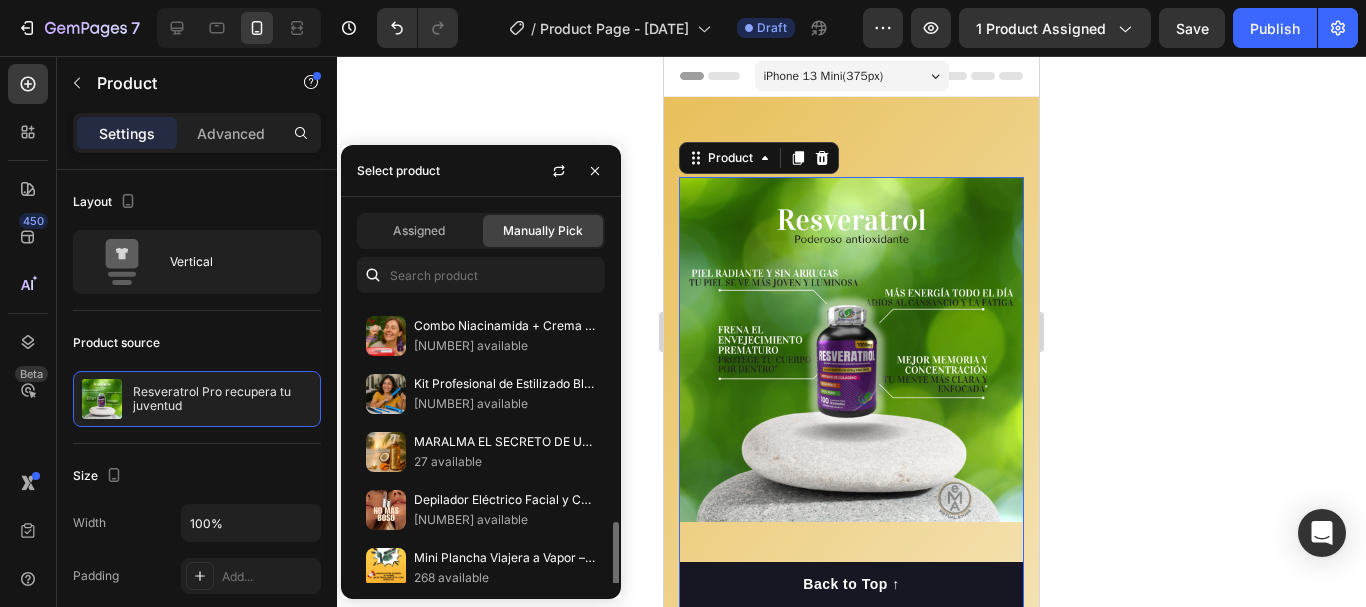 scroll, scrollTop: 600, scrollLeft: 0, axis: vertical 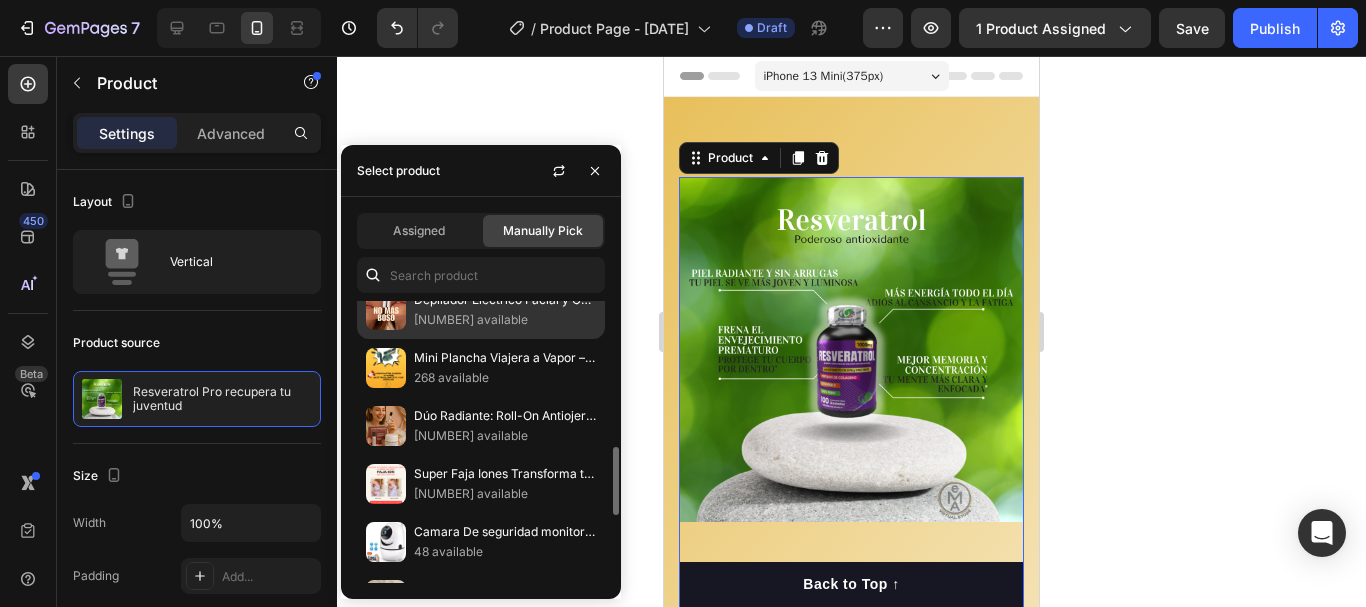 click on "490 available" at bounding box center (505, 320) 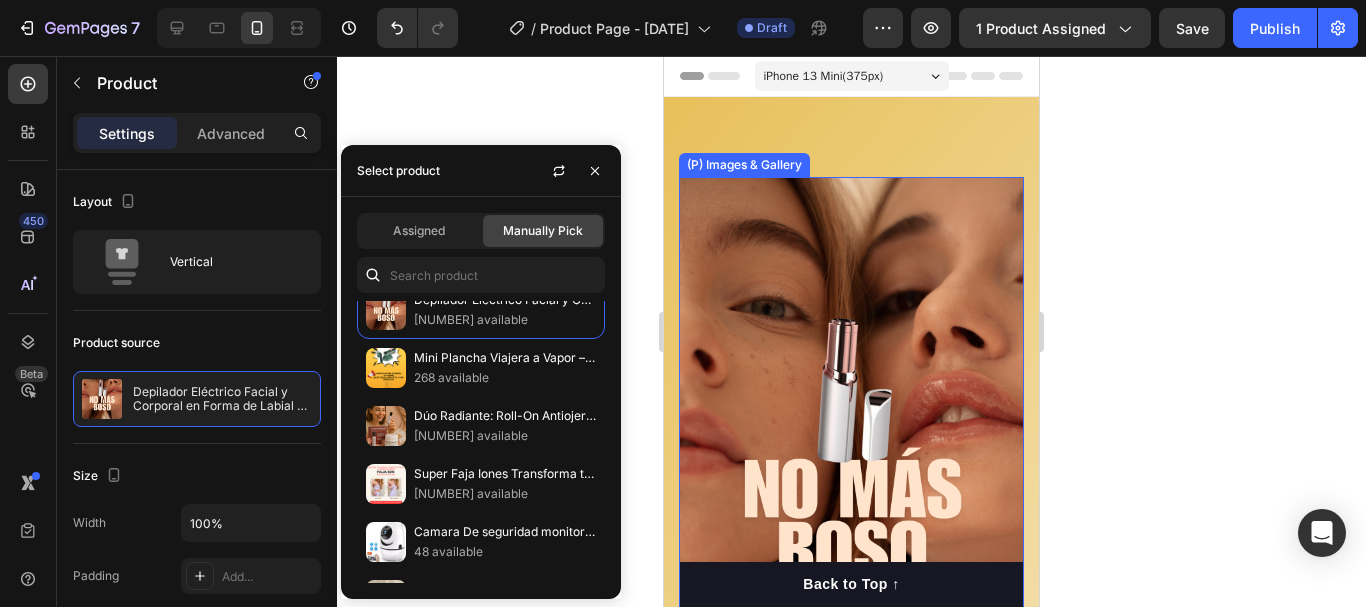 click on "(P) Images & Gallery" at bounding box center [744, 165] 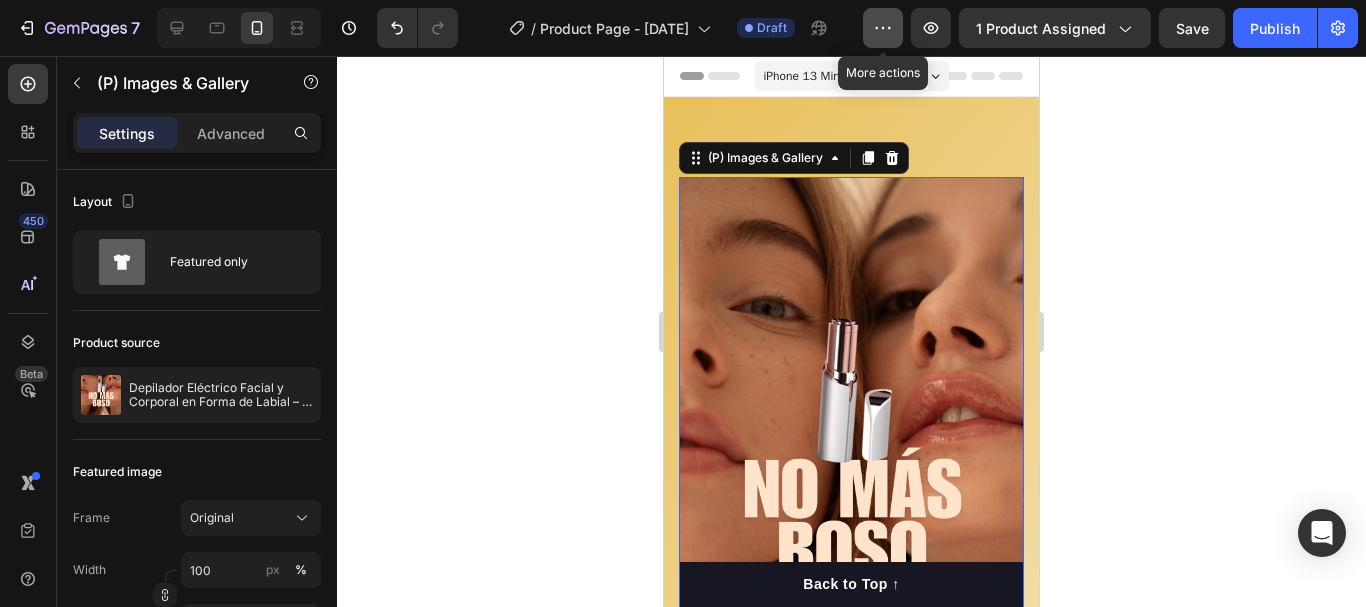 click 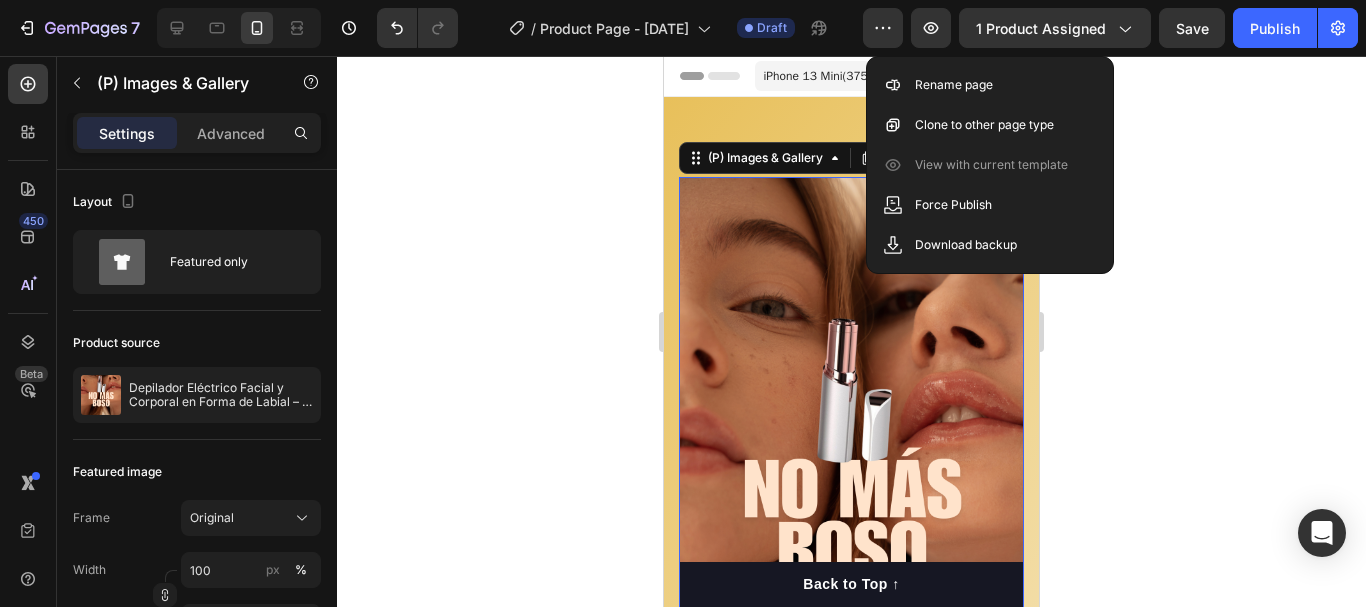 click 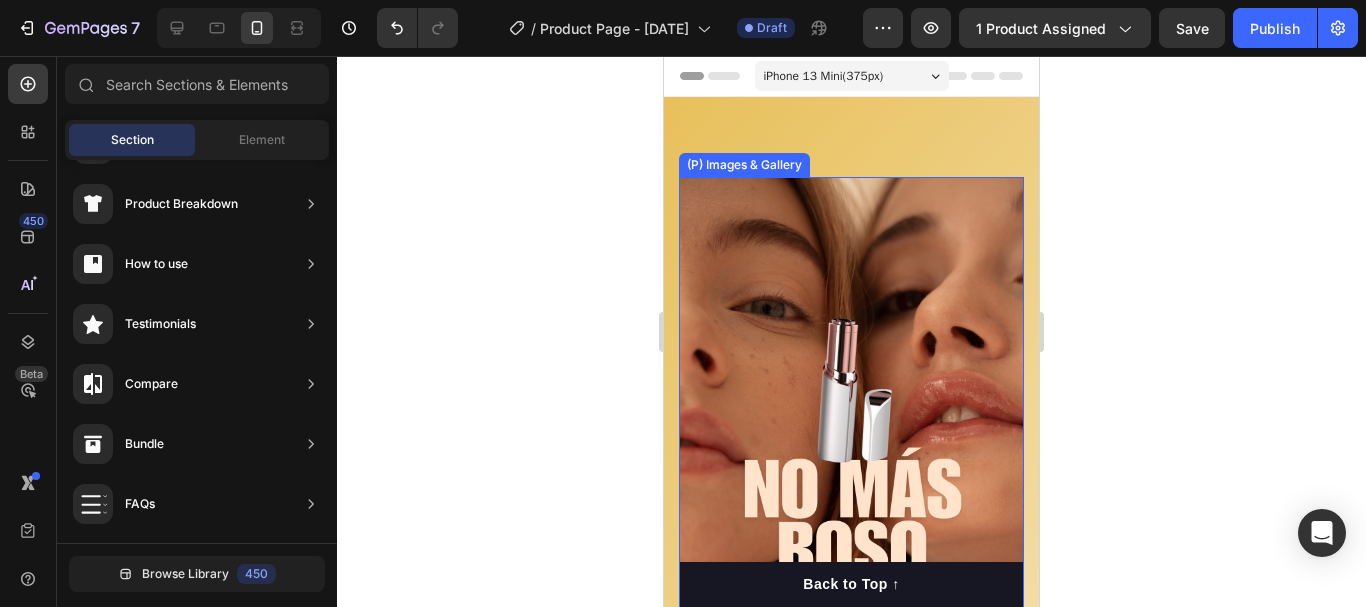 click at bounding box center (851, 483) 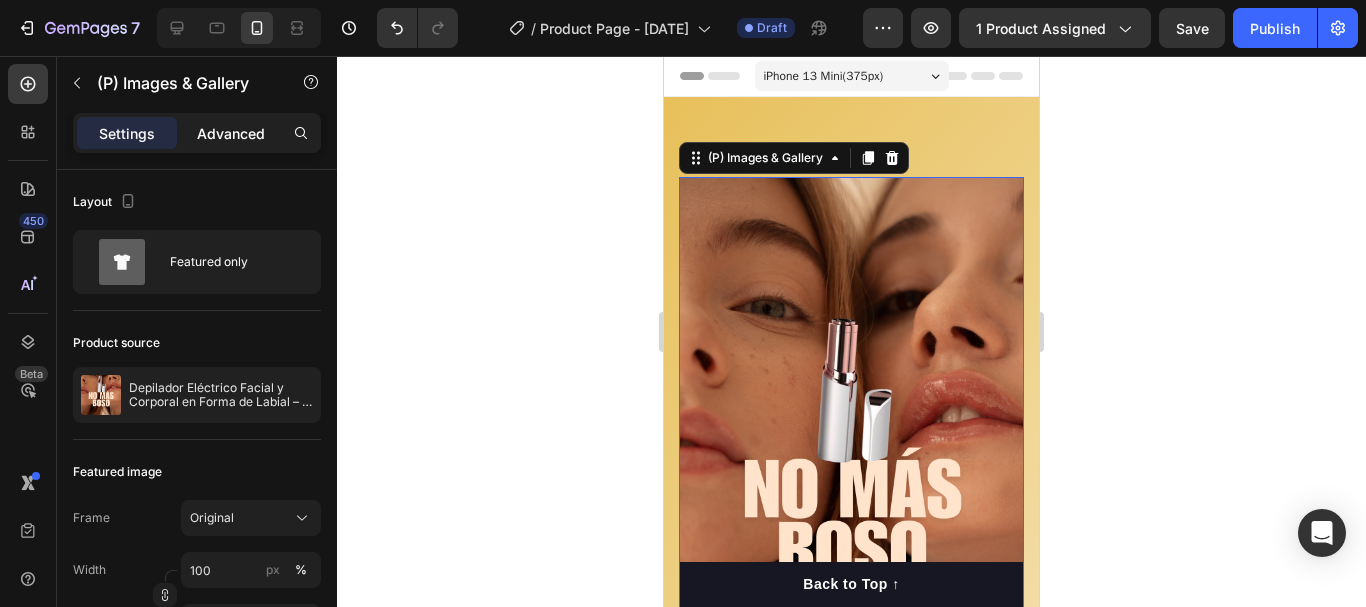 click on "Advanced" at bounding box center (231, 133) 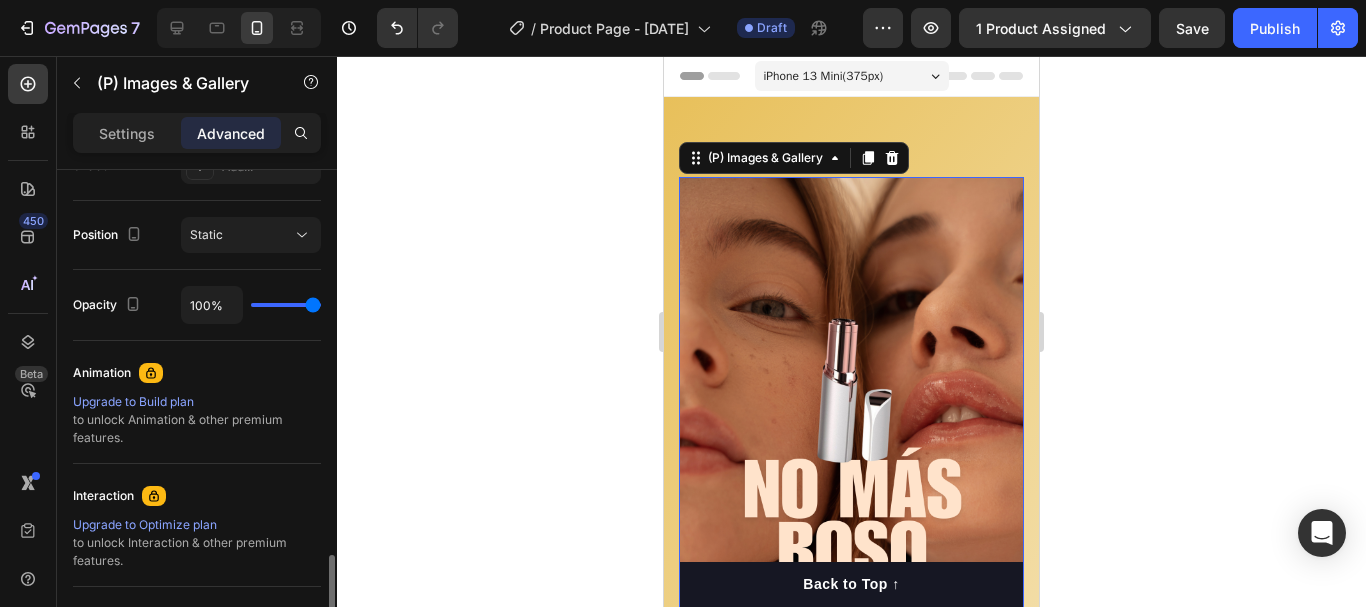 scroll, scrollTop: 894, scrollLeft: 0, axis: vertical 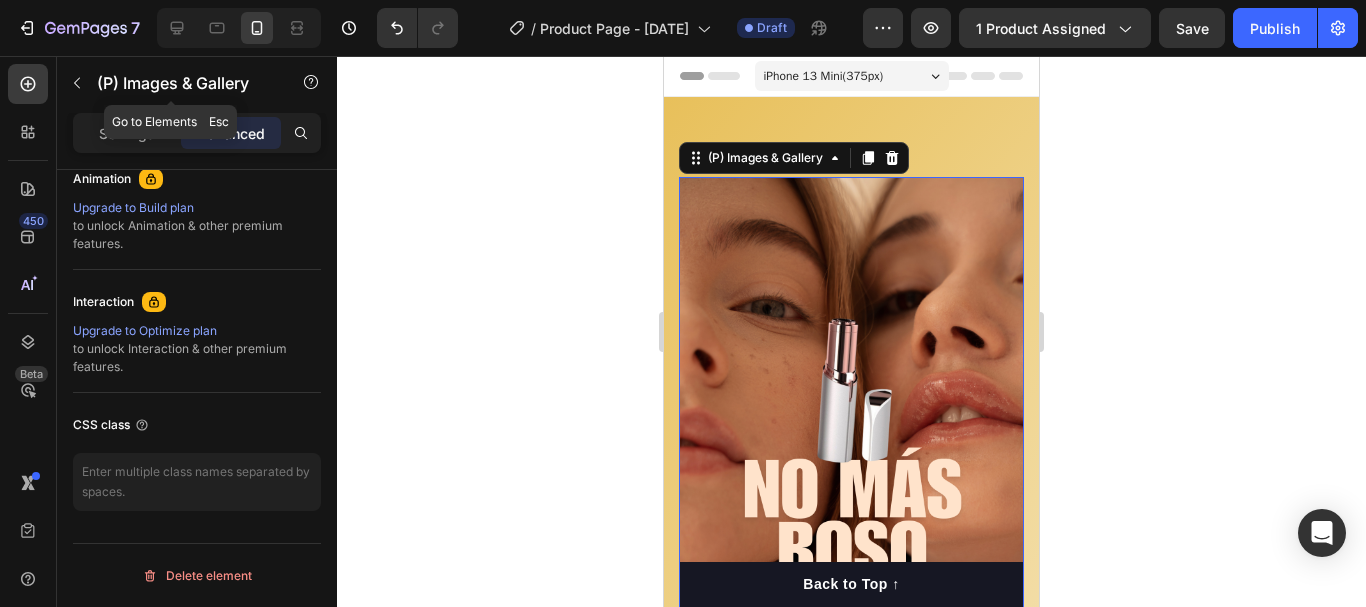 click 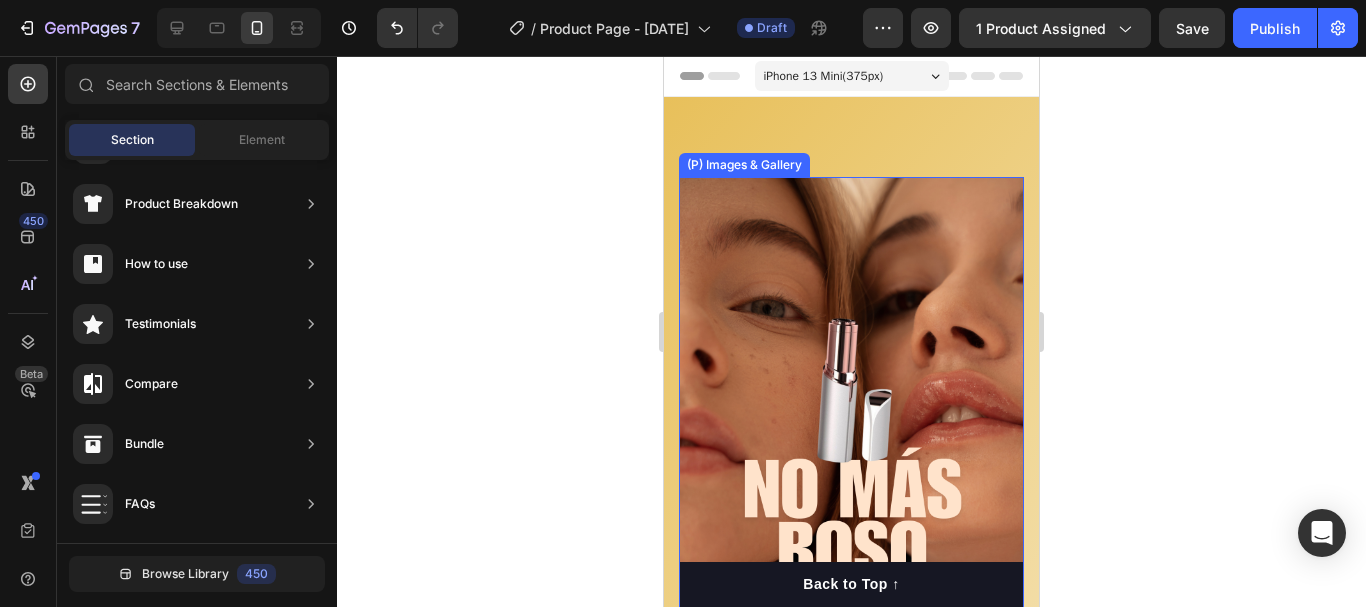 click at bounding box center [851, 483] 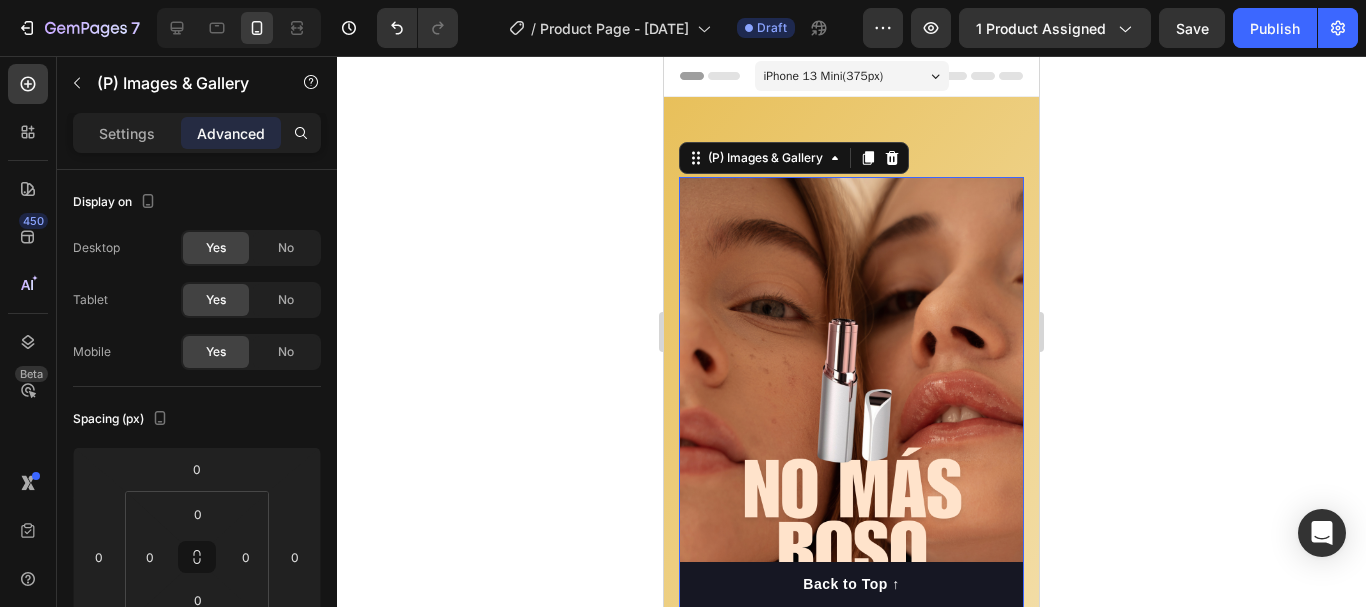 scroll, scrollTop: 300, scrollLeft: 0, axis: vertical 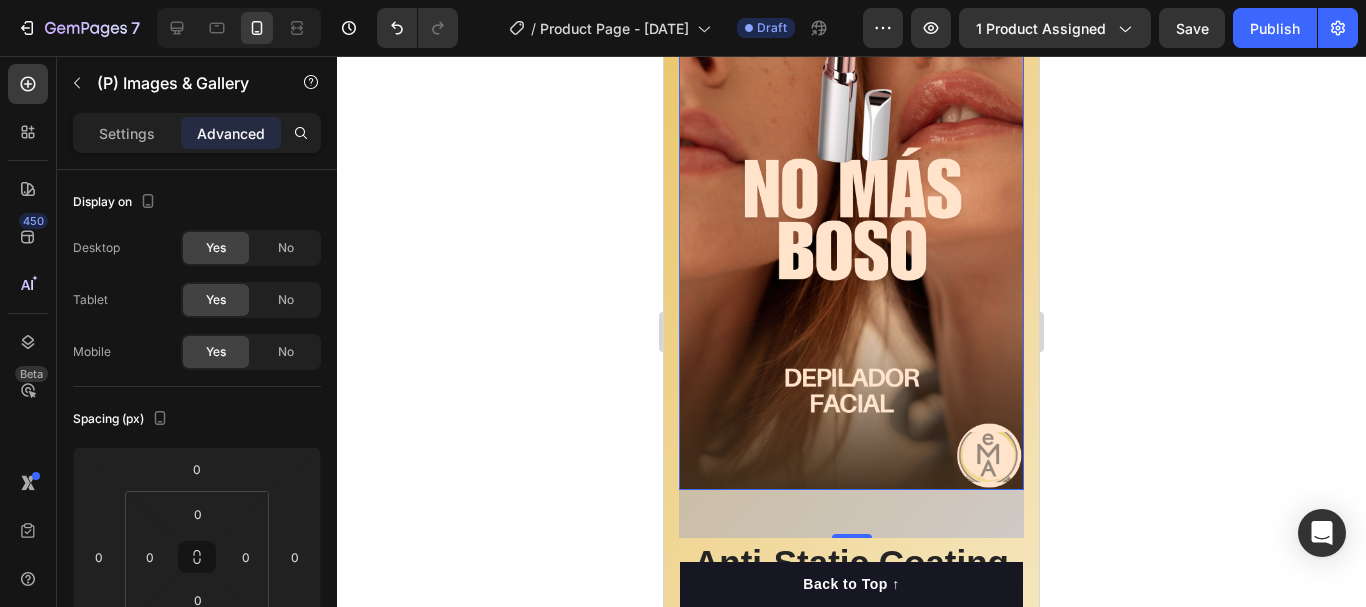 click at bounding box center (851, 183) 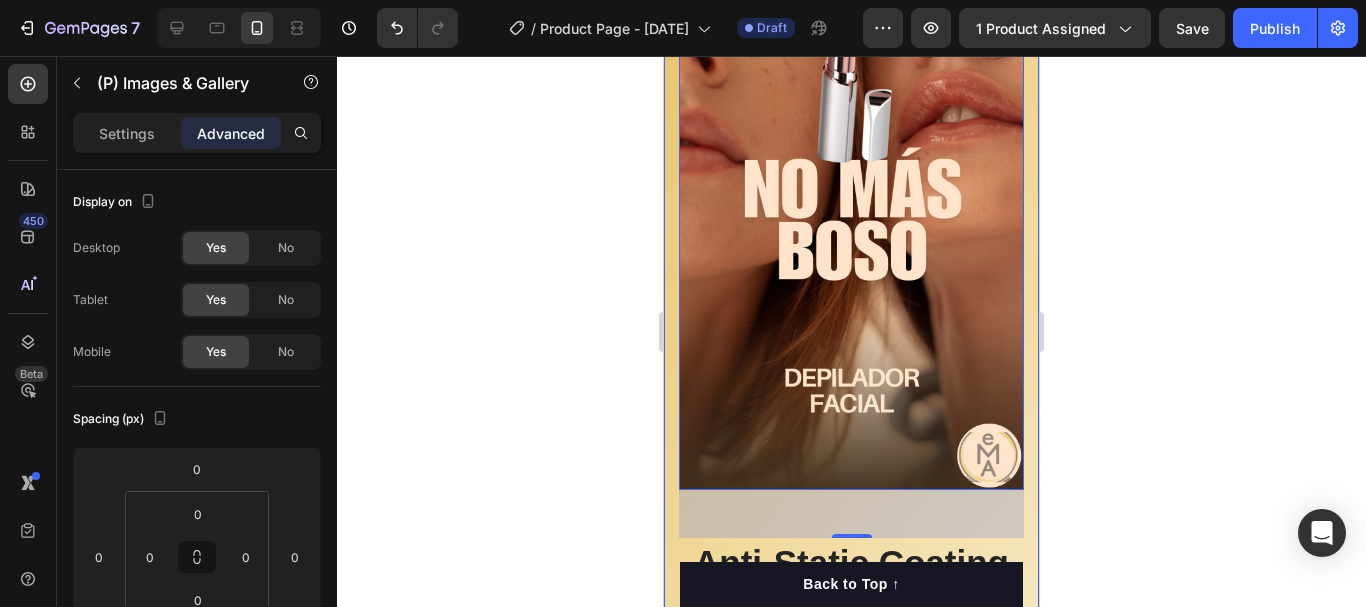 scroll, scrollTop: 100, scrollLeft: 0, axis: vertical 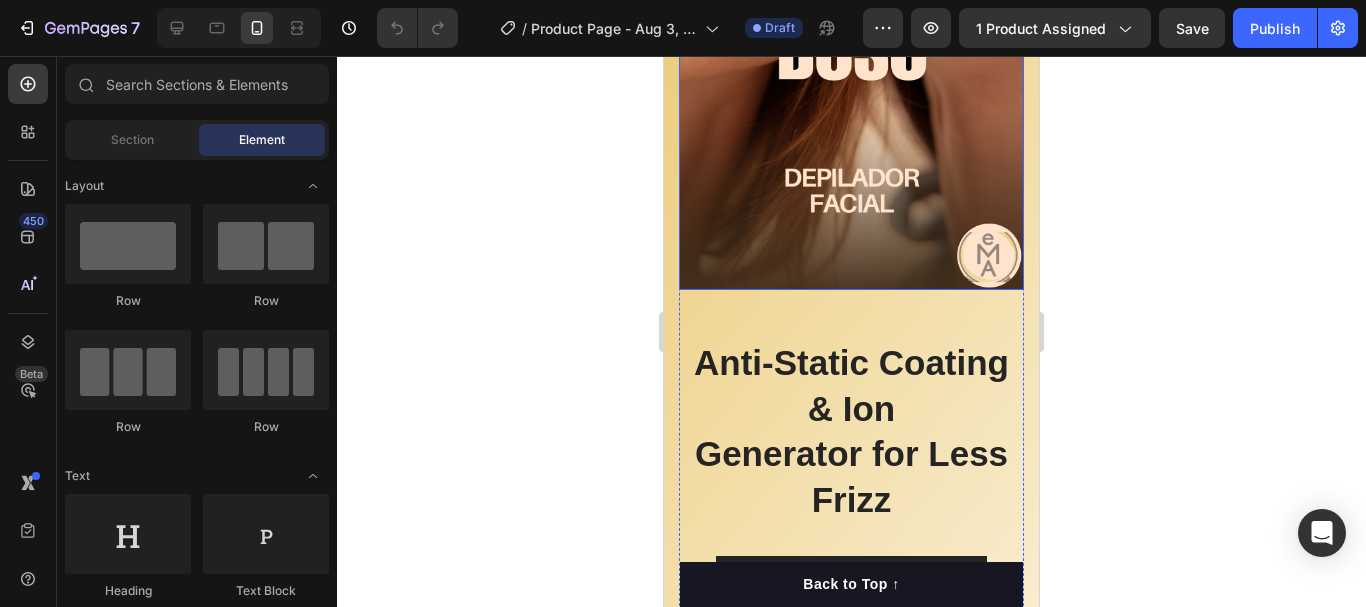 click at bounding box center (851, -17) 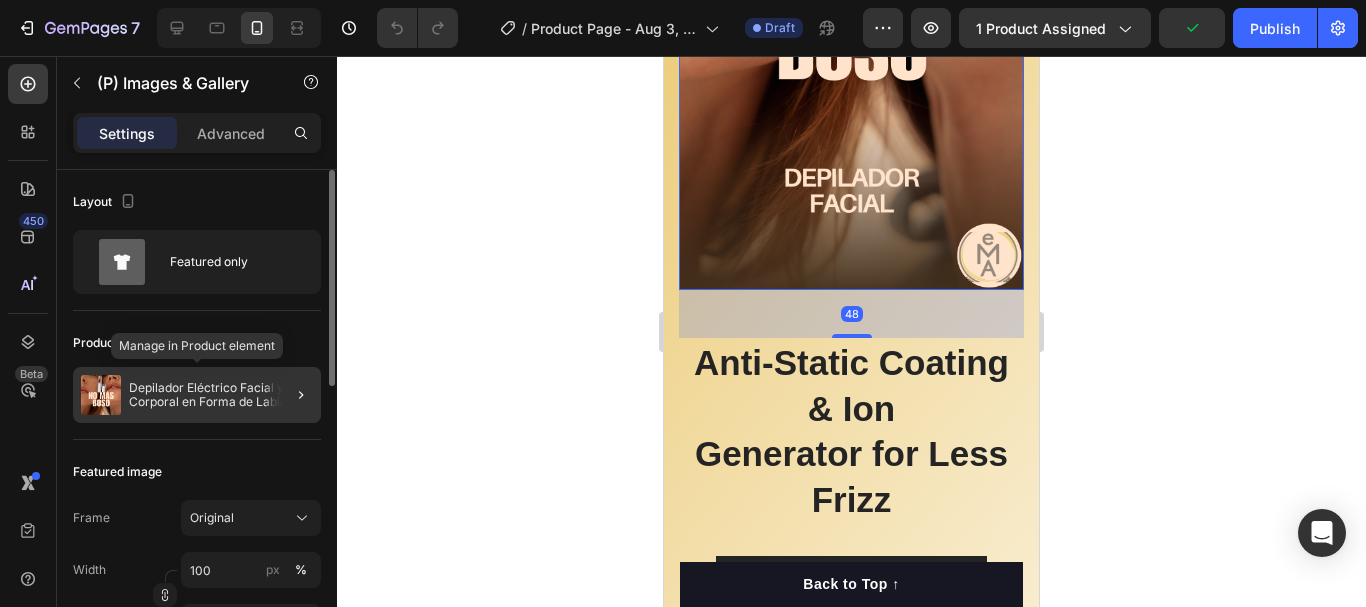 click at bounding box center [101, 395] 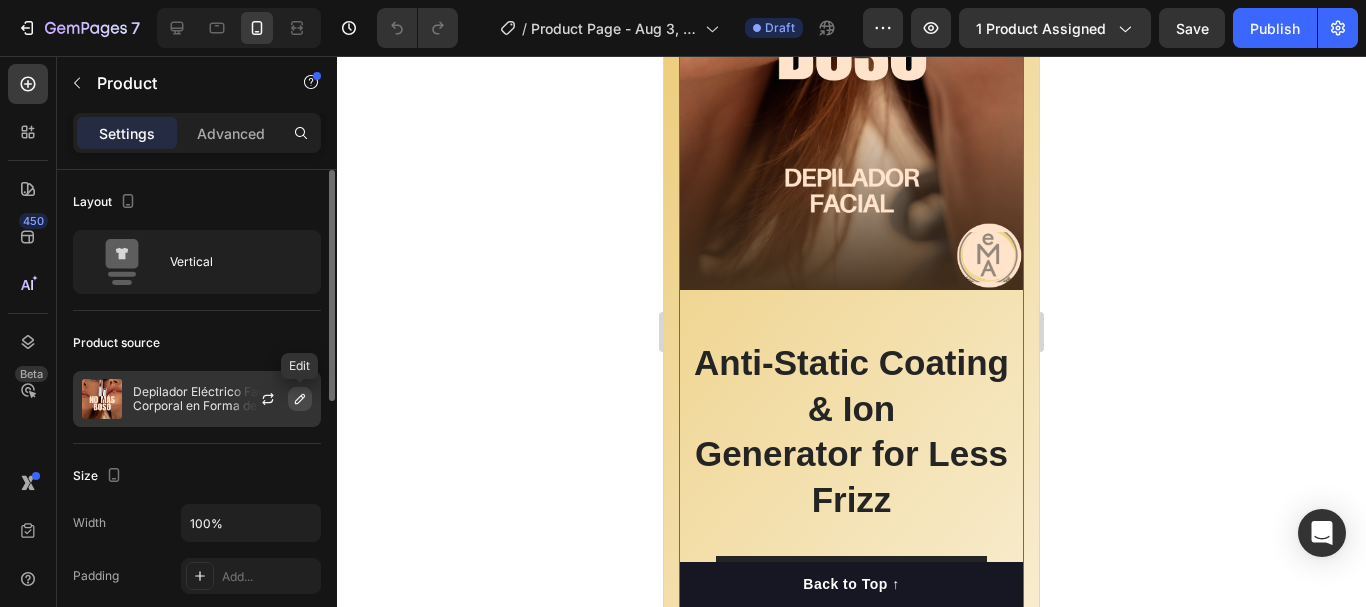 click 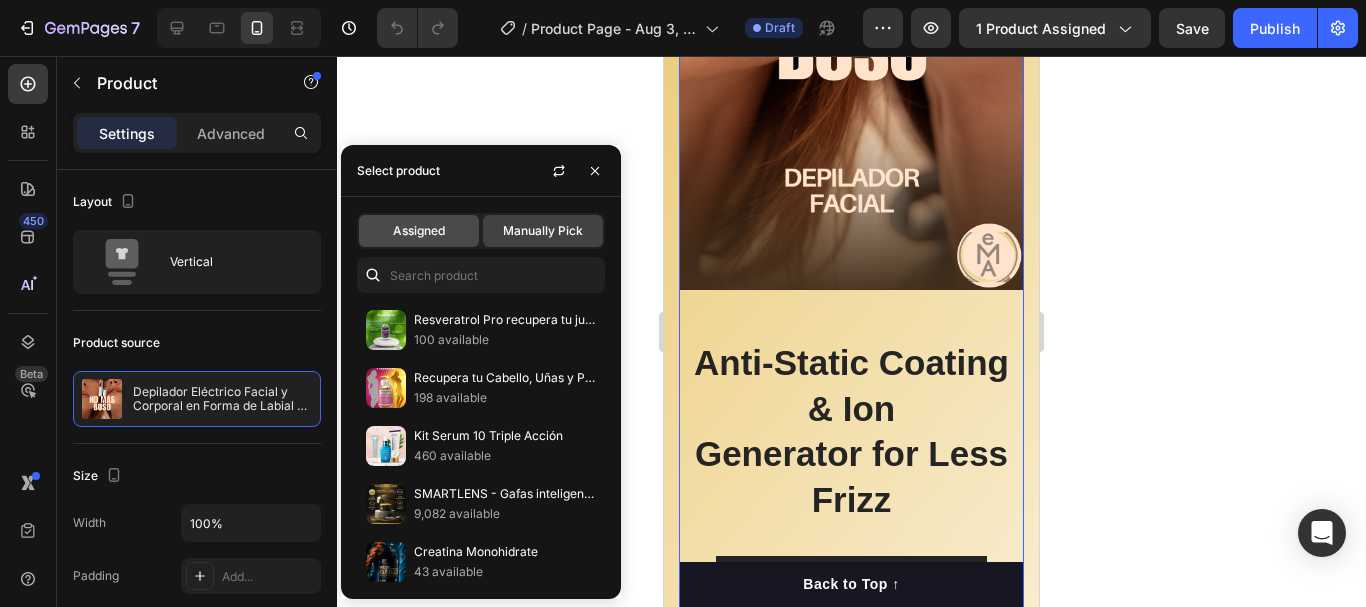 click on "Assigned" 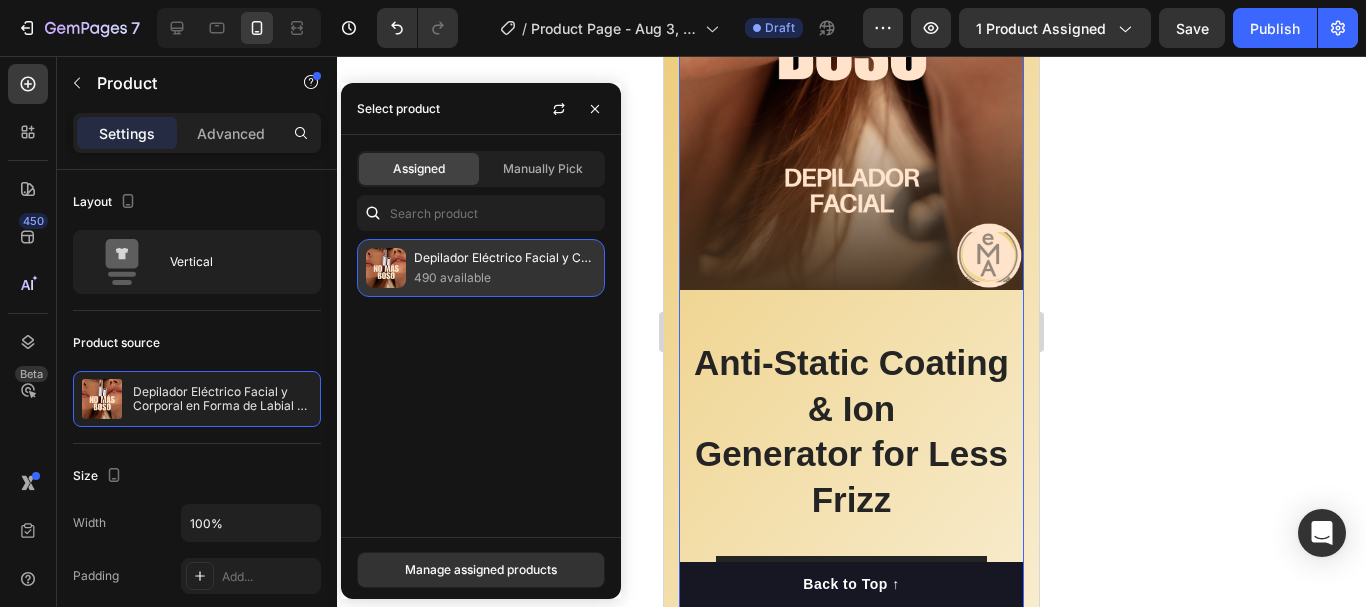 click on "Depilador Eléctrico Facial y Corporal en Forma de Labial – ¡Portátil, Seguro y Sin Dolor" at bounding box center (505, 258) 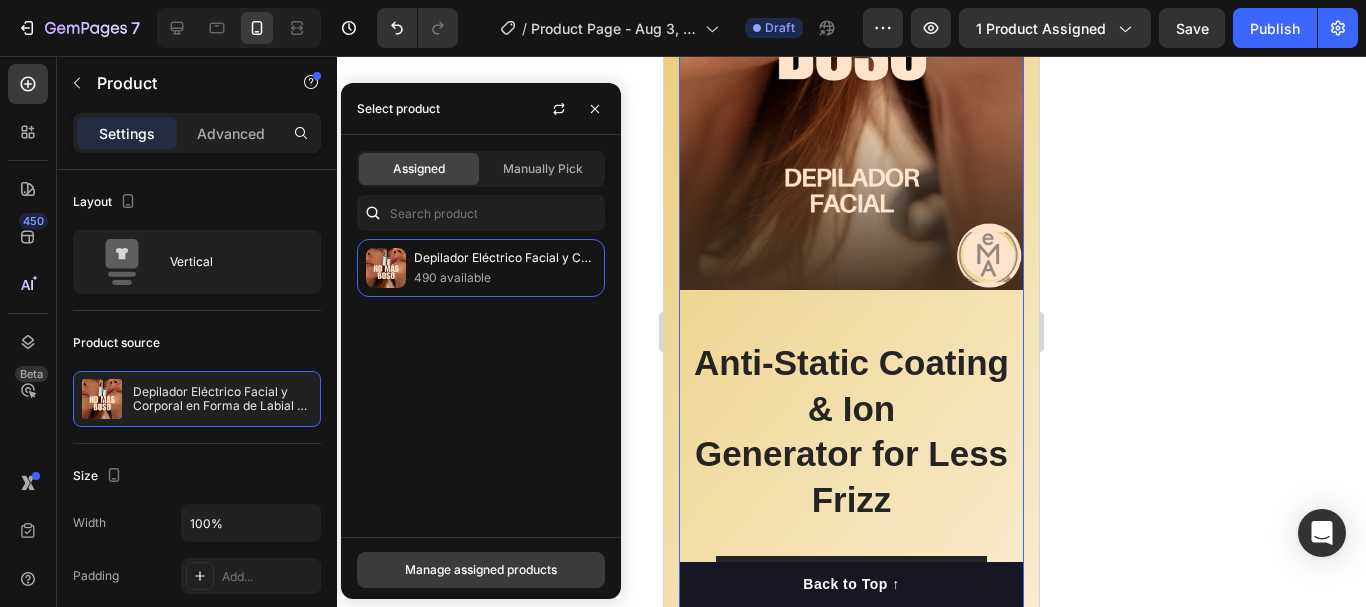 click on "Manage assigned products" at bounding box center (481, 570) 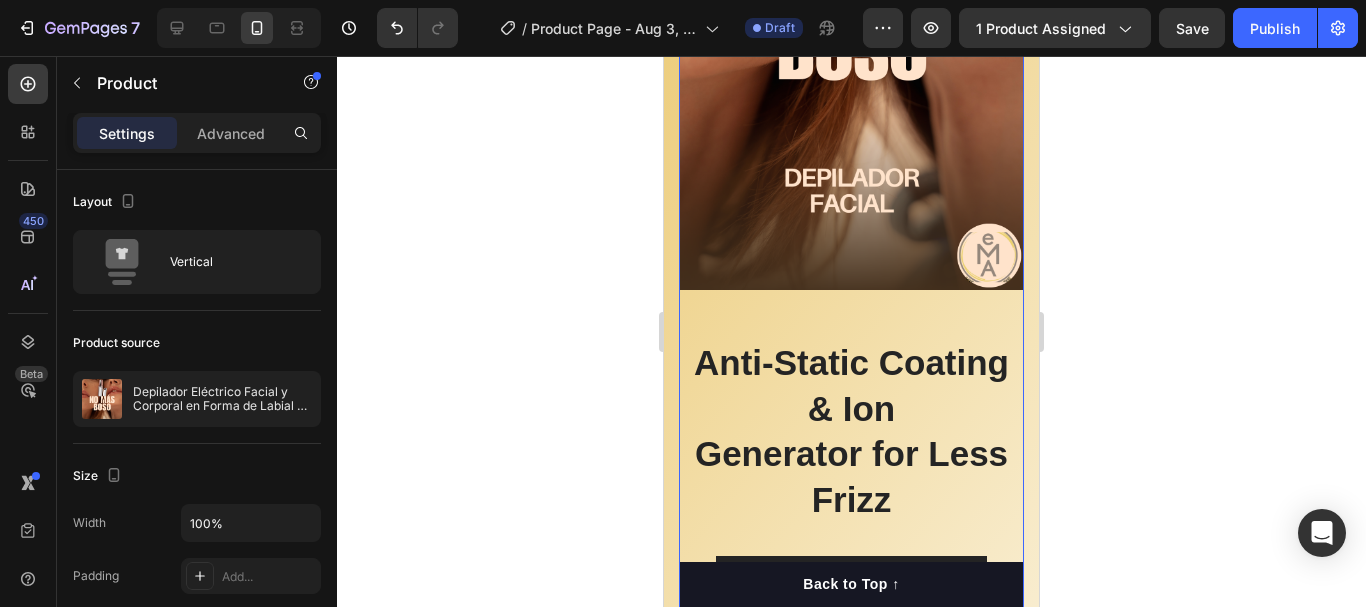 click 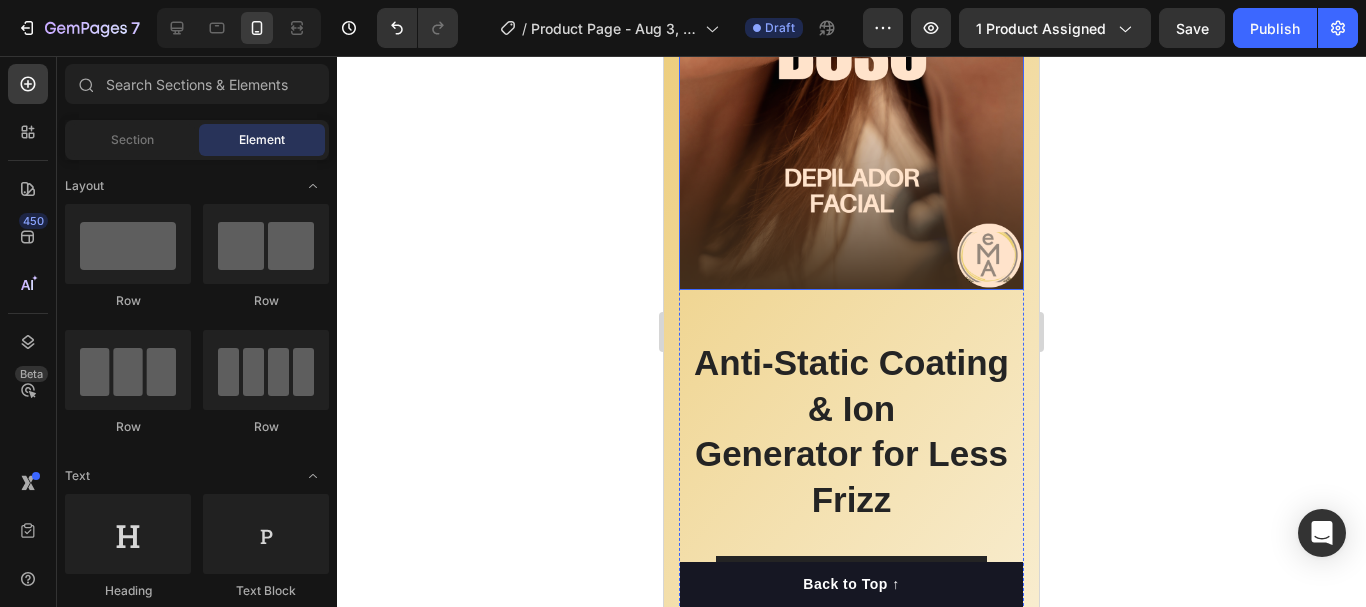 click at bounding box center [851, -17] 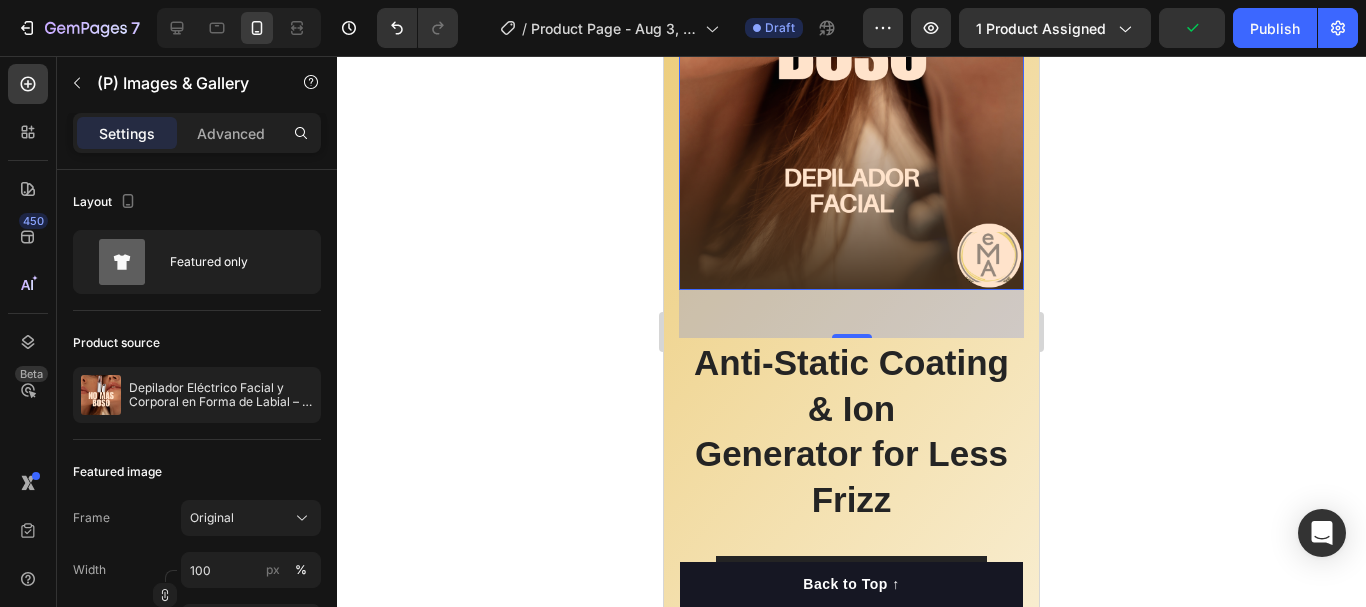 click on "48" at bounding box center (852, 314) 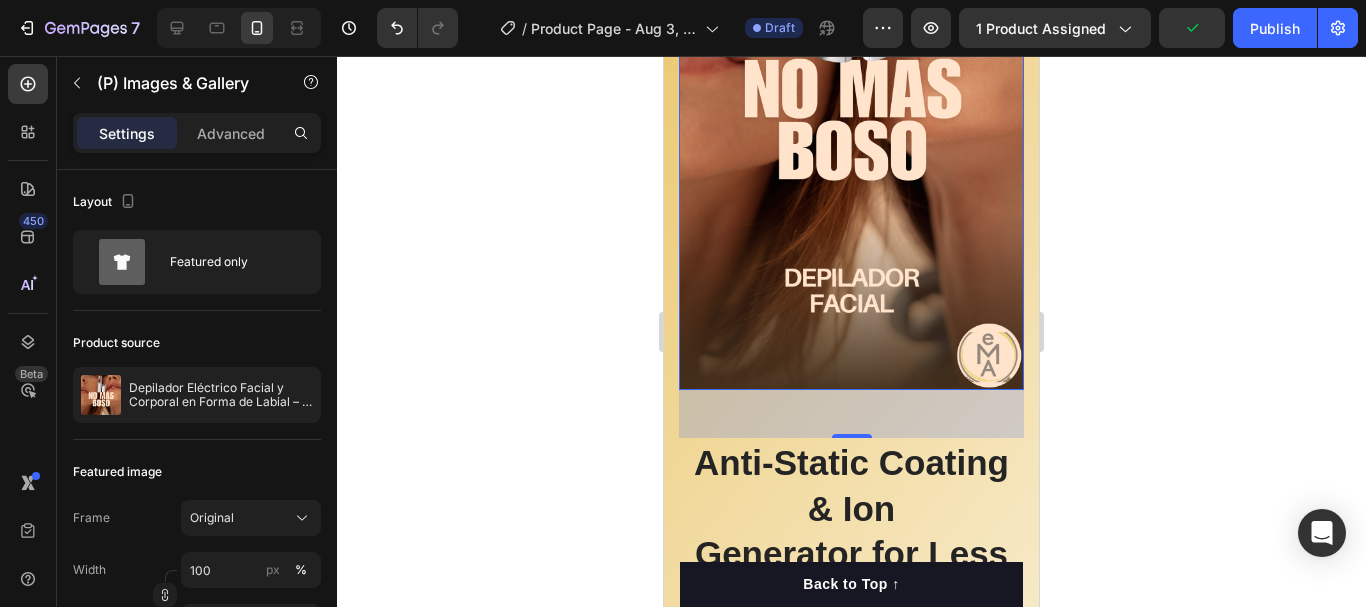 scroll, scrollTop: 100, scrollLeft: 0, axis: vertical 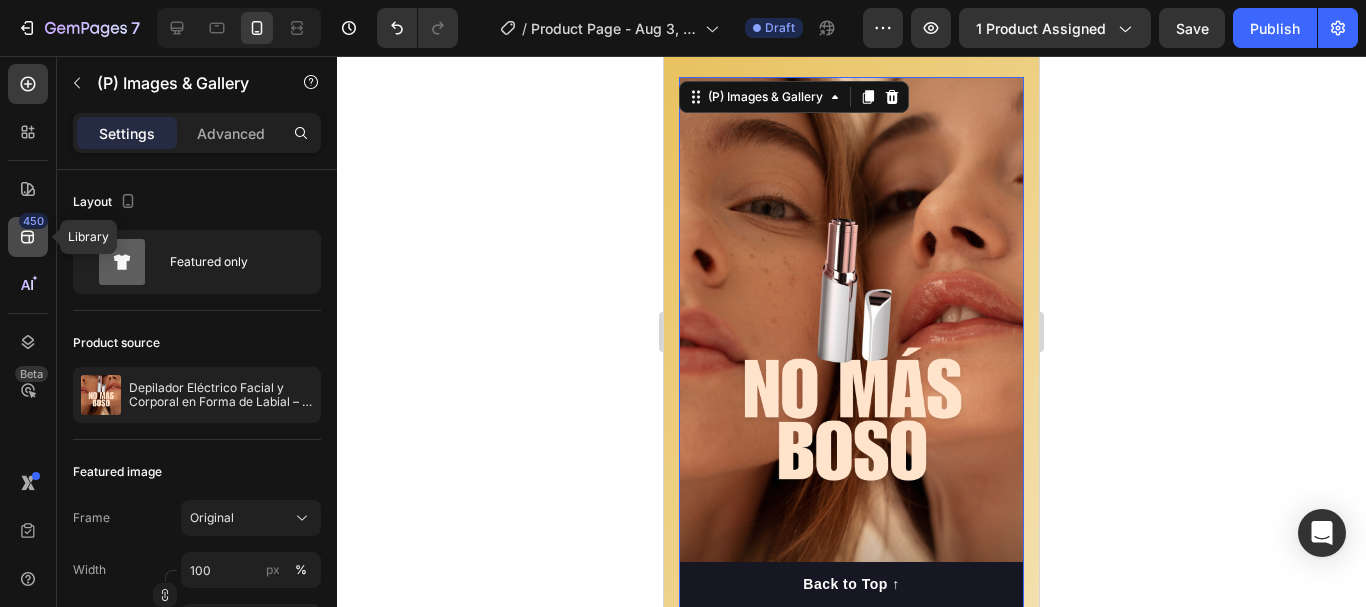 click 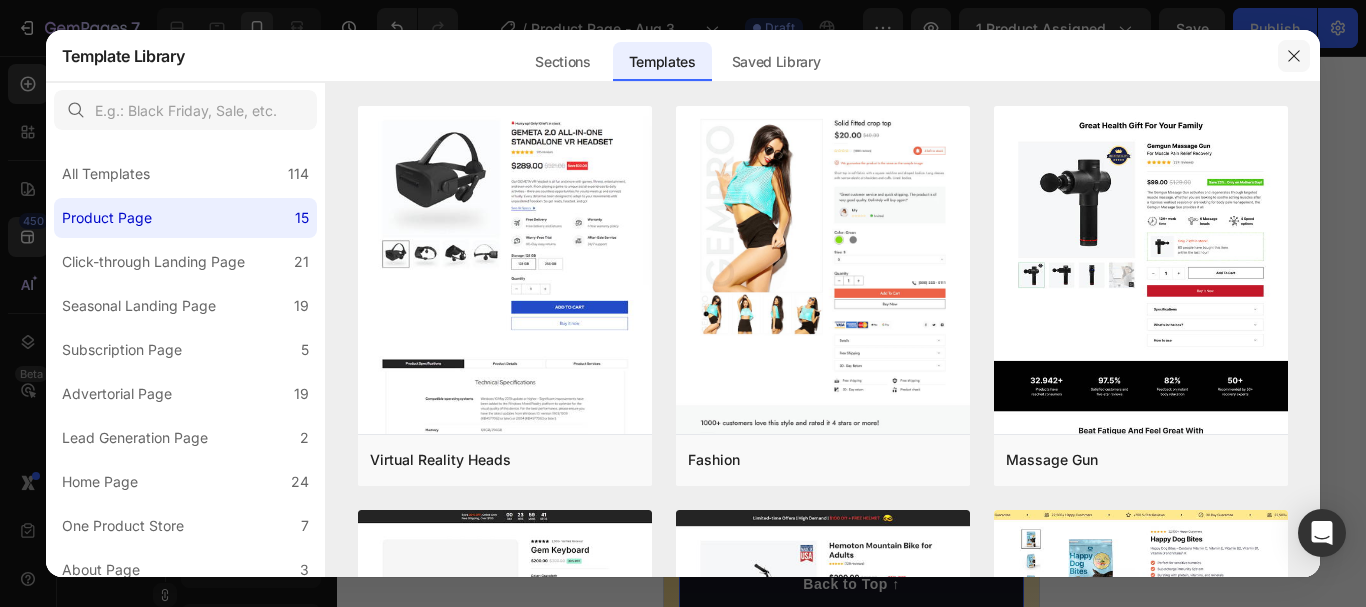click 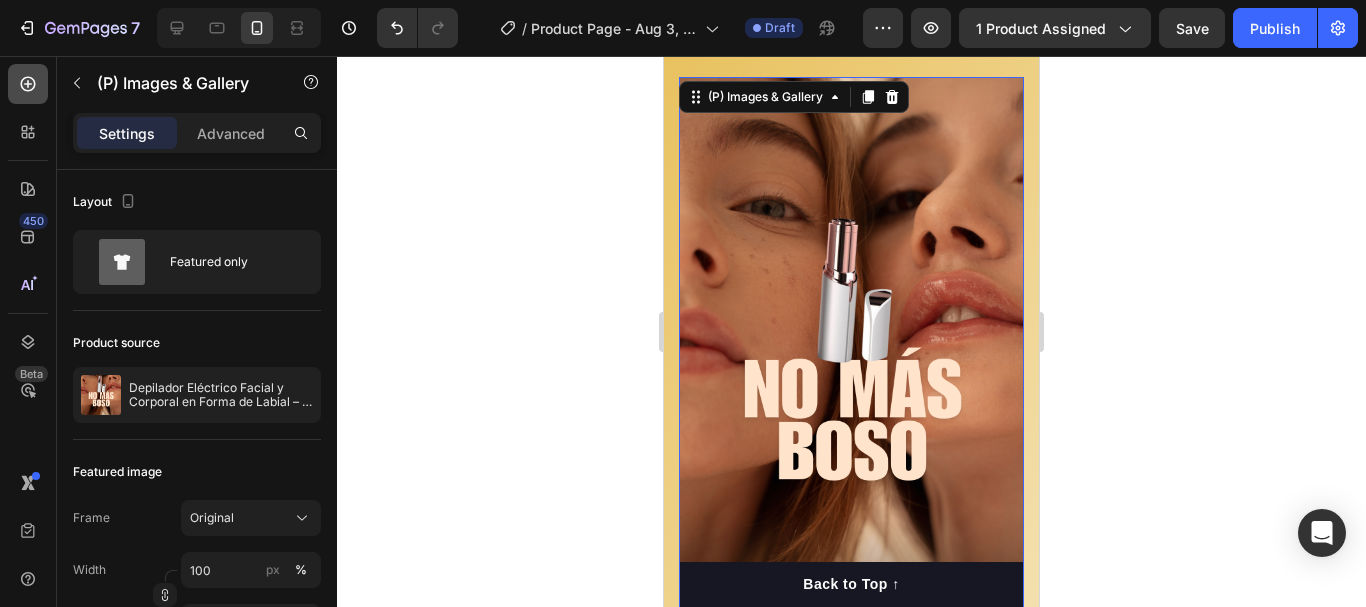 click 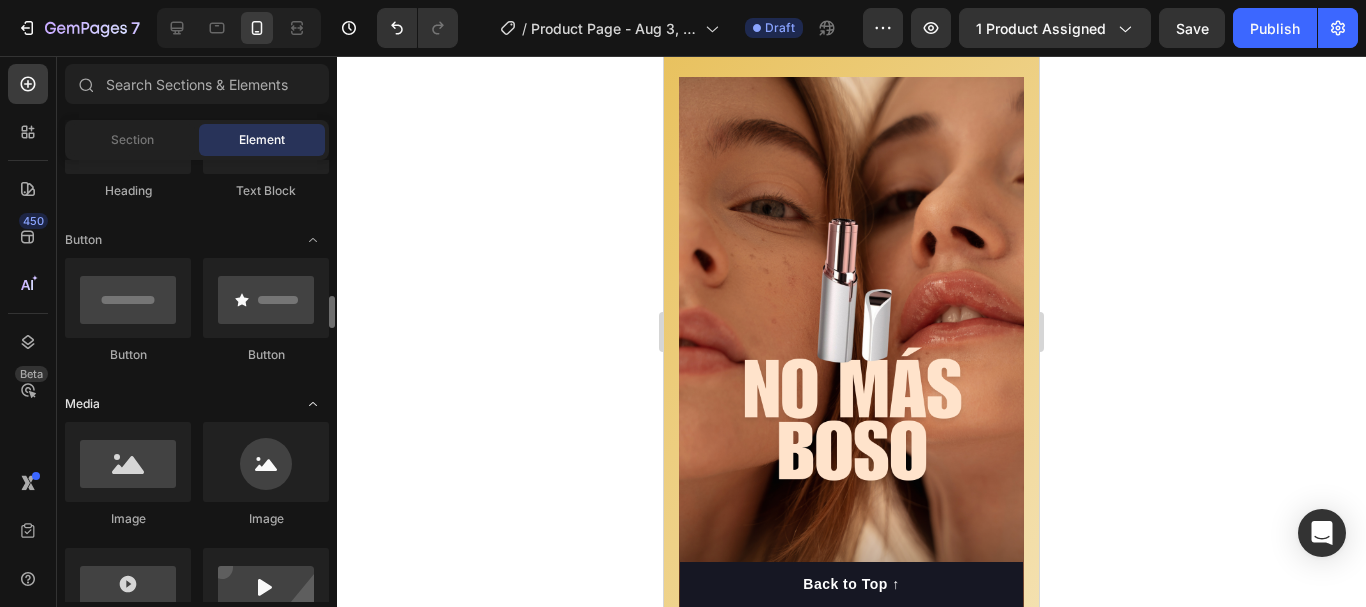 scroll, scrollTop: 500, scrollLeft: 0, axis: vertical 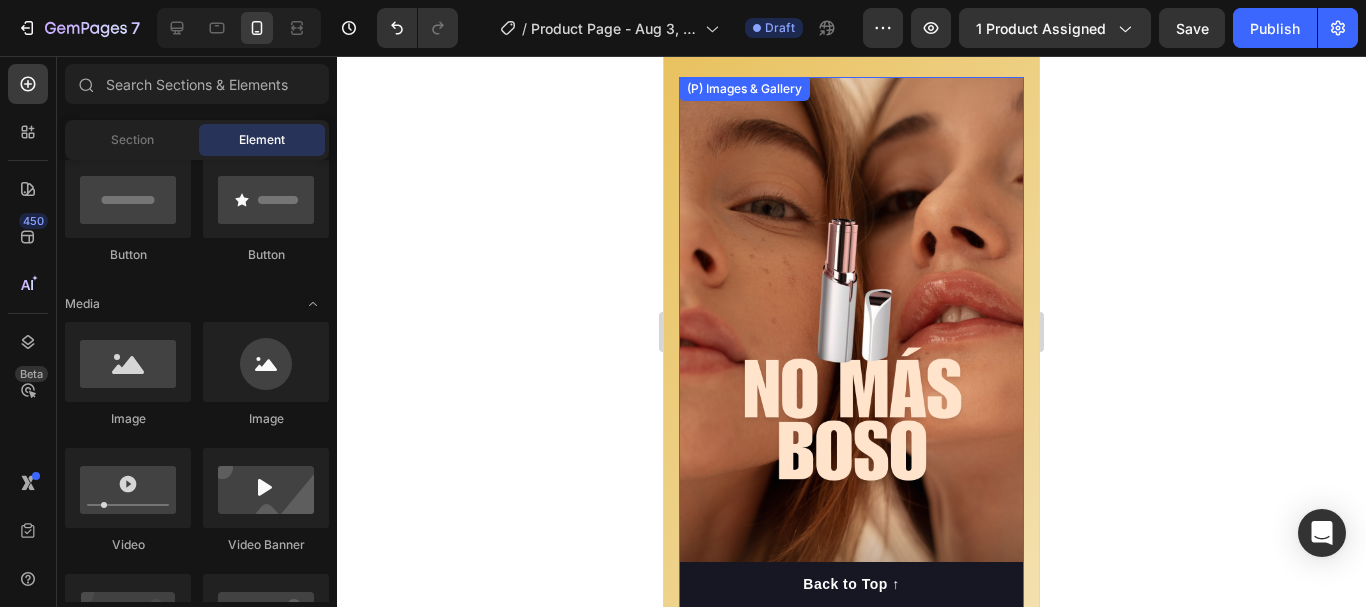 click at bounding box center (851, 383) 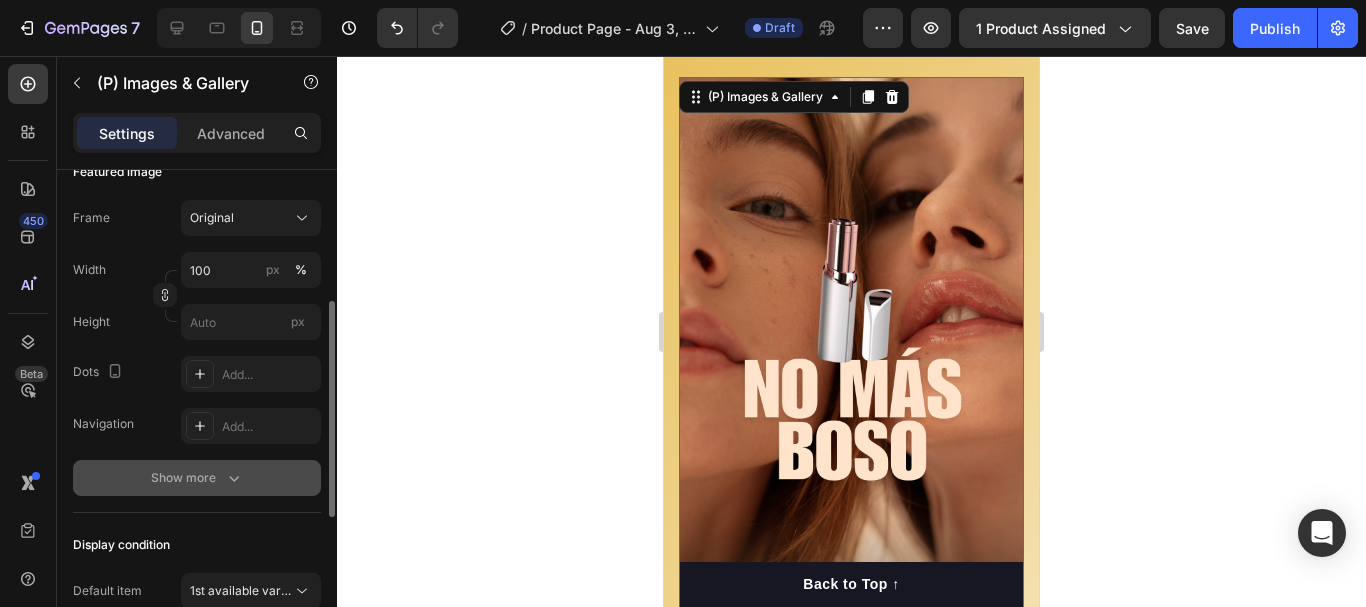 scroll, scrollTop: 632, scrollLeft: 0, axis: vertical 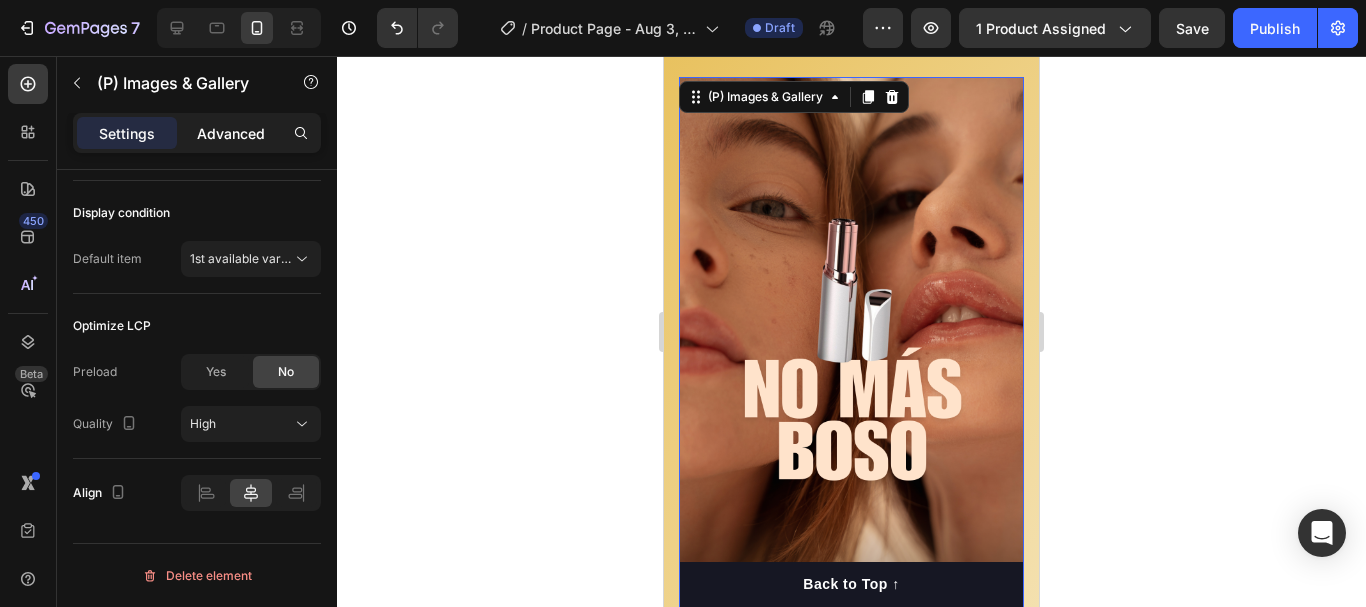 click on "Advanced" at bounding box center [231, 133] 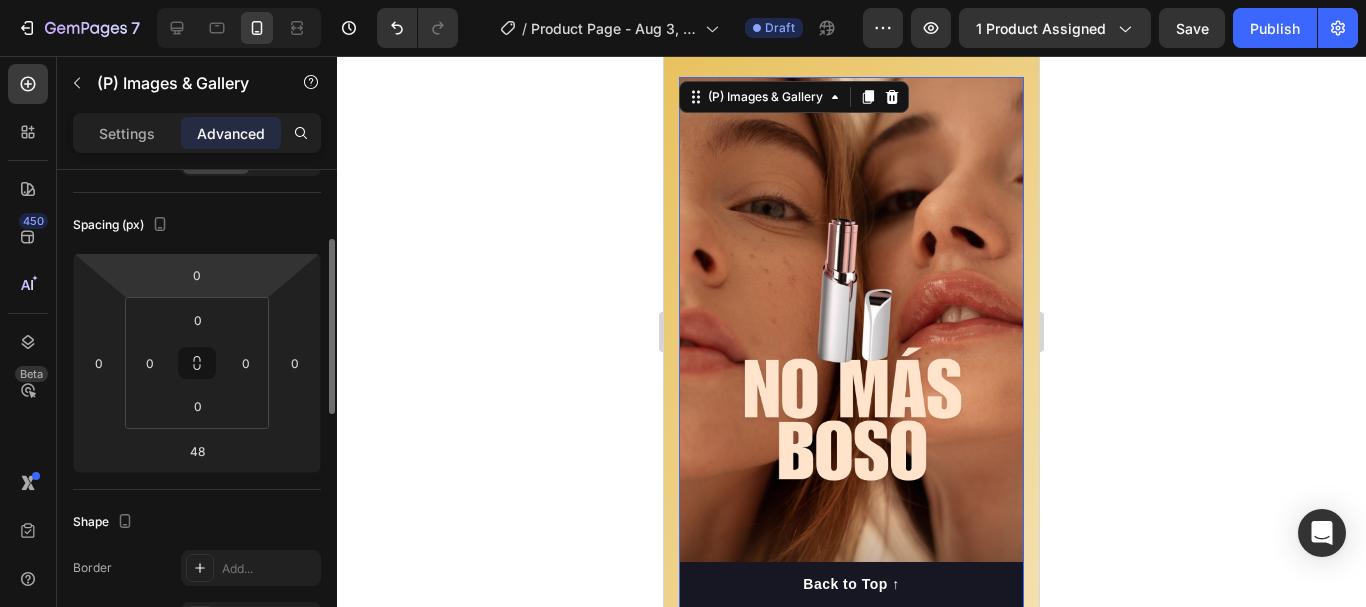 scroll, scrollTop: 0, scrollLeft: 0, axis: both 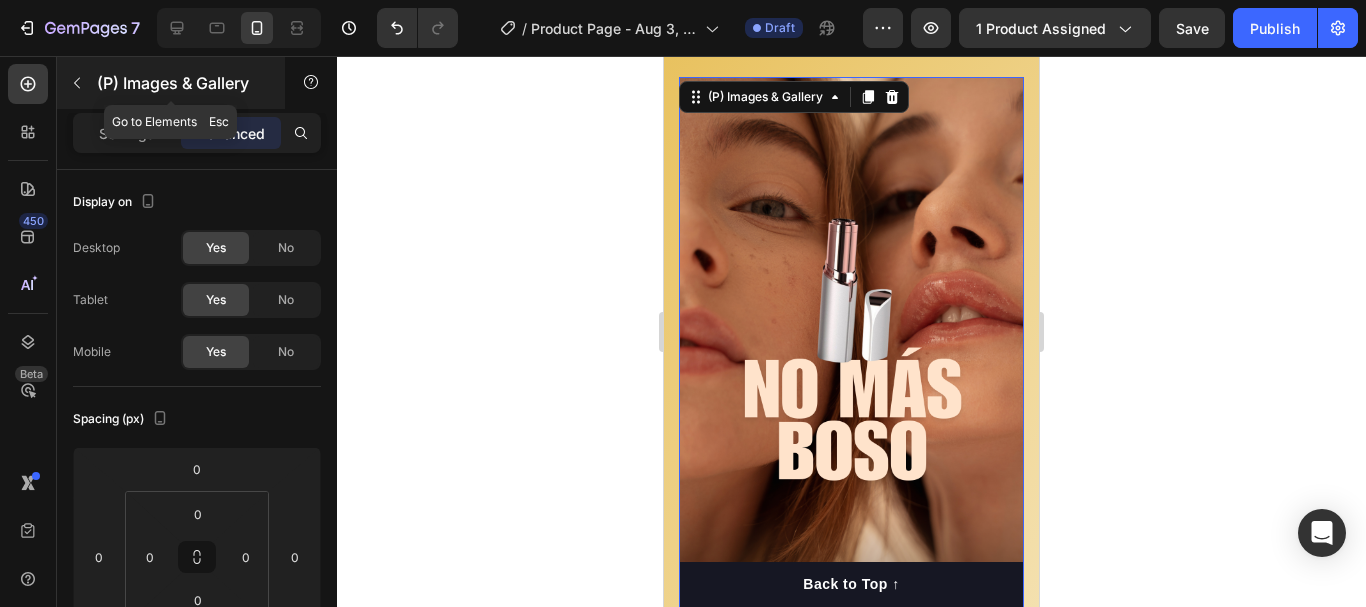 click 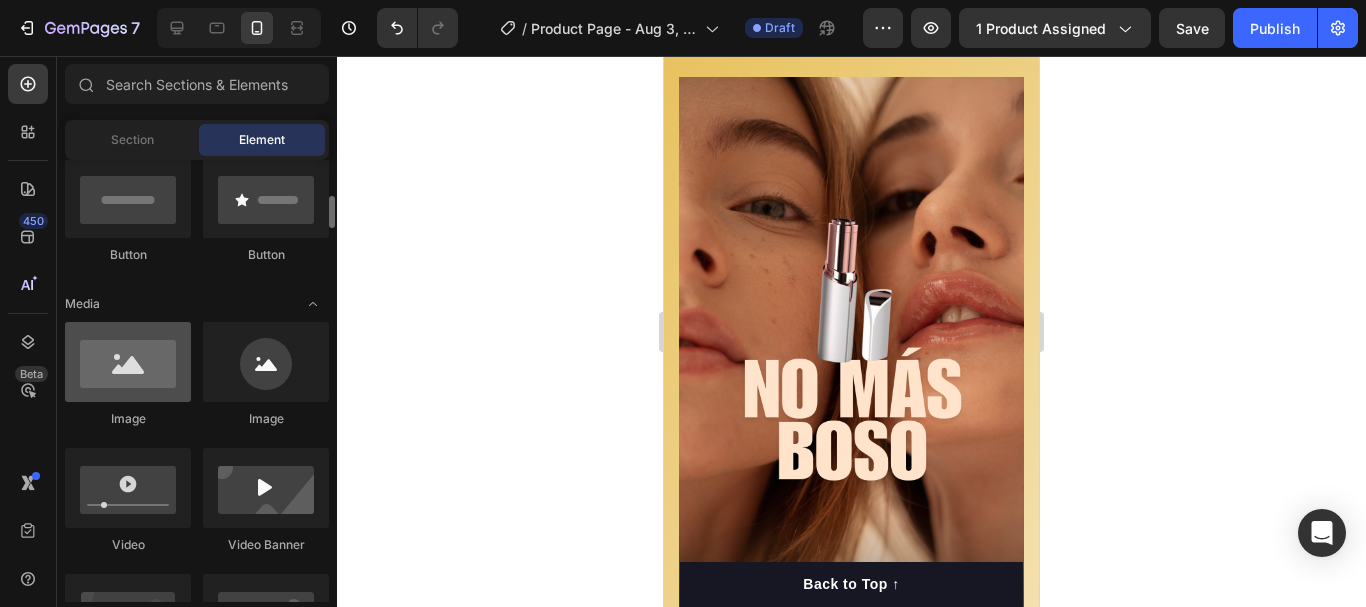 click at bounding box center (128, 362) 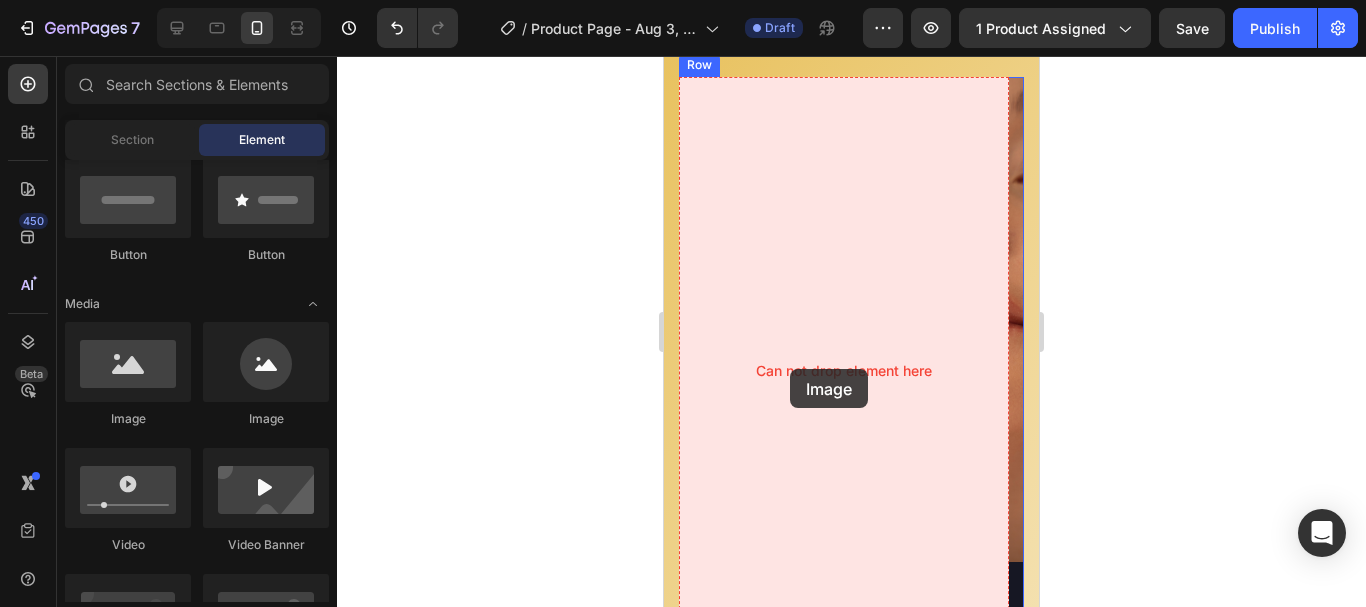 drag, startPoint x: 798, startPoint y: 423, endPoint x: 739, endPoint y: 368, distance: 80.65978 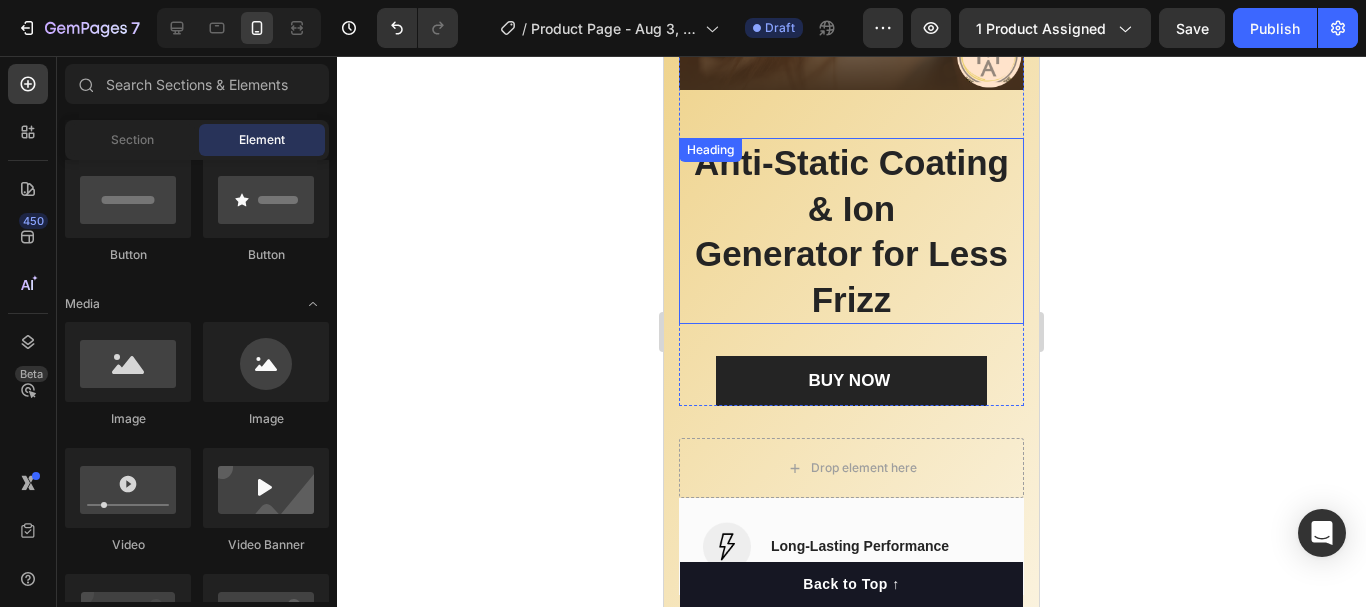 scroll, scrollTop: 500, scrollLeft: 0, axis: vertical 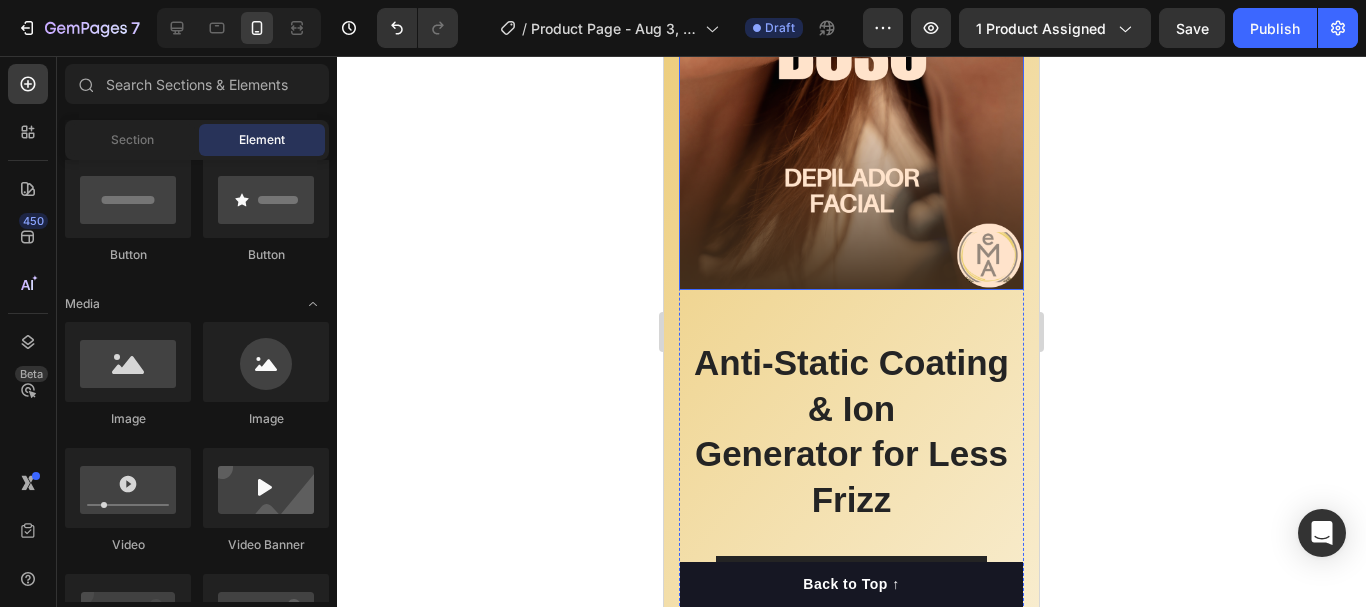 click at bounding box center (851, -17) 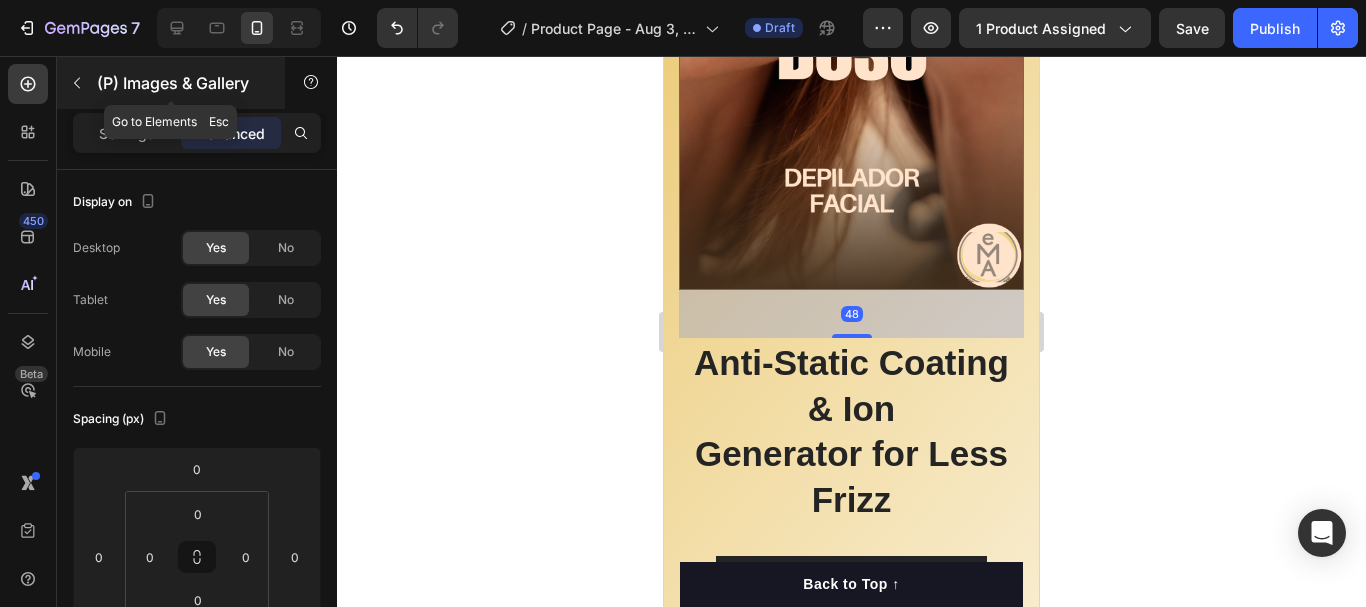 click 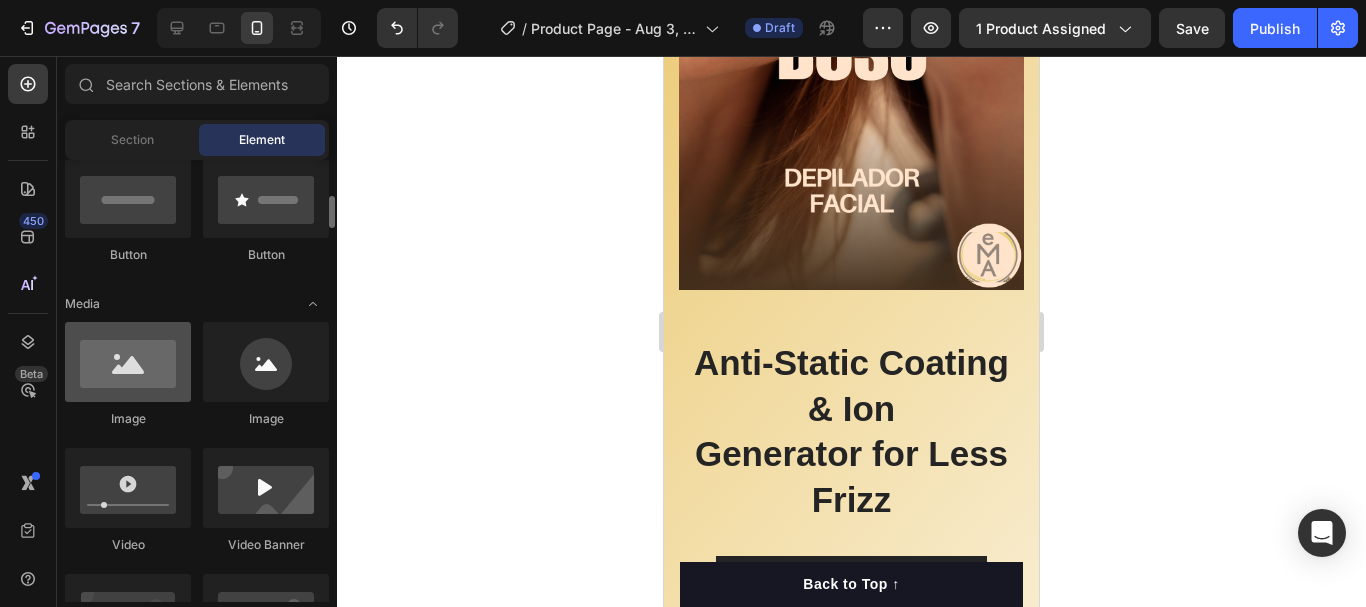 click at bounding box center (128, 362) 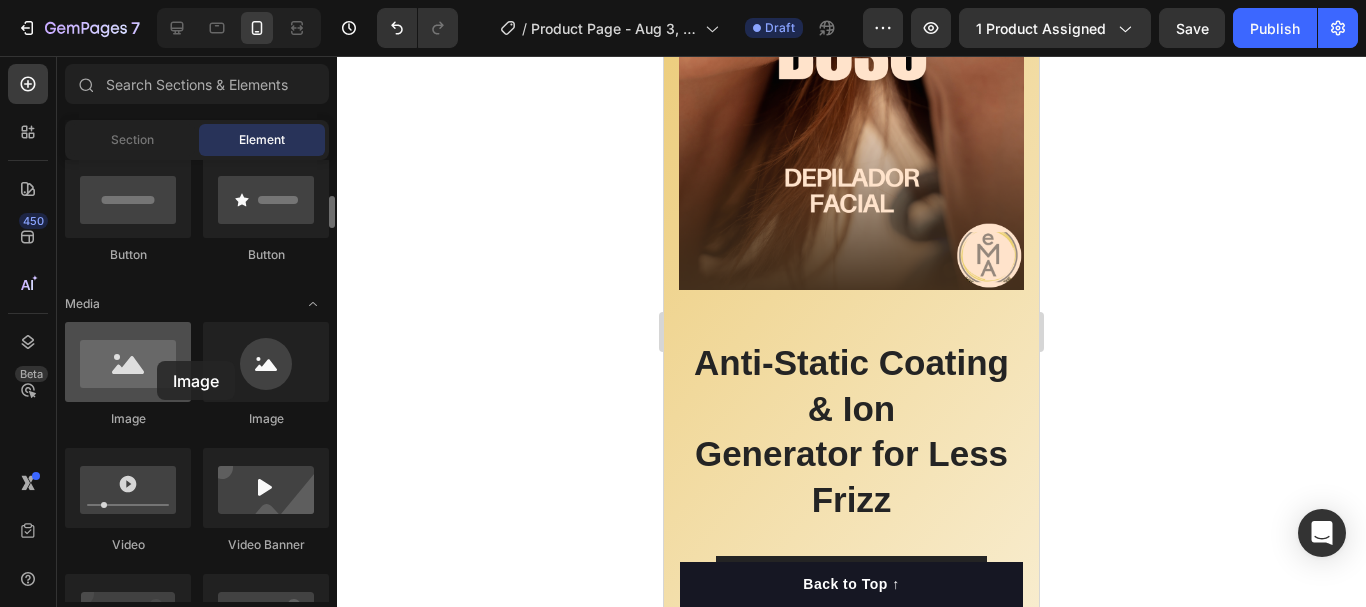 click at bounding box center [128, 362] 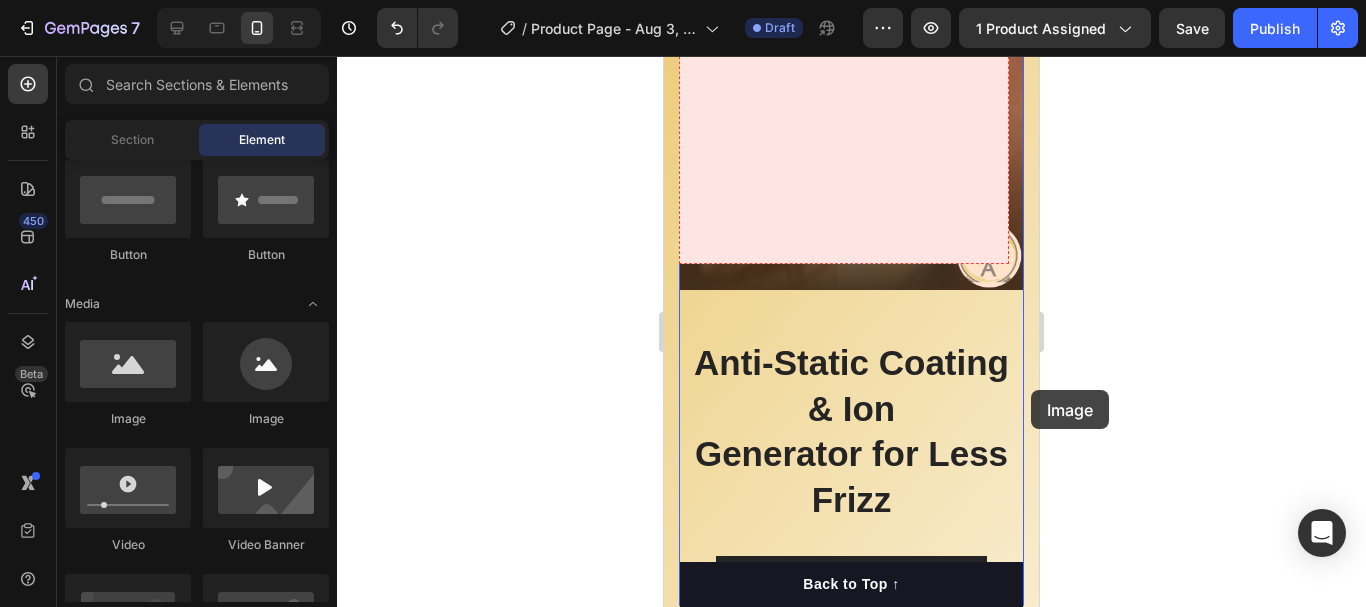 drag, startPoint x: 1516, startPoint y: 443, endPoint x: 793, endPoint y: 388, distance: 725.089 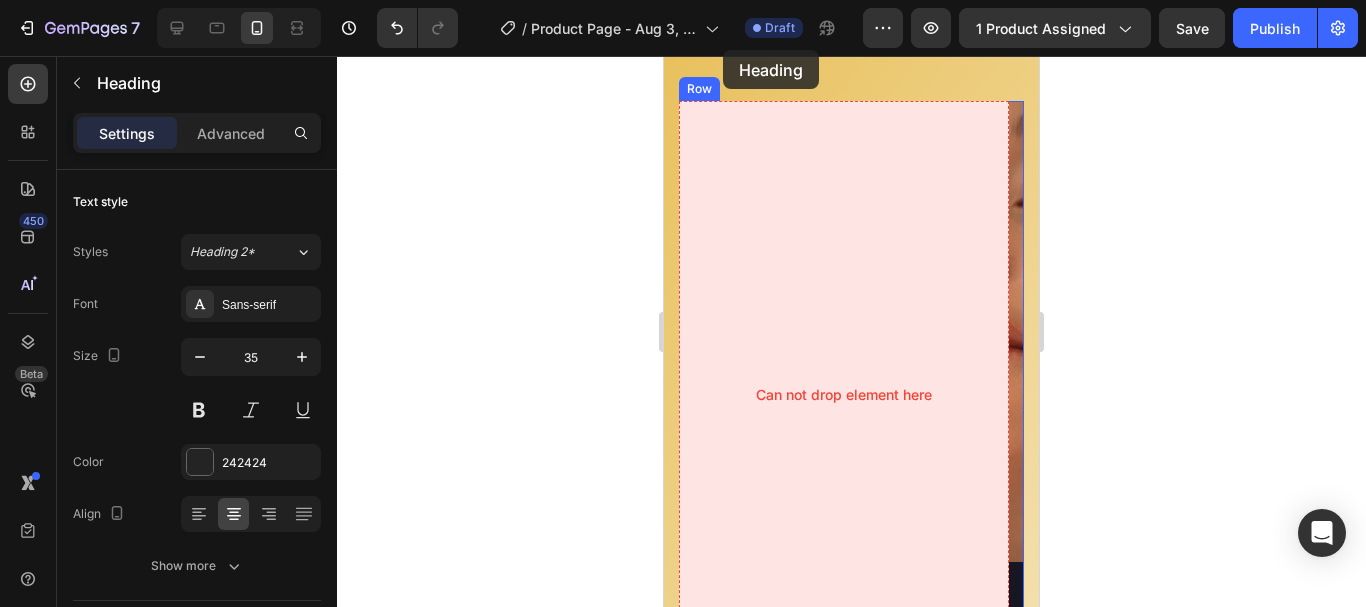 scroll, scrollTop: 0, scrollLeft: 0, axis: both 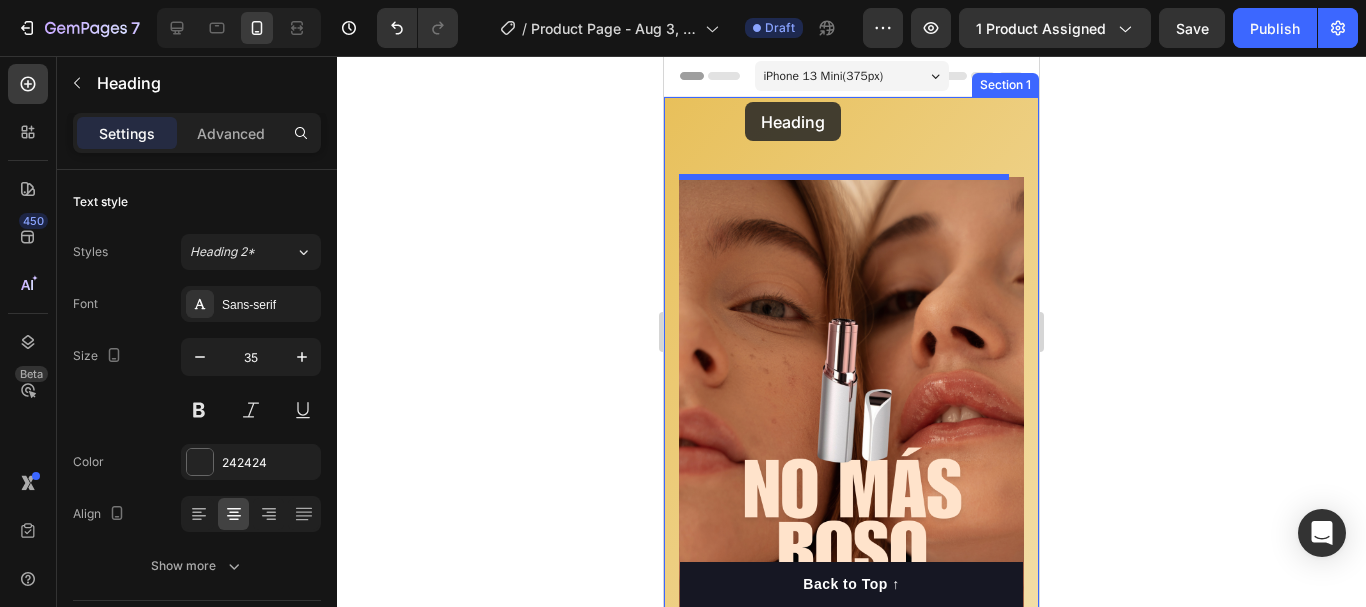 drag, startPoint x: 793, startPoint y: 388, endPoint x: 745, endPoint y: 102, distance: 290 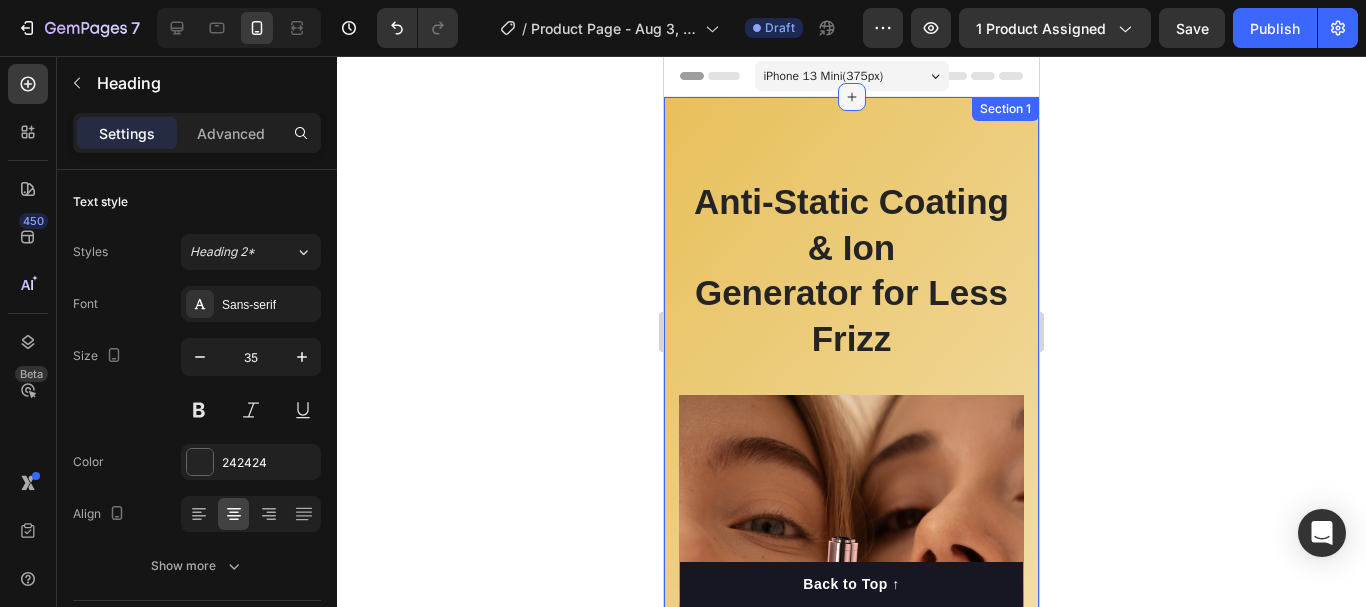 click 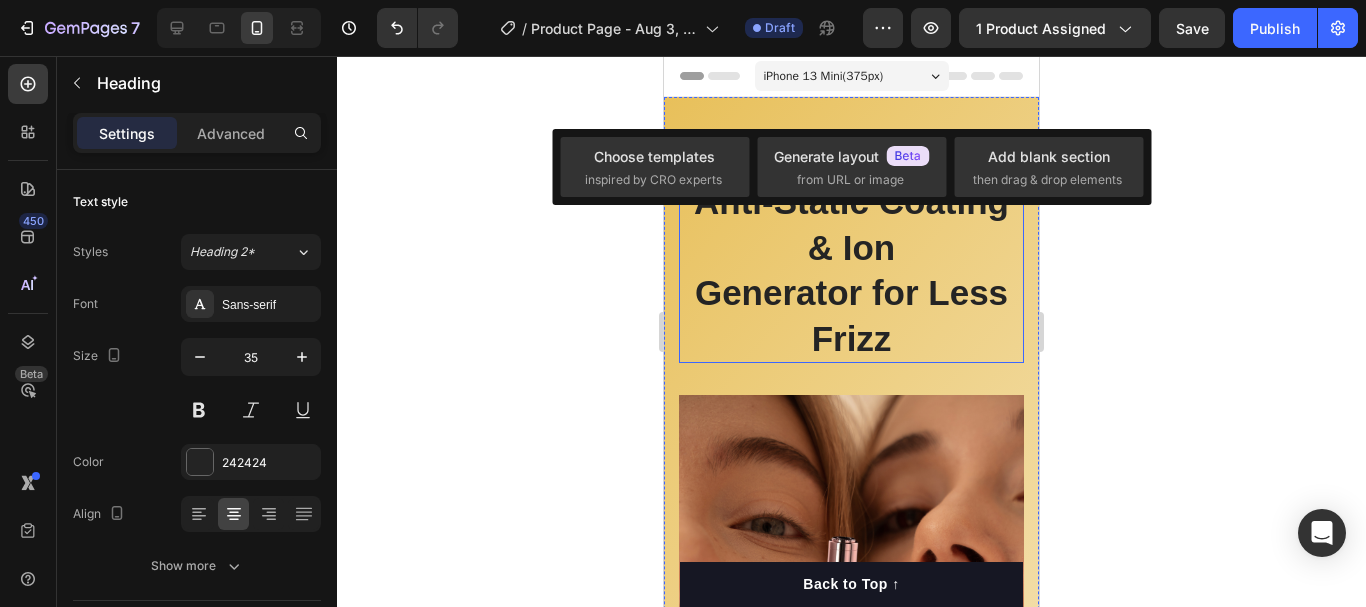 click 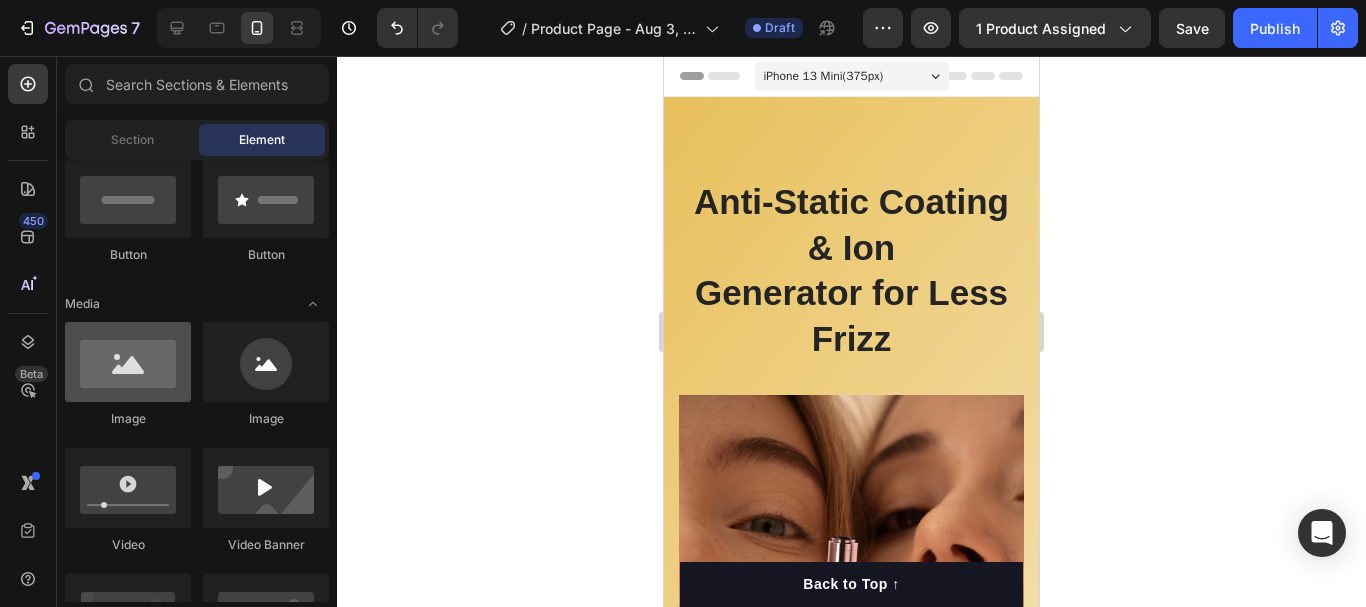 click at bounding box center [128, 362] 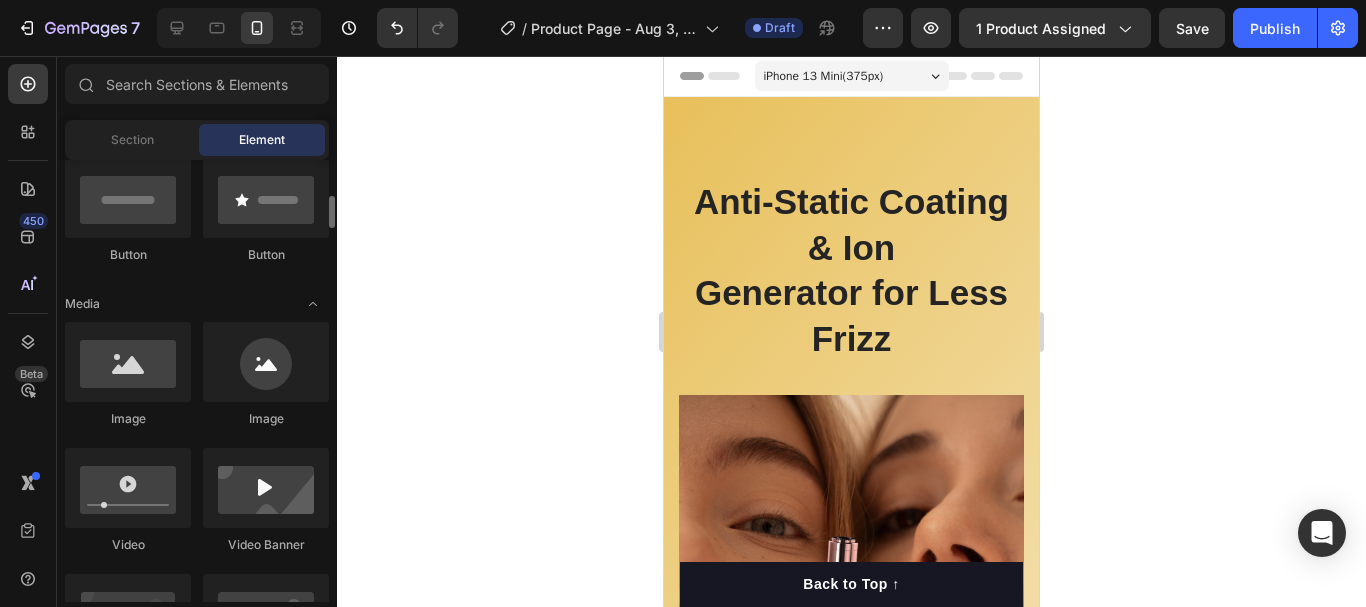 click on "Image" 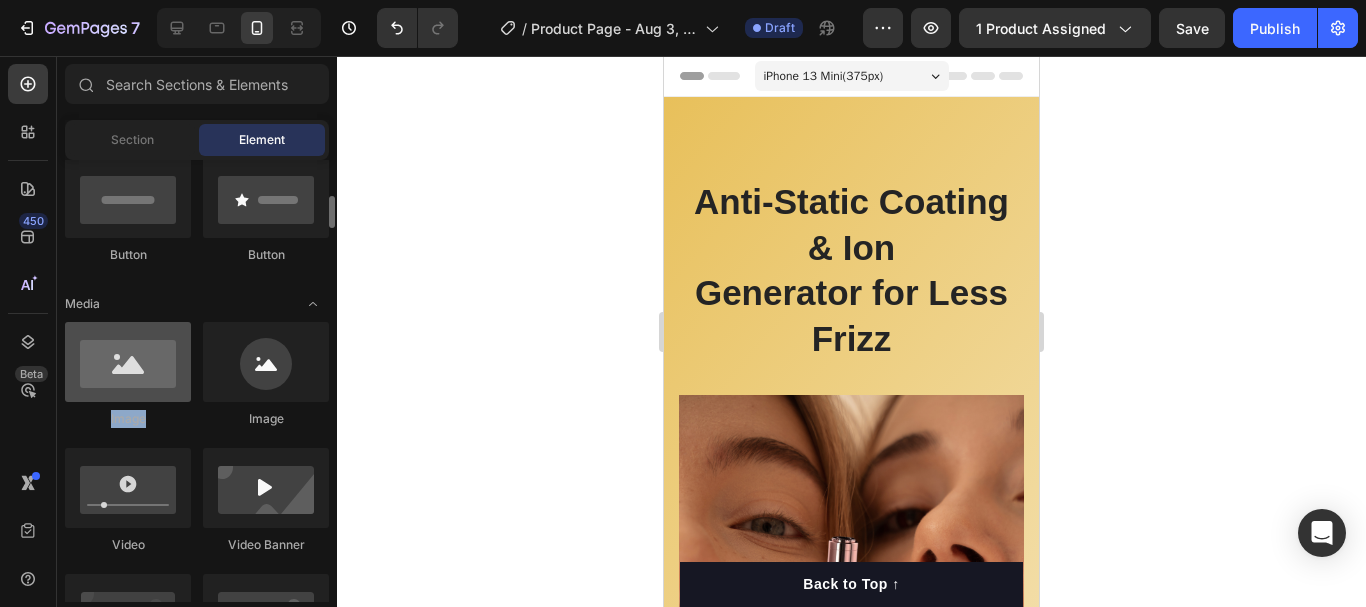 click at bounding box center [128, 362] 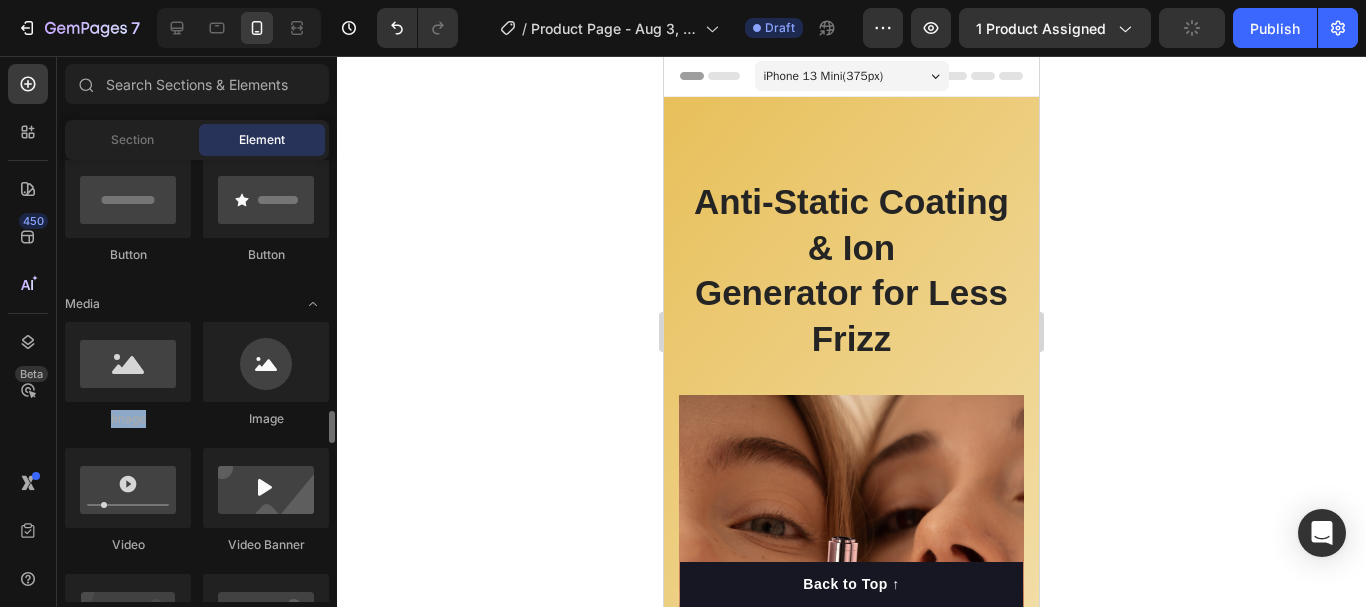 scroll, scrollTop: 700, scrollLeft: 0, axis: vertical 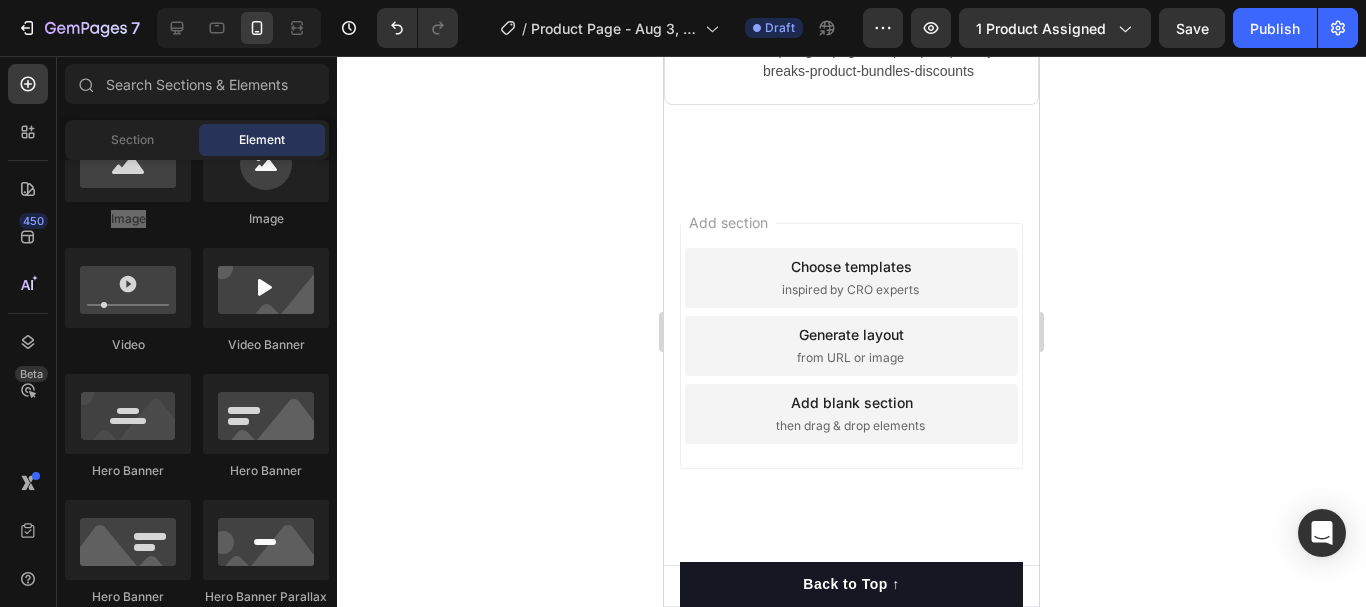 click on "Add blank section" at bounding box center [852, 402] 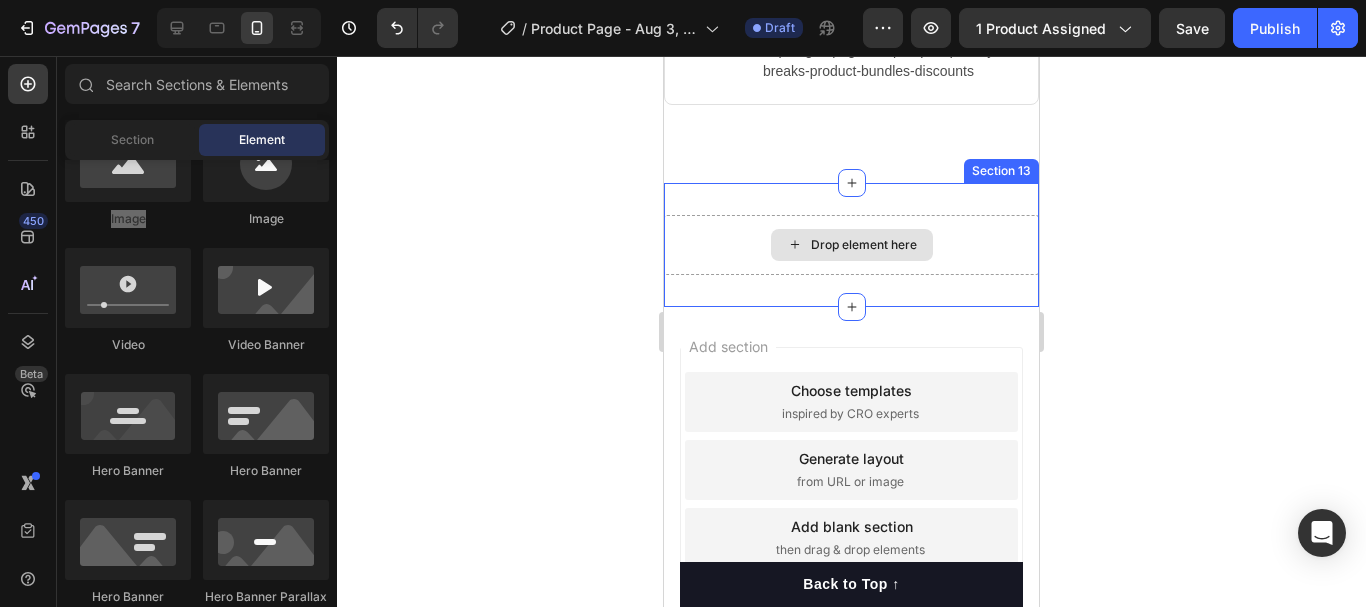 click 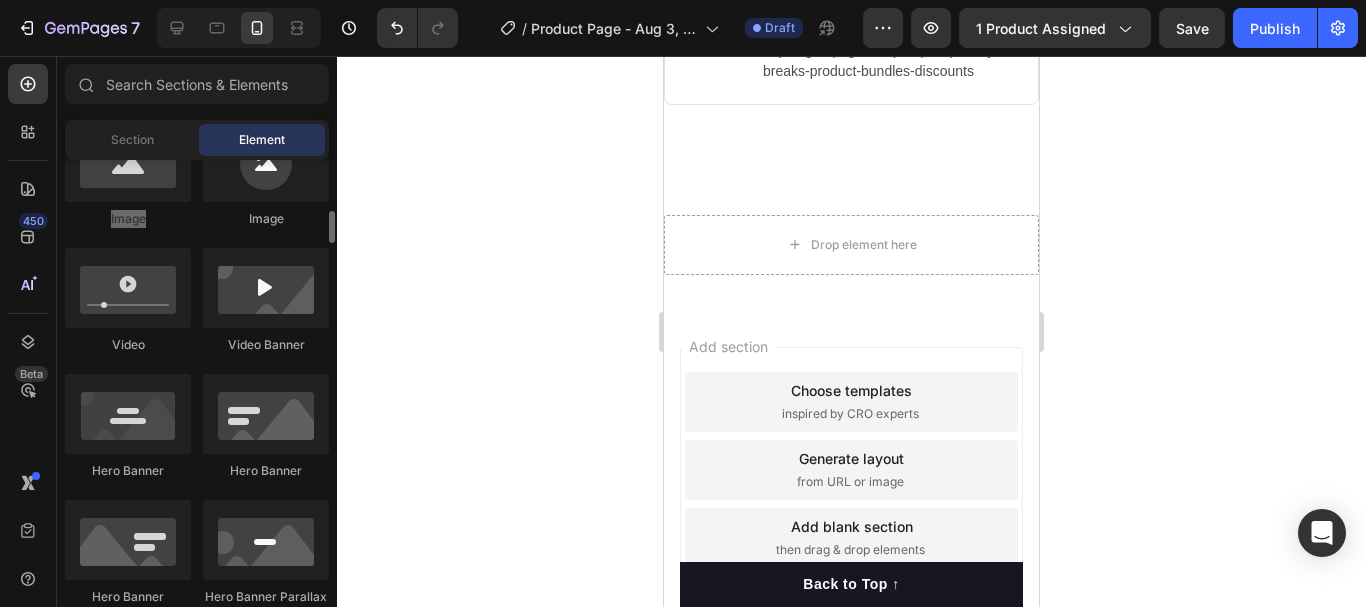 scroll, scrollTop: 600, scrollLeft: 0, axis: vertical 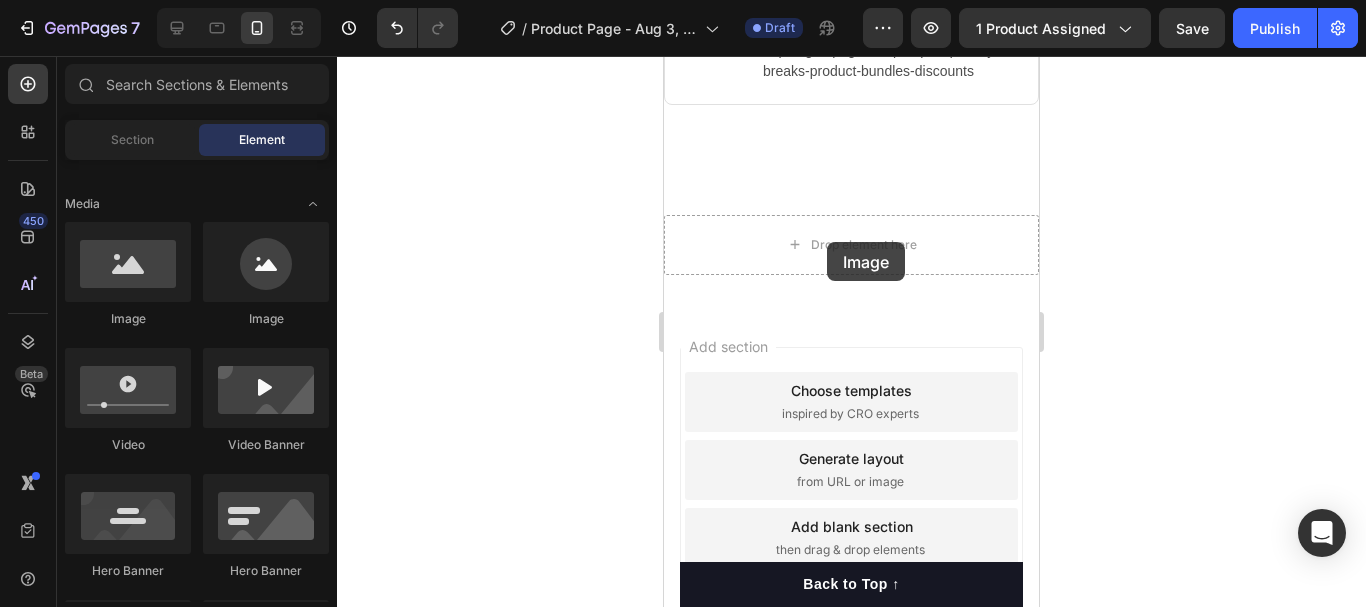drag, startPoint x: 799, startPoint y: 345, endPoint x: 827, endPoint y: 242, distance: 106.738 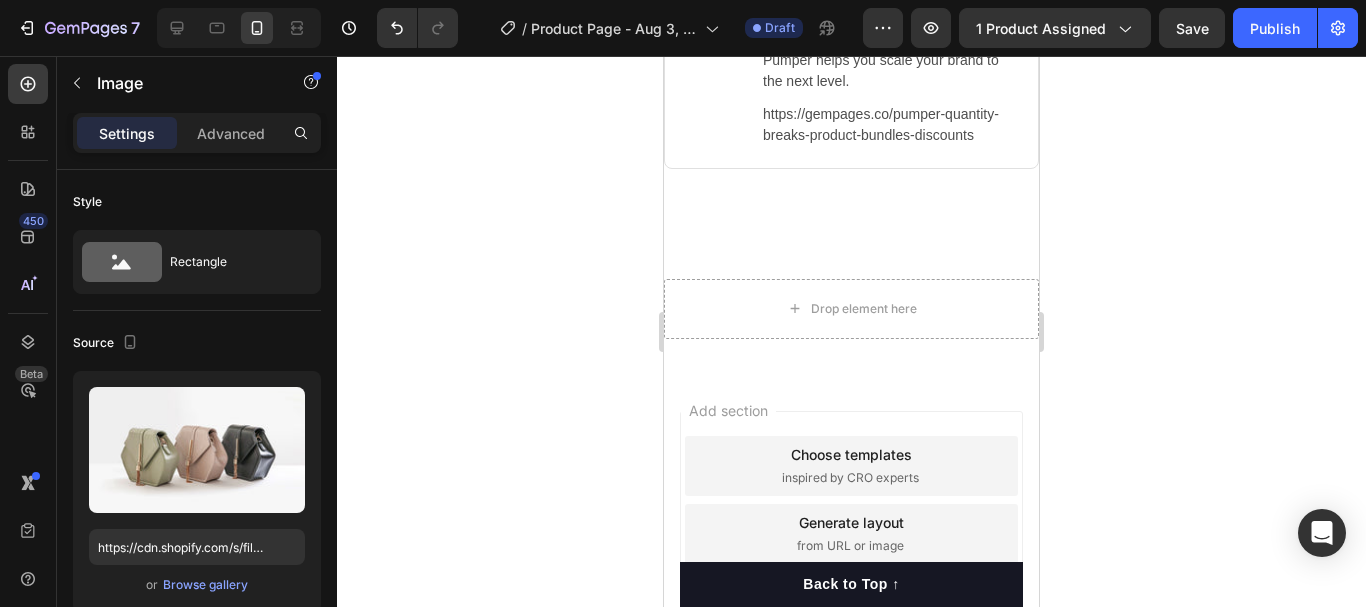 scroll, scrollTop: 13855, scrollLeft: 0, axis: vertical 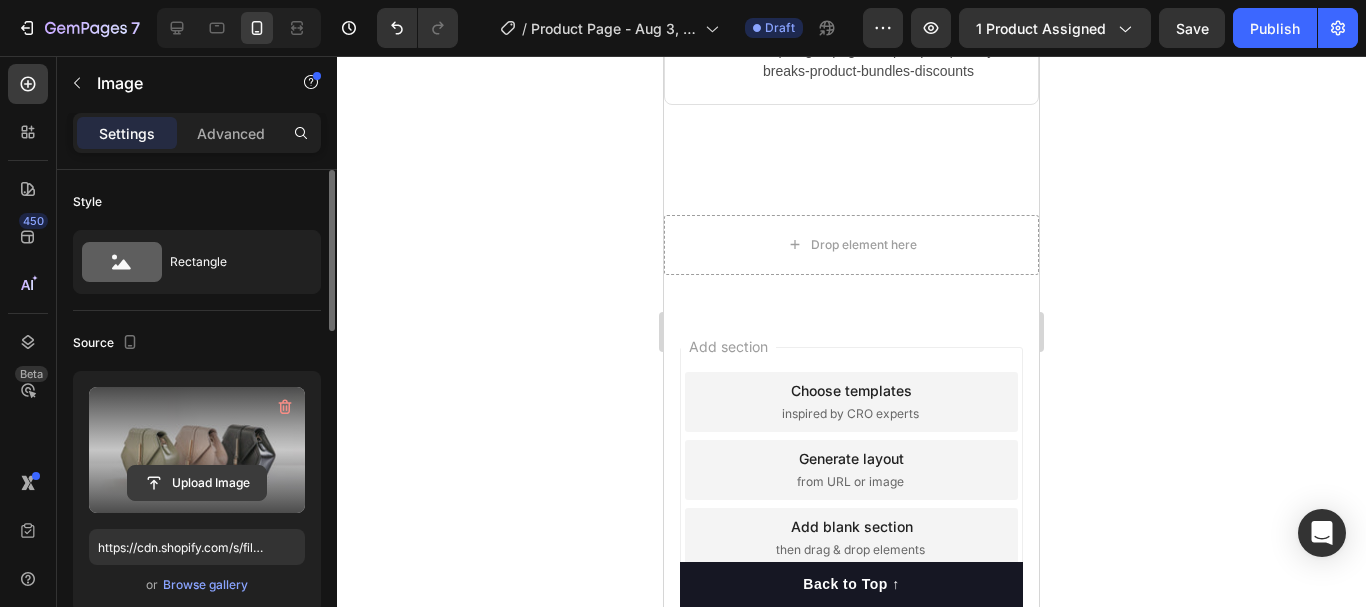 click 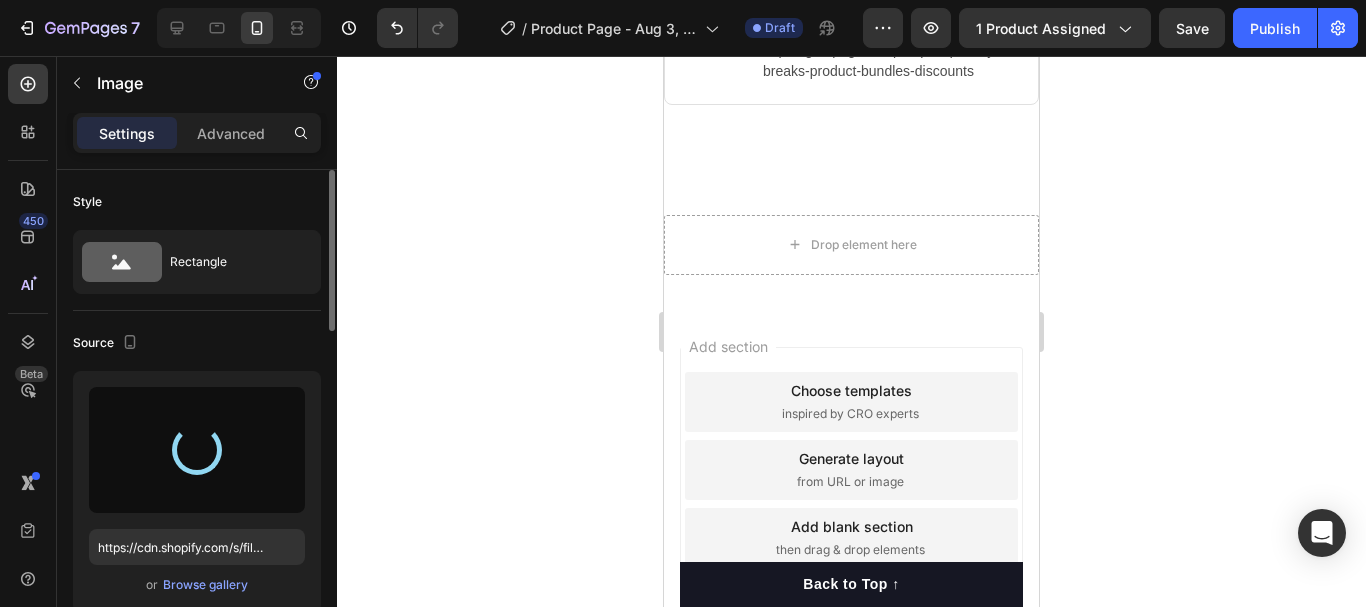 type on "https://cdn.shopify.com/s/files/1/0922/5276/6506/files/gempages_557381218782414075-6b284890-3977-4199-bf7d-5a20d2dbb5d2.png" 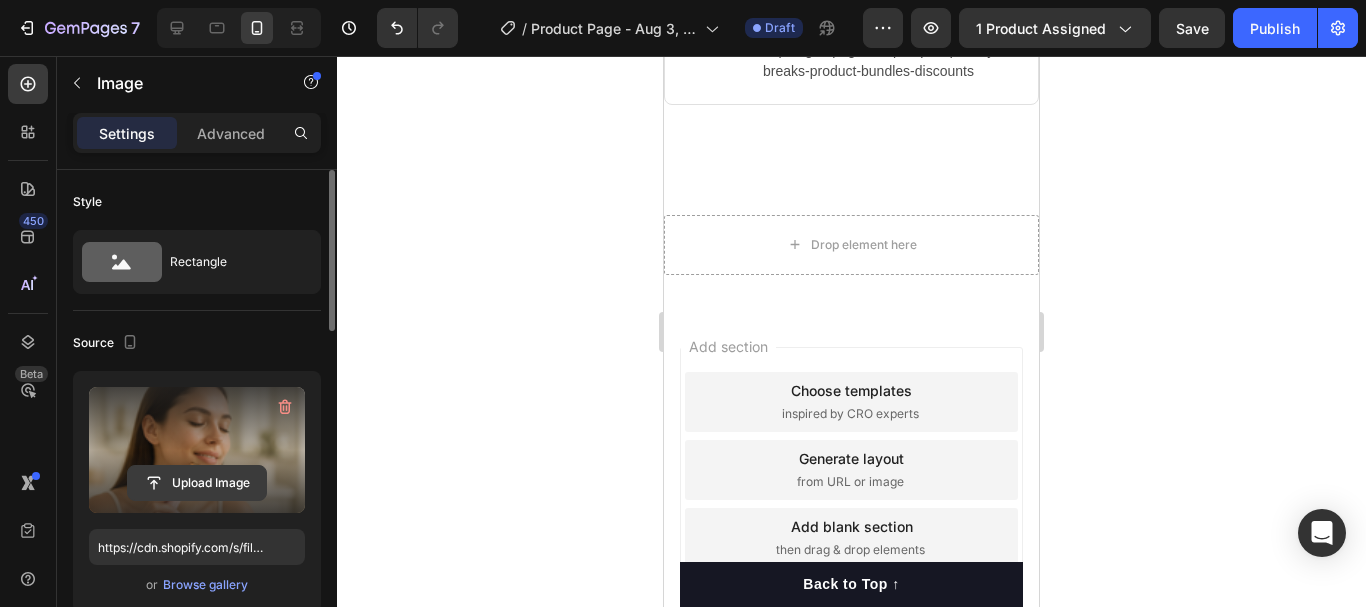 click 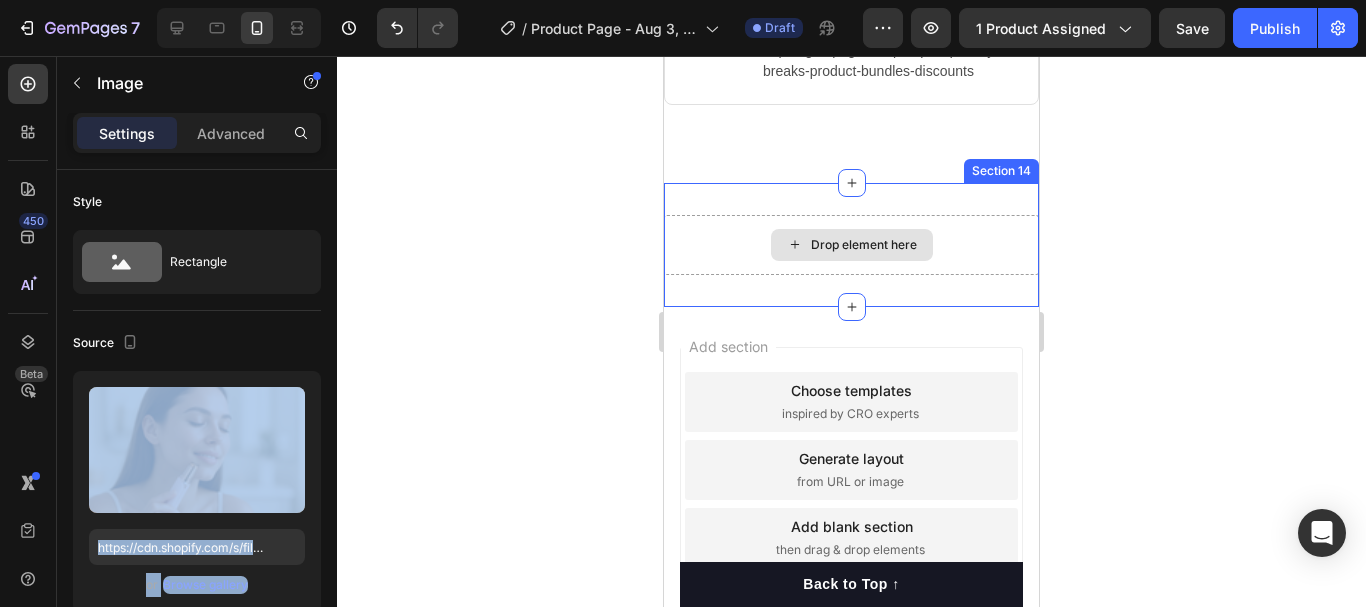 drag, startPoint x: 858, startPoint y: 479, endPoint x: 856, endPoint y: 232, distance: 247.0081 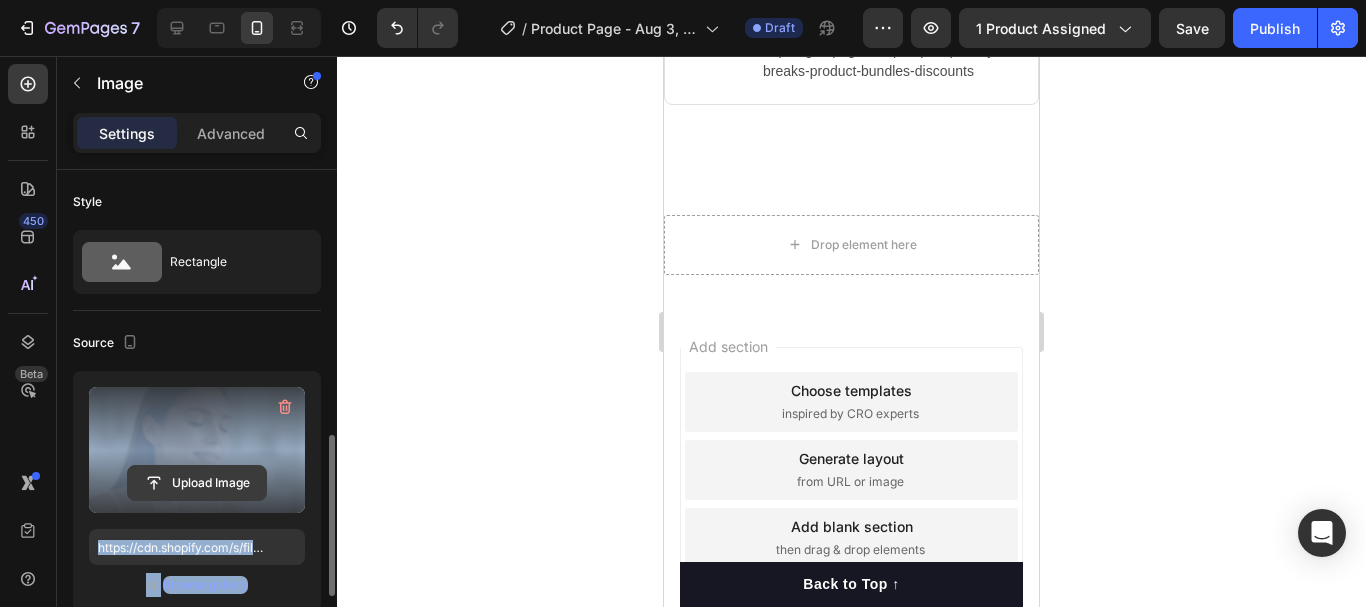 scroll, scrollTop: 300, scrollLeft: 0, axis: vertical 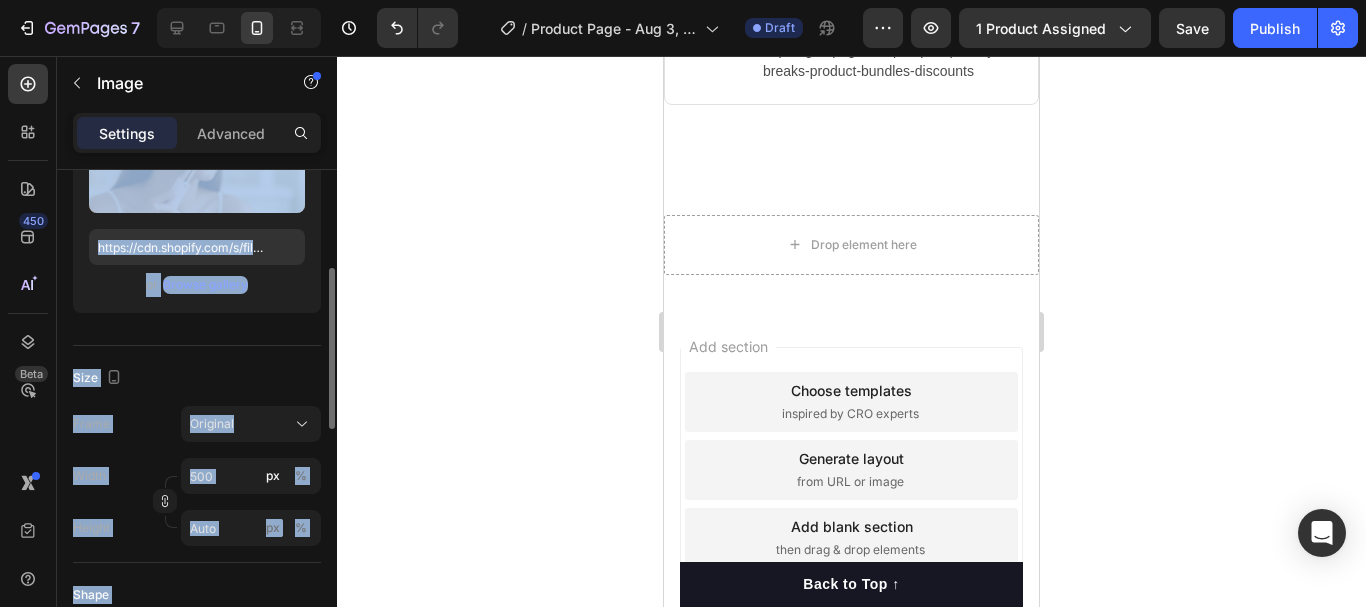 click on "Size" at bounding box center (197, 378) 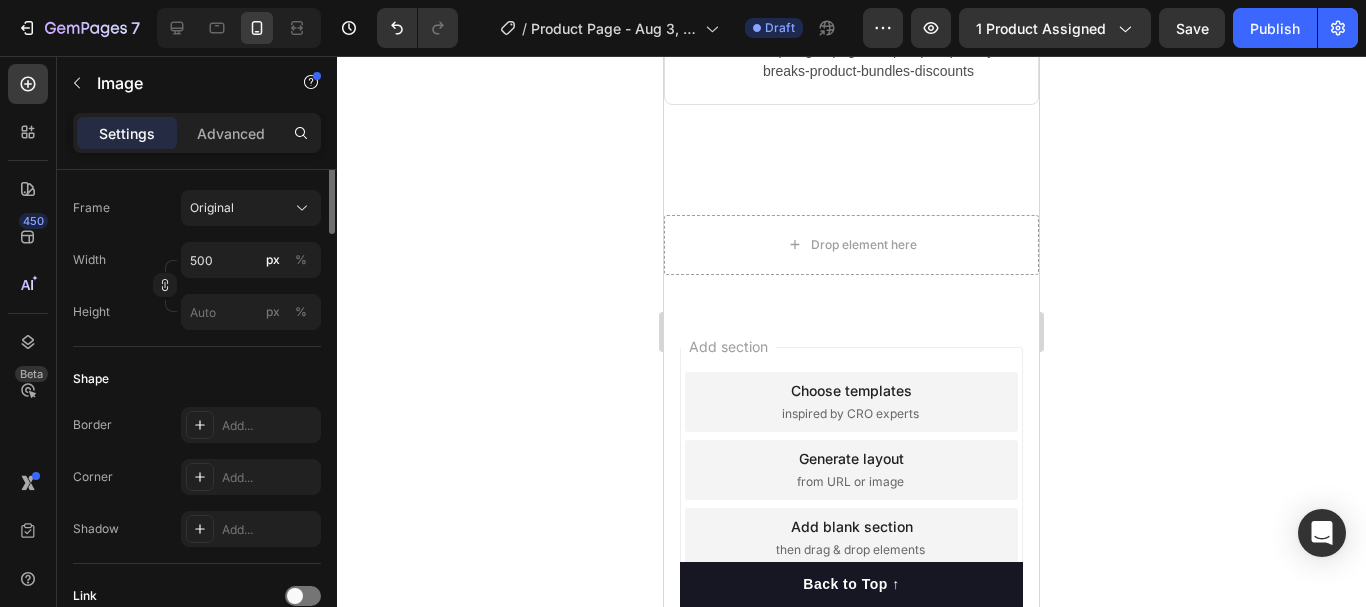 scroll, scrollTop: 16, scrollLeft: 0, axis: vertical 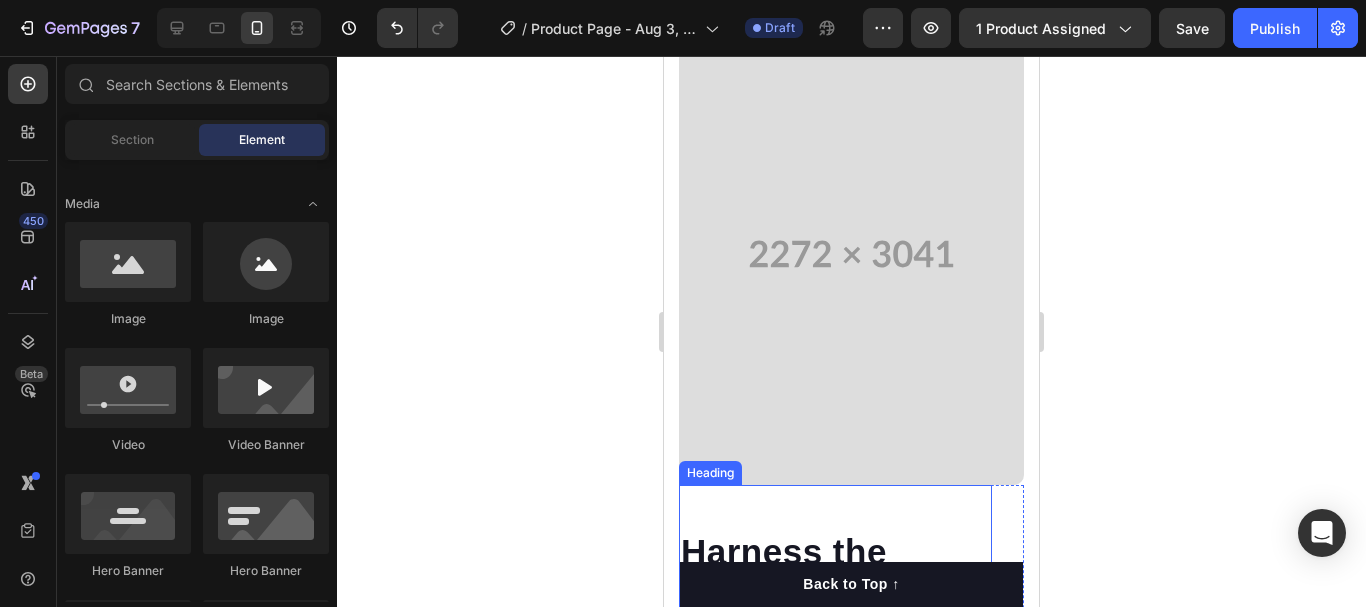 click at bounding box center [851, 254] 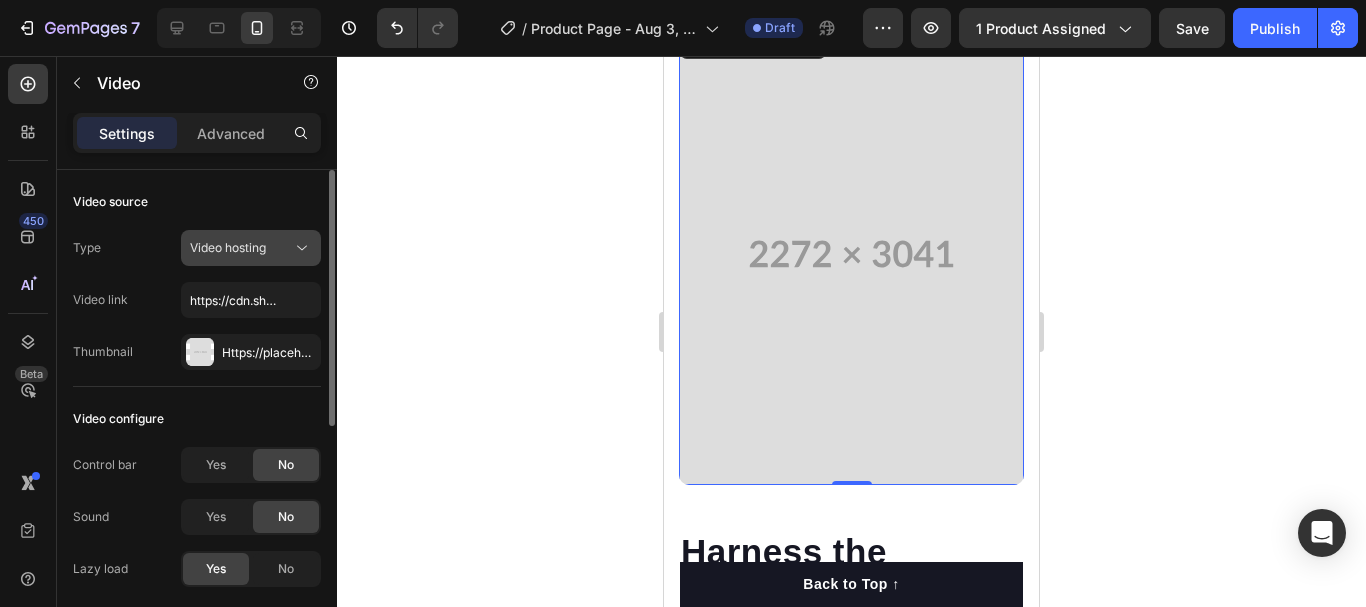 click on "Video hosting" at bounding box center (241, 248) 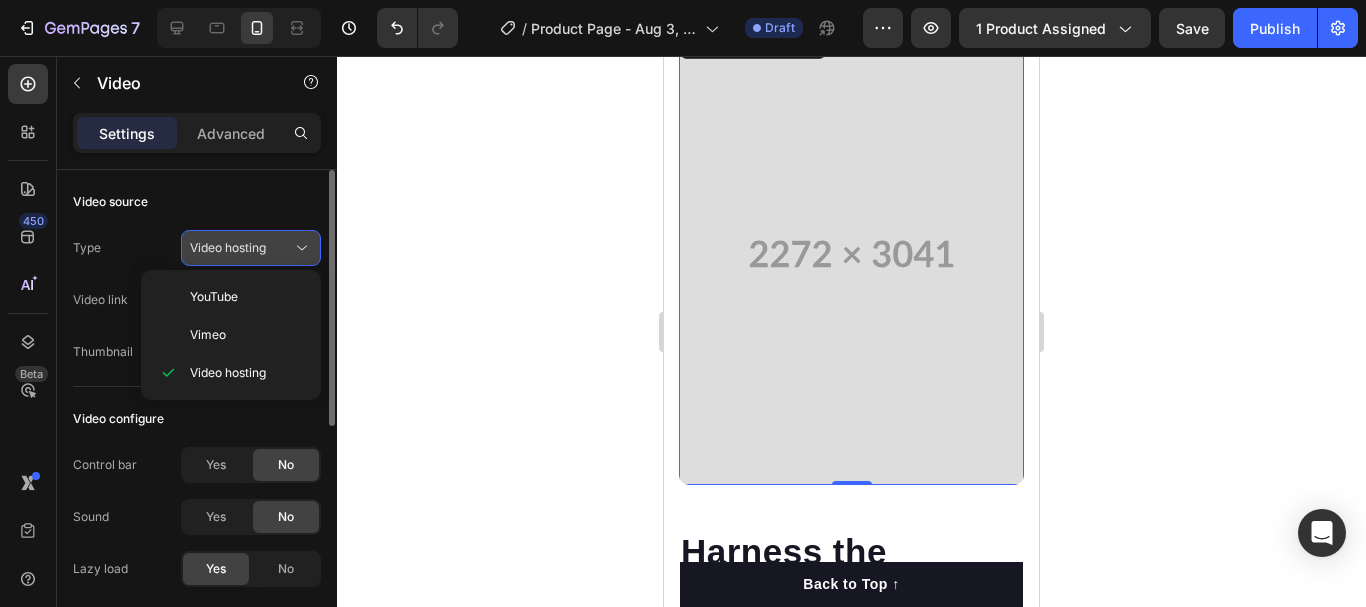 click on "Video hosting" at bounding box center [241, 248] 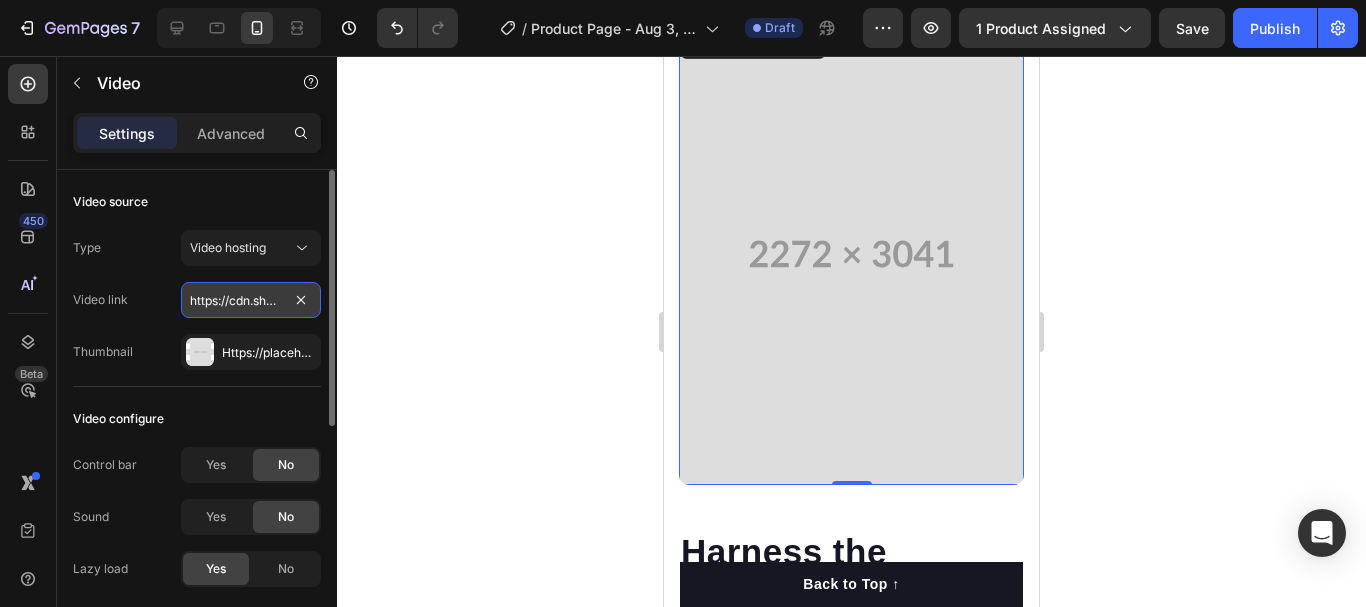 click on "https://cdn.shopify.com/videos/c/o/v/bfcc4e4eae1b48d28f6b67140666e21b.mp4" at bounding box center (251, 300) 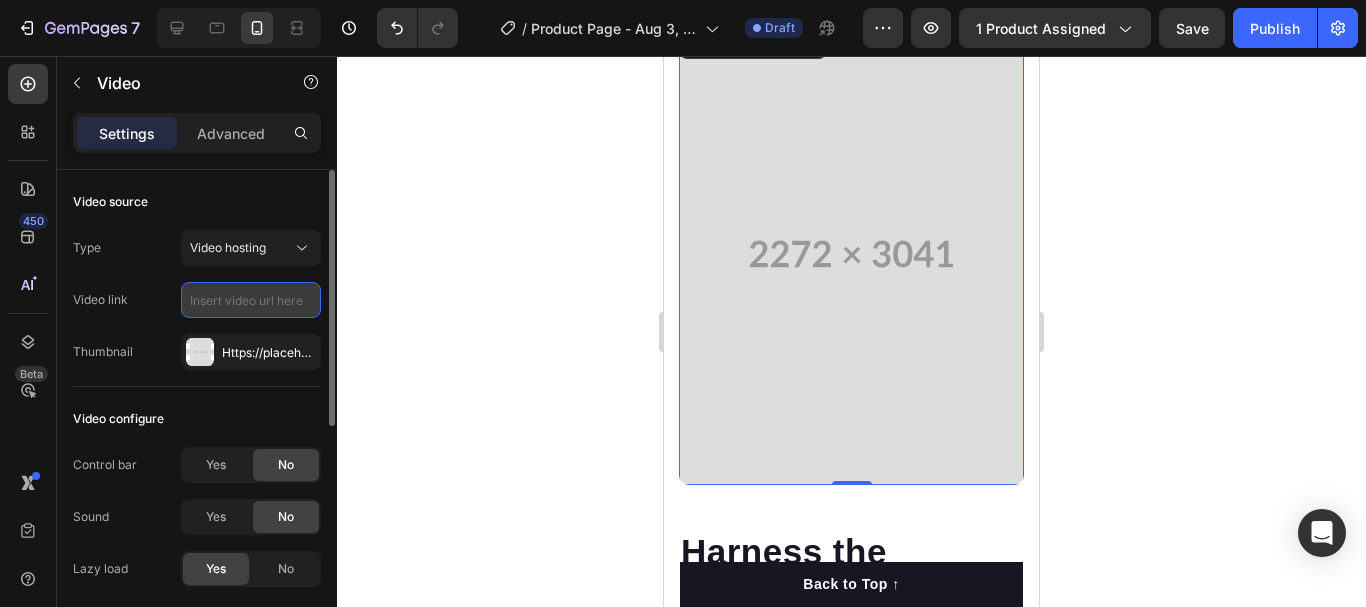 paste on "https://media2.giphy.com/media/v1.Y2lkPTc5MGI3NjExN2wyNGk0ZWVubm9nYWszbnR0ZGF4dDMxd2llcG8xMHltNW5zenp3byZlcD12MV9pbnRlcm5hbF9naWZfYnlfaWQmY3Q9Zw/RFX1MVgt1LhN8qwF4u/giphy.gif" 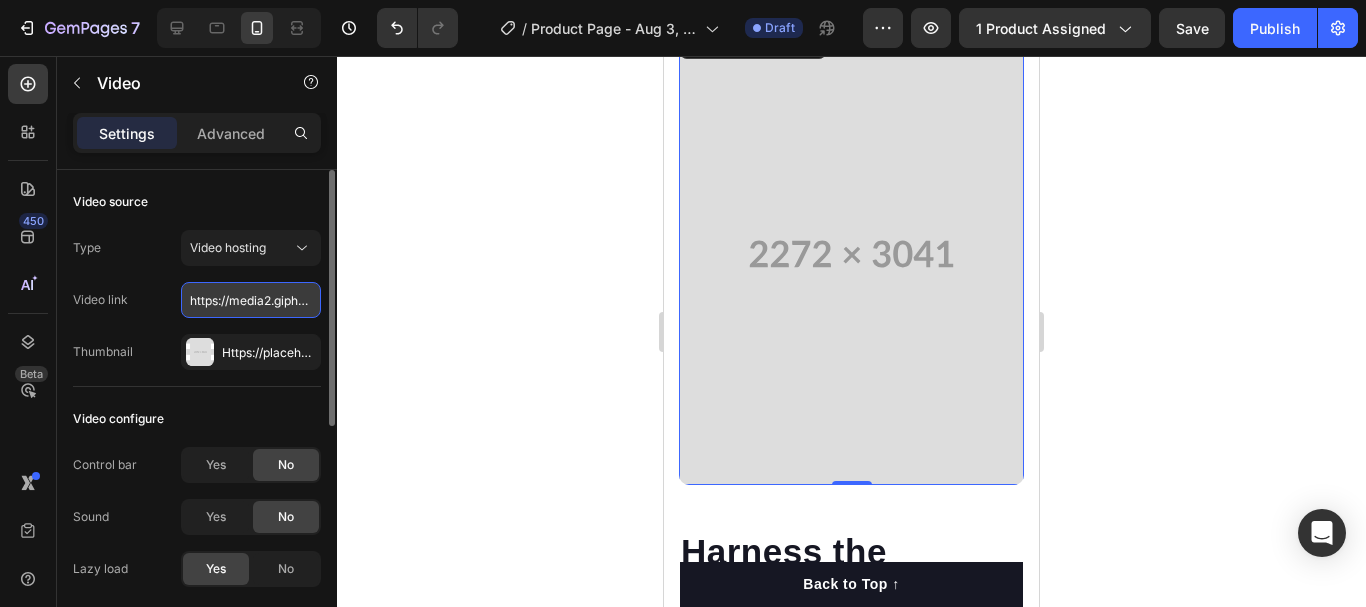 scroll, scrollTop: 0, scrollLeft: 1119, axis: horizontal 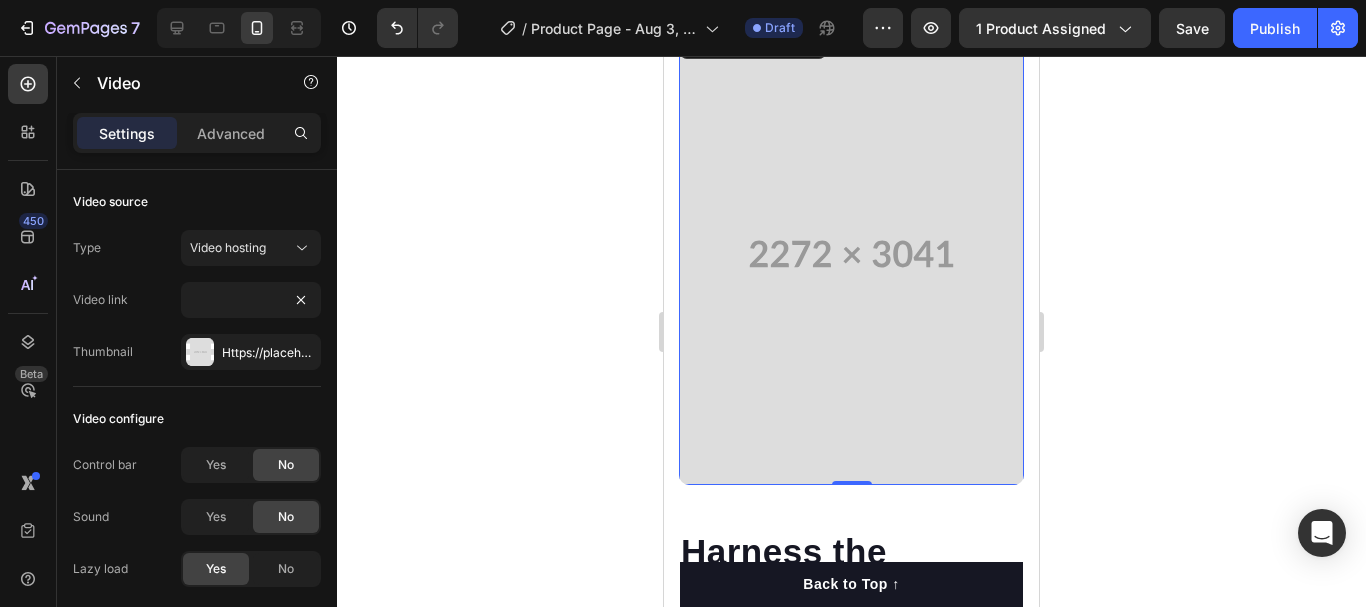 click 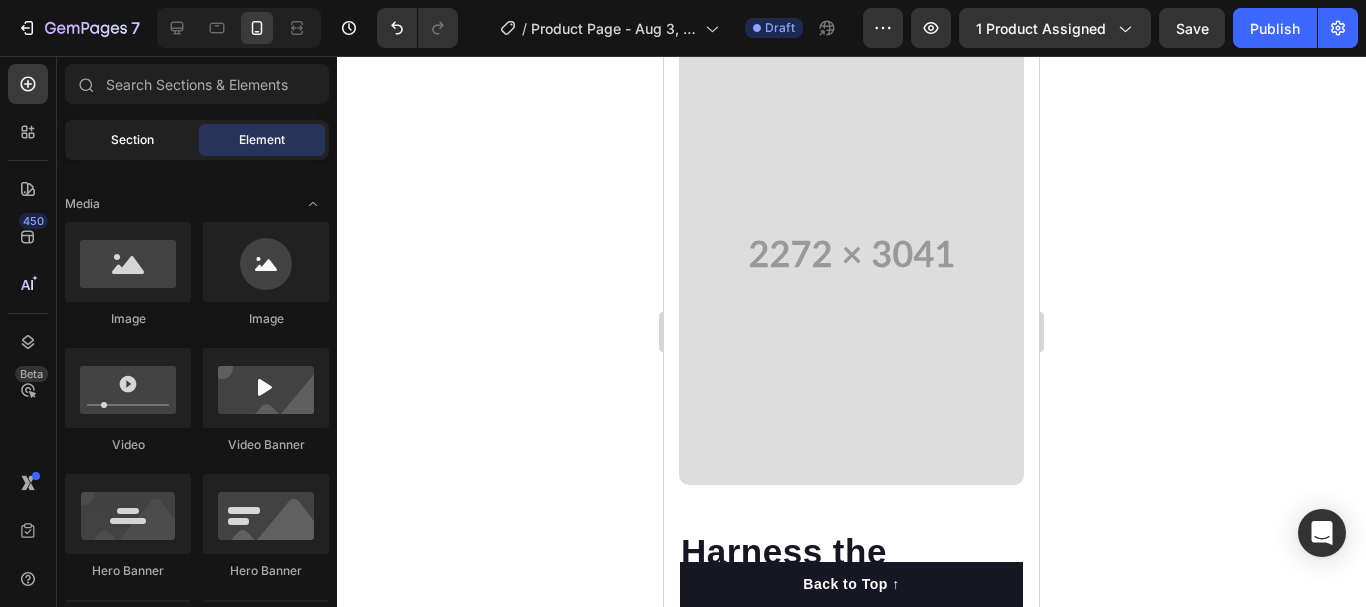 click on "Section" at bounding box center [132, 140] 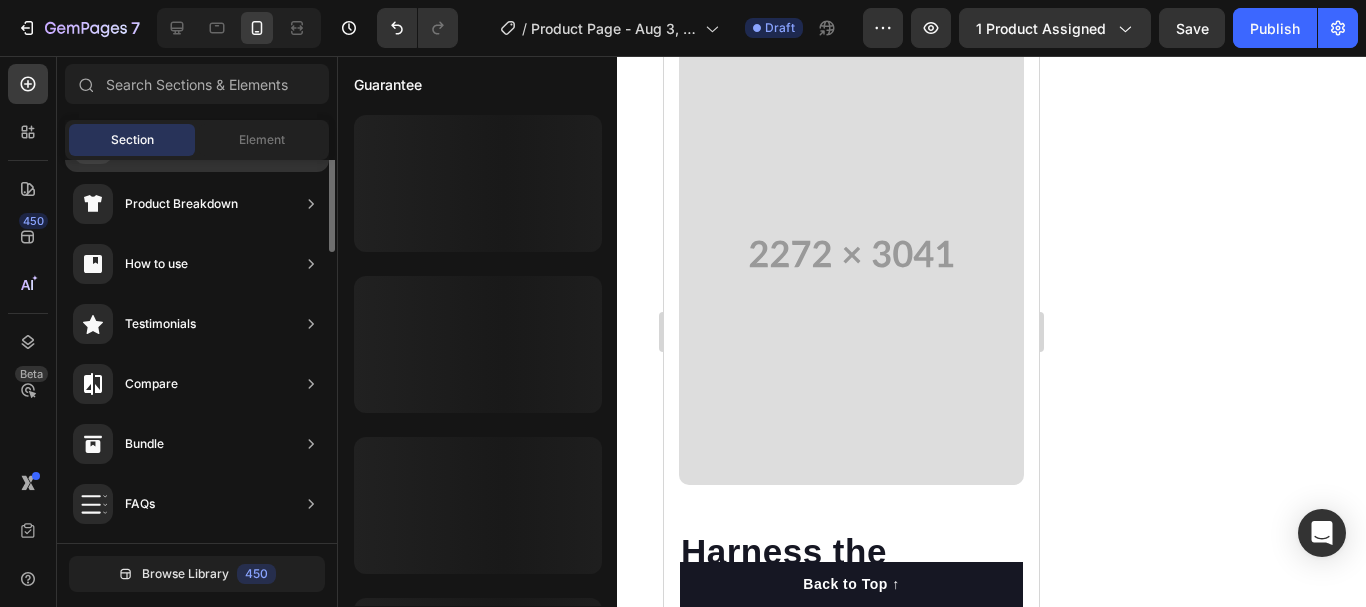 scroll, scrollTop: 0, scrollLeft: 0, axis: both 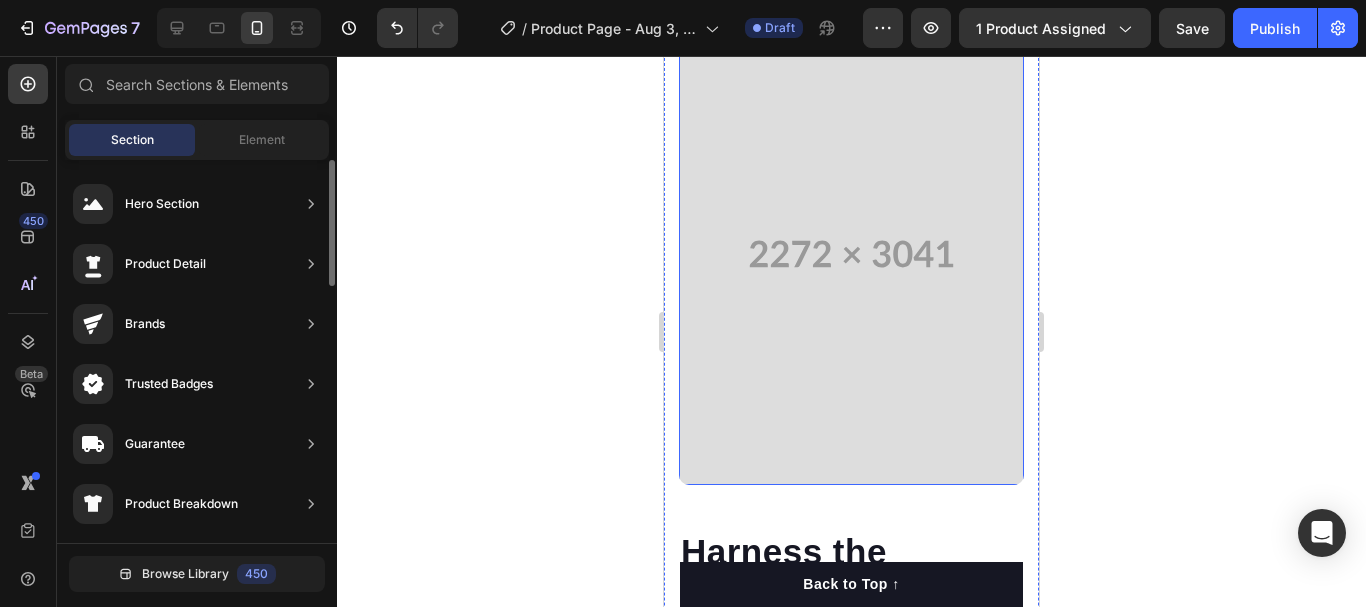 click at bounding box center (851, 254) 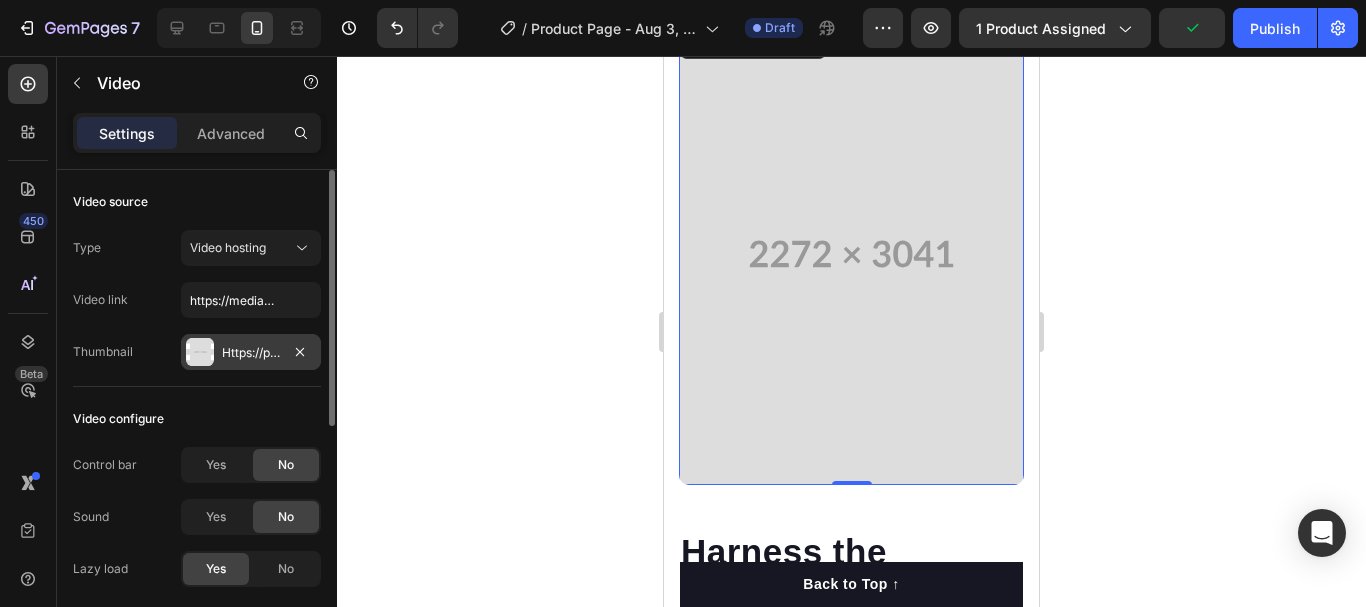 click on "Https://placehold.Co/2272x3041" at bounding box center (251, 353) 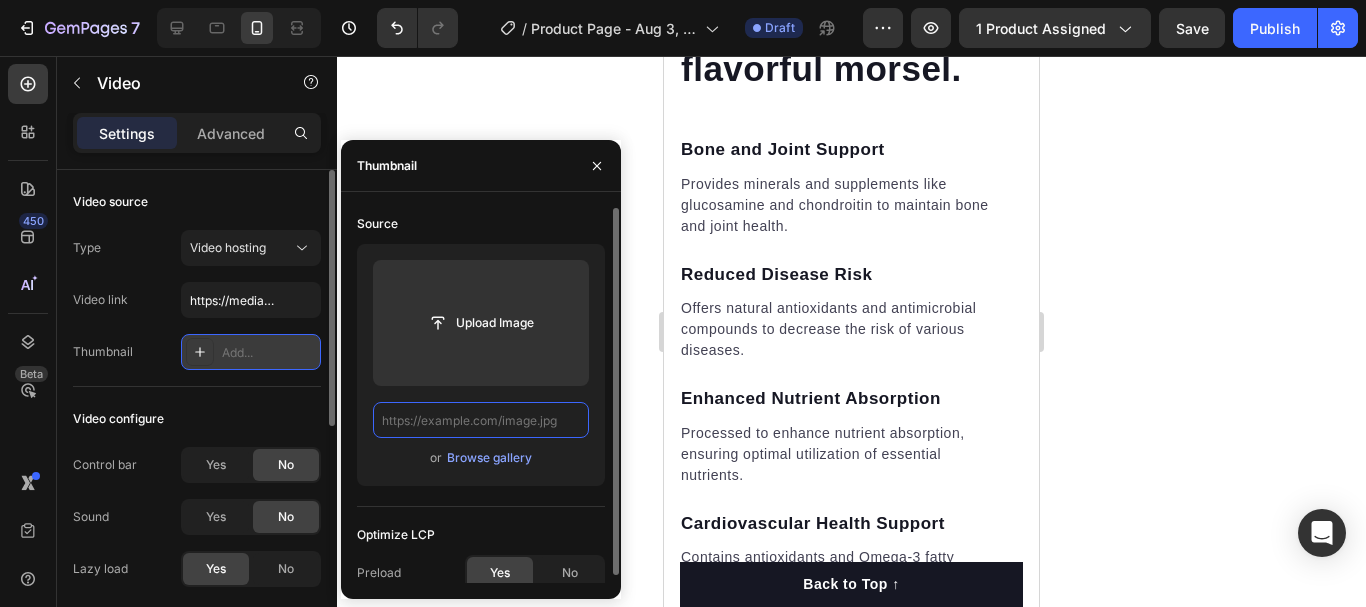 scroll, scrollTop: 0, scrollLeft: 0, axis: both 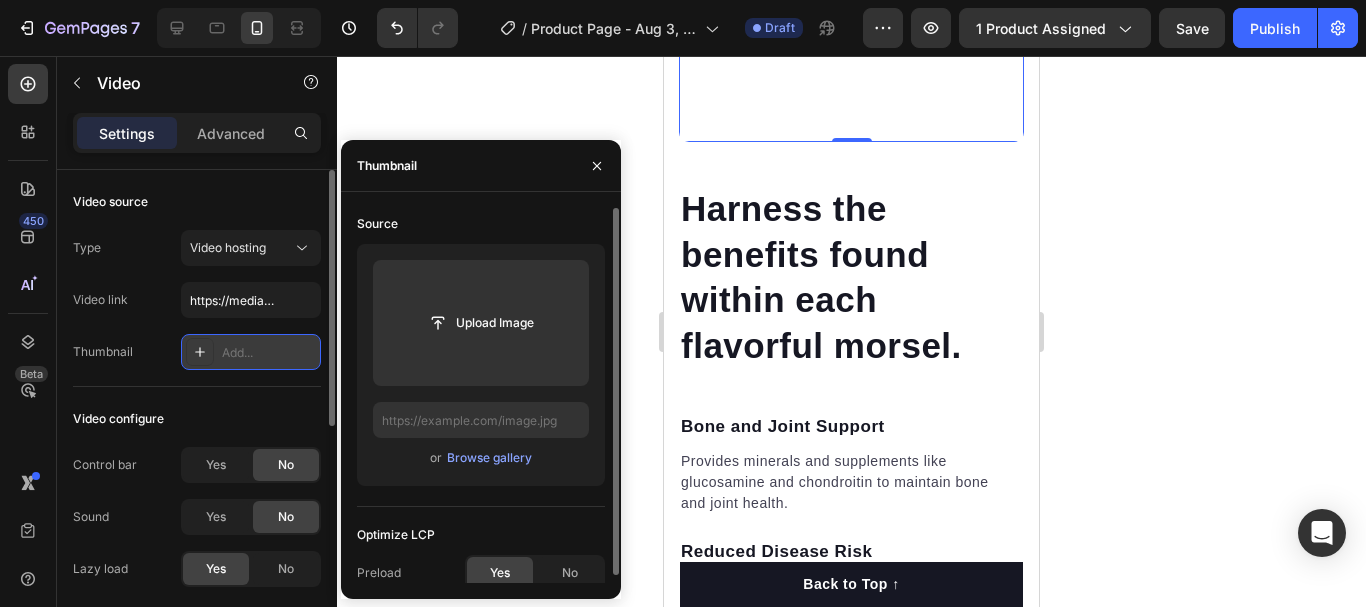 click on "Add..." at bounding box center (269, 353) 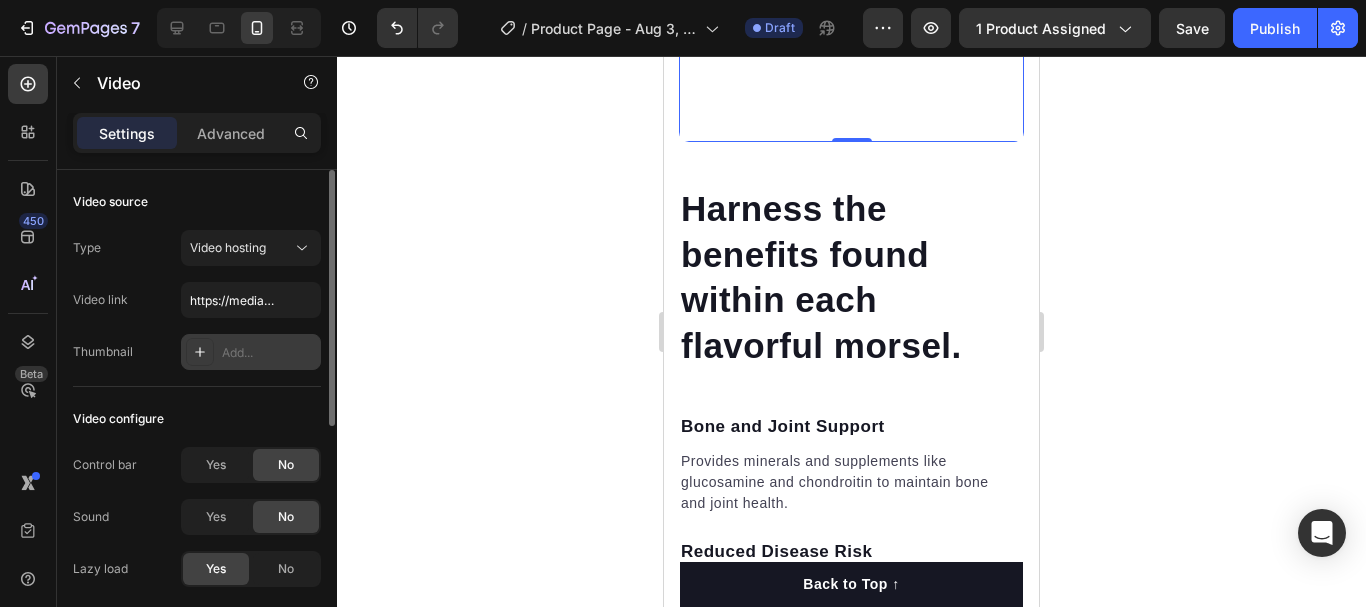 click 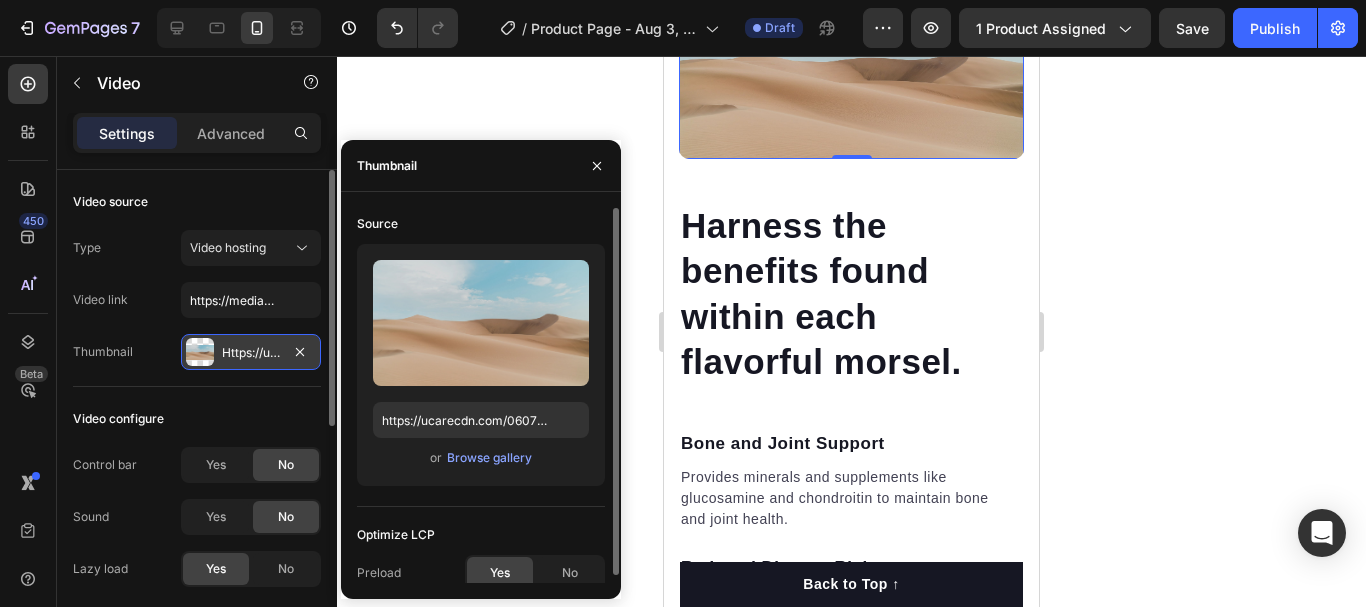 scroll, scrollTop: 4539, scrollLeft: 0, axis: vertical 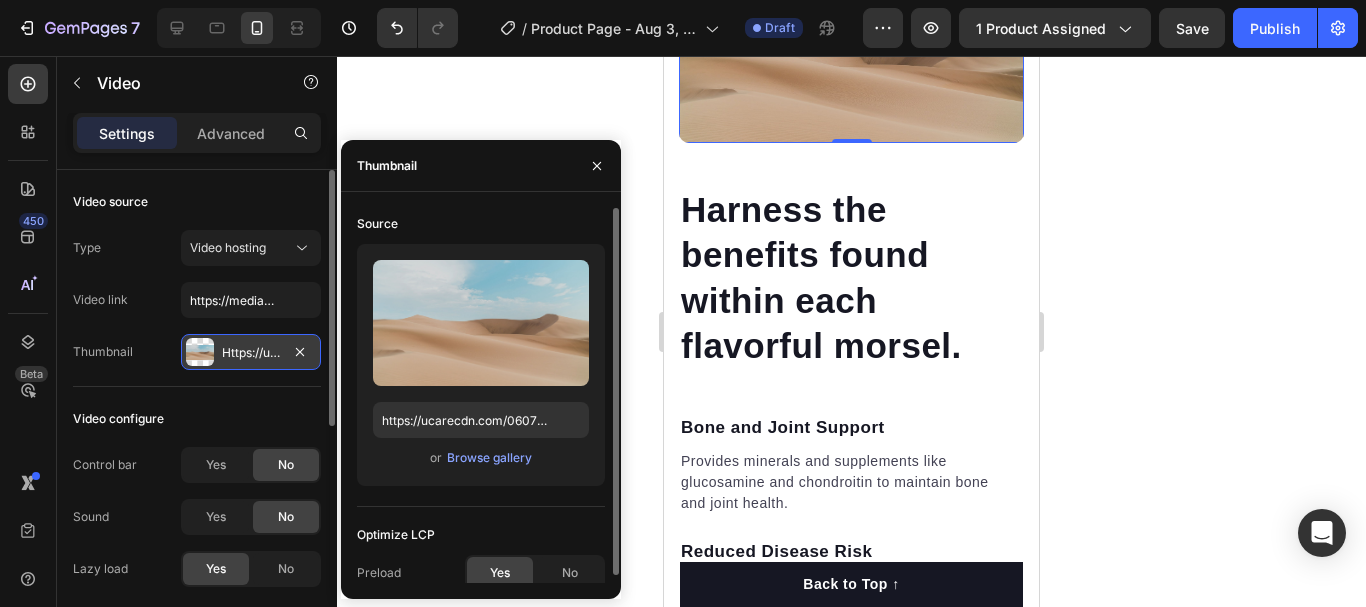 click on "Https://ucarecdn.Com/06075225-af9e-460c-8e3c-6be63c0b773a/-/format/auto/" at bounding box center (251, 353) 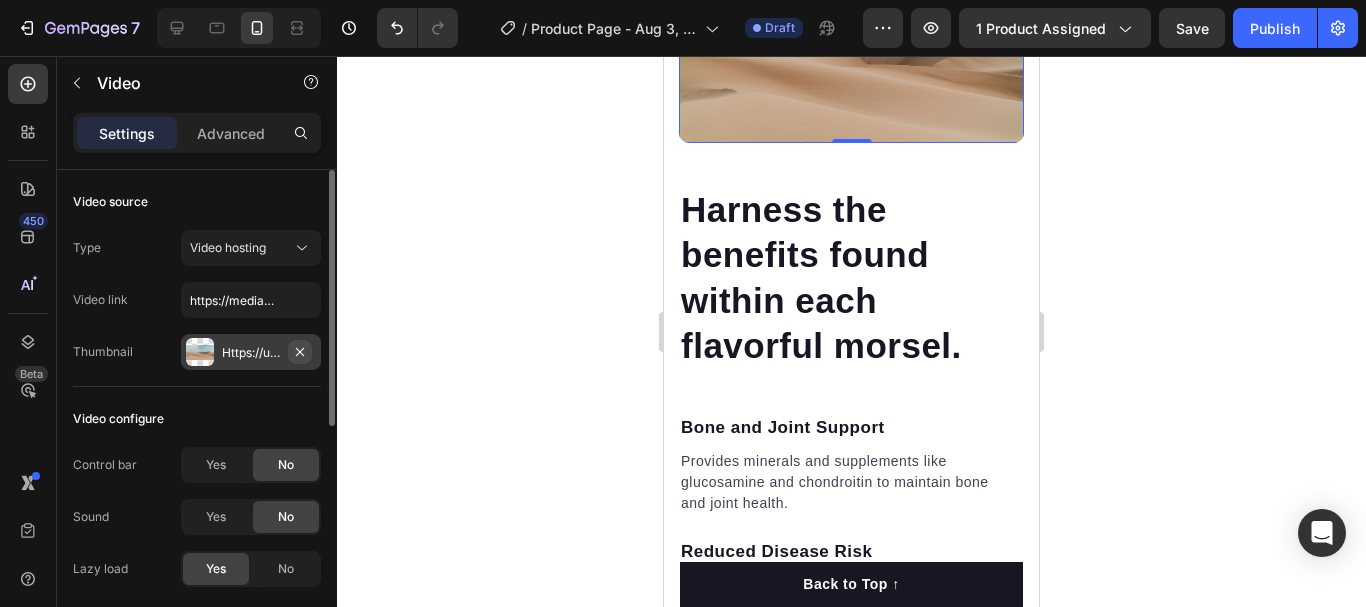 click 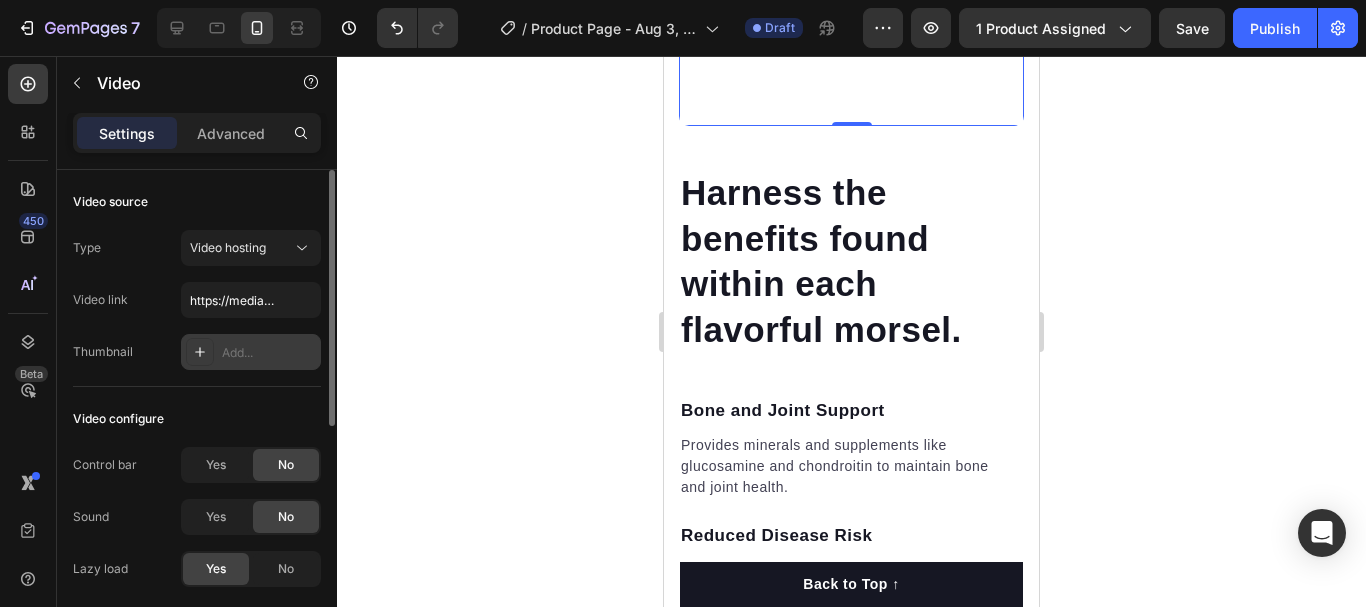 scroll, scrollTop: 4523, scrollLeft: 0, axis: vertical 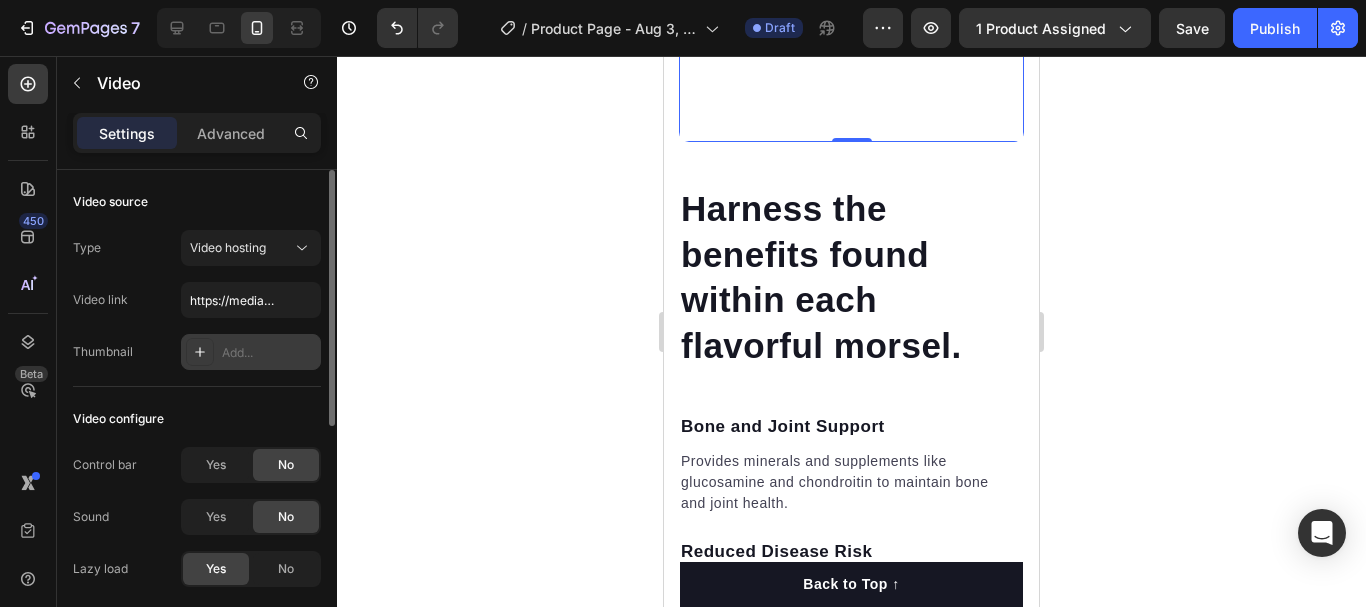 click on "Add..." at bounding box center [269, 353] 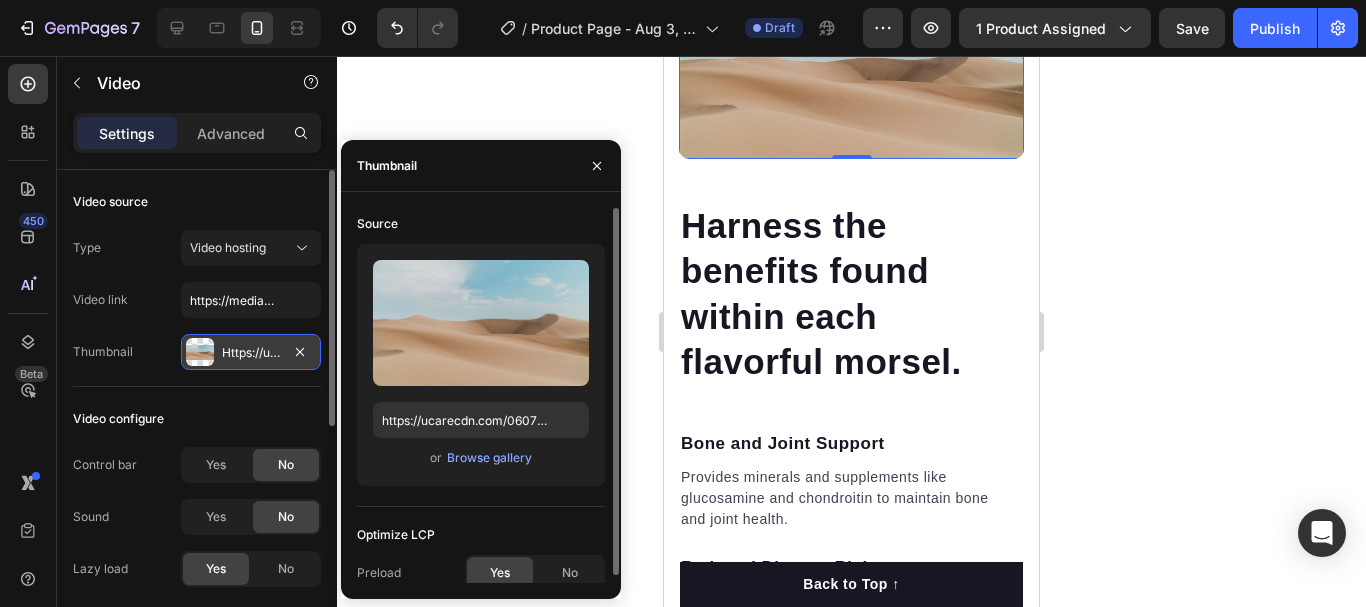 scroll, scrollTop: 4539, scrollLeft: 0, axis: vertical 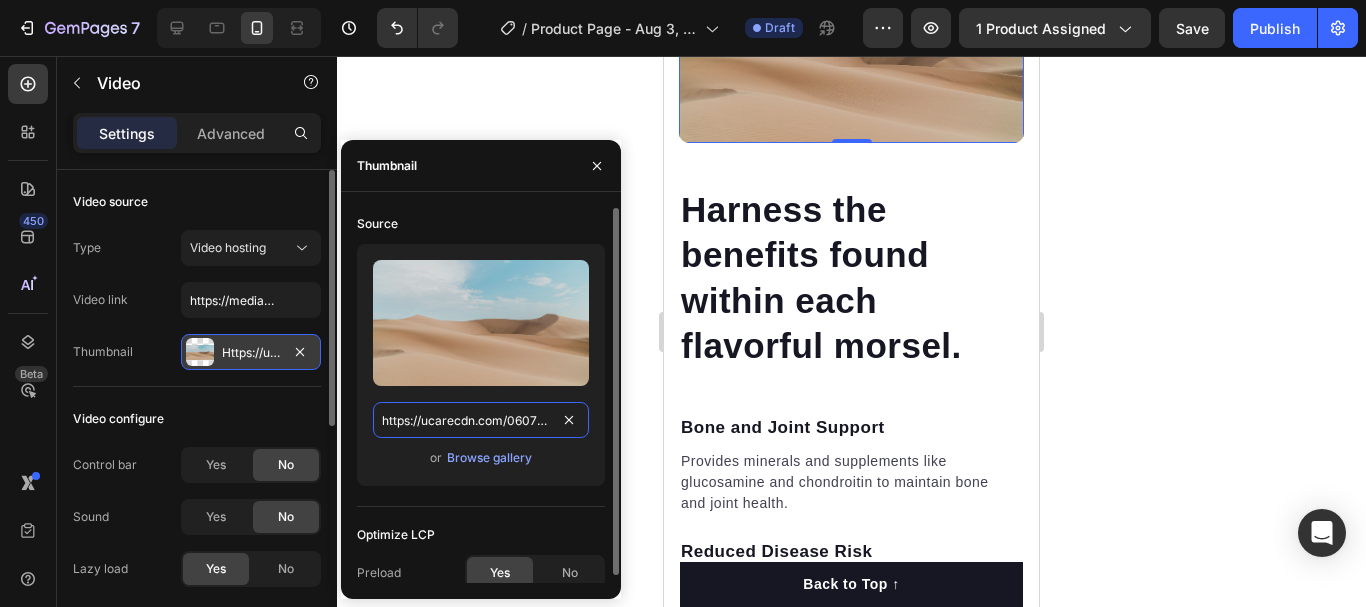 click on "https://ucarecdn.com/06075225-af9e-460c-8e3c-6be63c0b773a/-/format/auto/" at bounding box center [481, 420] 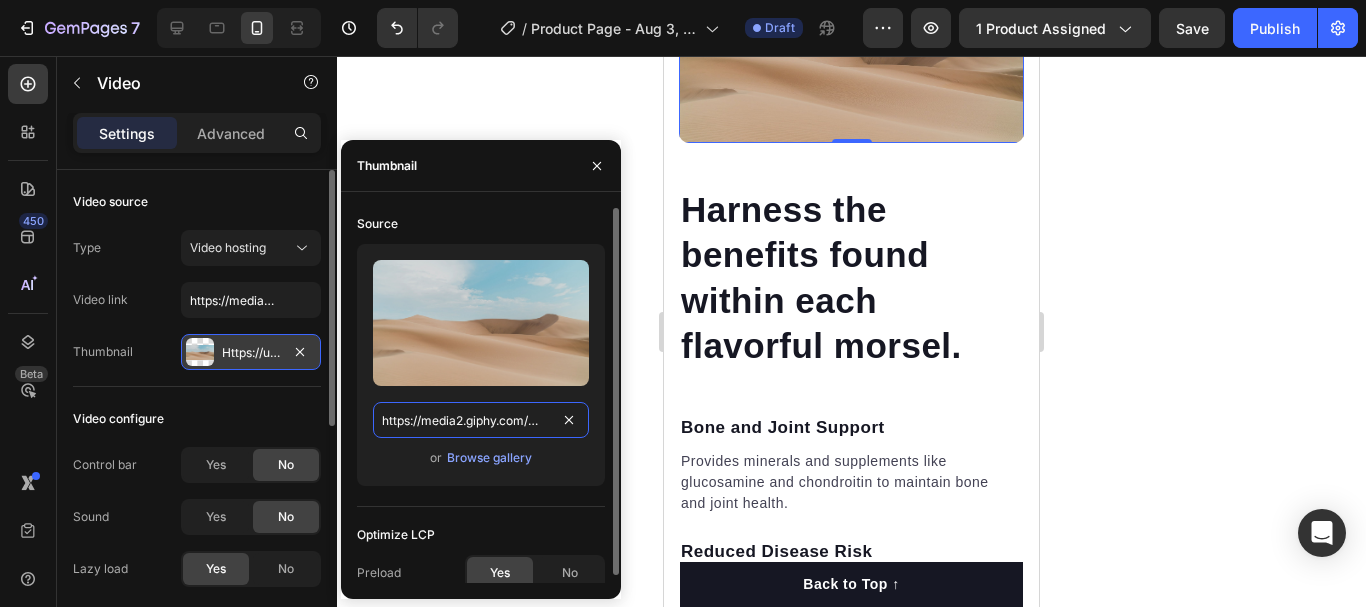 scroll, scrollTop: 0, scrollLeft: 1043, axis: horizontal 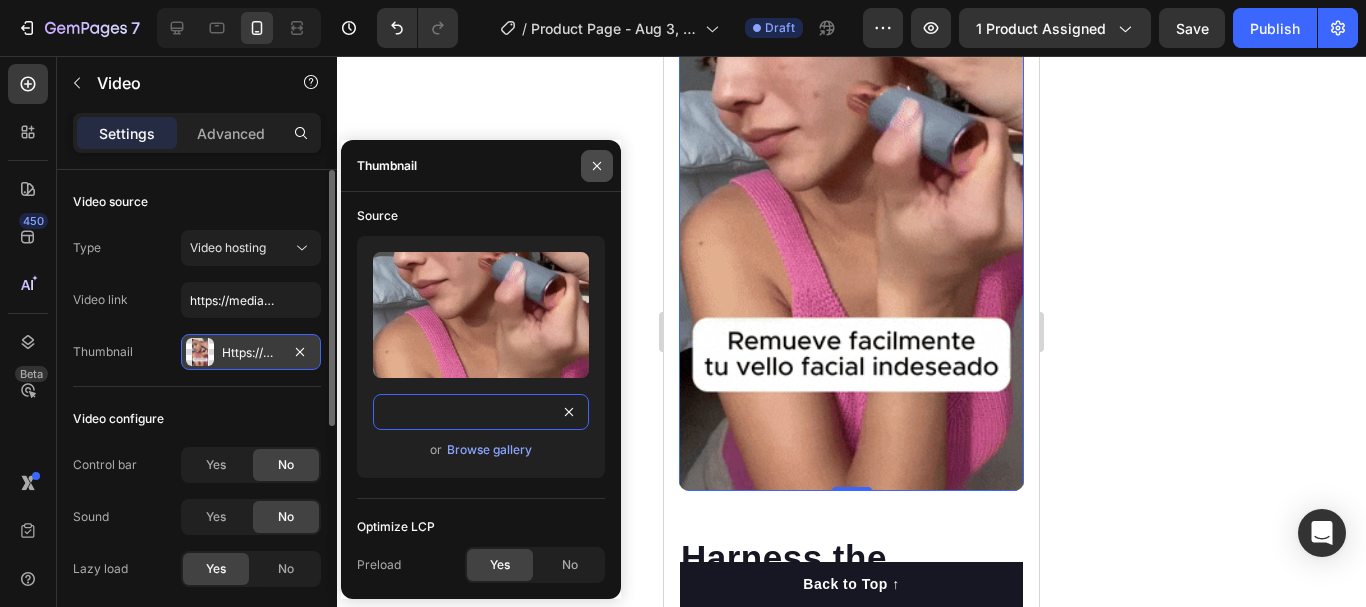 type on "https://media2.giphy.com/media/v1.Y2lkPTc5MGI3NjExN2wyNGk0ZWVubm9nYWszbnR0ZGF4dDMxd2llcG8xMHltNW5zenp3byZlcD12MV9pbnRlcm5hbF9naWZfYnlfaWQmY3Q9Zw/RFX1MVgt1LhN8qwF4u/giphy.gif" 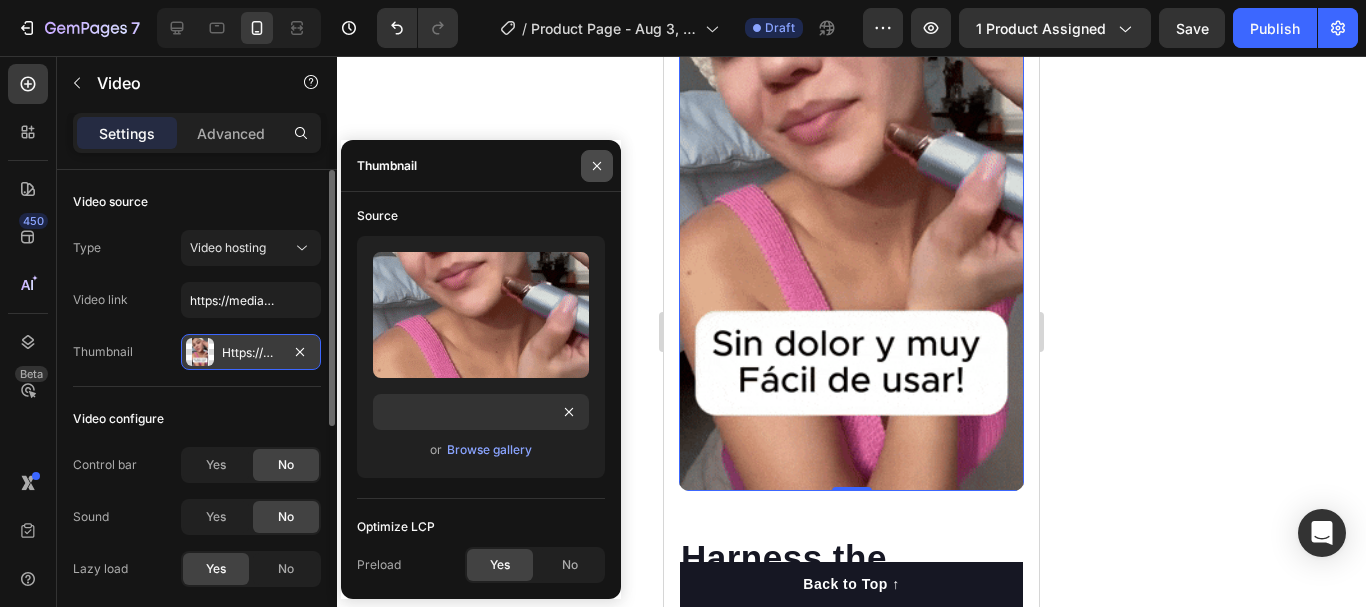 click 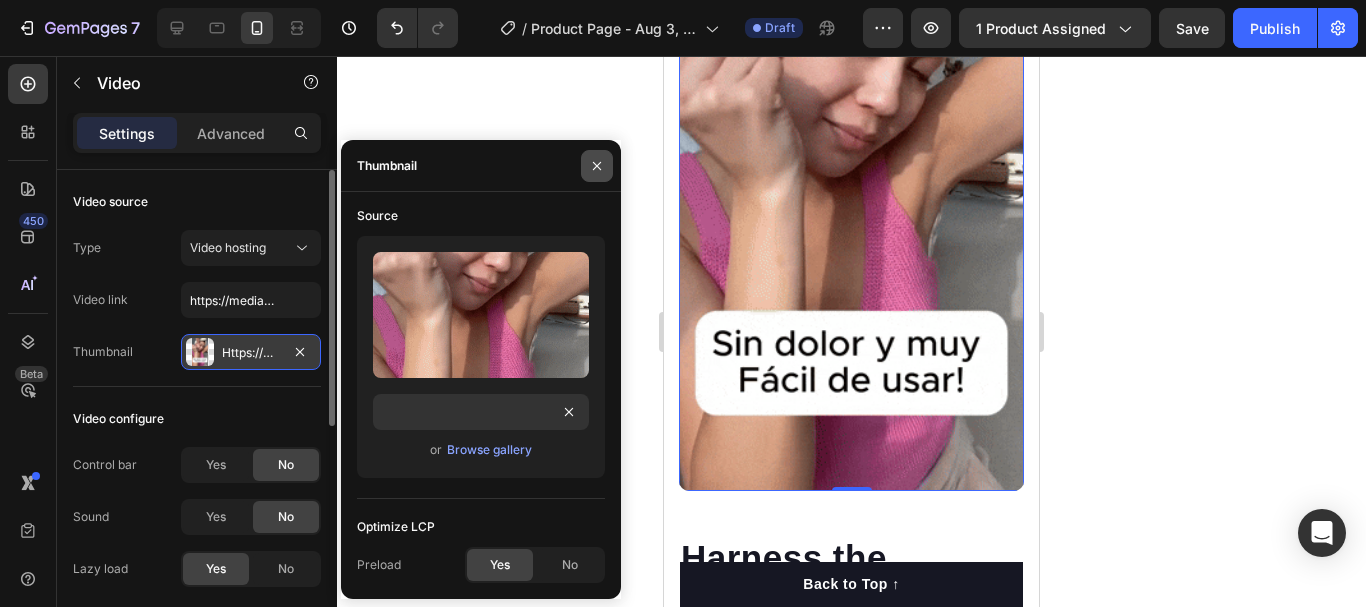 scroll, scrollTop: 0, scrollLeft: 0, axis: both 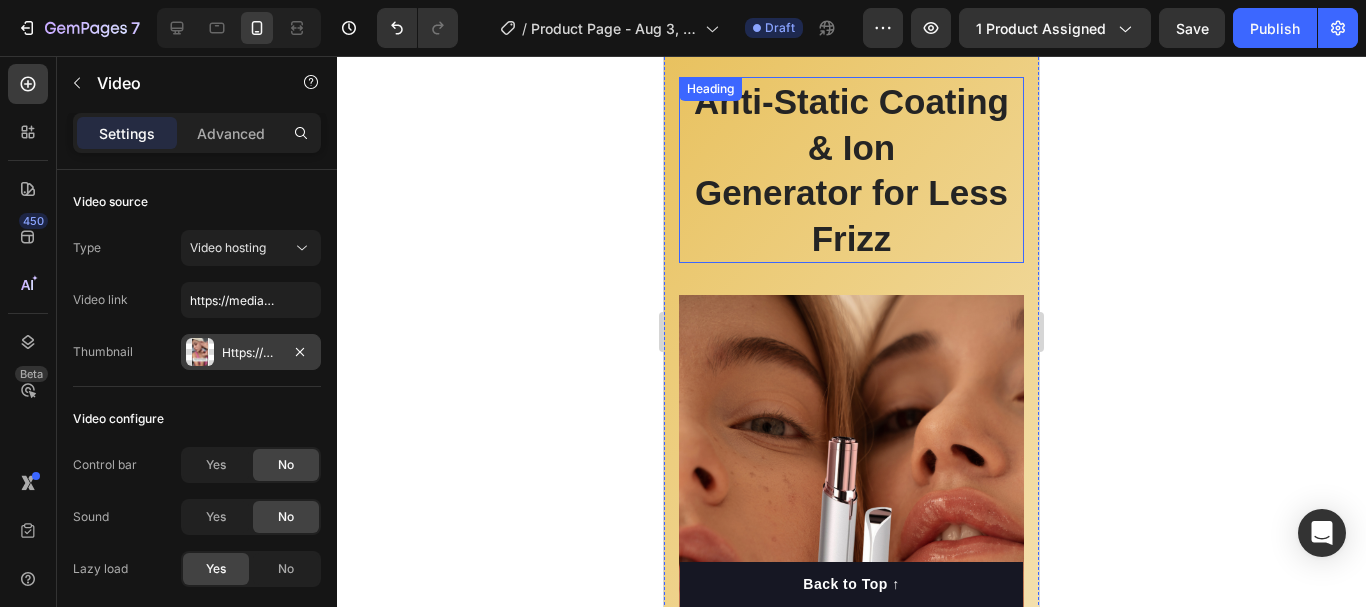 click on "Anti-Static Coating & Ion Generator for Less Frizz" at bounding box center [851, 170] 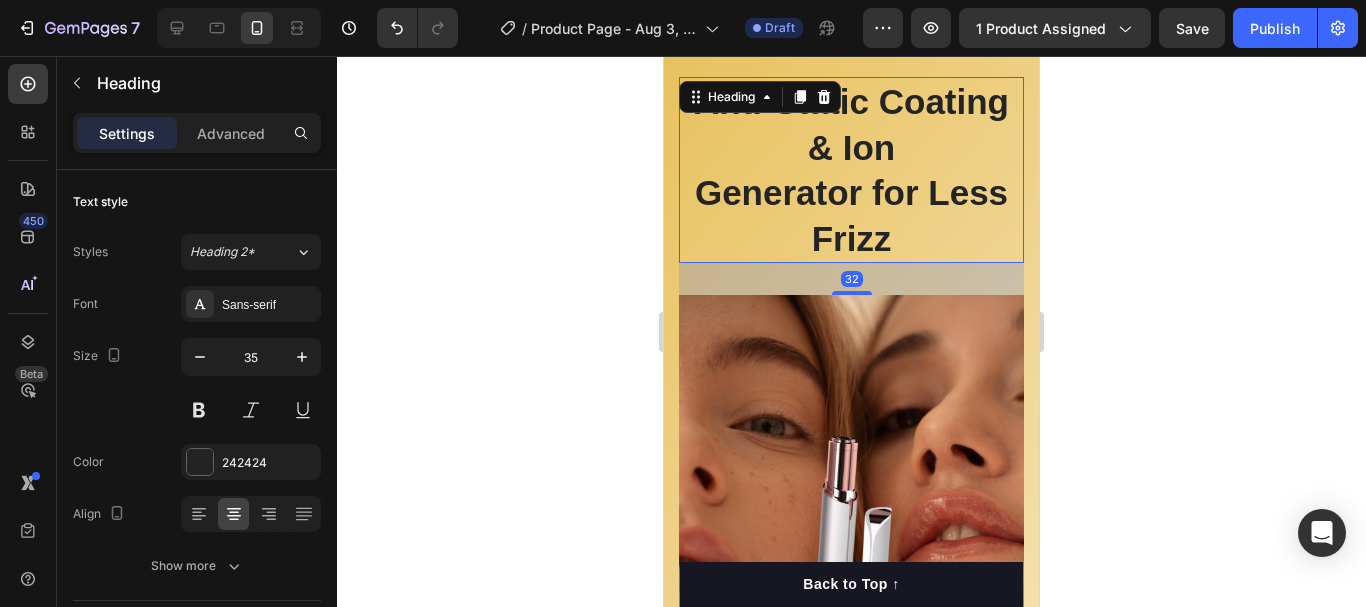 click on "Anti-Static Coating & Ion Generator for Less Frizz" at bounding box center (851, 170) 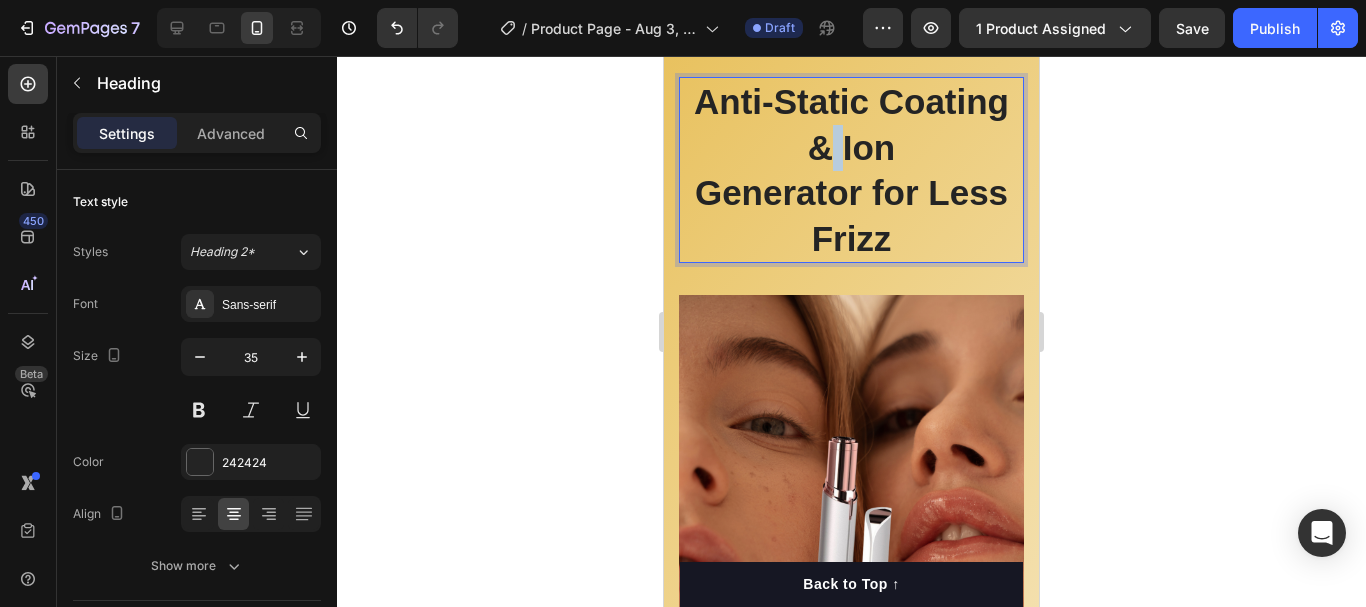 click on "Anti-Static Coating & Ion Generator for Less Frizz" at bounding box center [851, 170] 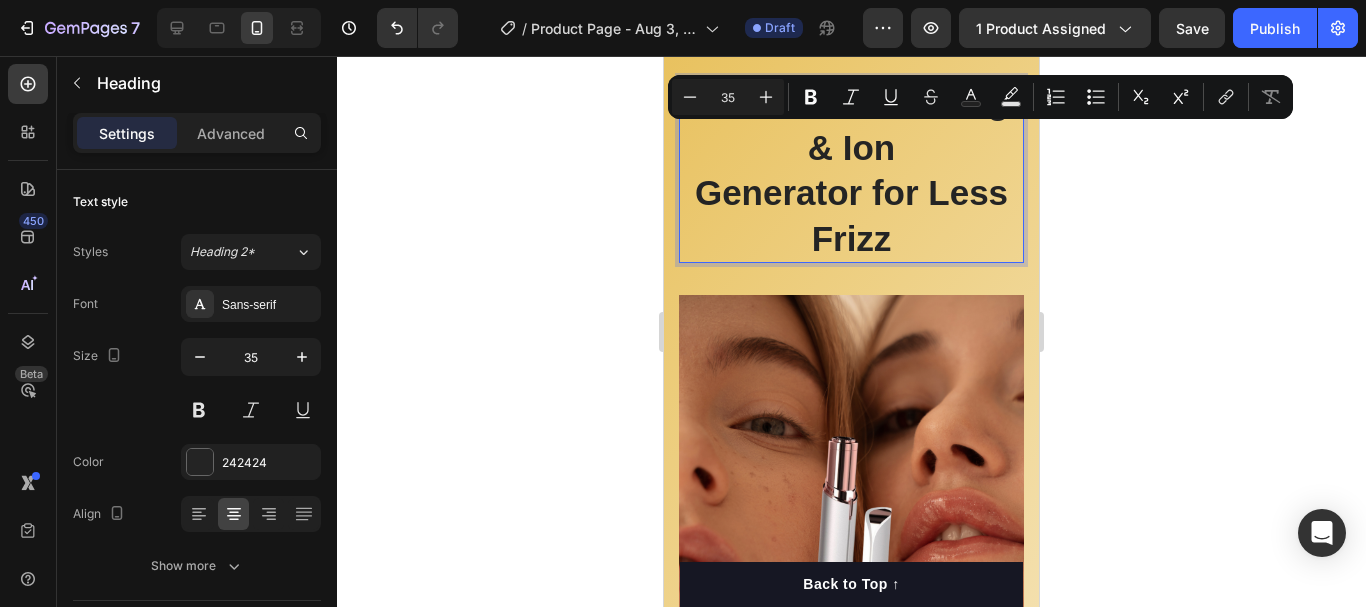 click on "Anti-Static Coating & Ion Generator for Less Frizz" at bounding box center (851, 170) 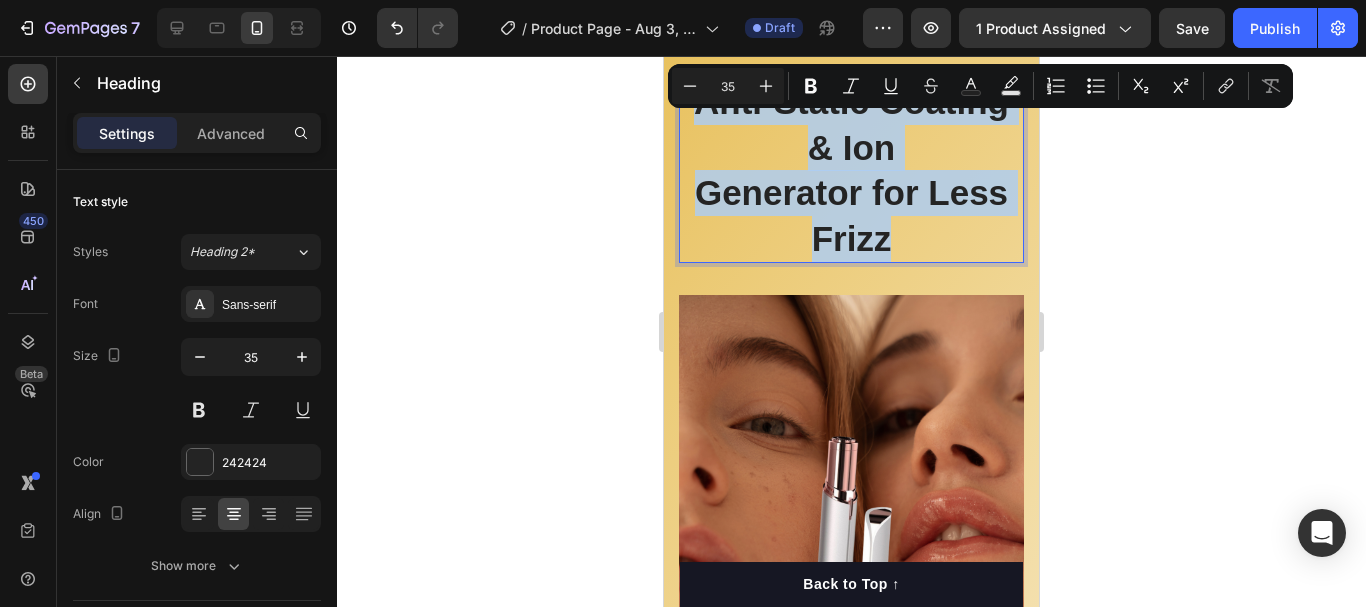 drag, startPoint x: 889, startPoint y: 241, endPoint x: 686, endPoint y: 85, distance: 256.01758 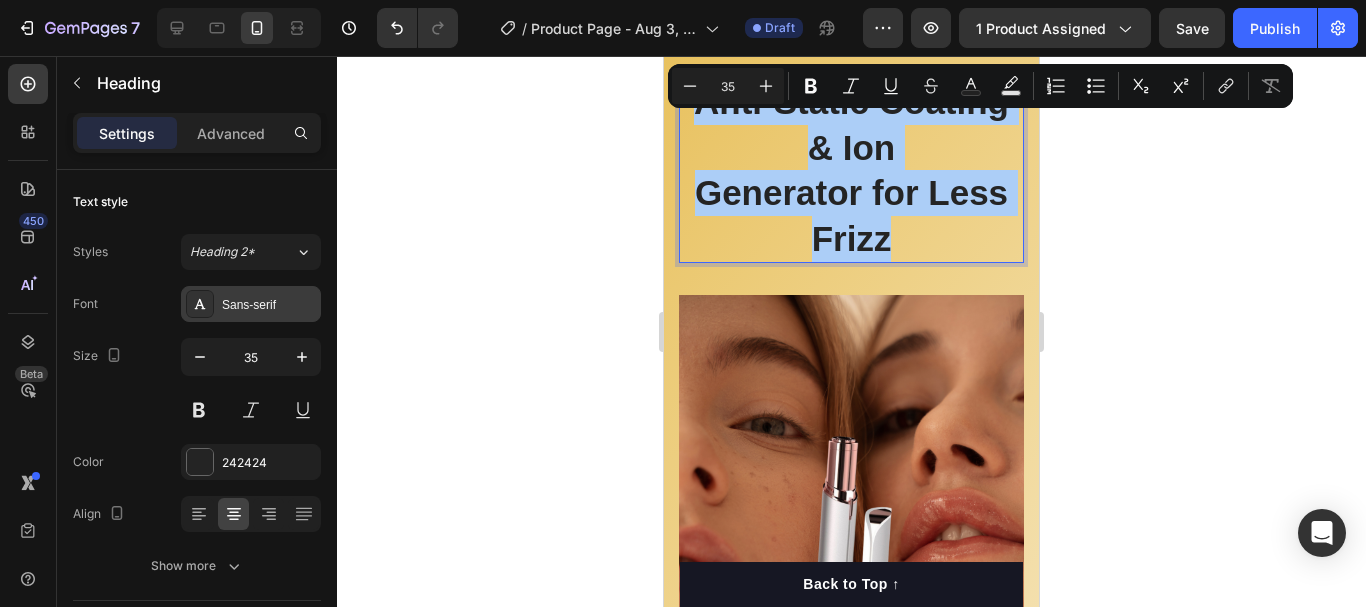 click on "Sans-serif" at bounding box center (269, 305) 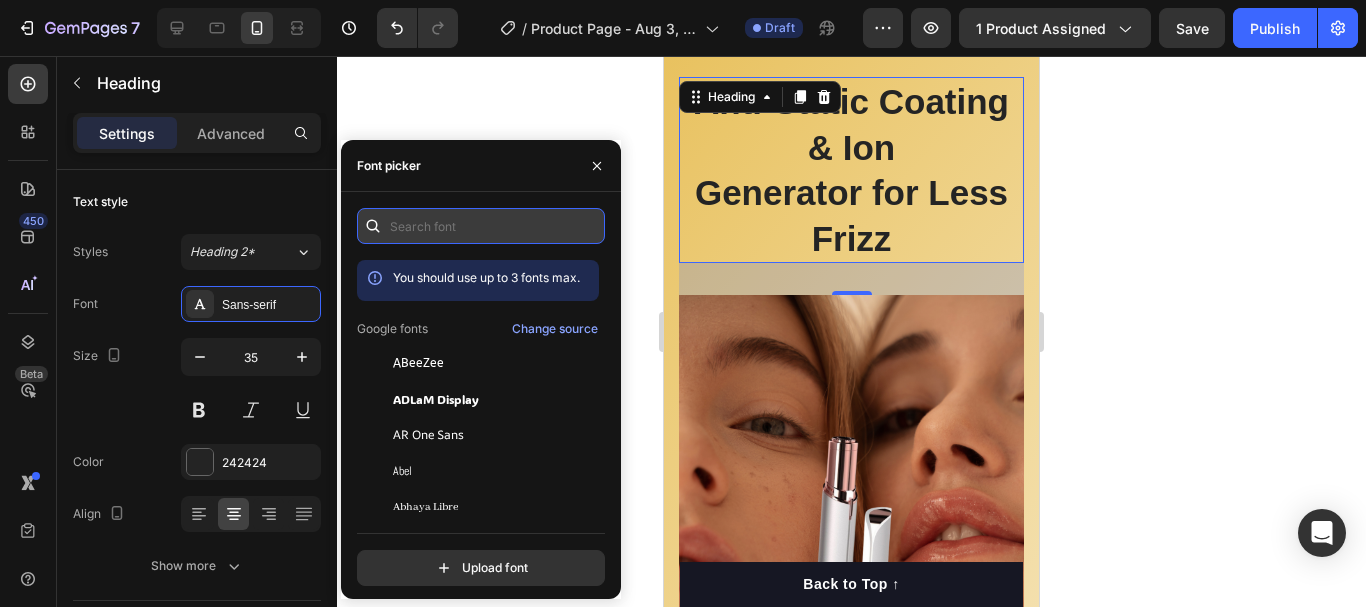 click at bounding box center (481, 226) 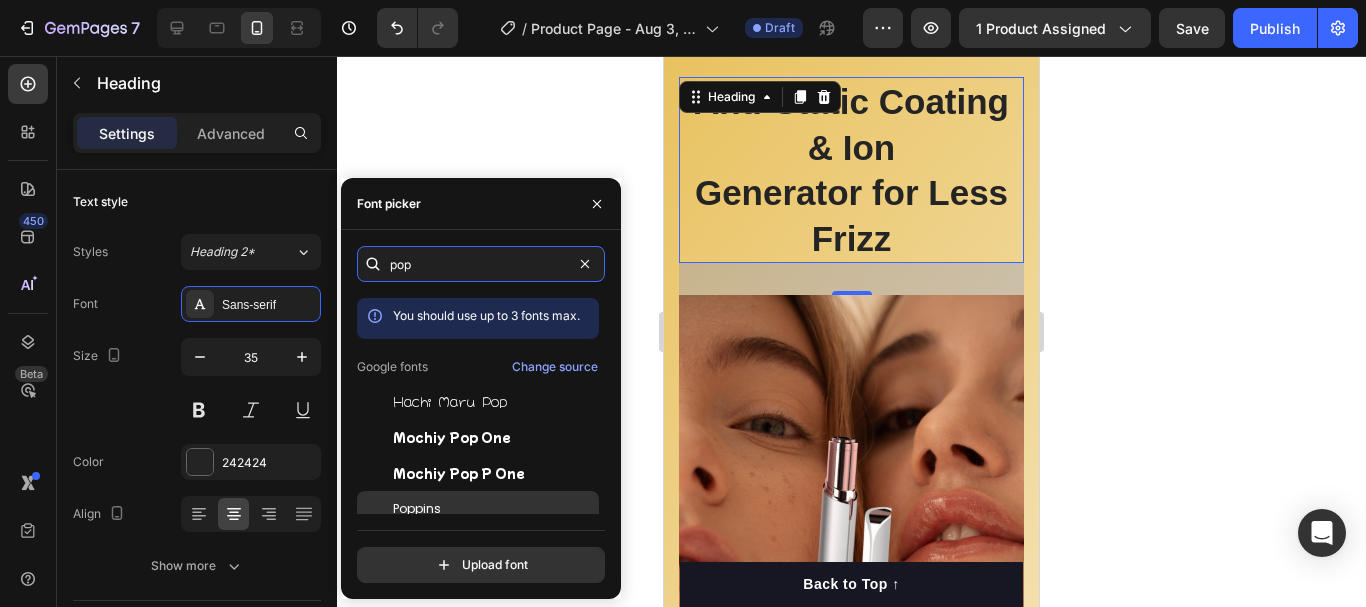 type on "pop" 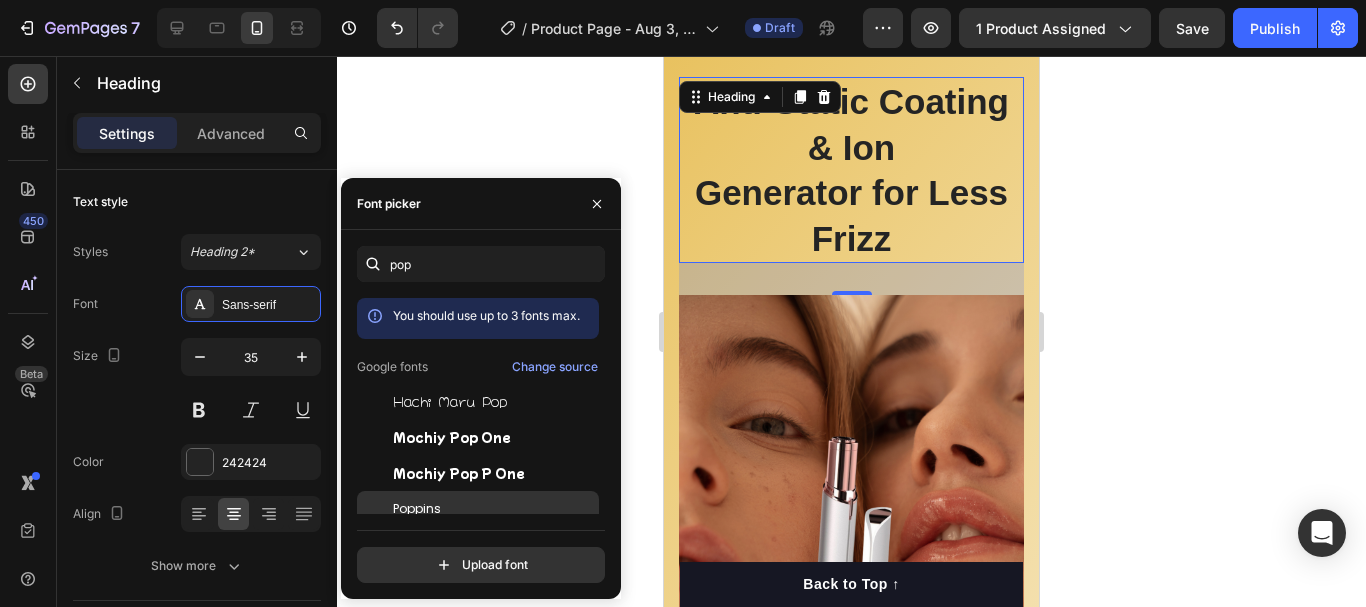 click on "Poppins" at bounding box center (417, 509) 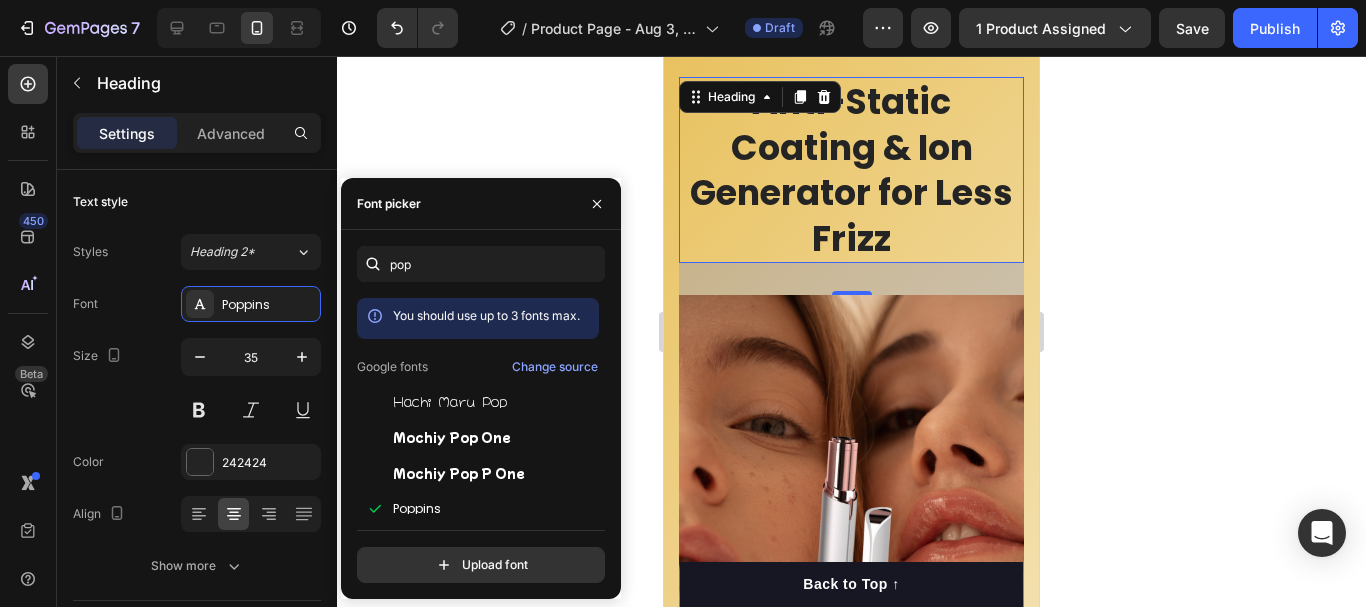 click on "Anti-Static Coating & Ion Generator for Less Frizz" at bounding box center (851, 170) 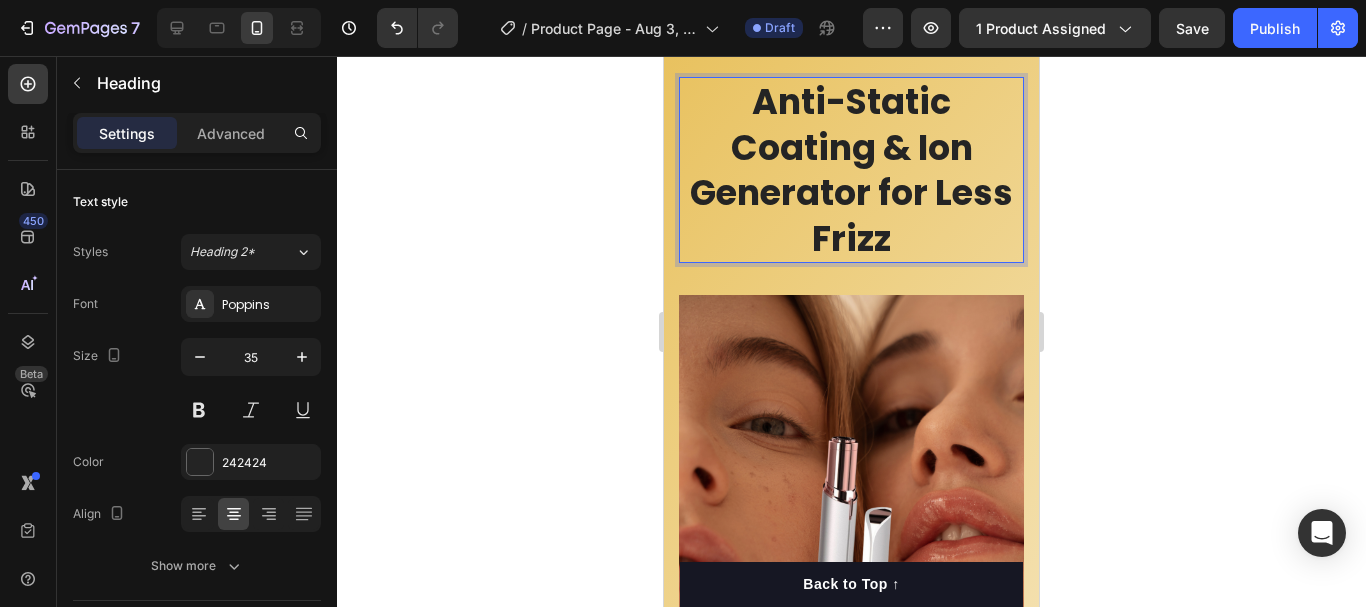 click on "Anti-Static Coating & Ion Generator for Less Frizz" at bounding box center [851, 170] 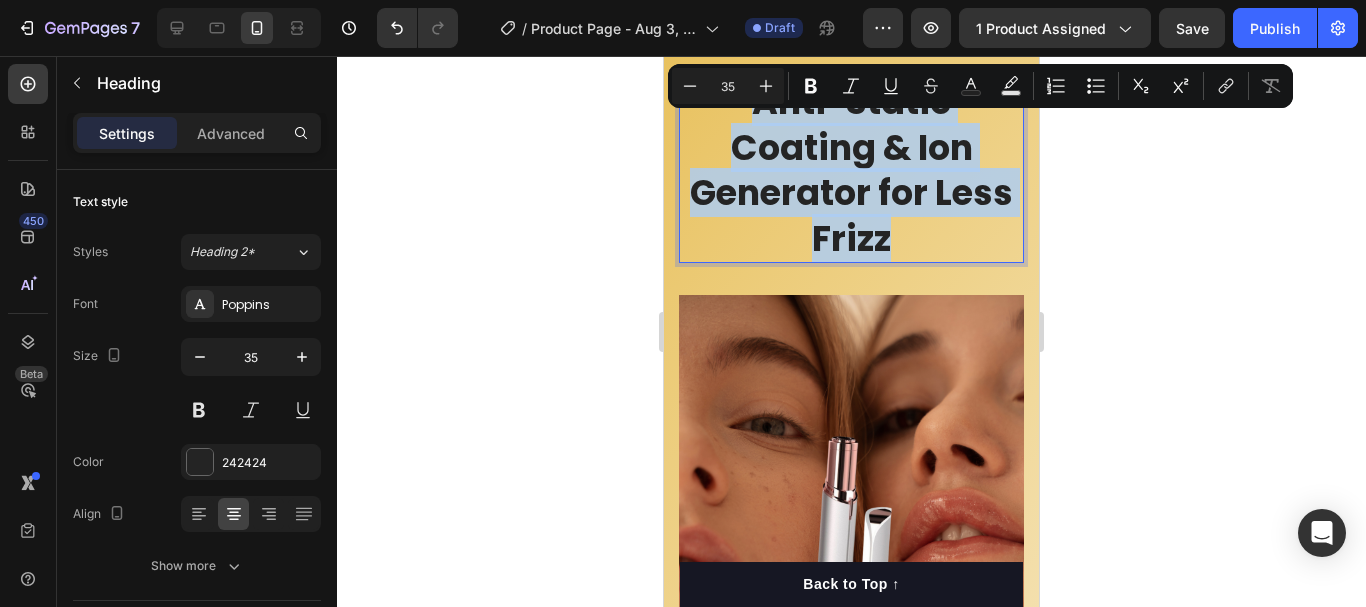 drag, startPoint x: 887, startPoint y: 242, endPoint x: 710, endPoint y: 96, distance: 229.44498 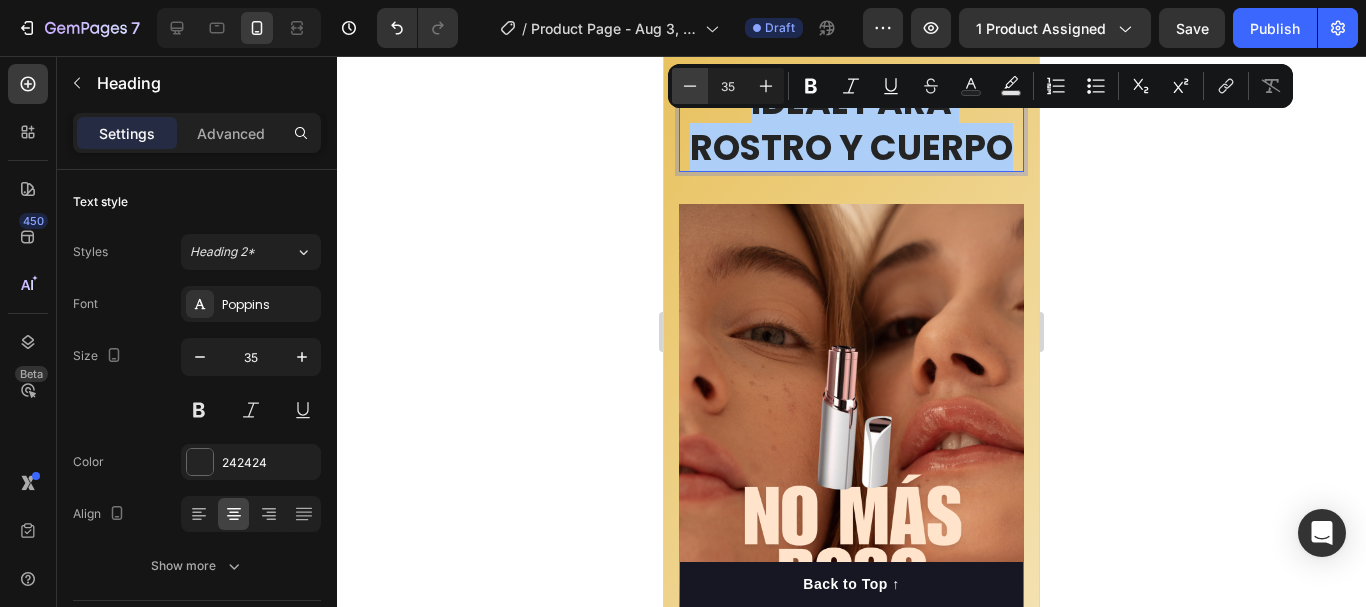 click 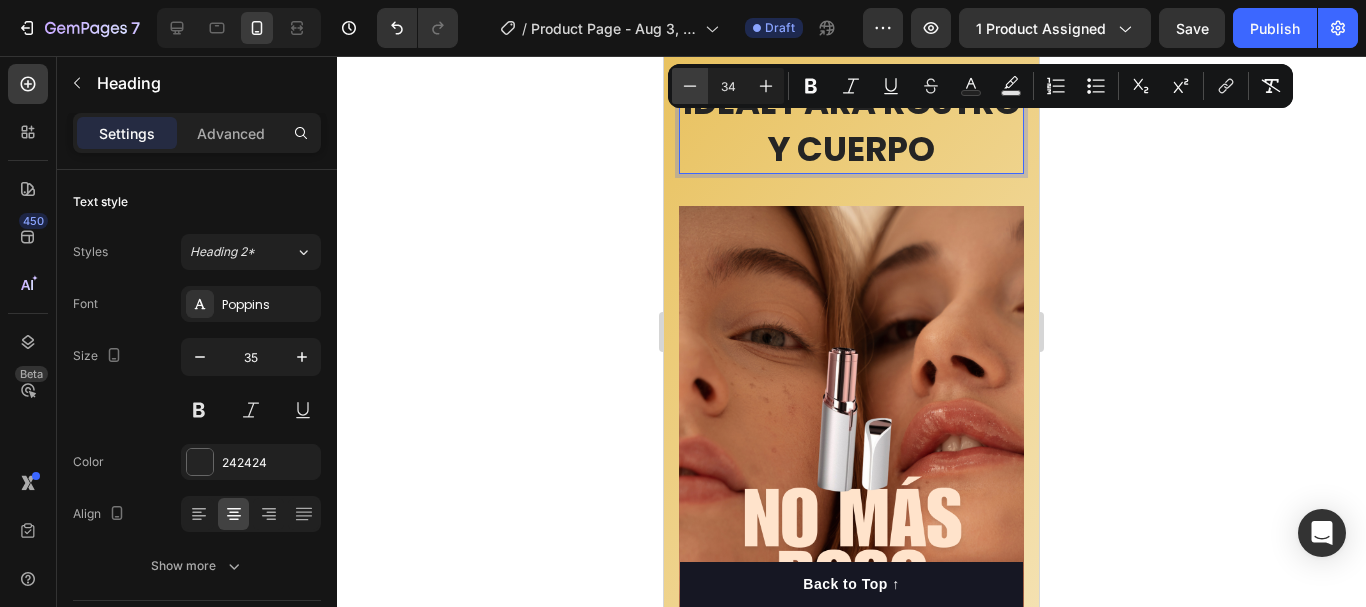 click 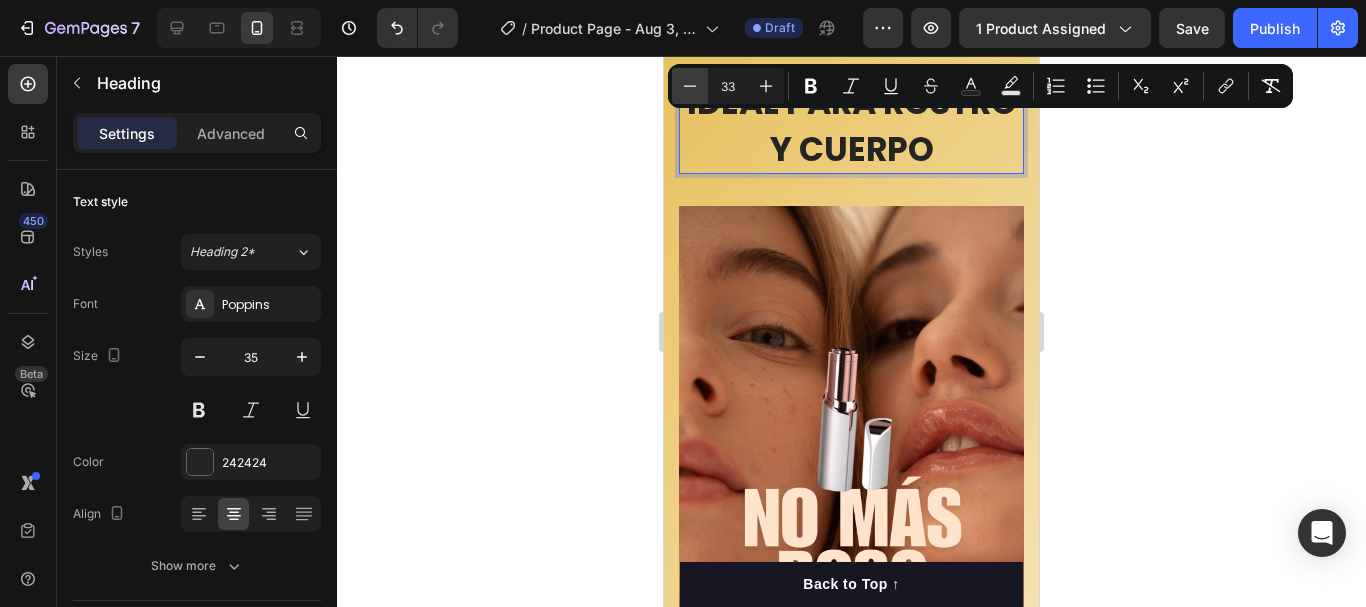 click 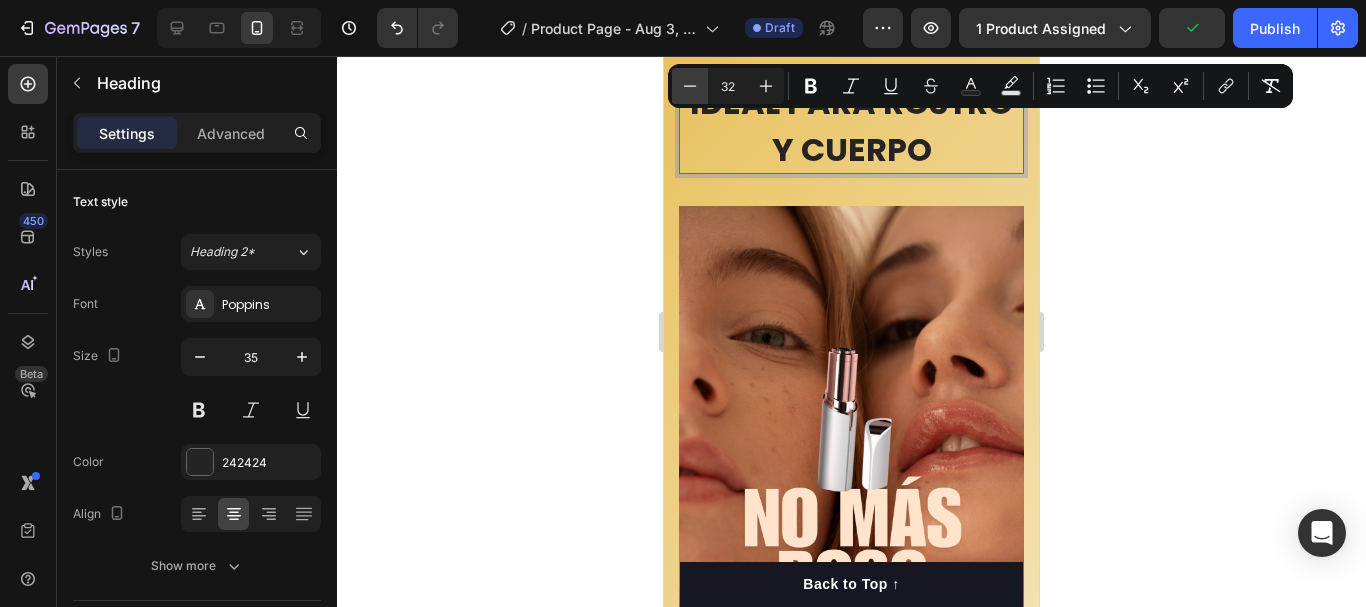 click 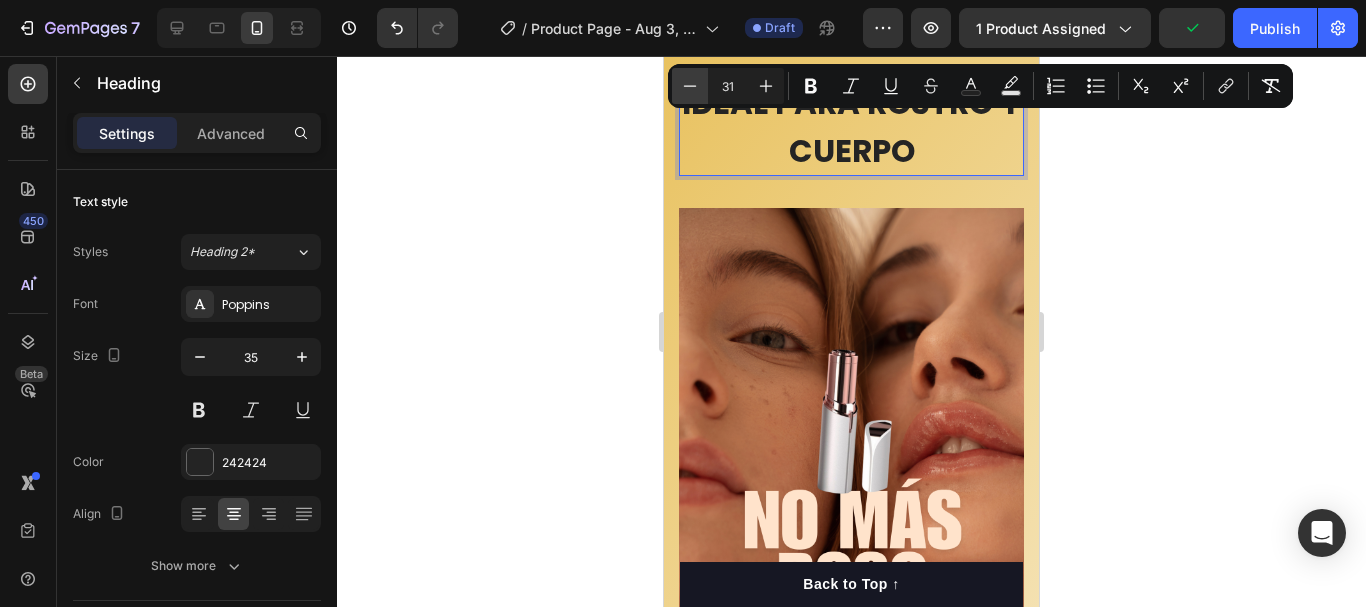 click 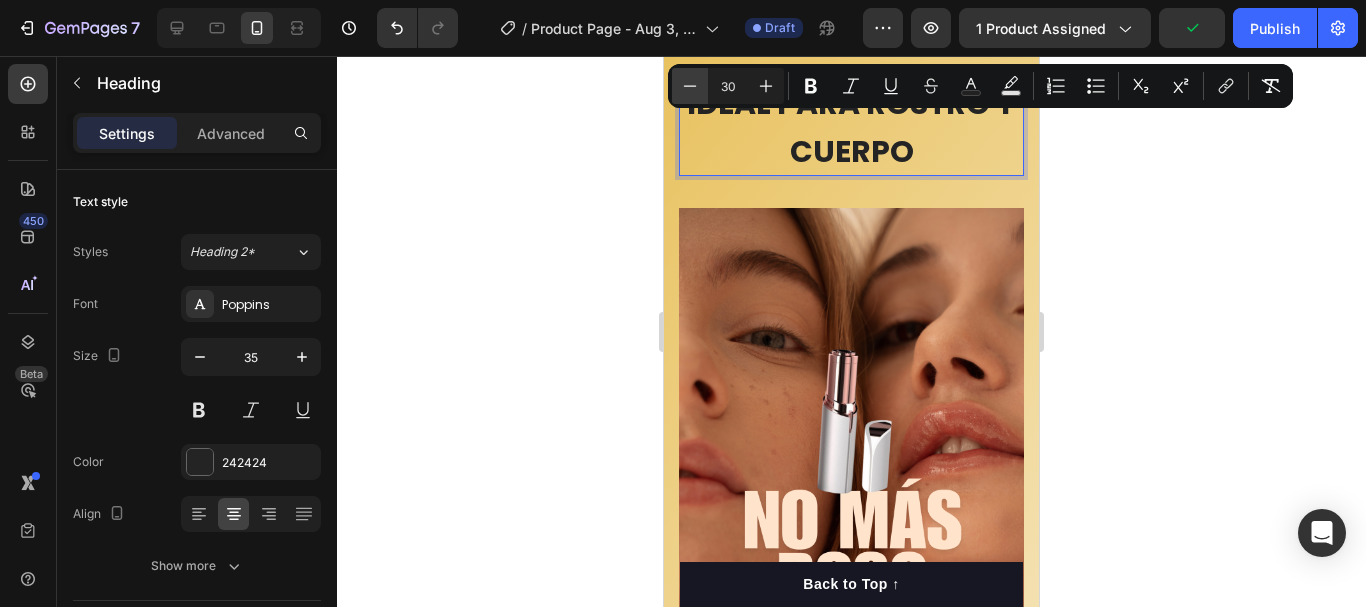 click 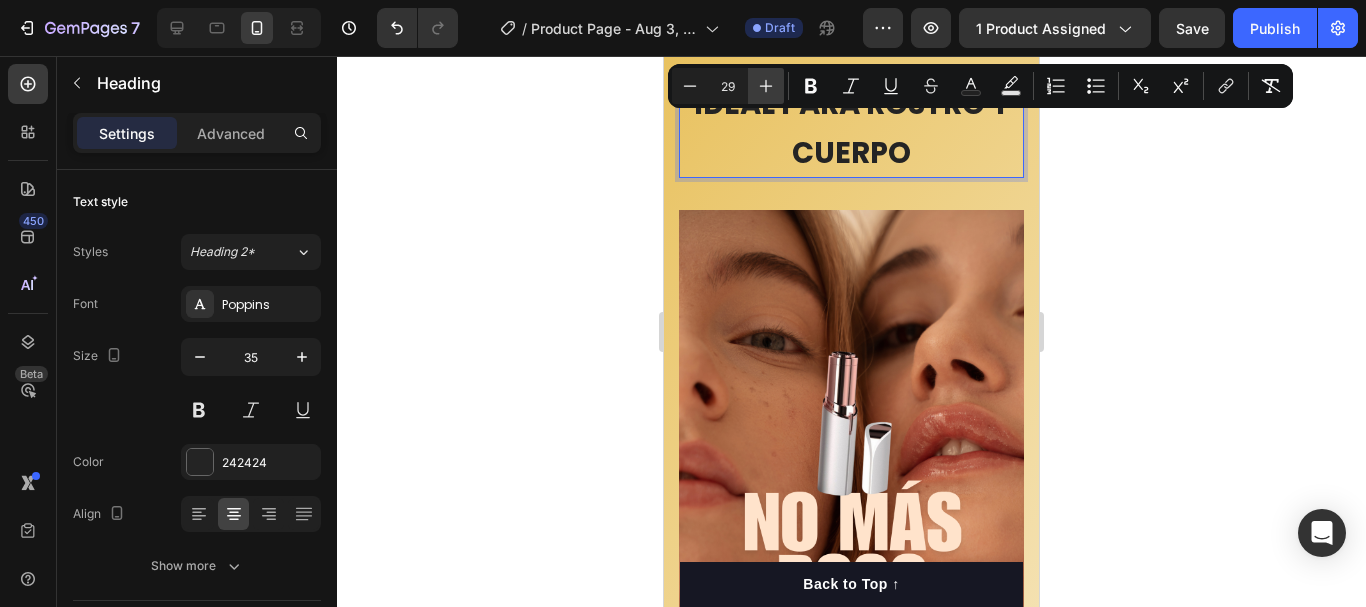 click 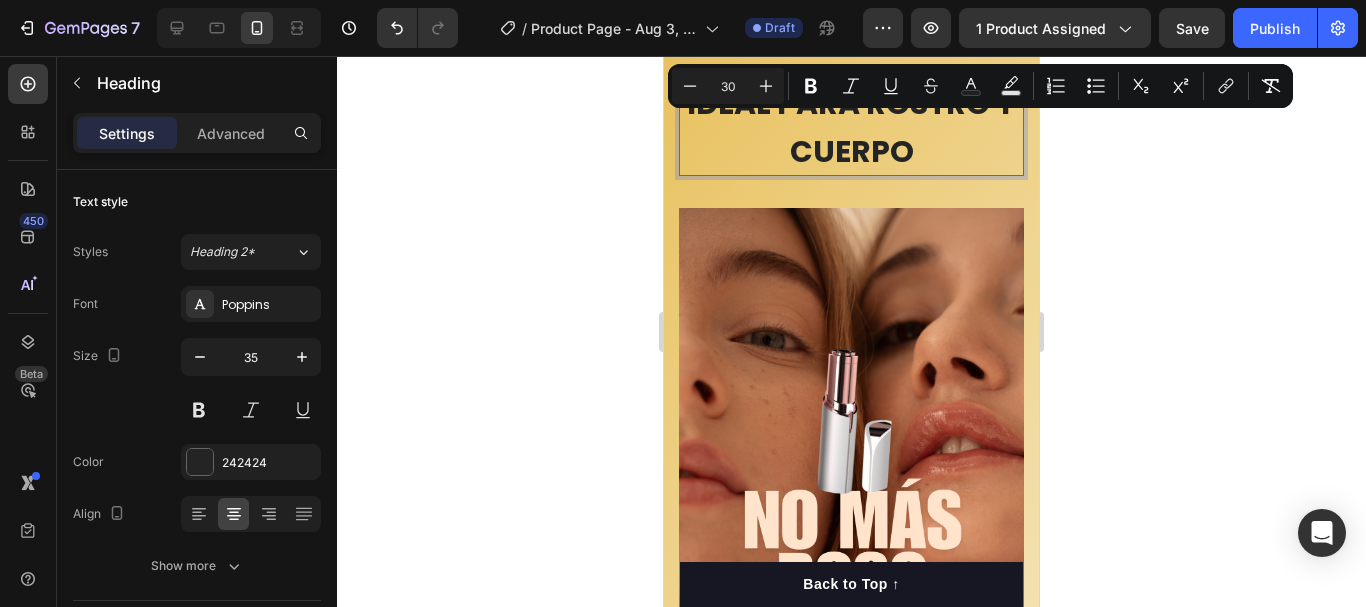 click 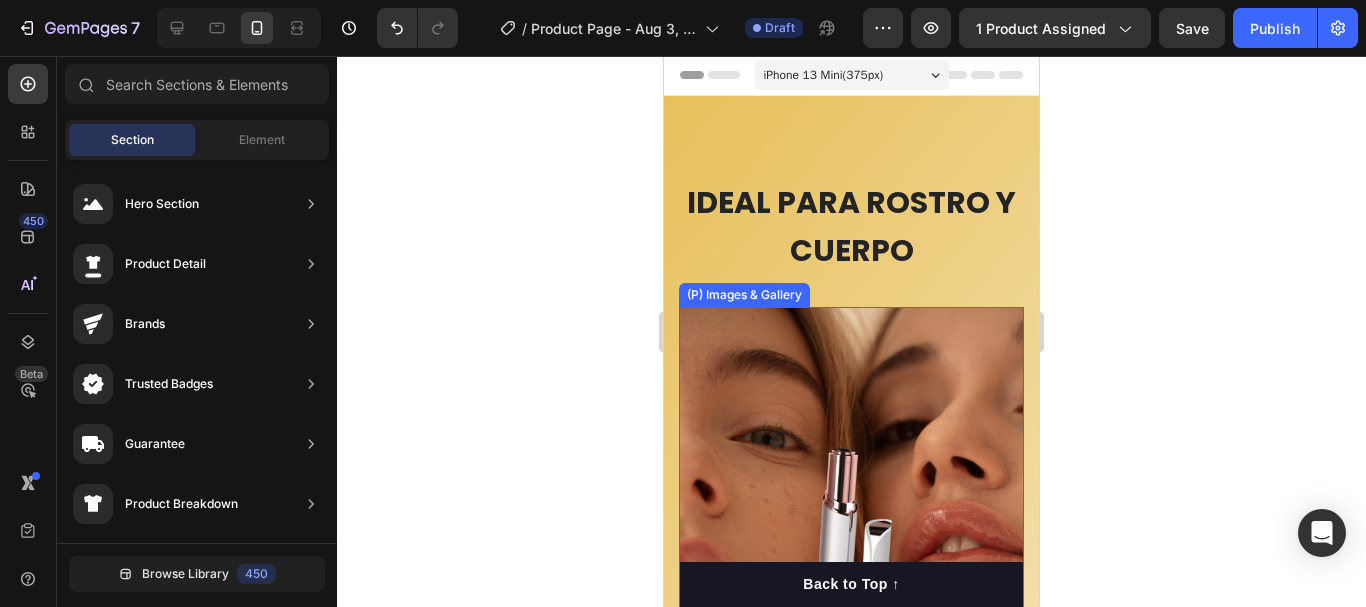 scroll, scrollTop: 0, scrollLeft: 0, axis: both 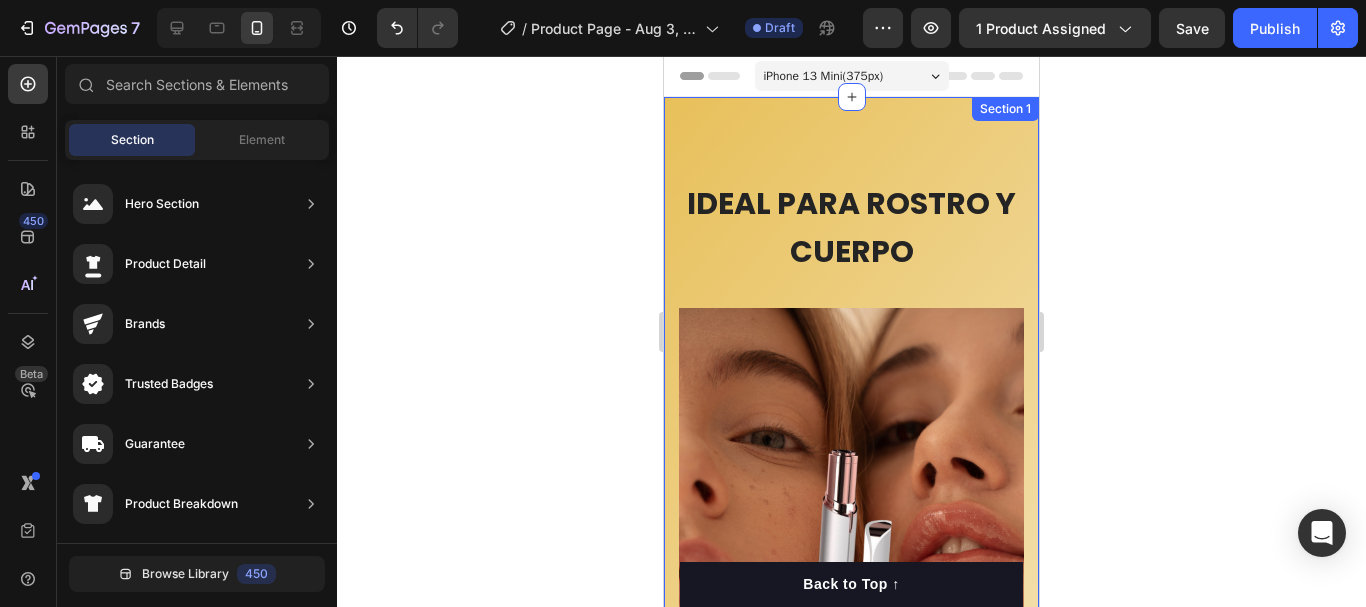 click on "⁠⁠⁠⁠⁠⁠⁠ IDEAL PARA ROSTRO Y CUERPO Heading (P) Images & Gallery BUY NOW (P) Cart Button Row
Drop element here Image Long-Lasting Performance Accordion Row Image Skin-Friendly Touch Accordion Row Image Self-Sharpening  Stainless Steel Blades Accordion Row Image Effortless Trimming with  the Zoom Wheel Accordion Row Row Product Section 1" at bounding box center (851, 885) 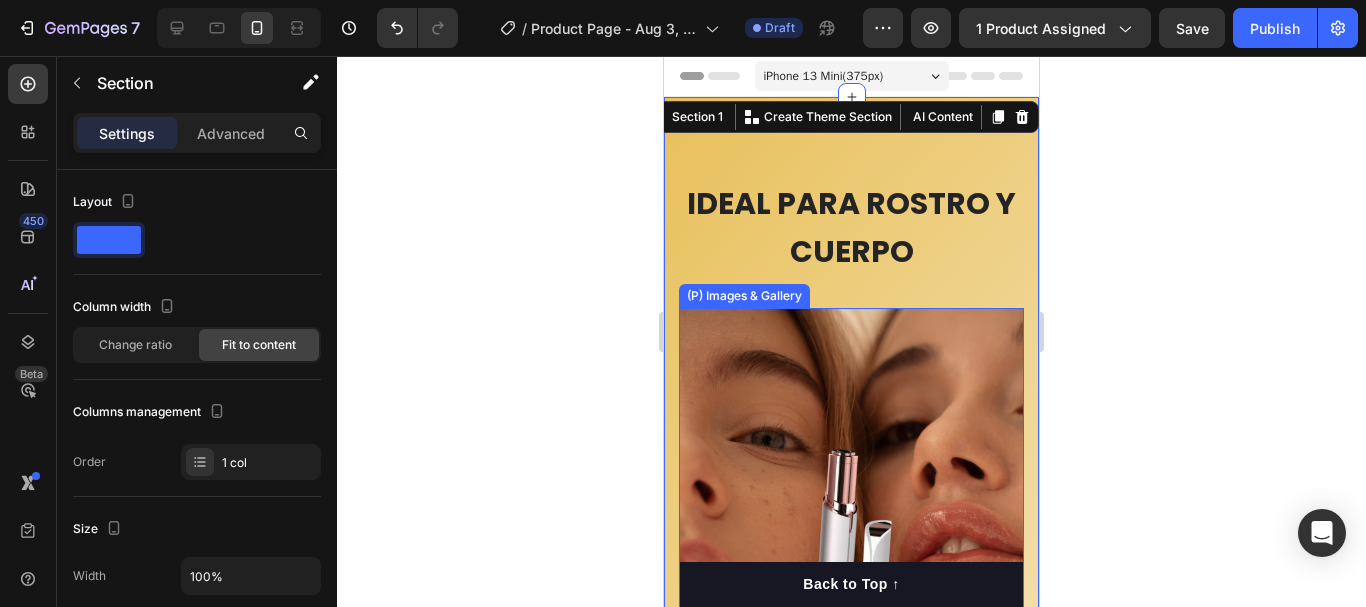 click at bounding box center (851, 614) 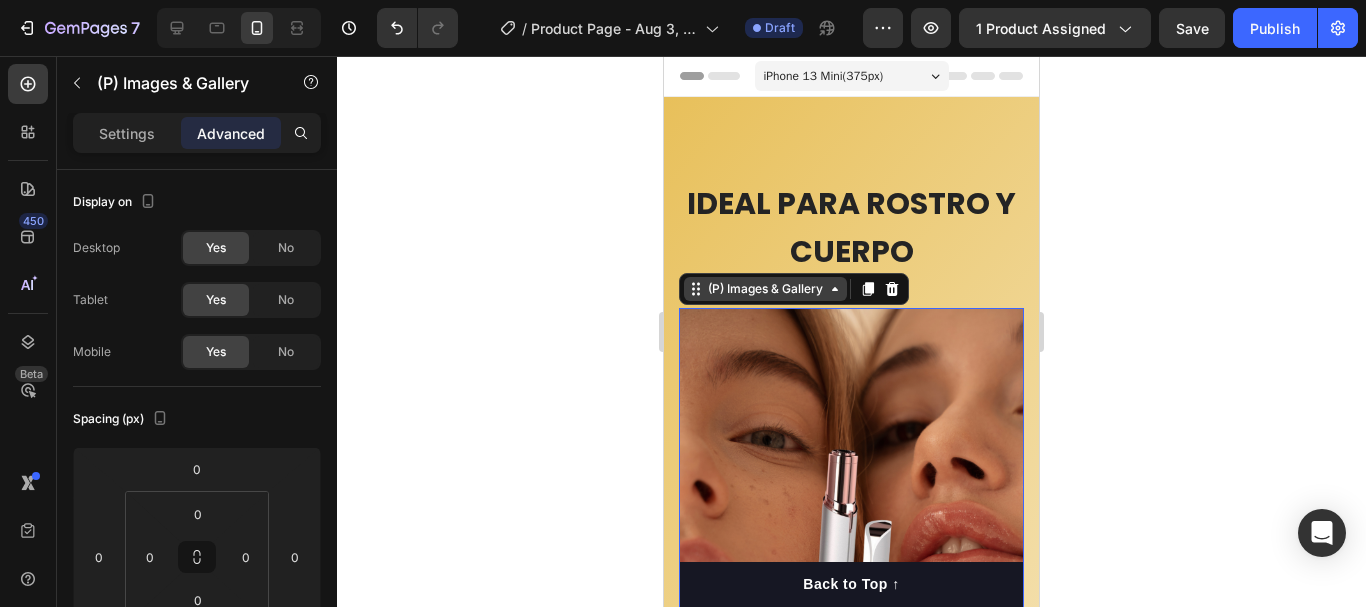 click on "(P) Images & Gallery" at bounding box center (765, 289) 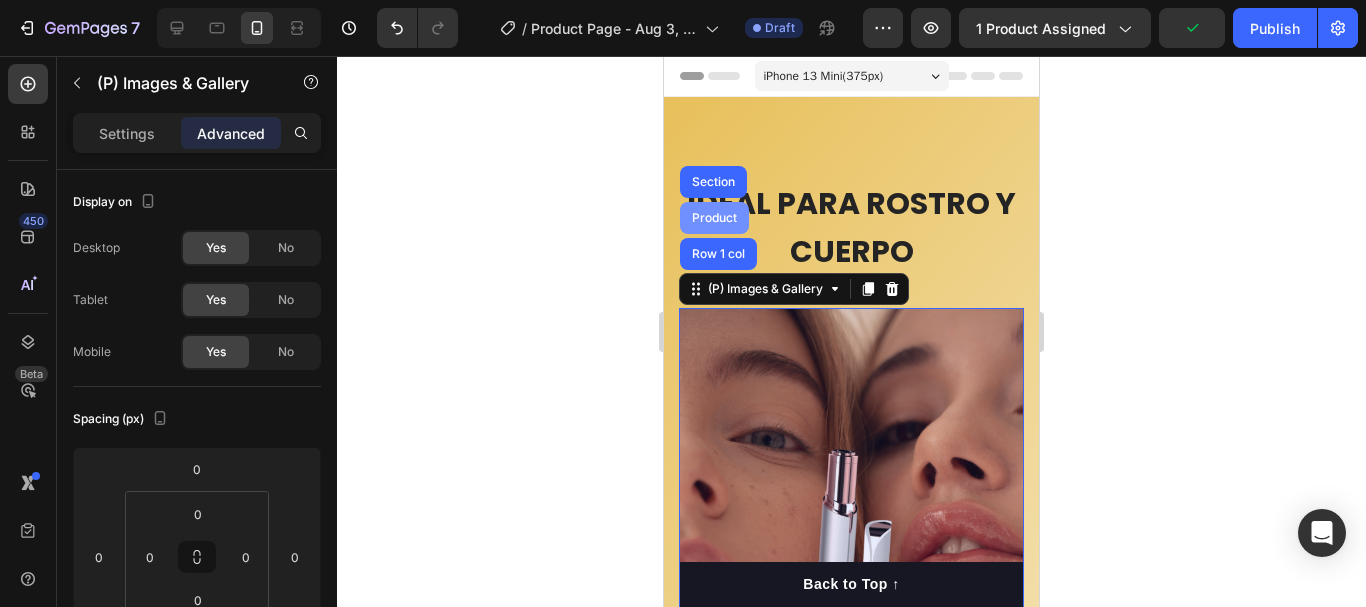 click on "Product" at bounding box center [714, 218] 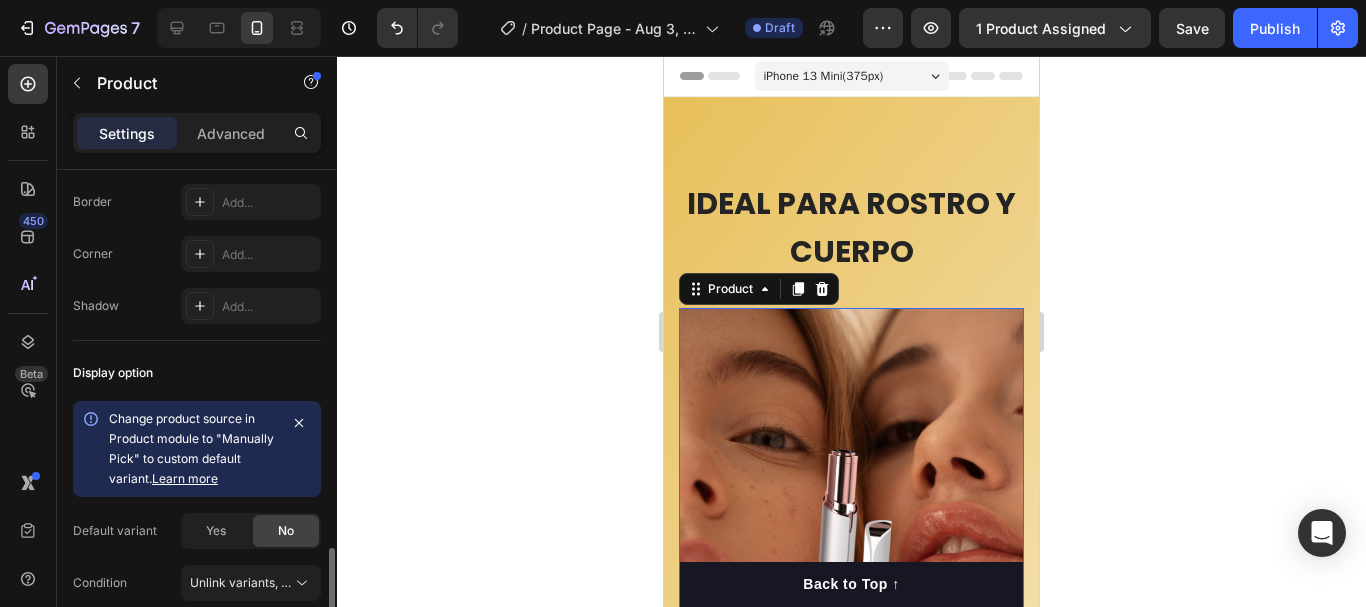 scroll, scrollTop: 690, scrollLeft: 0, axis: vertical 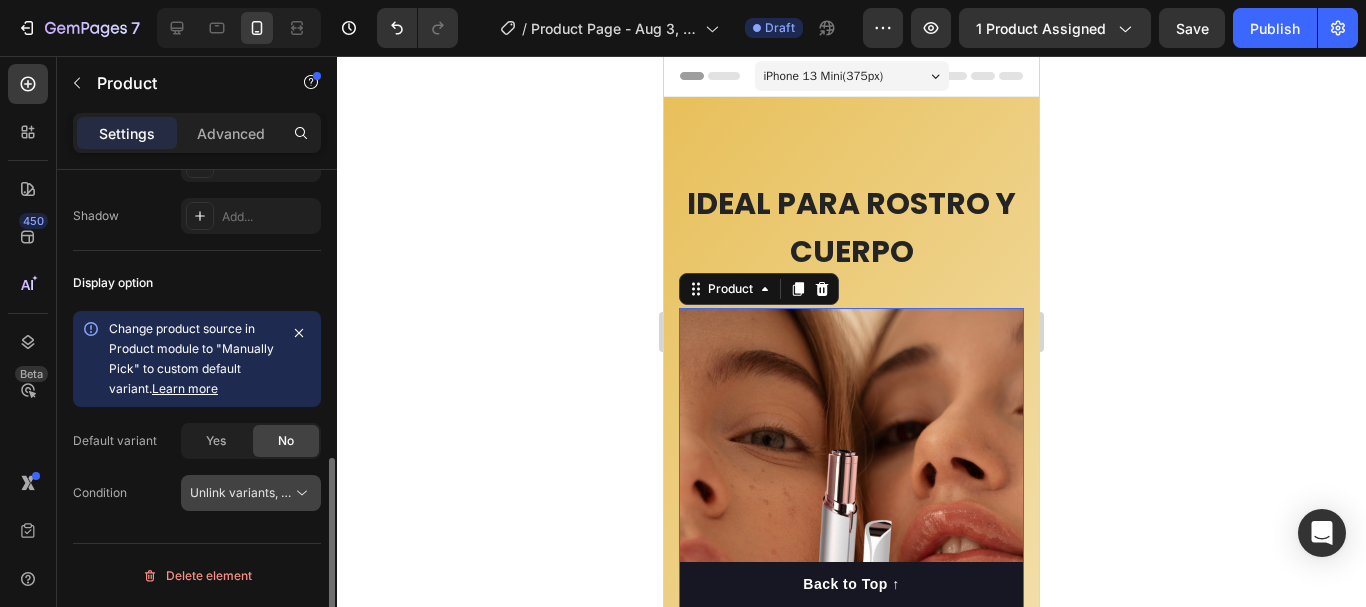 click on "Unlink variants, quantity <br> between same products" at bounding box center [343, 492] 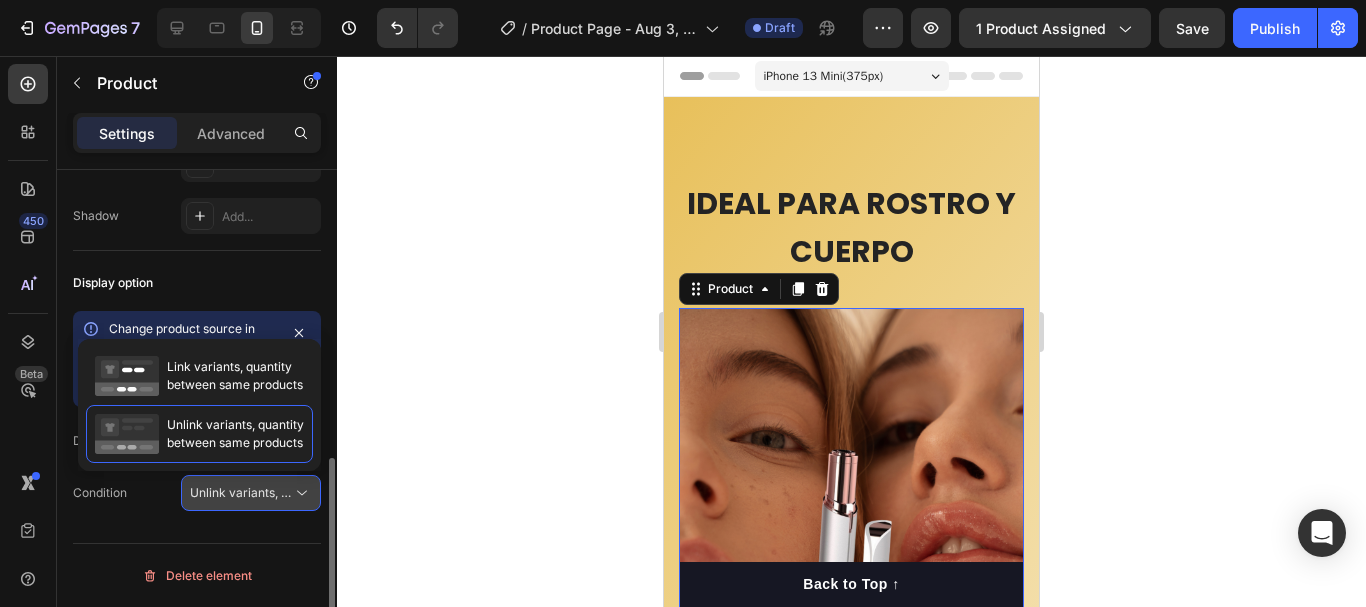 click on "Unlink variants, quantity <br> between same products" at bounding box center [343, 492] 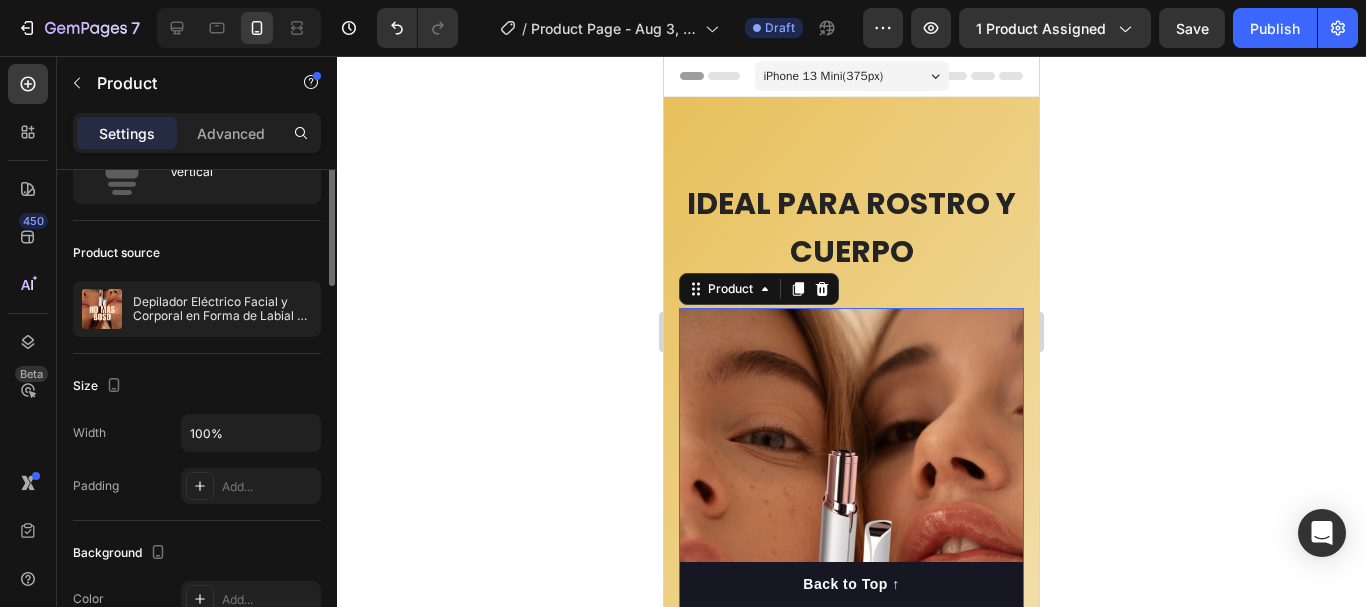 scroll, scrollTop: 0, scrollLeft: 0, axis: both 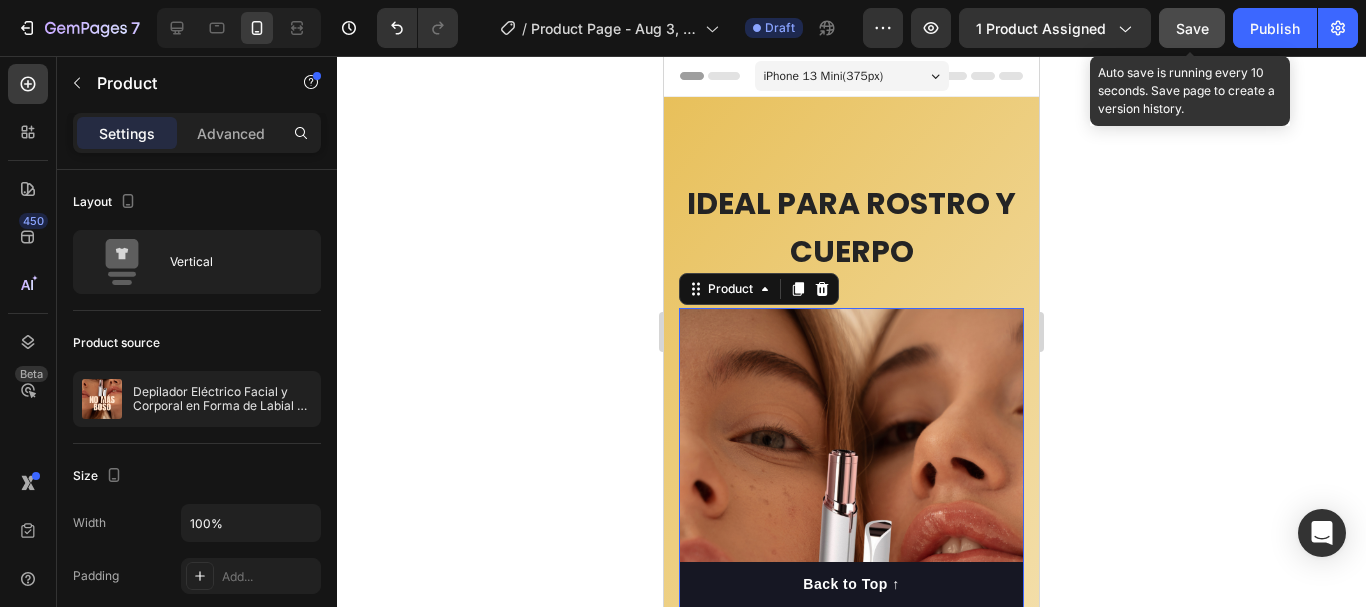 click on "Save" at bounding box center [1192, 28] 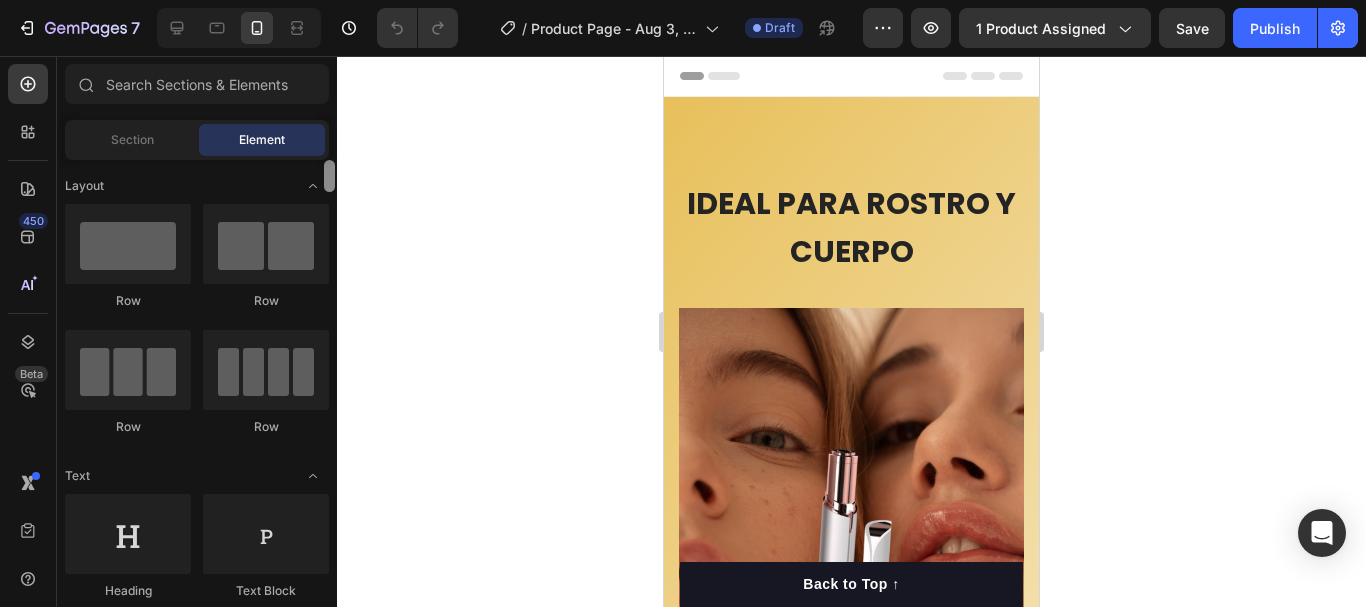 scroll, scrollTop: 0, scrollLeft: 0, axis: both 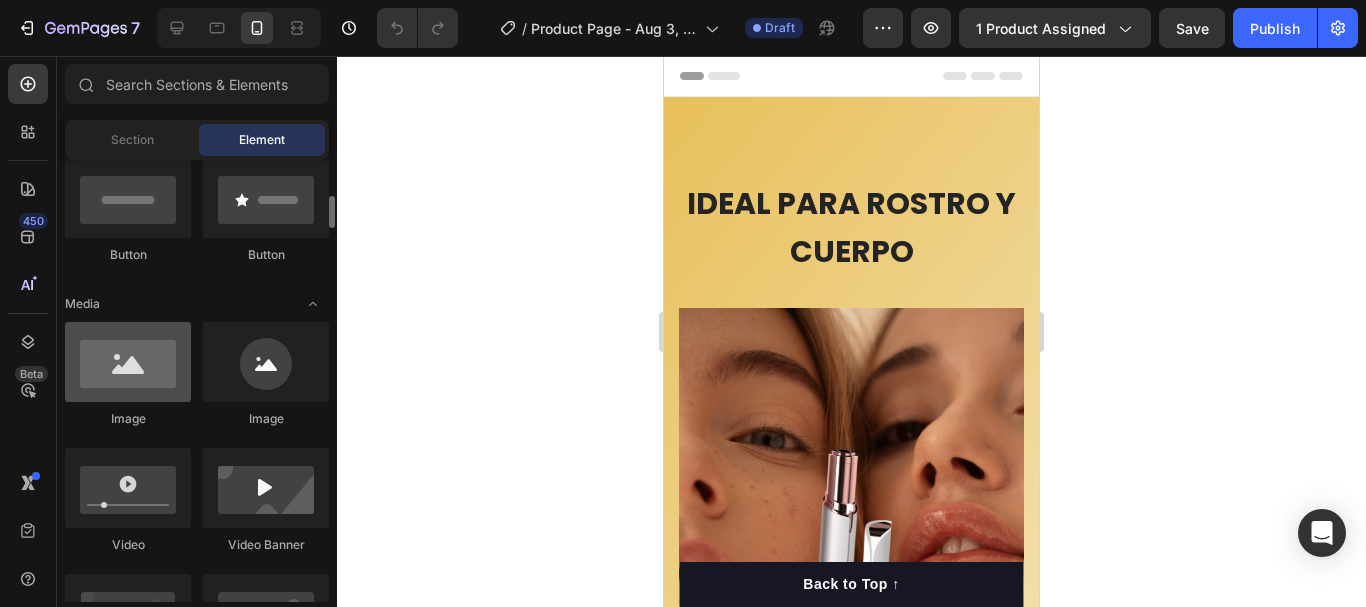 click at bounding box center [128, 362] 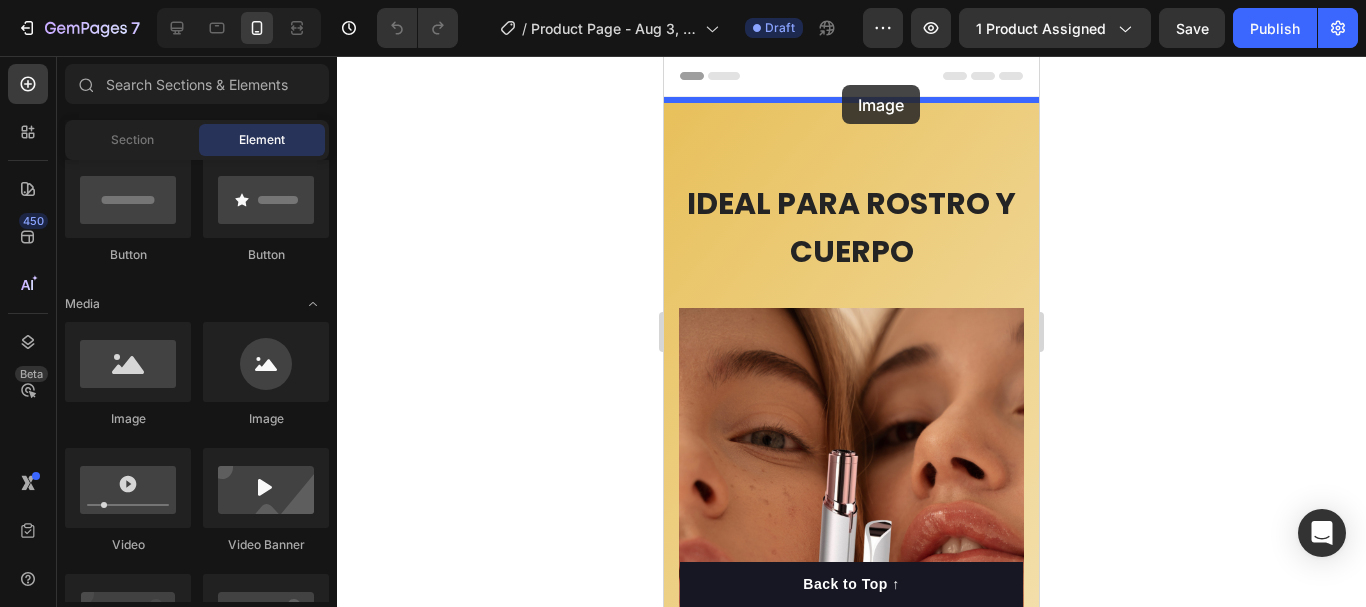 drag, startPoint x: 792, startPoint y: 422, endPoint x: 1727, endPoint y: 229, distance: 954.7115 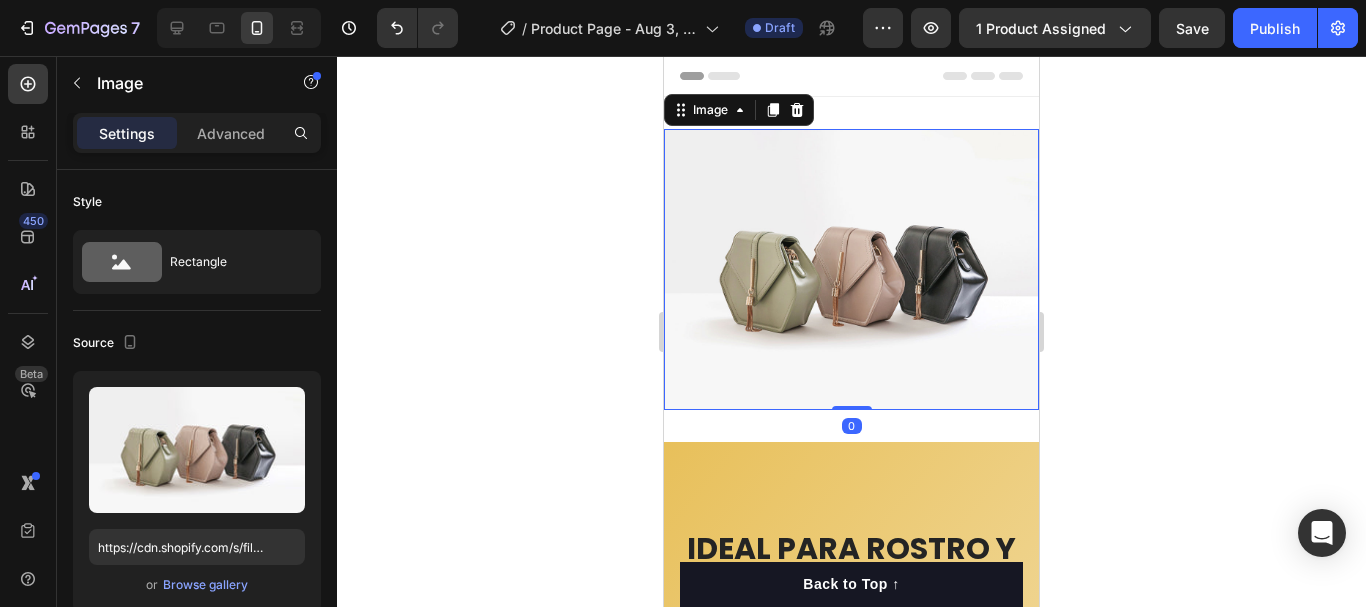 click at bounding box center [851, 269] 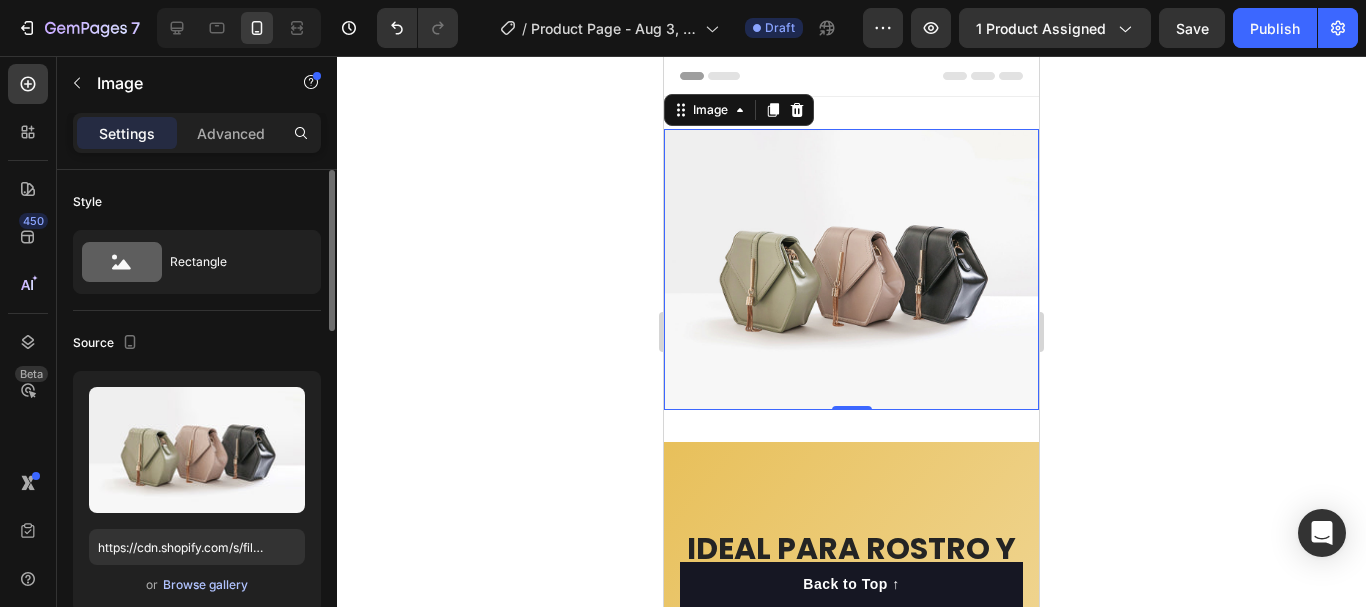 click on "Browse gallery" at bounding box center (205, 585) 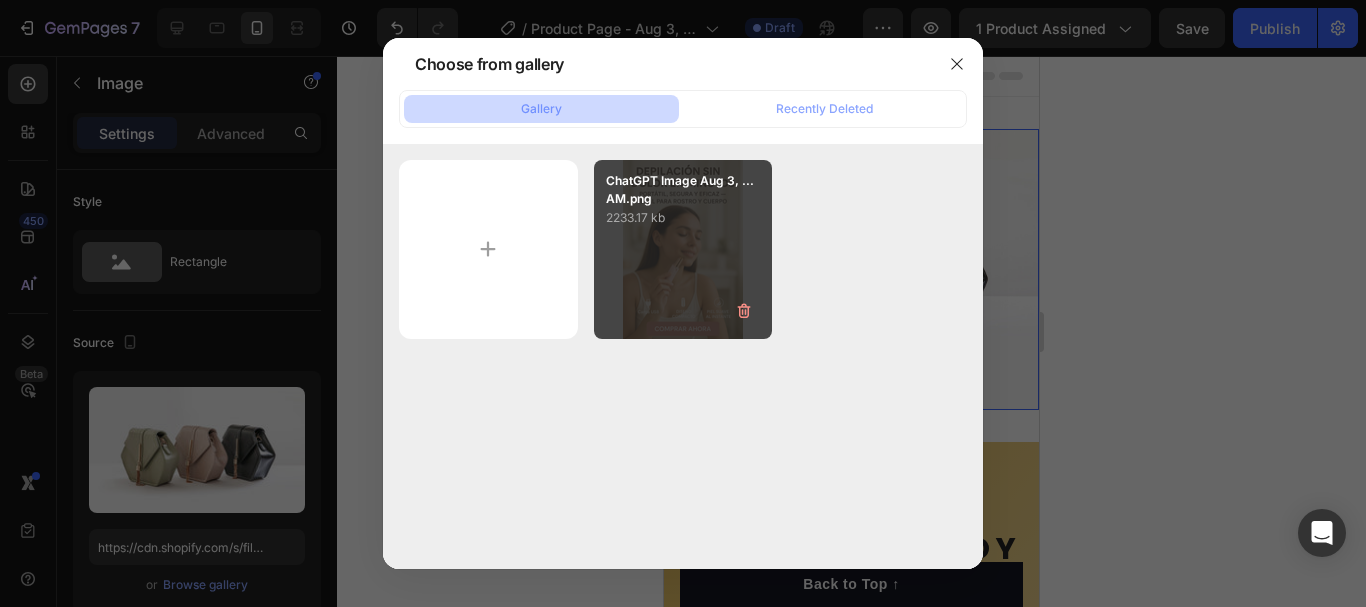 click on "ChatGPT Image Aug 3, ...AM.png 2233.17 kb" at bounding box center [683, 249] 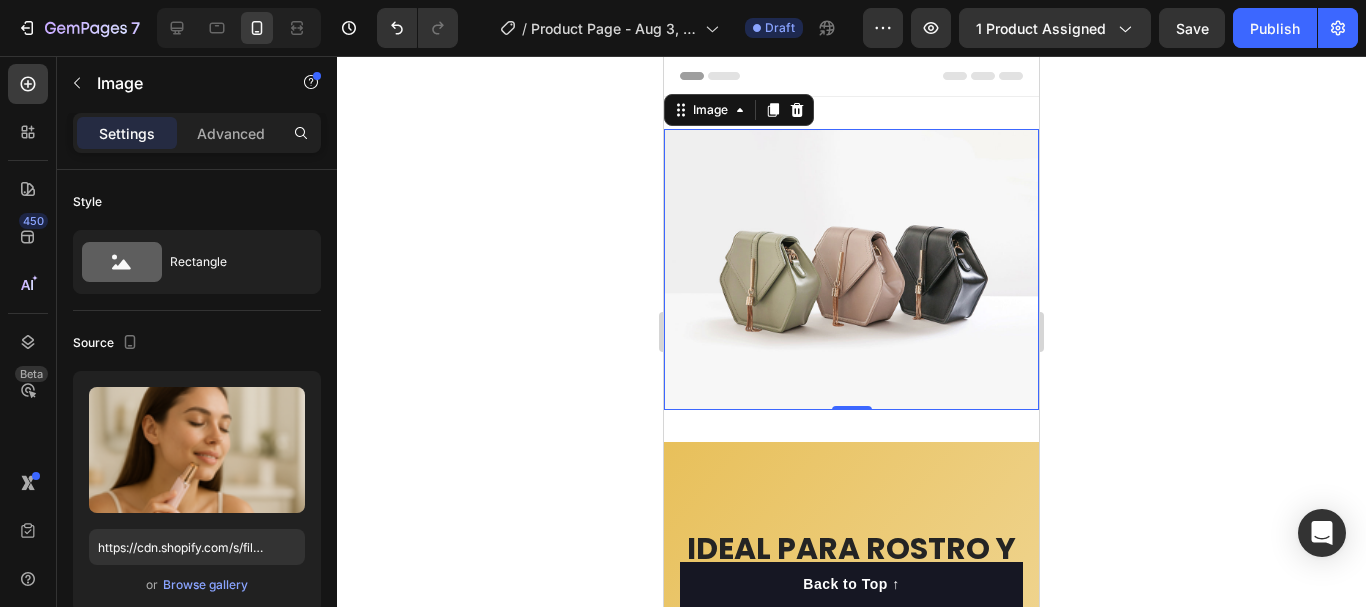 scroll, scrollTop: 200, scrollLeft: 0, axis: vertical 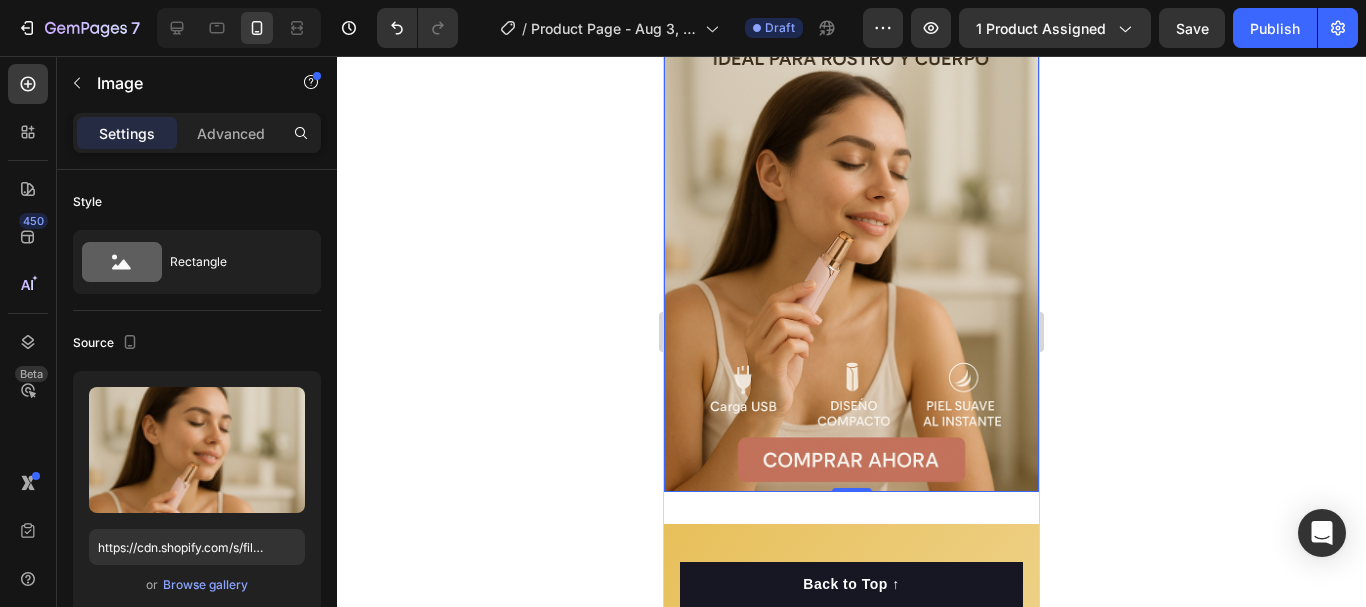 click at bounding box center [851, 210] 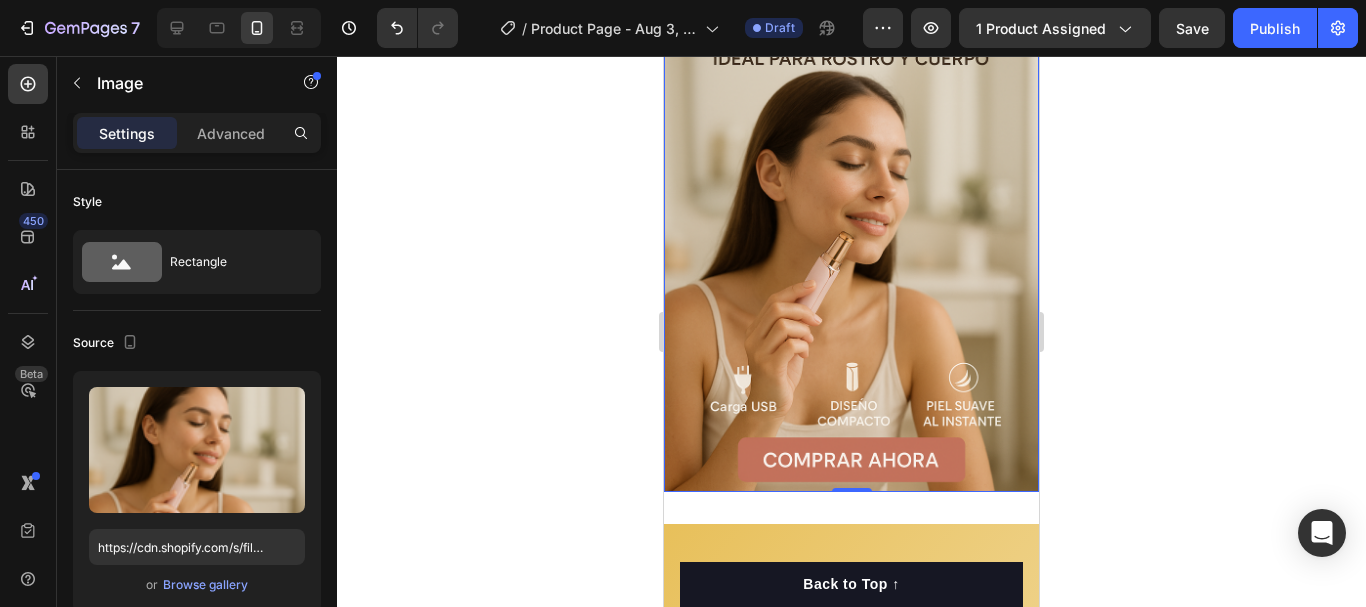 click at bounding box center [851, 210] 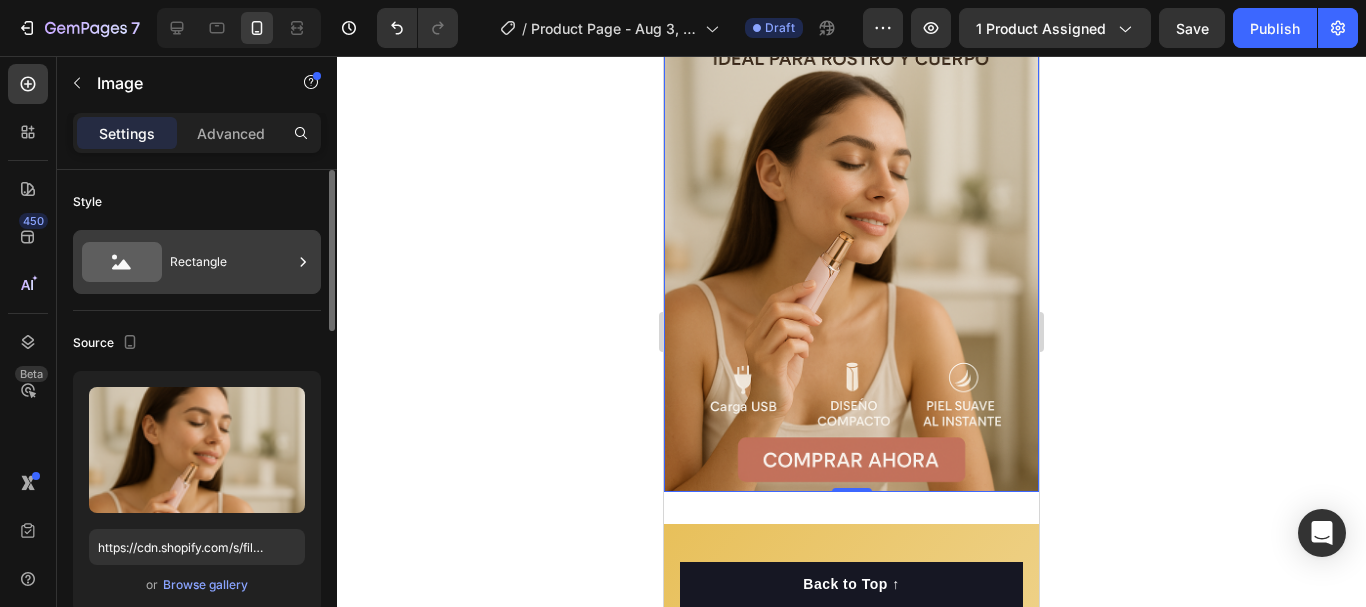 click on "Rectangle" at bounding box center (231, 262) 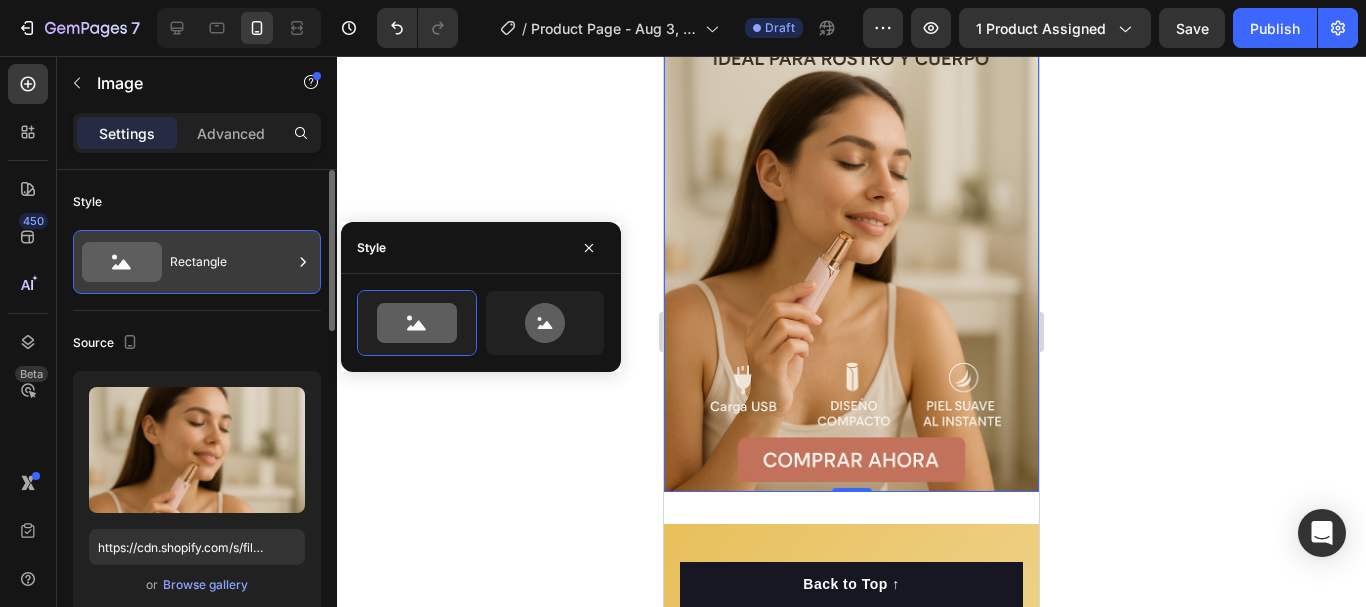 click on "Rectangle" at bounding box center (231, 262) 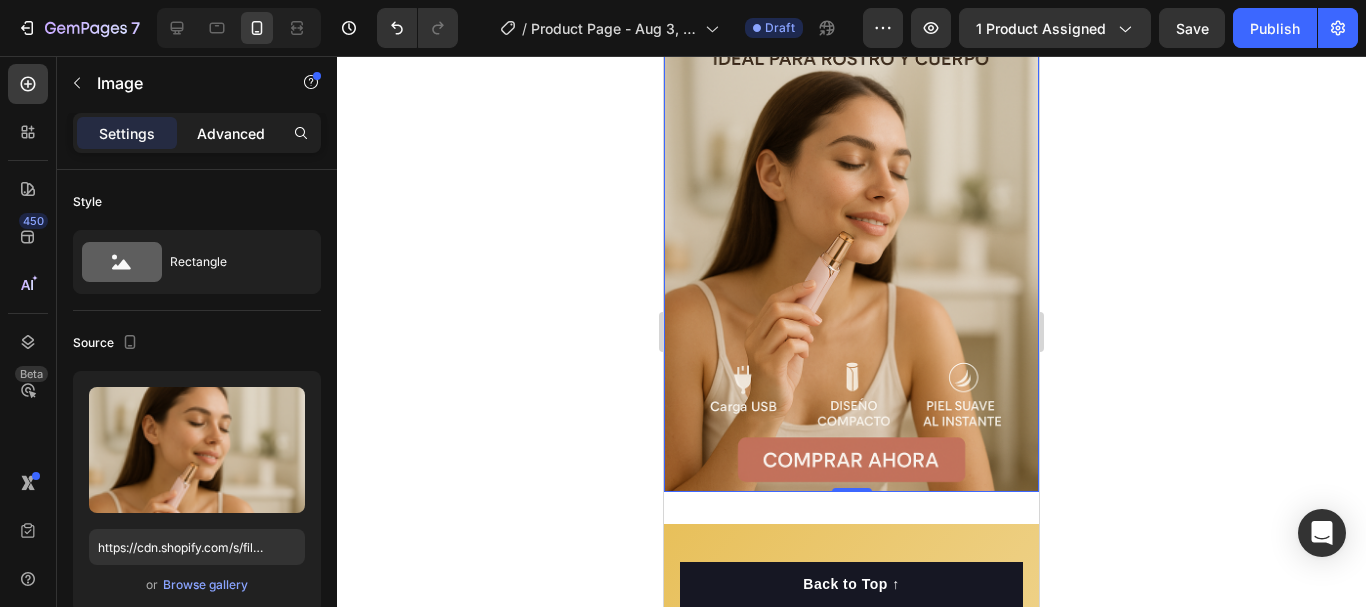 click on "Advanced" at bounding box center (231, 133) 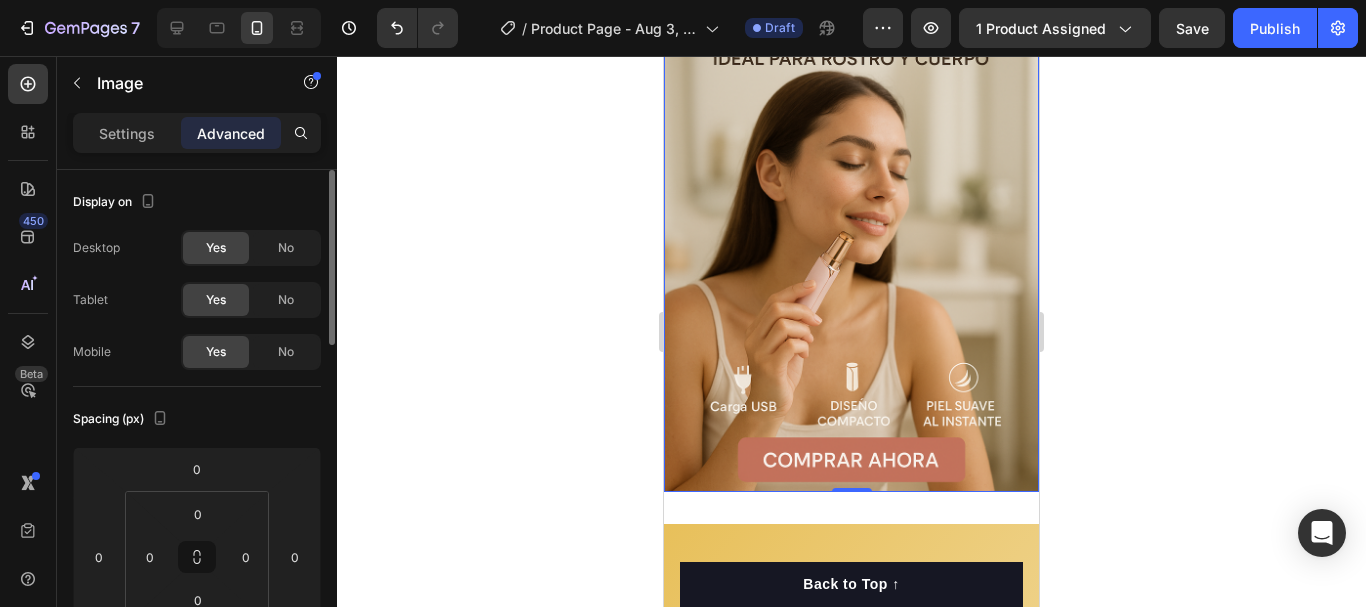 scroll, scrollTop: 100, scrollLeft: 0, axis: vertical 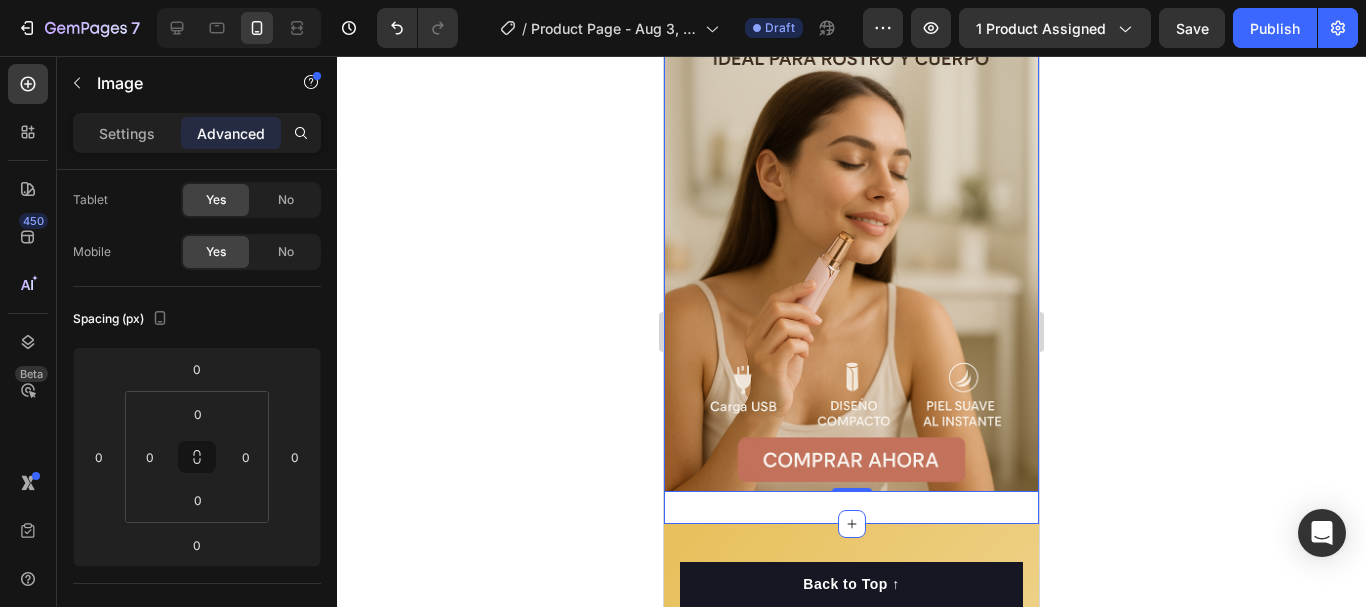 click on "Image   0 Section 1" at bounding box center [851, 210] 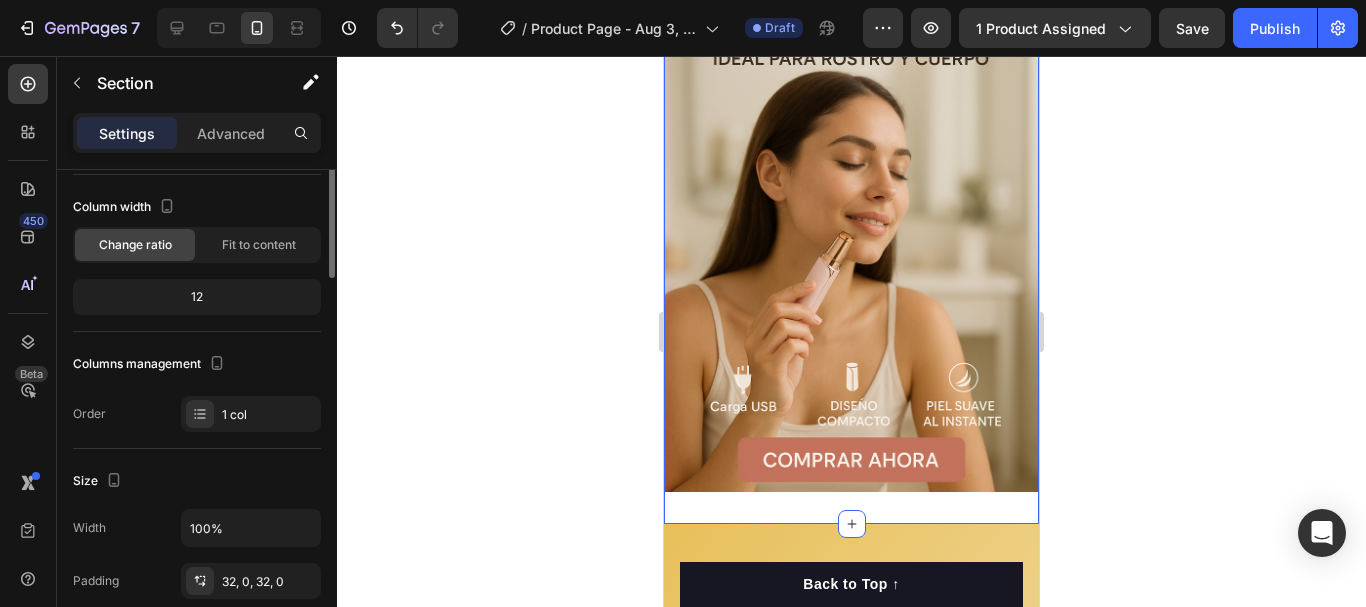scroll, scrollTop: 0, scrollLeft: 0, axis: both 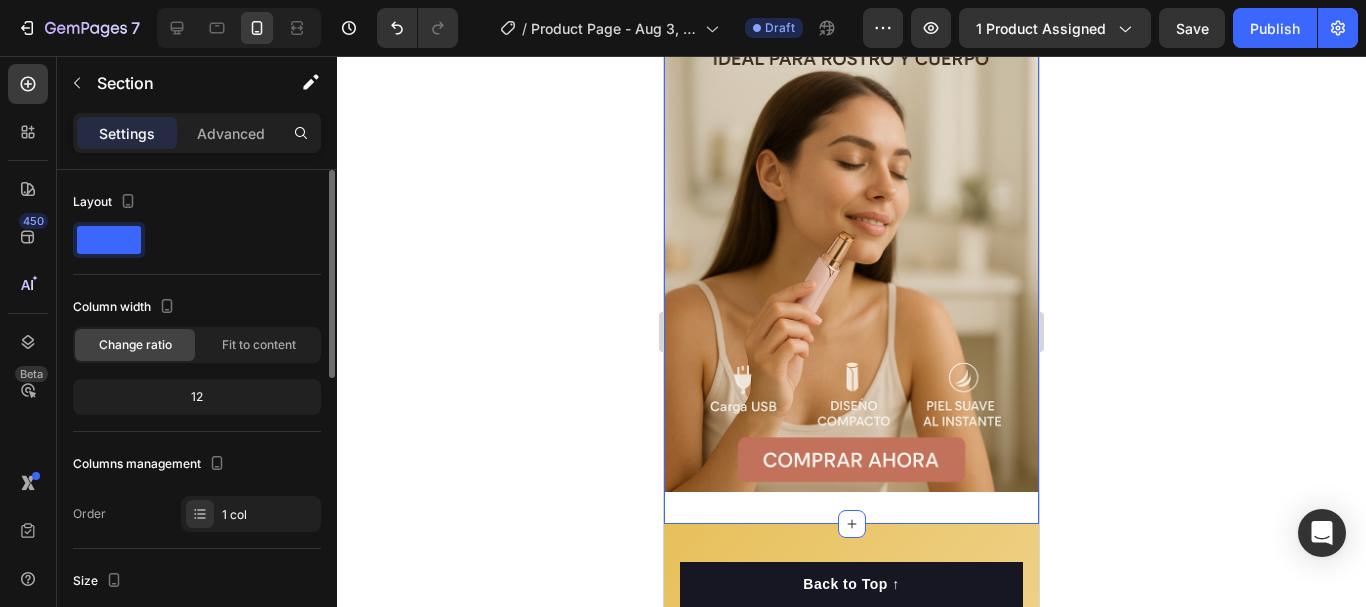 click on "12" 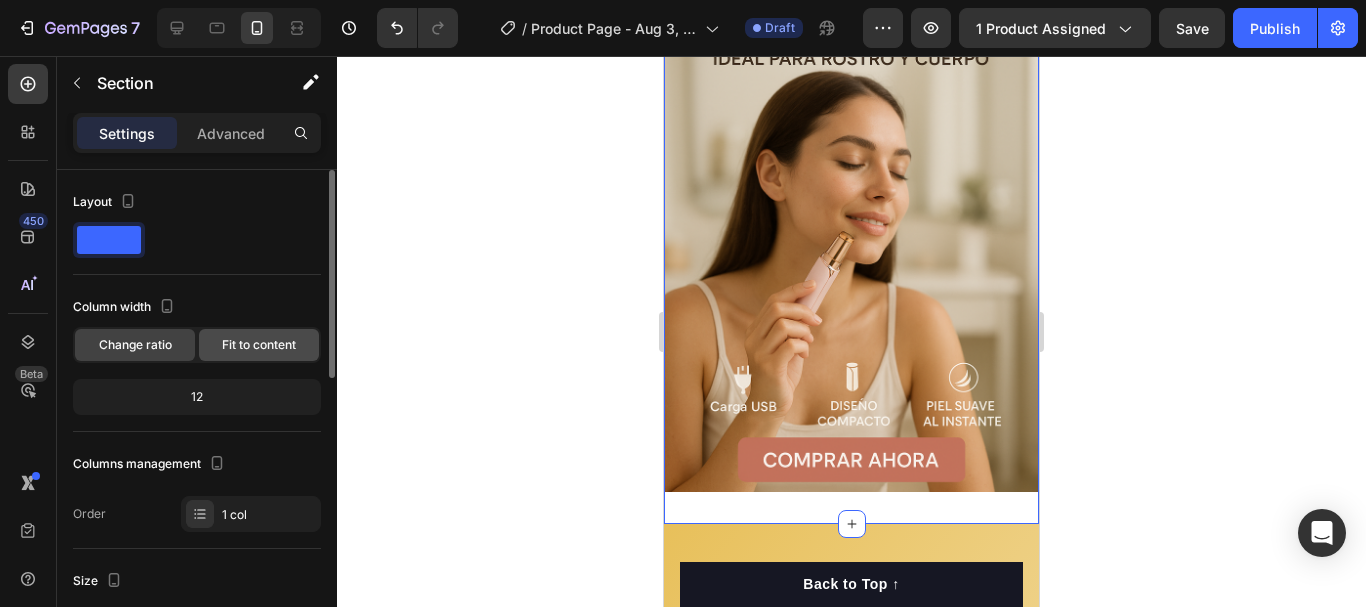 click on "Fit to content" 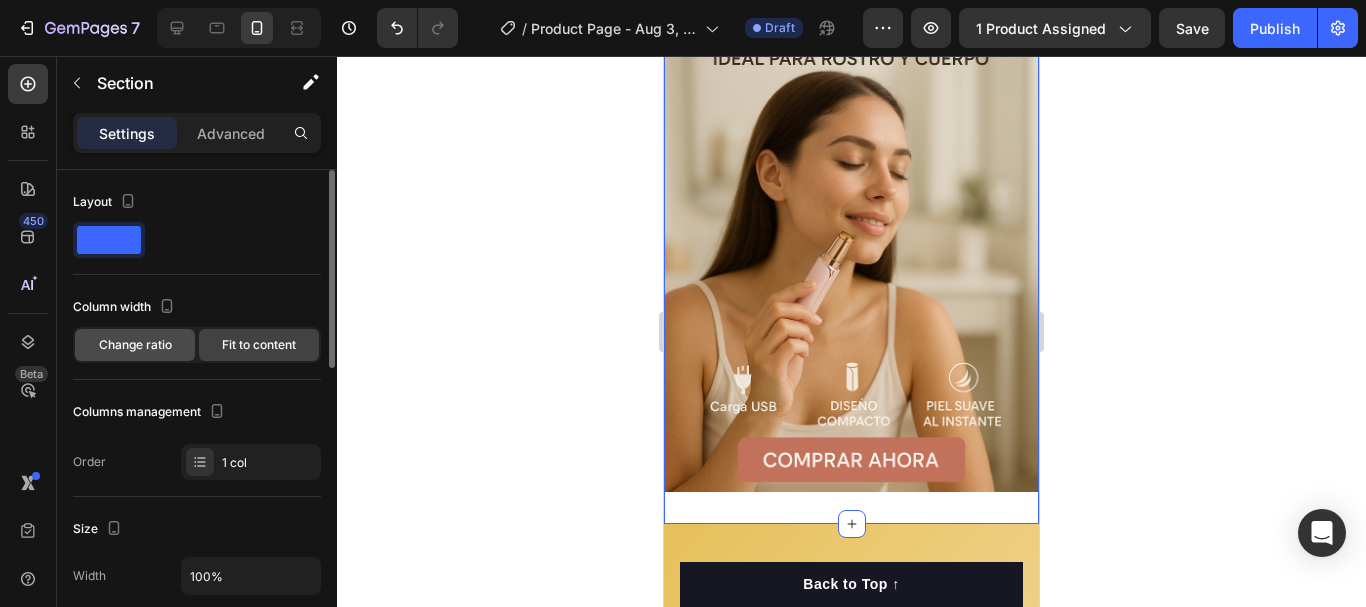 click on "Change ratio" 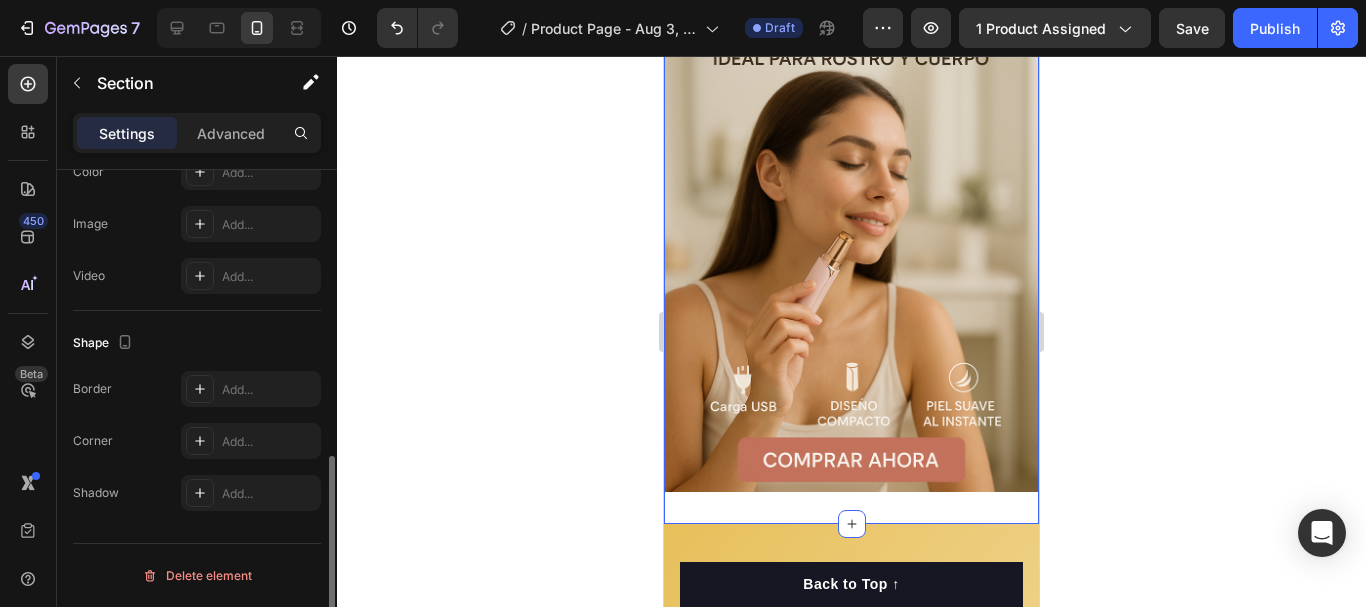 scroll, scrollTop: 474, scrollLeft: 0, axis: vertical 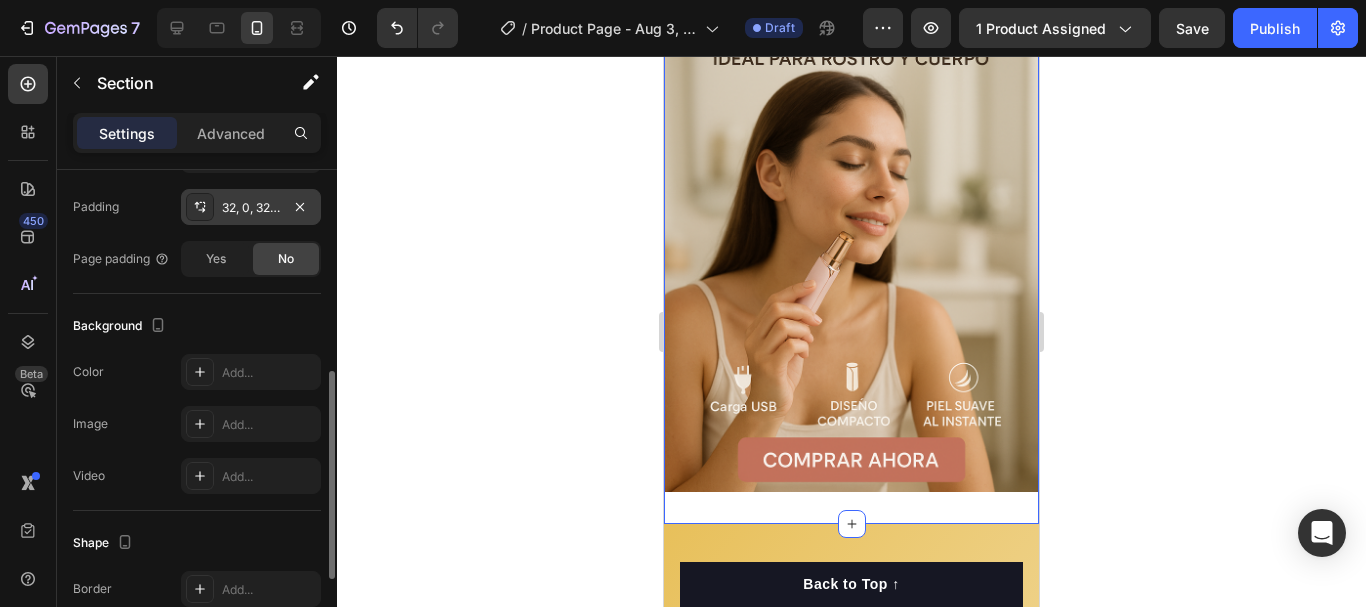 click on "32, 0, 32, 0" at bounding box center (251, 208) 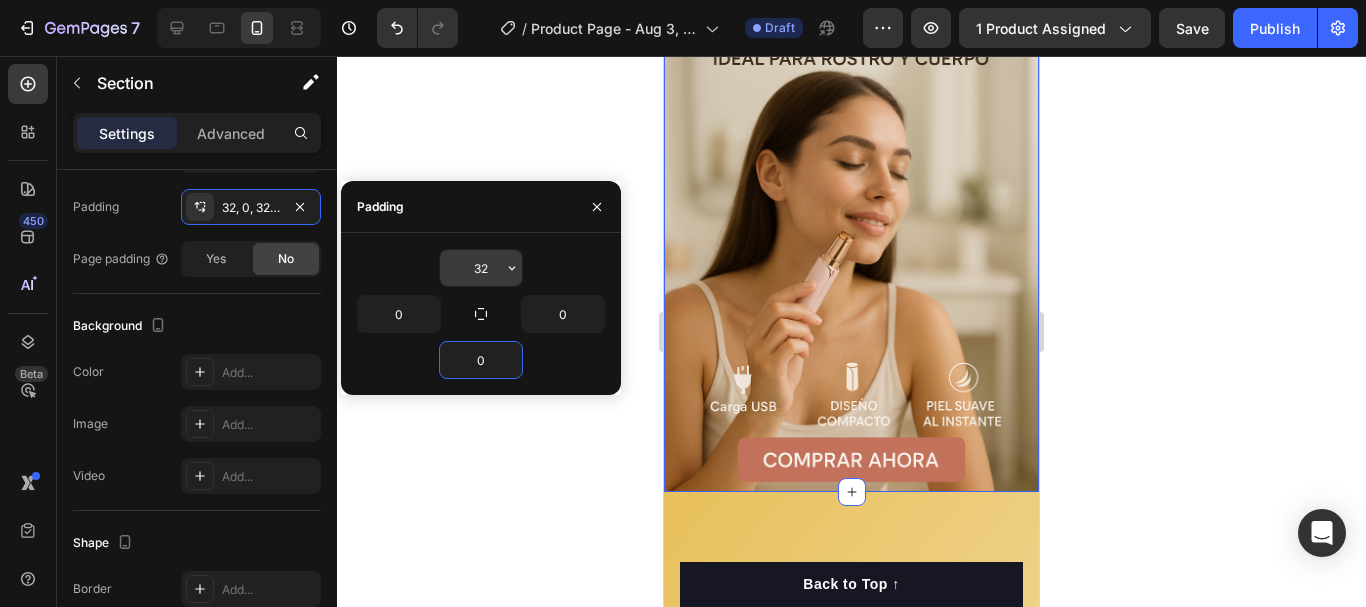 type on "0" 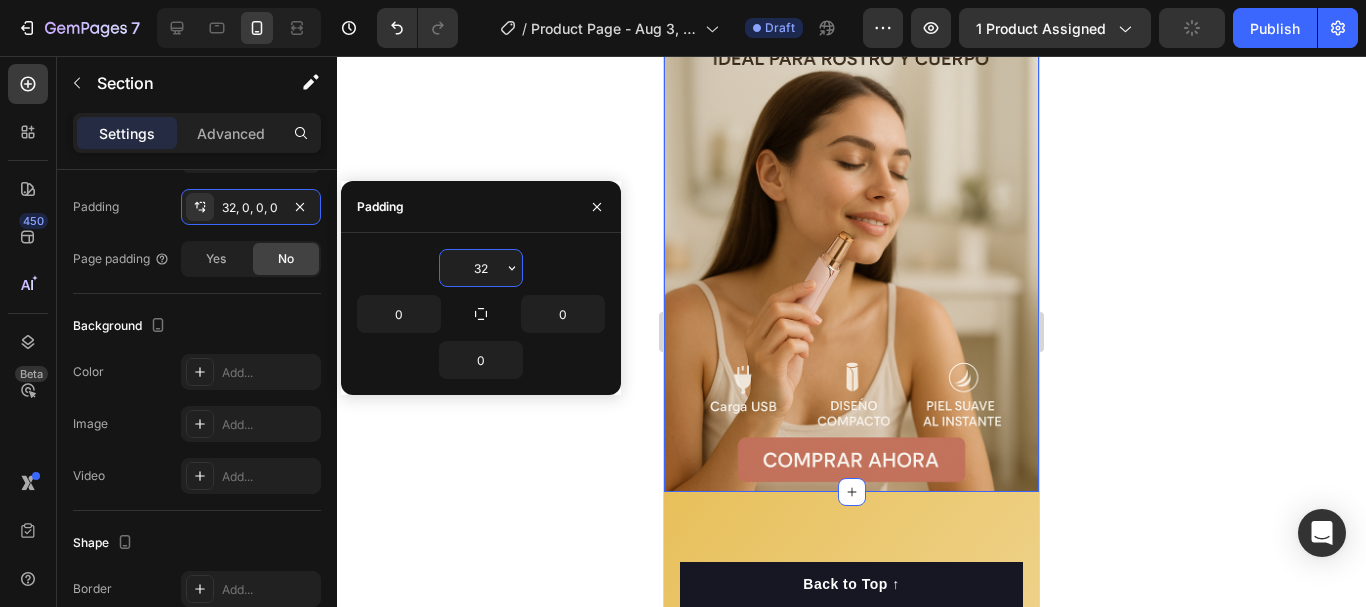 type on "0" 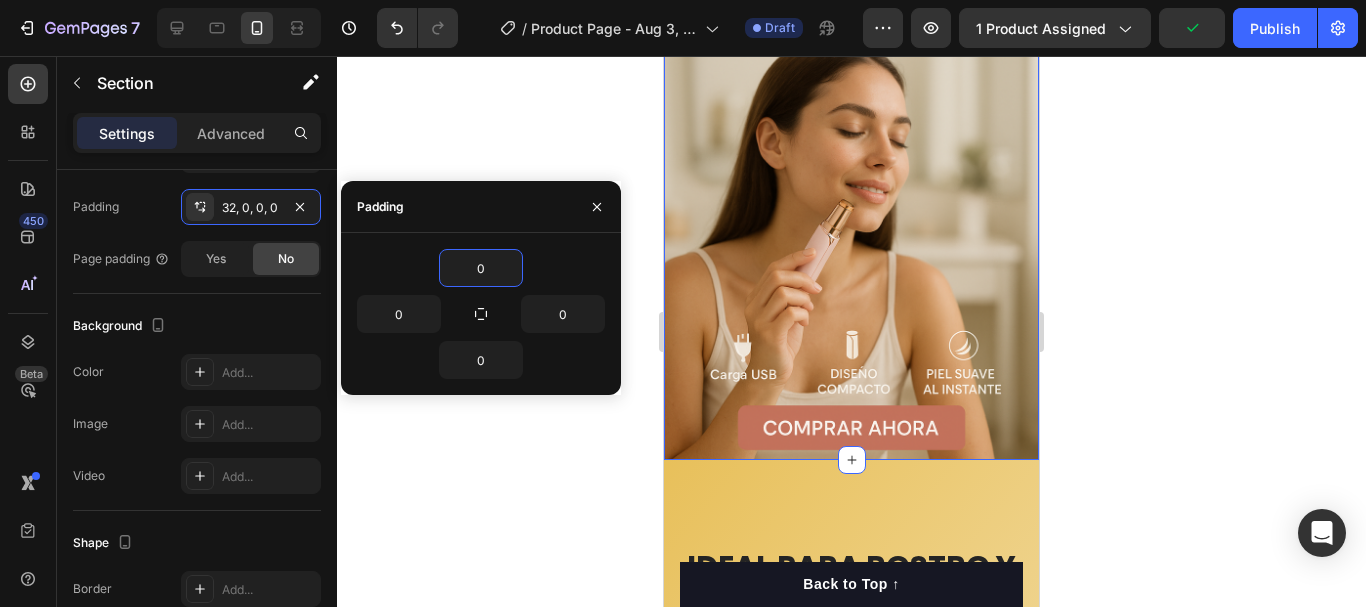 click 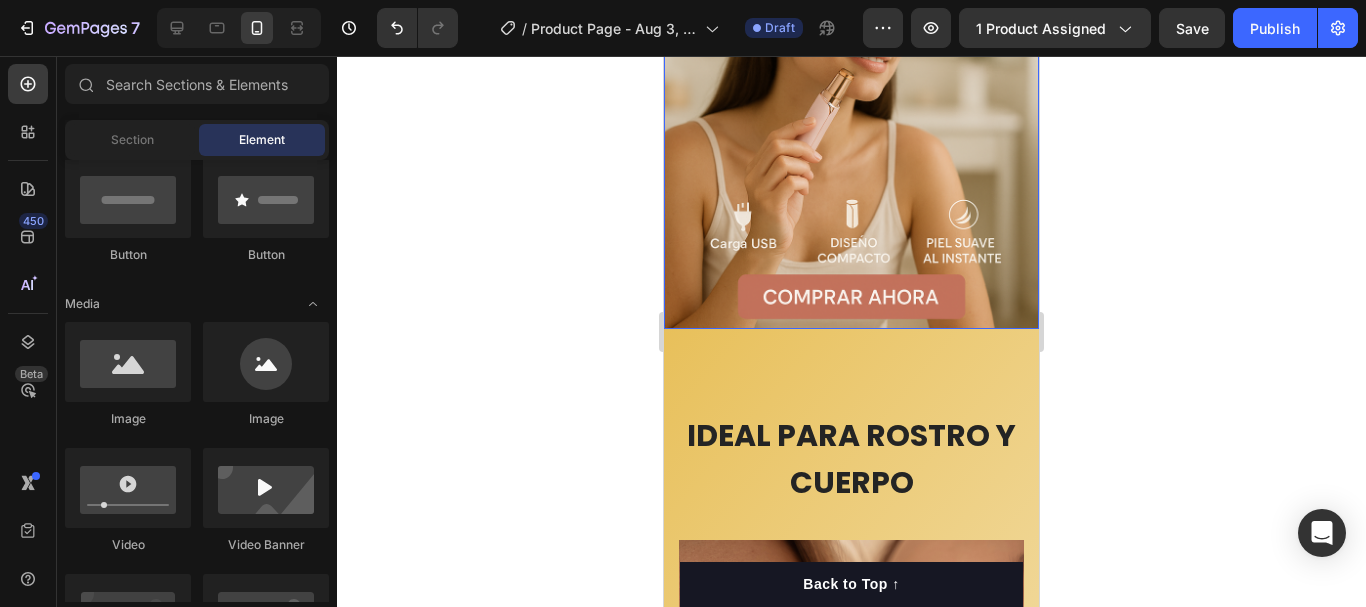 scroll, scrollTop: 500, scrollLeft: 0, axis: vertical 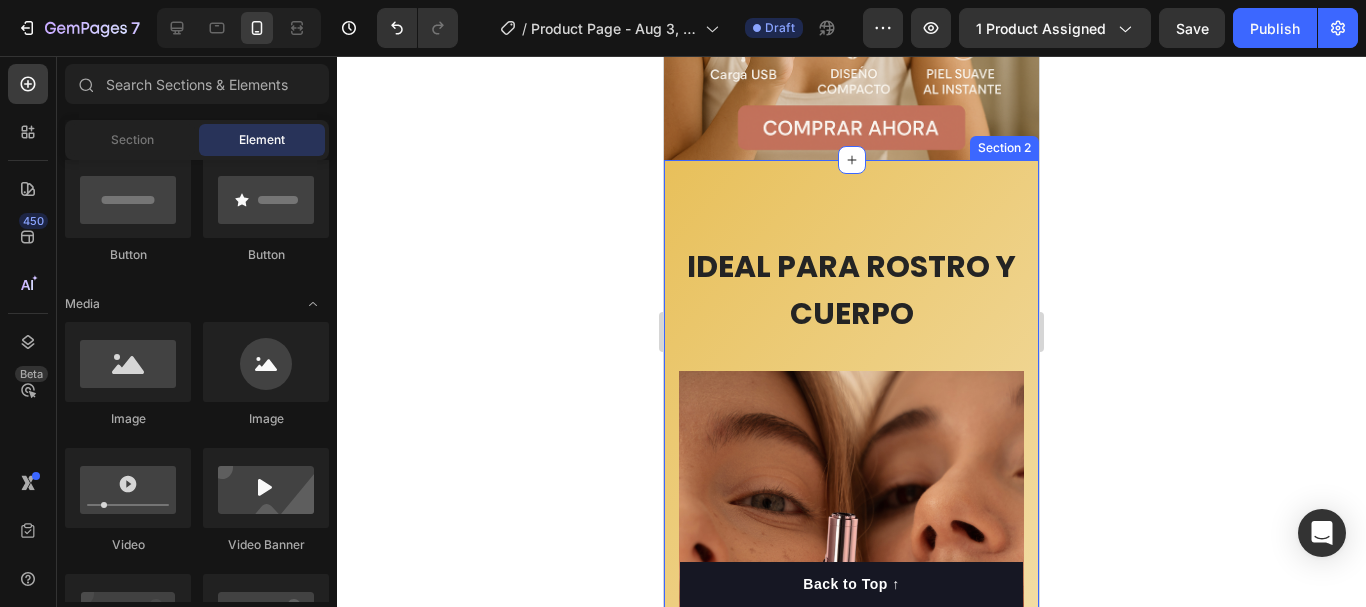 click on "IDEAL PARA ROSTRO Y CUERPO" at bounding box center [851, 290] 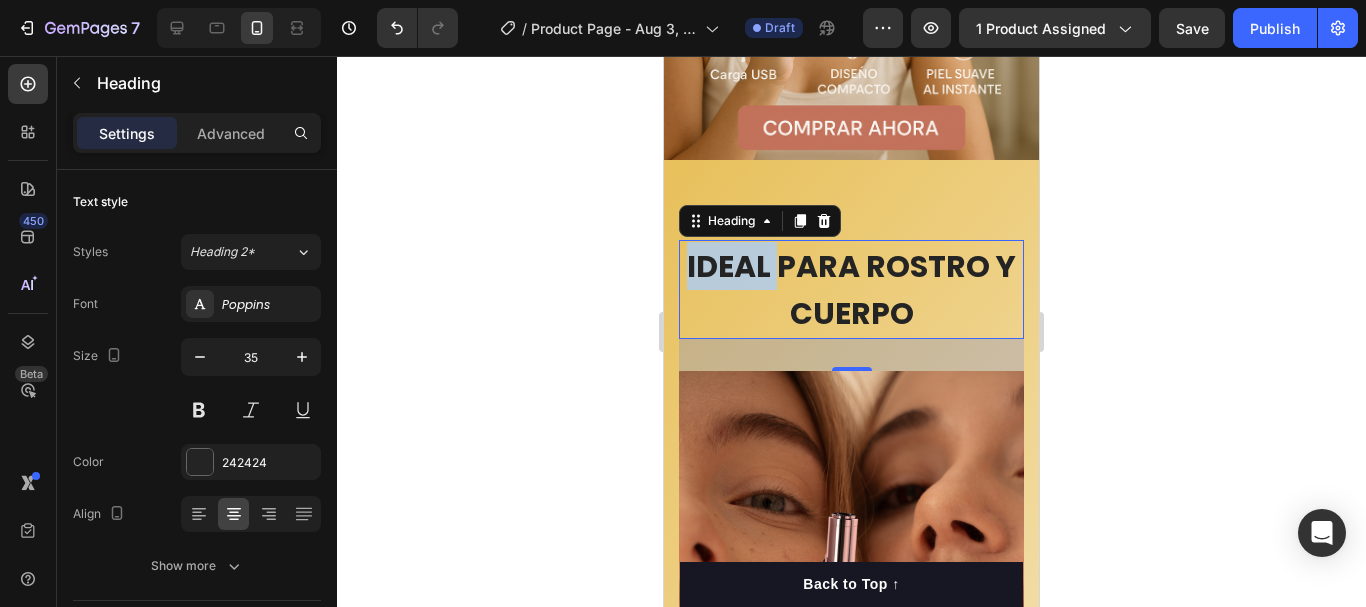 click on "IDEAL PARA ROSTRO Y CUERPO" at bounding box center (851, 290) 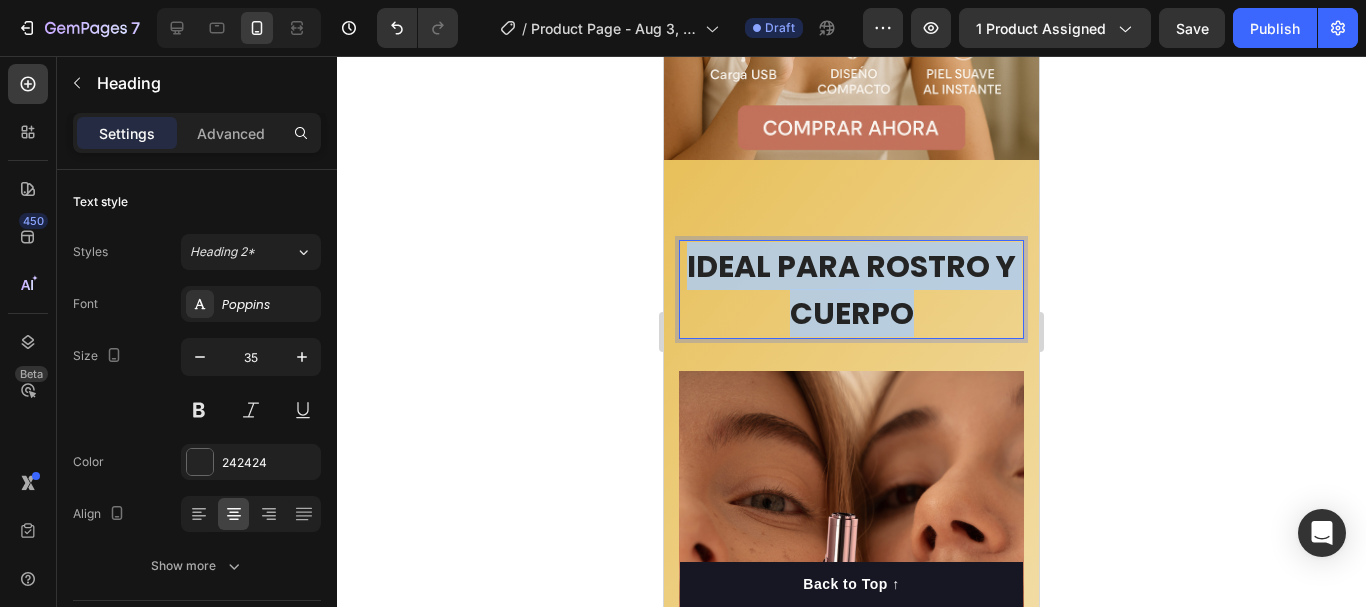 click on "IDEAL PARA ROSTRO Y CUERPO" at bounding box center [851, 290] 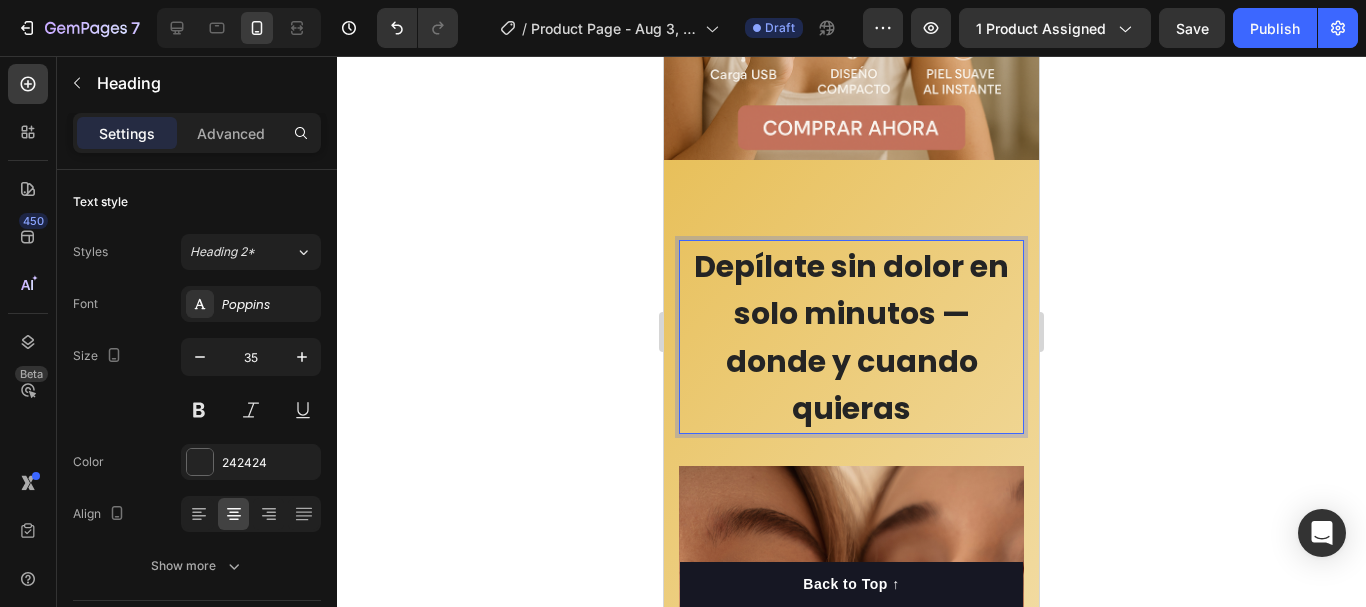 click on "Depílate sin dolor en solo minutos — donde y cuando quieras" at bounding box center (851, 338) 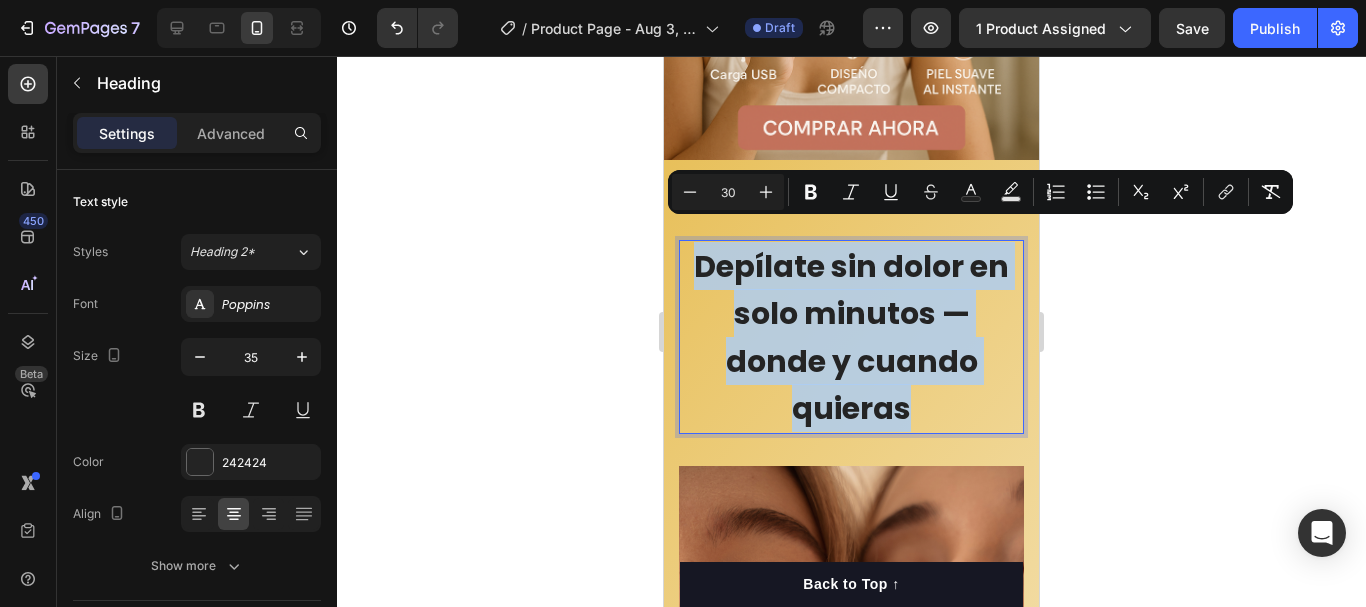 drag, startPoint x: 919, startPoint y: 390, endPoint x: 688, endPoint y: 232, distance: 279.86603 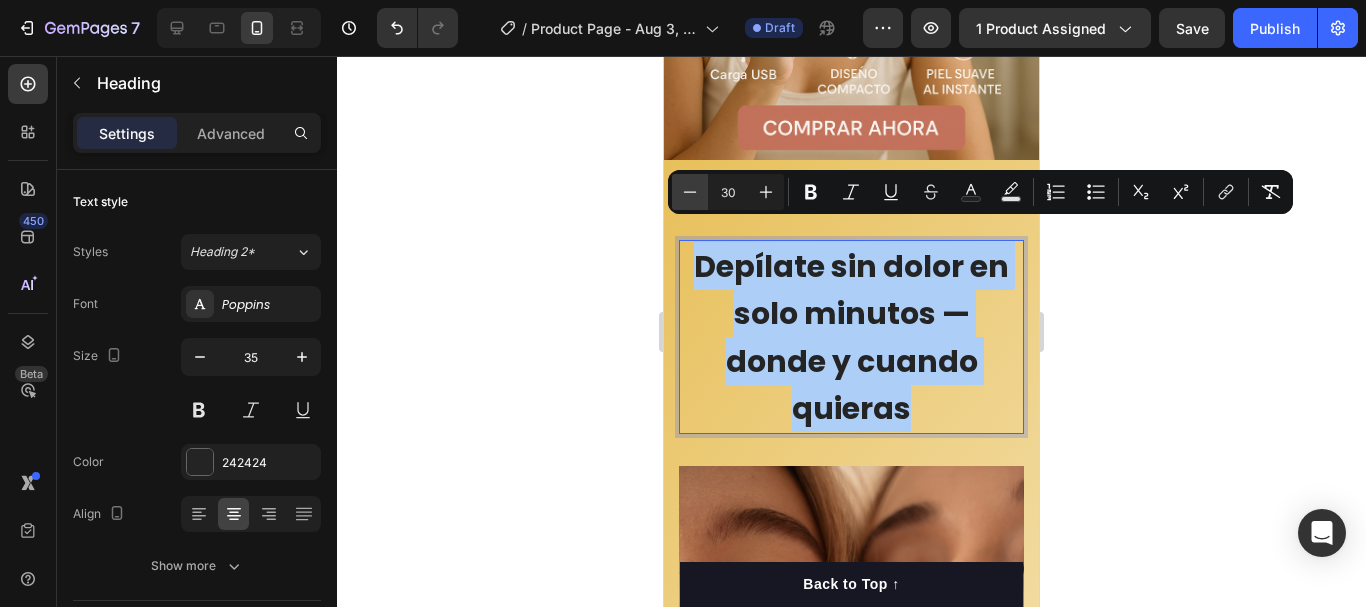 click 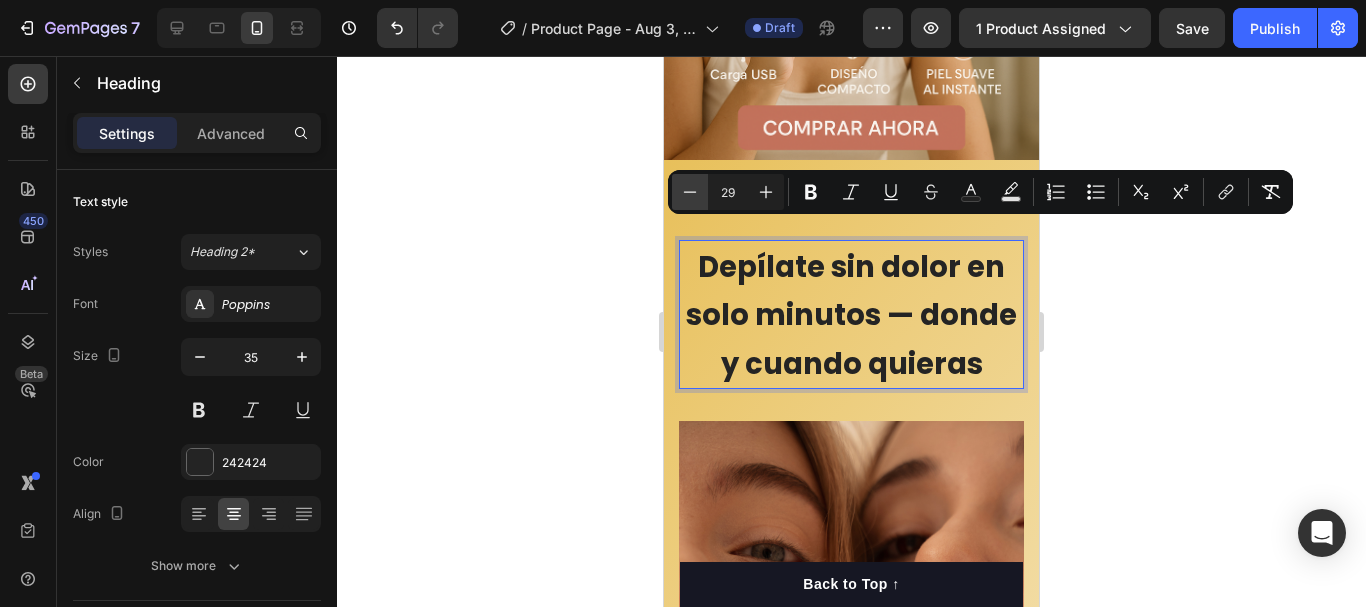 click 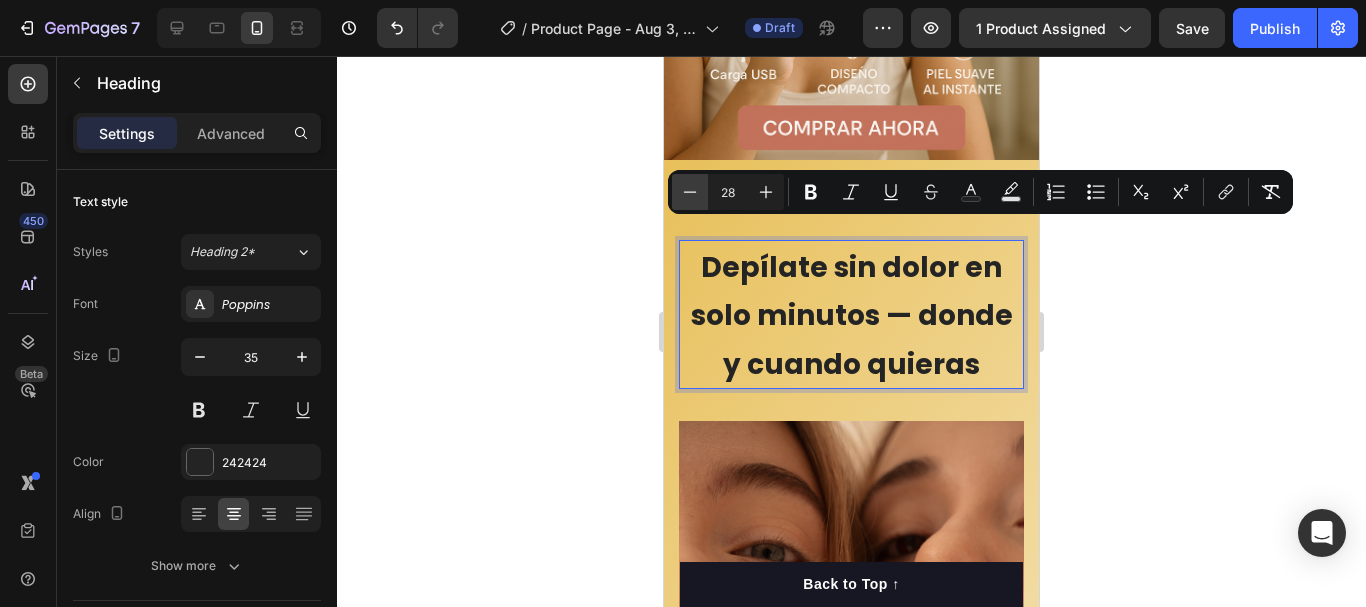 click 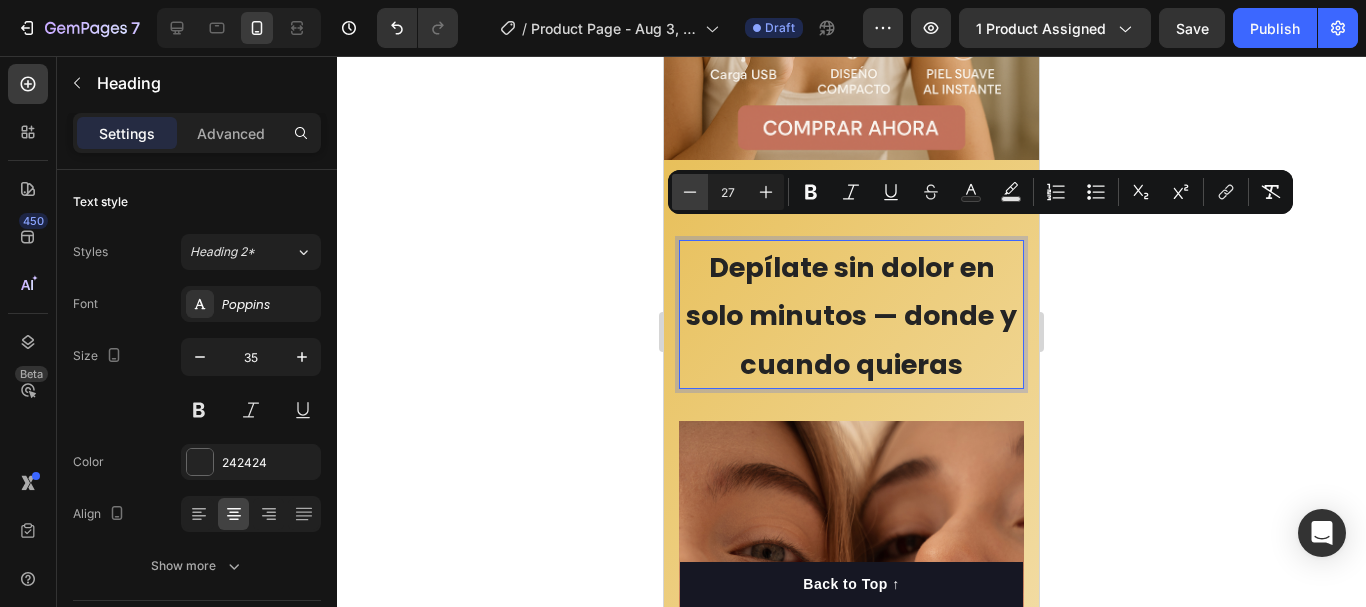 click 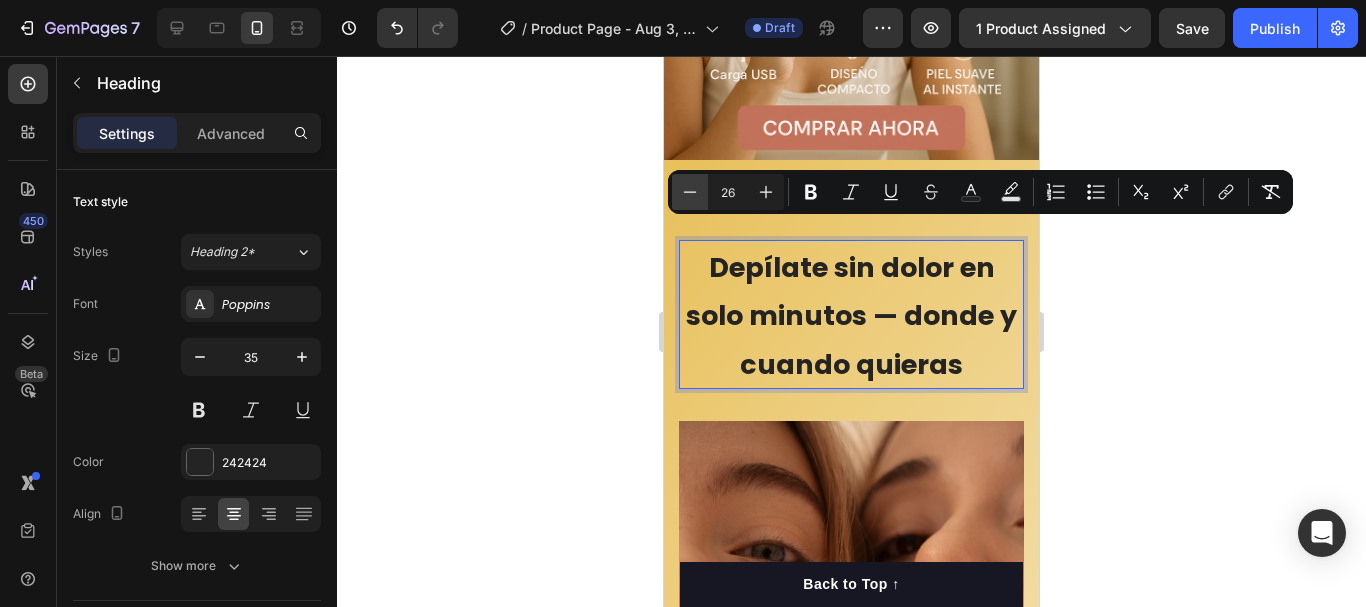 click 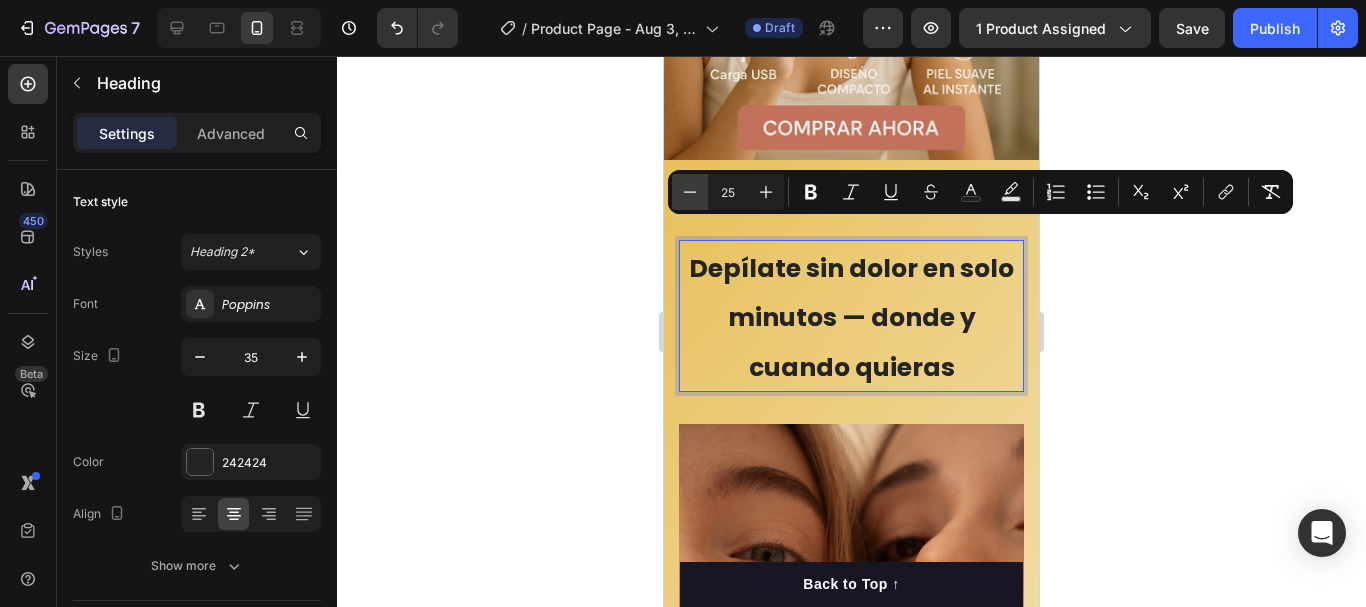 click 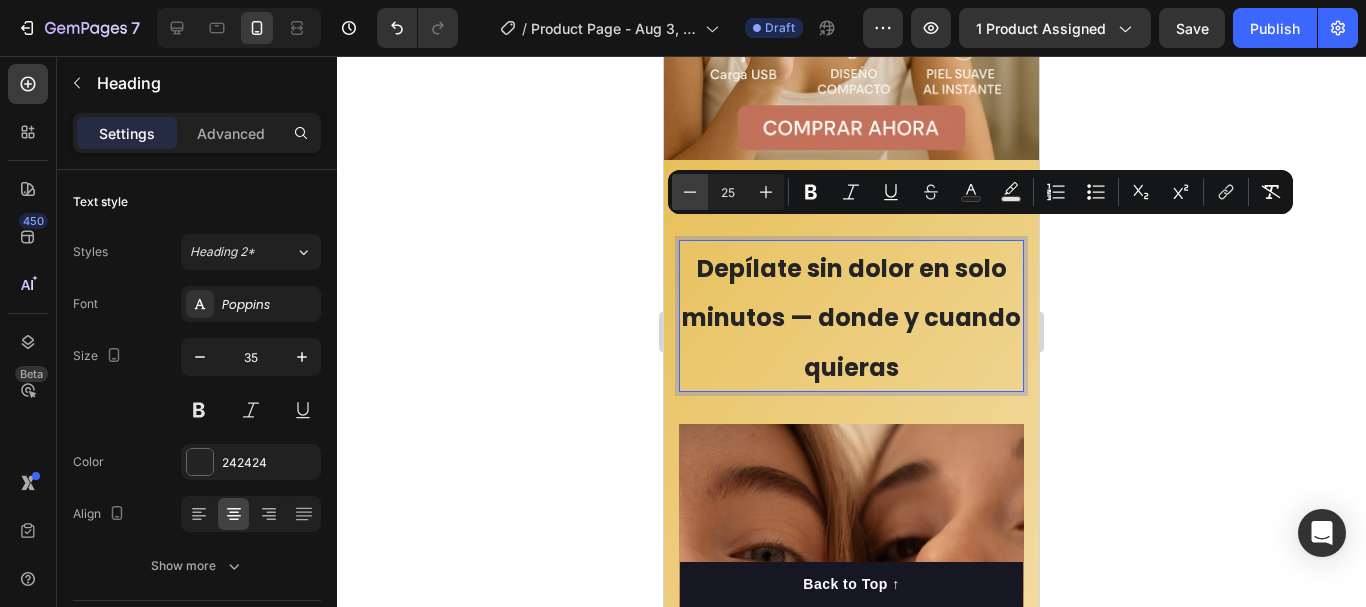 type on "24" 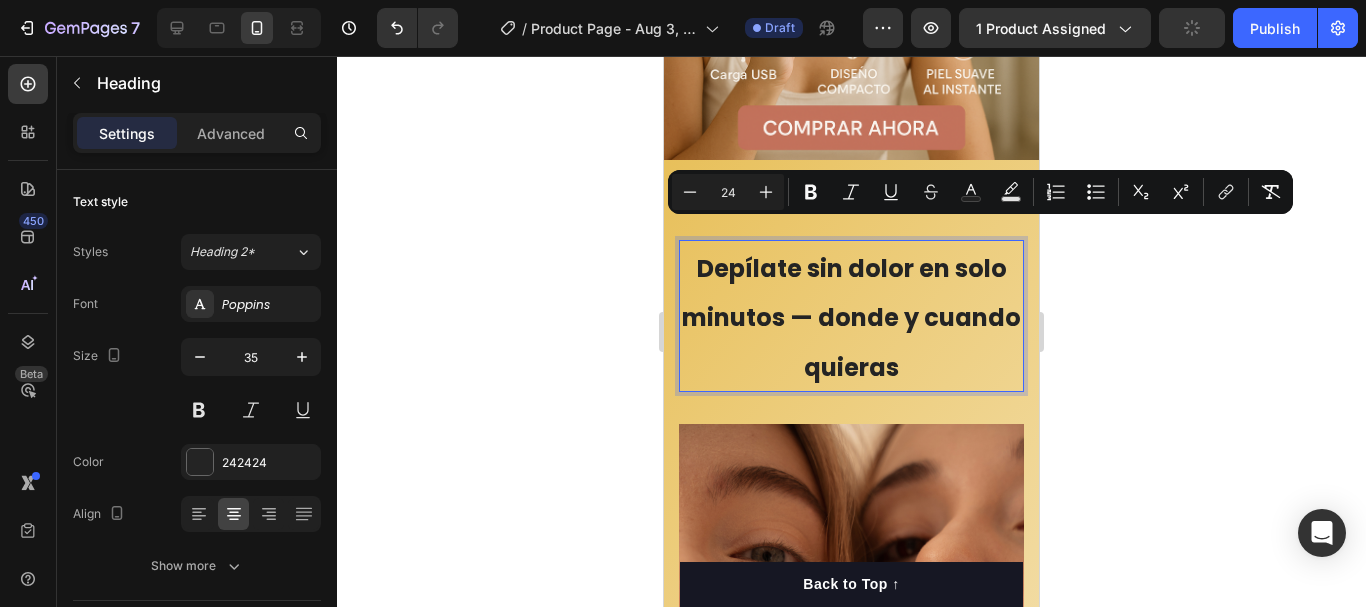 click on "Depílate sin dolor en solo minutos — donde y cuando quieras" at bounding box center (851, 318) 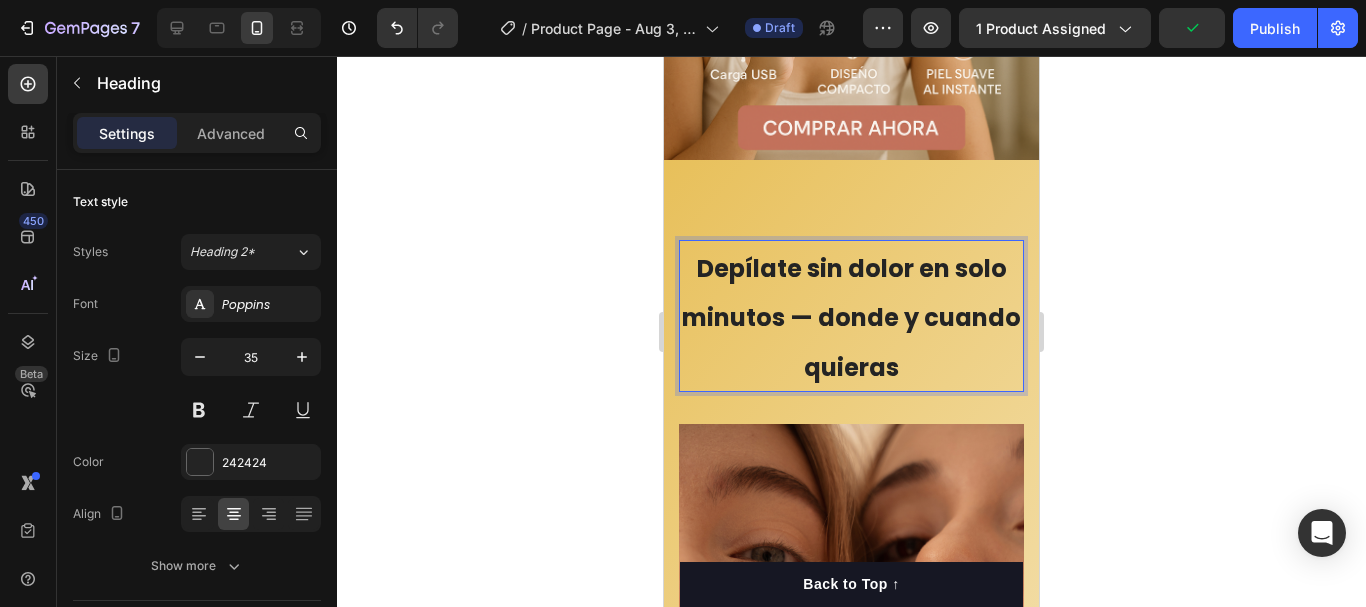 click on "Depílate sin dolor en solo minutos — donde y cuando quieras Heading   32 (P) Images & Gallery BUY NOW (P) Cart Button Row
Drop element here Image Long-Lasting Performance Accordion Row Image Skin-Friendly Touch Accordion Row Image Self-Sharpening  Stainless Steel Blades Accordion Row Image Effortless Trimming with  the Zoom Wheel Accordion Row Row Product Section 2" at bounding box center (851, 974) 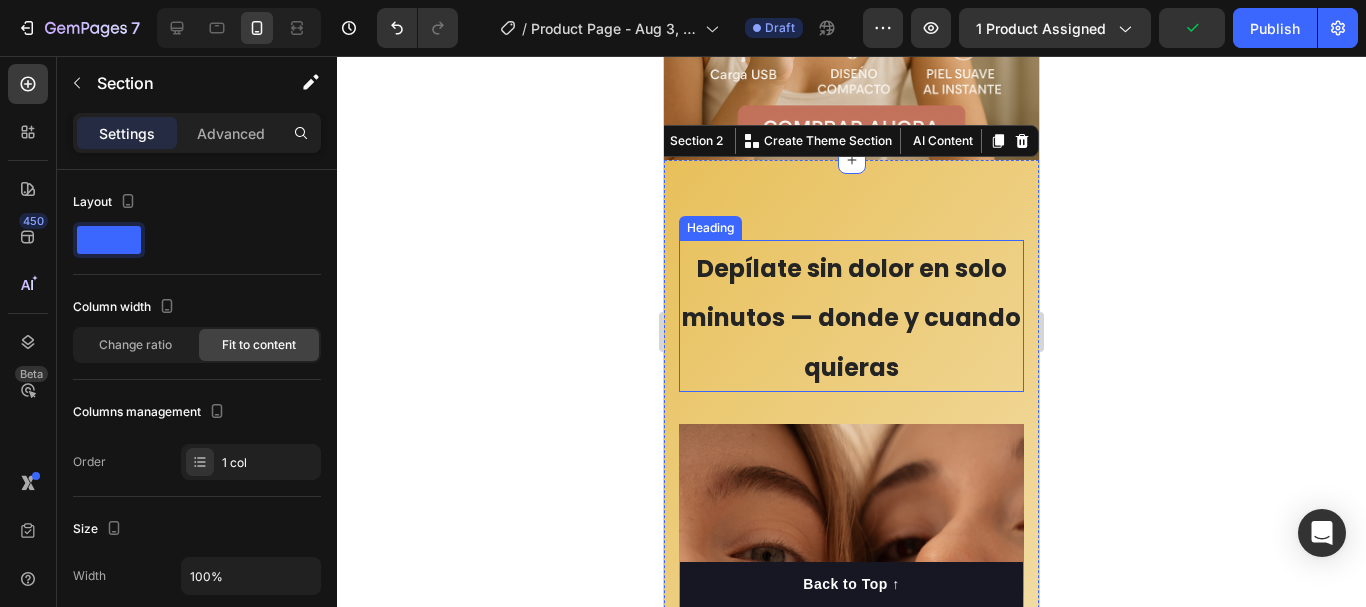 click on "⁠⁠⁠⁠⁠⁠⁠ Depílate sin dolor en solo minutos — donde y cuando quieras" at bounding box center [851, 316] 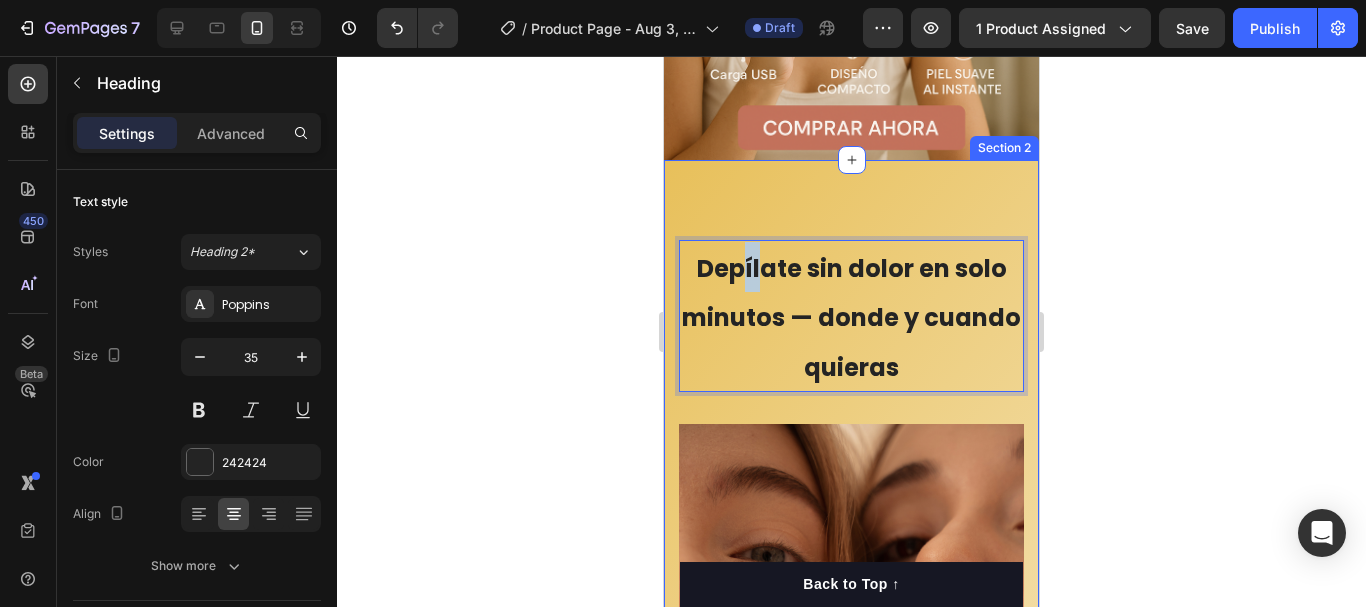 drag, startPoint x: 754, startPoint y: 235, endPoint x: 739, endPoint y: 178, distance: 58.940647 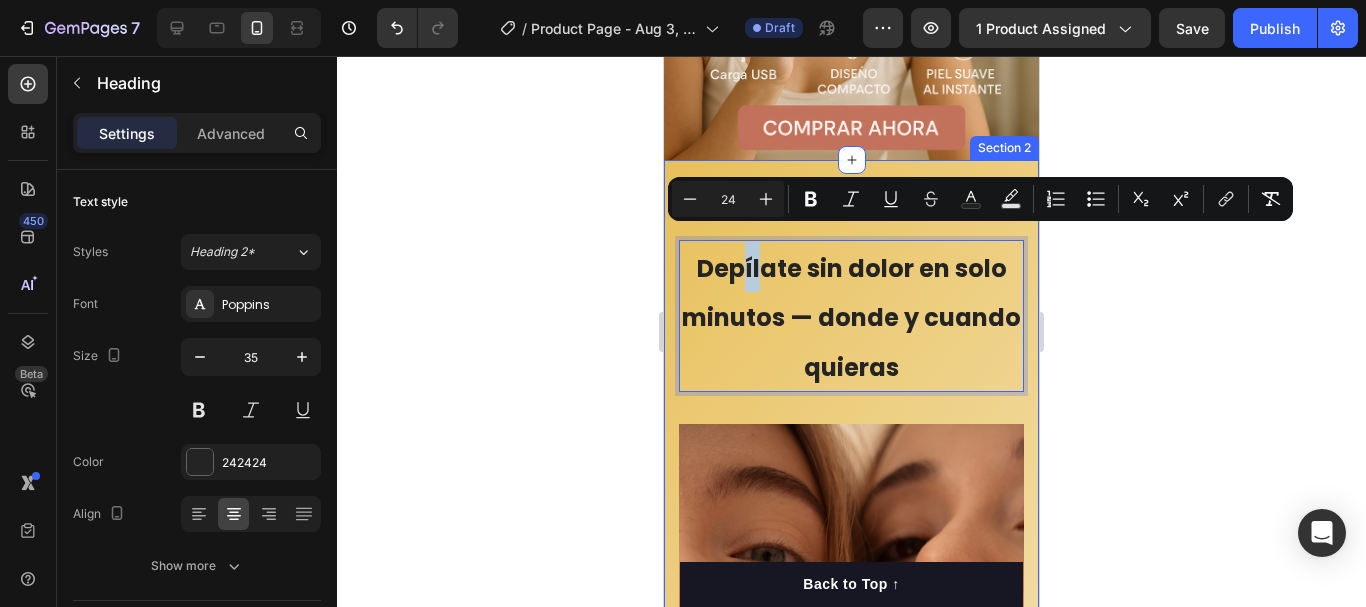 click on "Depílate sin dolor en solo minutos — donde y cuando quieras Heading   32 (P) Images & Gallery BUY NOW (P) Cart Button Row
Drop element here Image Long-Lasting Performance Accordion Row Image Skin-Friendly Touch Accordion Row Image Self-Sharpening  Stainless Steel Blades Accordion Row Image Effortless Trimming with  the Zoom Wheel Accordion Row Row Product Section 2" at bounding box center [851, 974] 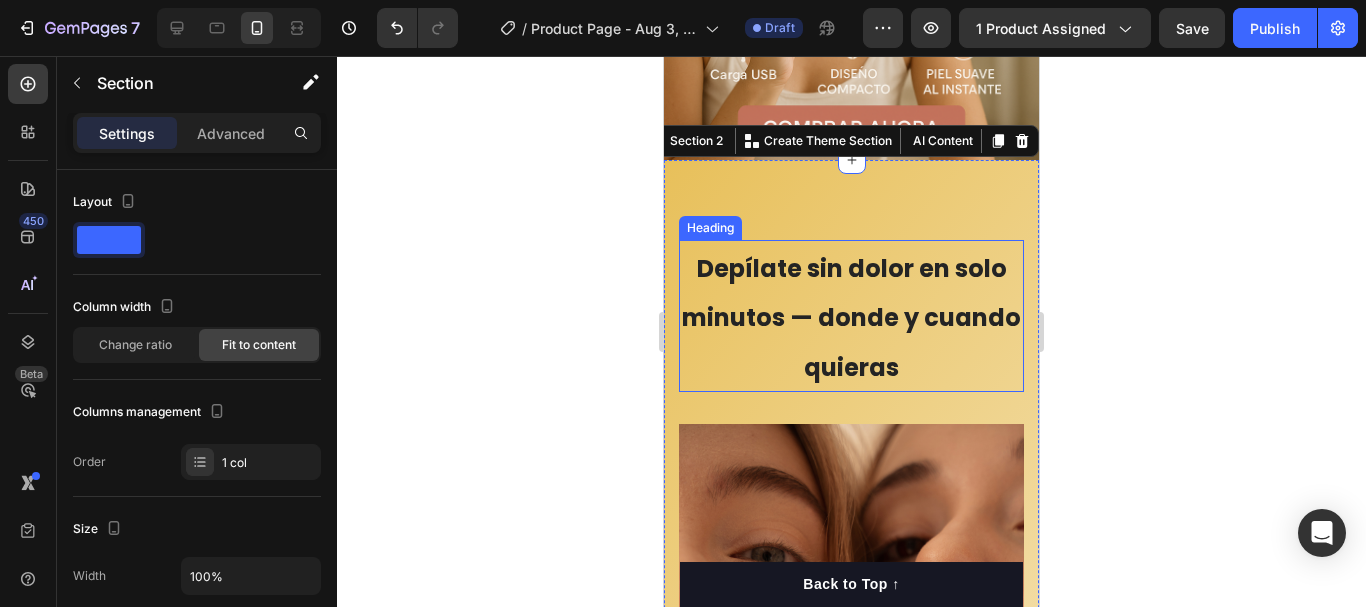 click on "Depílate sin dolor en solo minutos — donde y cuando quieras" at bounding box center [851, 318] 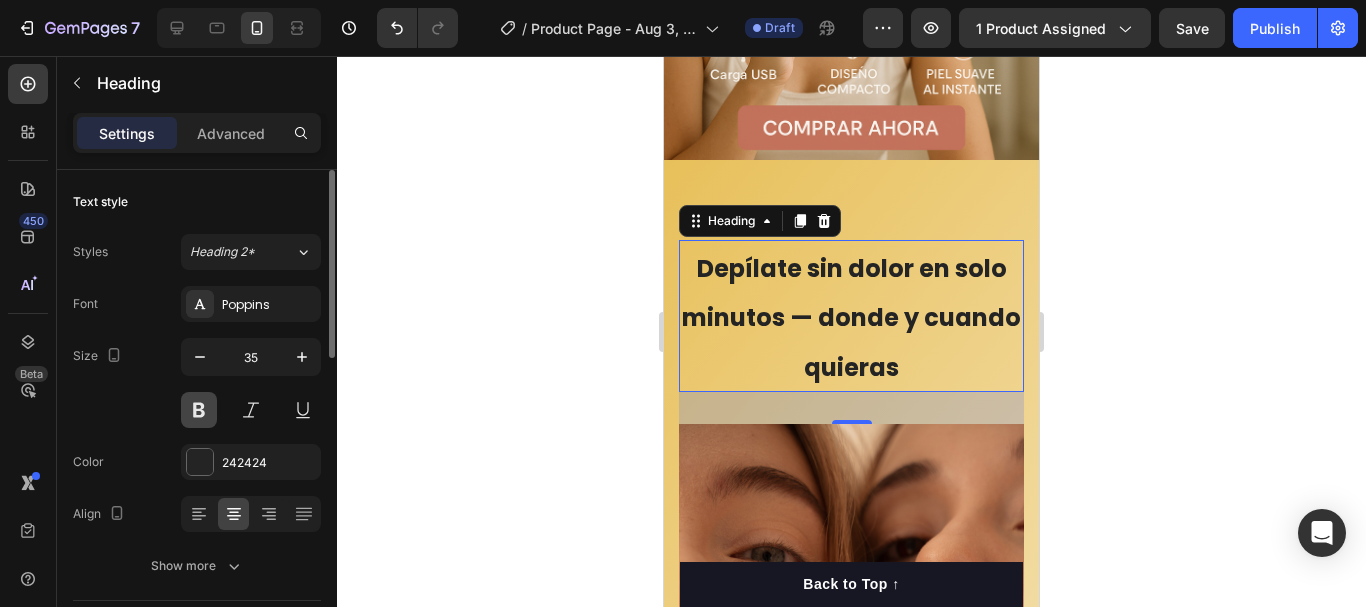 click at bounding box center [199, 410] 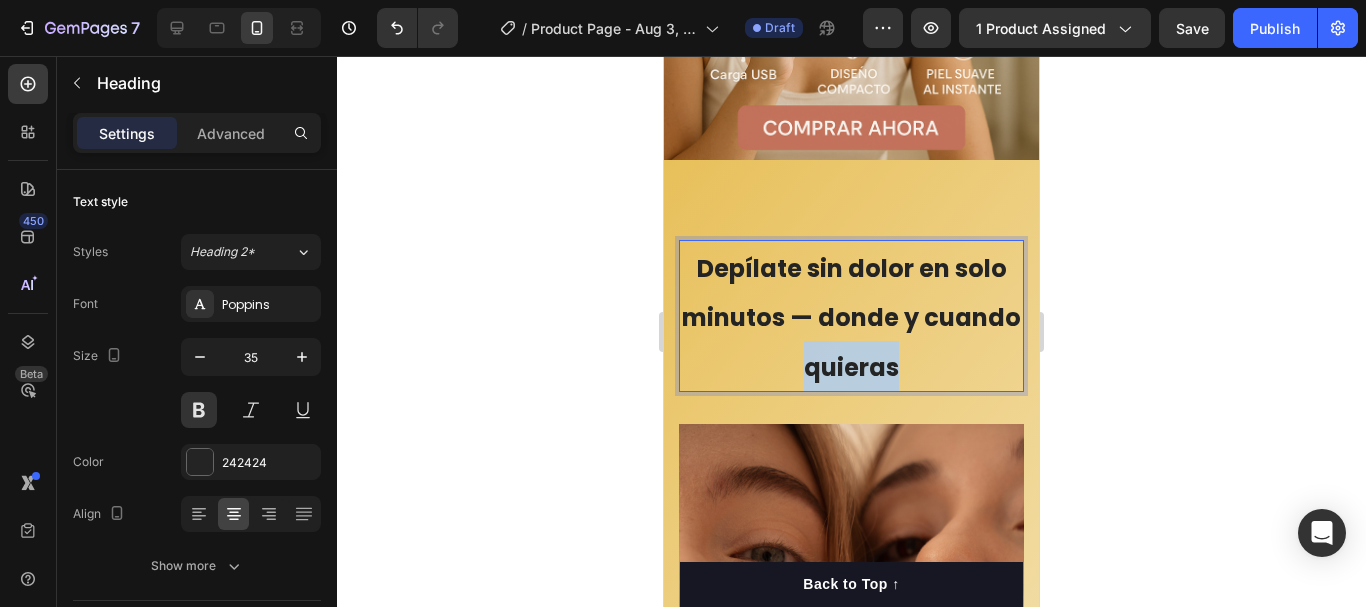 click on "Depílate sin dolor en solo minutos — donde y cuando quieras" at bounding box center [851, 316] 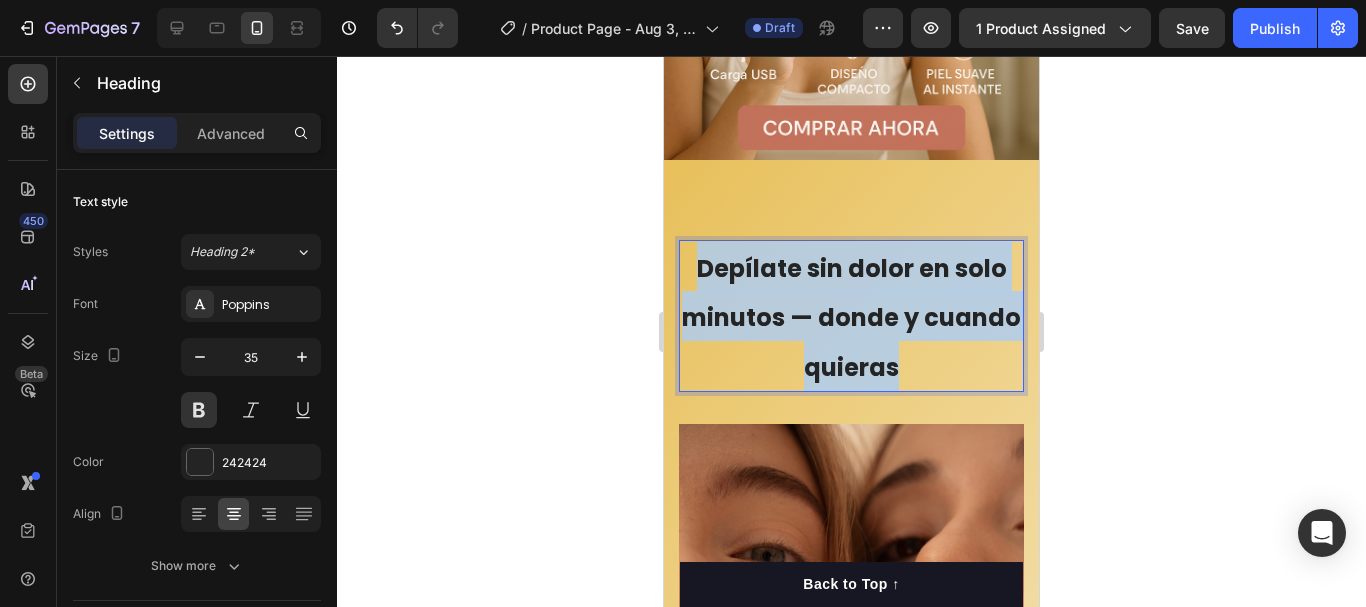 click on "Depílate sin dolor en solo minutos — donde y cuando quieras" at bounding box center [851, 316] 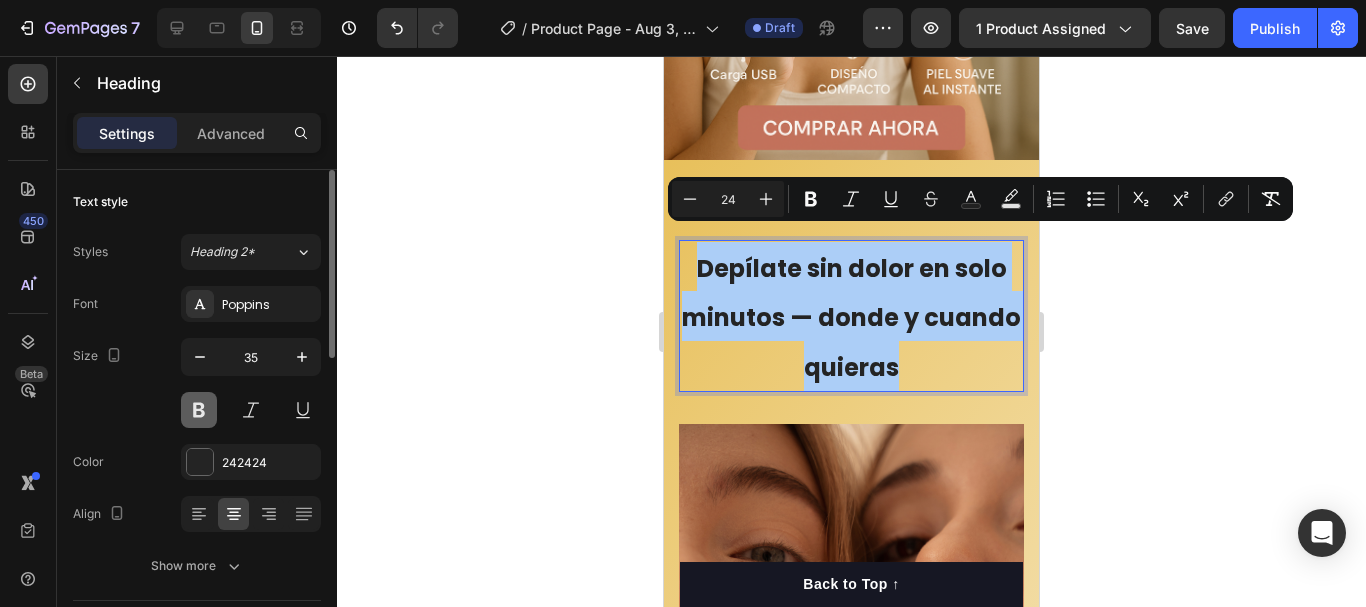 click at bounding box center (199, 410) 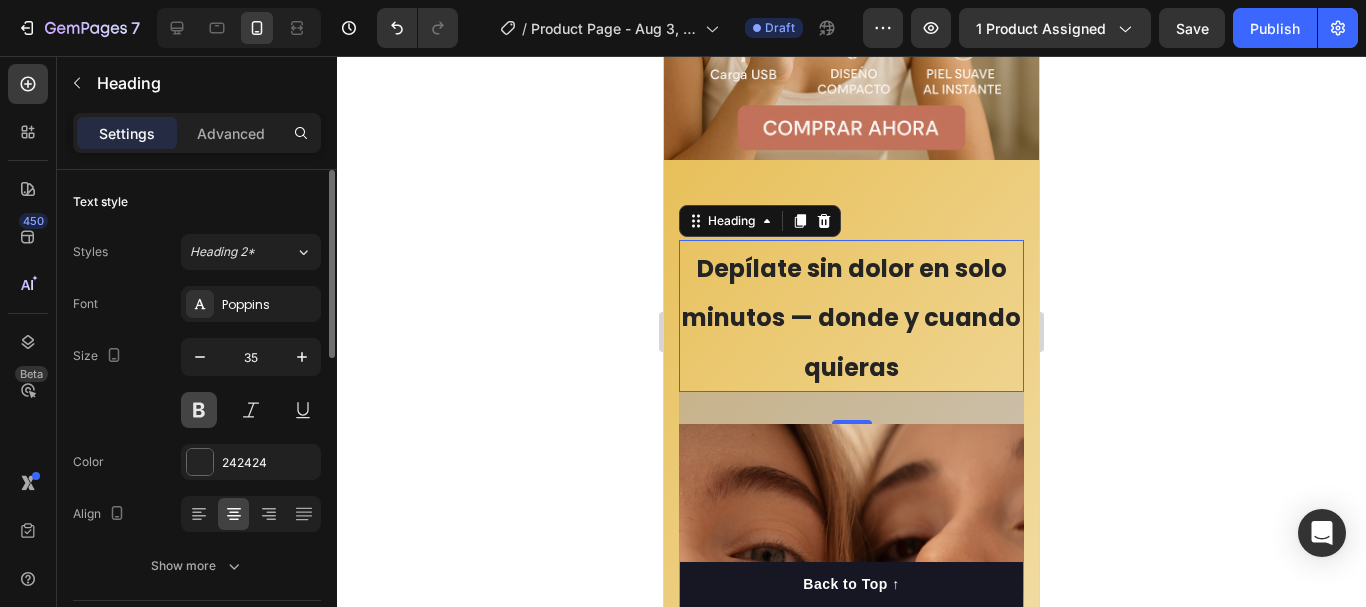 click at bounding box center [199, 410] 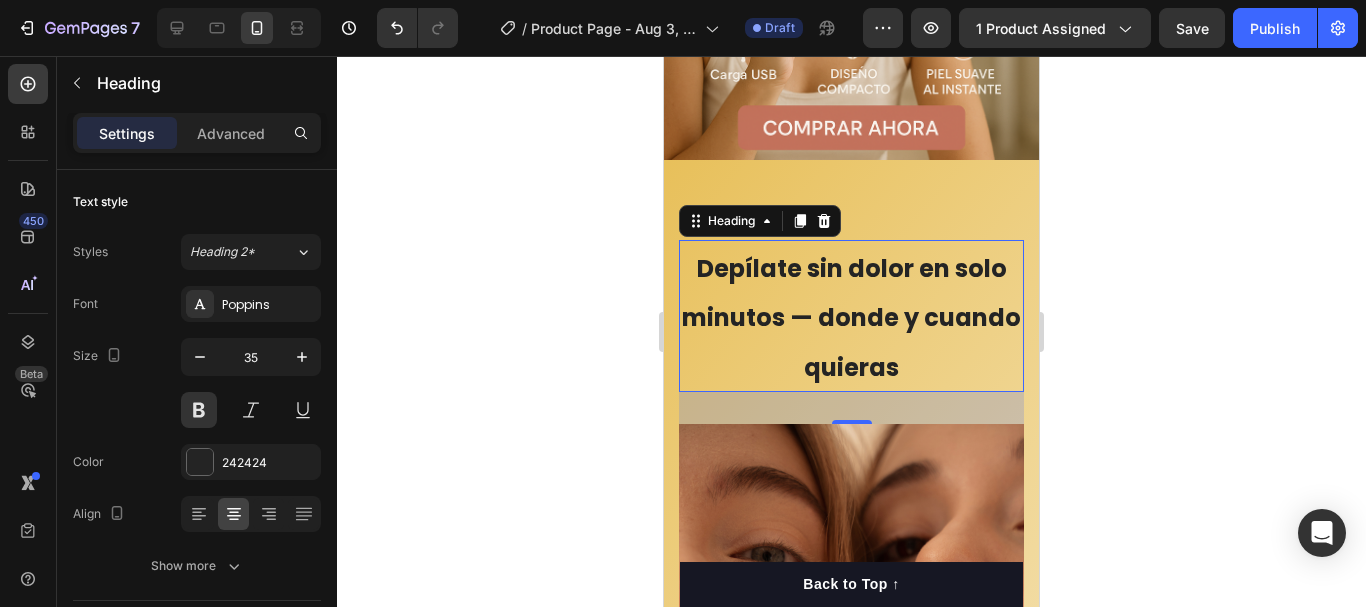 click on "Depílate sin dolor en solo minutos — donde y cuando quieras" at bounding box center (851, 318) 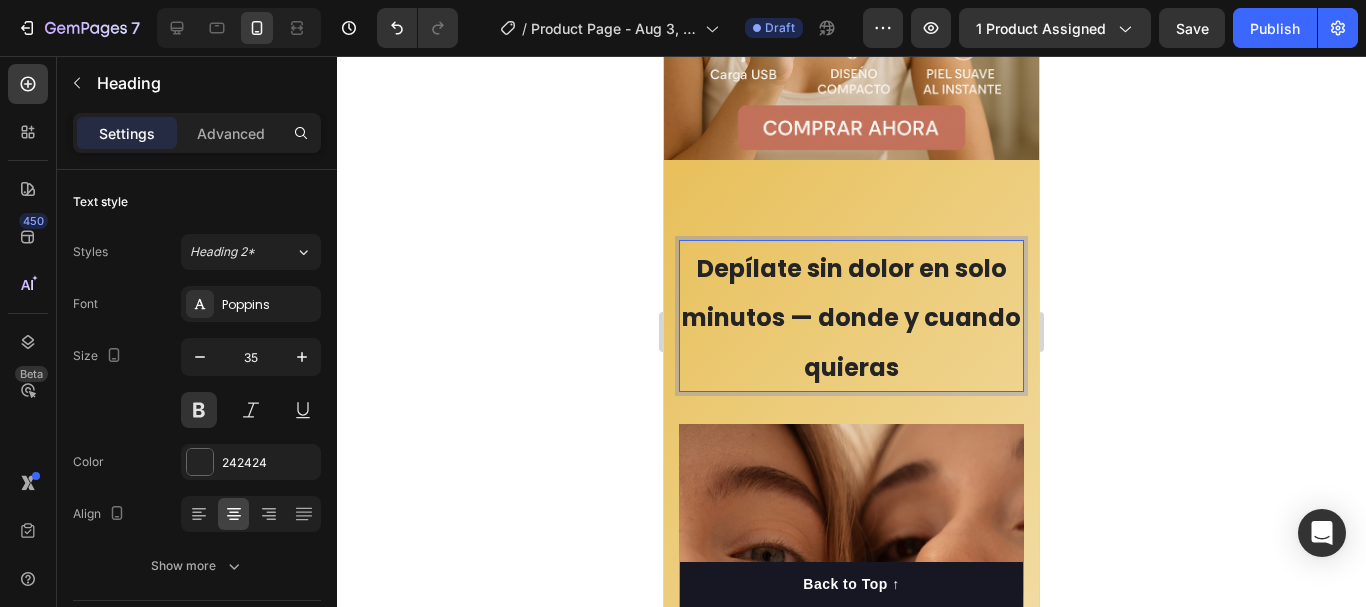 click on "Depílate sin dolor en solo minutos — donde y cuando quieras" at bounding box center [851, 318] 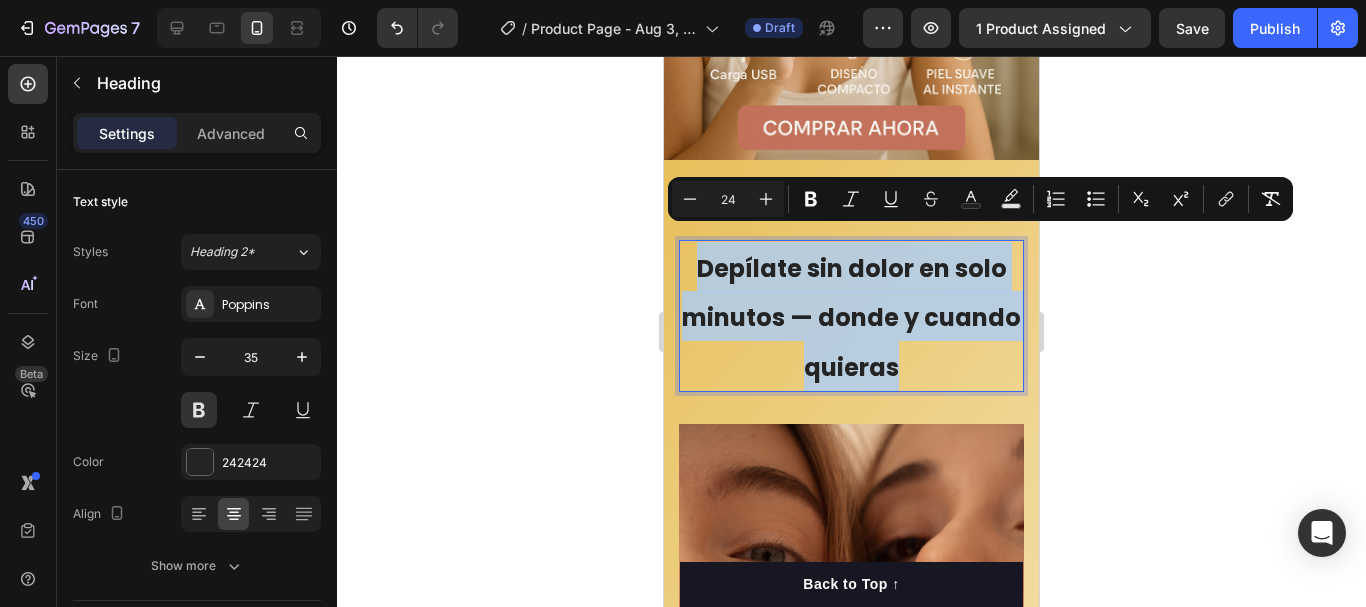 drag, startPoint x: 947, startPoint y: 344, endPoint x: 698, endPoint y: 232, distance: 273.0293 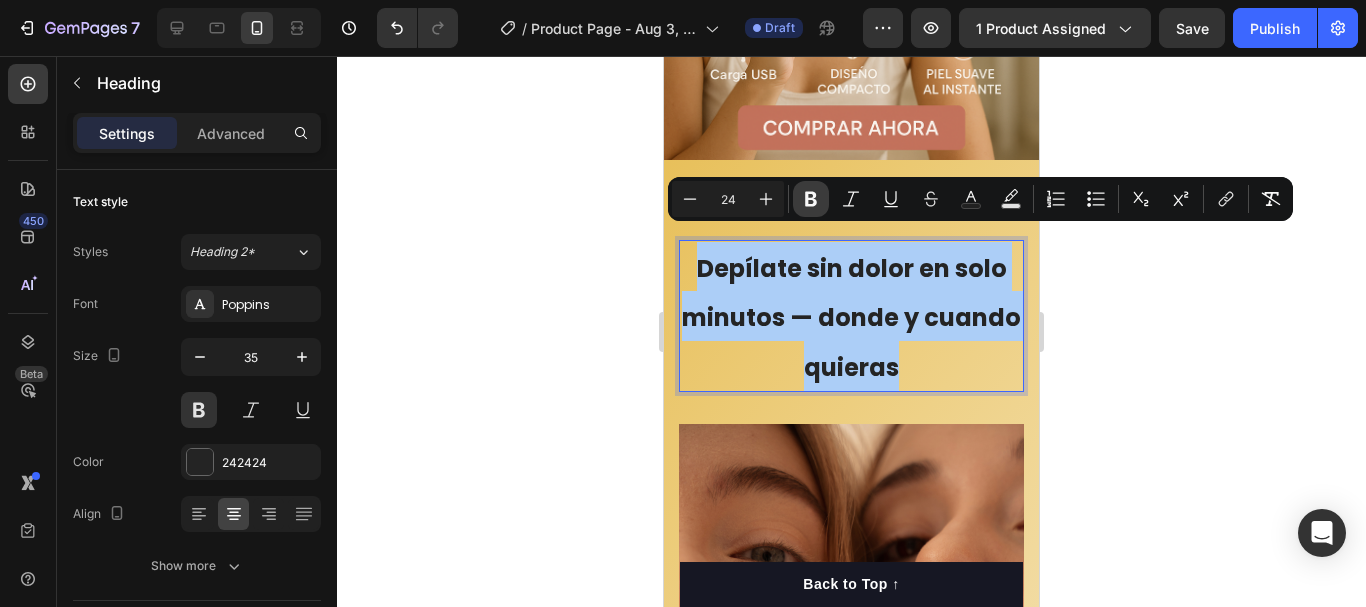click 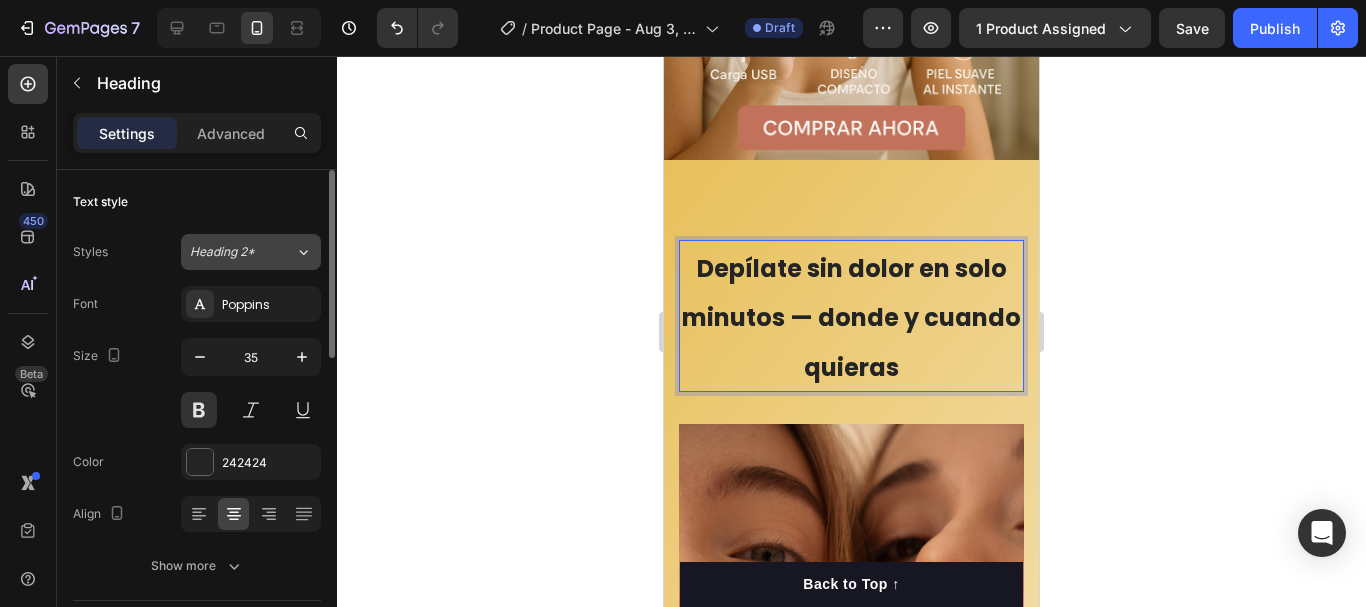 click on "Heading 2*" at bounding box center [242, 252] 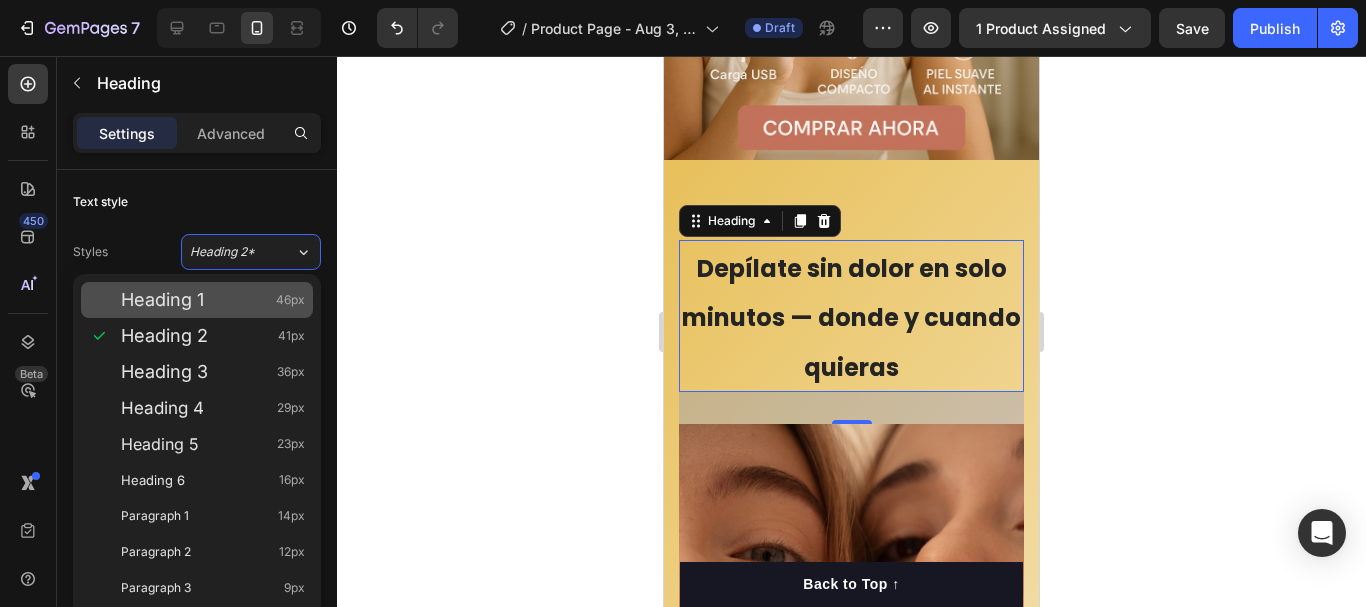 click on "Heading 1" at bounding box center (162, 300) 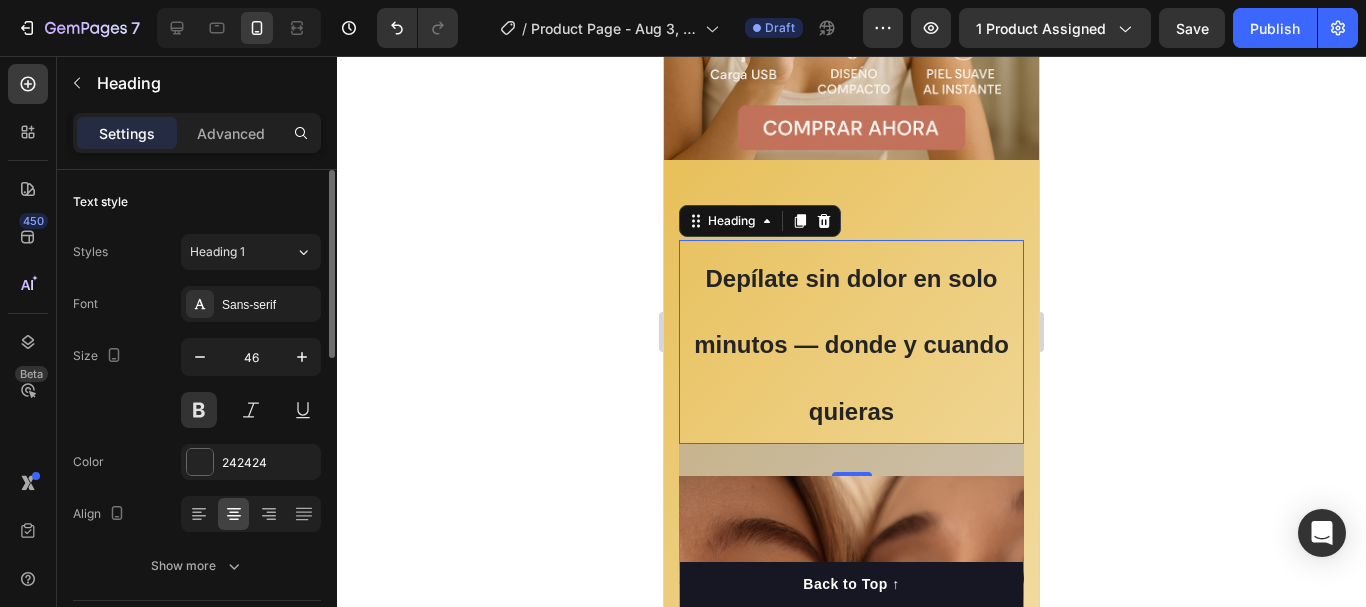 click on "Styles Heading 1 Font Sans-serif Size 46 Color 242424 Align Show more" at bounding box center [197, 409] 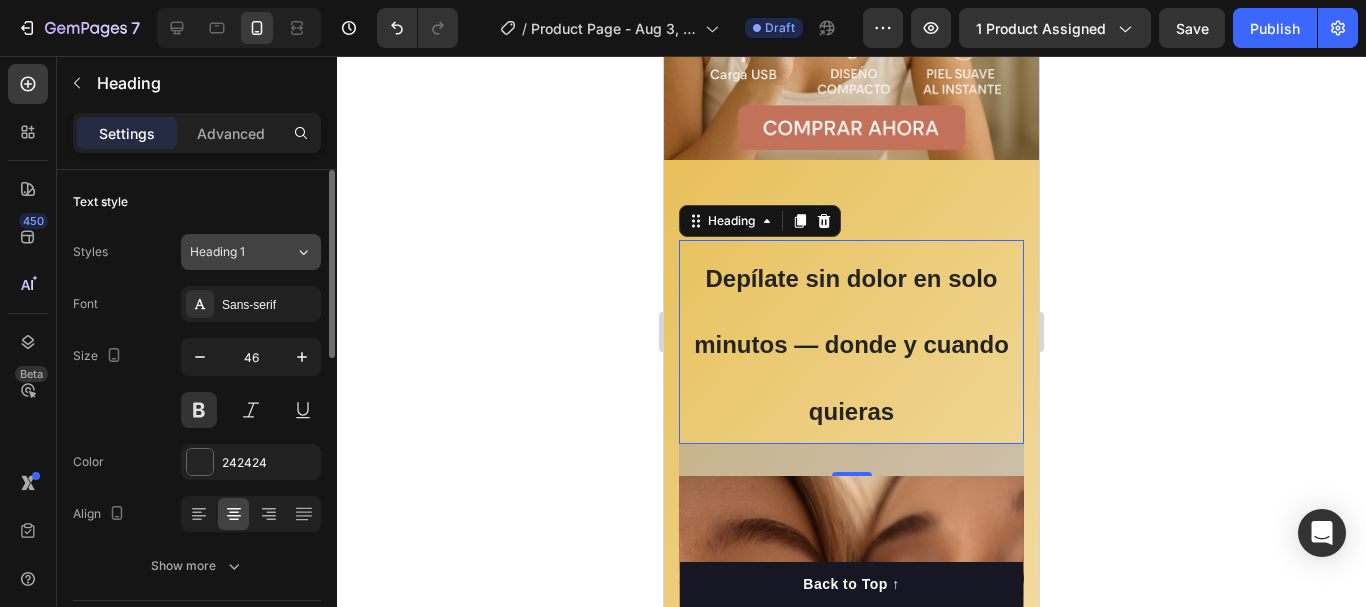 click on "Heading 1" 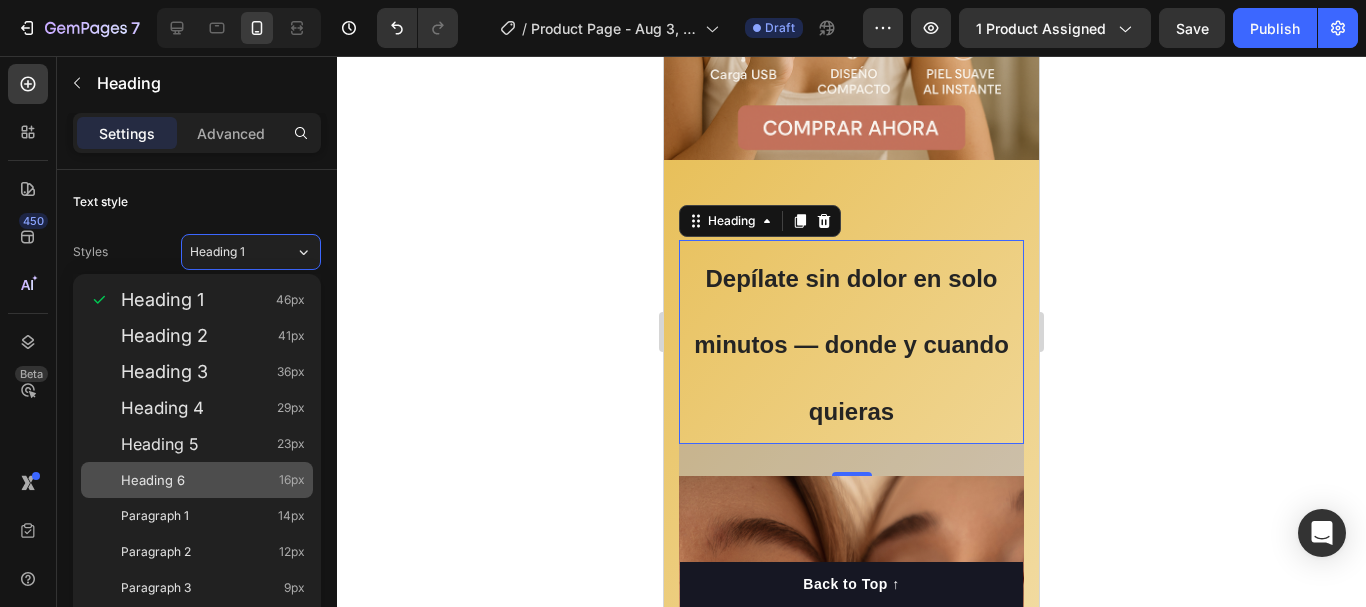 click on "Heading 6 16px" at bounding box center (197, 480) 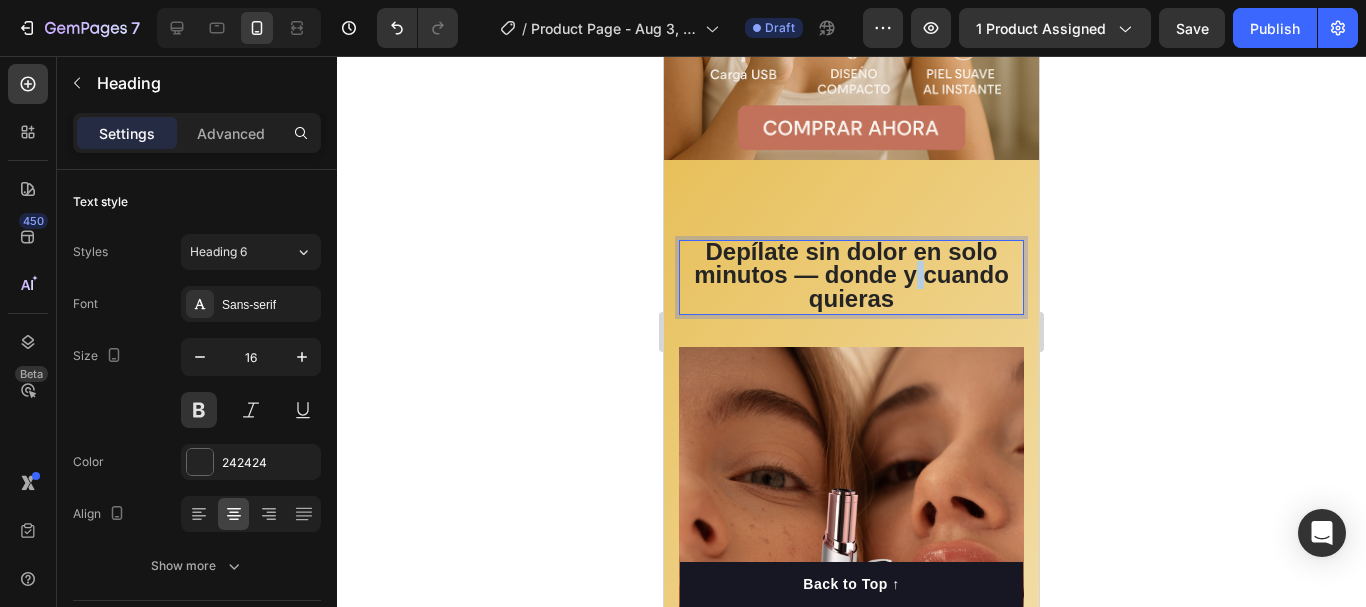 click on "Depílate sin dolor en solo minutos — donde y cuando quieras" at bounding box center [851, 277] 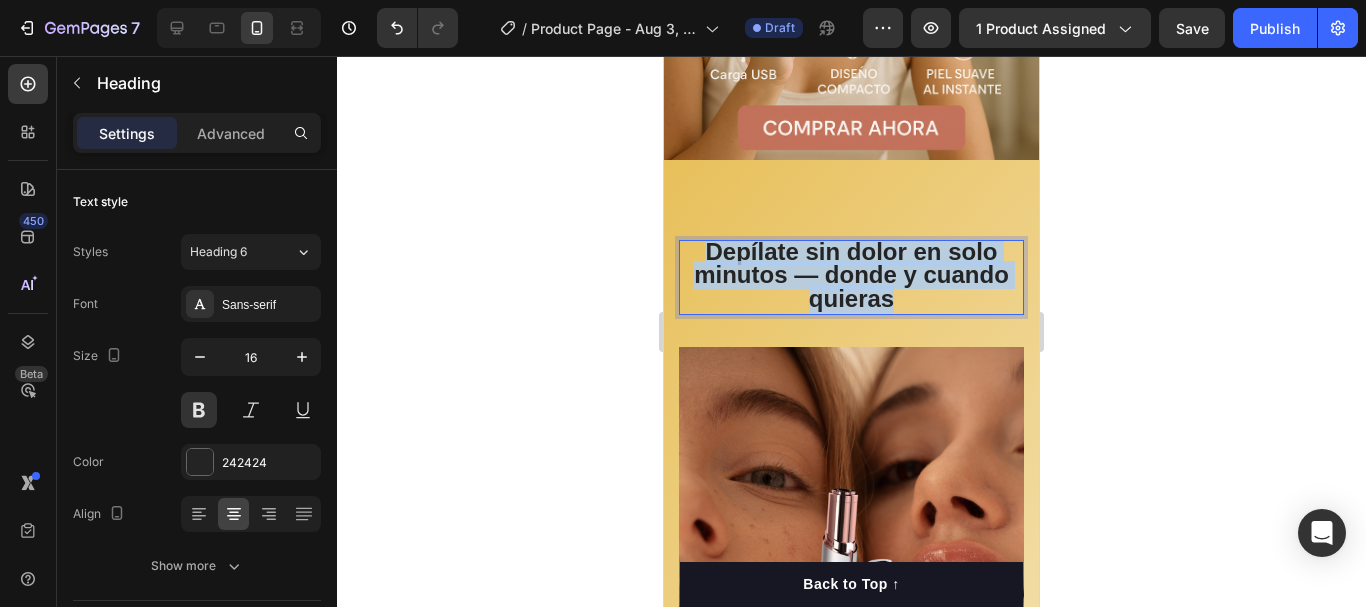 click on "Depílate sin dolor en solo minutos — donde y cuando quieras" at bounding box center [851, 277] 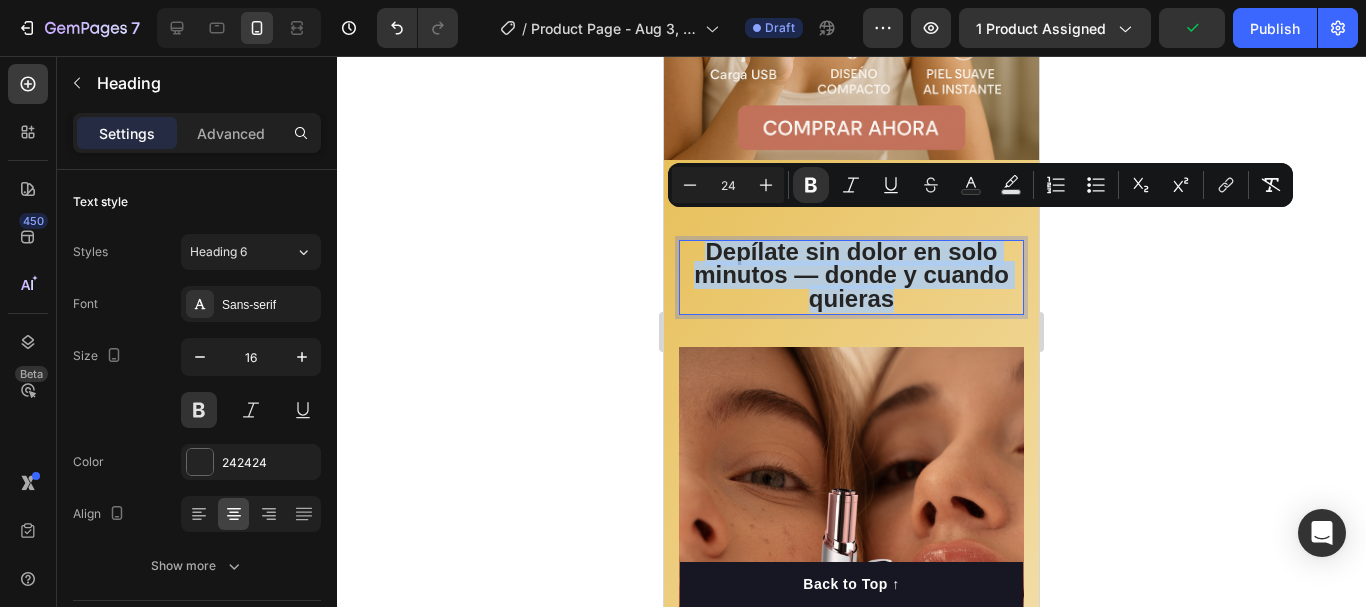 drag, startPoint x: 897, startPoint y: 279, endPoint x: 641, endPoint y: 208, distance: 265.66333 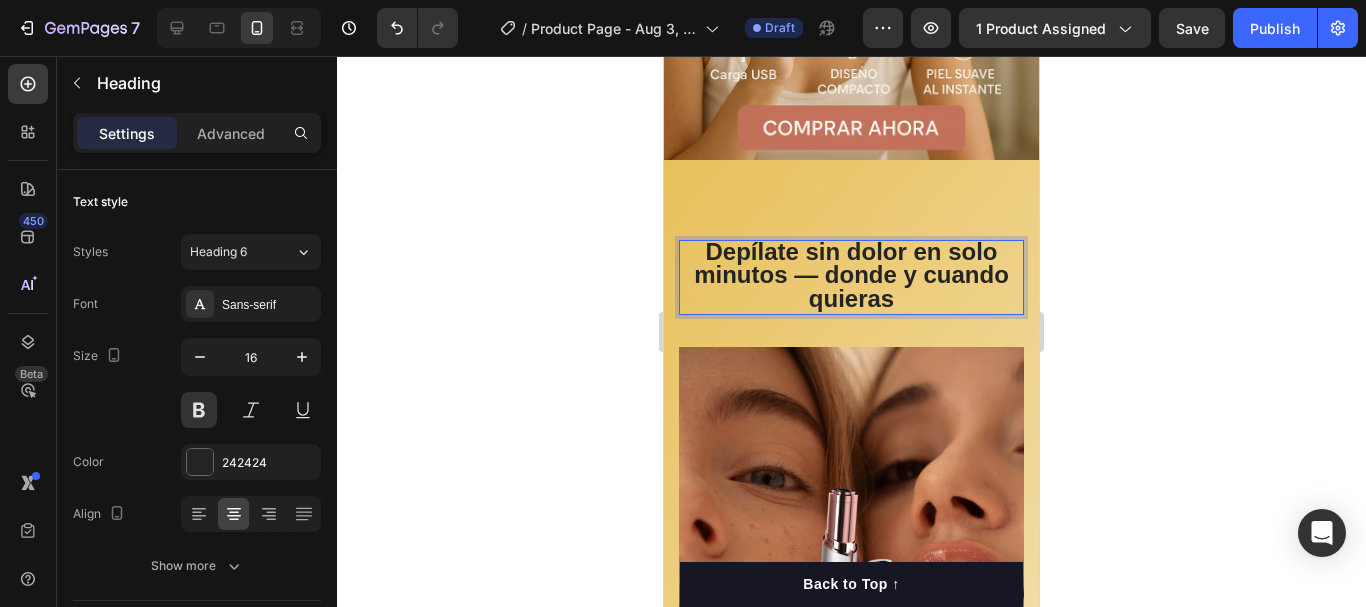 click on "Depílate sin dolor en solo minutos — donde y cuando quieras" at bounding box center [851, 275] 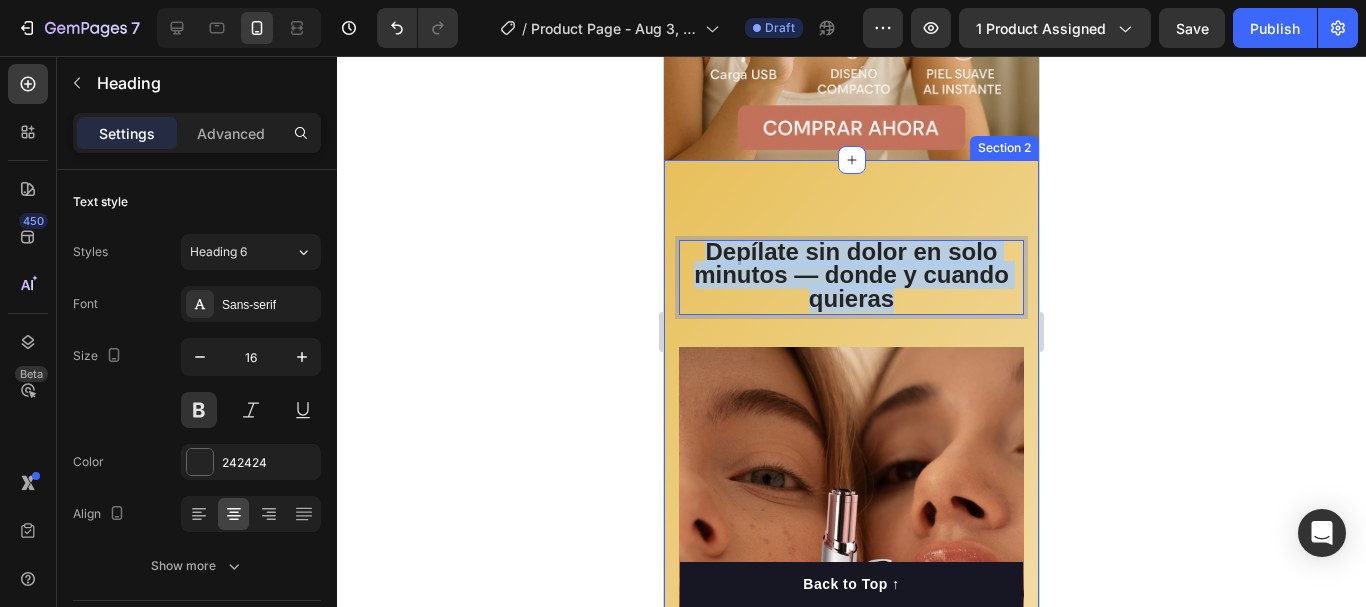 drag, startPoint x: 891, startPoint y: 281, endPoint x: 667, endPoint y: 218, distance: 232.69078 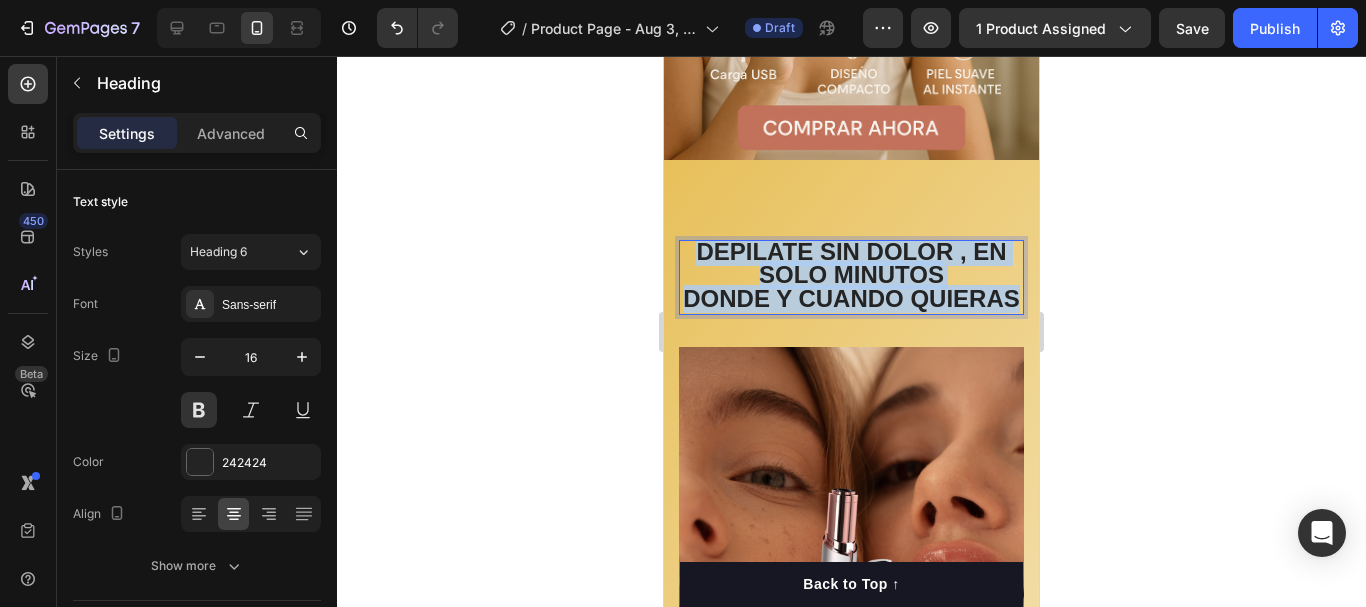 drag, startPoint x: 909, startPoint y: 305, endPoint x: 692, endPoint y: 222, distance: 232.33167 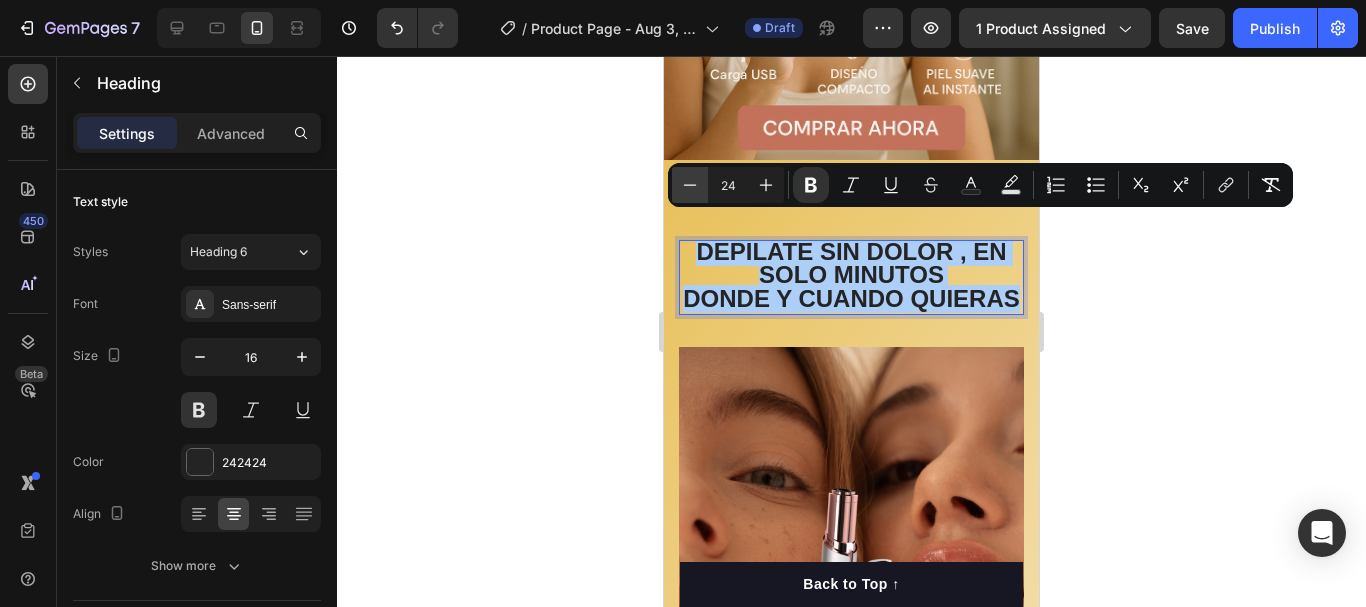 click on "Minus" at bounding box center [690, 185] 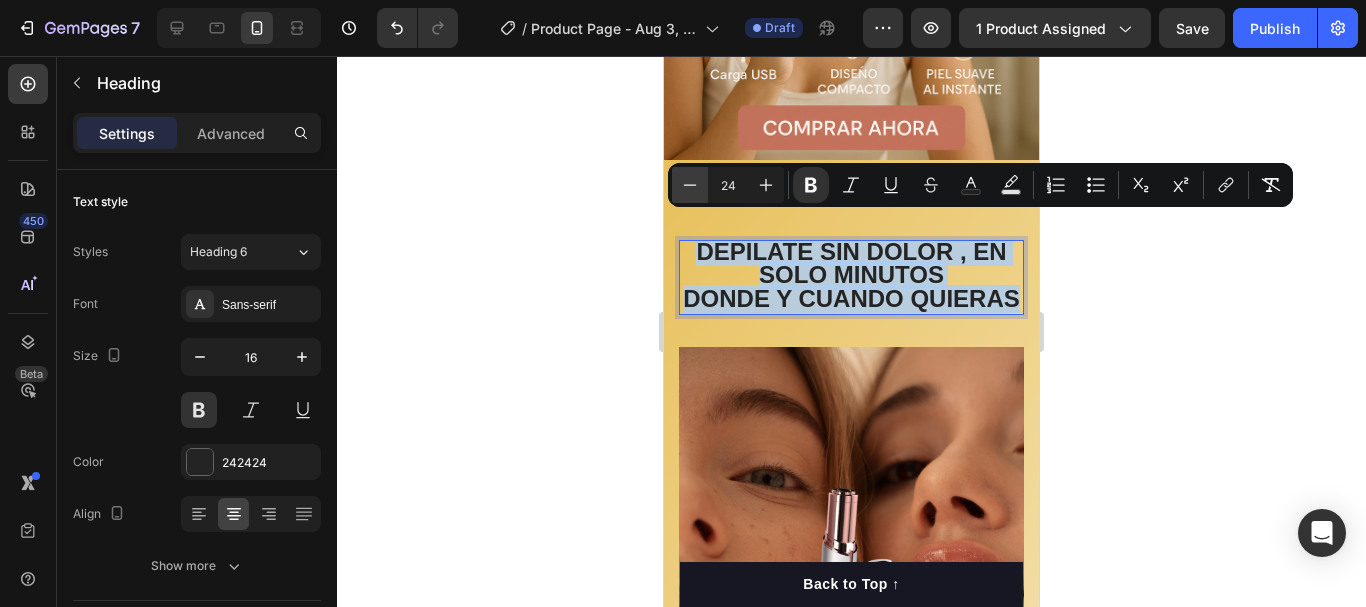 type on "23" 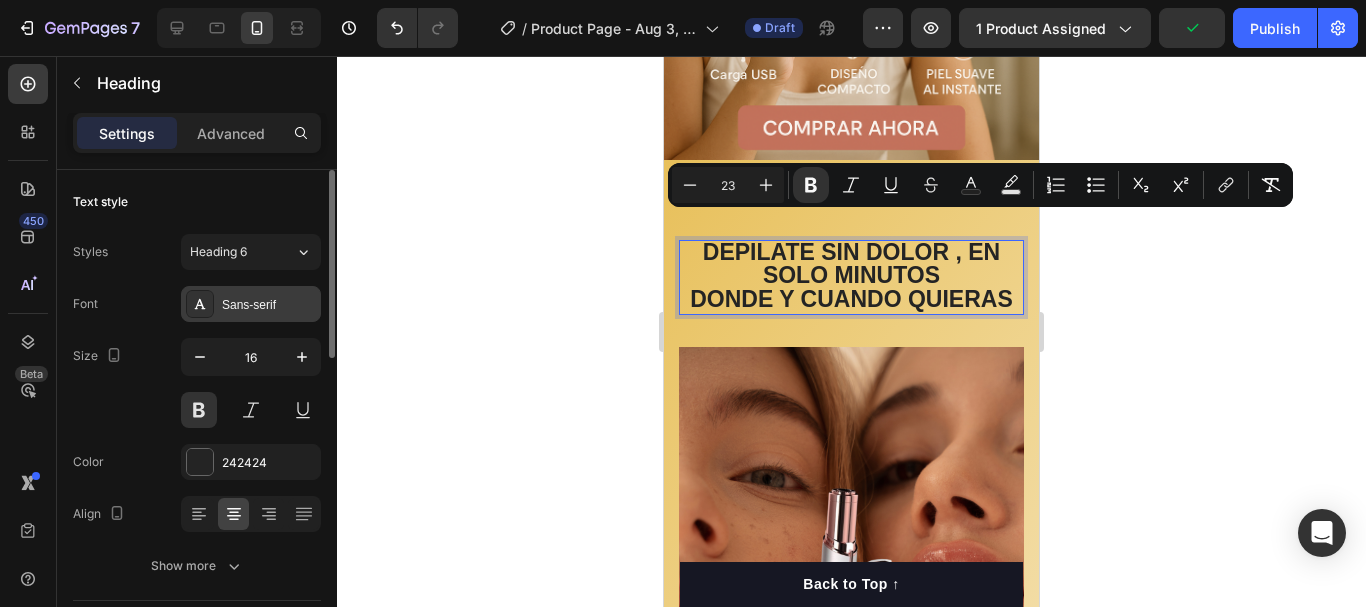 click on "Sans-serif" at bounding box center (269, 305) 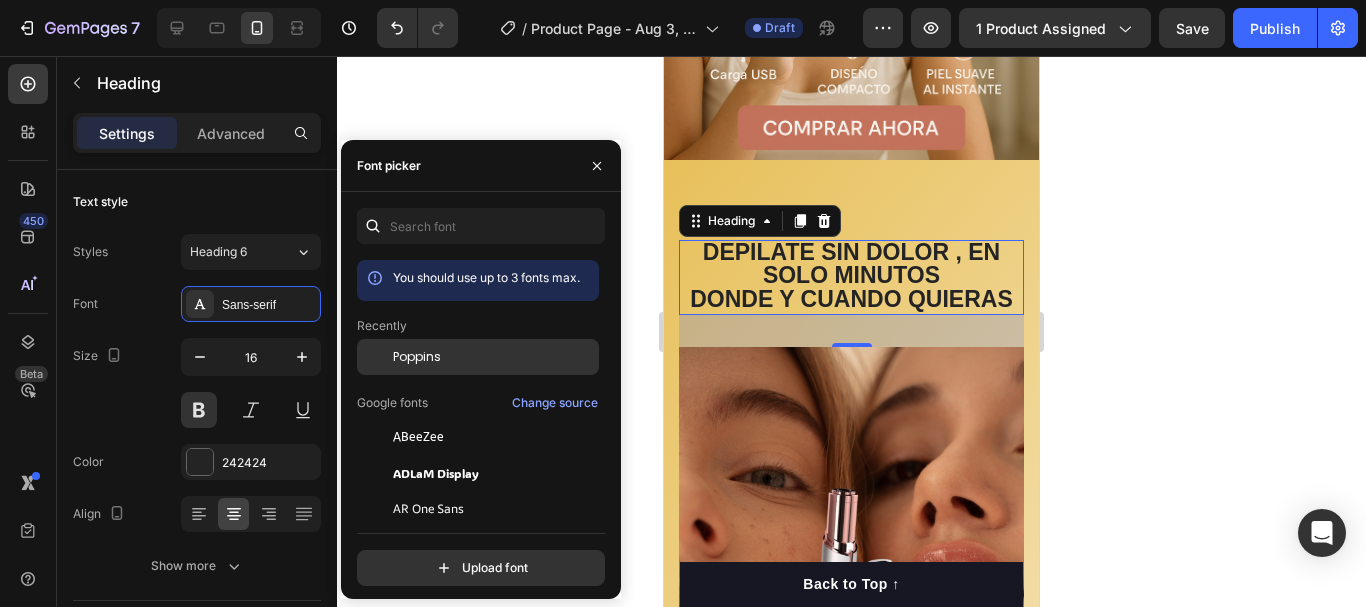 click on "Poppins" at bounding box center (494, 357) 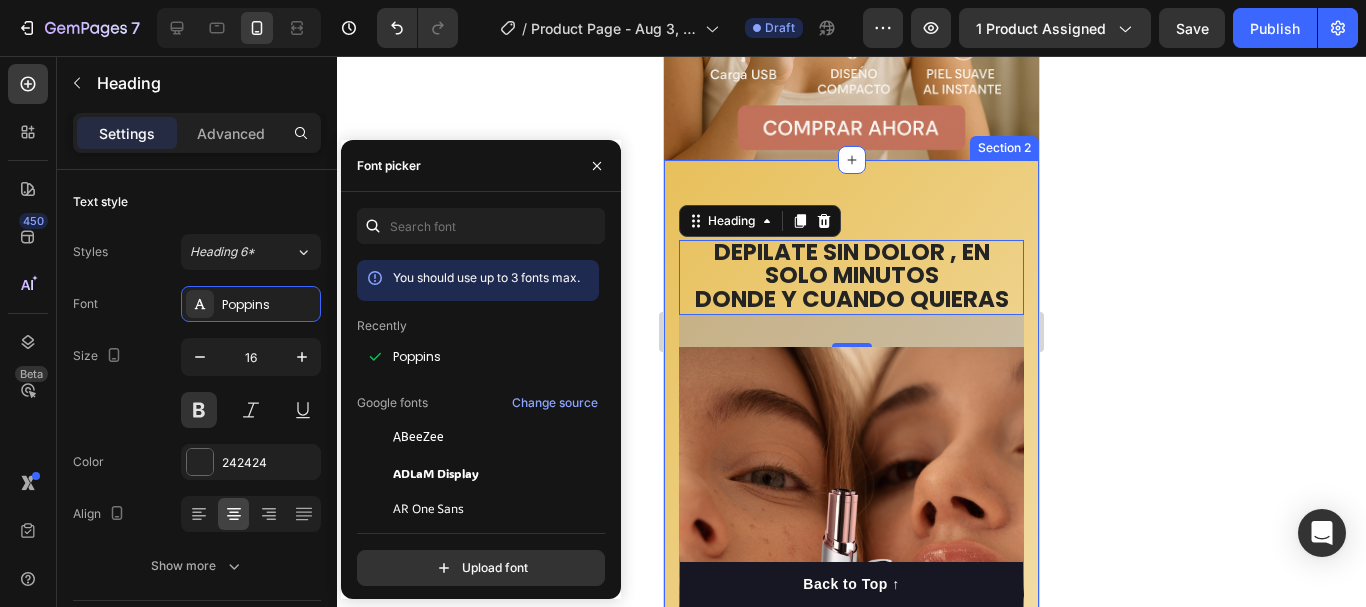click on "⁠⁠⁠⁠⁠⁠⁠ DEPILATE SIN DOLOR , EN SOLO MINUTOS DONDE Y CUANDO QUIERAS Heading   32 (P) Images & Gallery BUY NOW (P) Cart Button Row
Drop element here Image Long-Lasting Performance Accordion Row Image Skin-Friendly Touch Accordion Row Image Self-Sharpening  Stainless Steel Blades Accordion Row Image Effortless Trimming with  the Zoom Wheel Accordion Row Row Product Section 2" at bounding box center [851, 936] 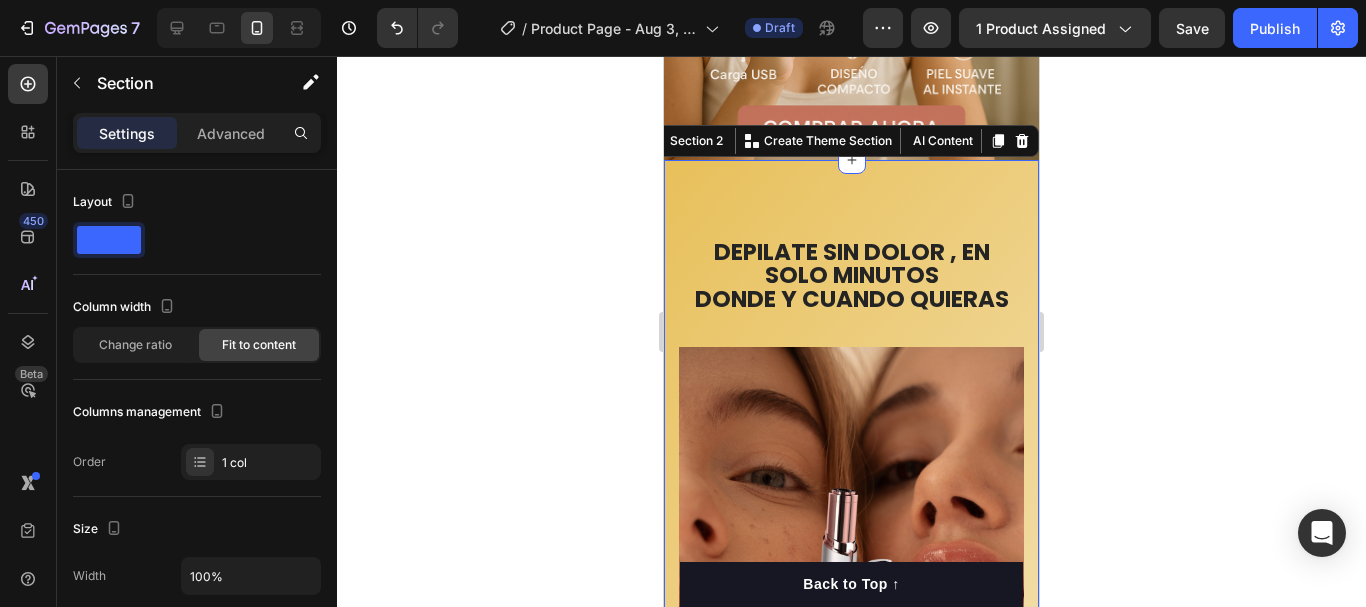 click on "⁠⁠⁠⁠⁠⁠⁠ DEPILATE SIN DOLOR , EN SOLO MINUTOS DONDE Y CUANDO QUIERAS Heading (P) Images & Gallery BUY NOW (P) Cart Button Row
Drop element here Image Long-Lasting Performance Accordion Row Image Skin-Friendly Touch Accordion Row Image Self-Sharpening  Stainless Steel Blades Accordion Row Image Effortless Trimming with  the Zoom Wheel Accordion Row Row Product Section 2   You can create reusable sections Create Theme Section AI Content Write with GemAI What would you like to describe here? Tone and Voice Persuasive Product Resveratrol Pro recupera tu juventud Show more Generate" at bounding box center [851, 936] 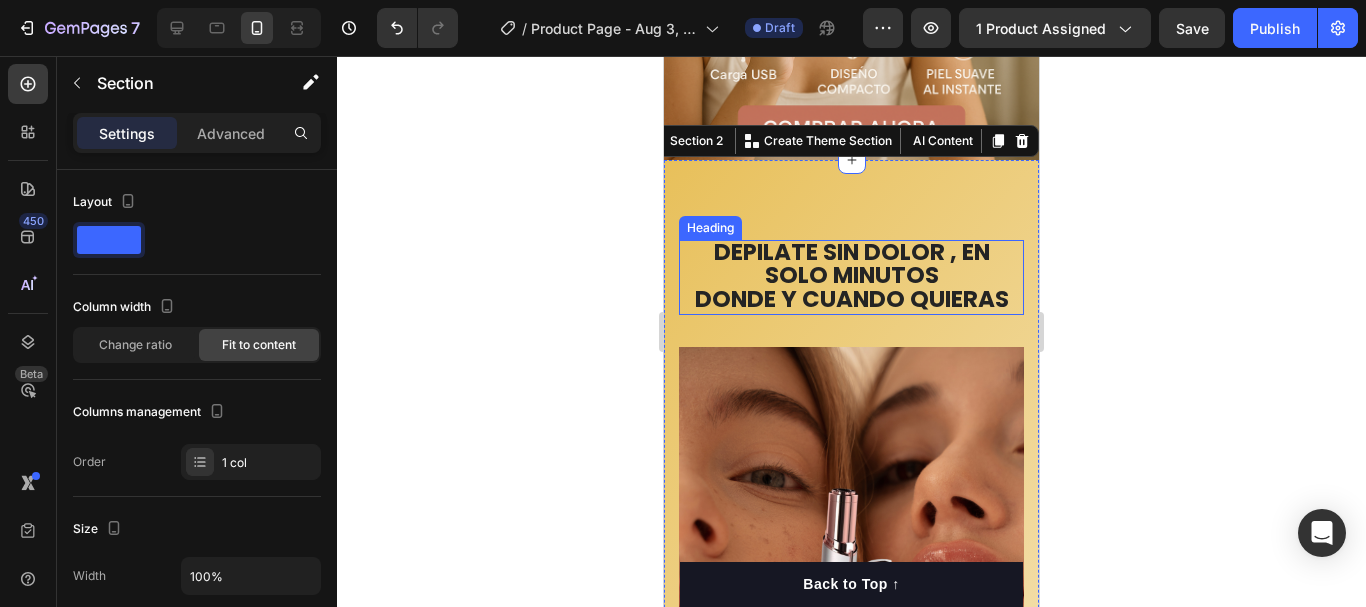 click on "DEPILATE SIN DOLOR , EN SOLO MINUTOS" at bounding box center (852, 264) 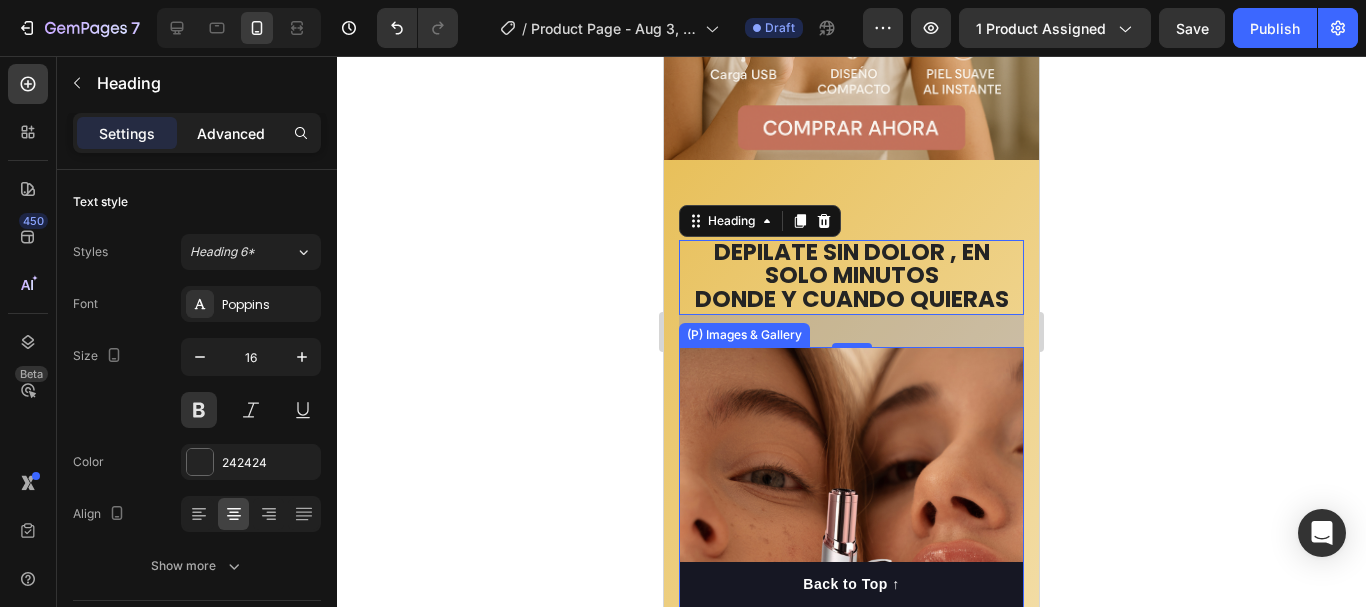 click on "Advanced" at bounding box center (231, 133) 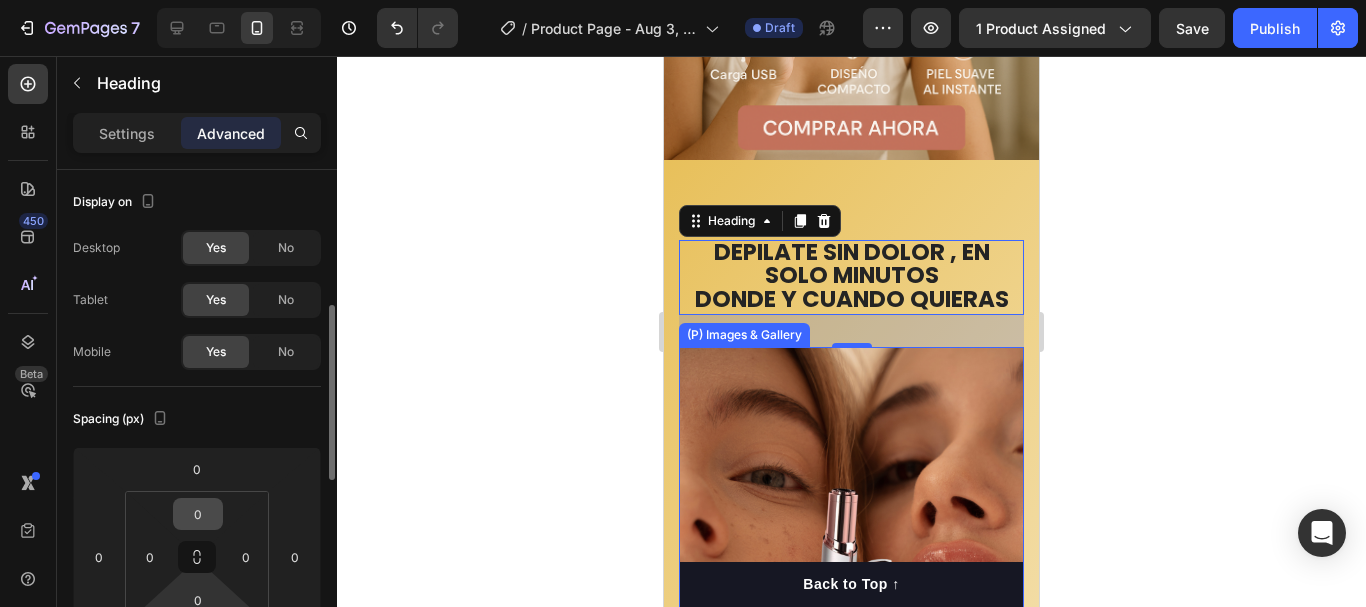 scroll, scrollTop: 200, scrollLeft: 0, axis: vertical 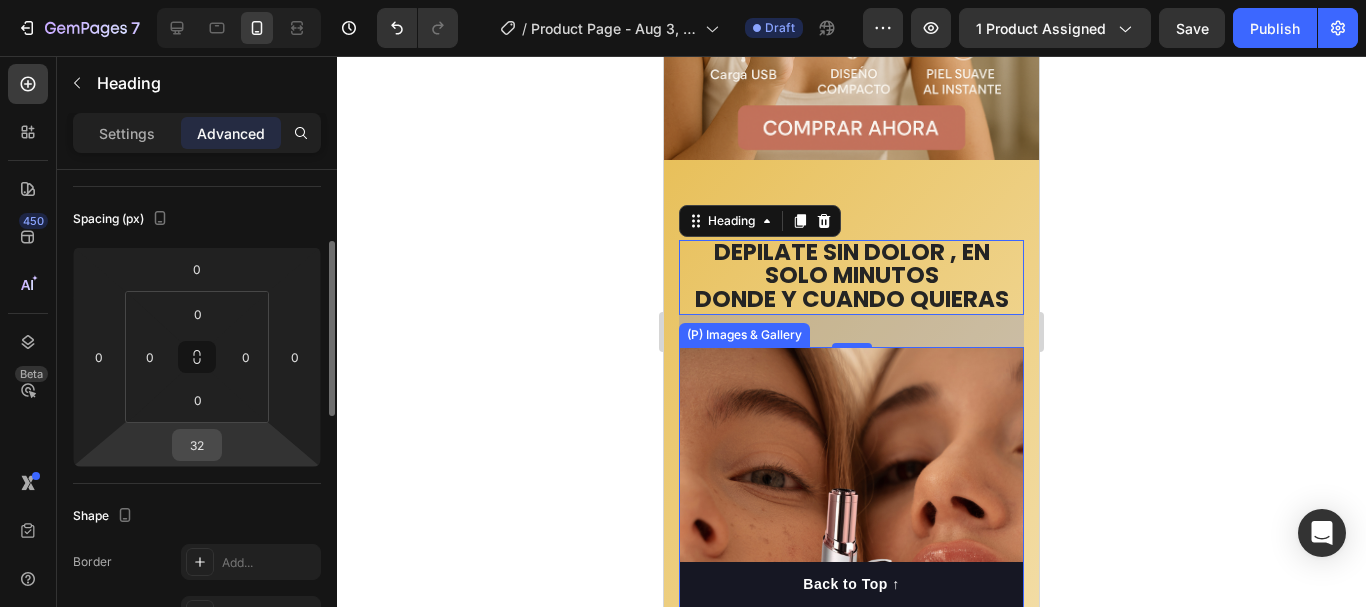 click on "32" at bounding box center [197, 445] 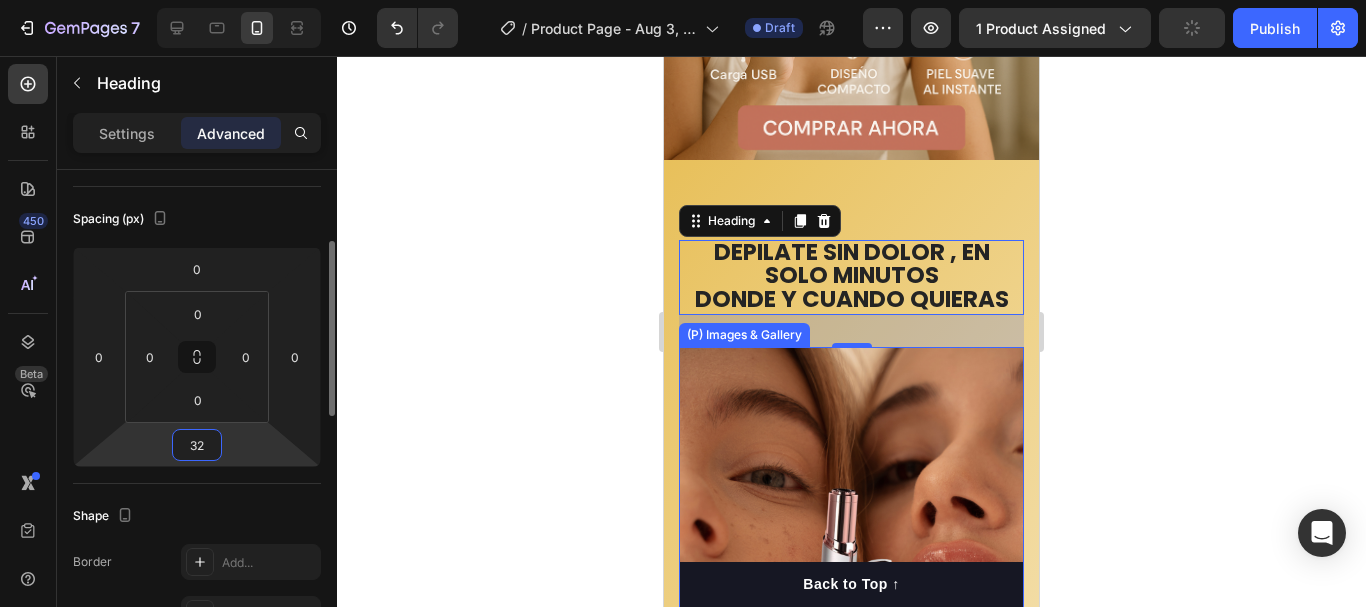 type on "0" 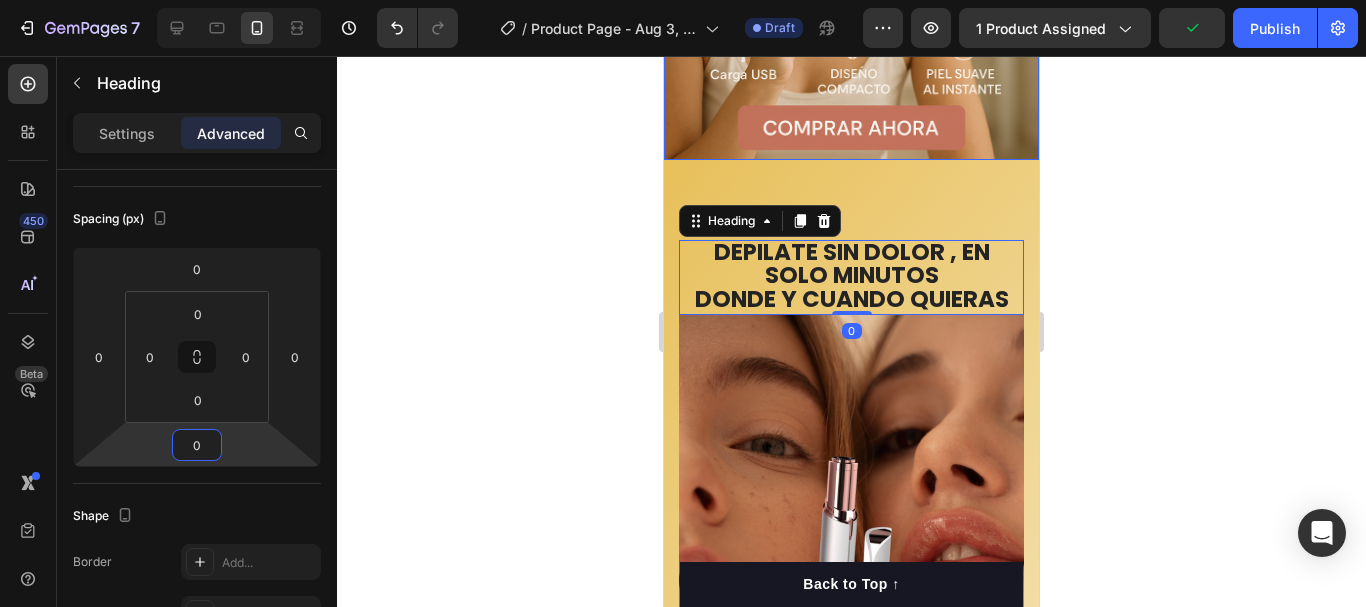 click on "⁠⁠⁠⁠⁠⁠⁠ DEPILATE SIN DOLOR , EN SOLO MINUTOS DONDE Y CUANDO QUIERAS Heading   0 (P) Images & Gallery BUY NOW (P) Cart Button Row
Drop element here Image Long-Lasting Performance Accordion Row Image Skin-Friendly Touch Accordion Row Image Self-Sharpening  Stainless Steel Blades Accordion Row Image Effortless Trimming with  the Zoom Wheel Accordion Row Row Product Section 2" at bounding box center [851, 920] 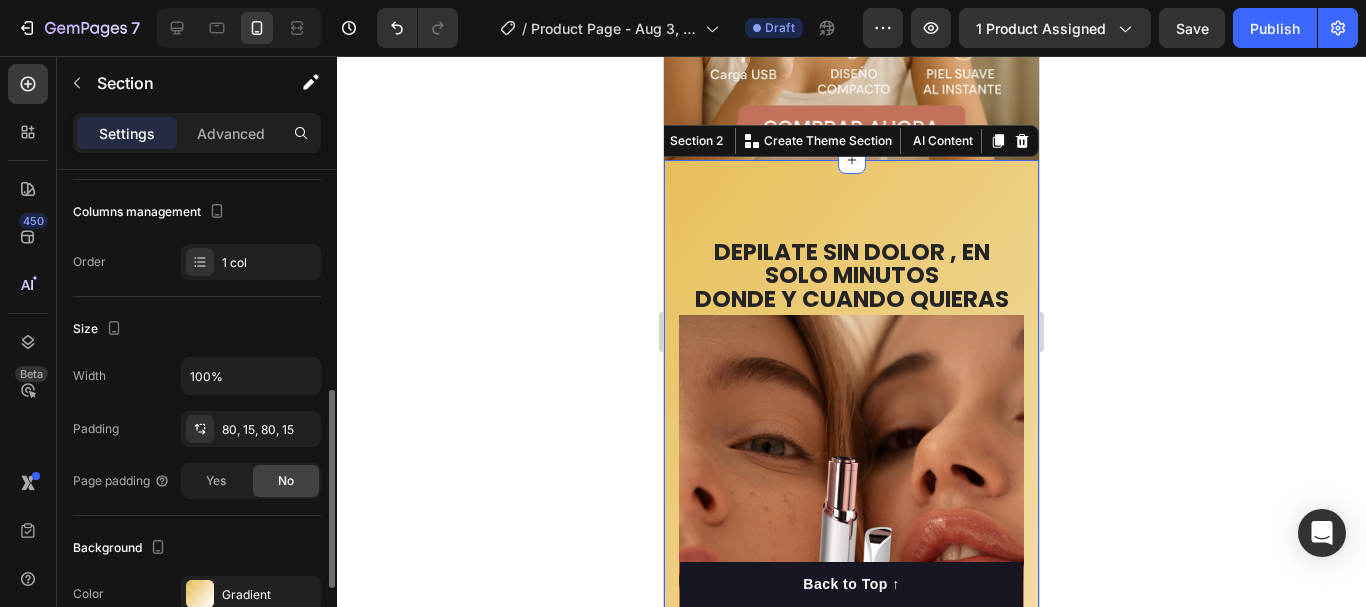 scroll, scrollTop: 300, scrollLeft: 0, axis: vertical 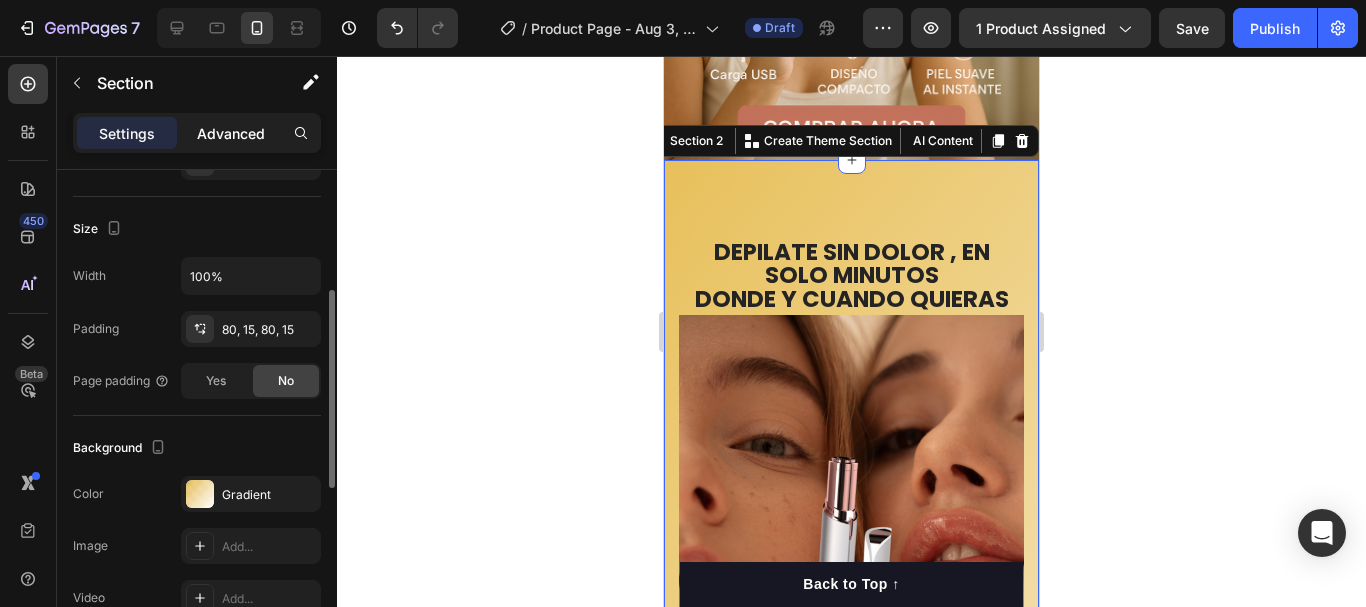 click on "Advanced" at bounding box center [231, 133] 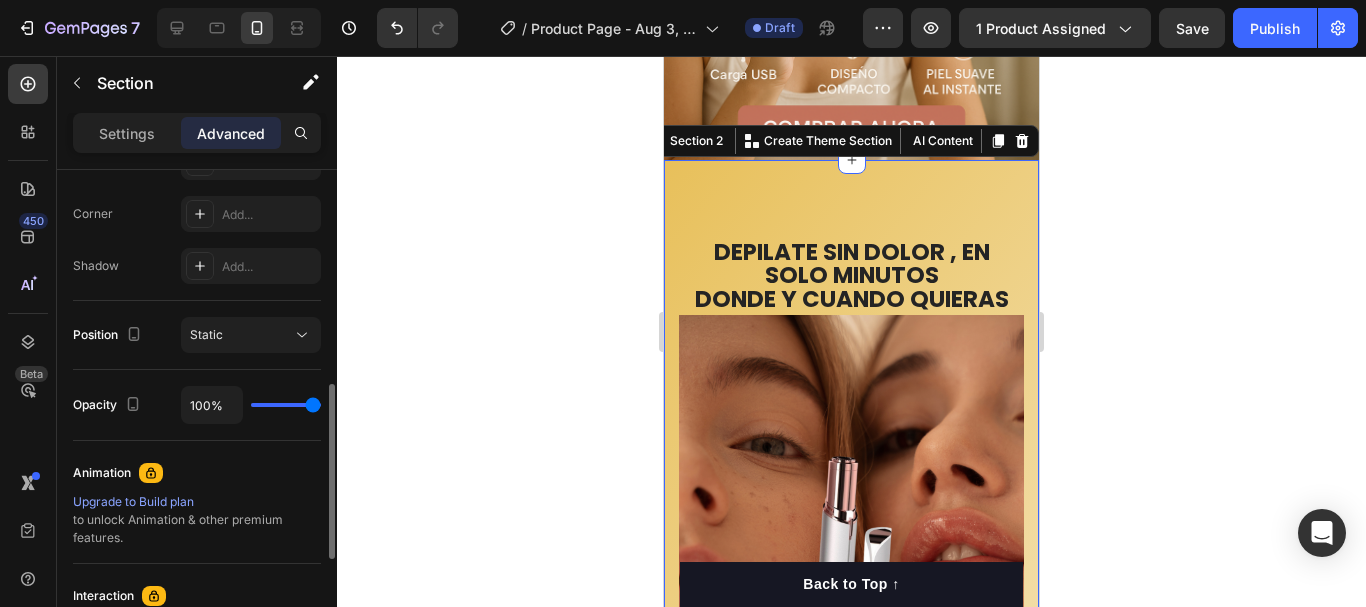 scroll, scrollTop: 200, scrollLeft: 0, axis: vertical 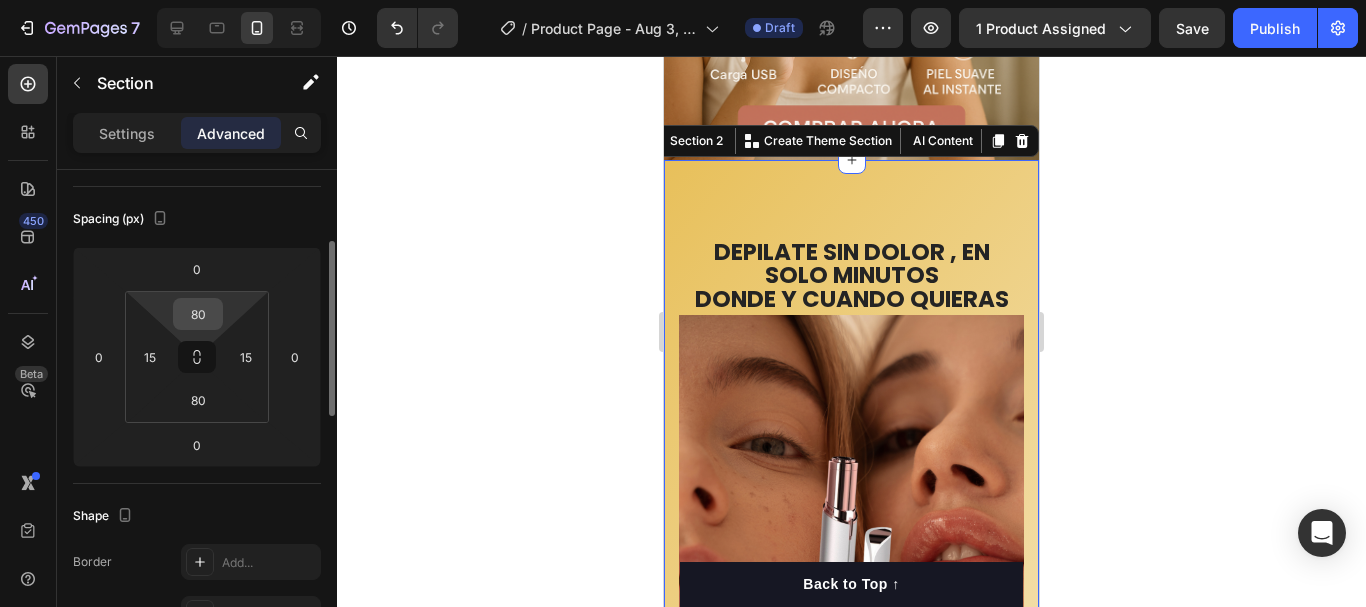 click on "80" at bounding box center [198, 314] 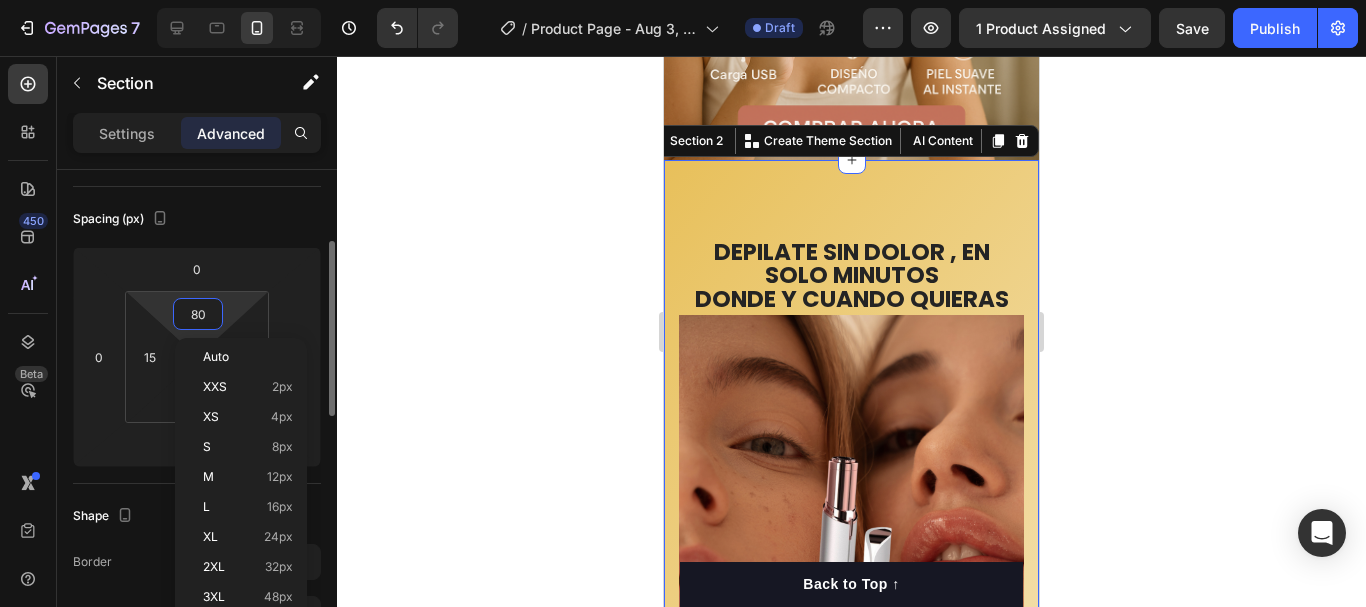 type on "0" 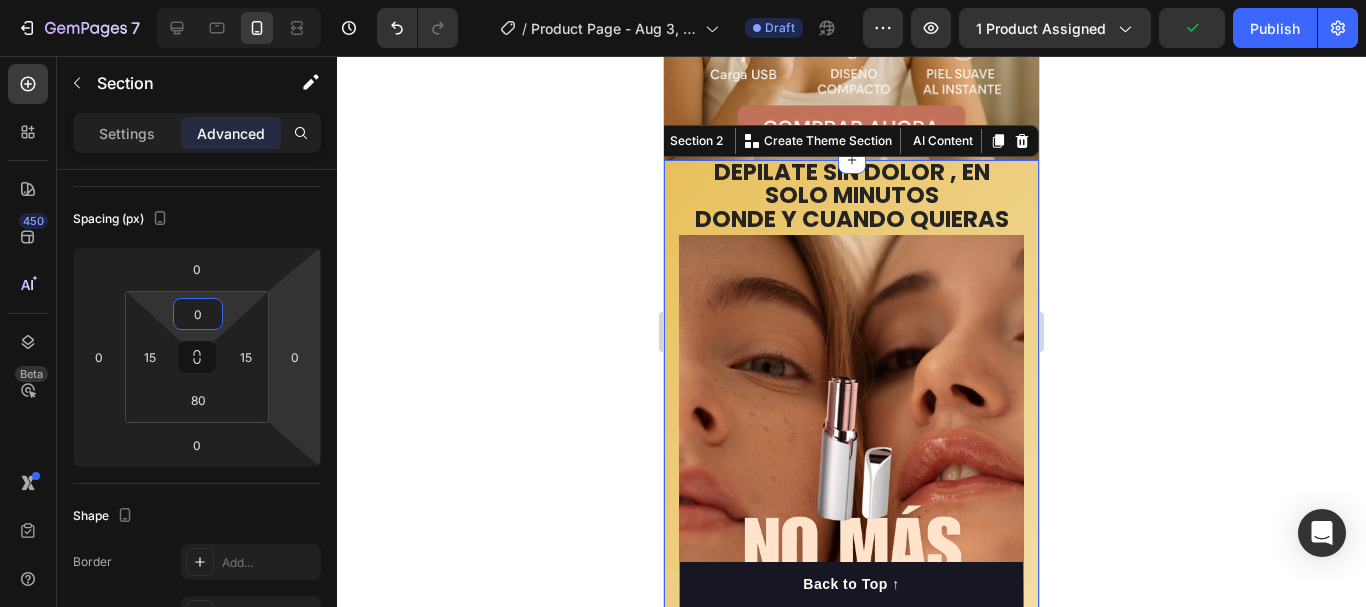 click 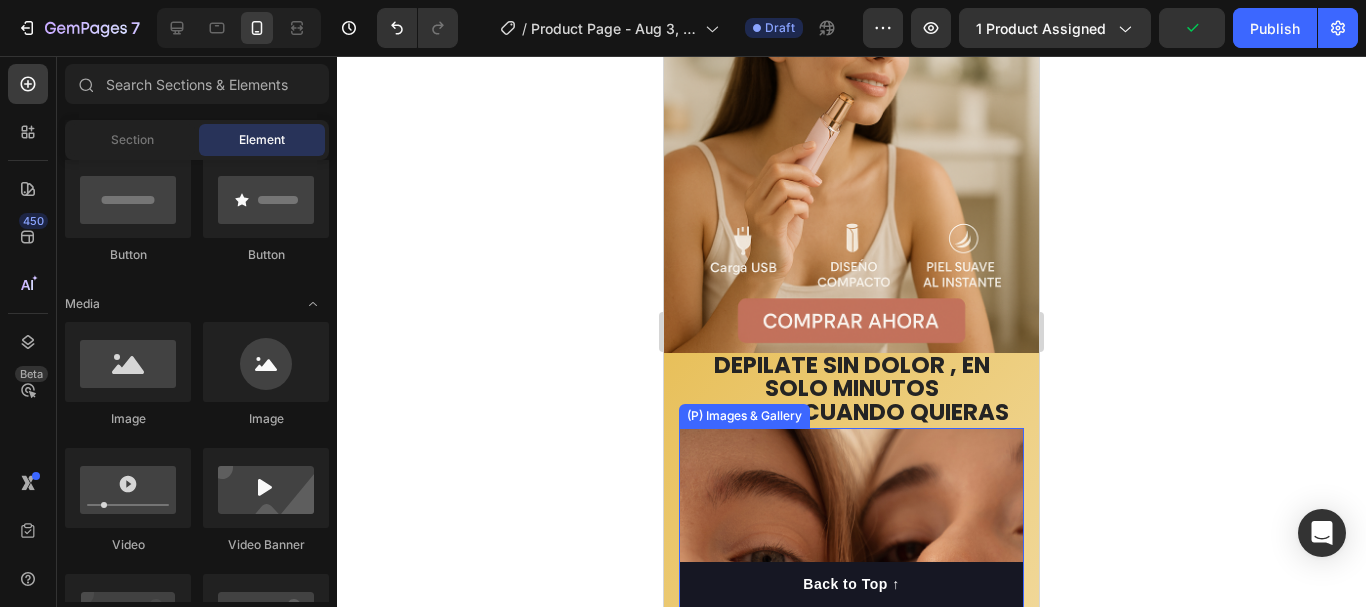 scroll, scrollTop: 300, scrollLeft: 0, axis: vertical 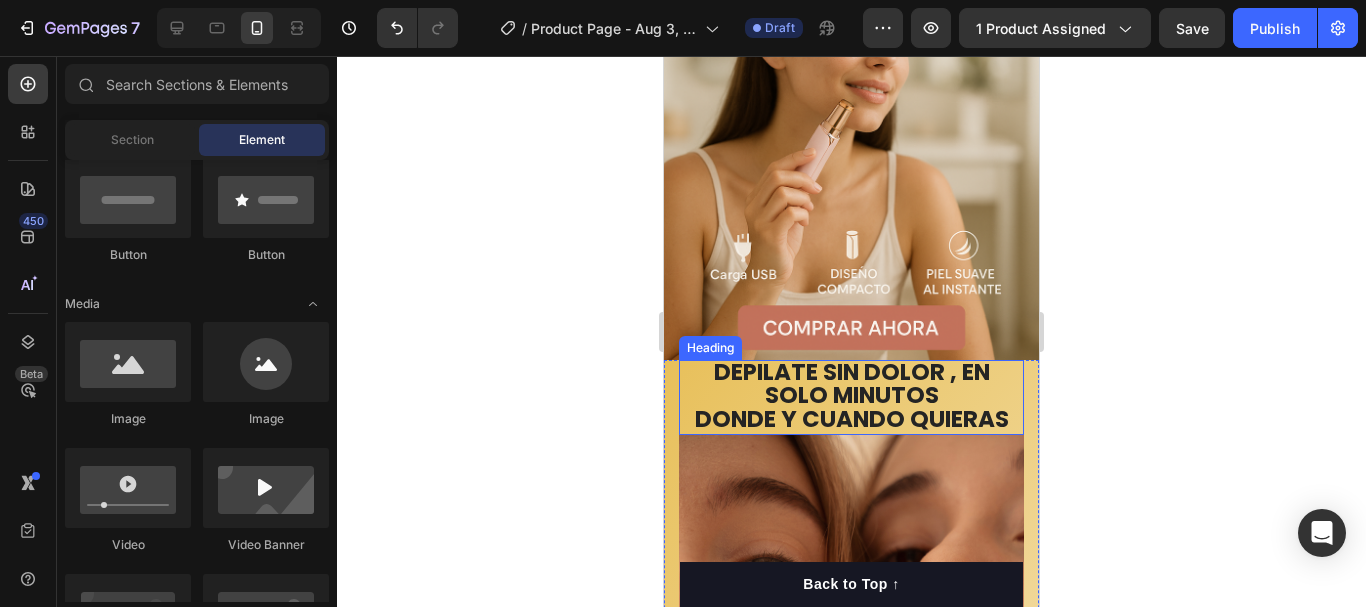 click on "DEPILATE SIN DOLOR , EN SOLO MINUTOS" at bounding box center [852, 384] 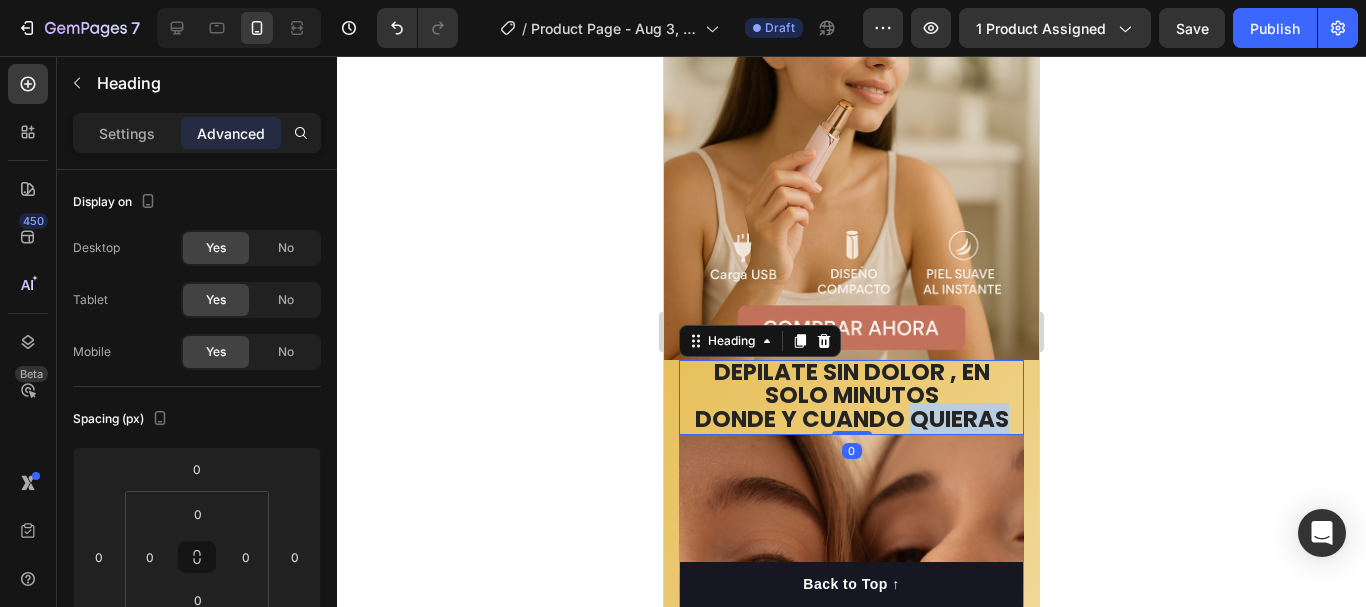 click on "DONDE Y CUANDO QUIERAS" at bounding box center (852, 419) 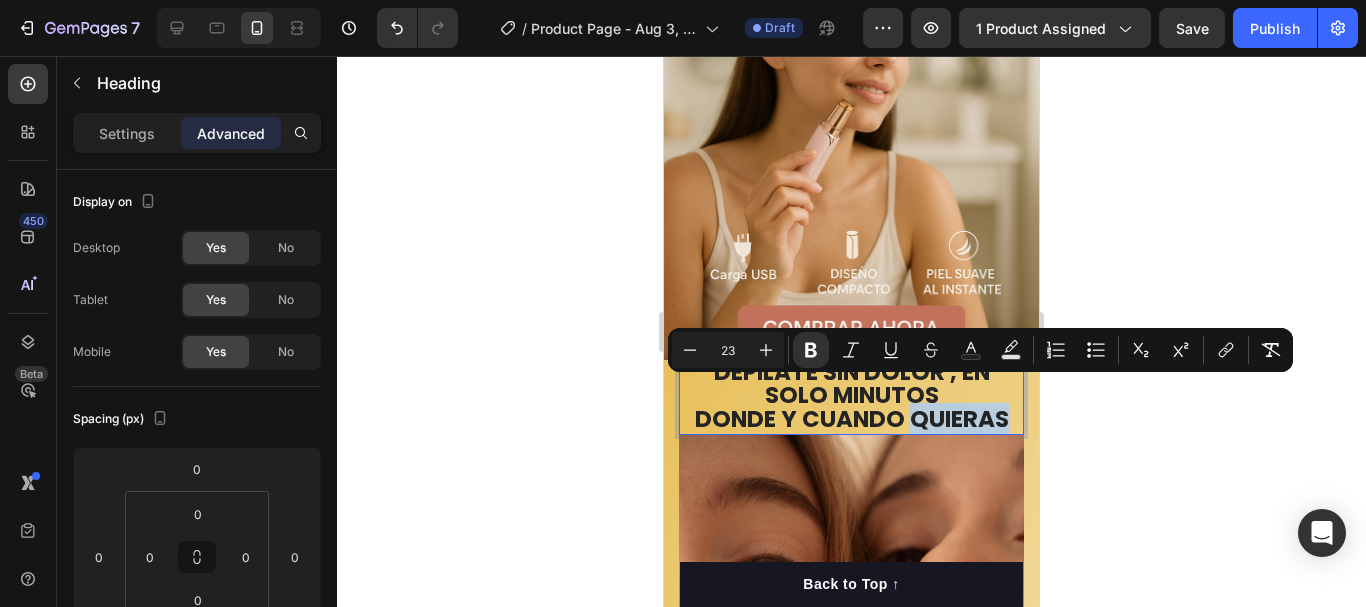 click on "DONDE Y CUANDO QUIERAS" at bounding box center [852, 419] 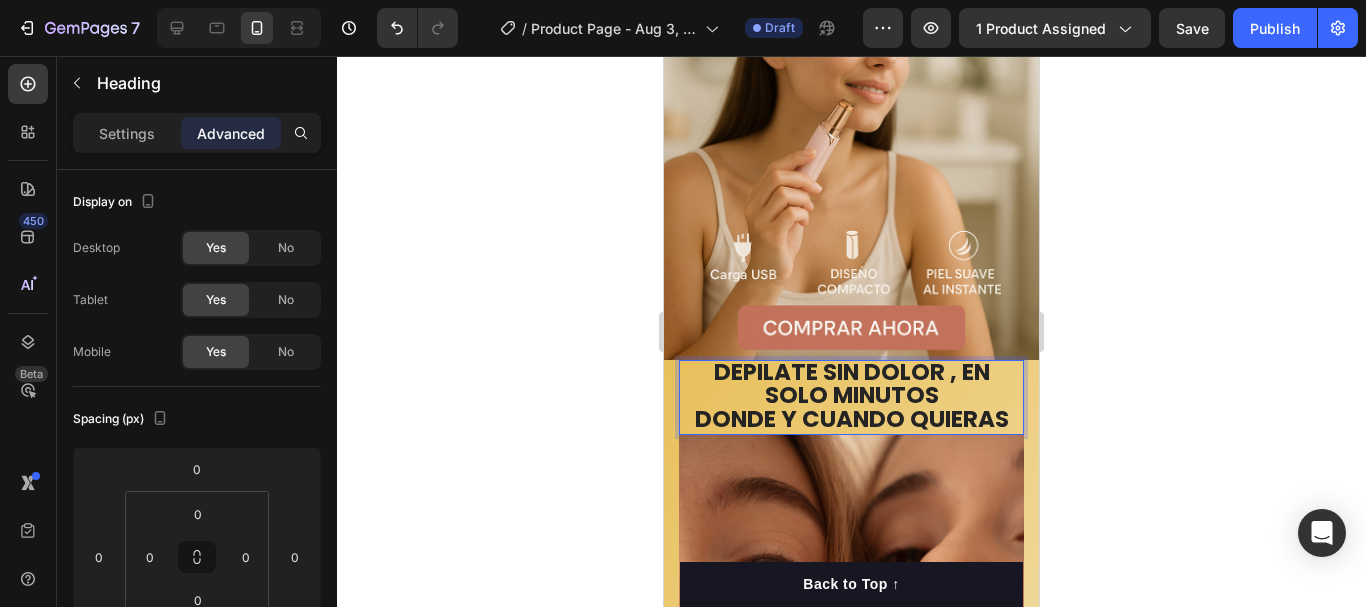 click on "DEPILATE SIN DOLOR , EN SOLO MINUTOS DONDE Y CUANDO QUIERAS" at bounding box center (851, 397) 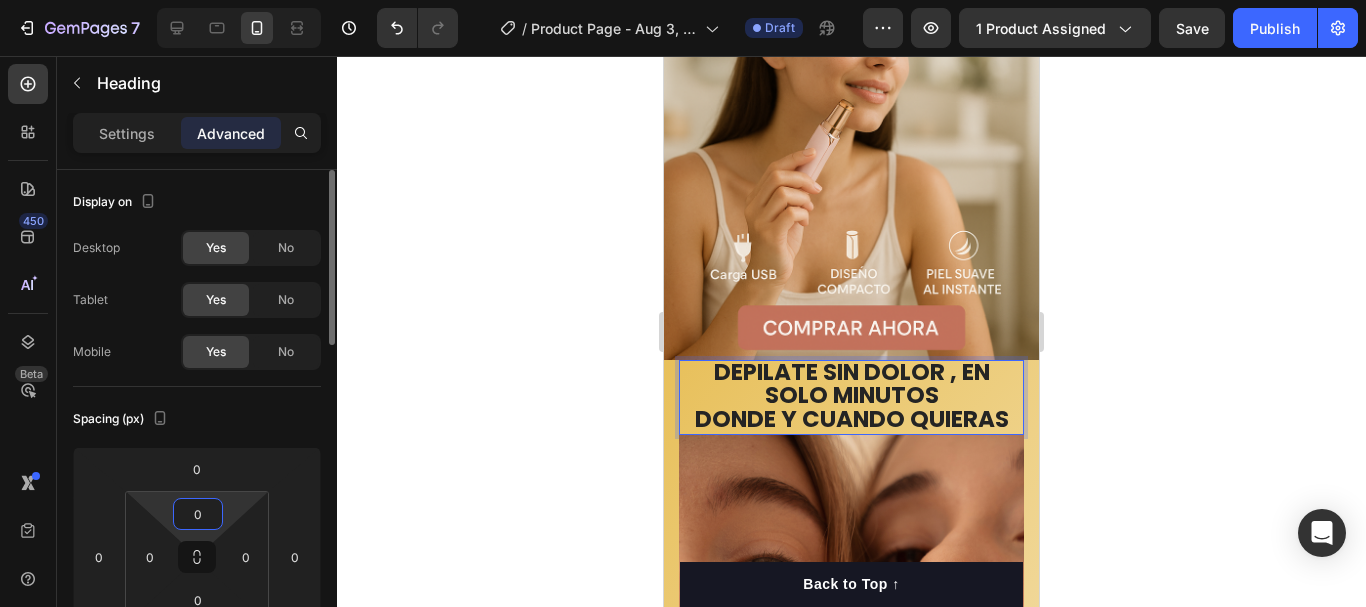 click on "0" at bounding box center (198, 514) 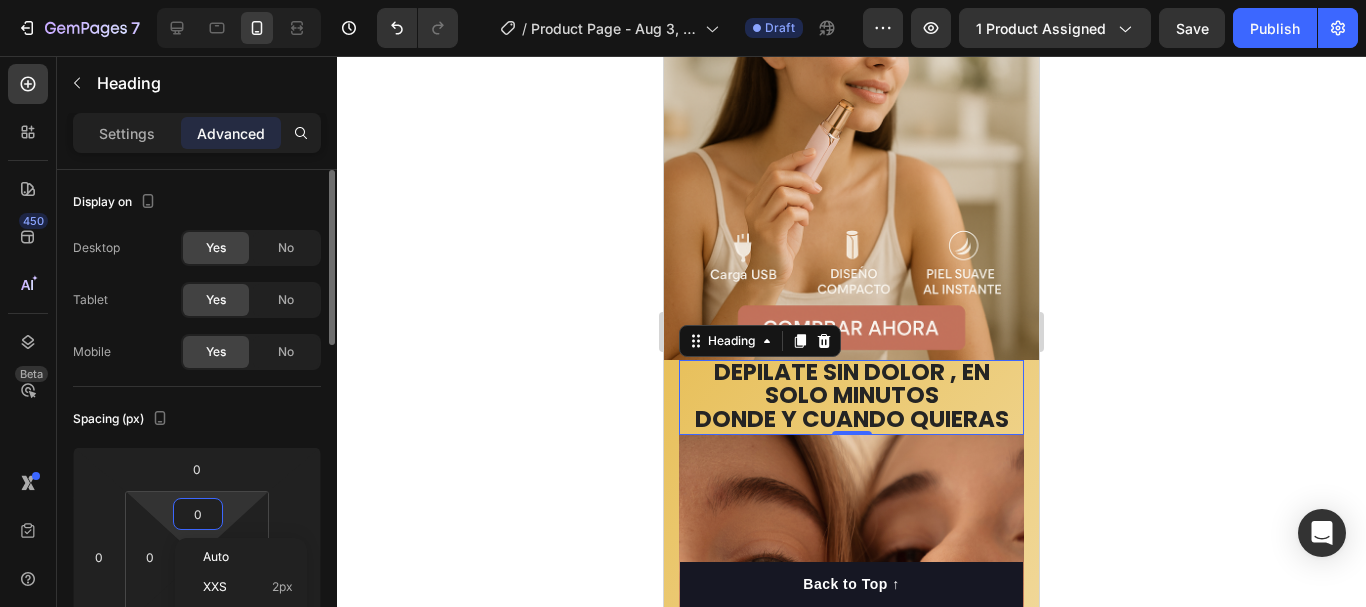type on "5" 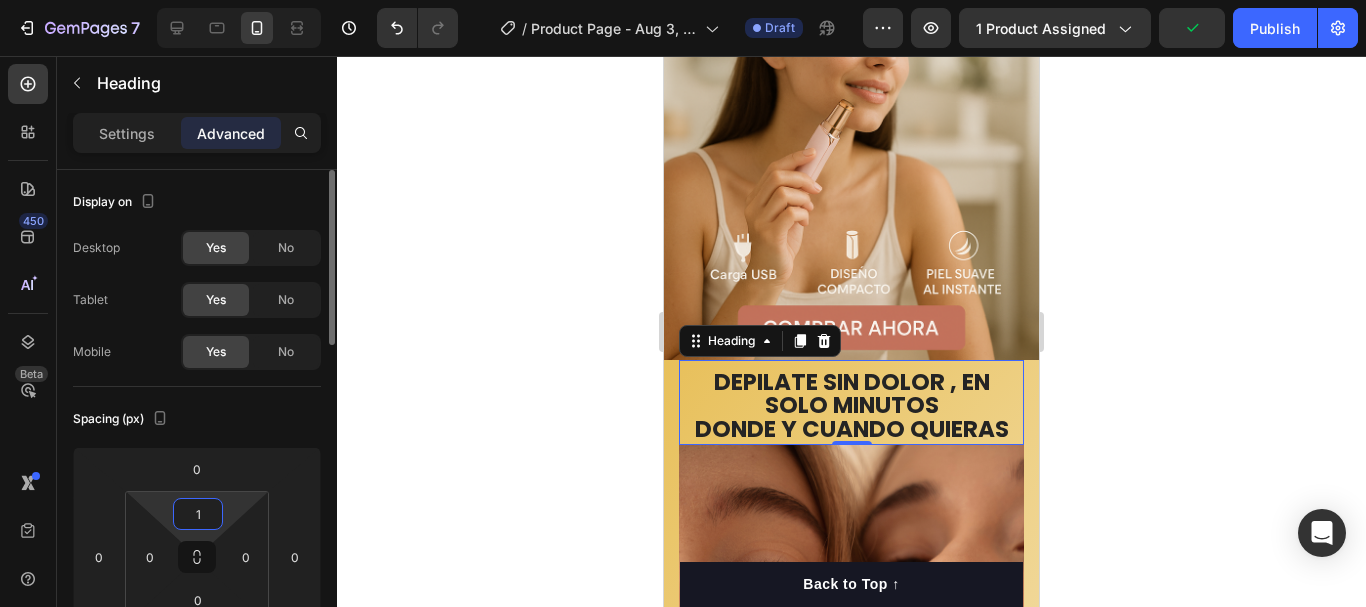 type on "10" 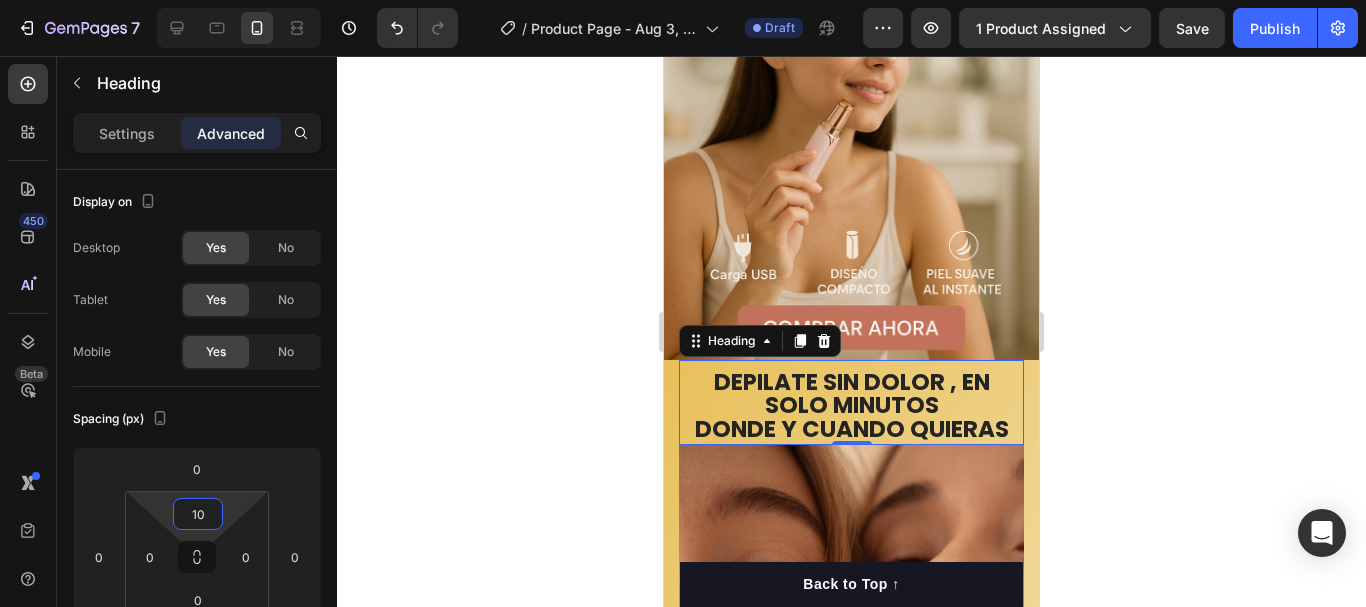 click 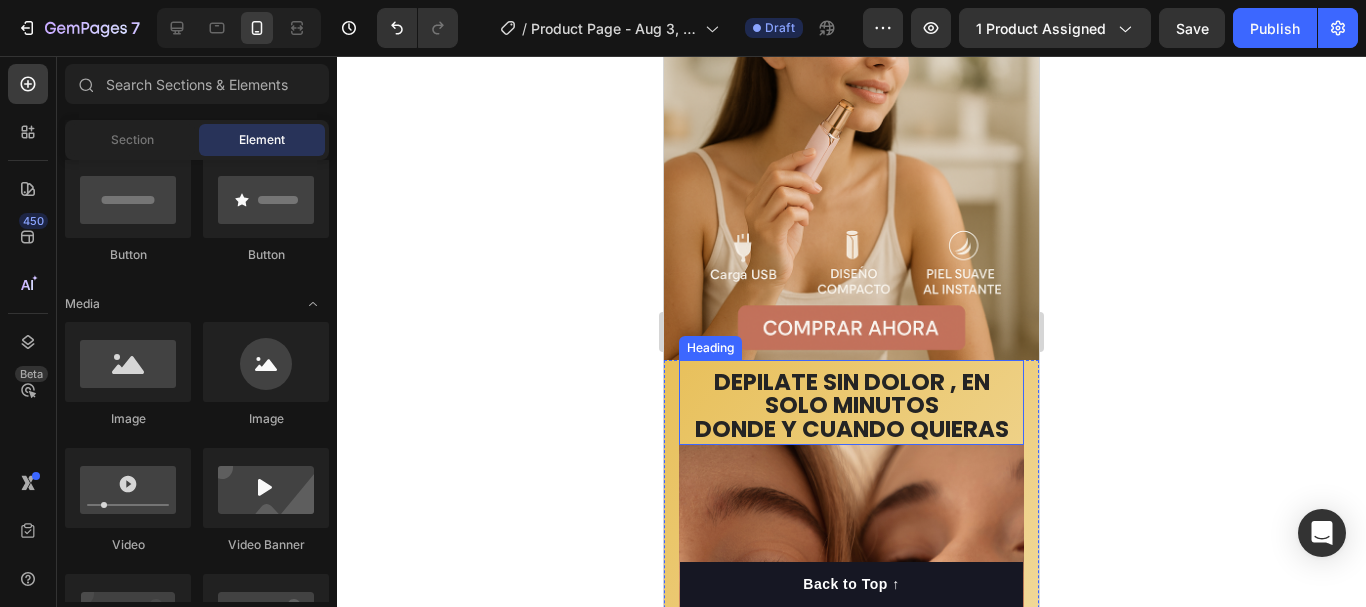 click on "DONDE Y CUANDO QUIERAS" at bounding box center [852, 429] 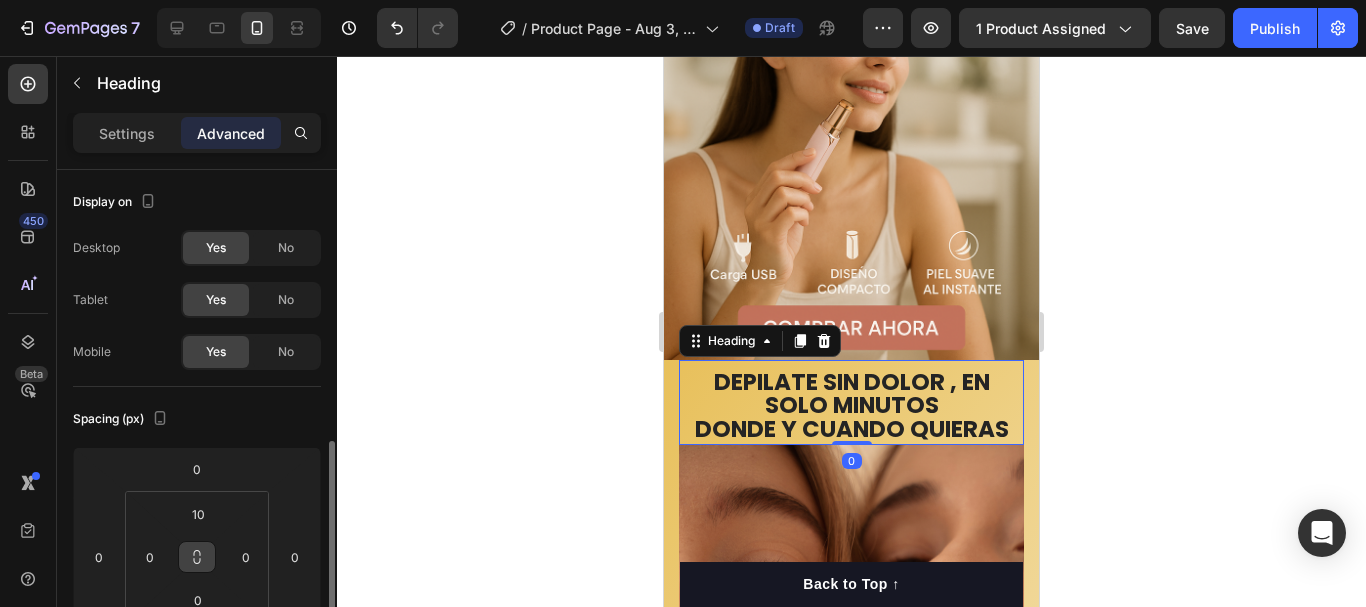 scroll, scrollTop: 200, scrollLeft: 0, axis: vertical 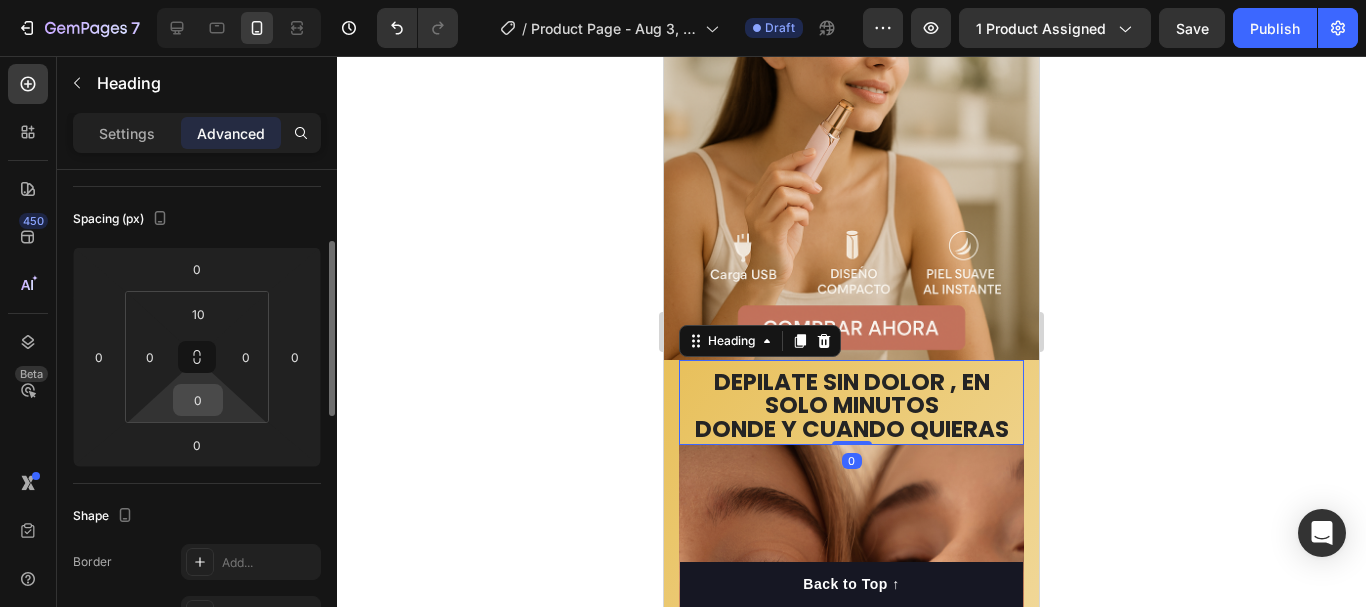 click on "0" at bounding box center [198, 400] 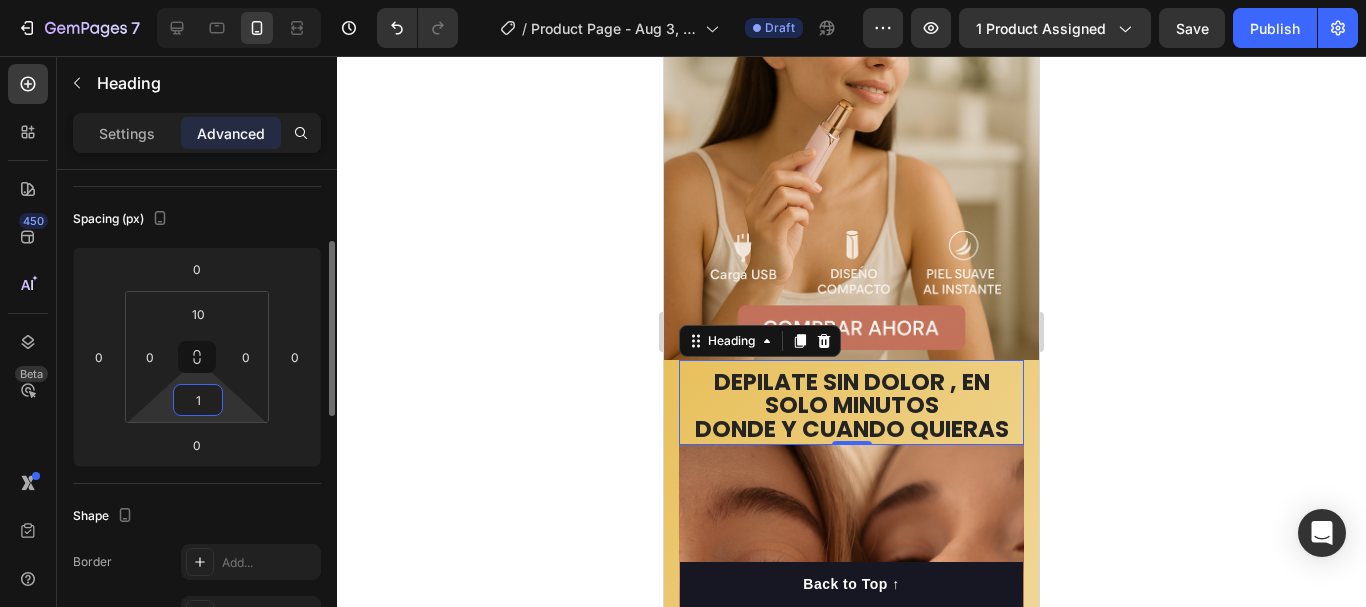 type on "10" 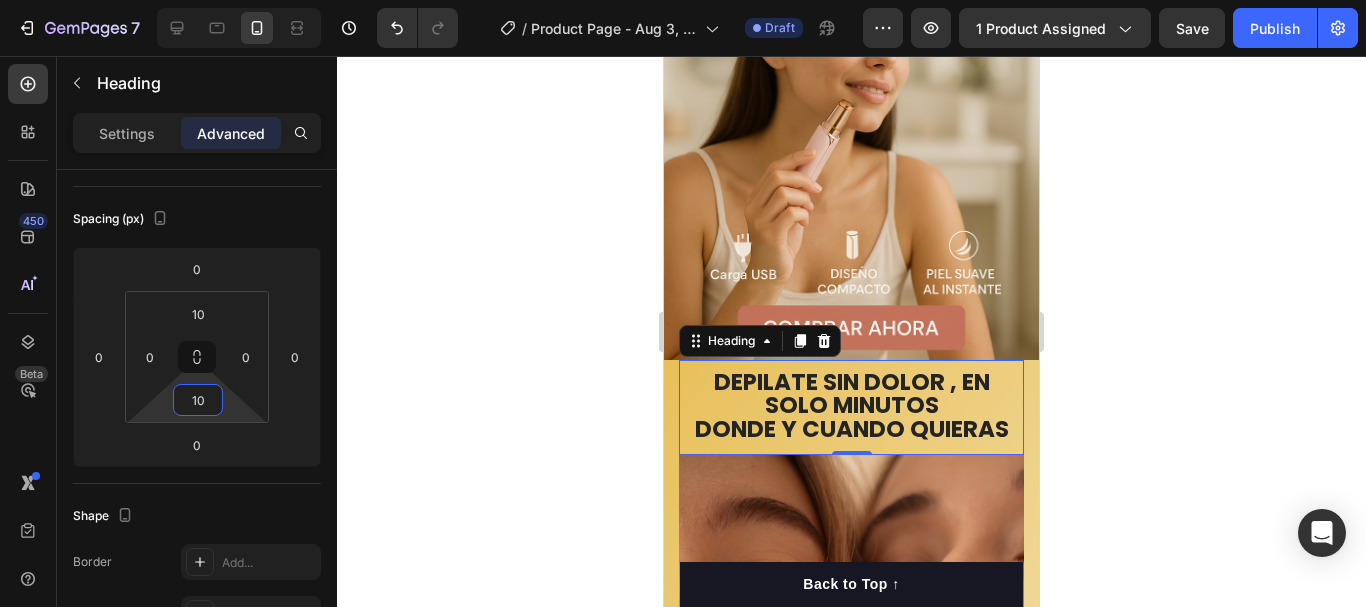 click 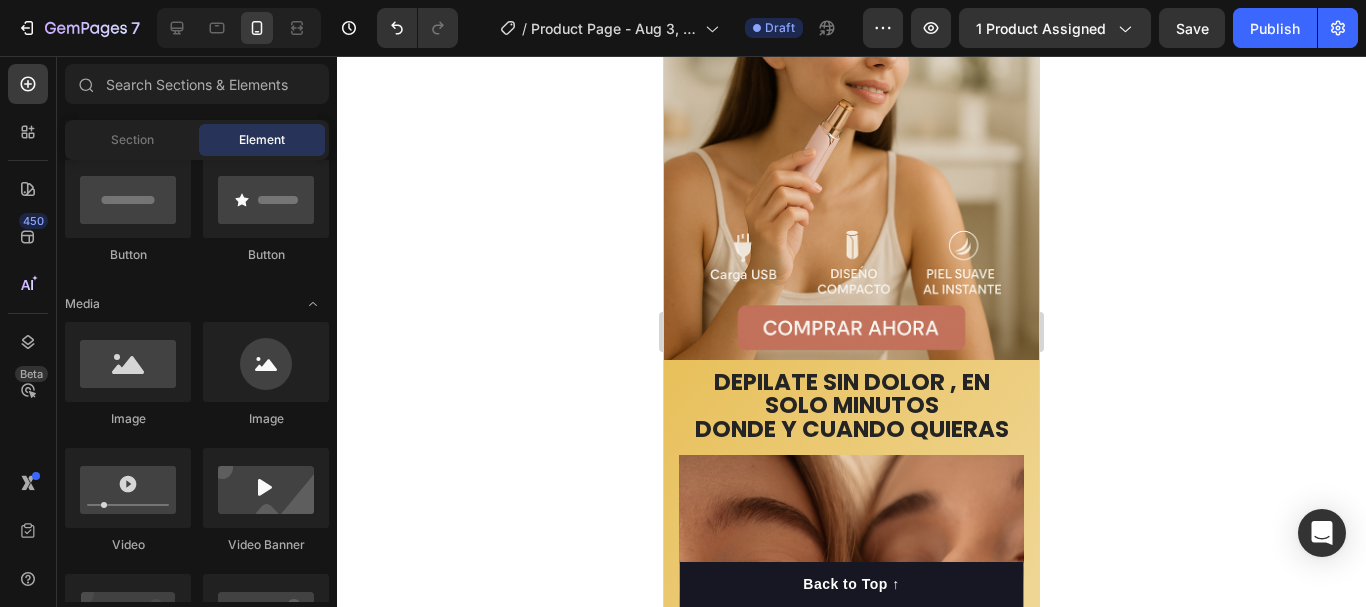 click 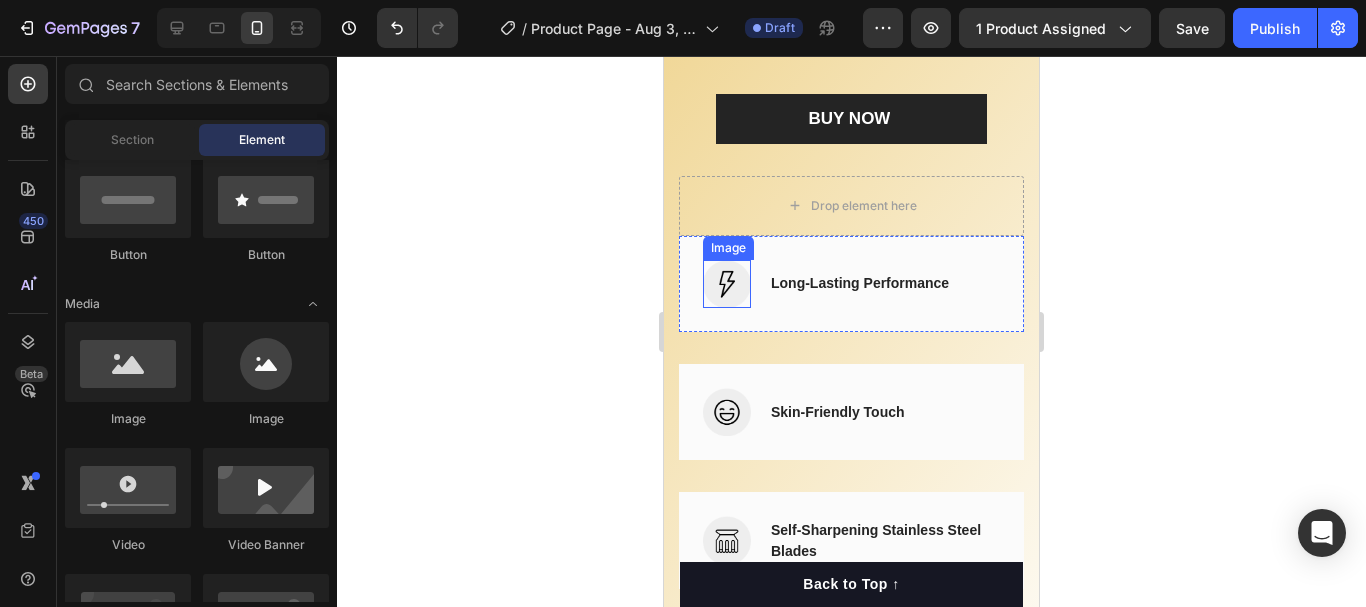 scroll, scrollTop: 1400, scrollLeft: 0, axis: vertical 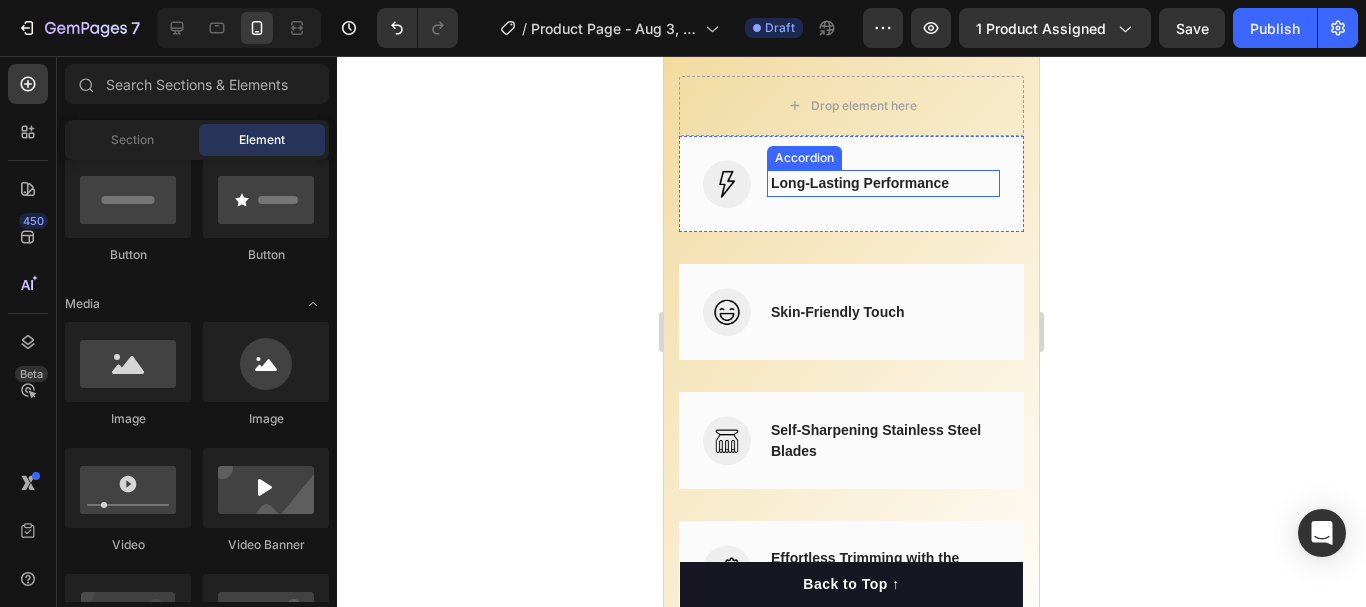 click on "Long-Lasting Performance" at bounding box center [860, 183] 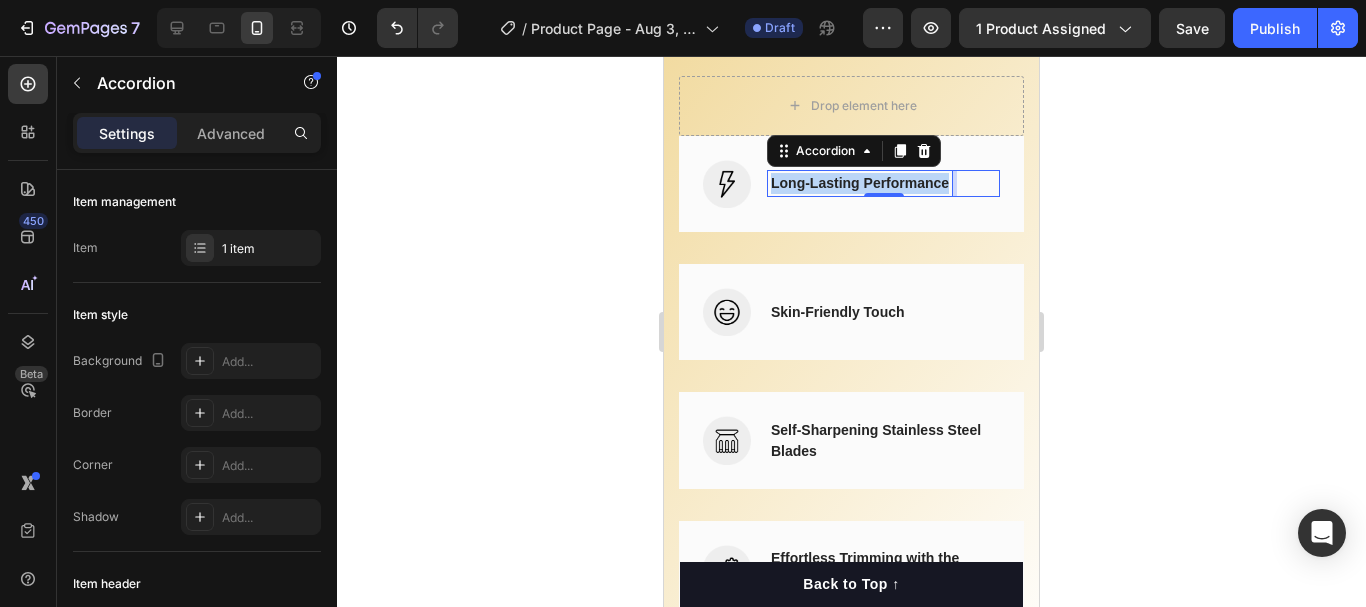 click on "Long-Lasting Performance" at bounding box center (860, 183) 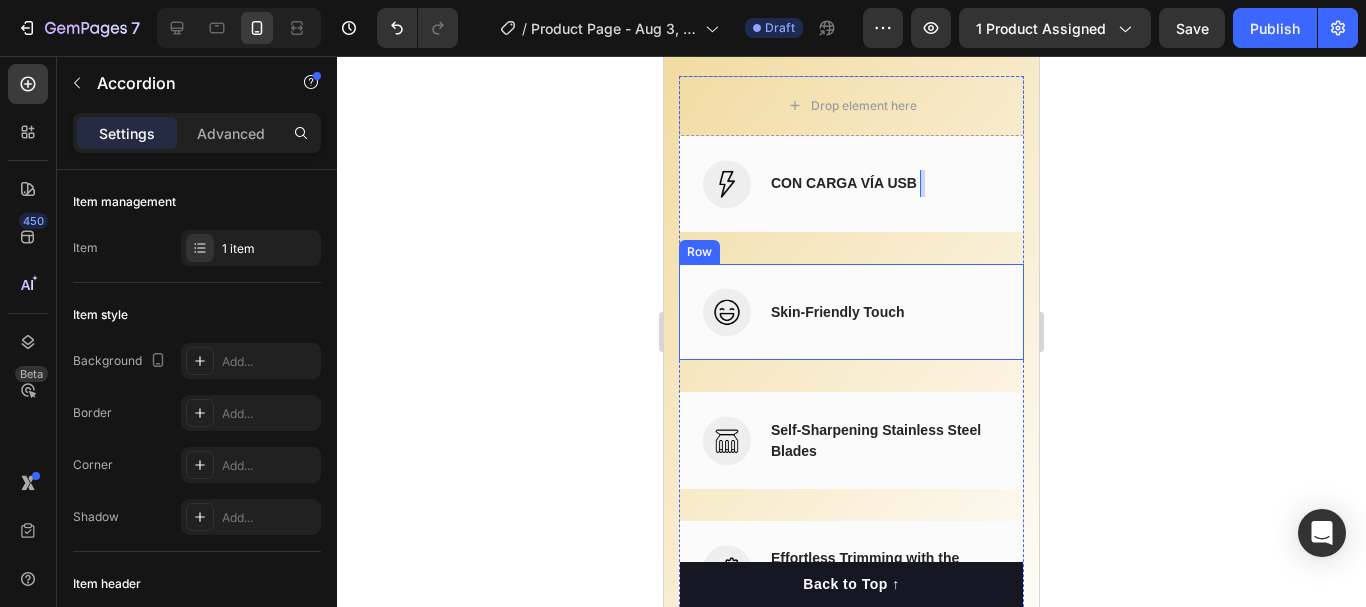 click on "Skin-Friendly Touch" at bounding box center [838, 312] 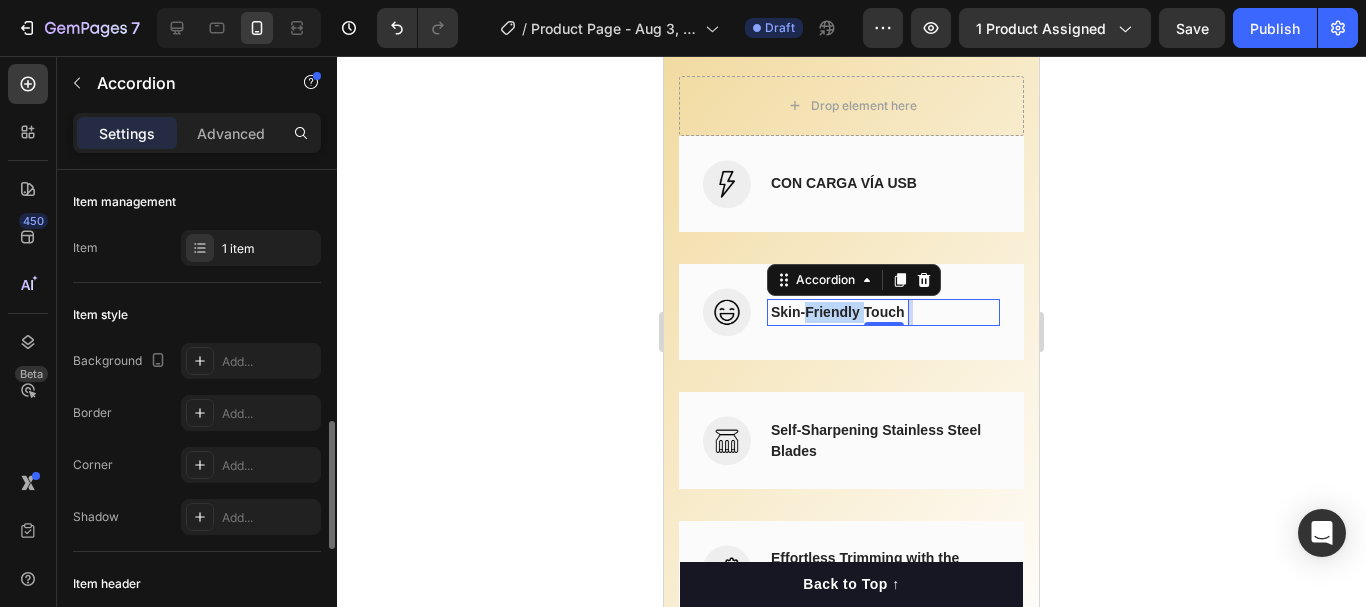 scroll, scrollTop: 200, scrollLeft: 0, axis: vertical 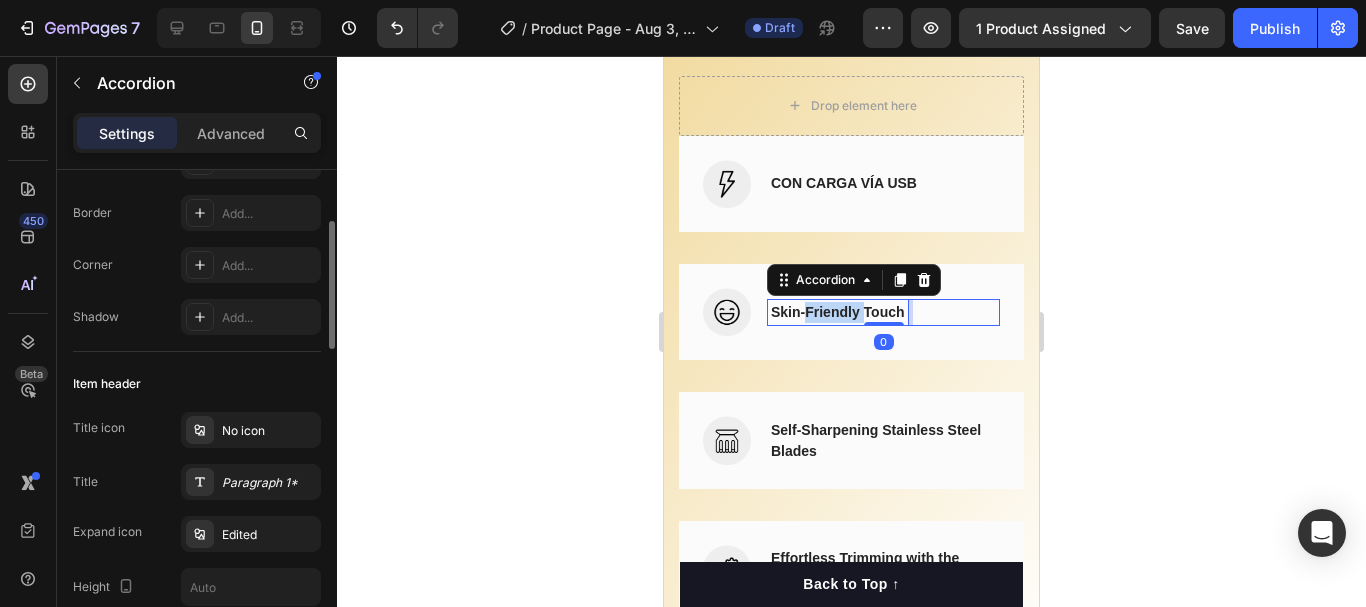 click on "Skin-Friendly Touch" at bounding box center (838, 312) 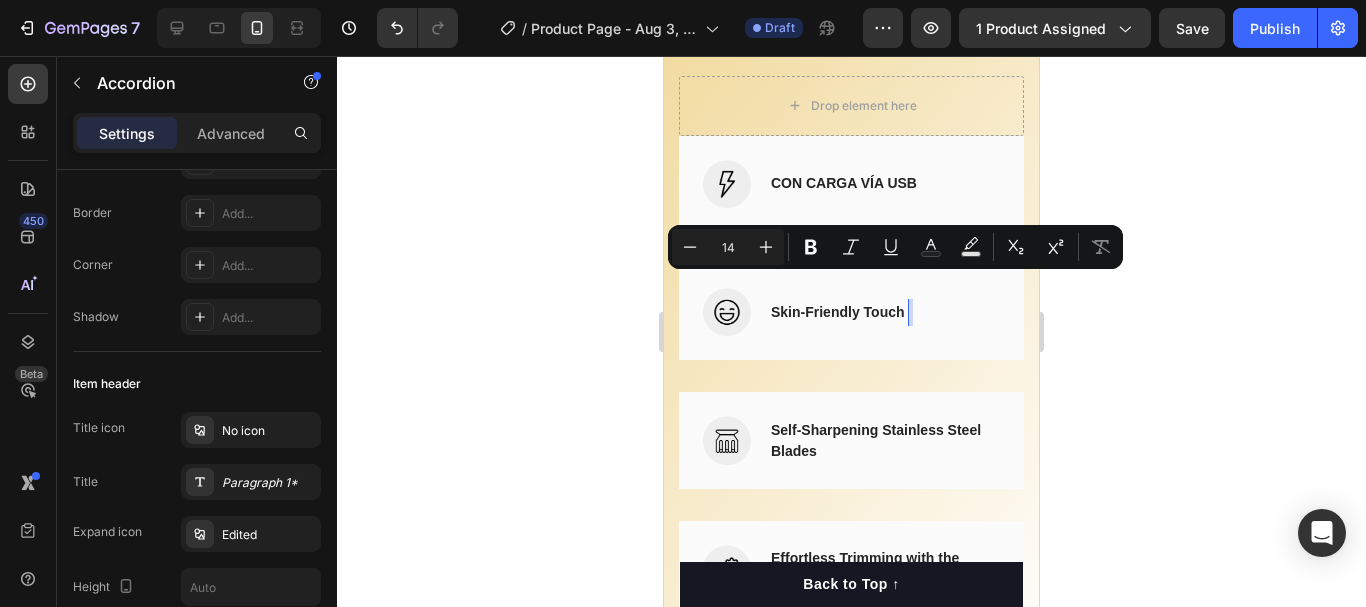 click on "Skin-Friendly Touch" at bounding box center (838, 312) 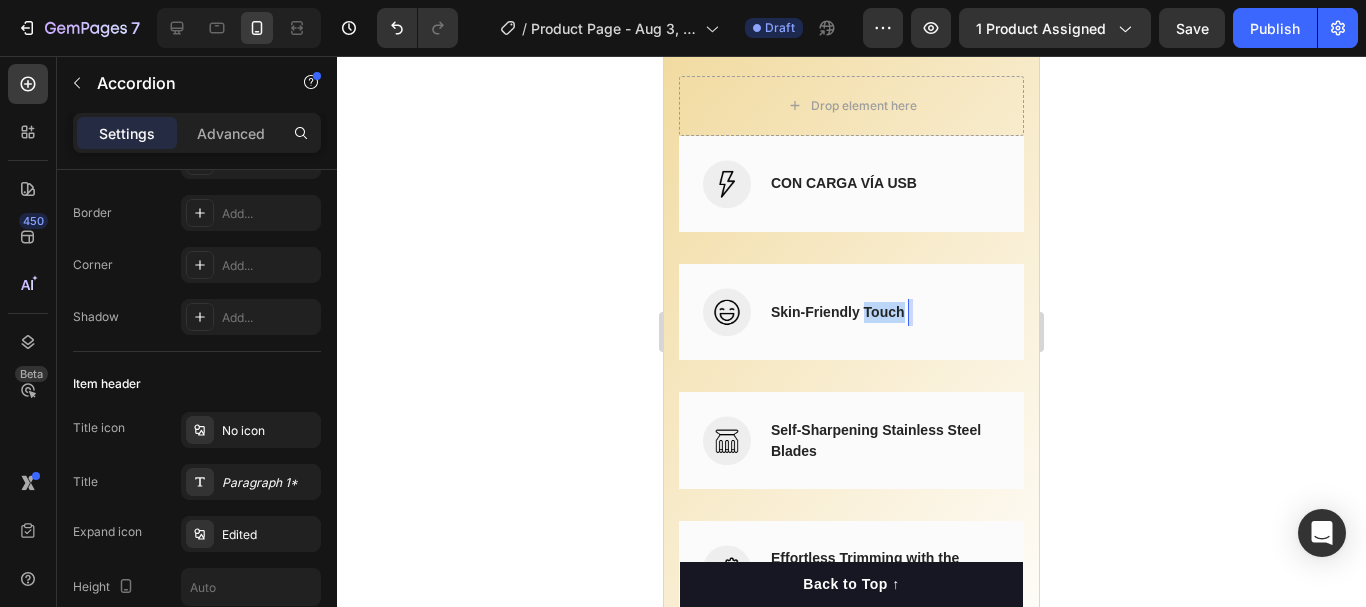 click on "Skin-Friendly Touch" at bounding box center (838, 312) 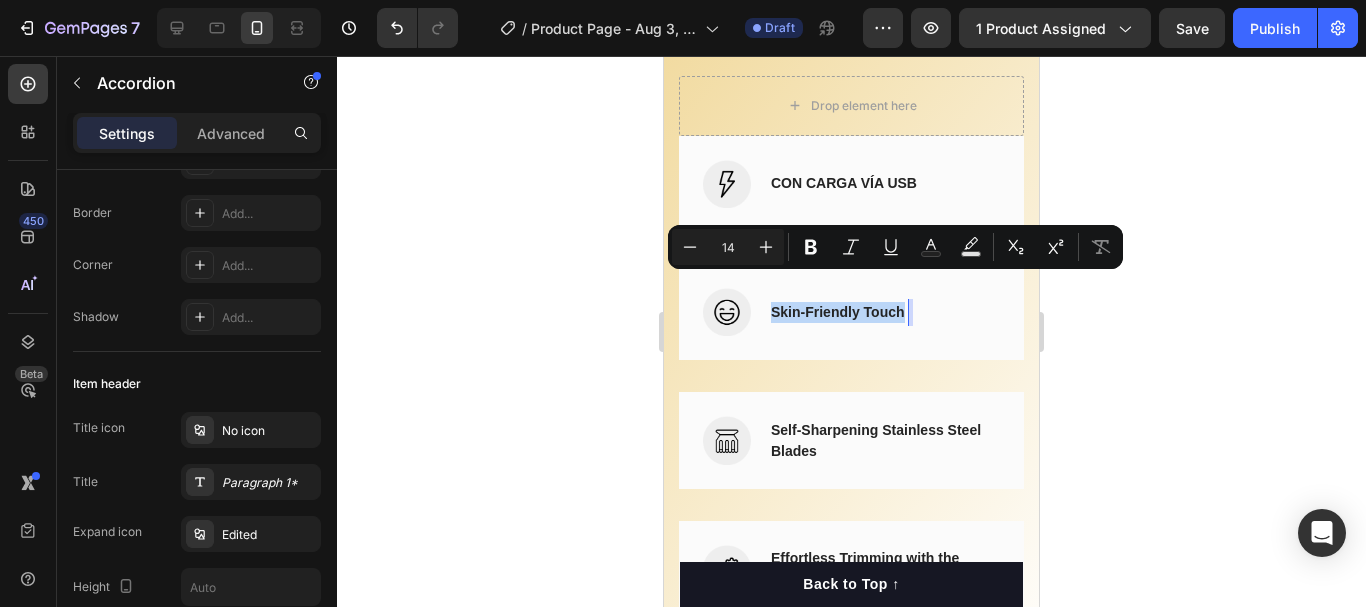 click on "Skin-Friendly Touch" at bounding box center [838, 312] 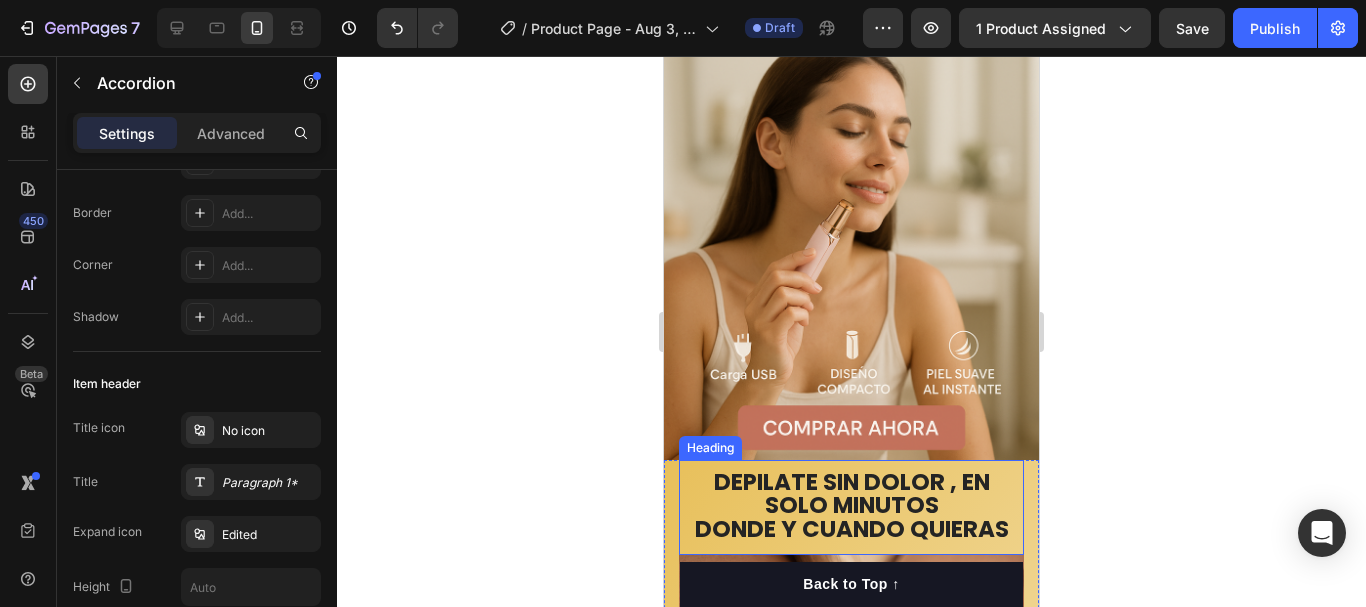 scroll, scrollTop: 8, scrollLeft: 0, axis: vertical 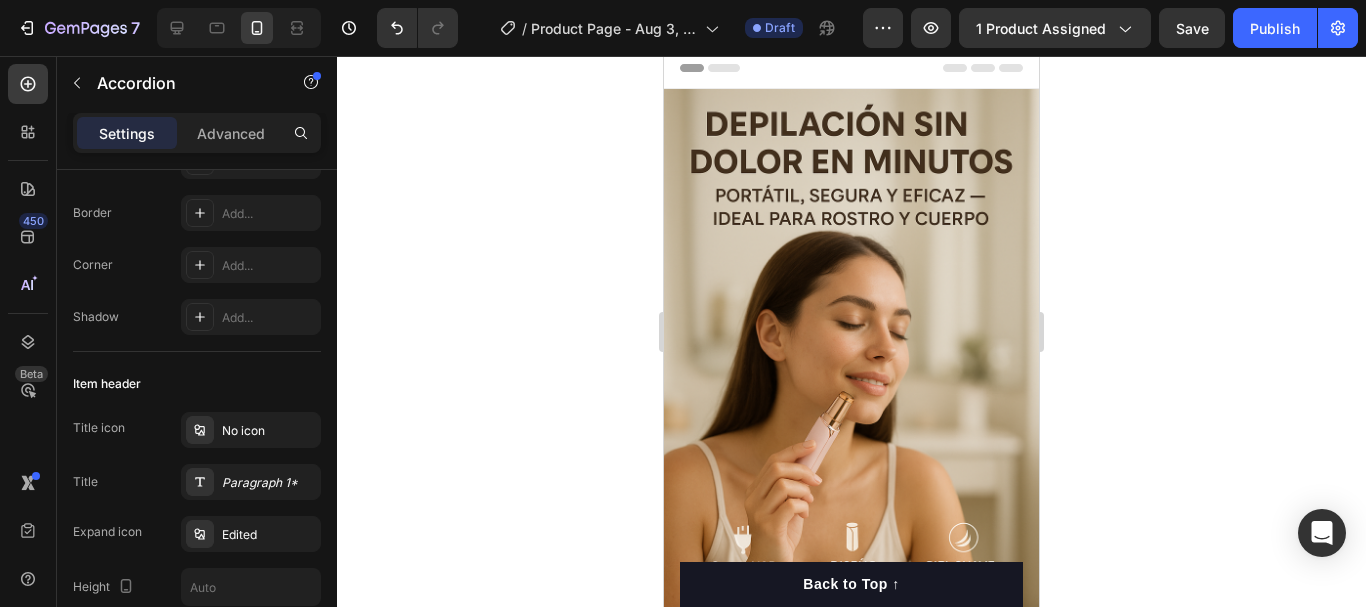 type on "16" 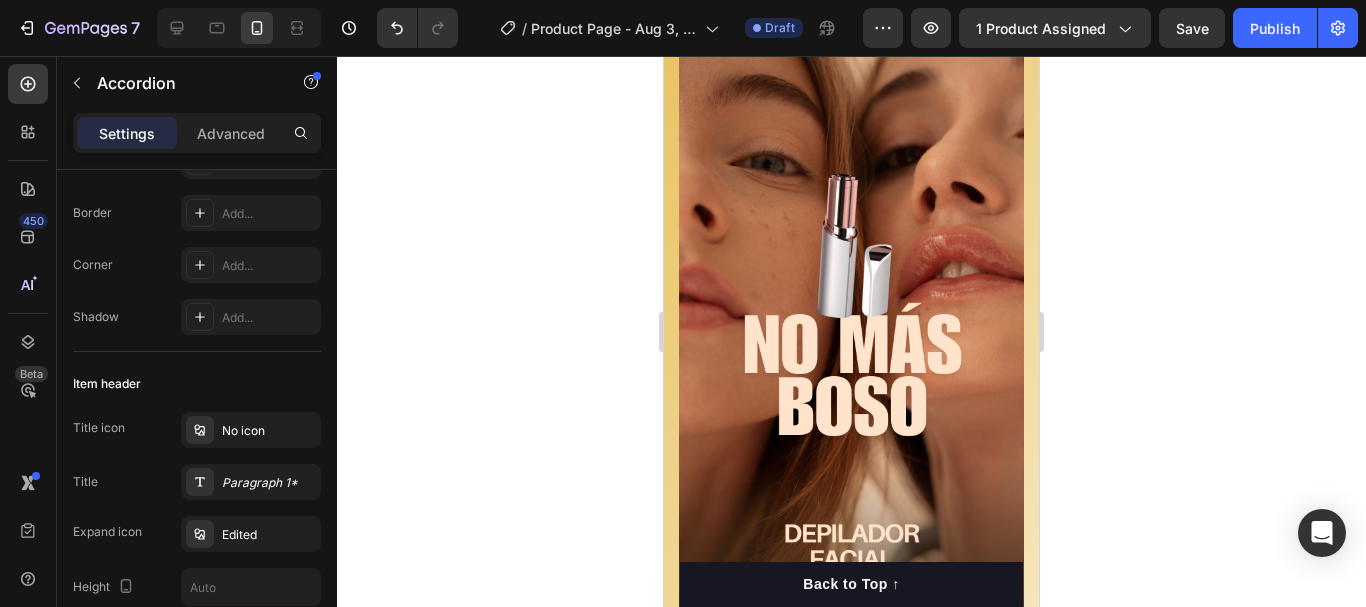 scroll, scrollTop: 1300, scrollLeft: 0, axis: vertical 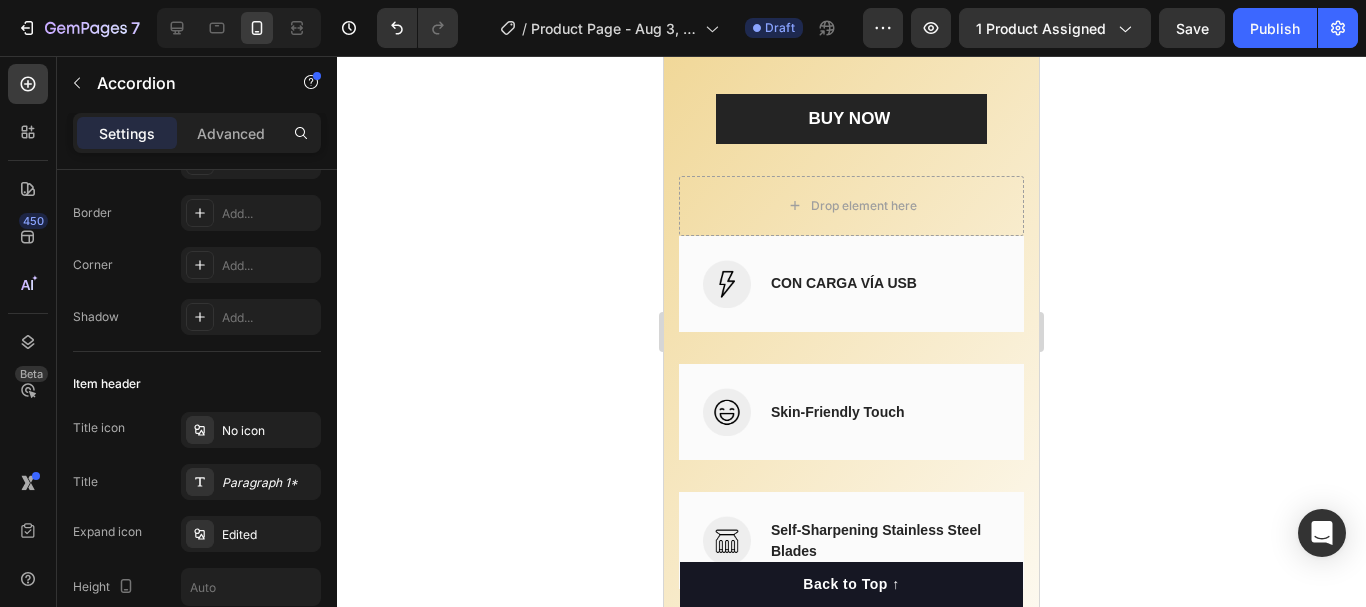 click on "Skin-Friendly Touch" at bounding box center [838, 412] 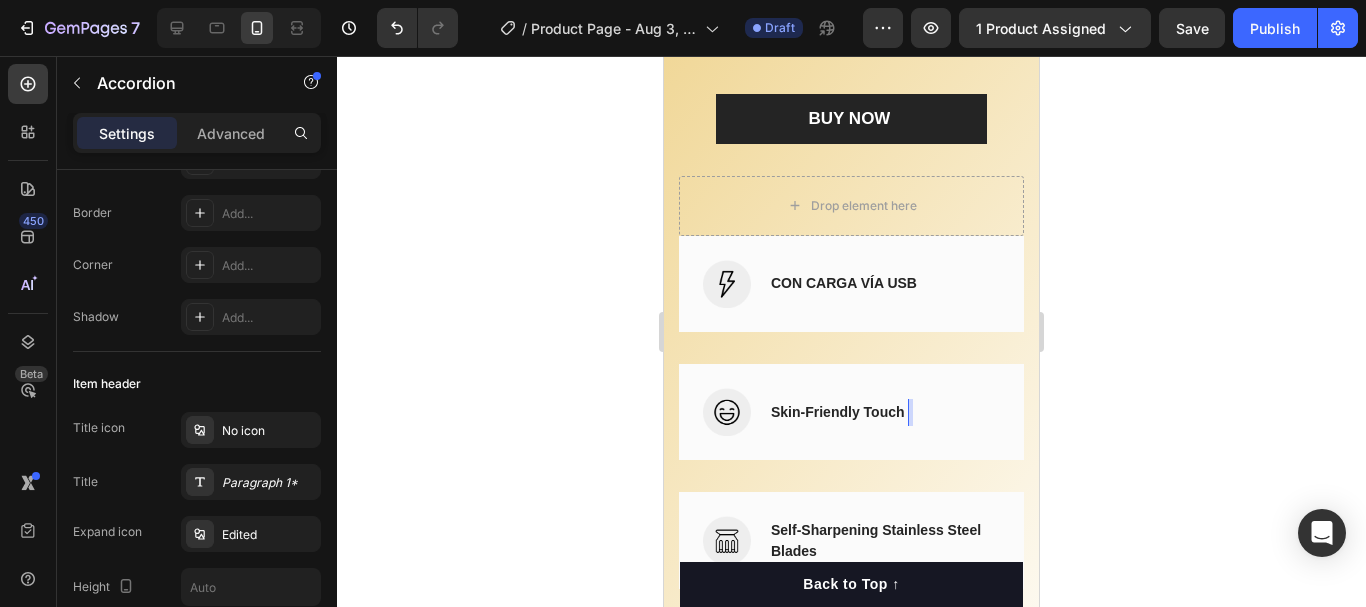 click on "Skin-Friendly Touch" at bounding box center [838, 412] 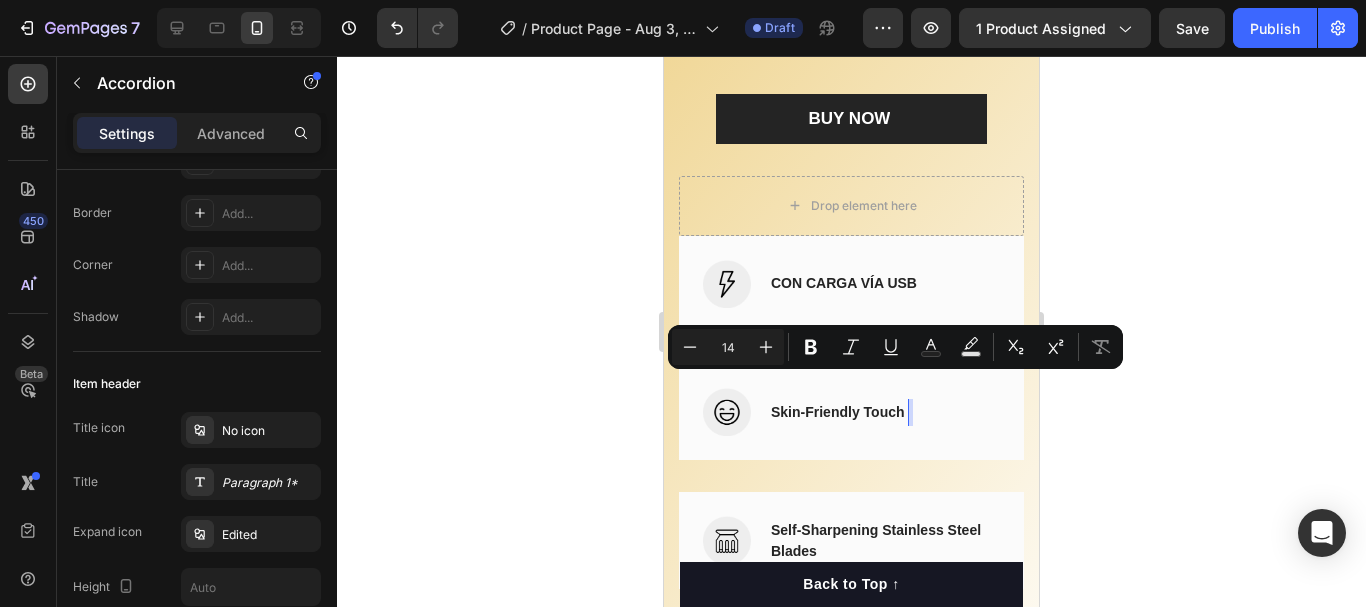 click on "Skin-Friendly Touch" at bounding box center [838, 412] 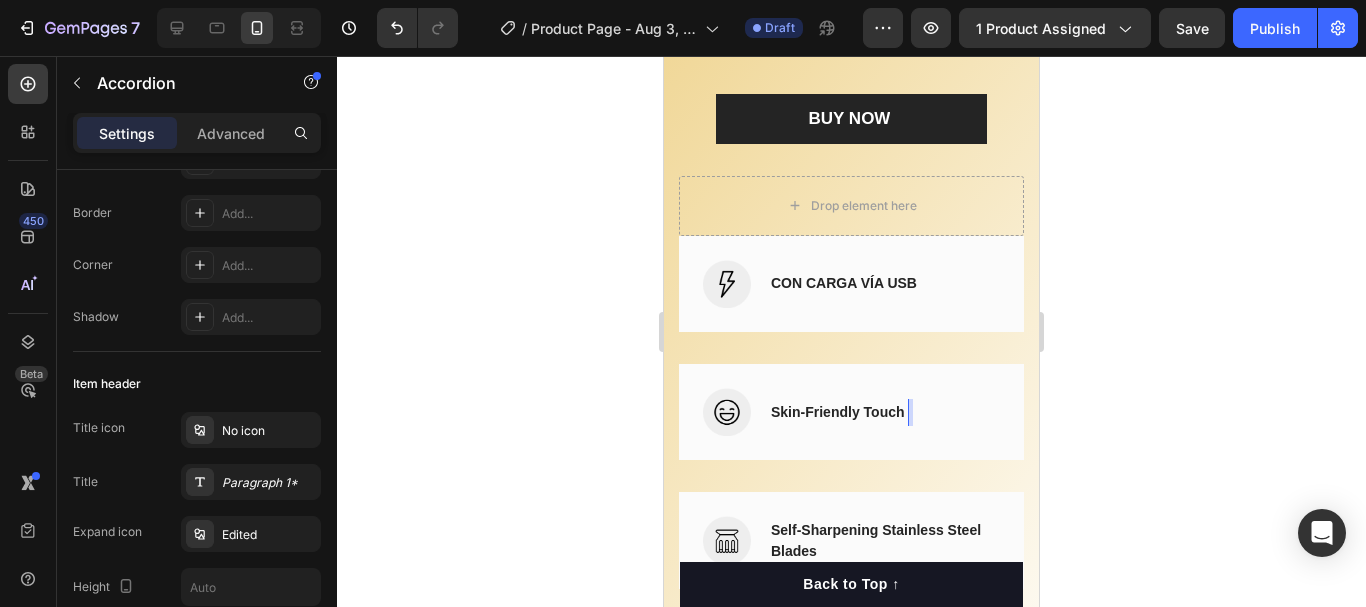 click on "Skin-Friendly Touch" at bounding box center (838, 412) 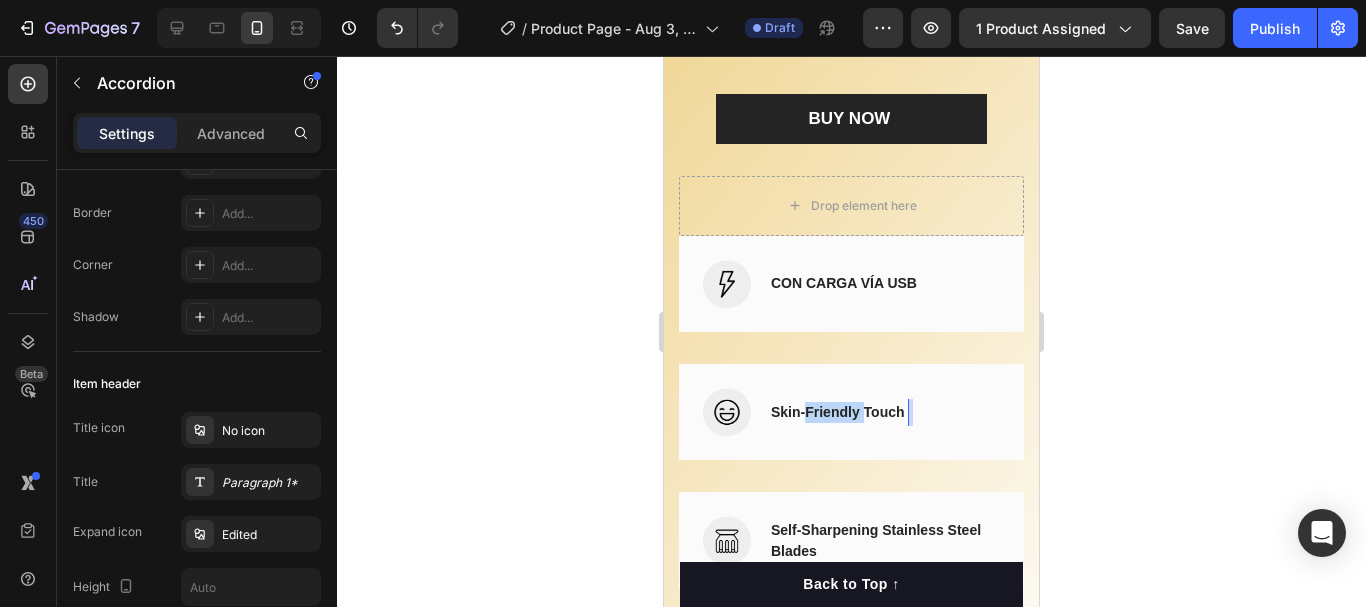 click on "Skin-Friendly Touch" at bounding box center [838, 412] 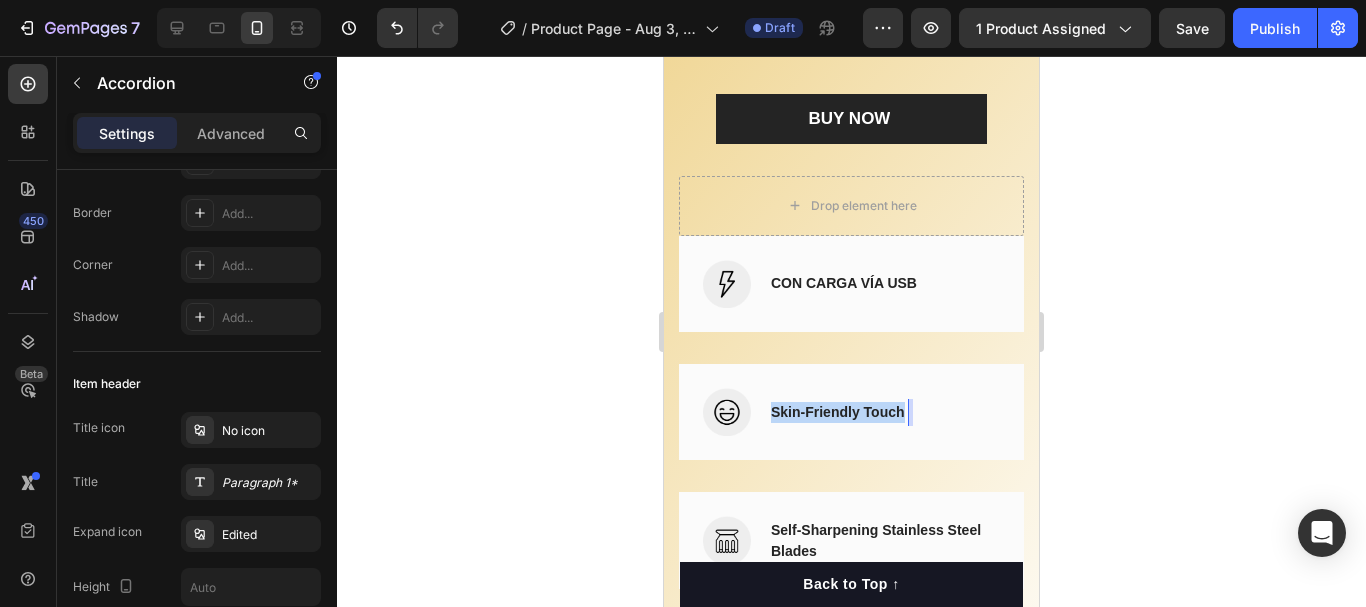 click on "Skin-Friendly Touch" at bounding box center [838, 412] 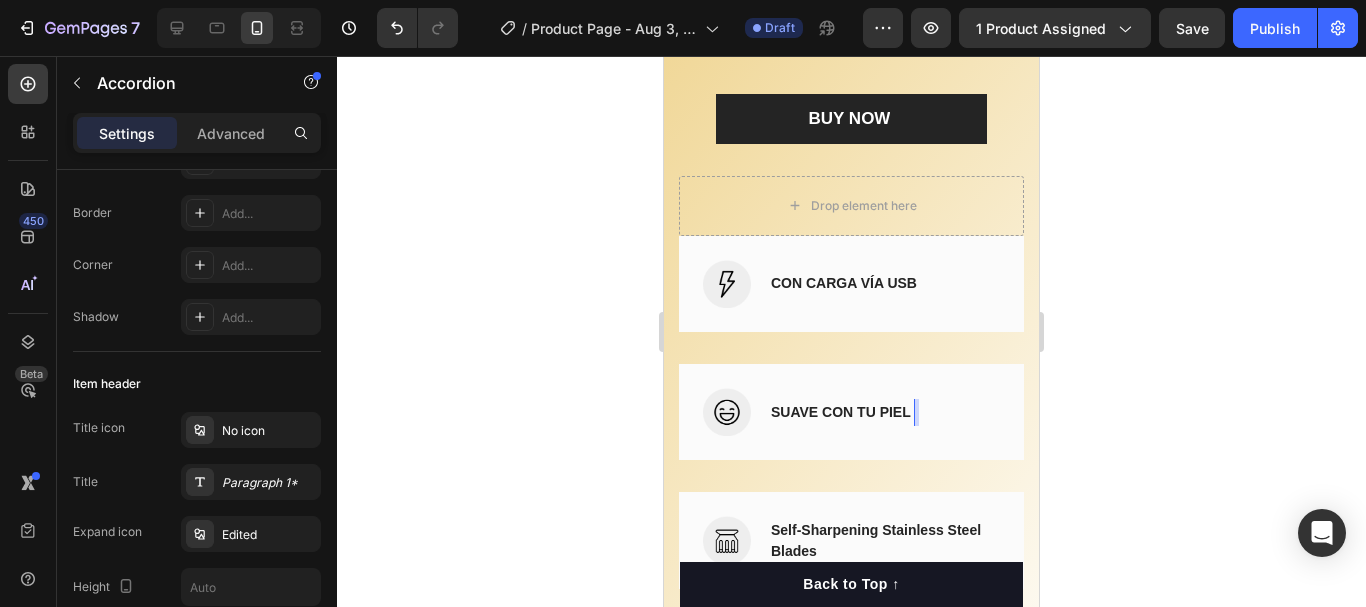 click 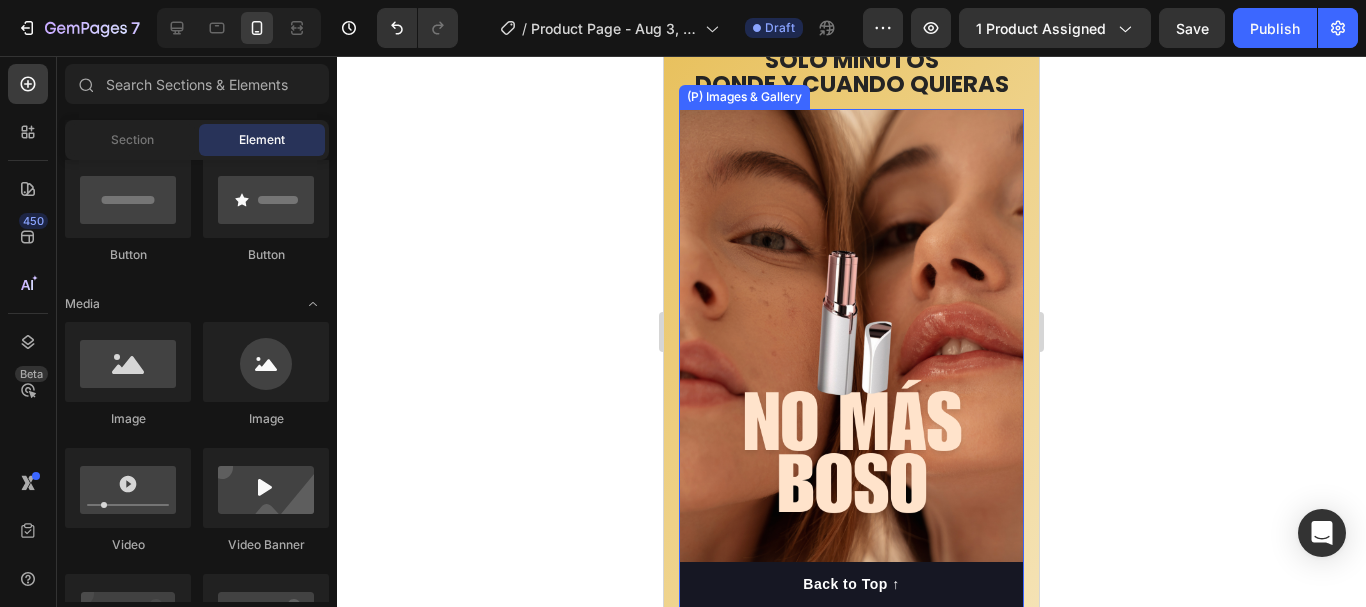 scroll, scrollTop: 800, scrollLeft: 0, axis: vertical 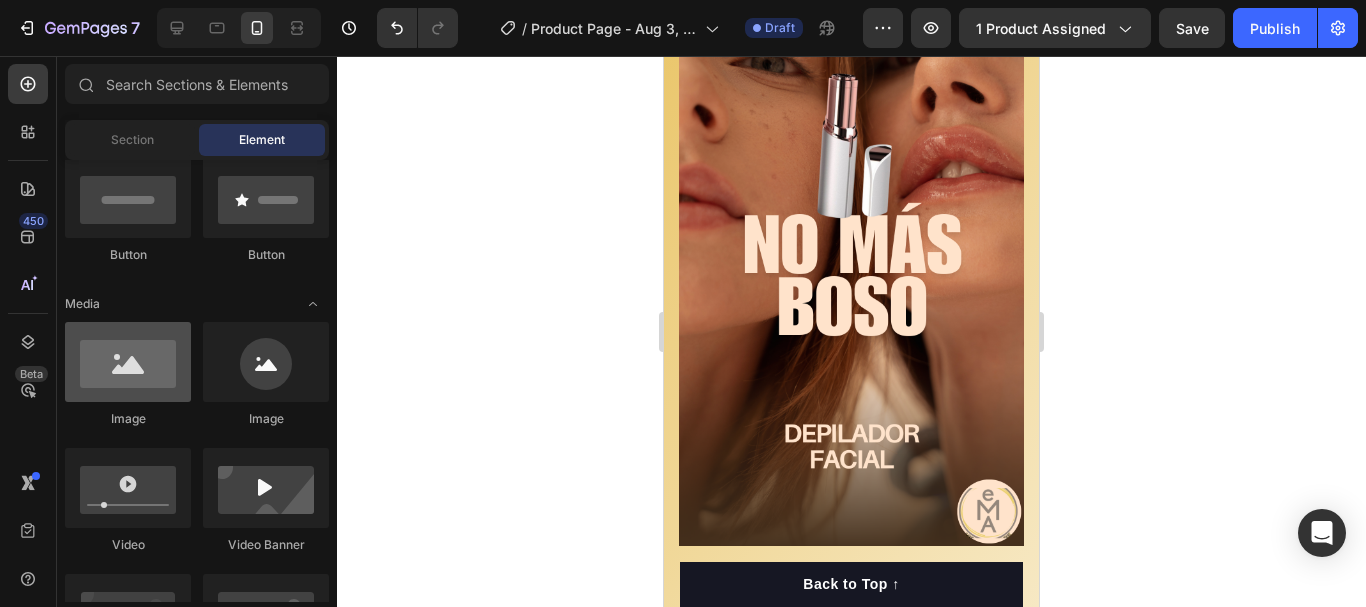 click at bounding box center (128, 362) 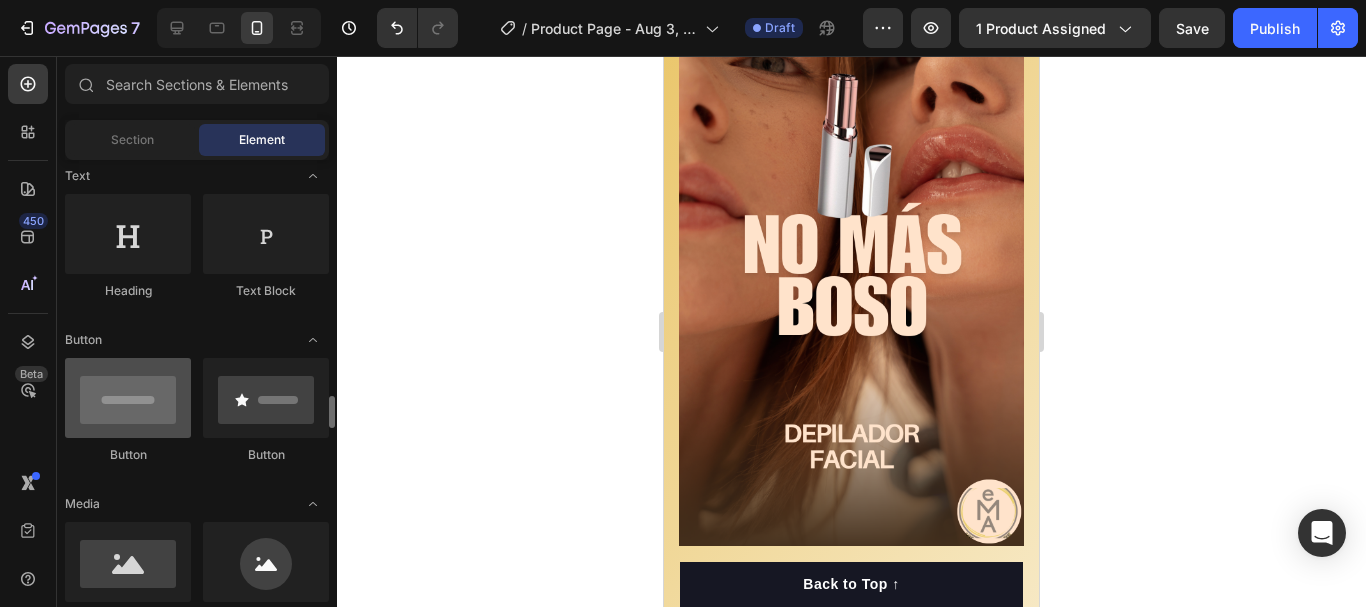 scroll, scrollTop: 600, scrollLeft: 0, axis: vertical 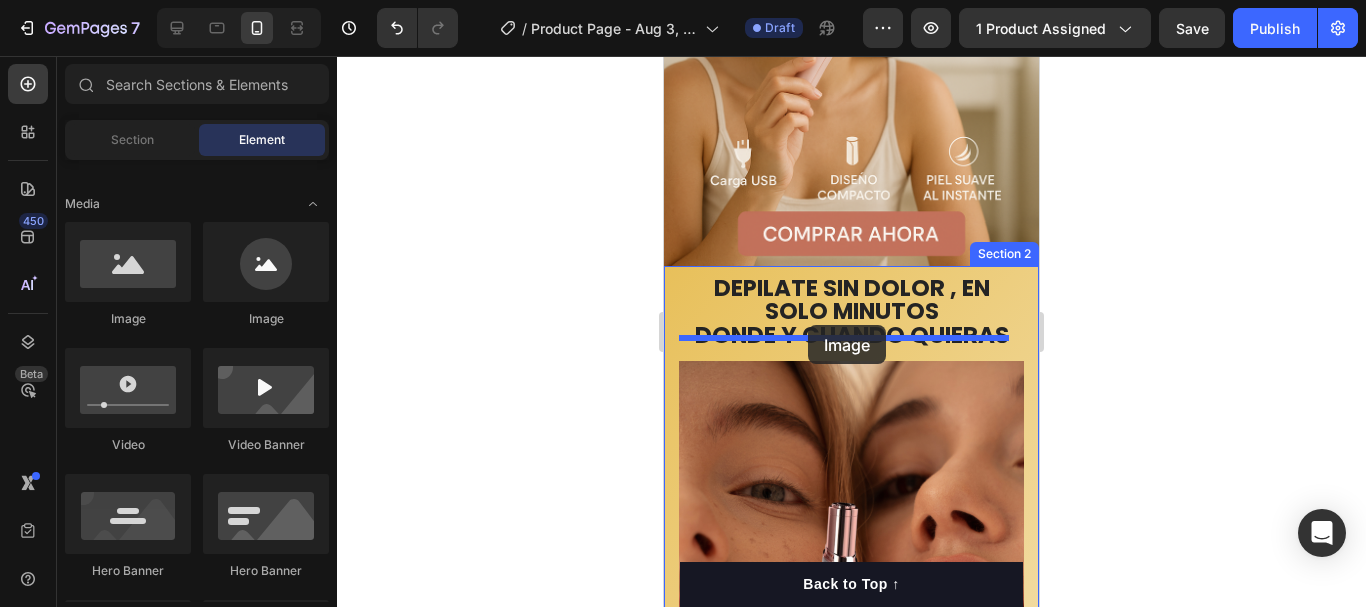 drag, startPoint x: 782, startPoint y: 329, endPoint x: 808, endPoint y: 325, distance: 26.305893 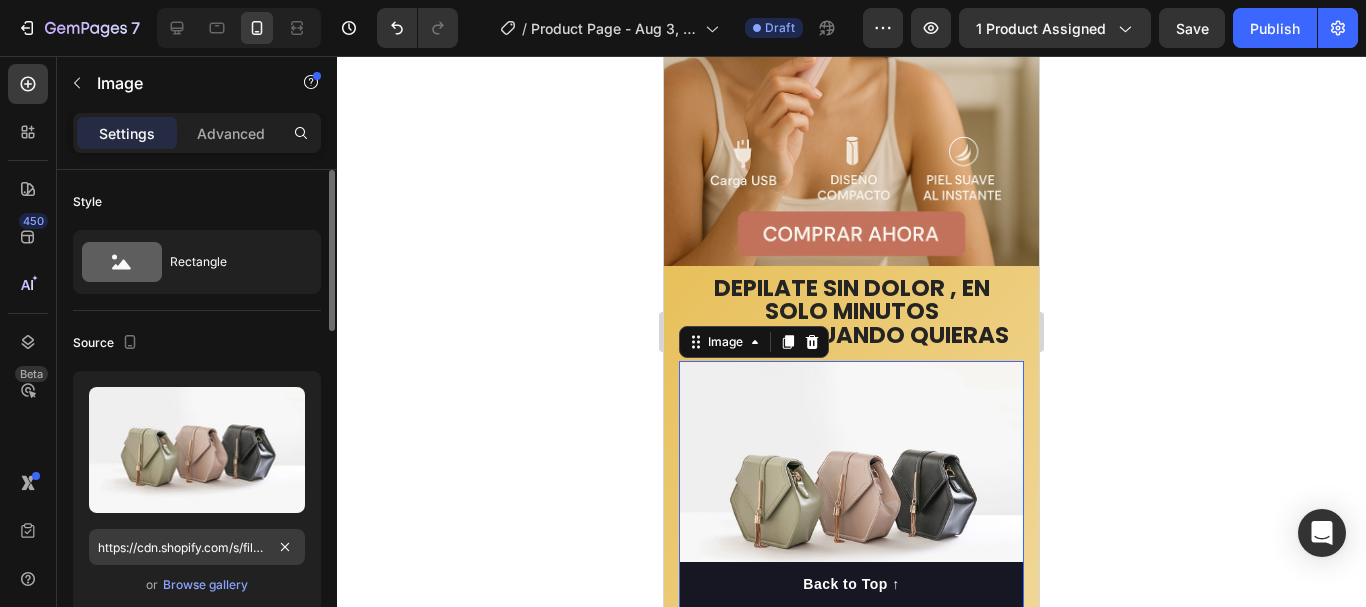 scroll, scrollTop: 200, scrollLeft: 0, axis: vertical 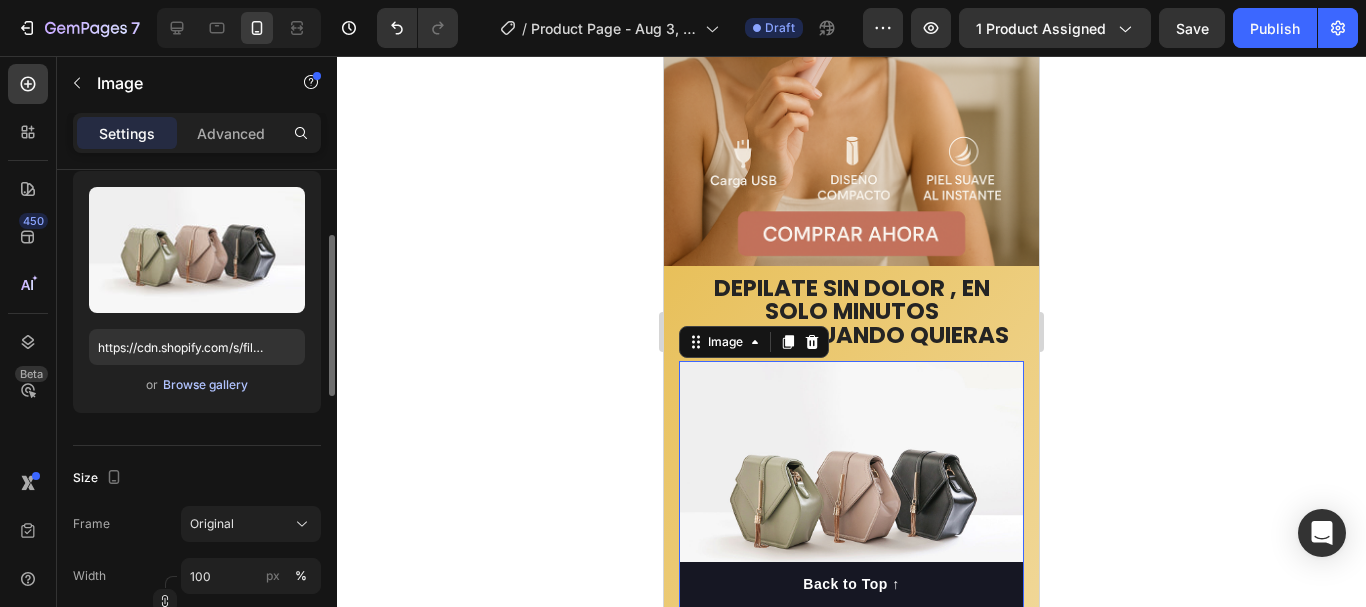 click on "Browse gallery" at bounding box center (205, 385) 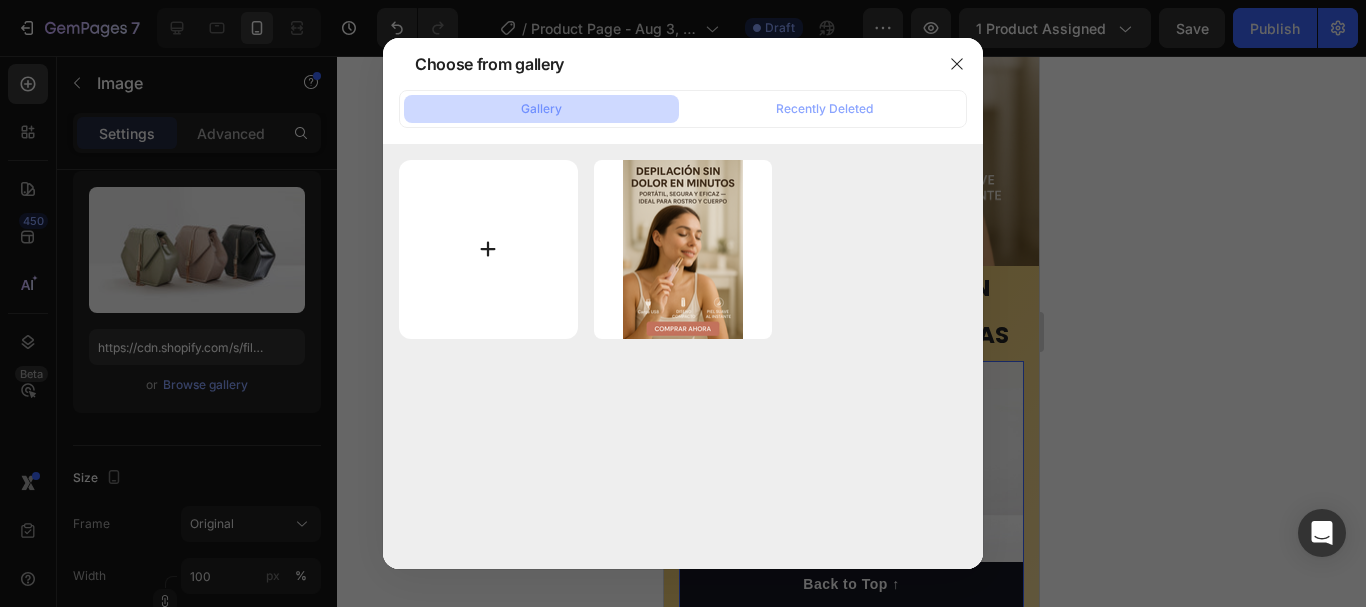 click at bounding box center [488, 249] 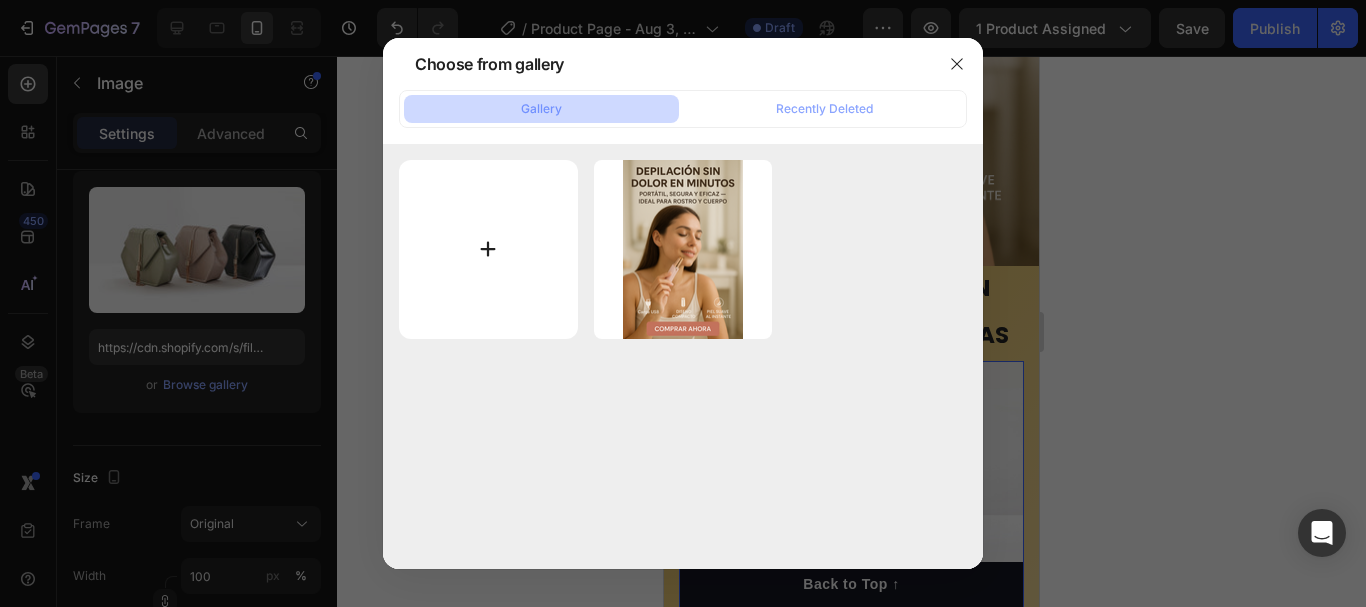 type on "C:\fakepath\depilación sin dolor en minutos (1).png" 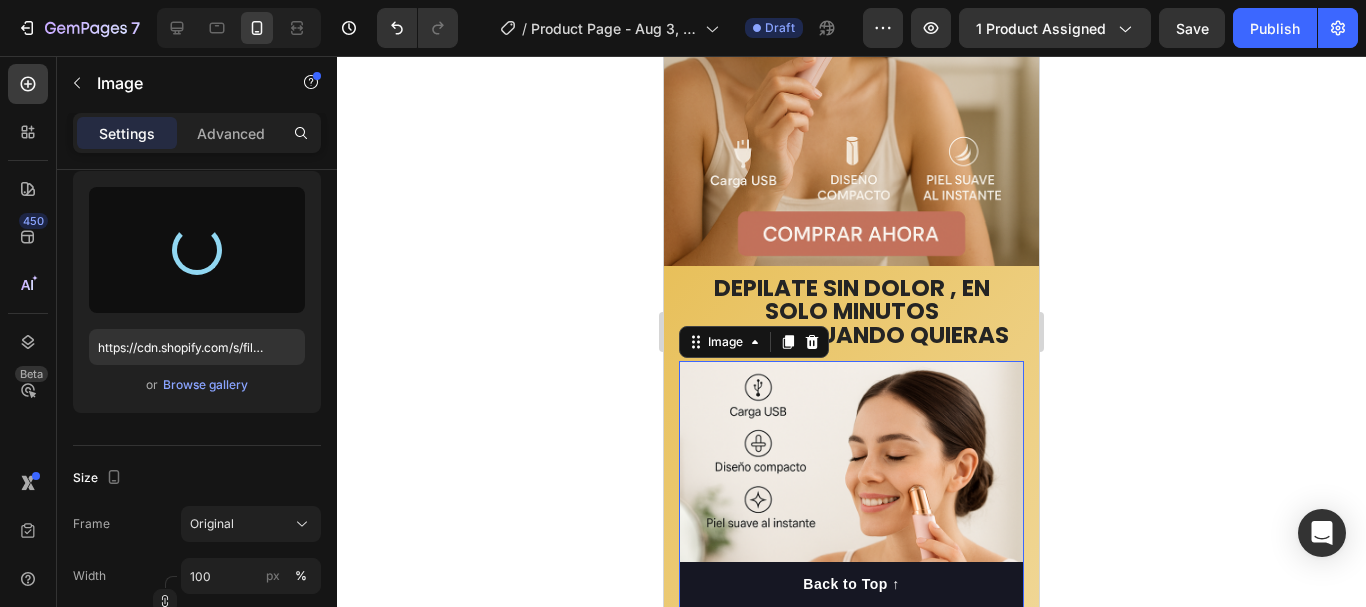 type on "https://cdn.shopify.com/s/files/1/0922/5276/6506/files/gempages_557381218782414075-482515eb-c657-48db-8a01-d82178033b73.png" 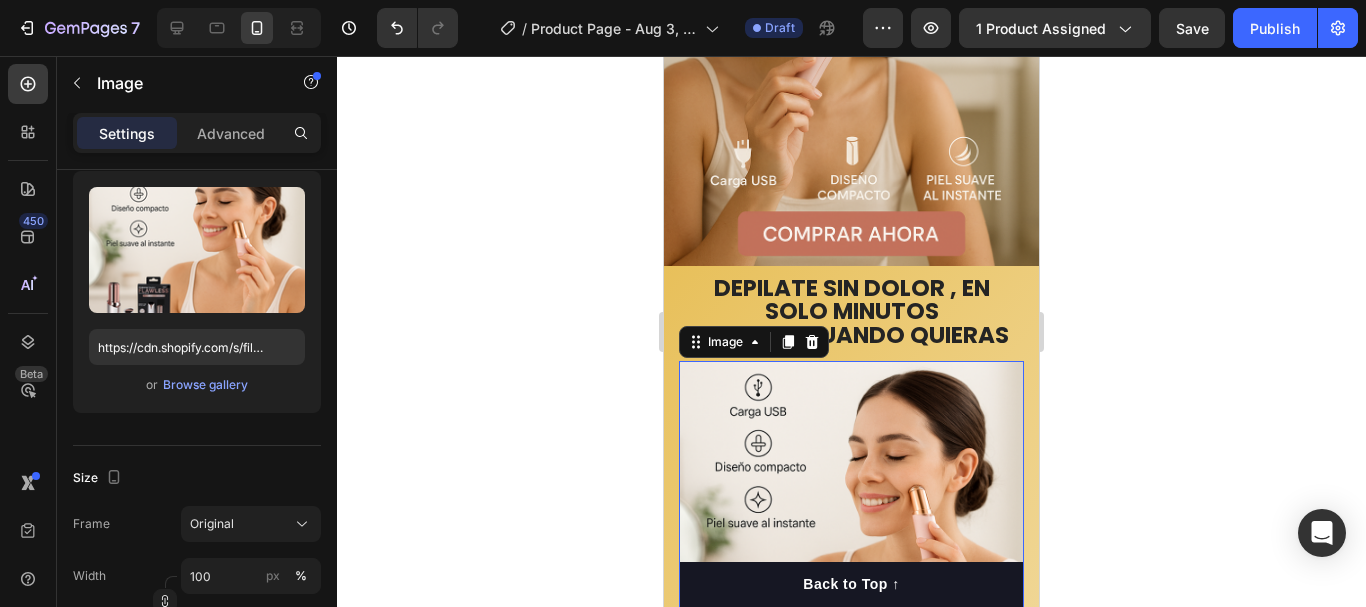 scroll, scrollTop: 494, scrollLeft: 0, axis: vertical 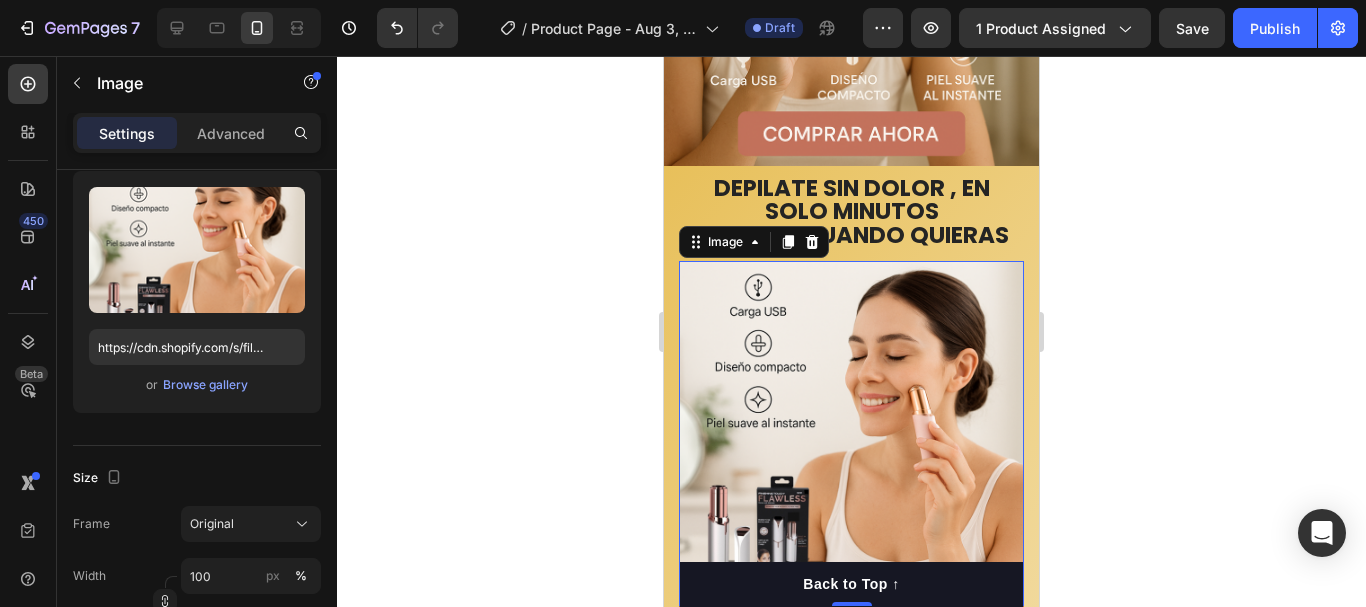 click at bounding box center [851, 433] 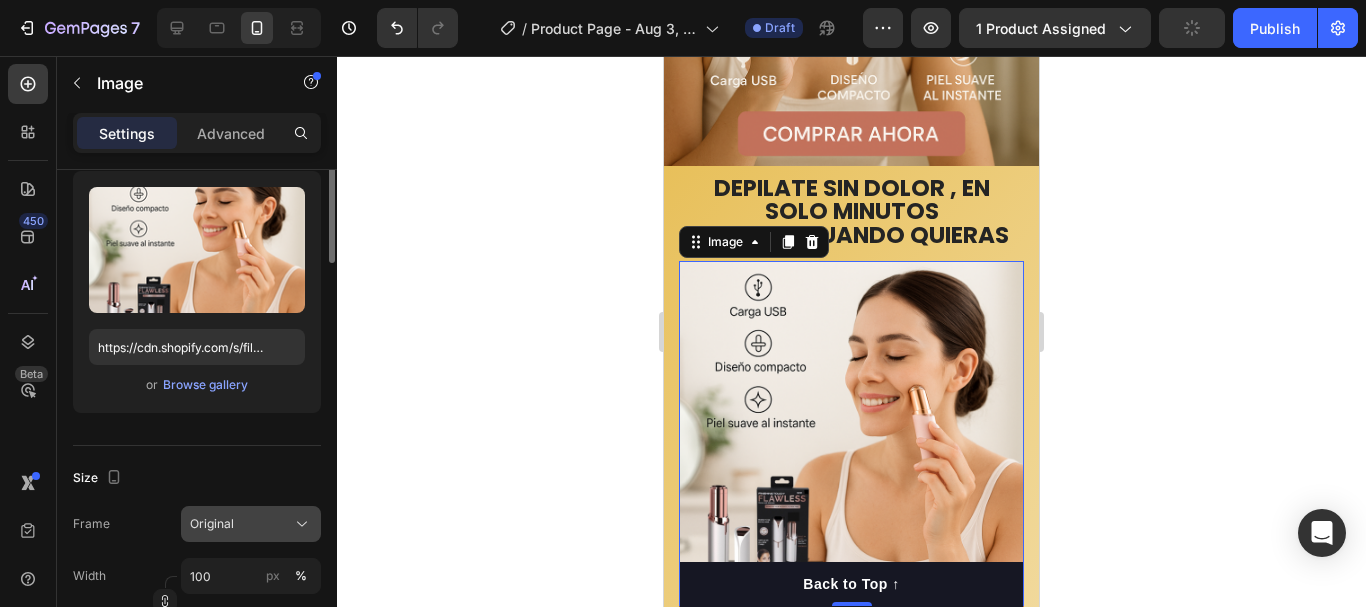 scroll, scrollTop: 100, scrollLeft: 0, axis: vertical 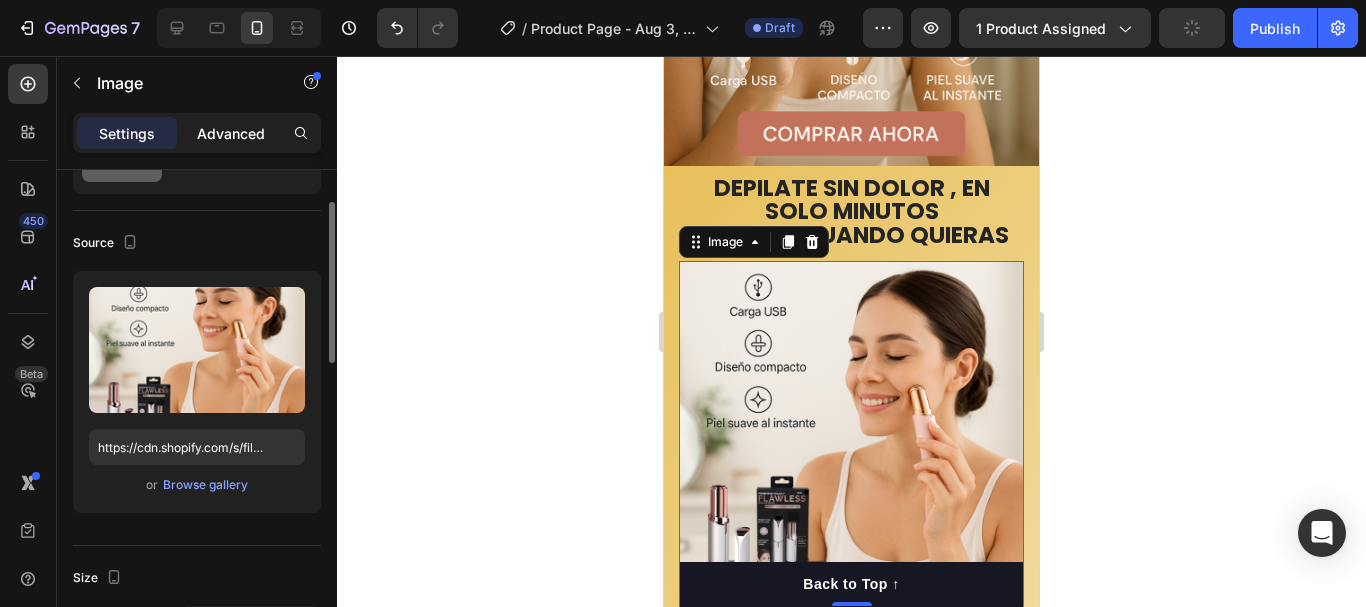 click on "Advanced" at bounding box center [231, 133] 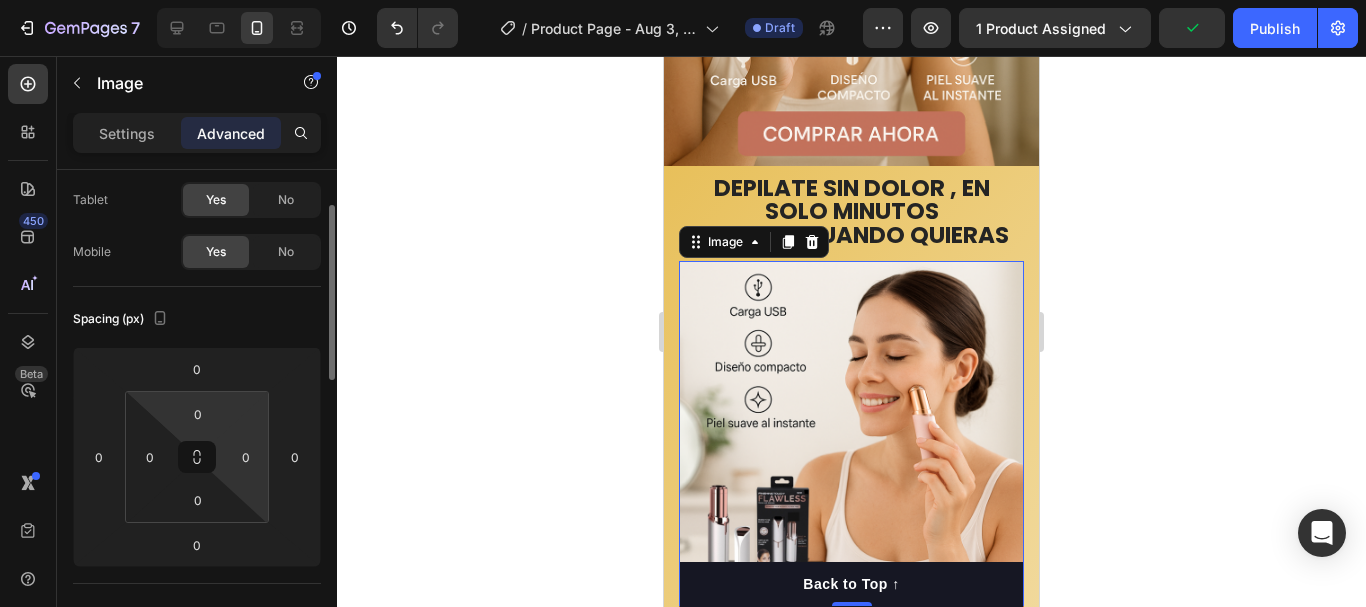 scroll, scrollTop: 200, scrollLeft: 0, axis: vertical 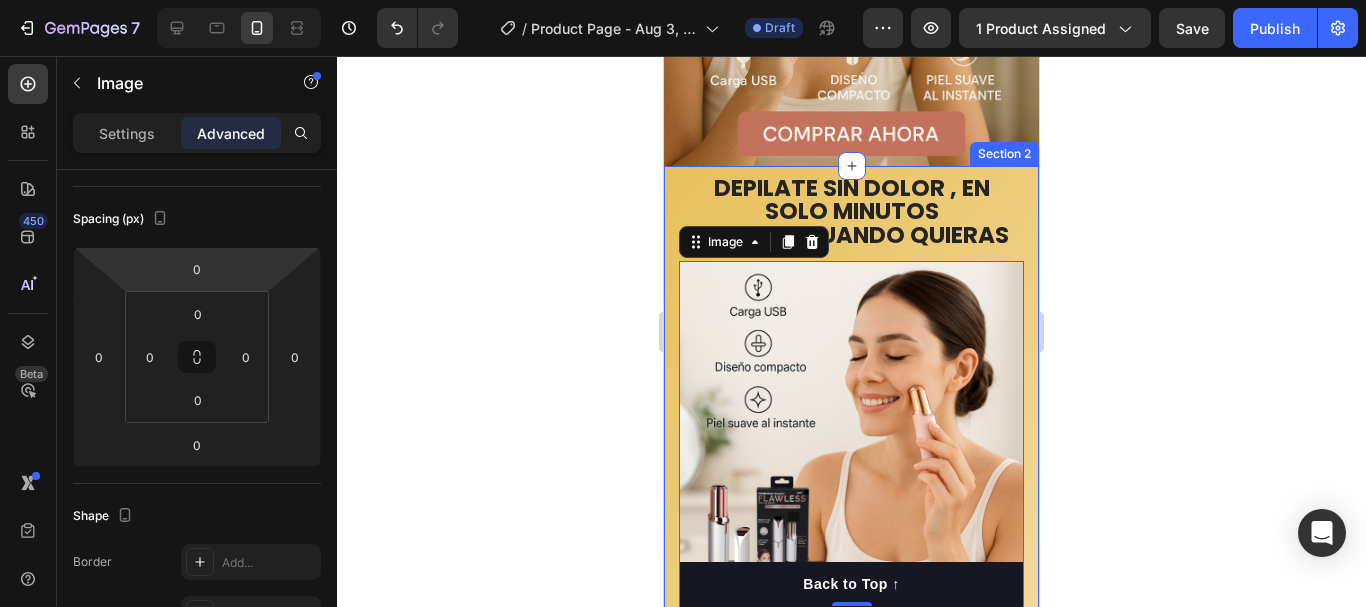 click at bounding box center (851, 433) 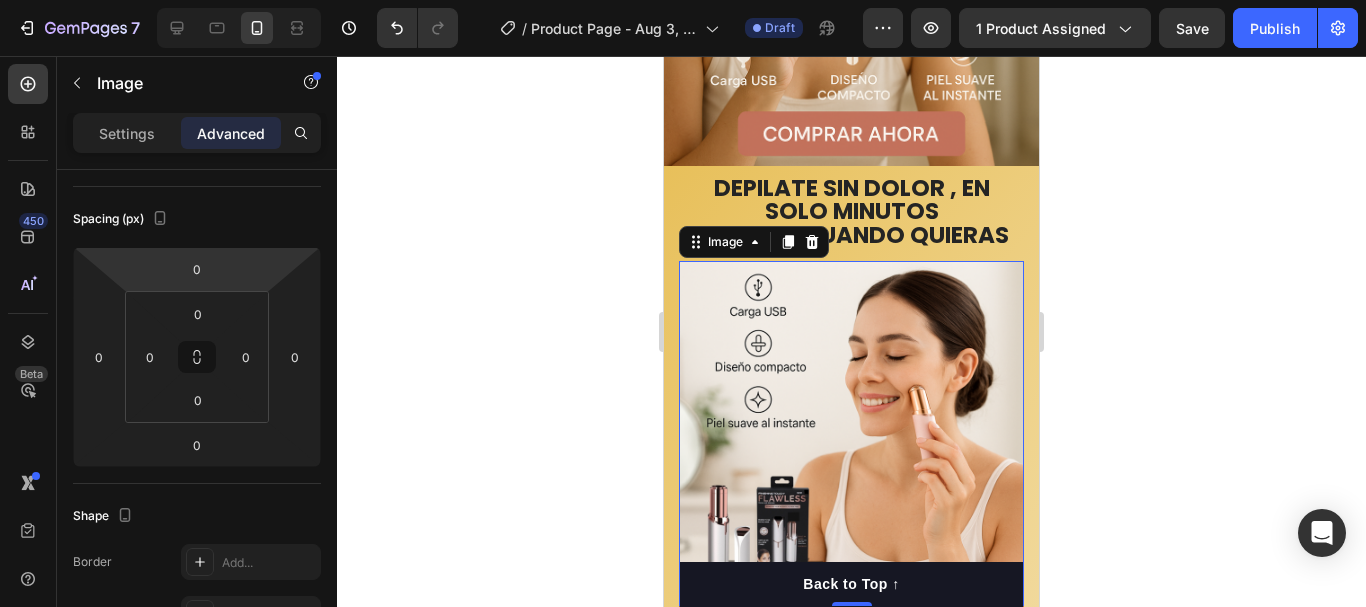 click at bounding box center [851, 433] 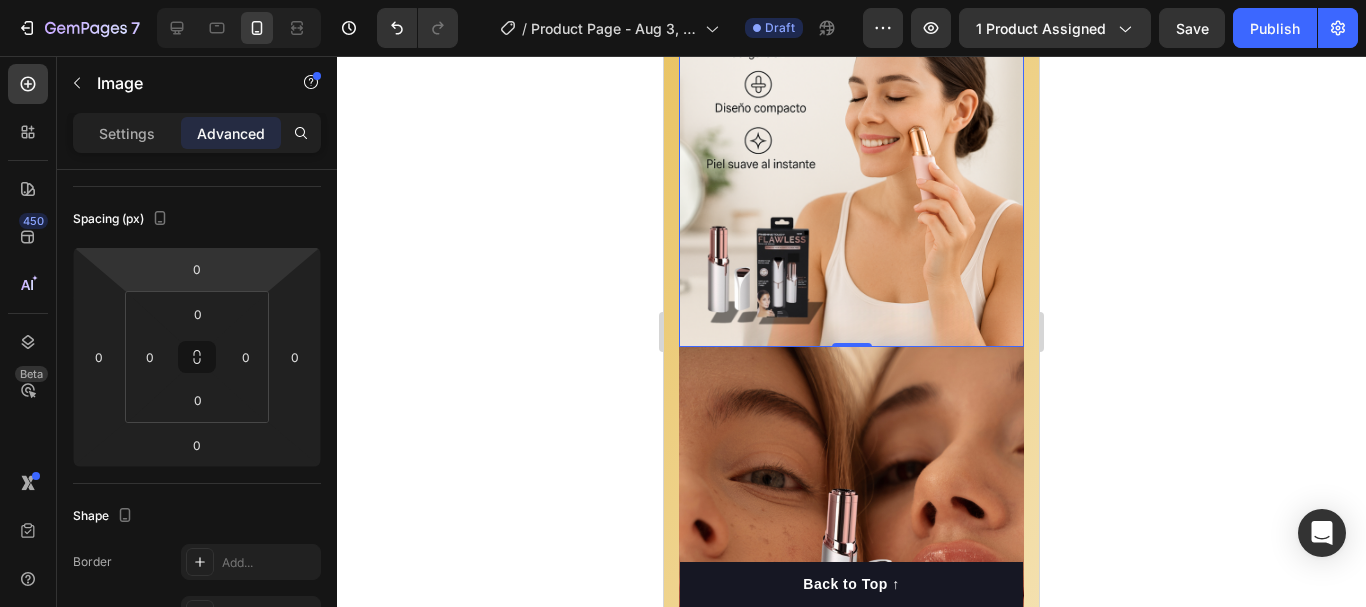scroll, scrollTop: 694, scrollLeft: 0, axis: vertical 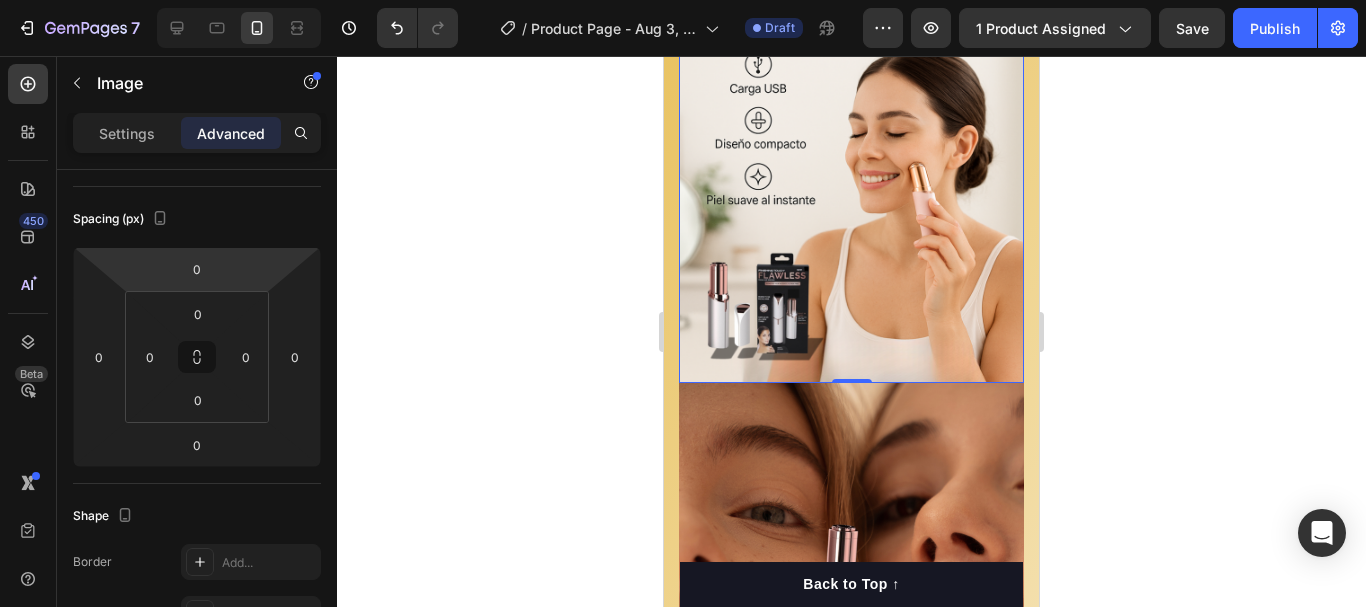 click at bounding box center [851, 210] 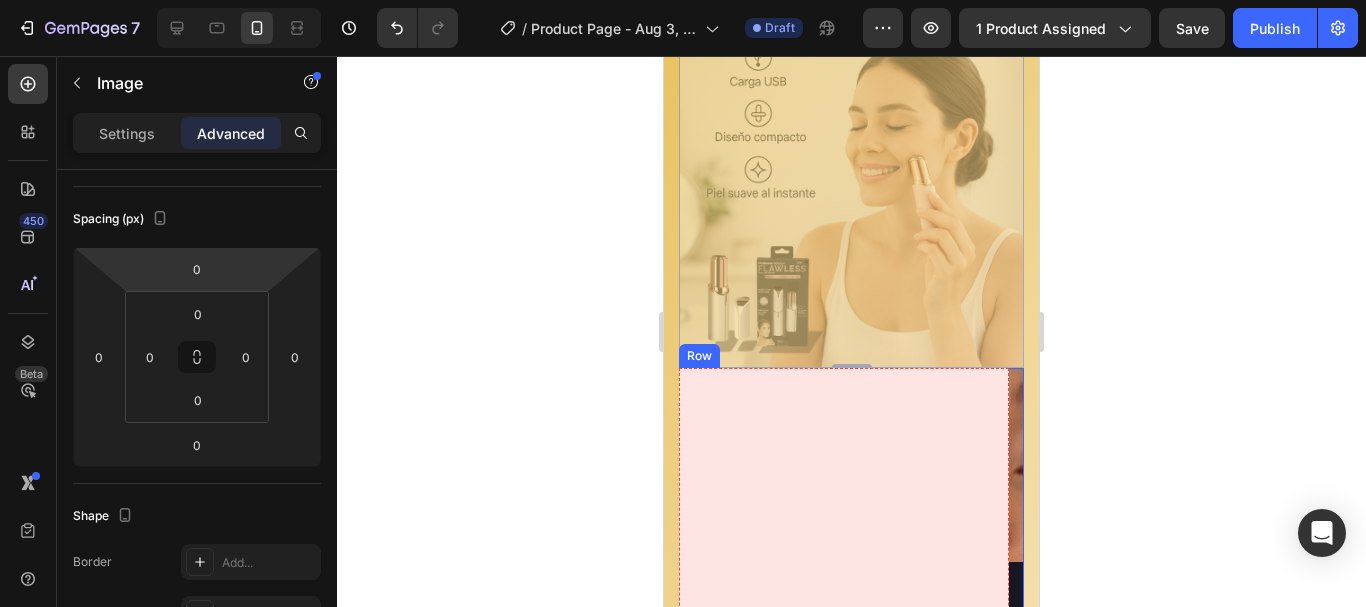 click on "Header DEPILATE SIN DOLOR , EN SOLO MINUTOS DONDE Y CUANDO QUIERAS Heading Image   0 Image   0 (P) Images & Gallery BUY NOW (P) Cart Button Row
Drop element here Image CON CARGA VÍA USB Accordion Row Image SUAVE CON TU PIEL Accordion Row Image Self-Sharpening  Stainless Steel Blades Accordion Row Image Effortless Trimming with  the Zoom Wheel Accordion Row Row Product Section 2 Back to Top ↑ Button Section 13 Root Start with Sections from sidebar Add sections Add elements Start with Generating from URL or image Add section Choose templates inspired by CRO experts Generate layout from URL or image Add blank section then drag & drop elements Can not drop element here Footer" at bounding box center (851, 7316) 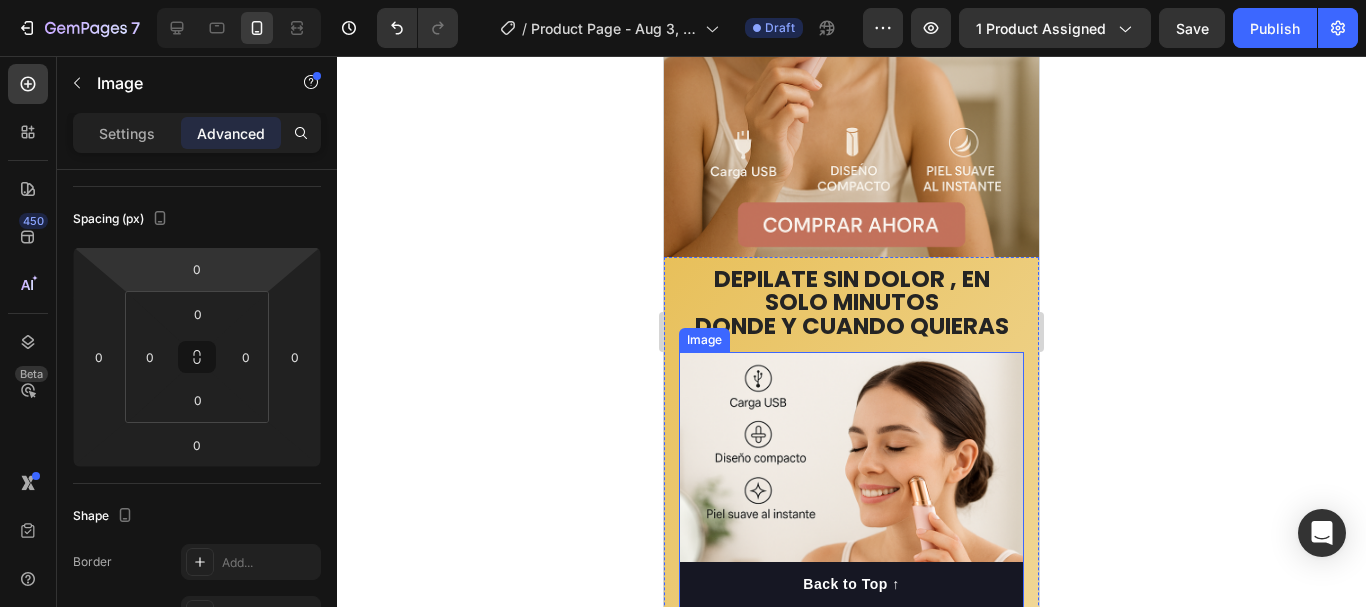 scroll, scrollTop: 394, scrollLeft: 0, axis: vertical 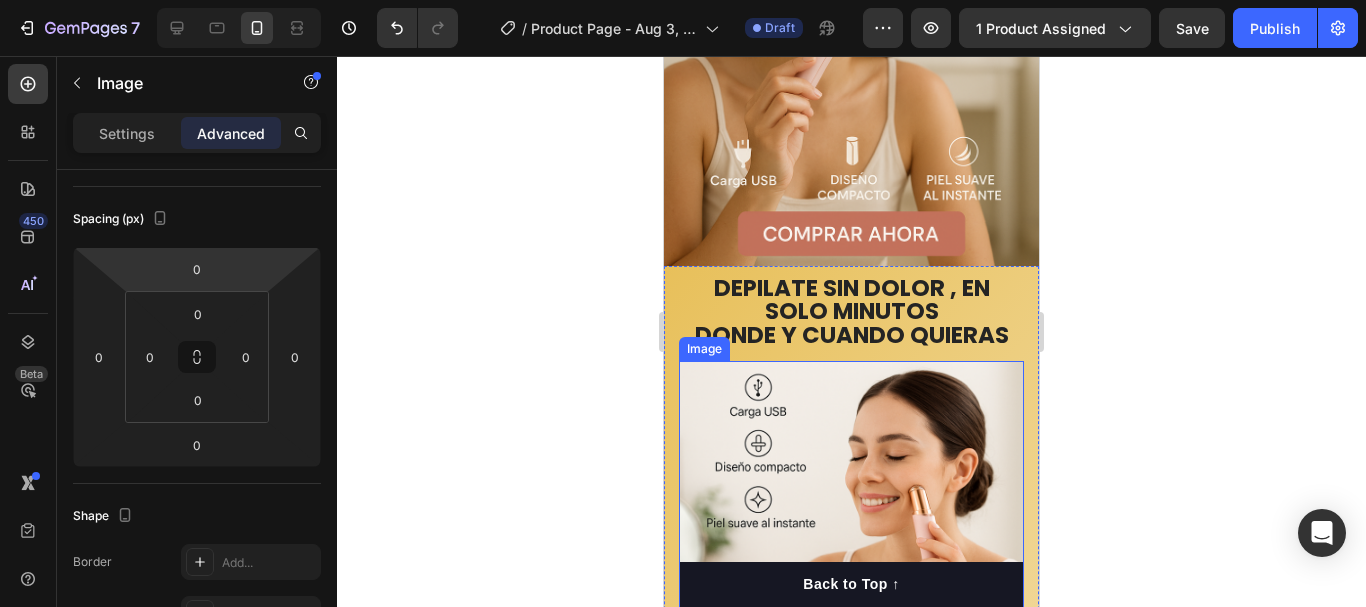 click on "Image" at bounding box center (704, 349) 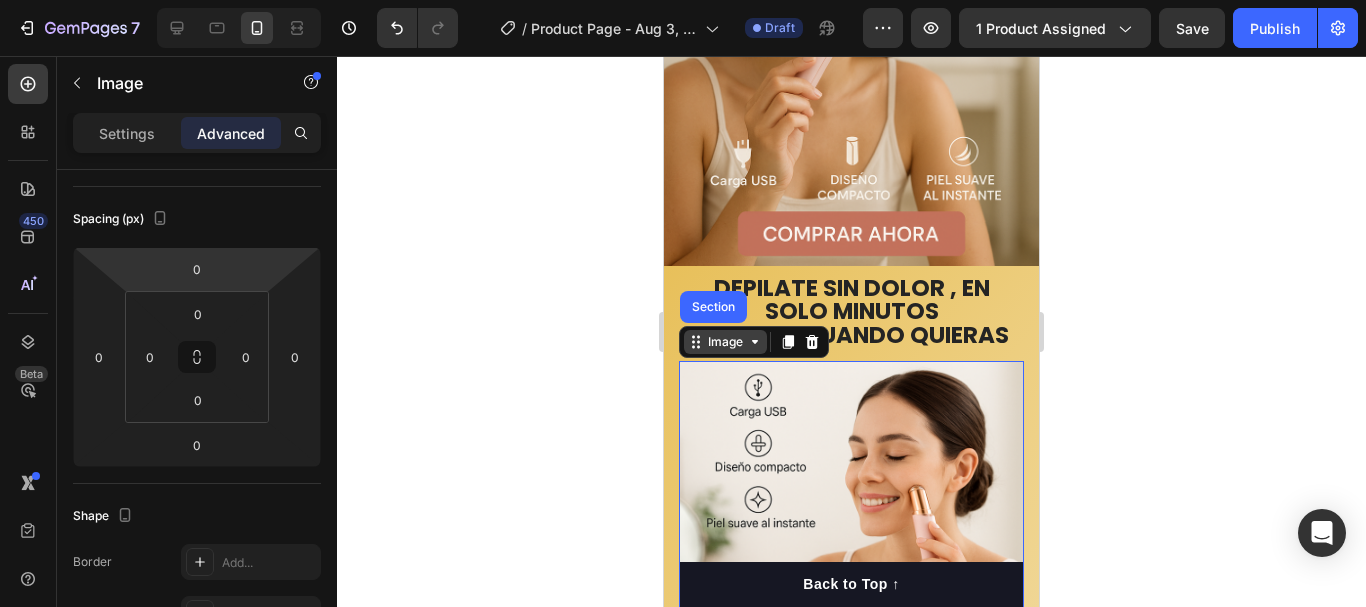 click on "Image" at bounding box center [725, 342] 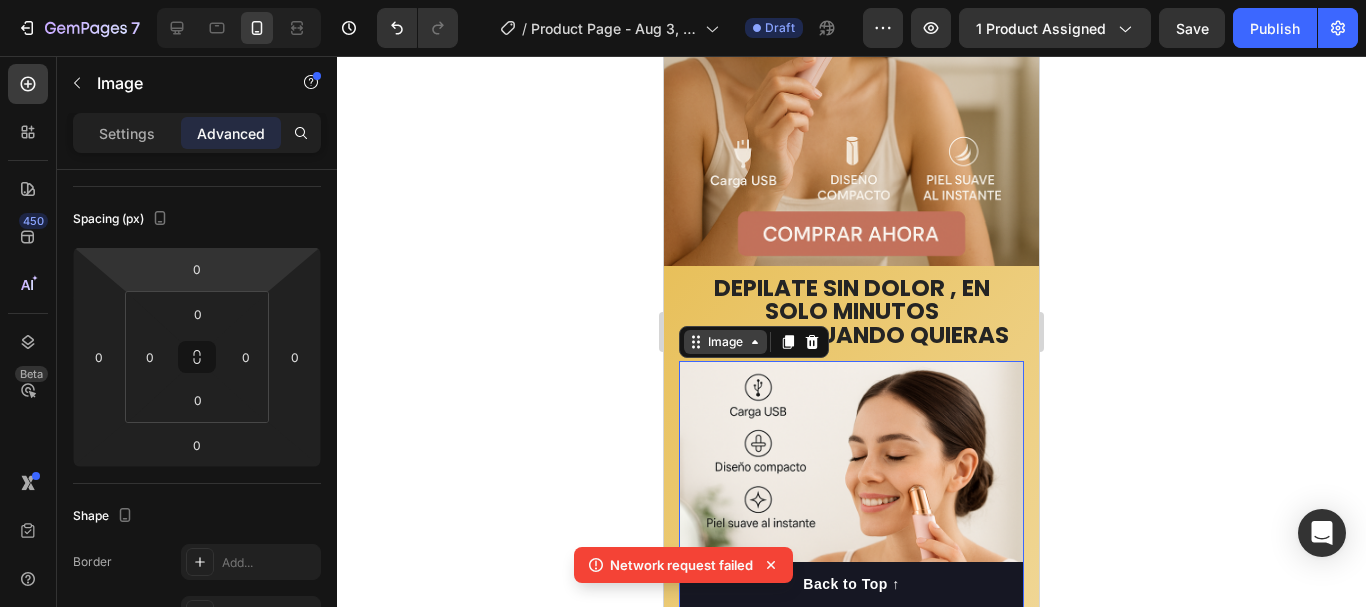 click on "Image" at bounding box center [725, 342] 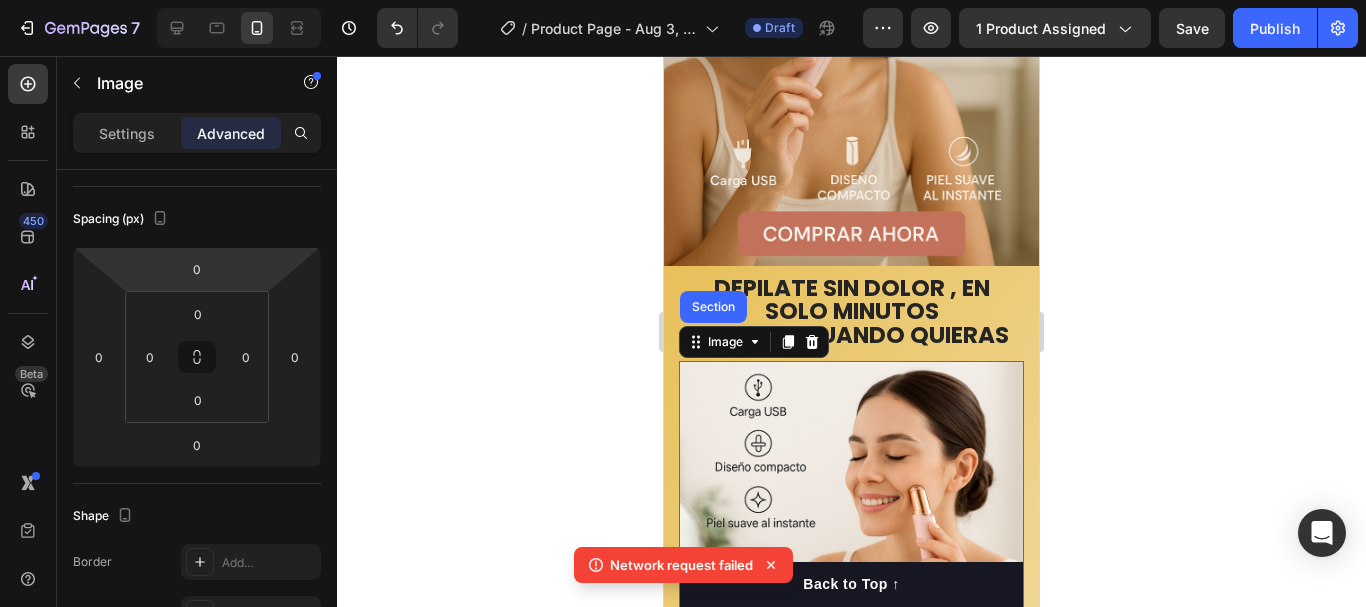 click 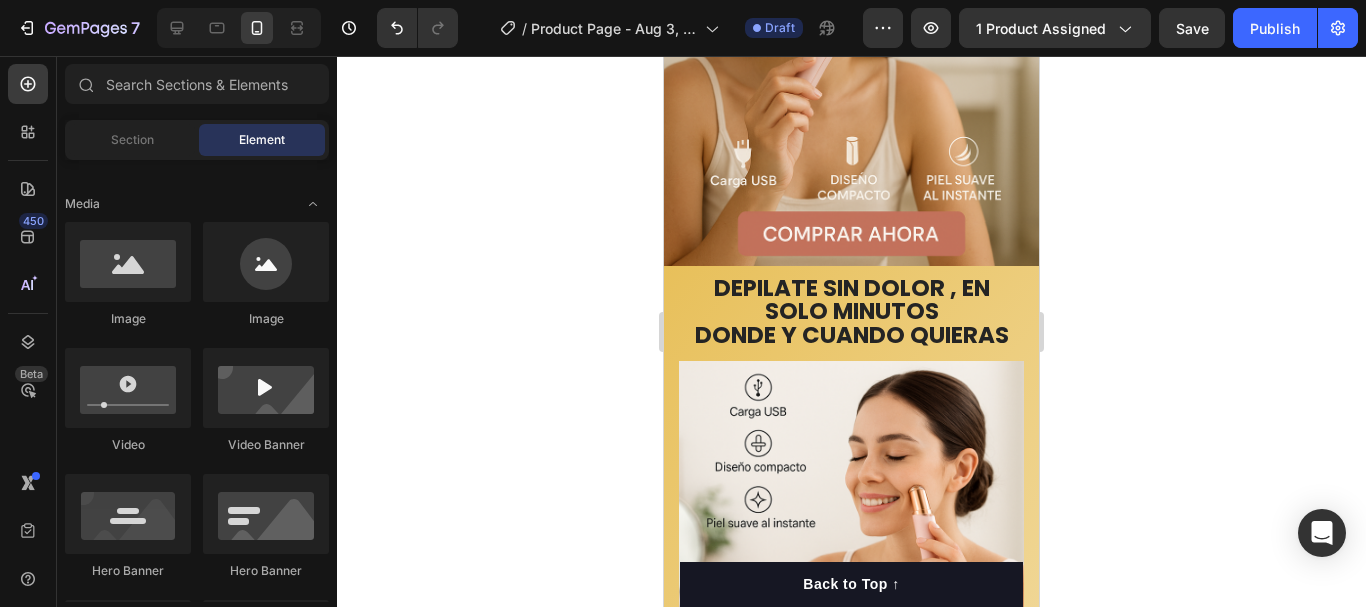 click at bounding box center [851, 533] 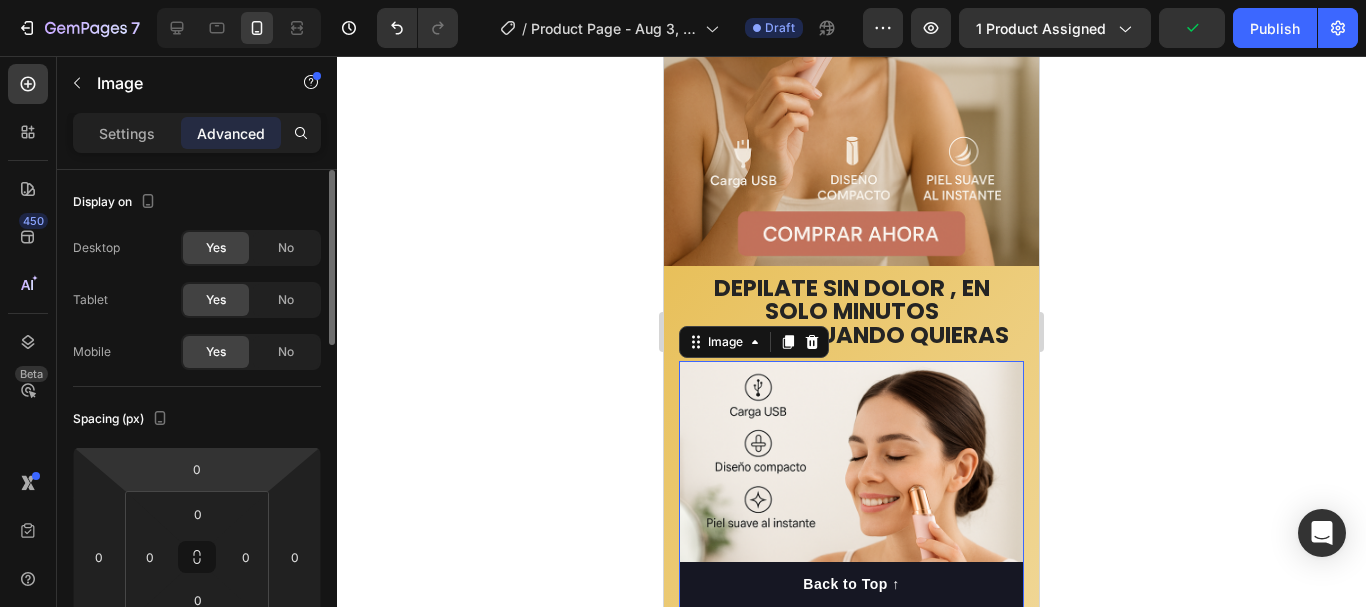 scroll, scrollTop: 200, scrollLeft: 0, axis: vertical 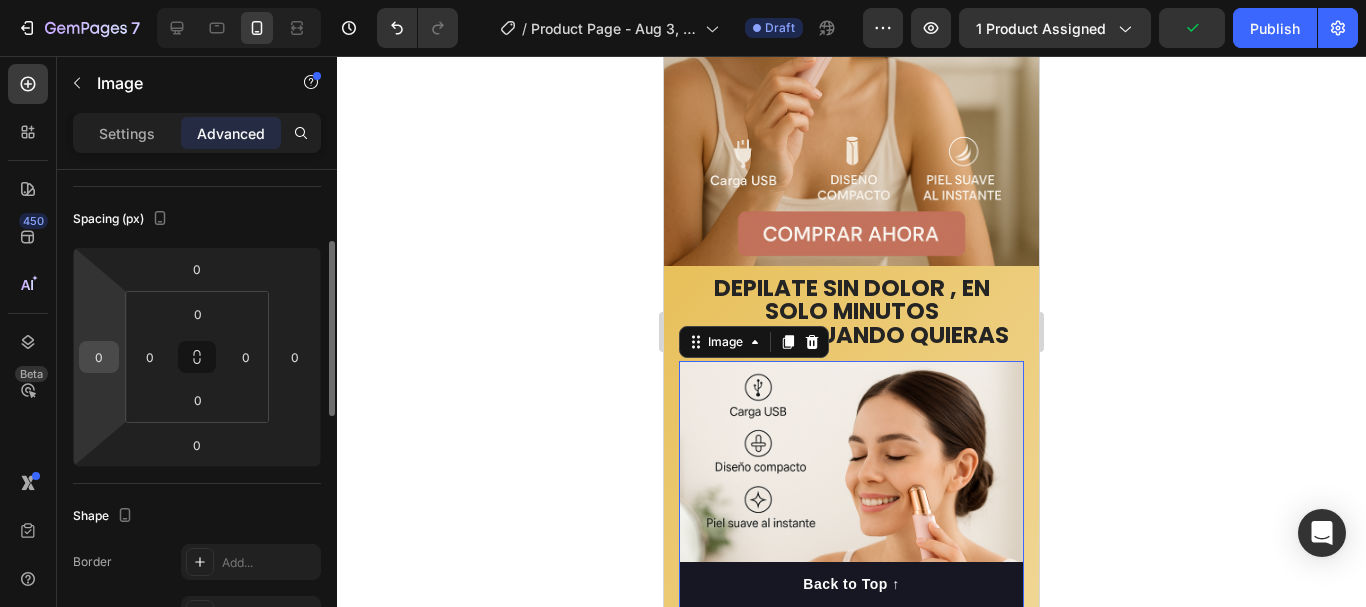 click on "0" at bounding box center [99, 357] 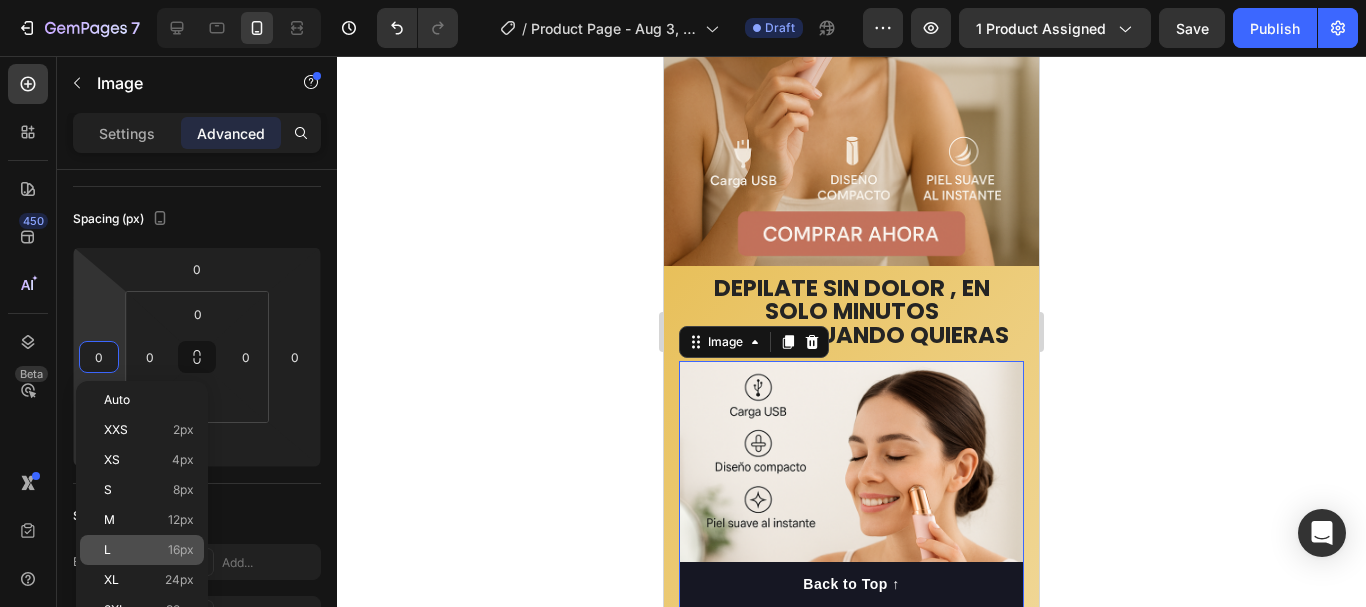 click on "L 16px" 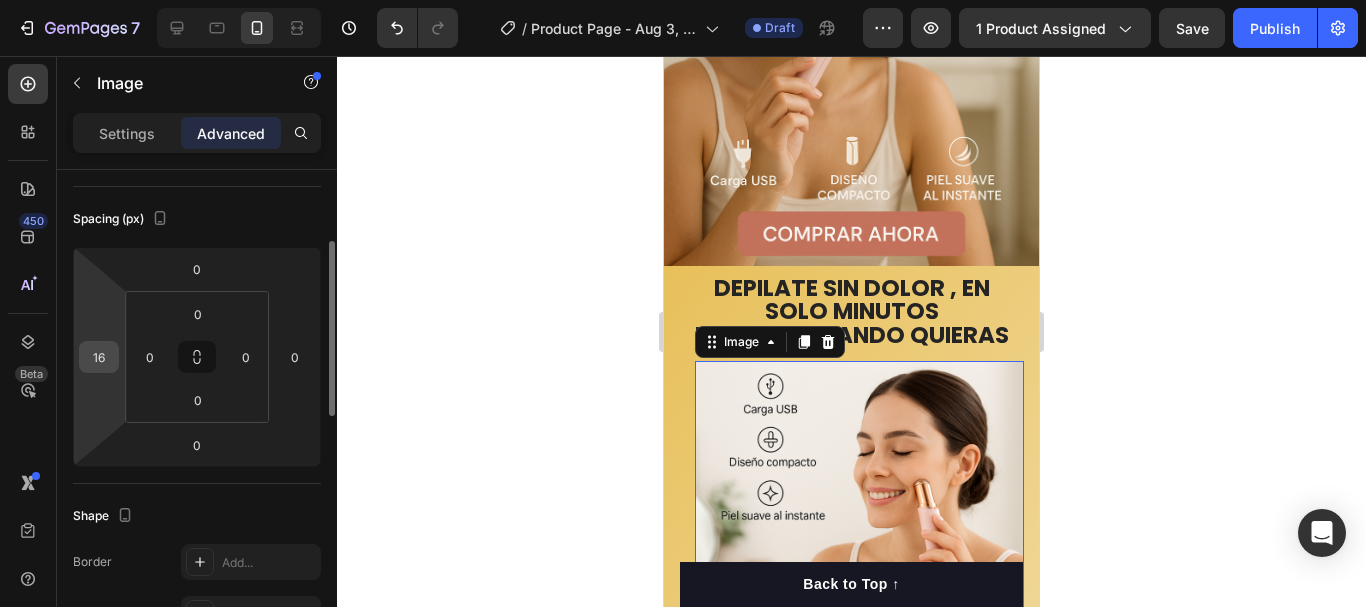 click on "16" at bounding box center [99, 357] 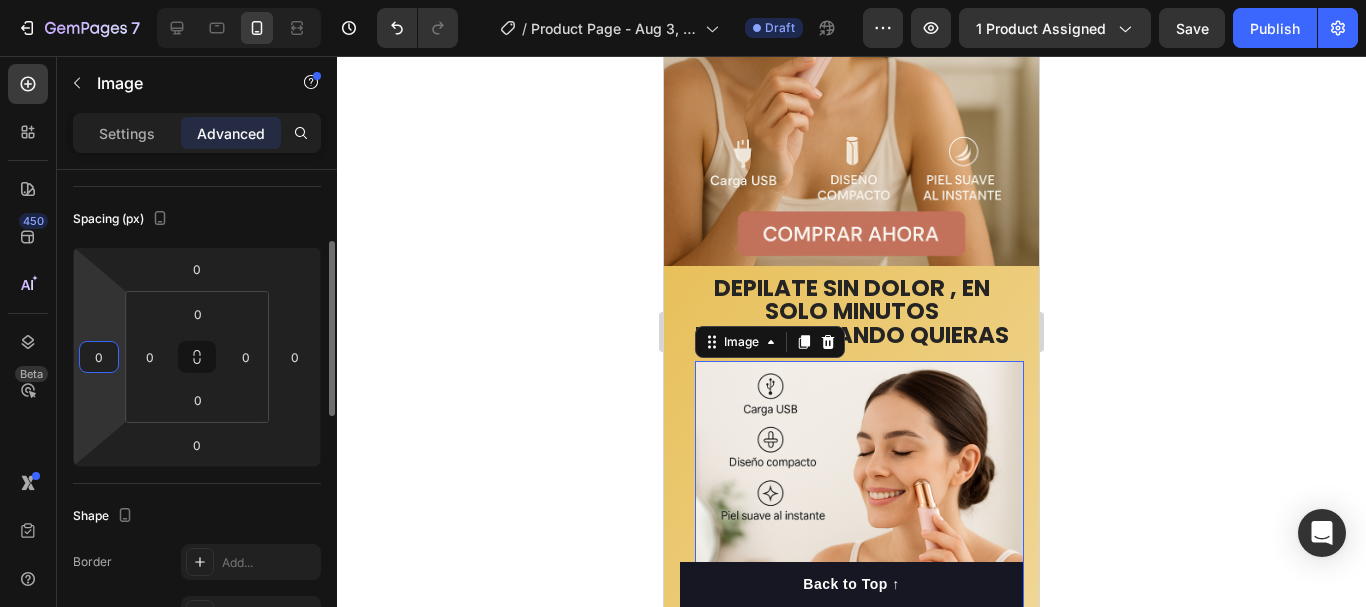 type on "0" 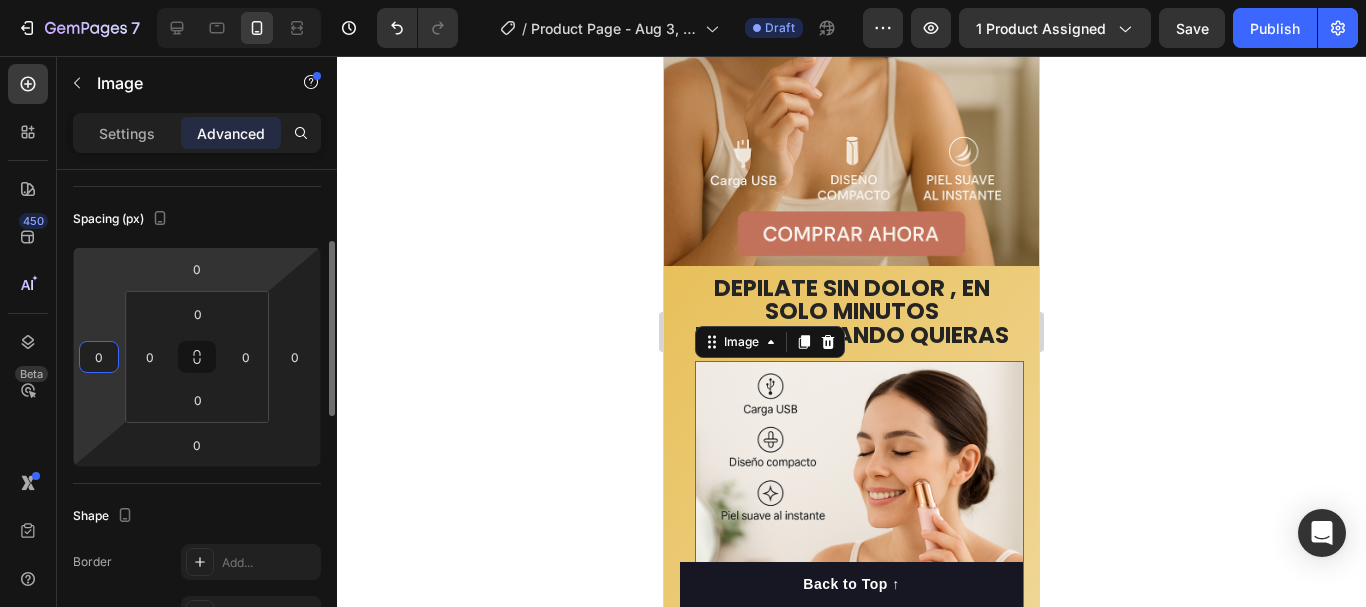 click on "Spacing (px)" at bounding box center (197, 219) 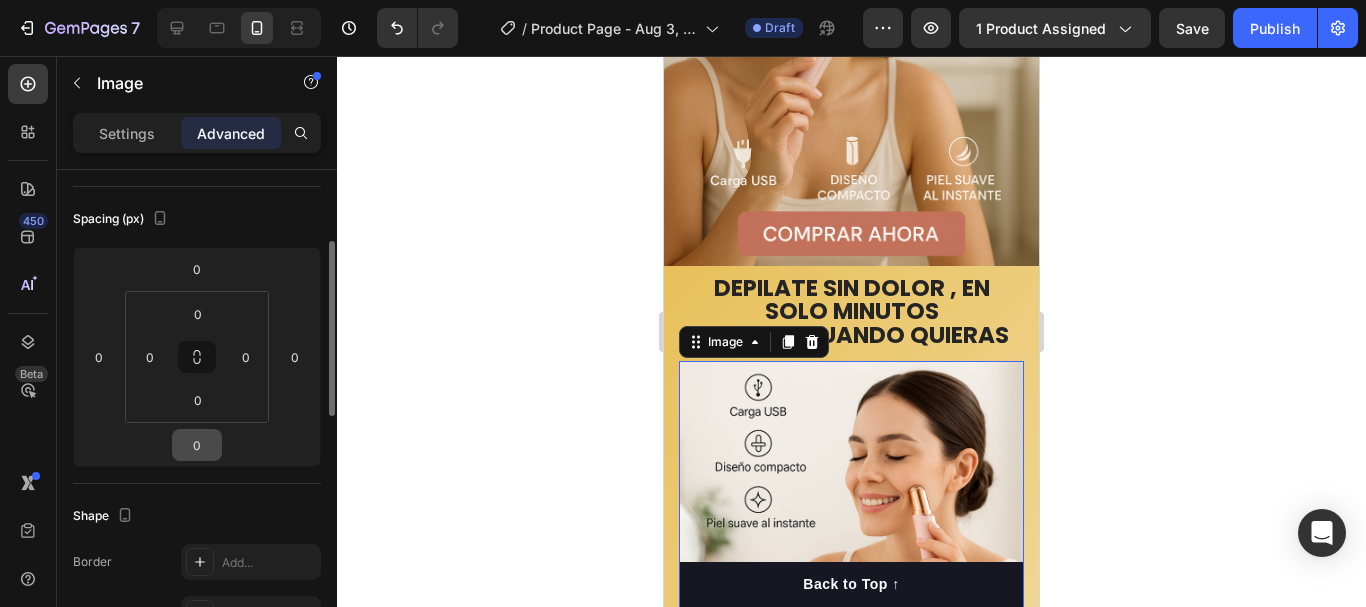 scroll, scrollTop: 400, scrollLeft: 0, axis: vertical 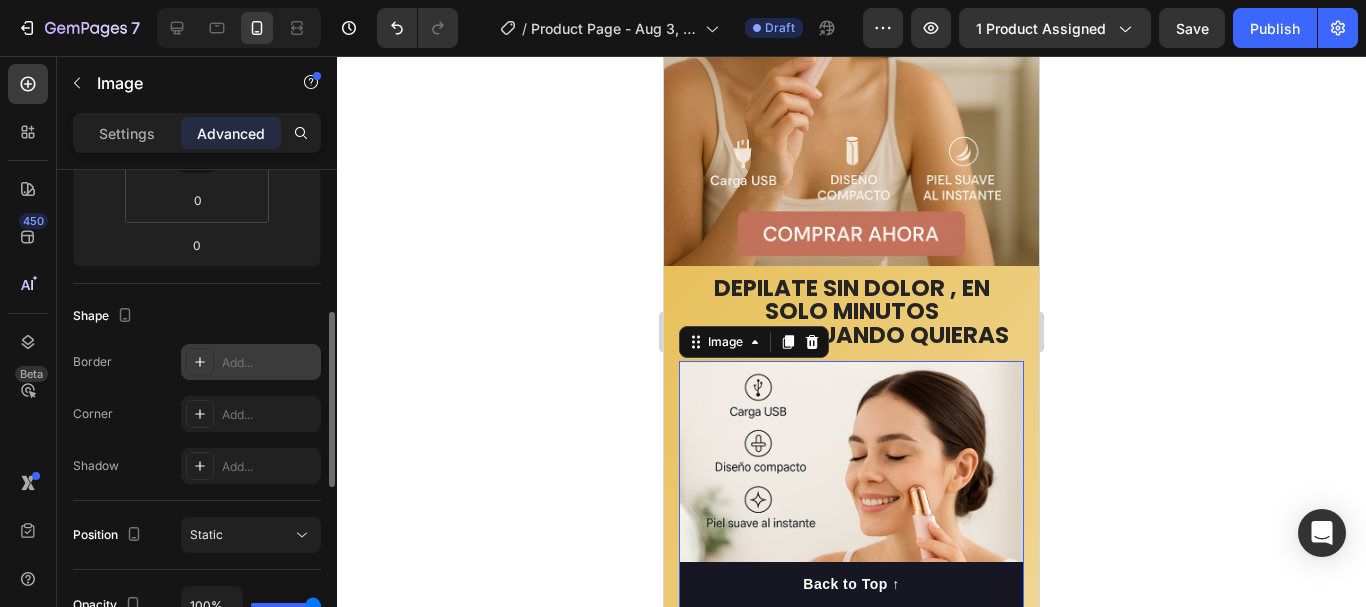 click on "Add..." at bounding box center [269, 363] 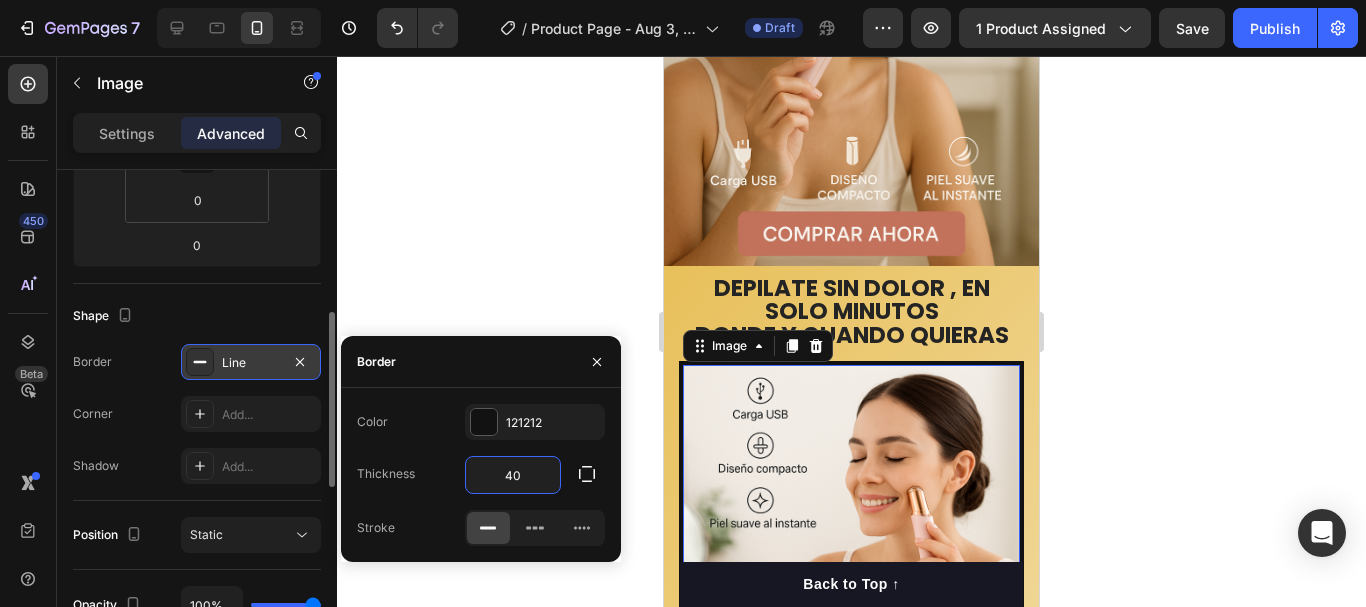 type on "4" 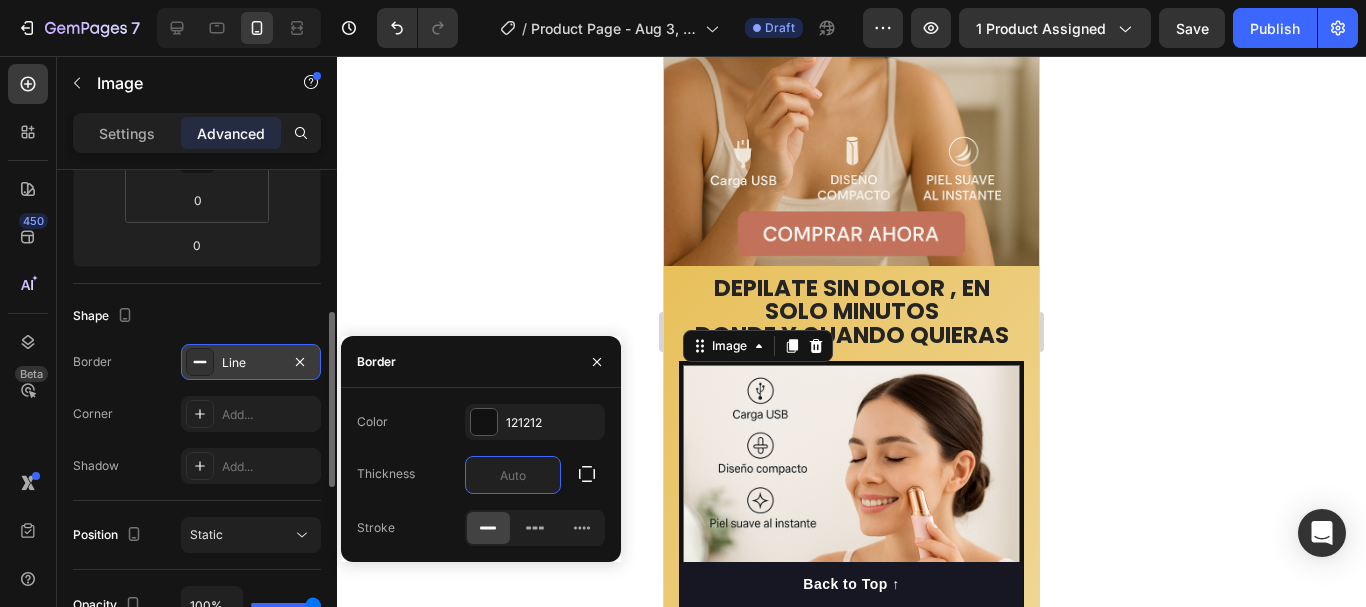 type on "0" 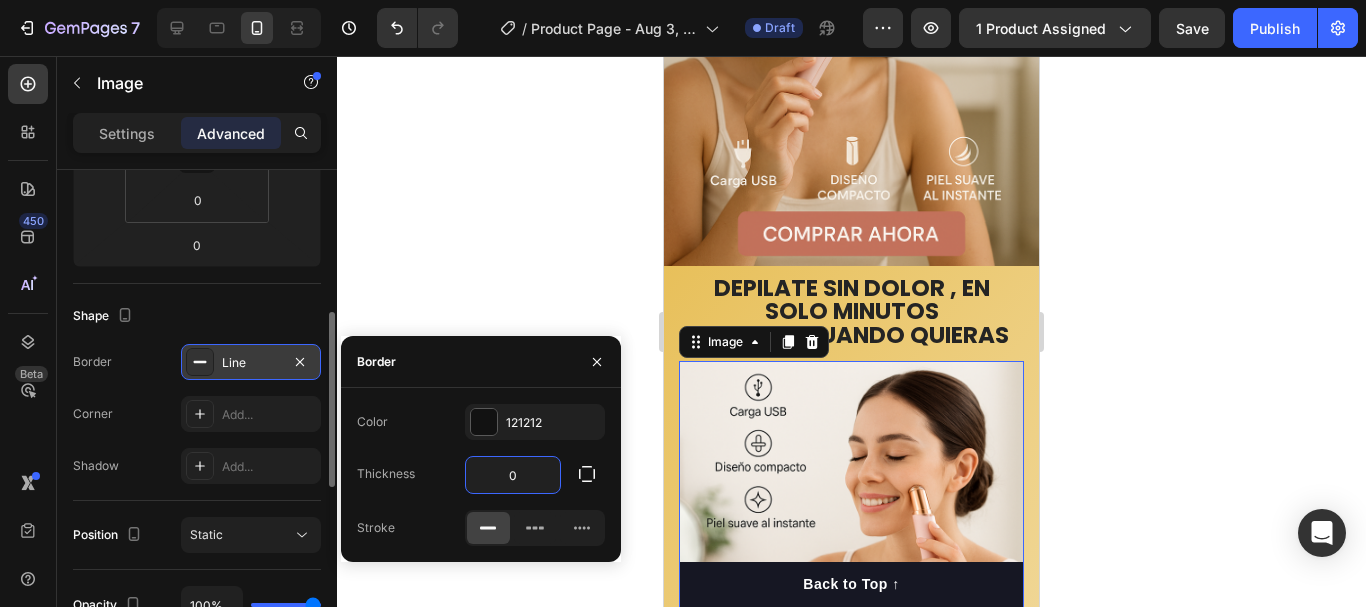 click 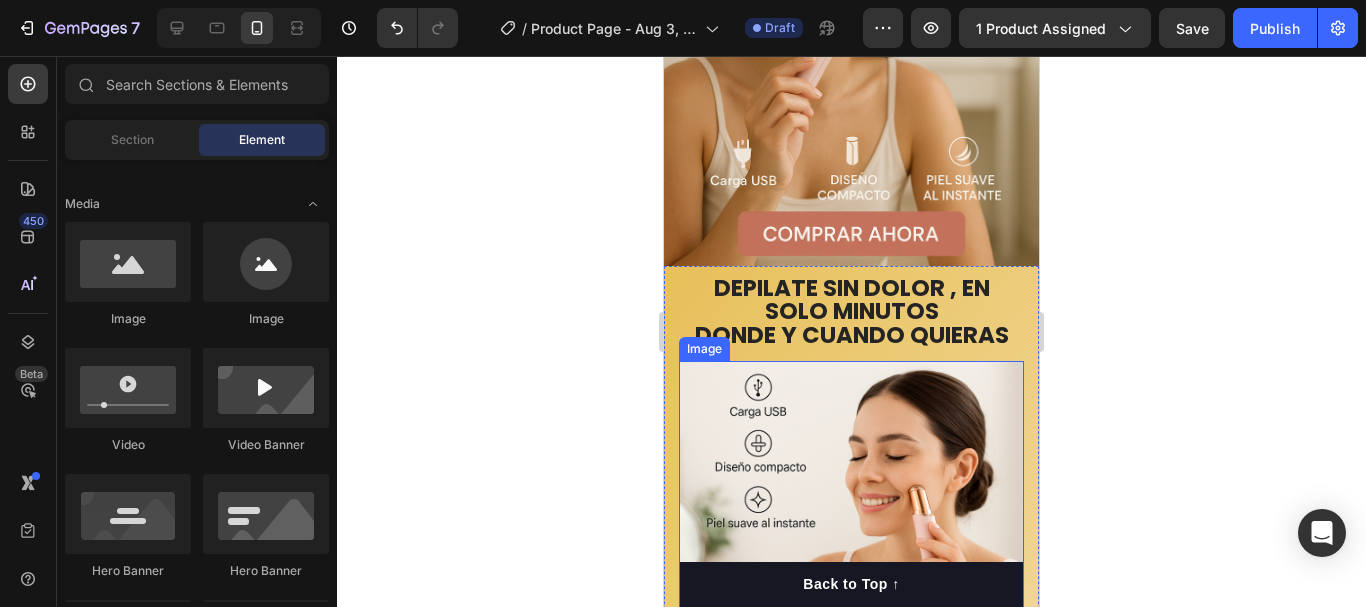 click at bounding box center (851, 533) 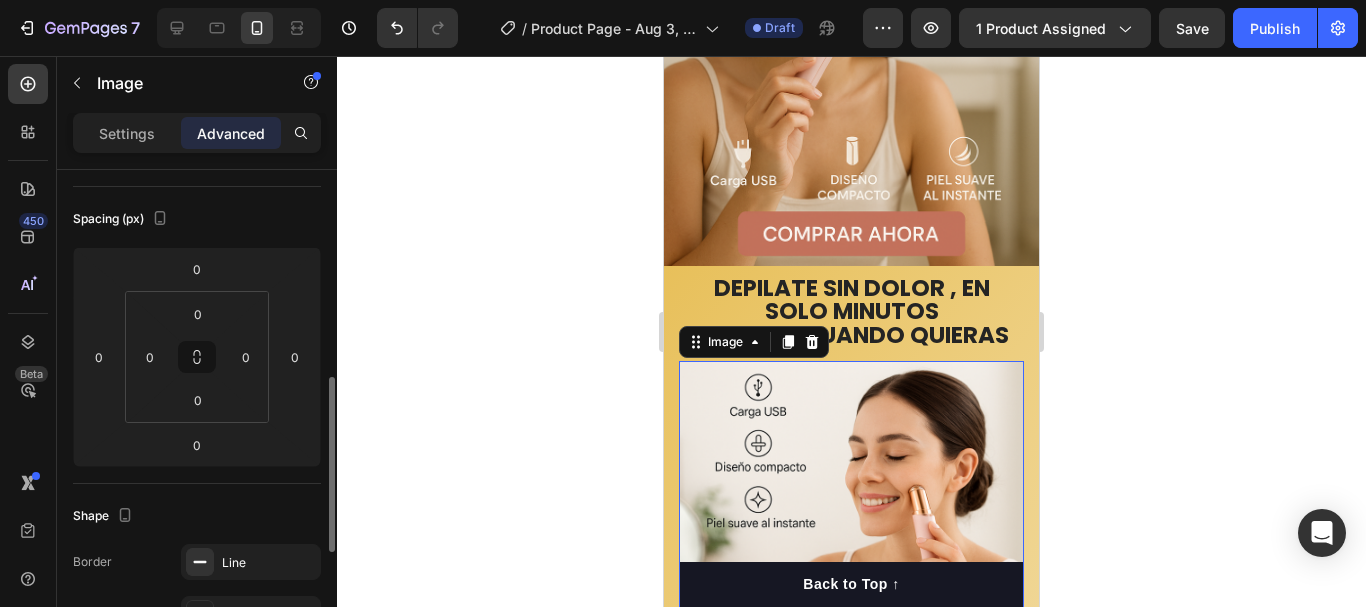 scroll, scrollTop: 500, scrollLeft: 0, axis: vertical 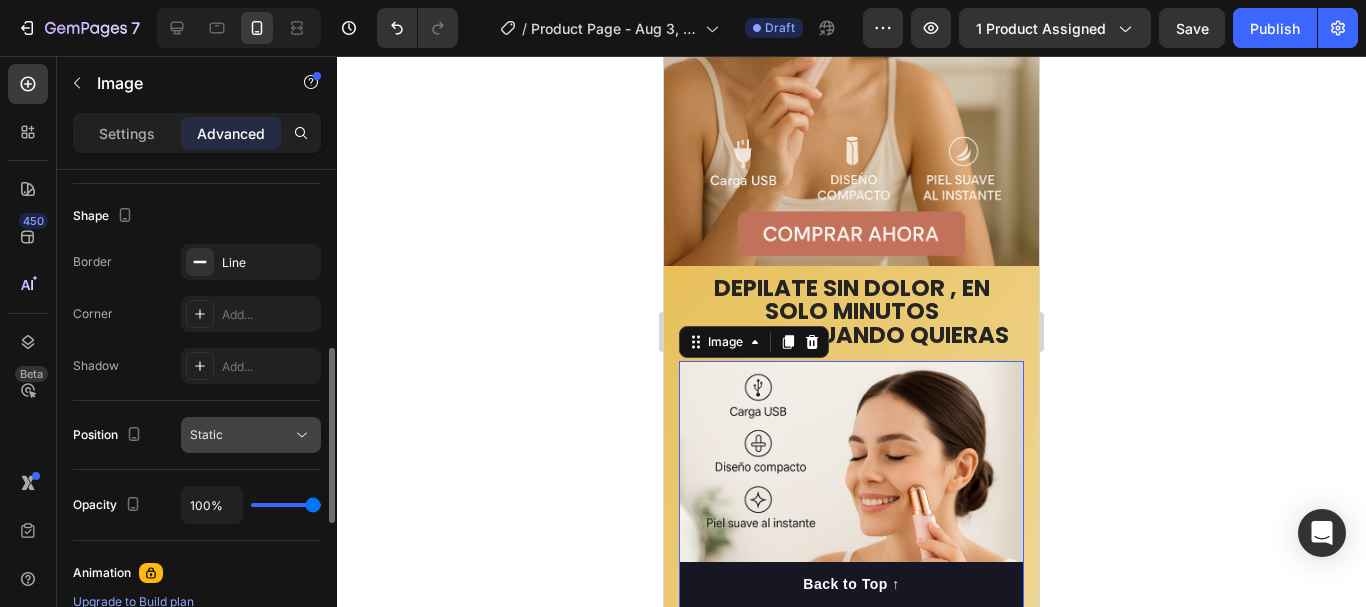 click on "Static" 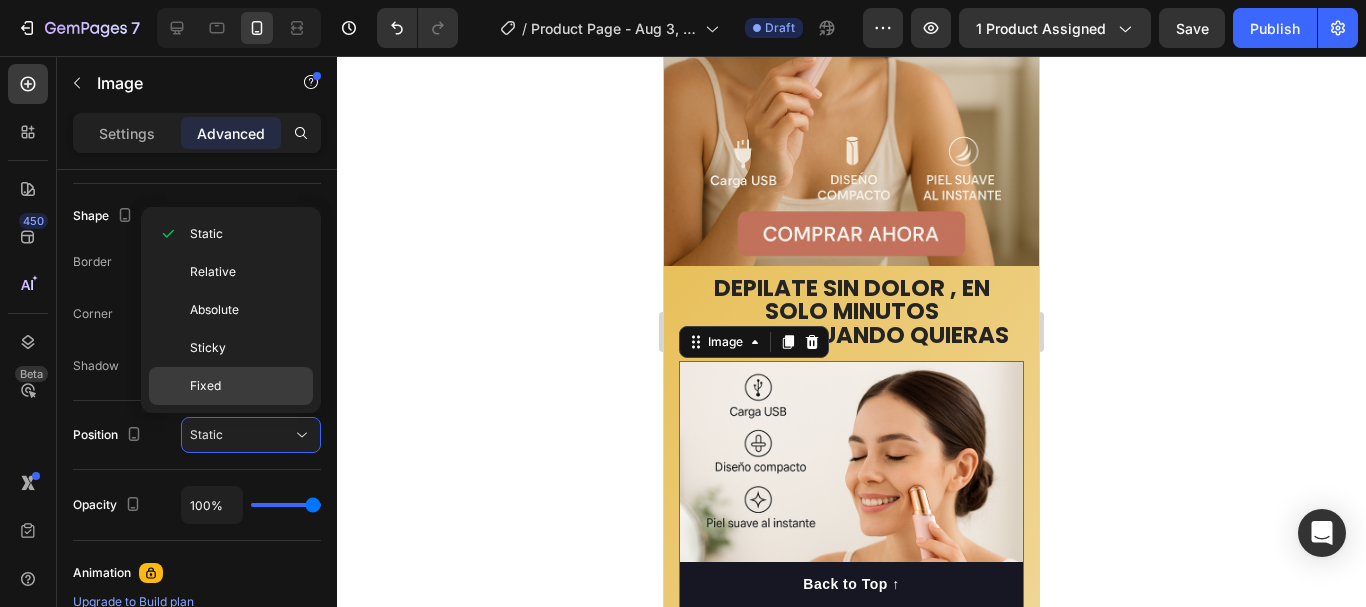 click on "Fixed" at bounding box center (205, 386) 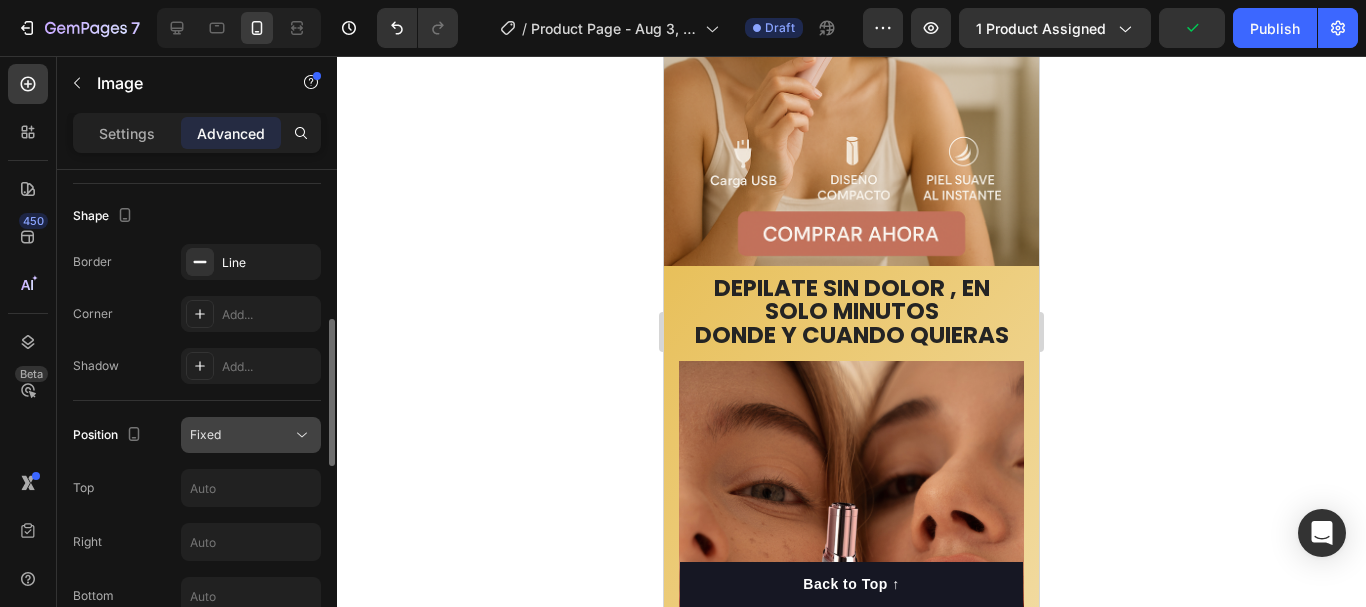 click on "Fixed" at bounding box center (241, 435) 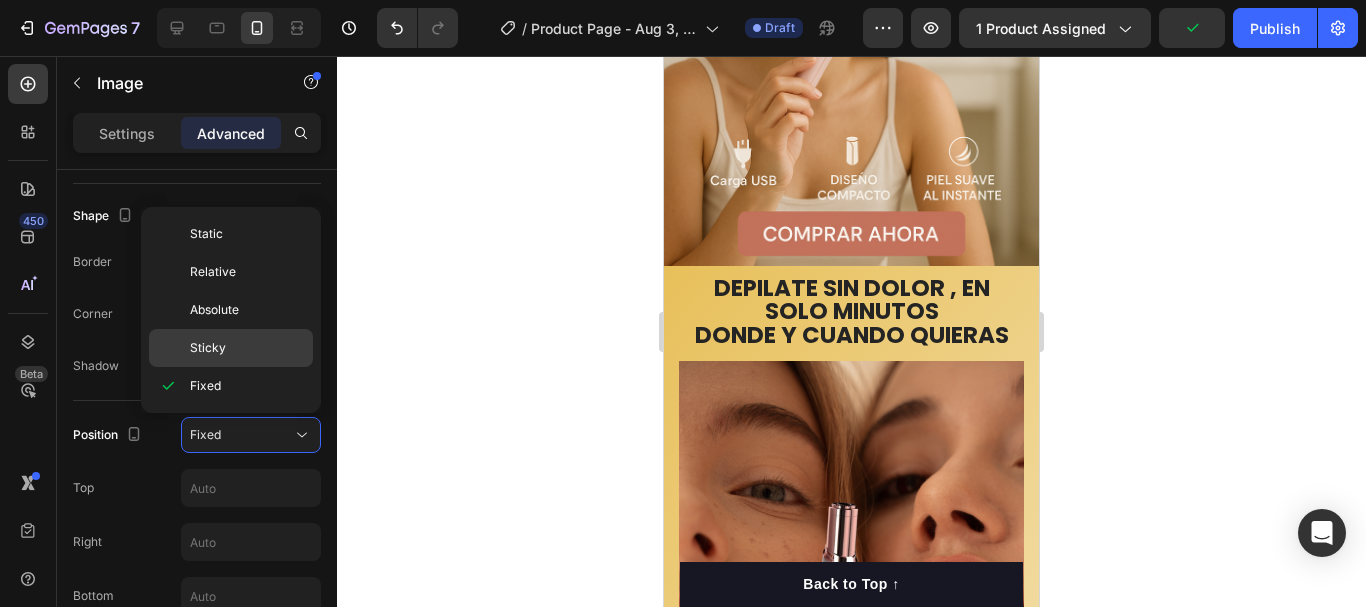 click on "Sticky" at bounding box center [208, 348] 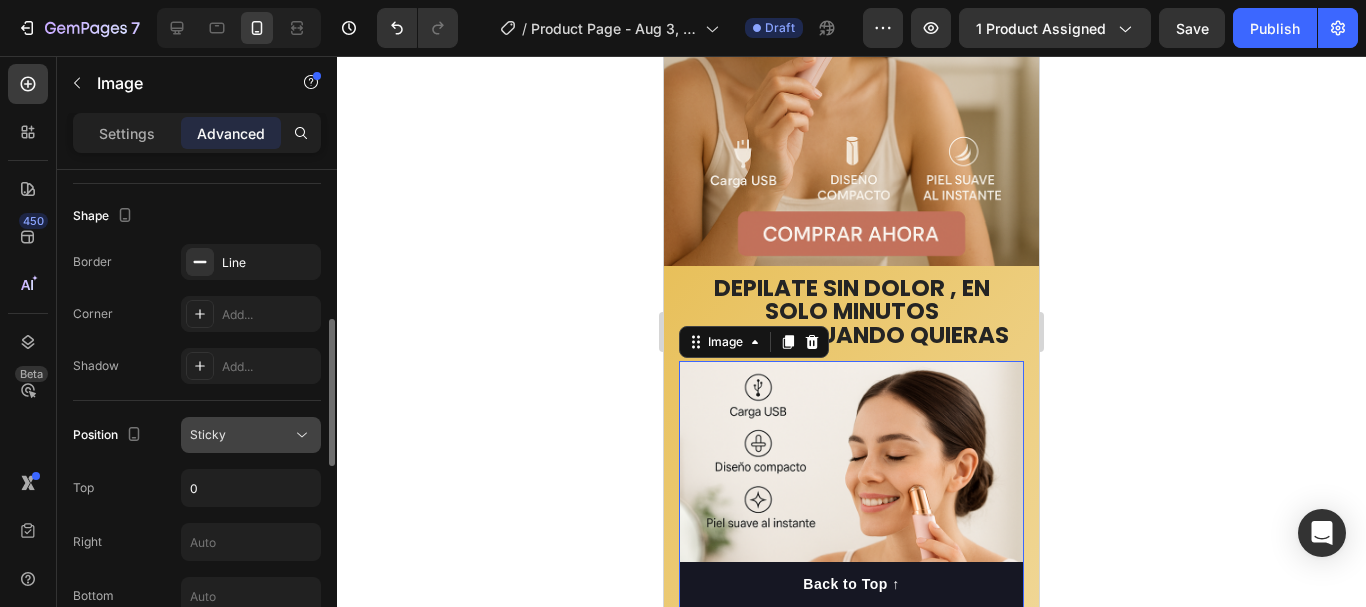click on "Sticky" at bounding box center [241, 435] 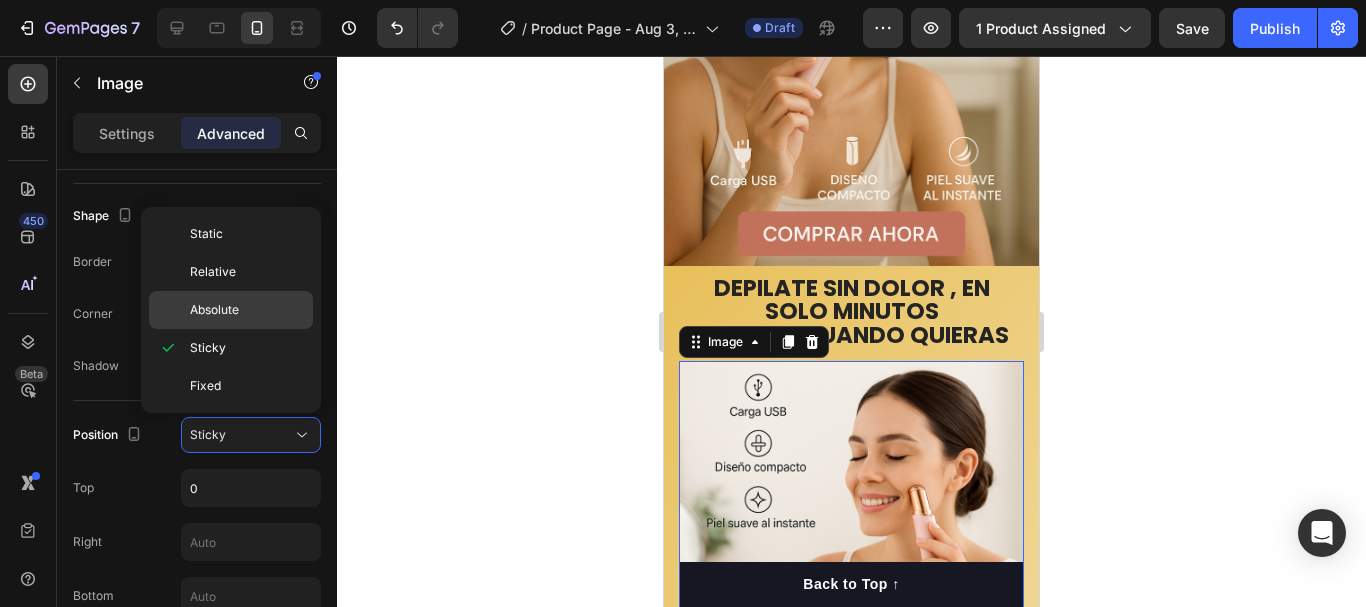 click on "Absolute" at bounding box center (214, 310) 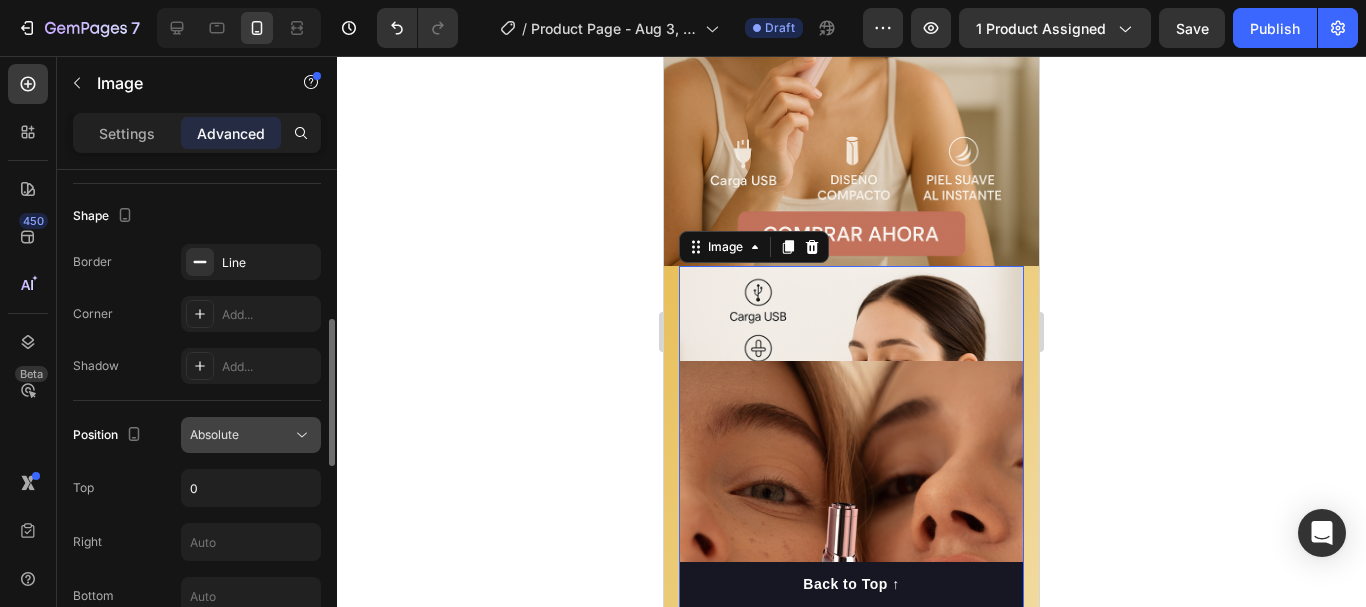 click on "Absolute" at bounding box center (241, 435) 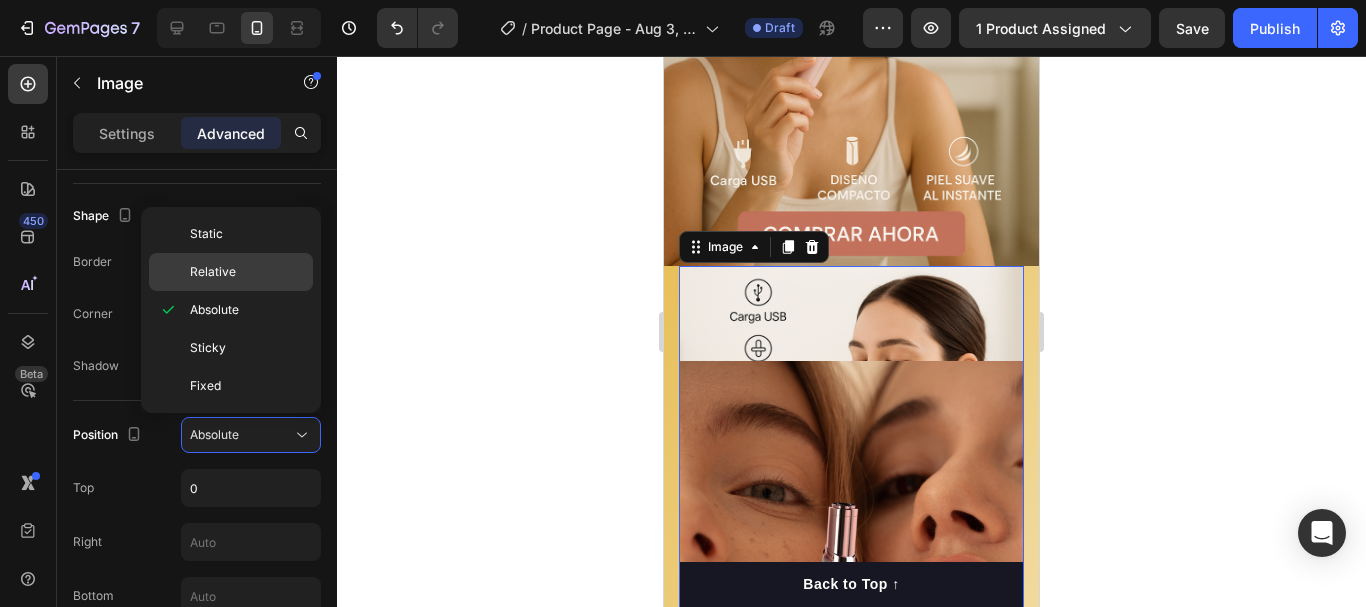 click on "Relative" 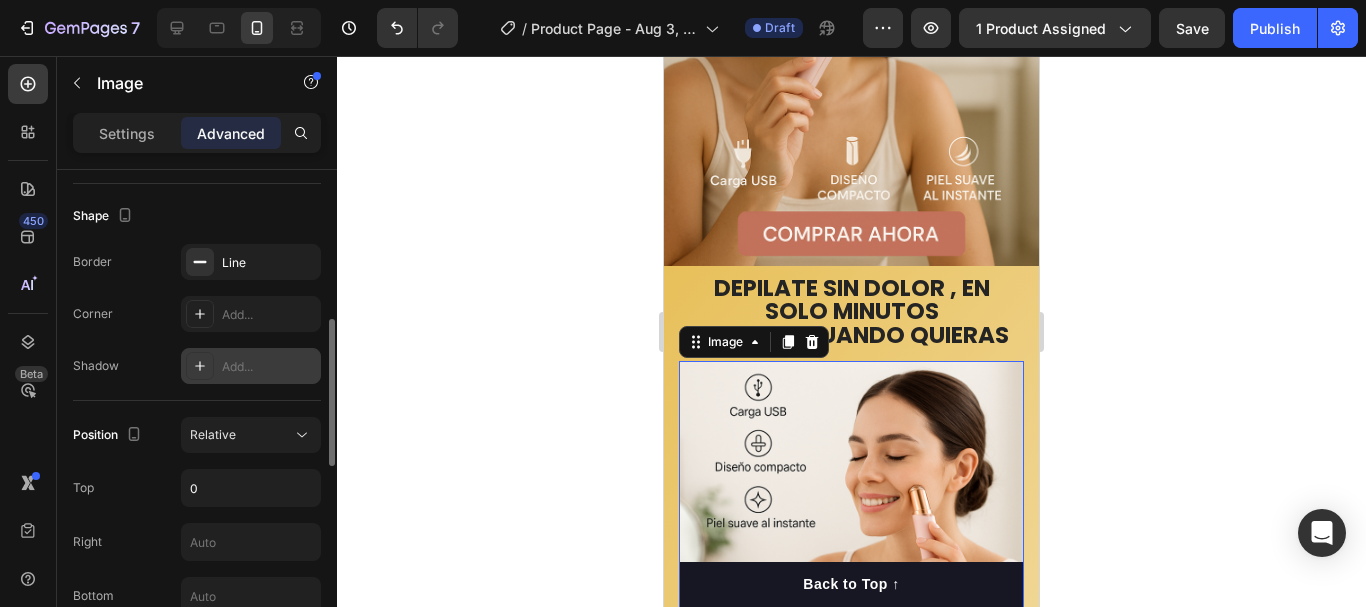 click on "Add..." at bounding box center (269, 367) 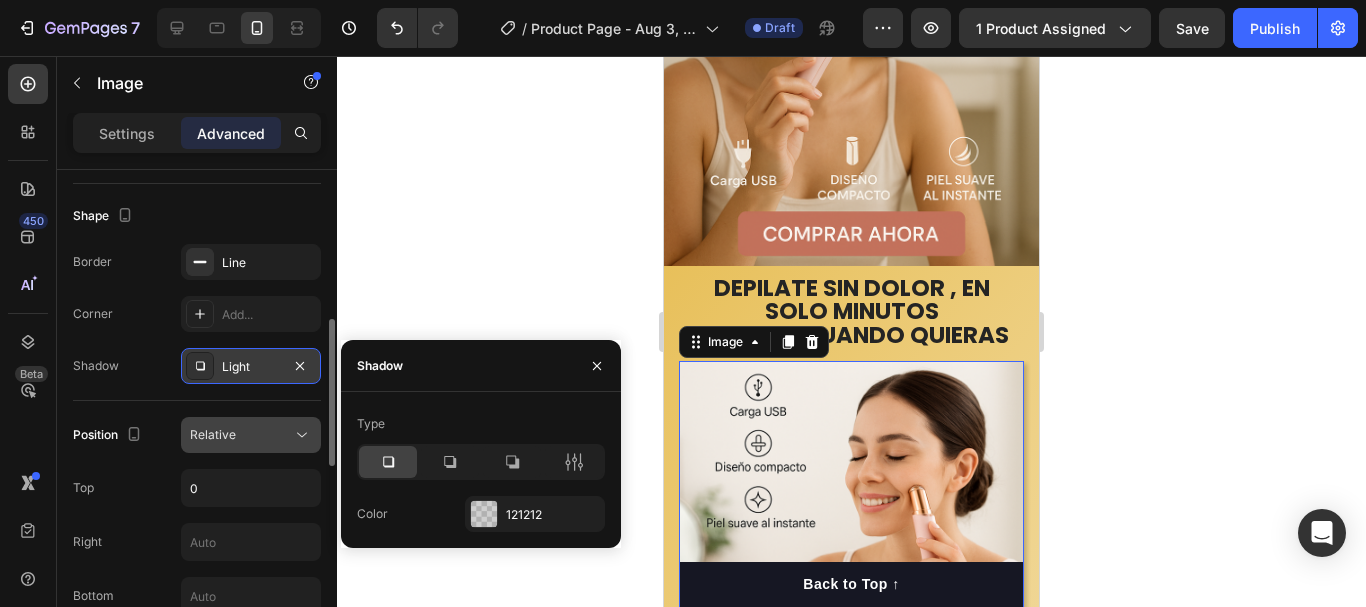 click on "Relative" at bounding box center [241, 435] 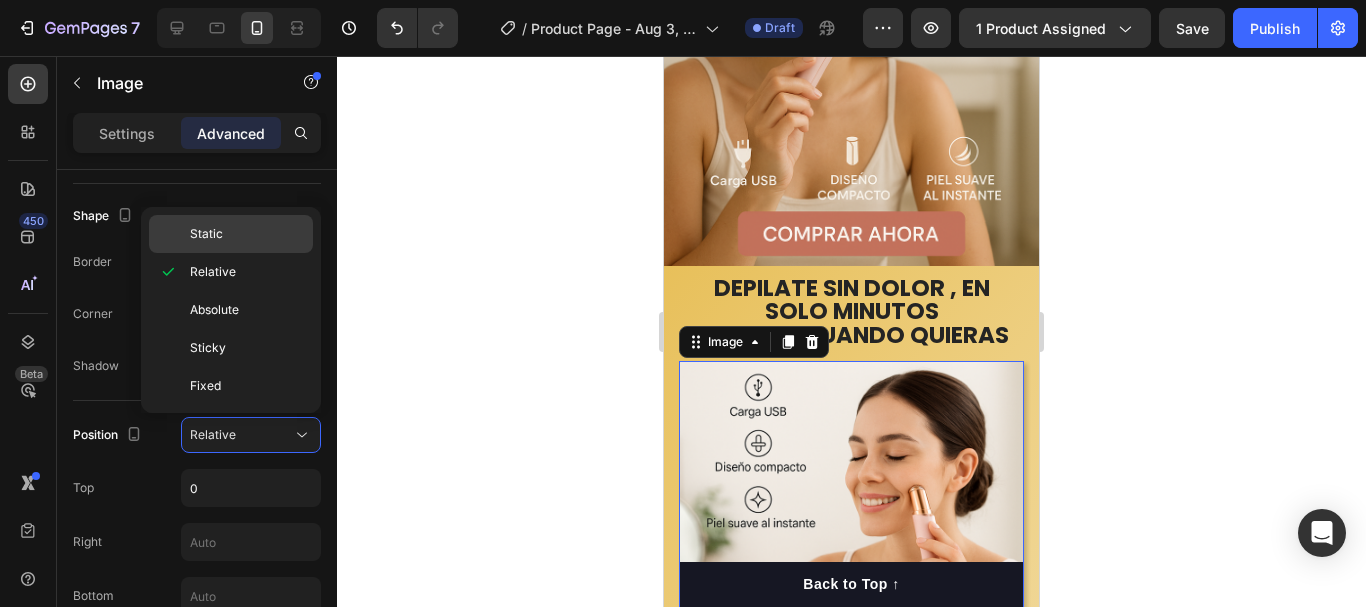 click on "Static" at bounding box center [206, 234] 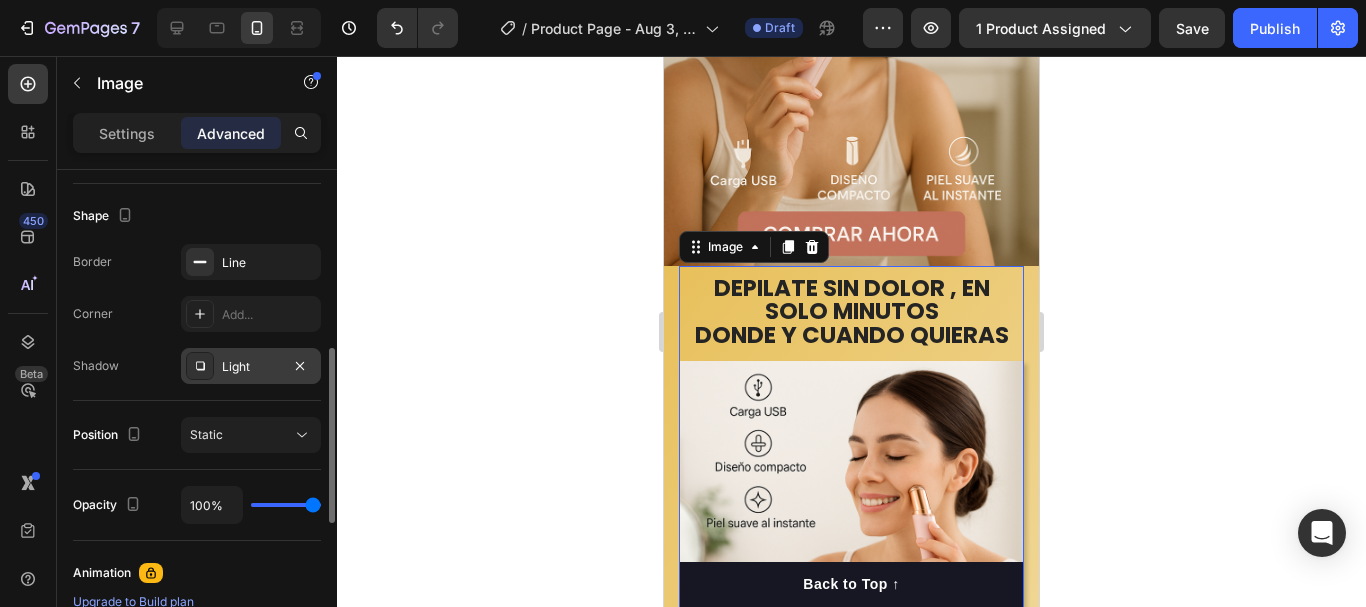 scroll, scrollTop: 700, scrollLeft: 0, axis: vertical 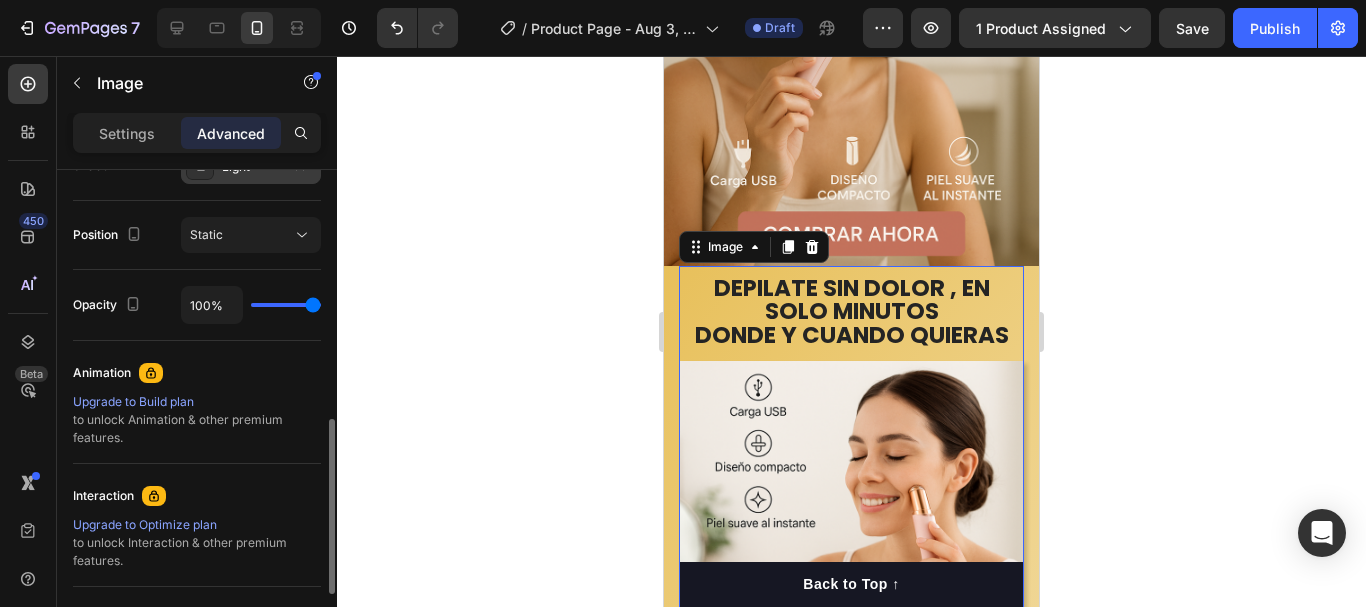 type on "56%" 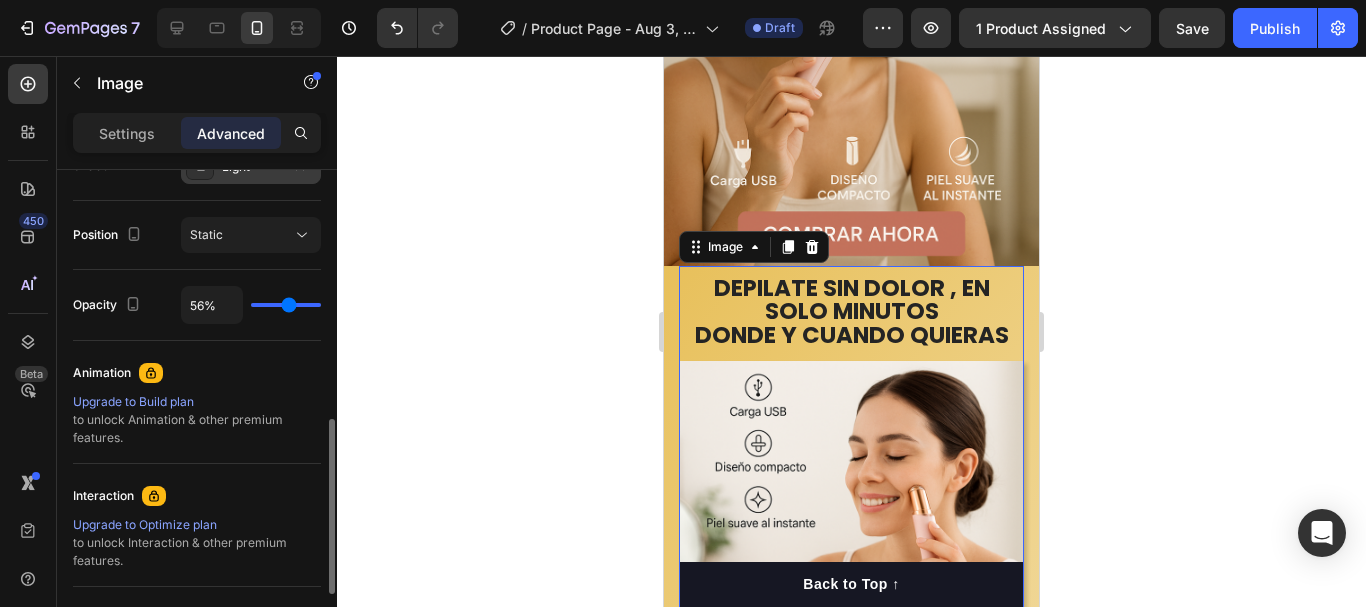 type on "0%" 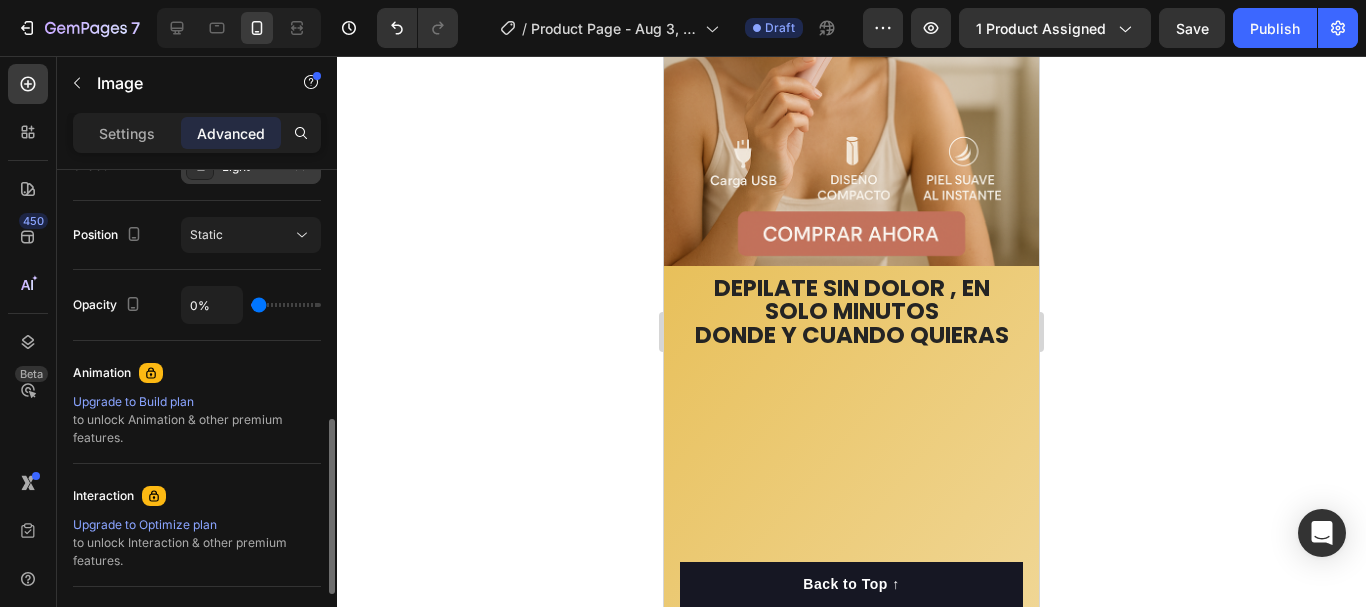 type on "2%" 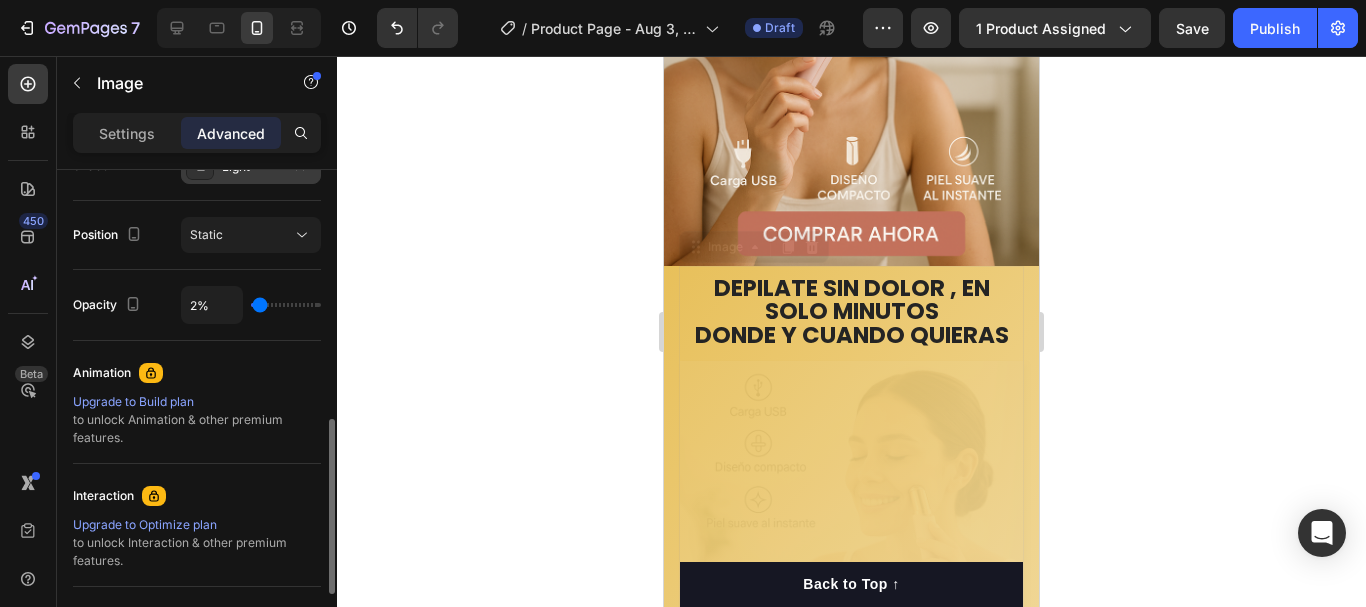 type on "6%" 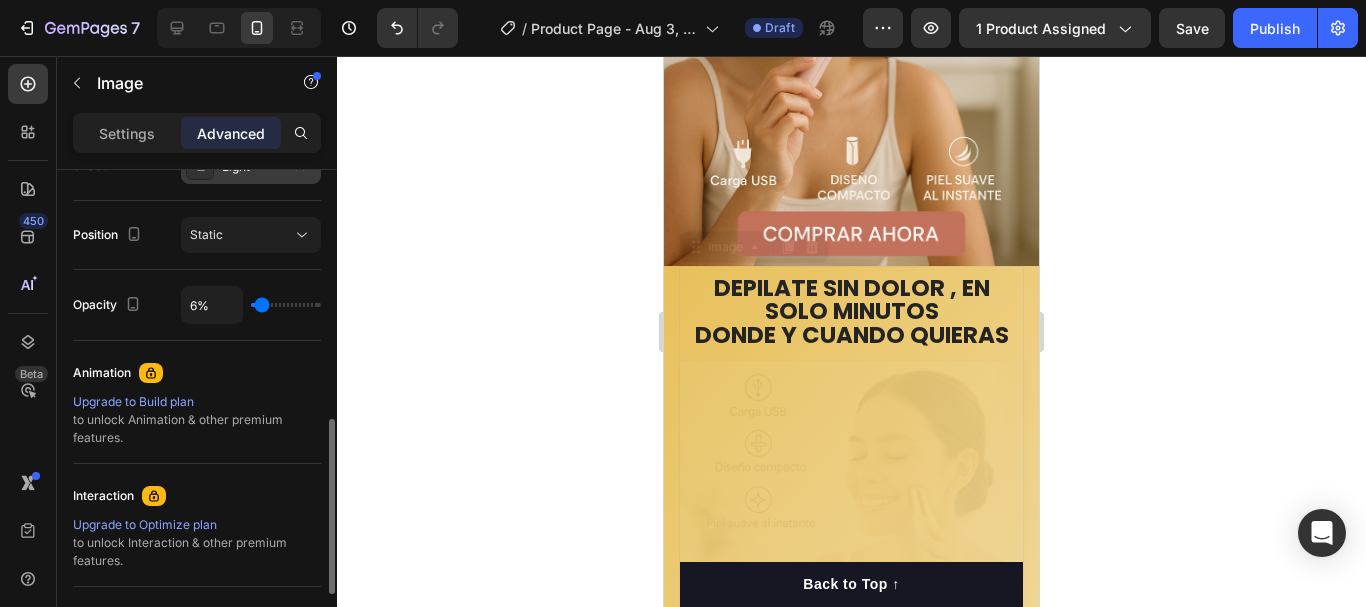type on "19%" 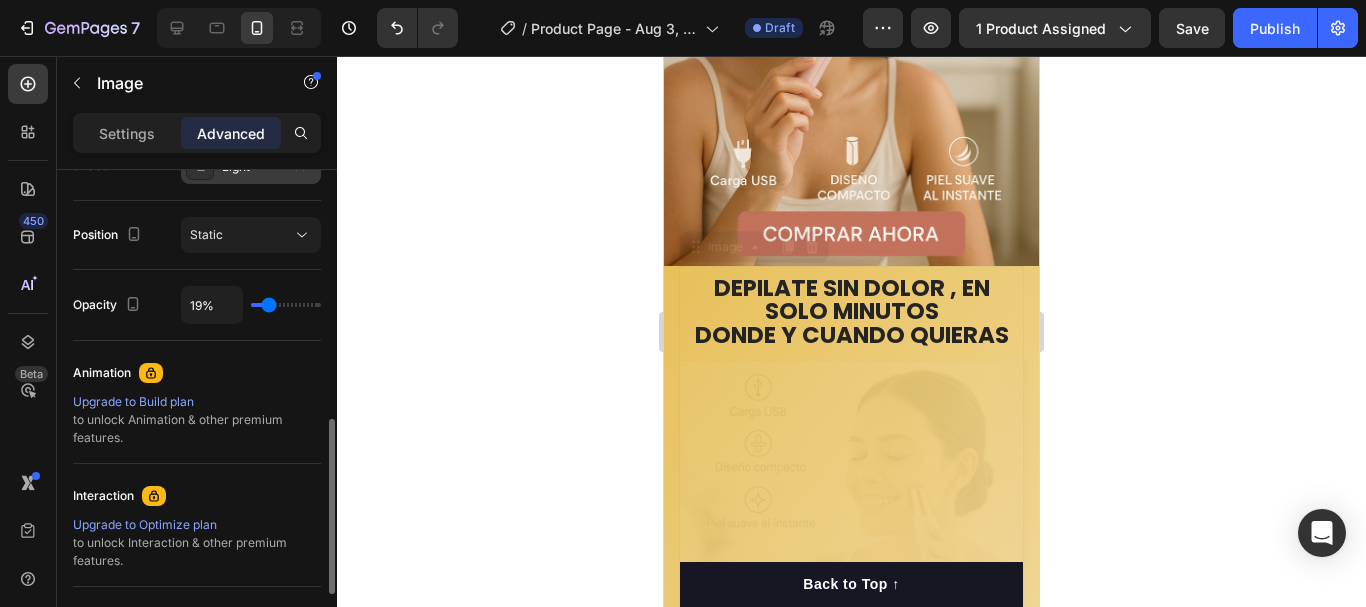 type on "28%" 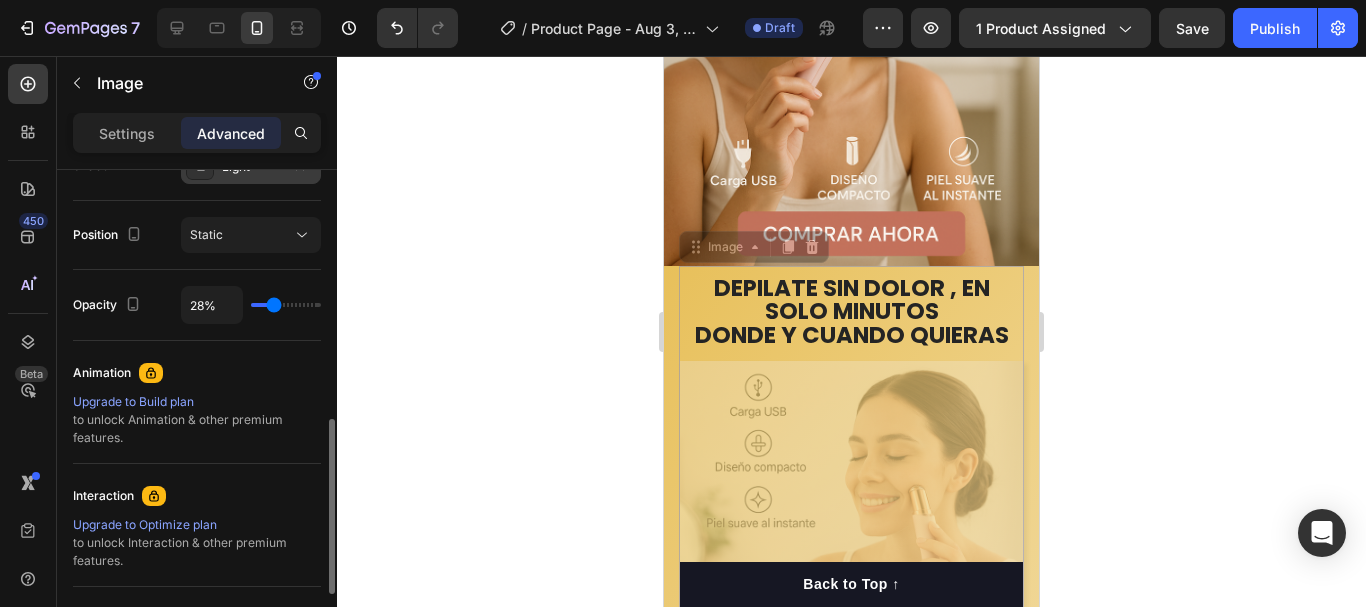 type on "30%" 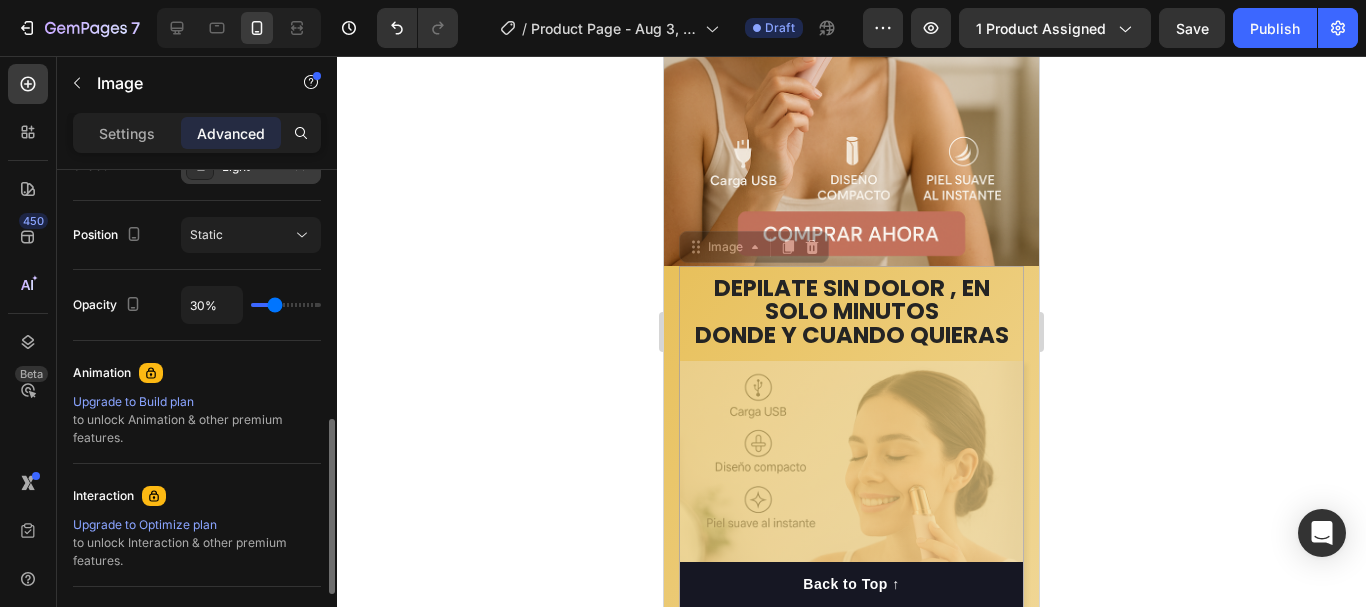 type on "100%" 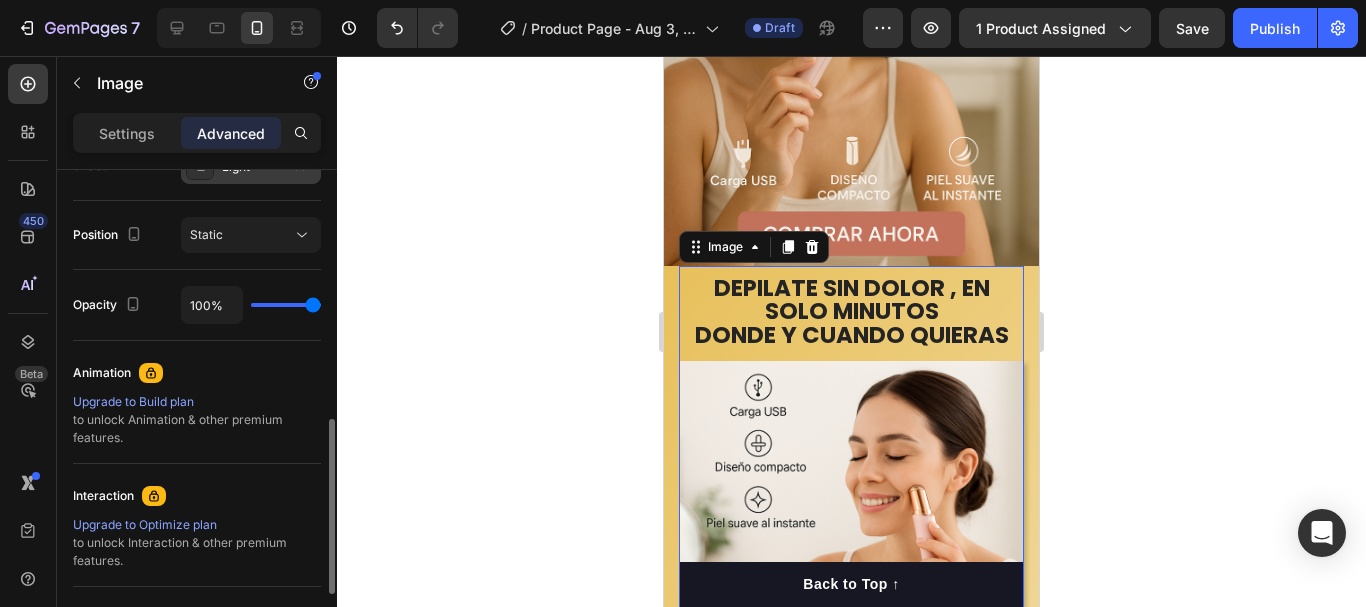drag, startPoint x: 310, startPoint y: 301, endPoint x: 378, endPoint y: 316, distance: 69.63476 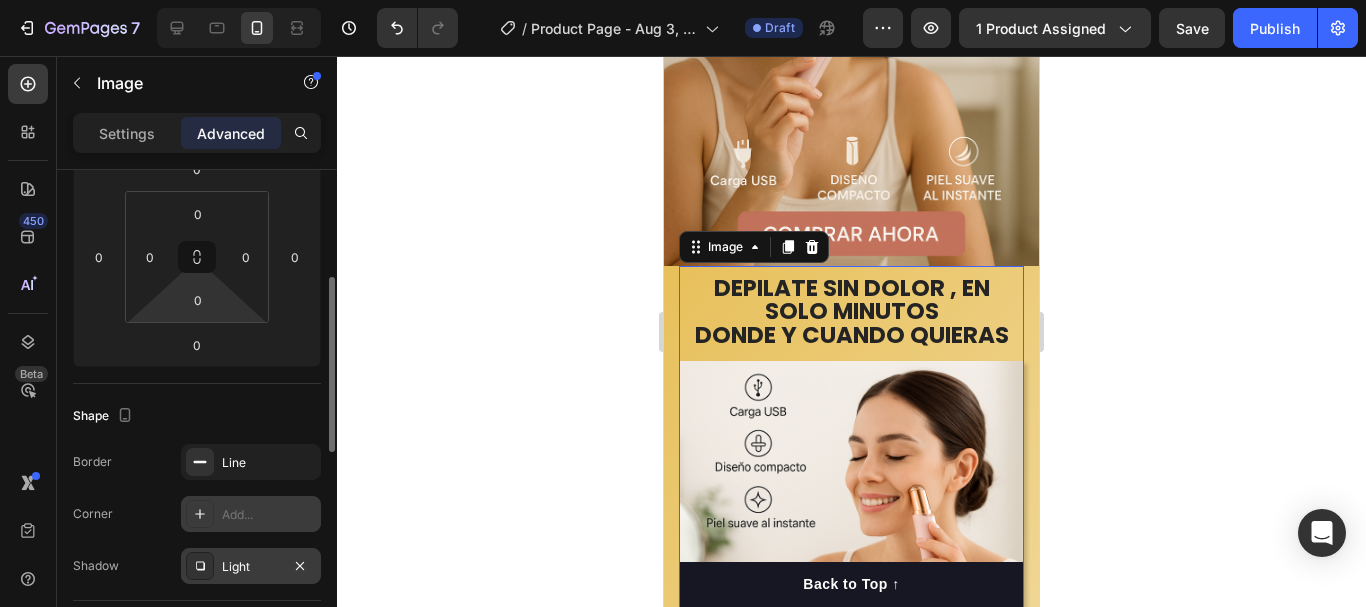 scroll, scrollTop: 0, scrollLeft: 0, axis: both 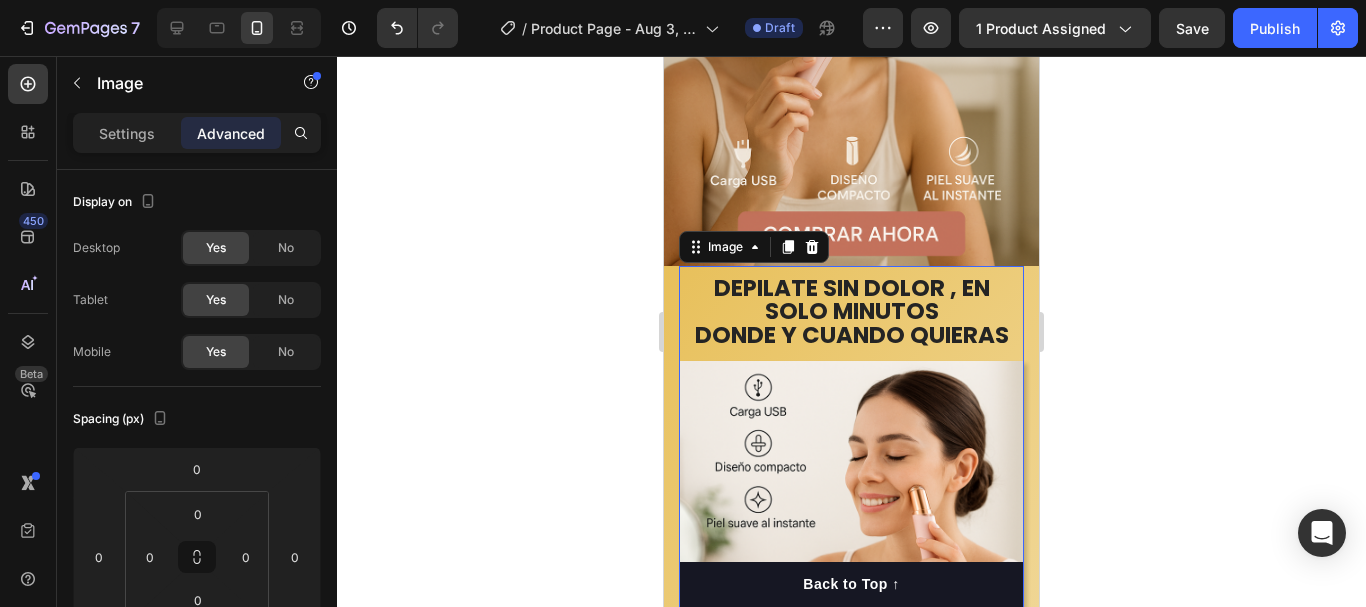 click at bounding box center (851, 533) 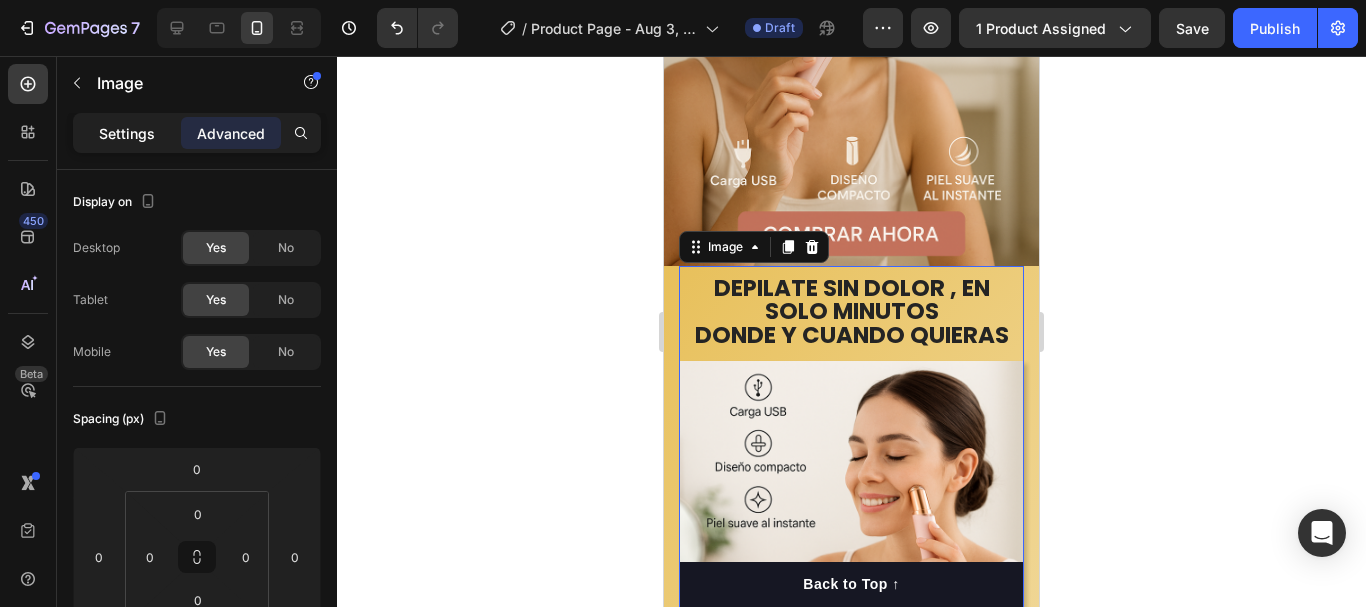 click on "Settings" 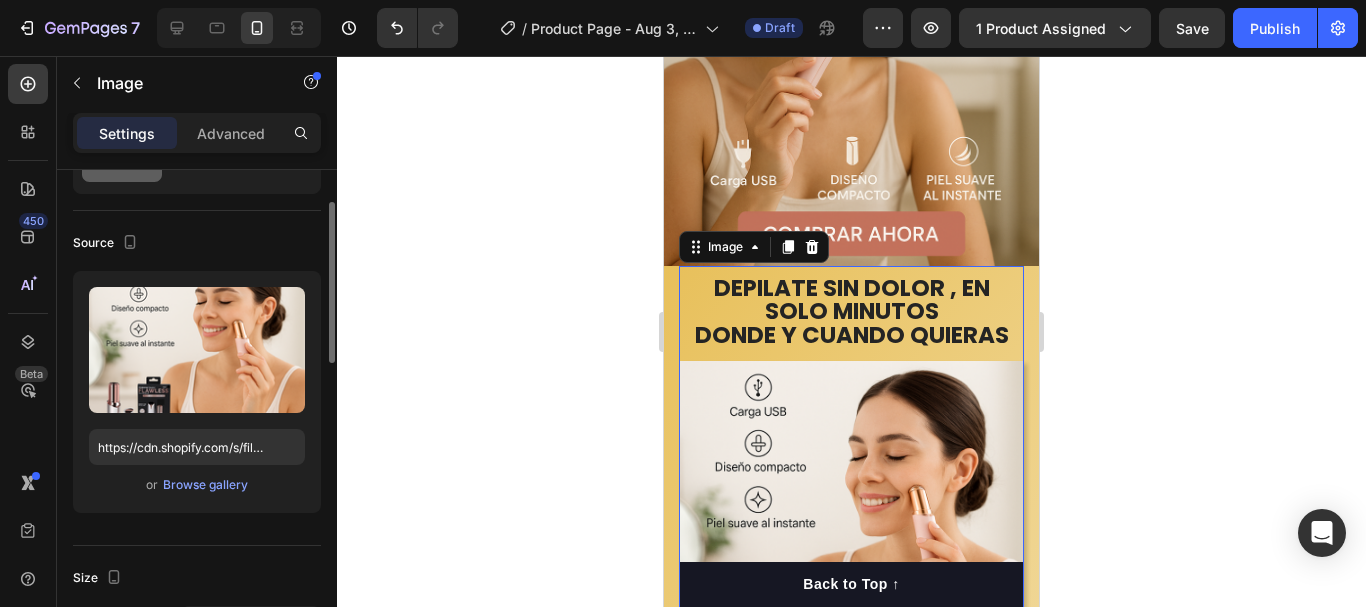 scroll, scrollTop: 300, scrollLeft: 0, axis: vertical 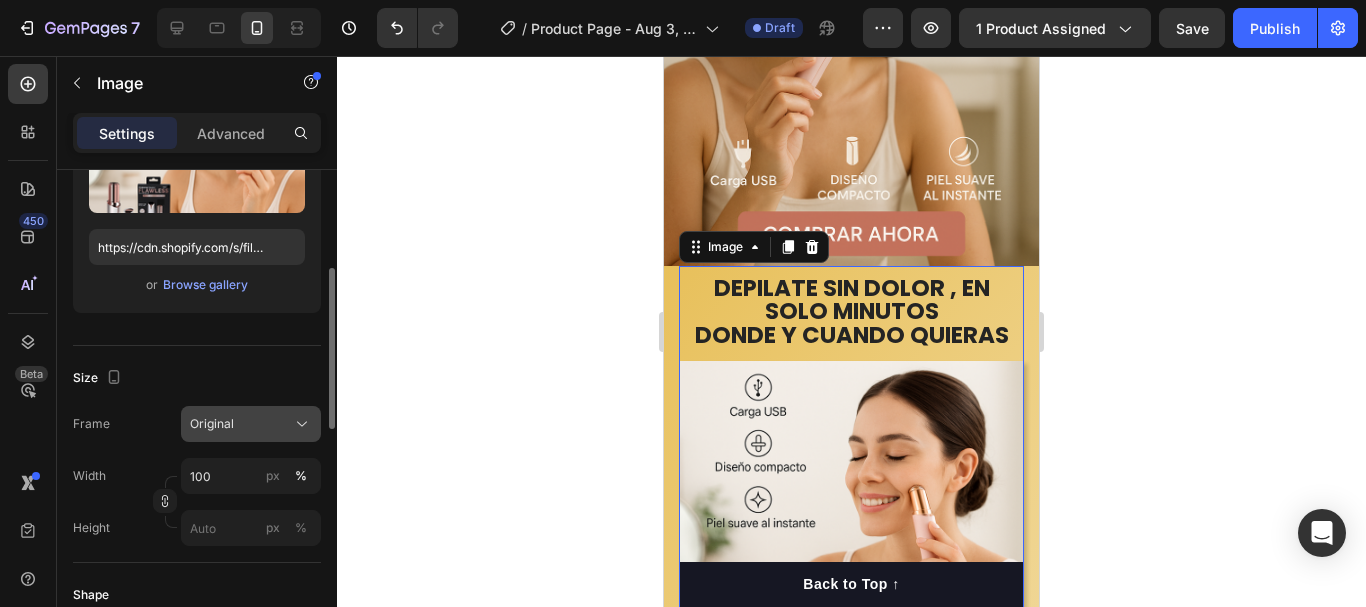 click on "Original" at bounding box center [251, 424] 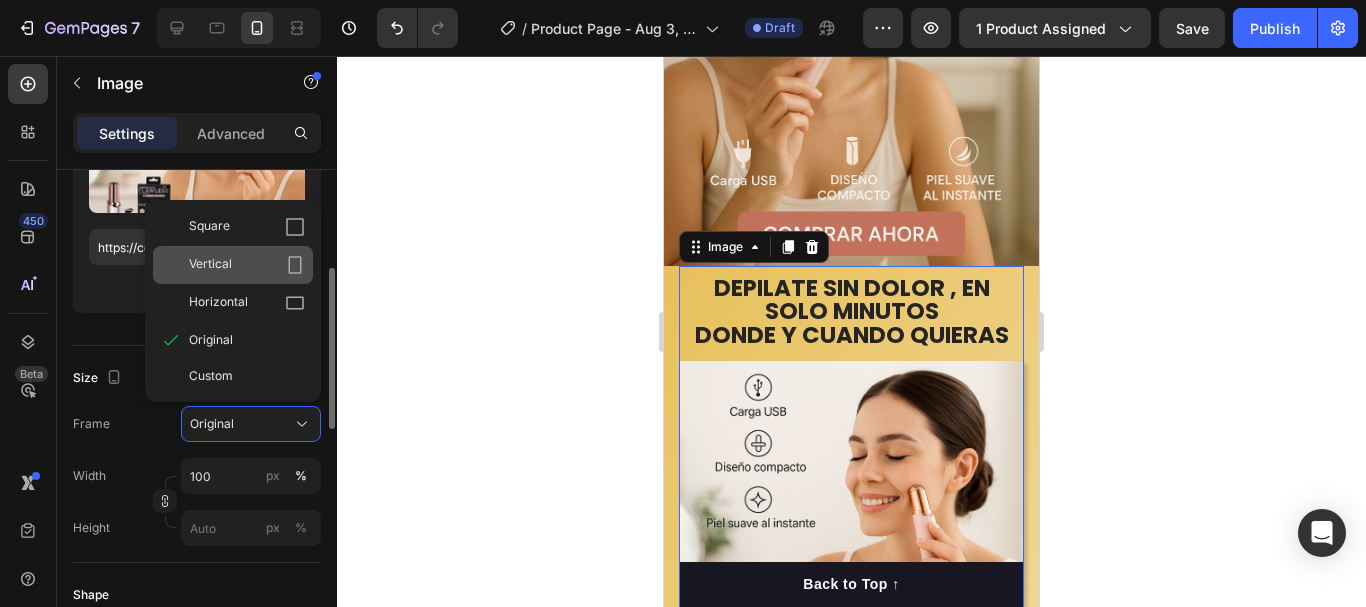 click on "Vertical" at bounding box center [247, 265] 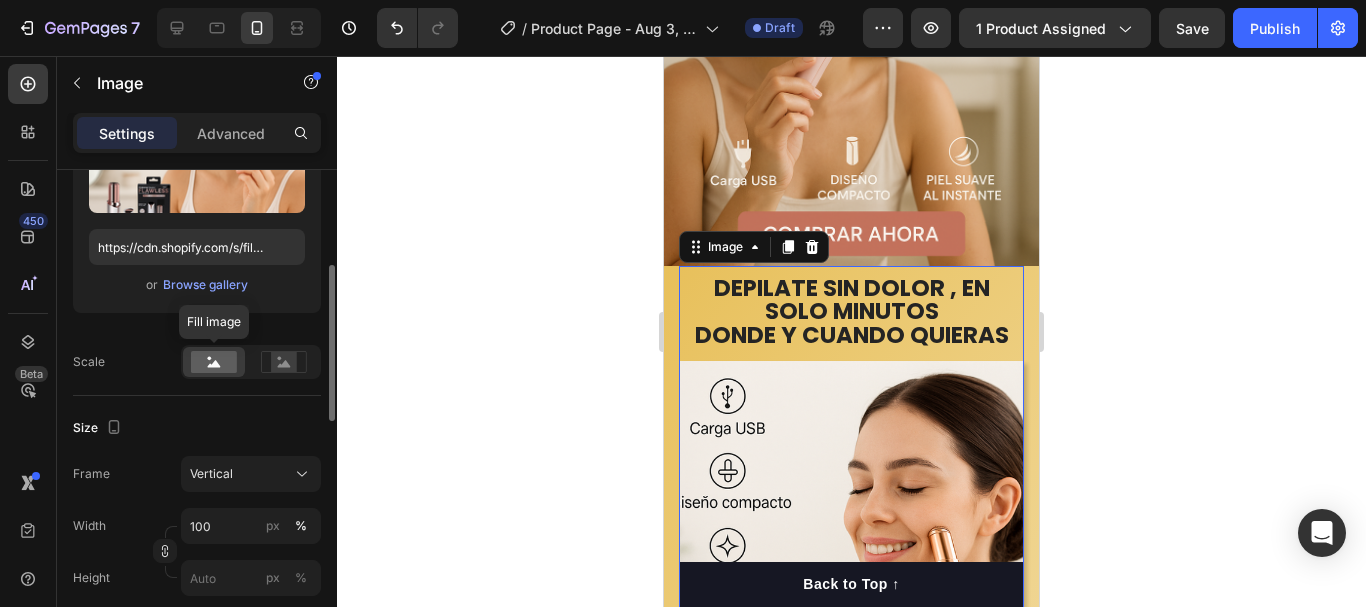 click 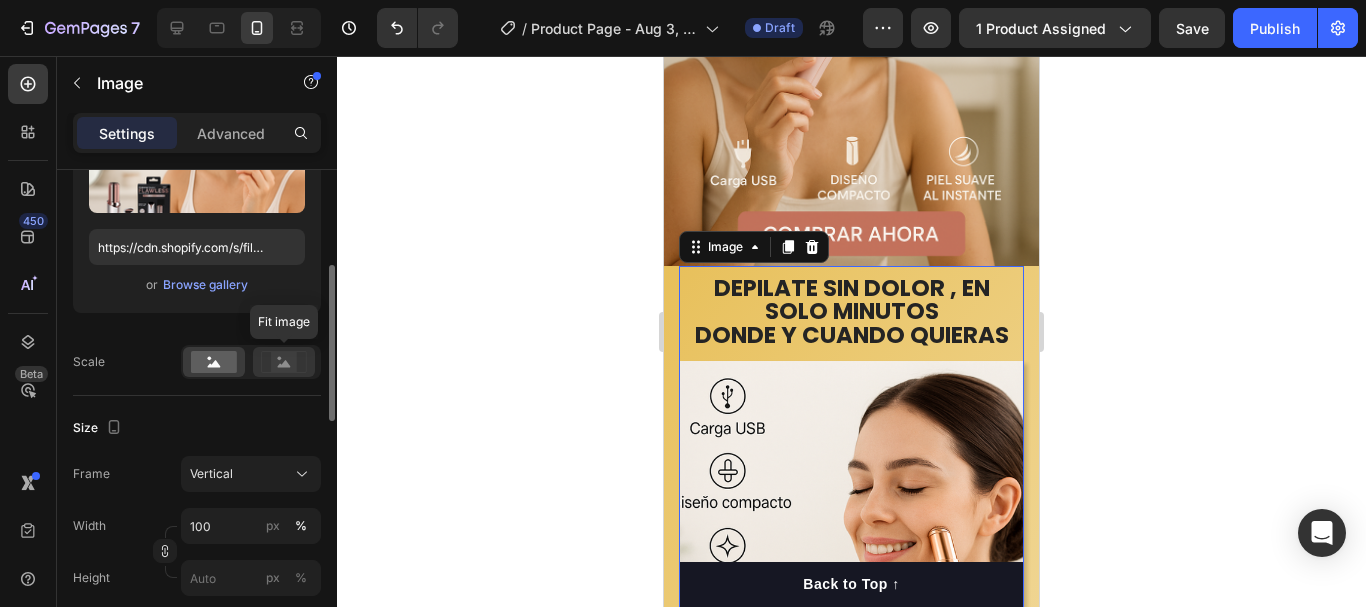 click 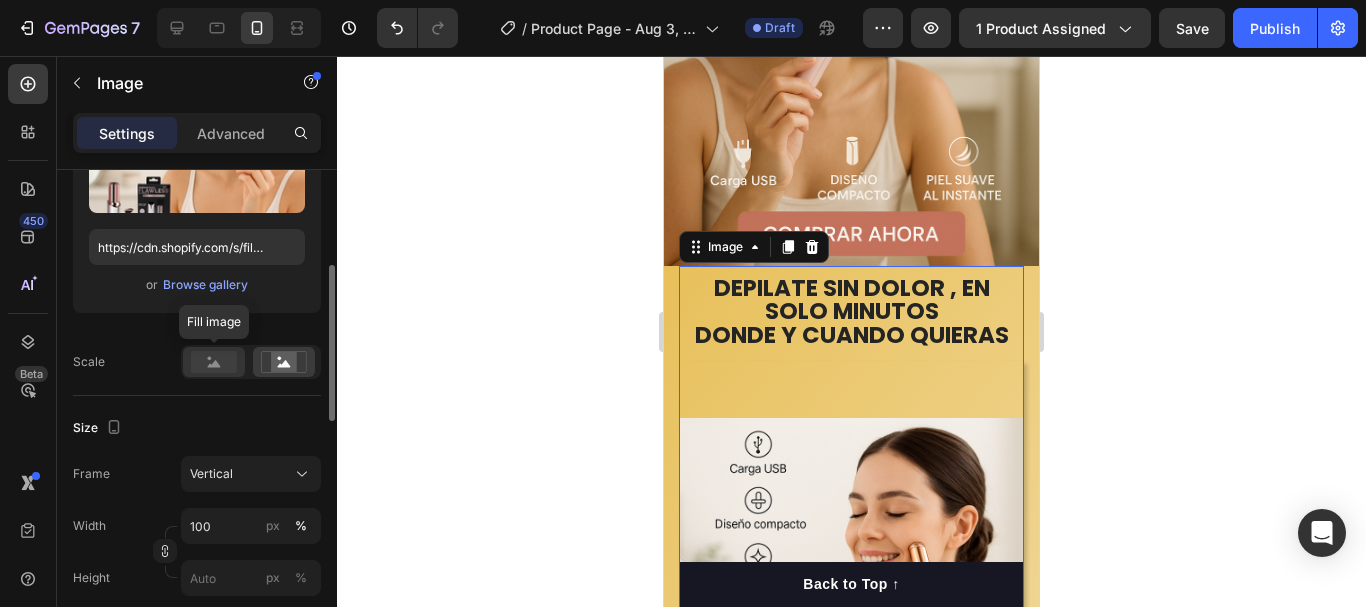 click 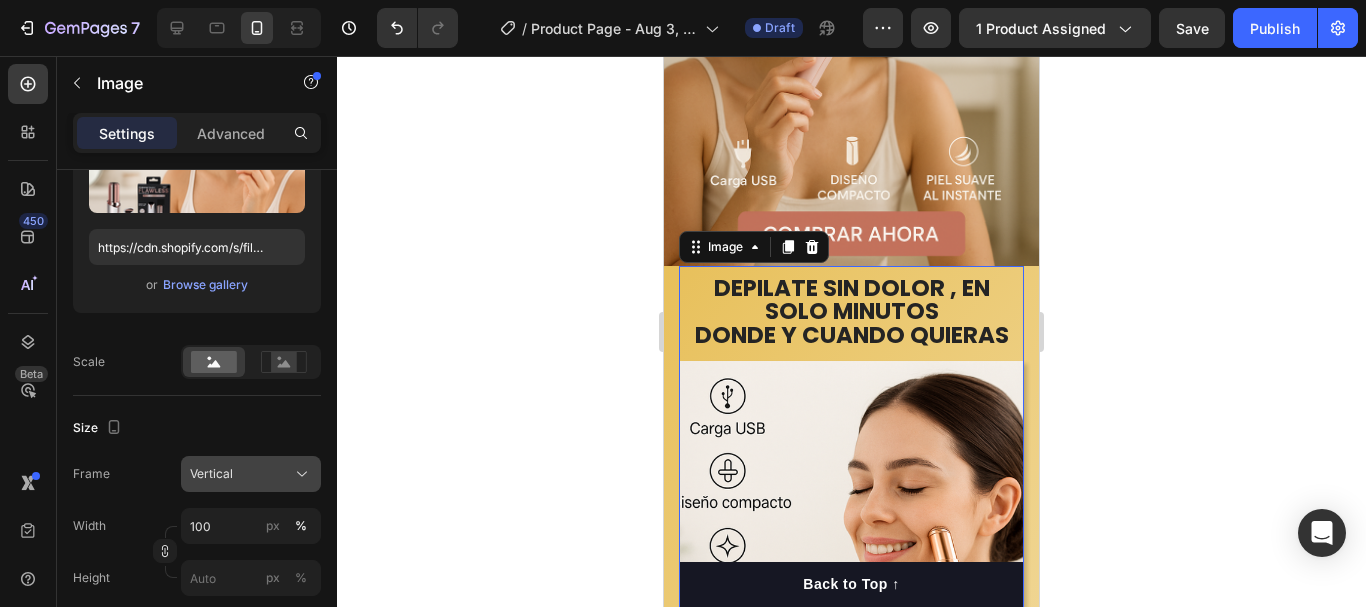 click on "Vertical" at bounding box center (211, 474) 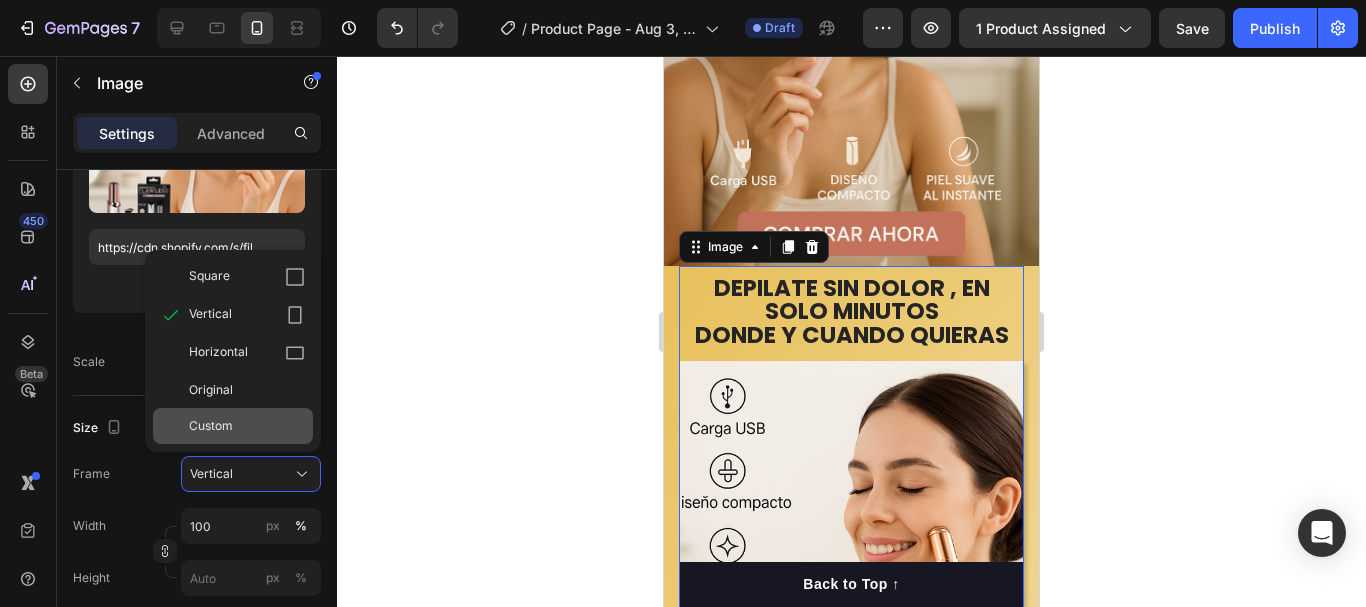 click on "Custom" 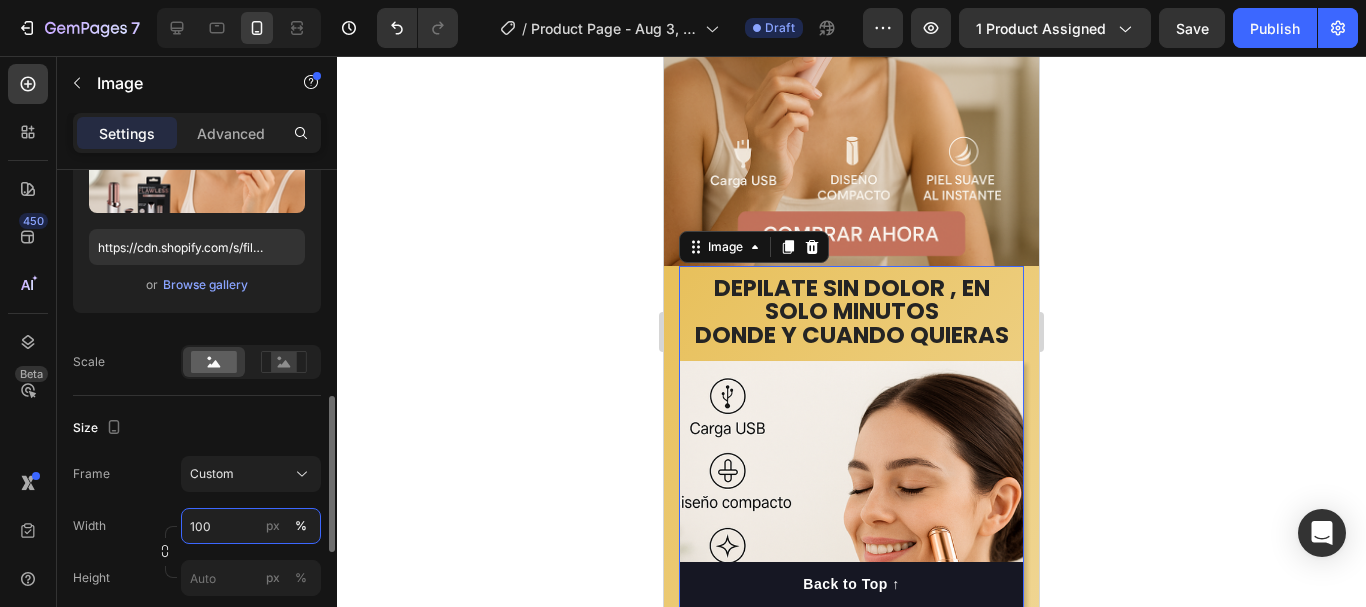 scroll, scrollTop: 500, scrollLeft: 0, axis: vertical 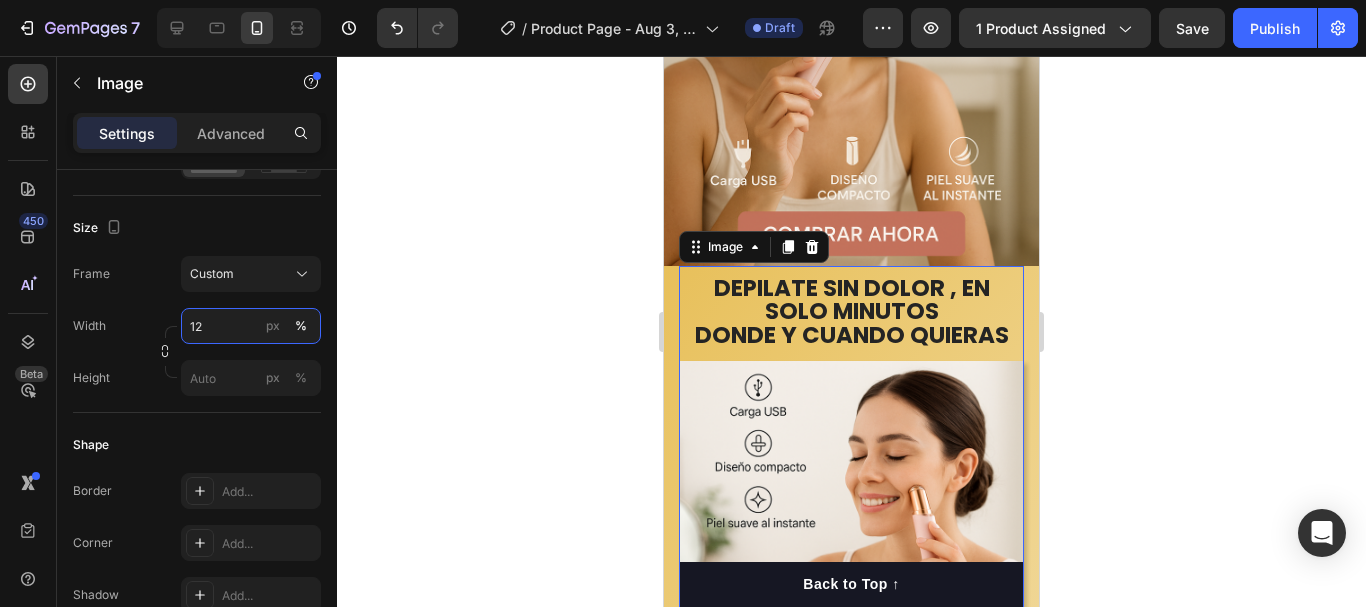 type on "1" 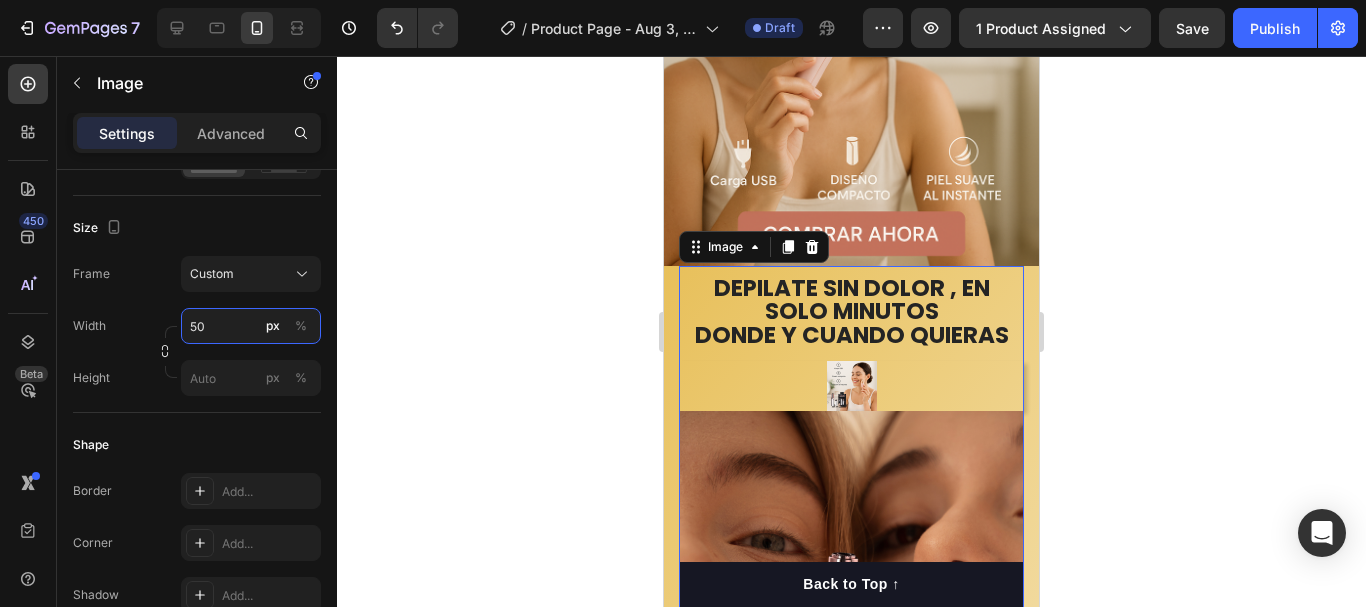 type on "5" 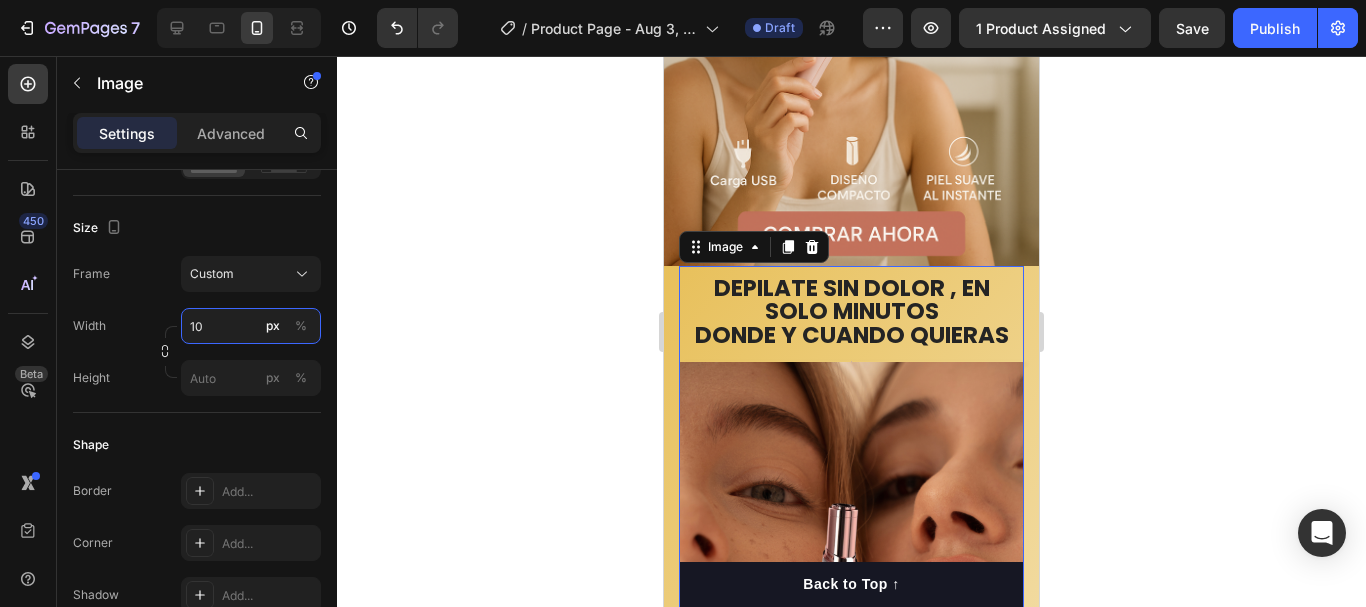 type on "100" 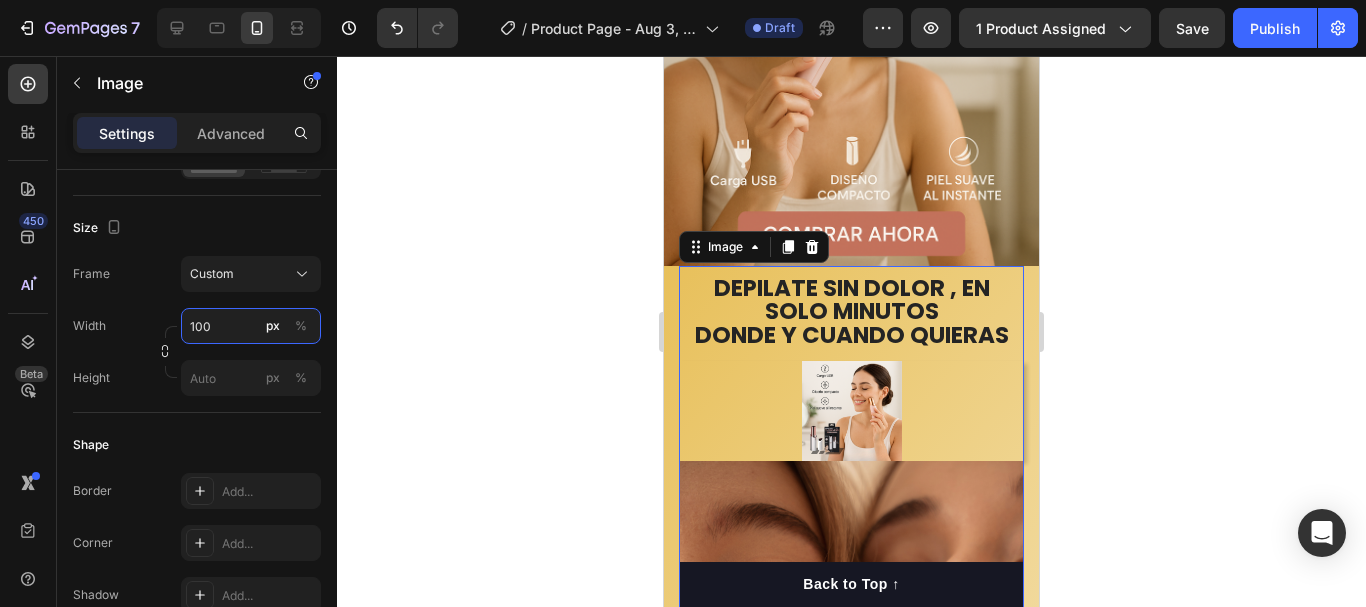 scroll, scrollTop: 600, scrollLeft: 0, axis: vertical 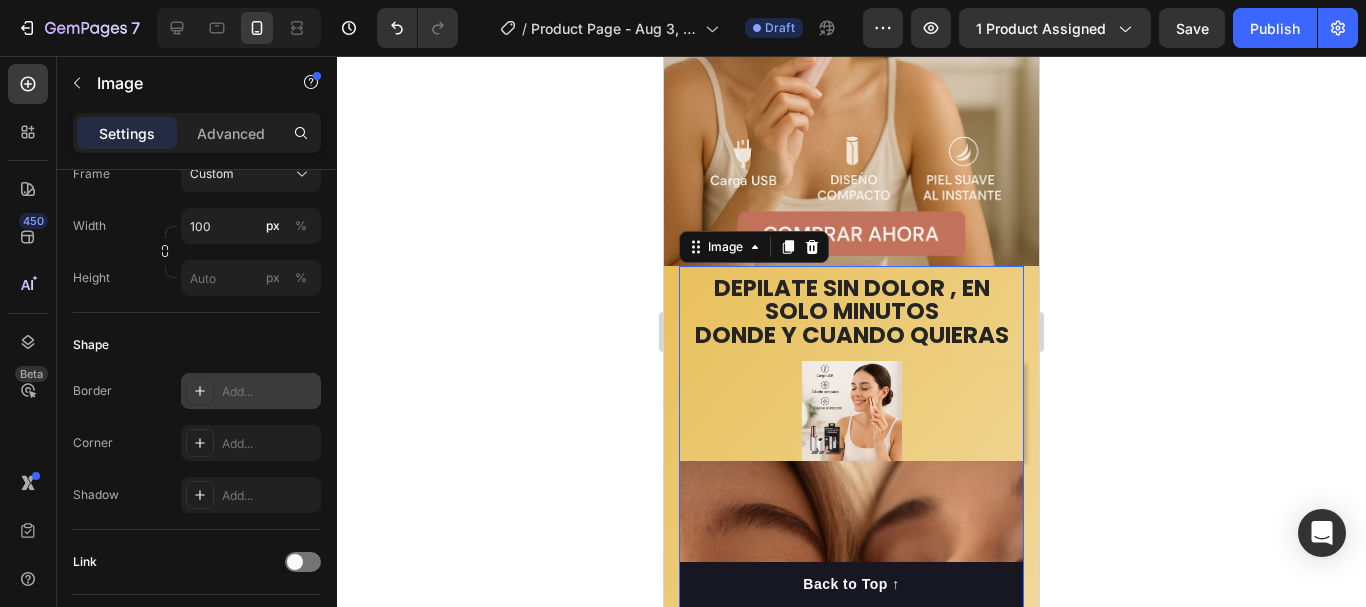 click on "Add..." at bounding box center [269, 392] 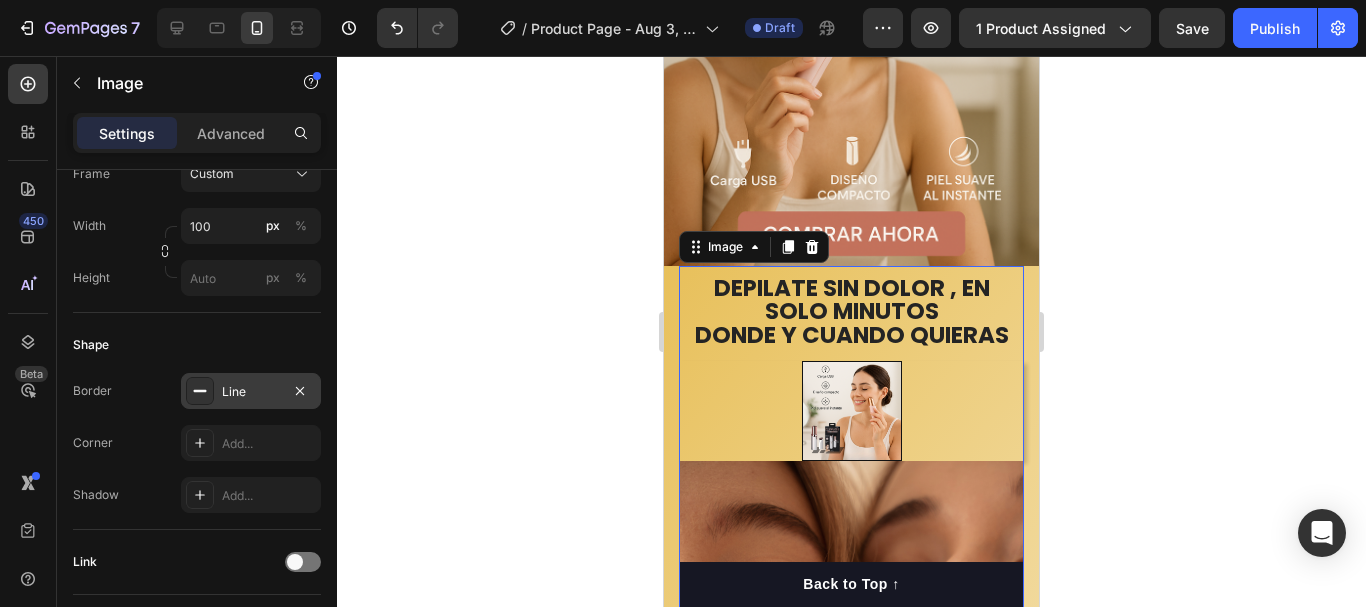 click 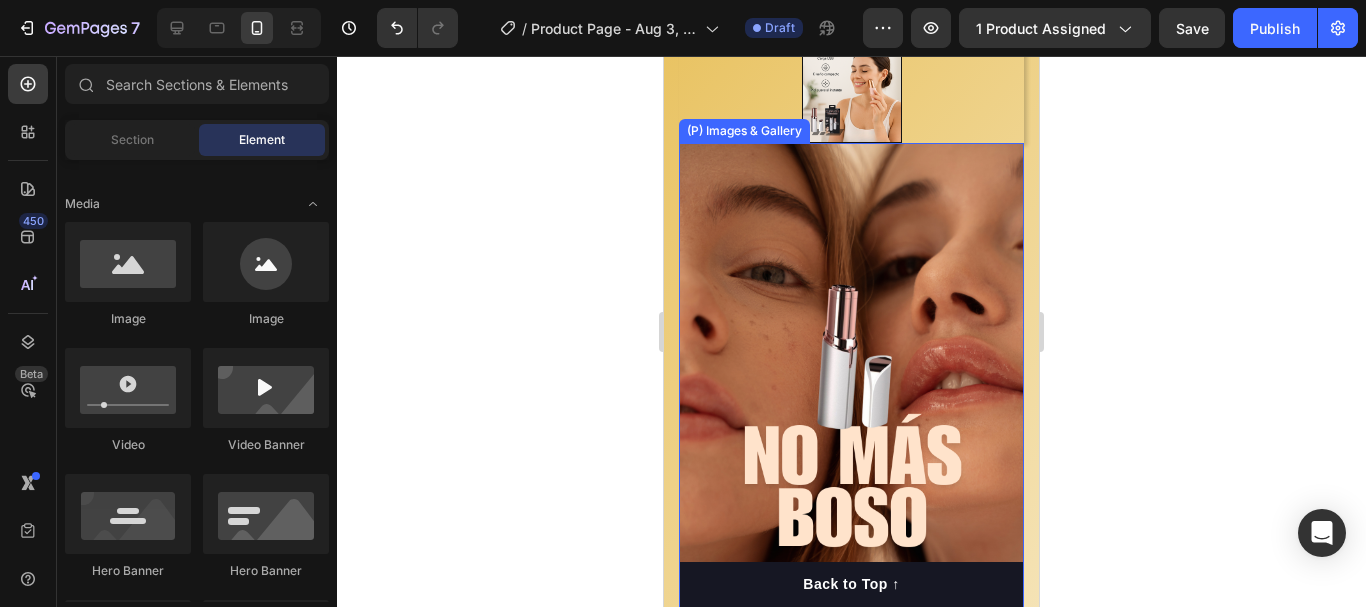 scroll, scrollTop: 694, scrollLeft: 0, axis: vertical 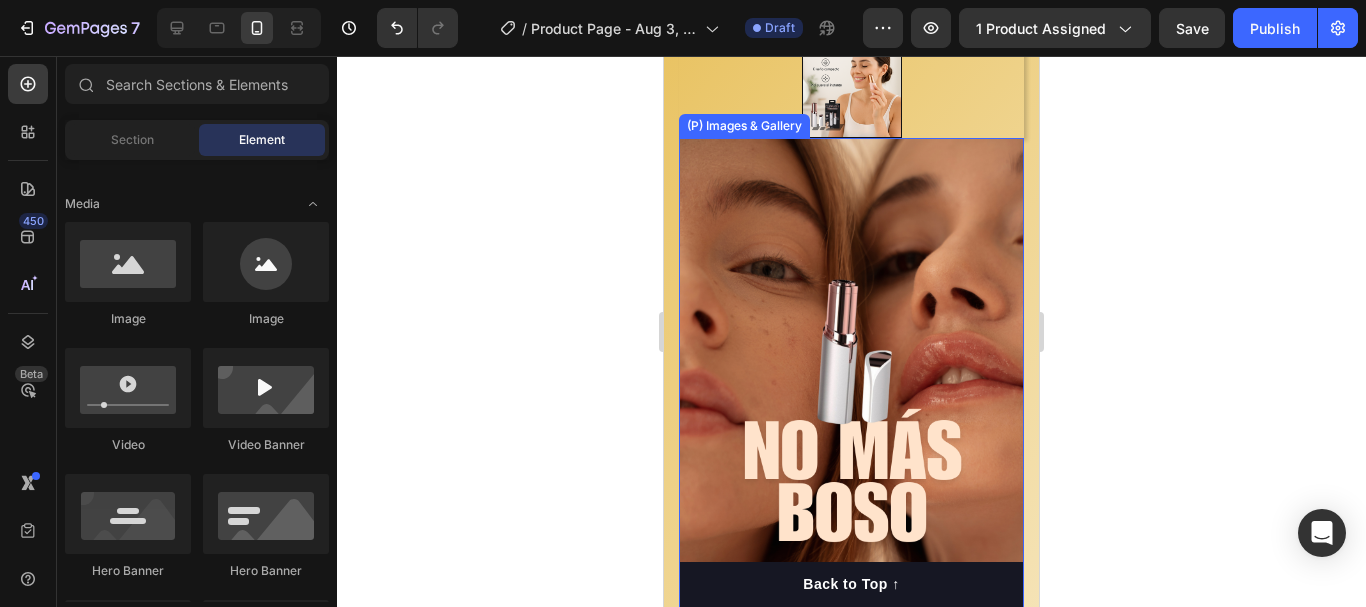 click at bounding box center [851, 444] 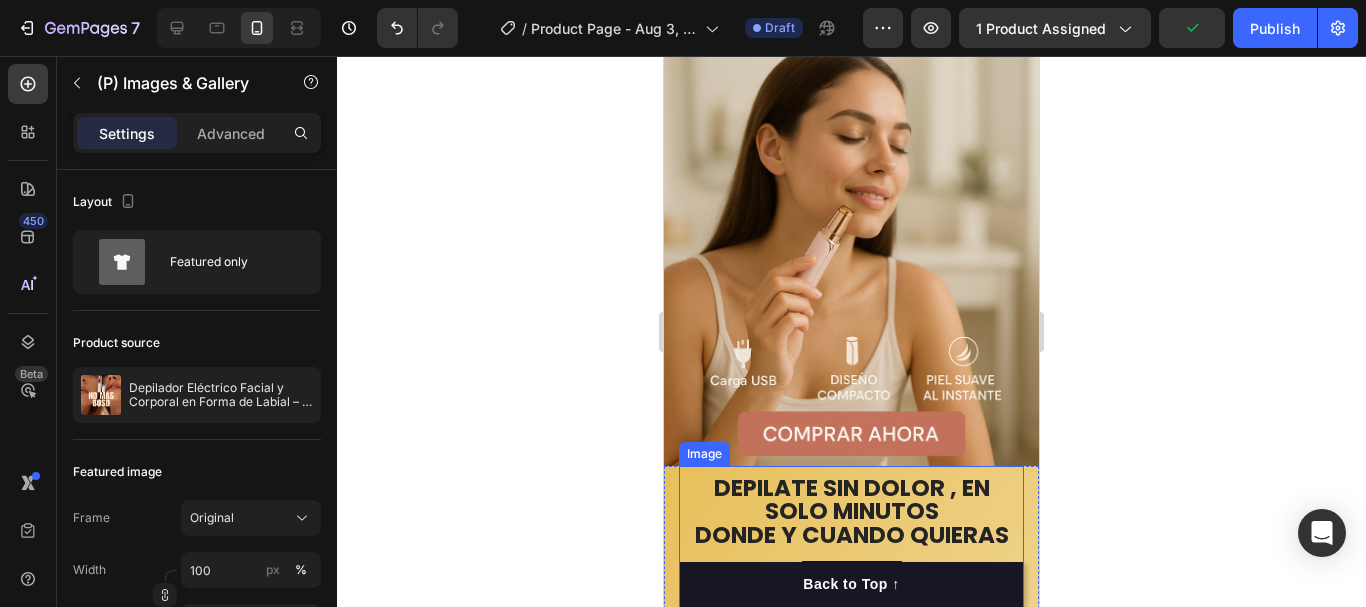 scroll, scrollTop: 594, scrollLeft: 0, axis: vertical 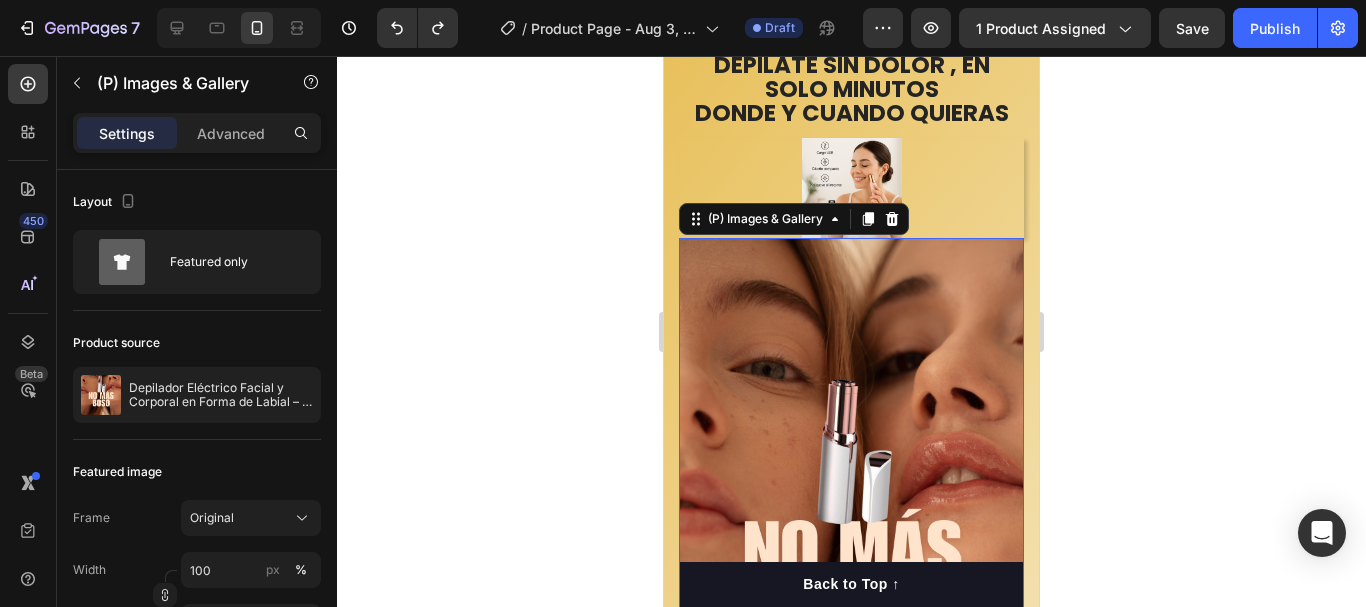 click 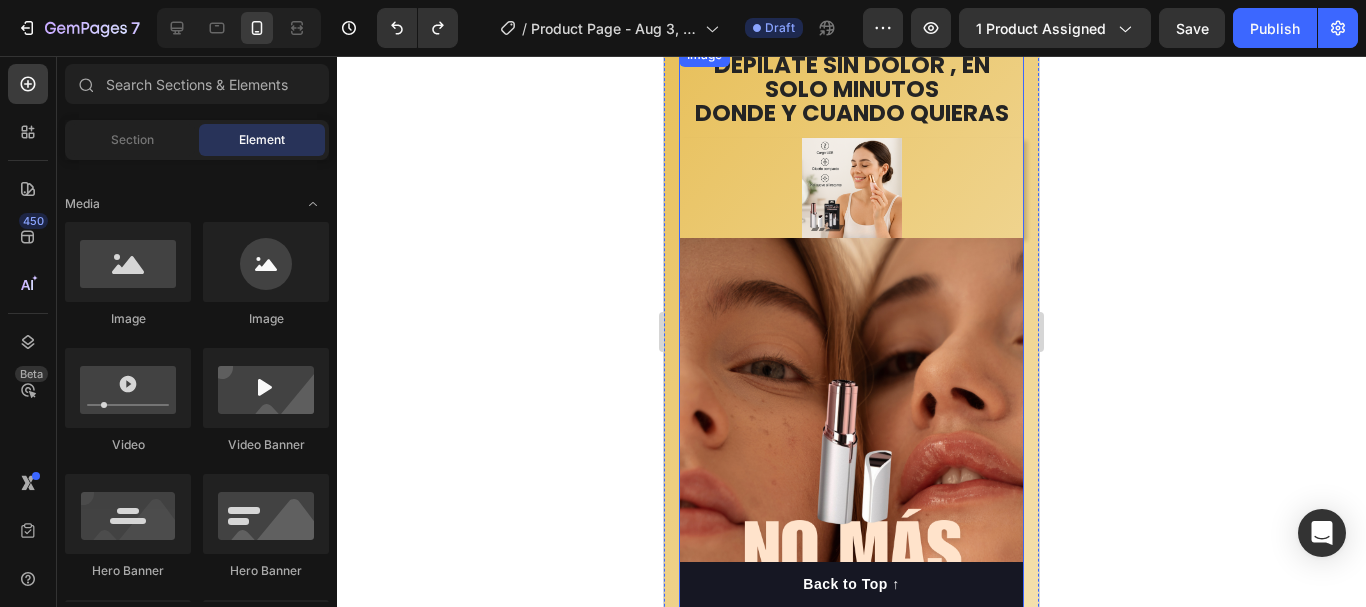 click at bounding box center (852, 188) 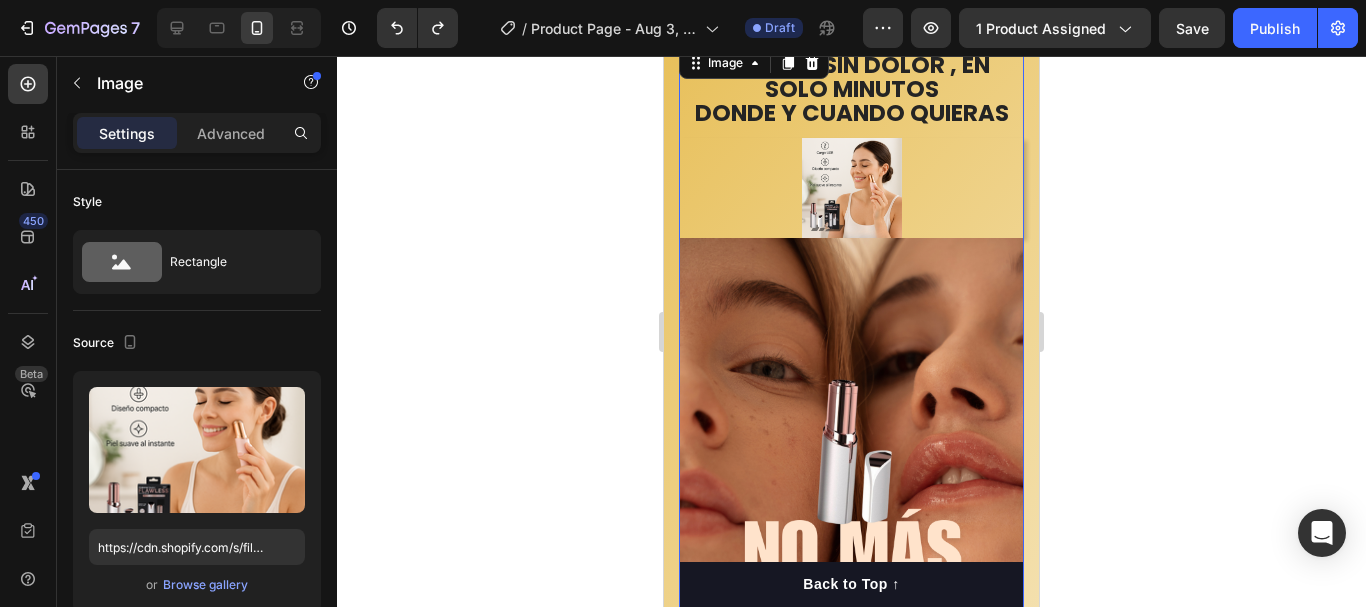 click at bounding box center (852, 188) 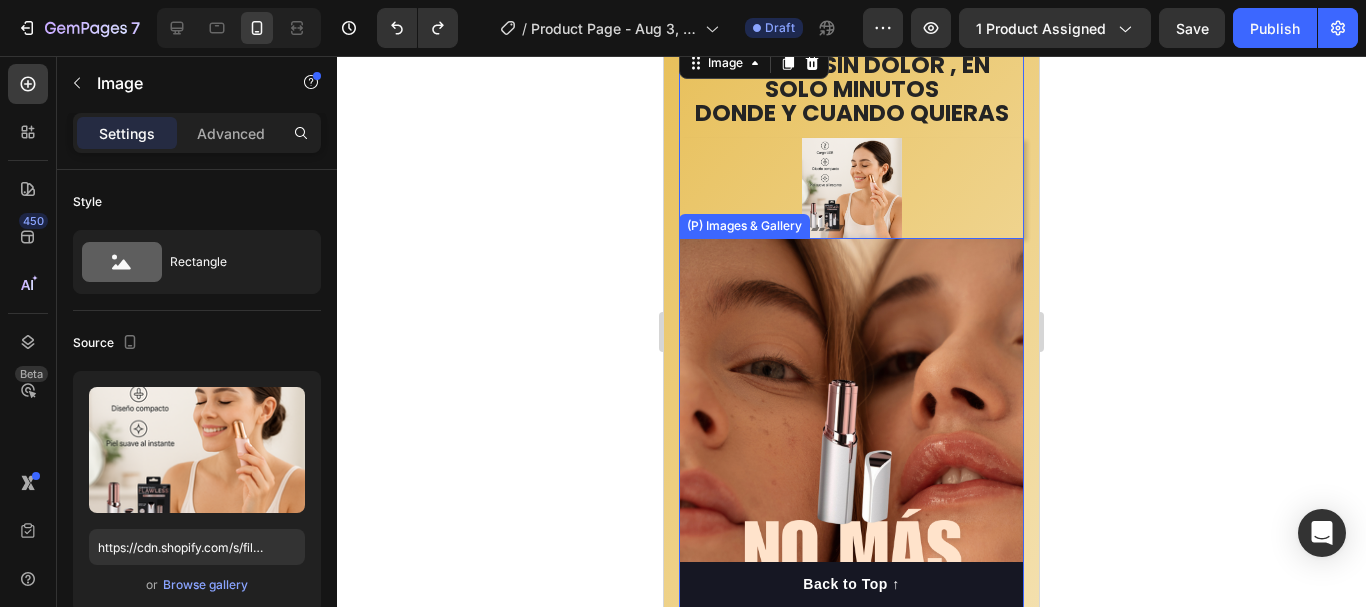click at bounding box center [851, 544] 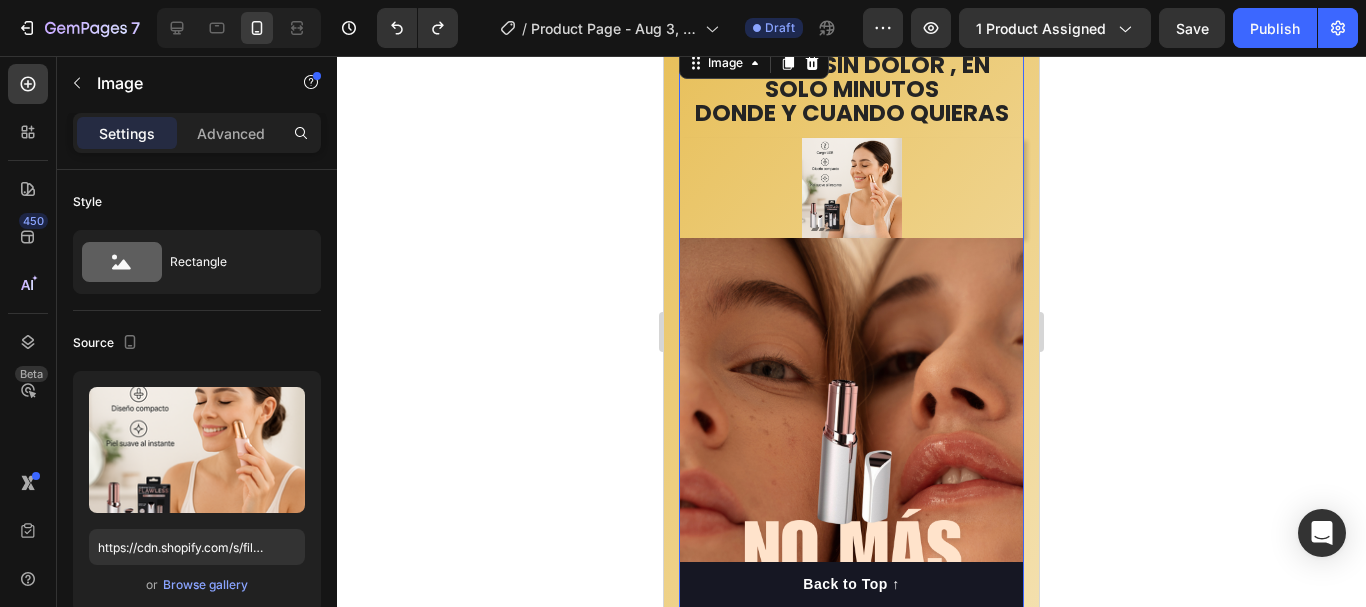 click at bounding box center [852, 188] 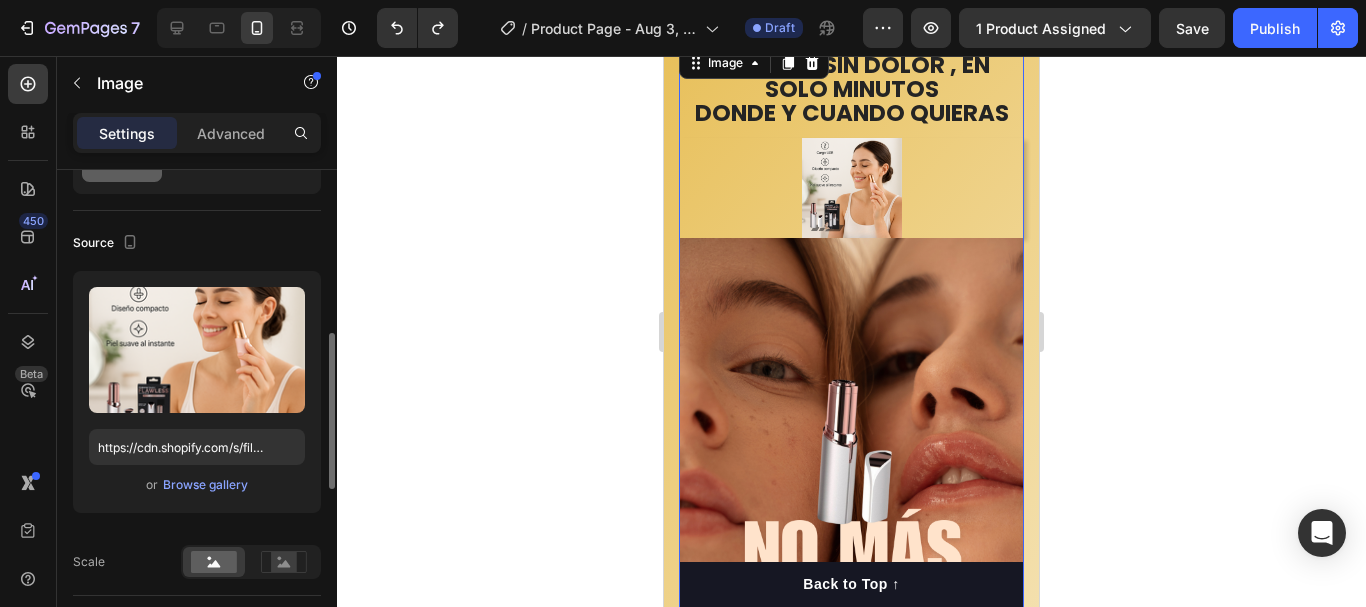 scroll, scrollTop: 200, scrollLeft: 0, axis: vertical 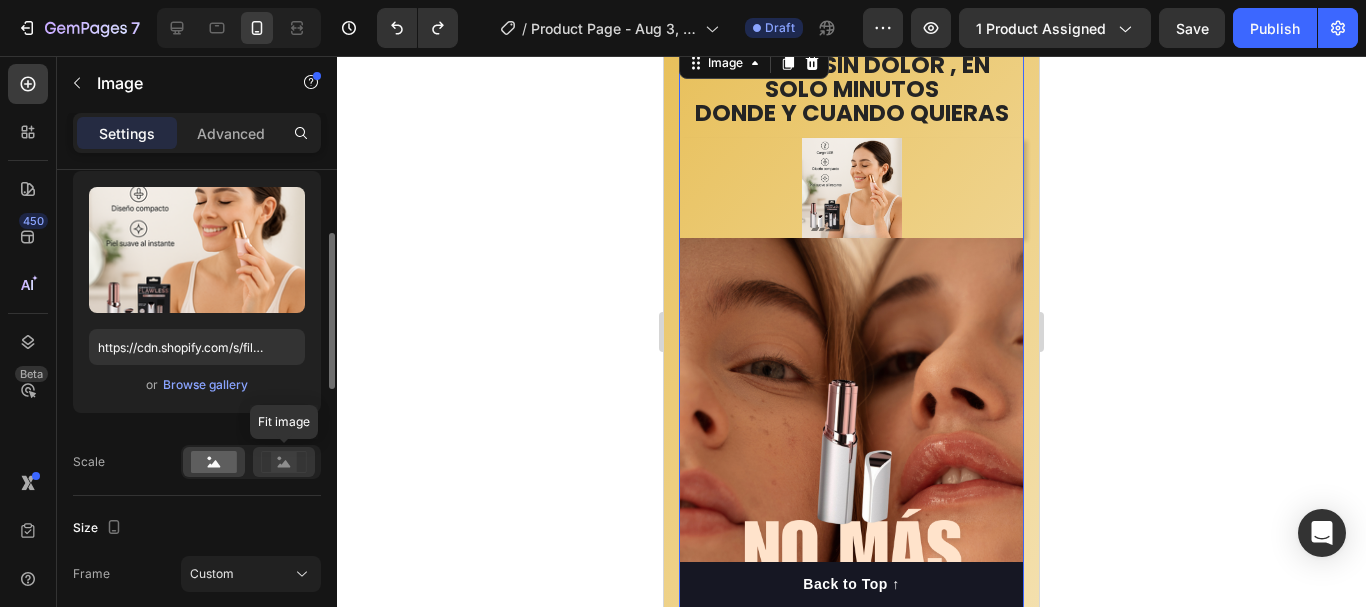 click 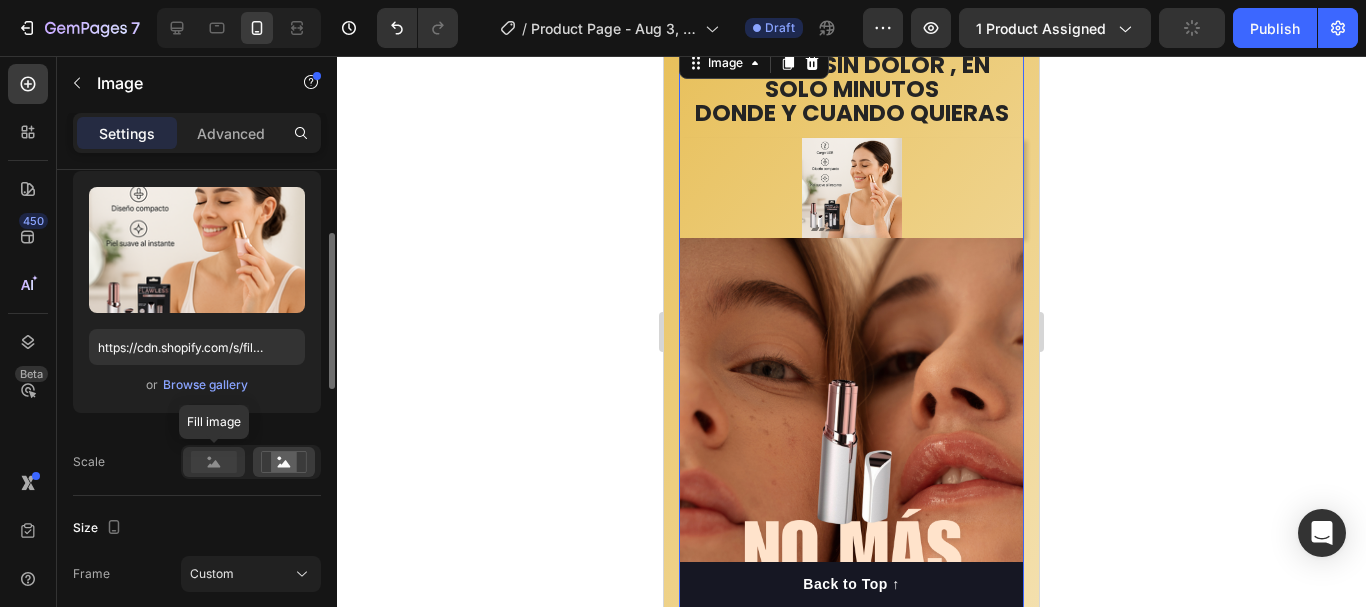 click 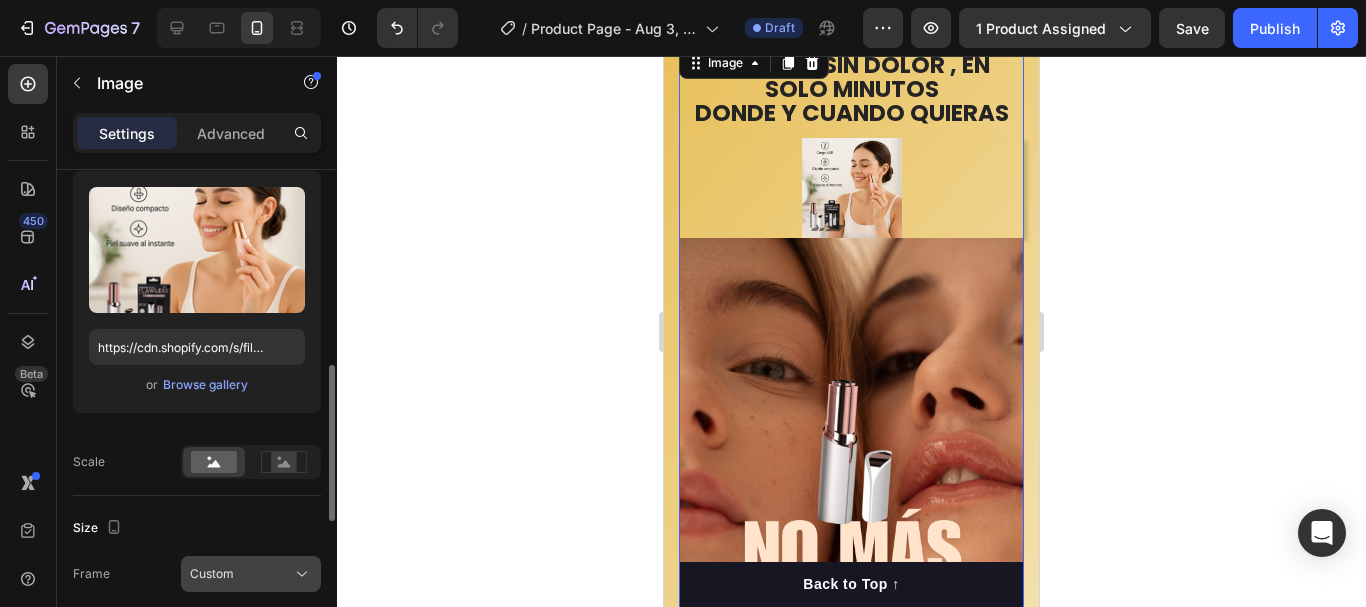 scroll, scrollTop: 500, scrollLeft: 0, axis: vertical 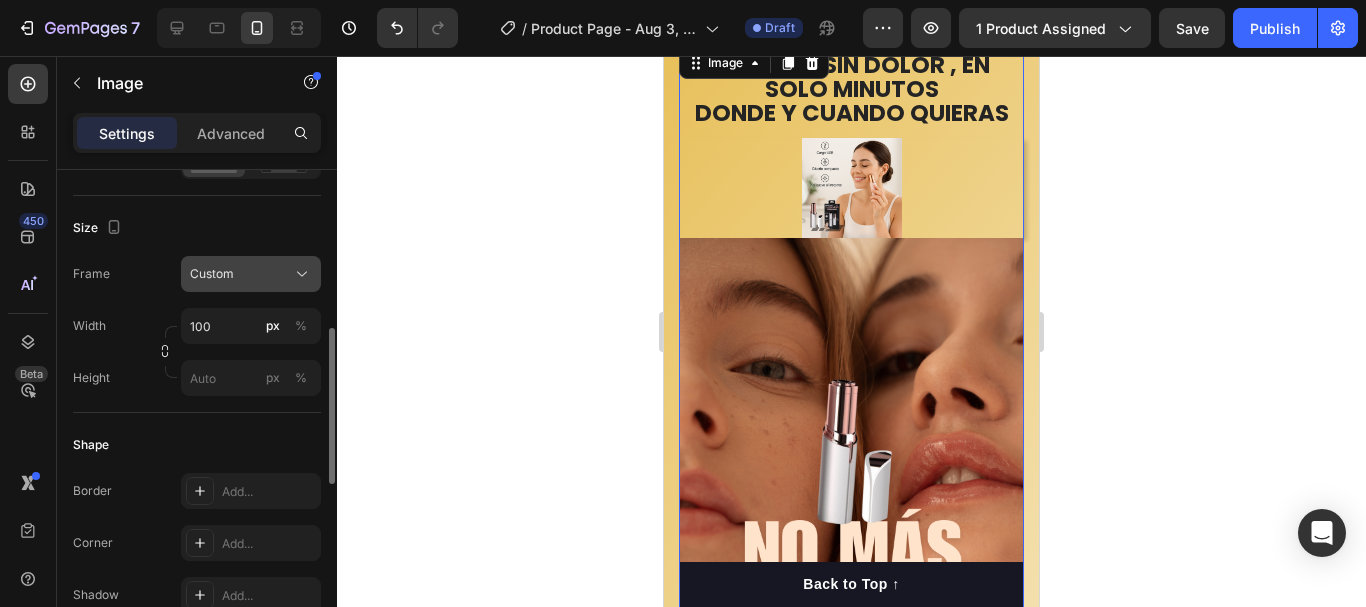 click on "Custom" 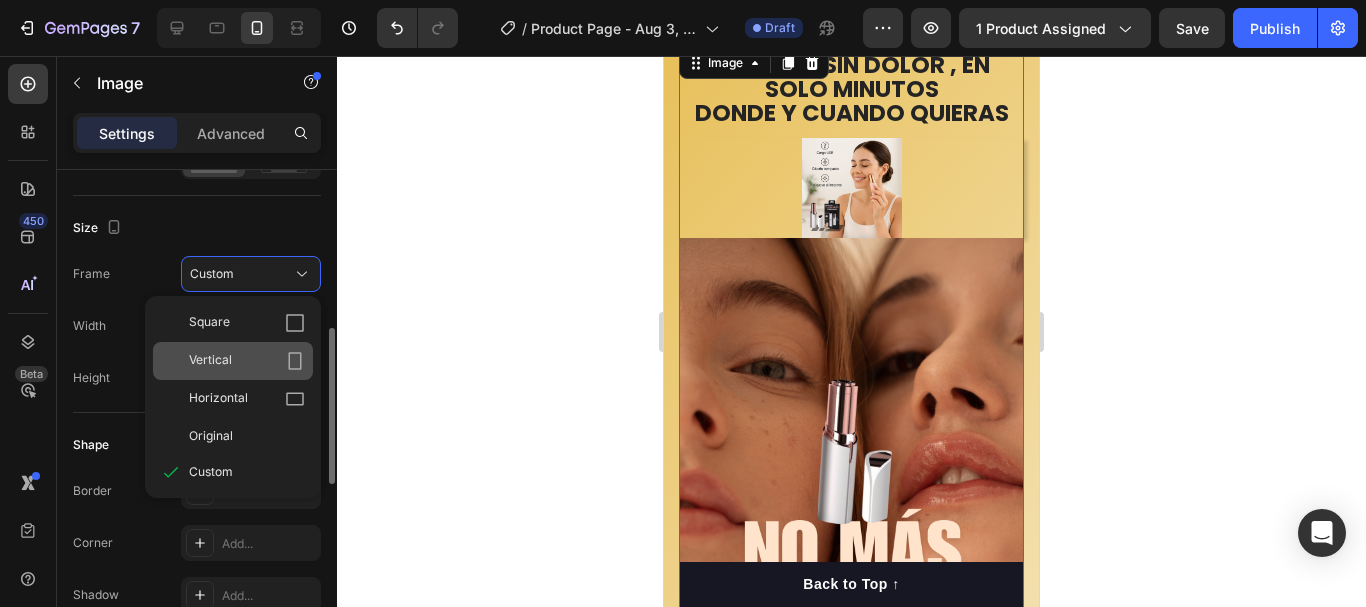 click on "Vertical" at bounding box center [247, 361] 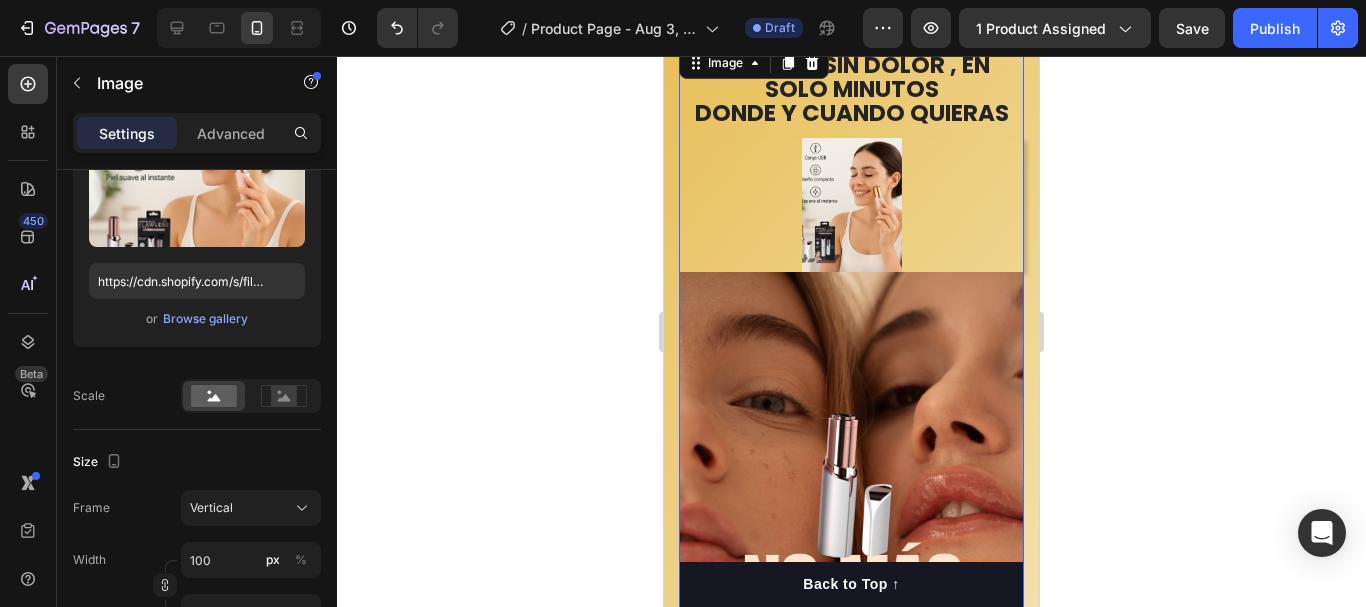 scroll, scrollTop: 0, scrollLeft: 0, axis: both 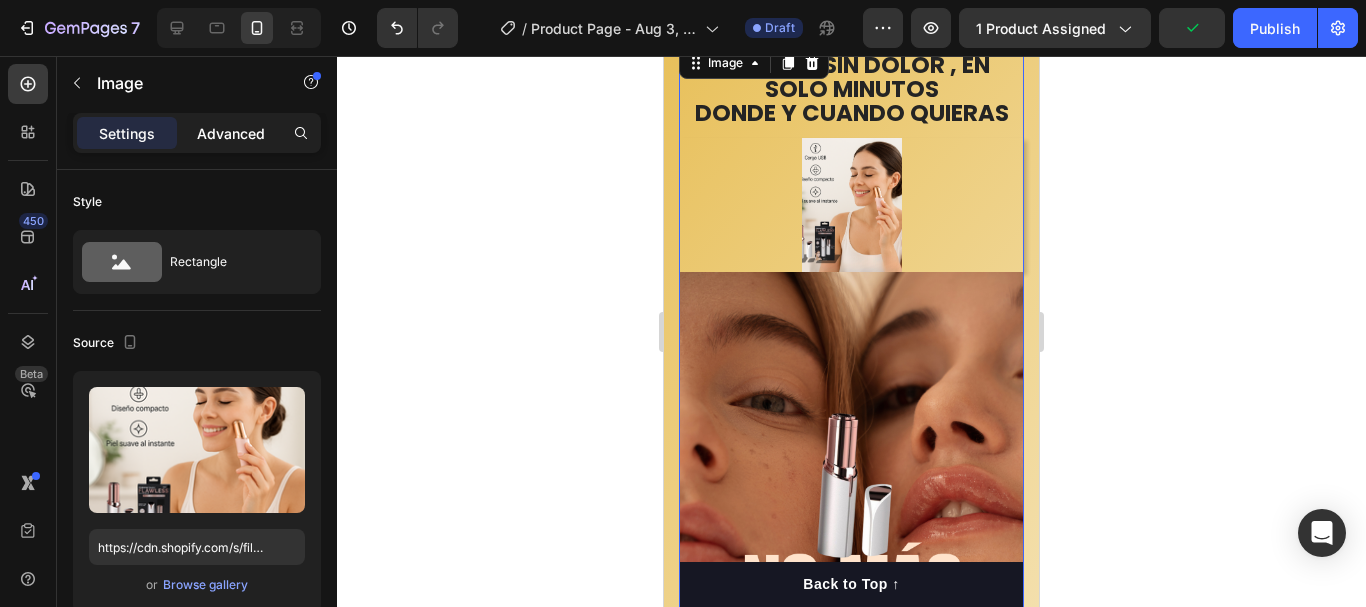 click on "Advanced" at bounding box center (231, 133) 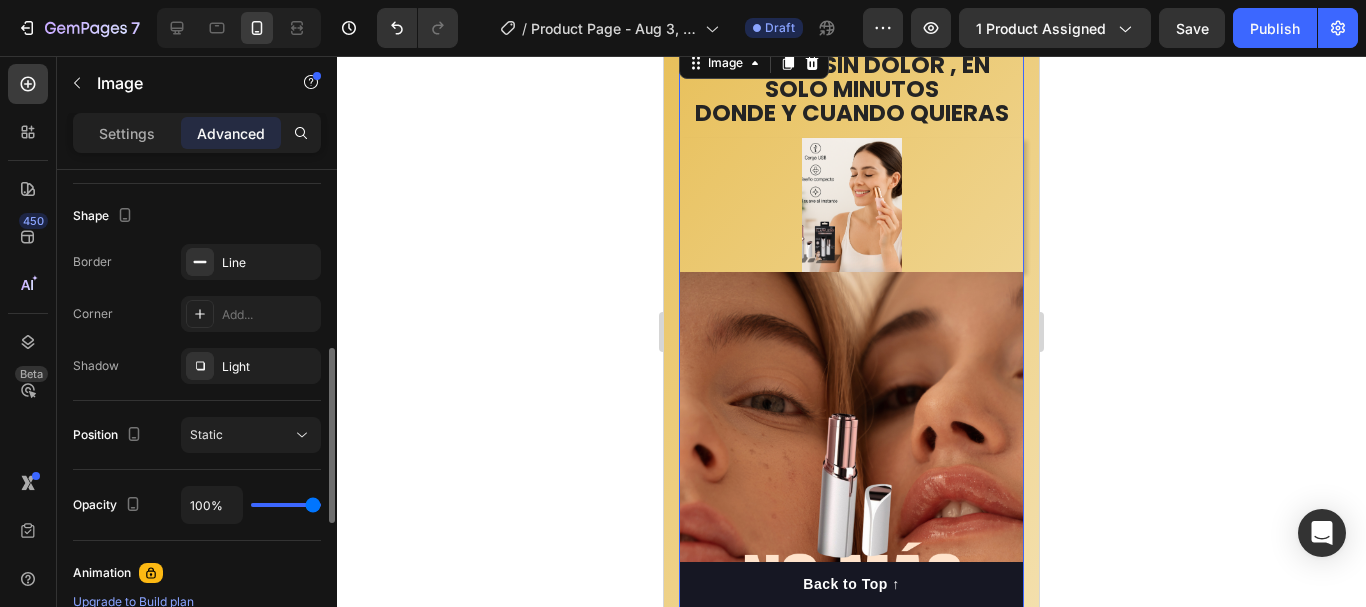 scroll, scrollTop: 600, scrollLeft: 0, axis: vertical 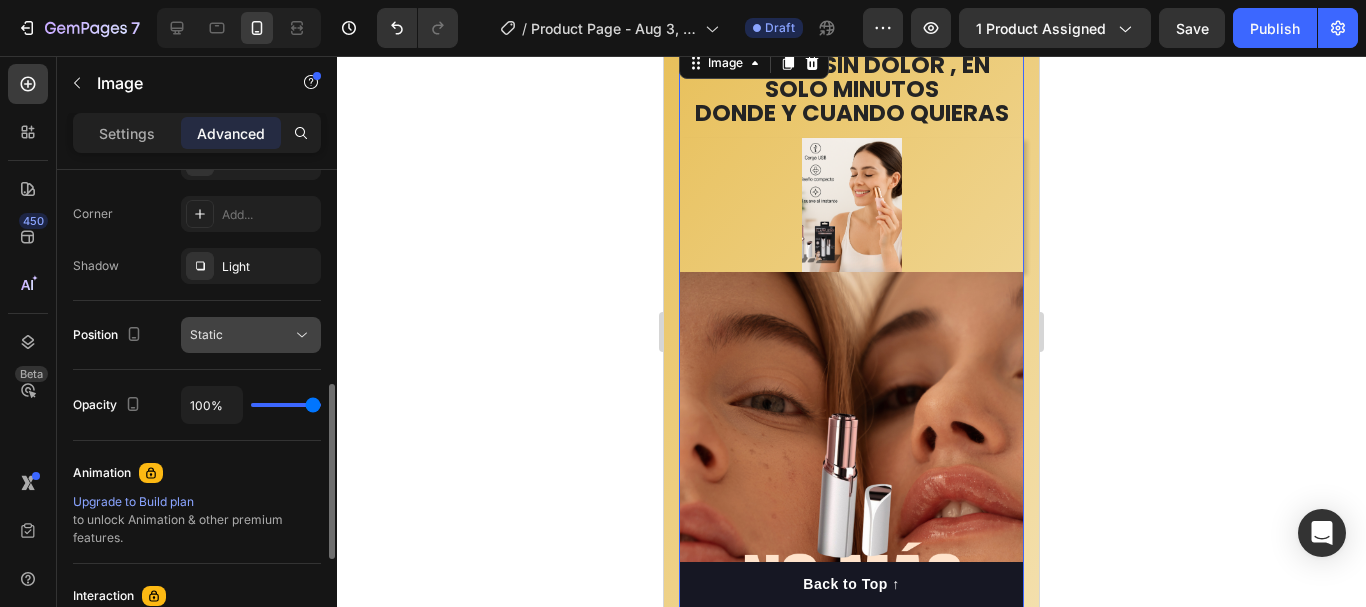 click on "Static" at bounding box center [241, 335] 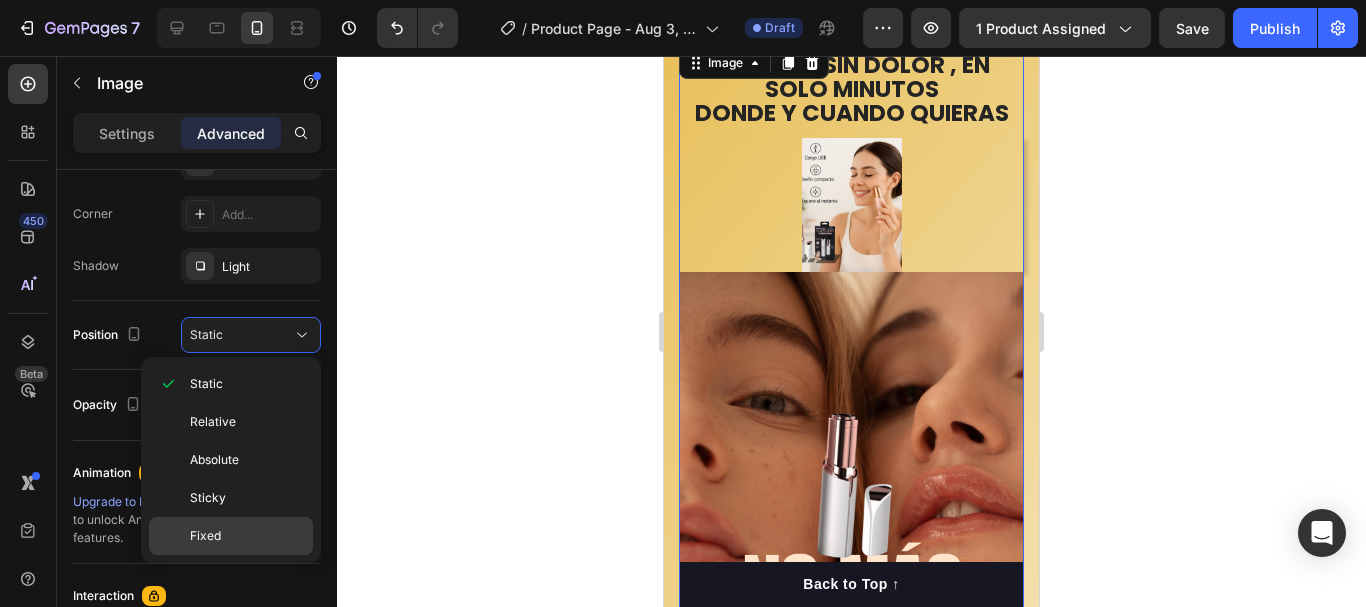 click on "Fixed" 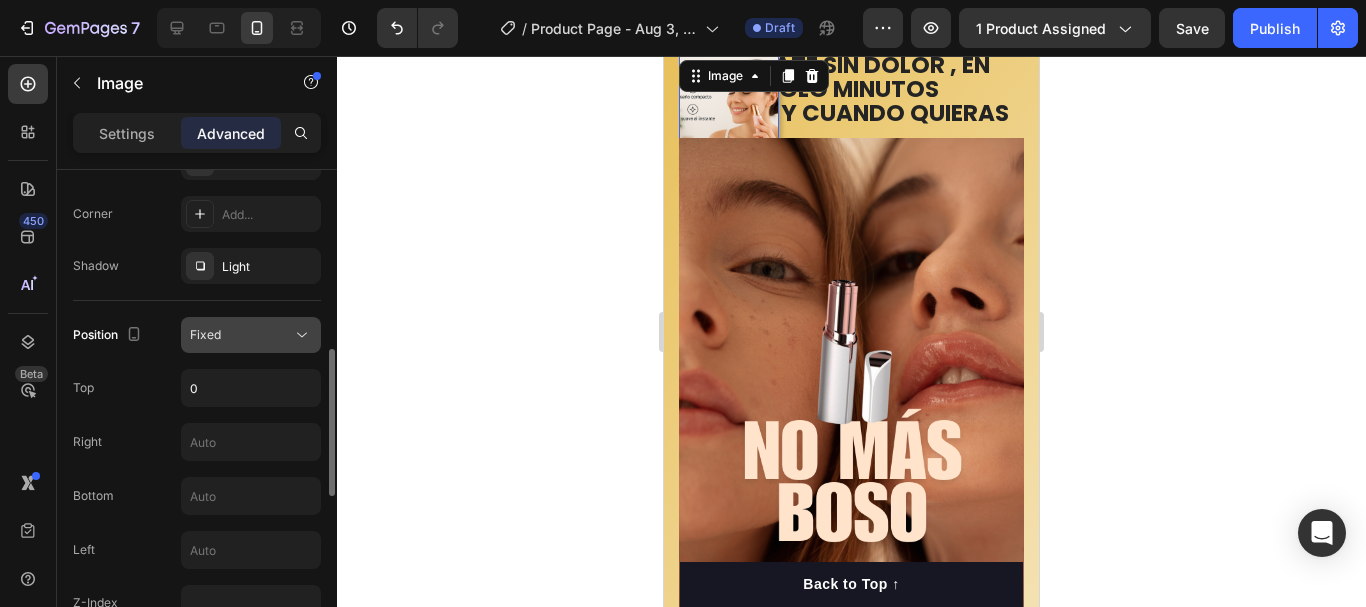click on "Fixed" at bounding box center (205, 334) 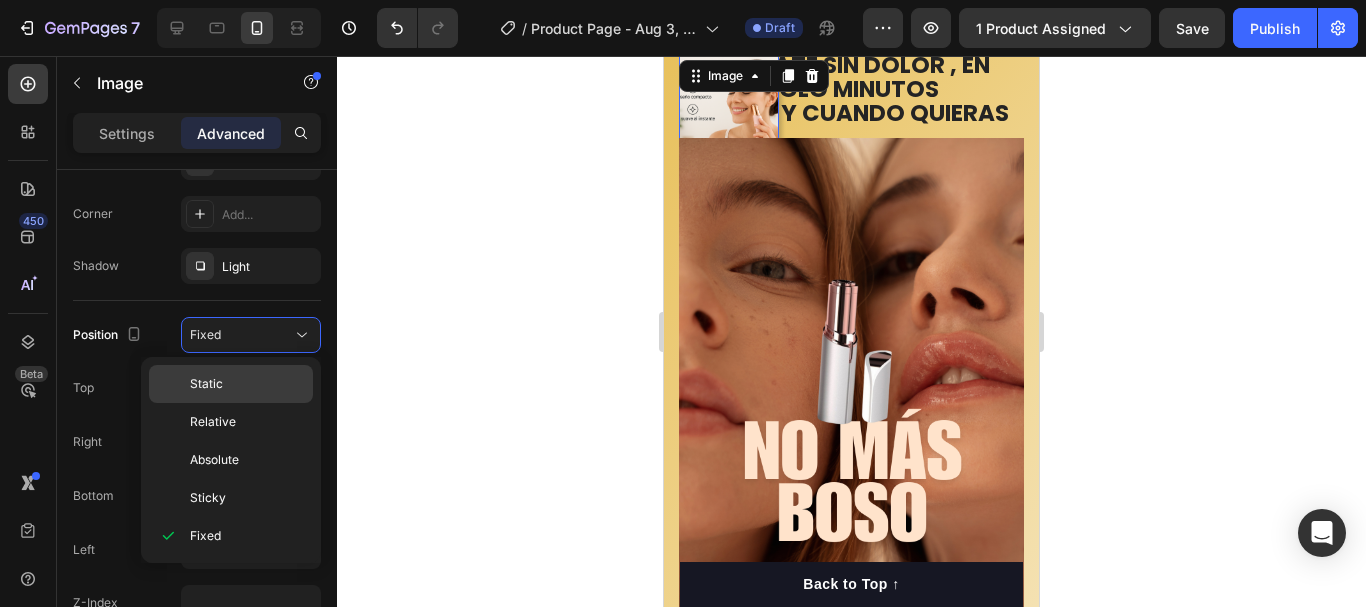 click on "Static" 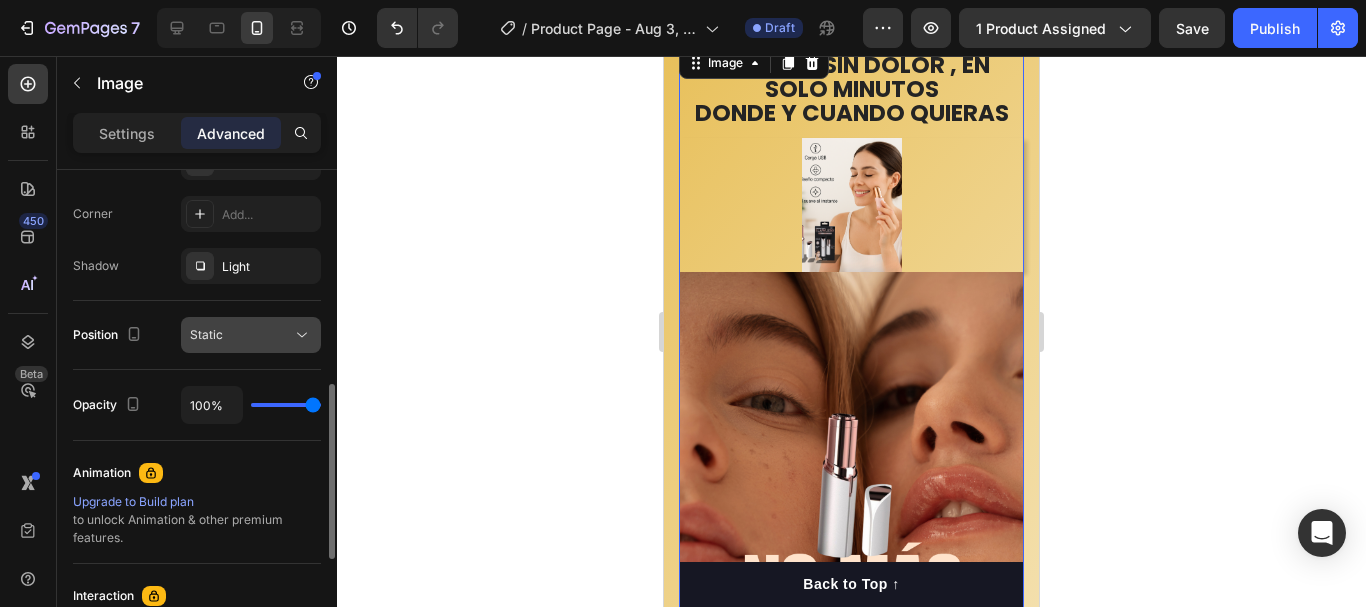 click on "Static" at bounding box center (206, 335) 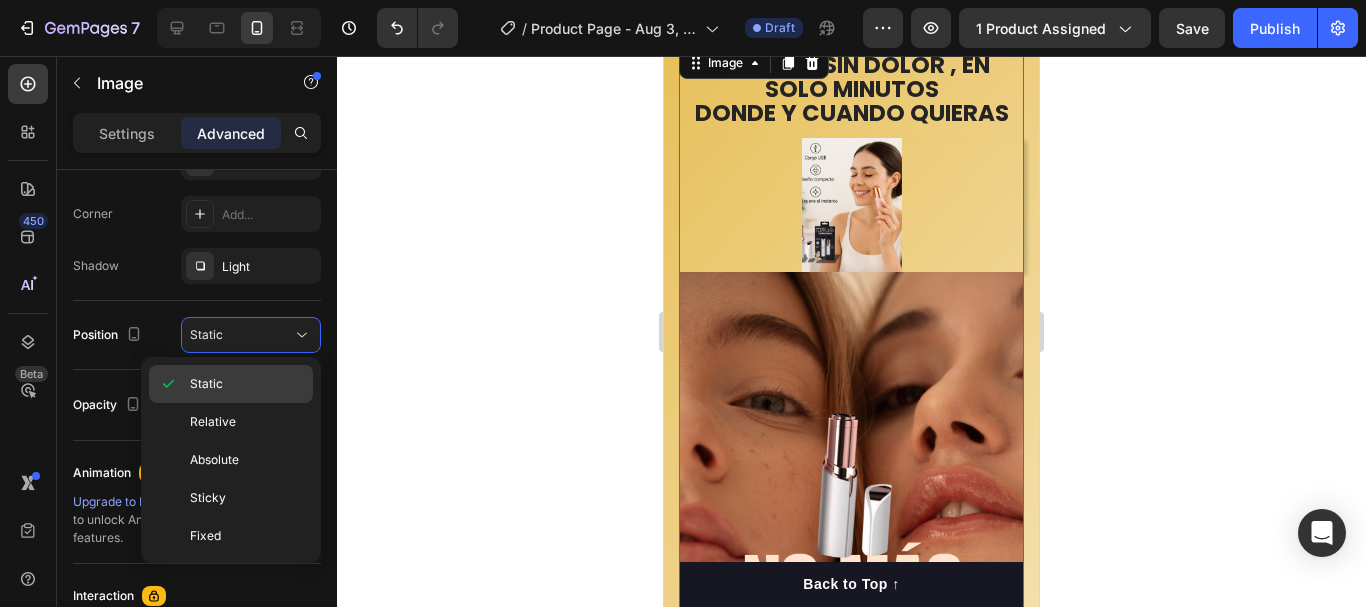 click on "Static" at bounding box center (247, 384) 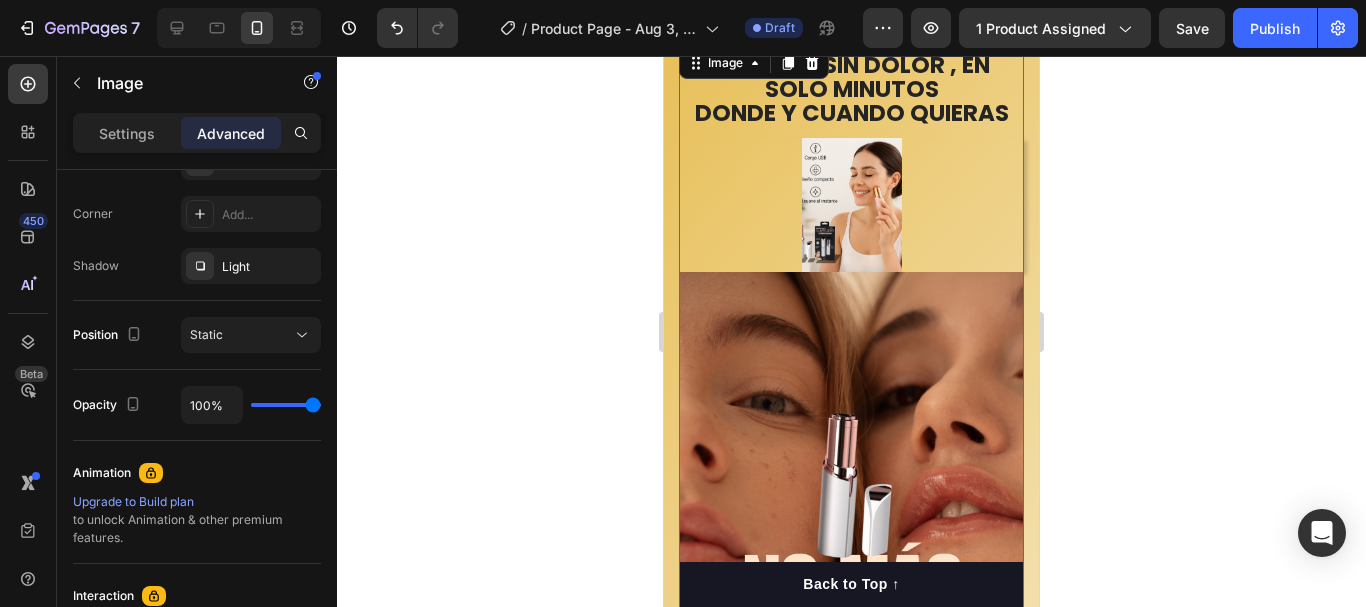 click on "Static" at bounding box center (247, 384) 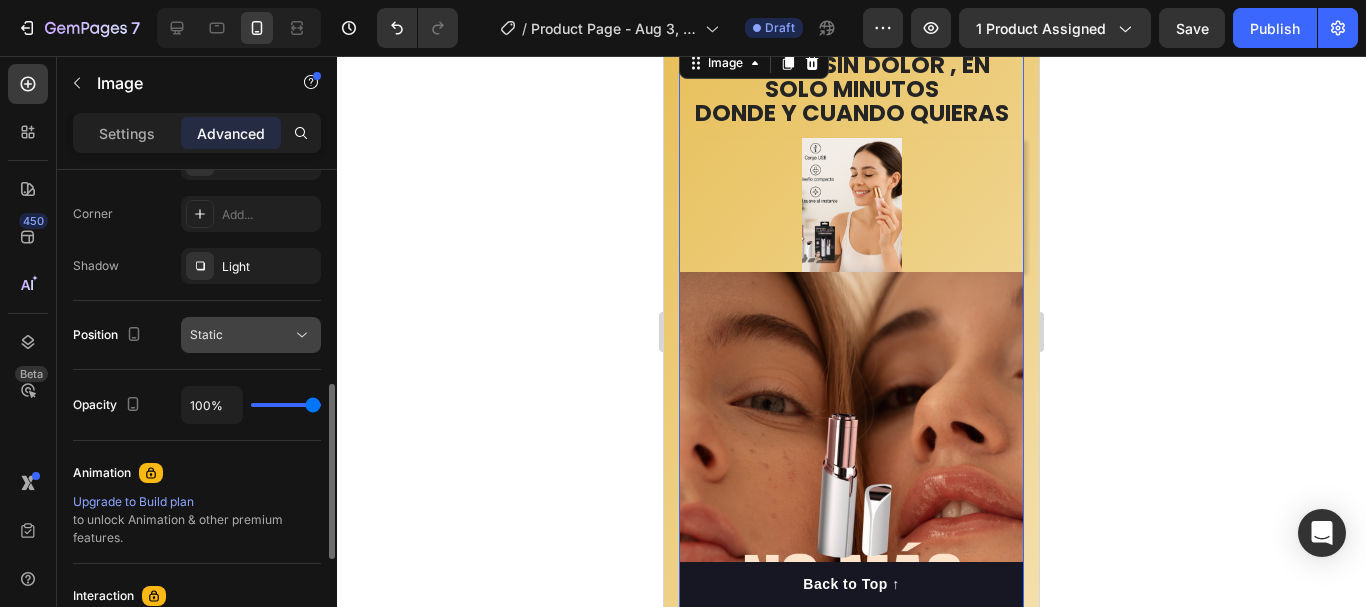 click on "Static" at bounding box center (206, 334) 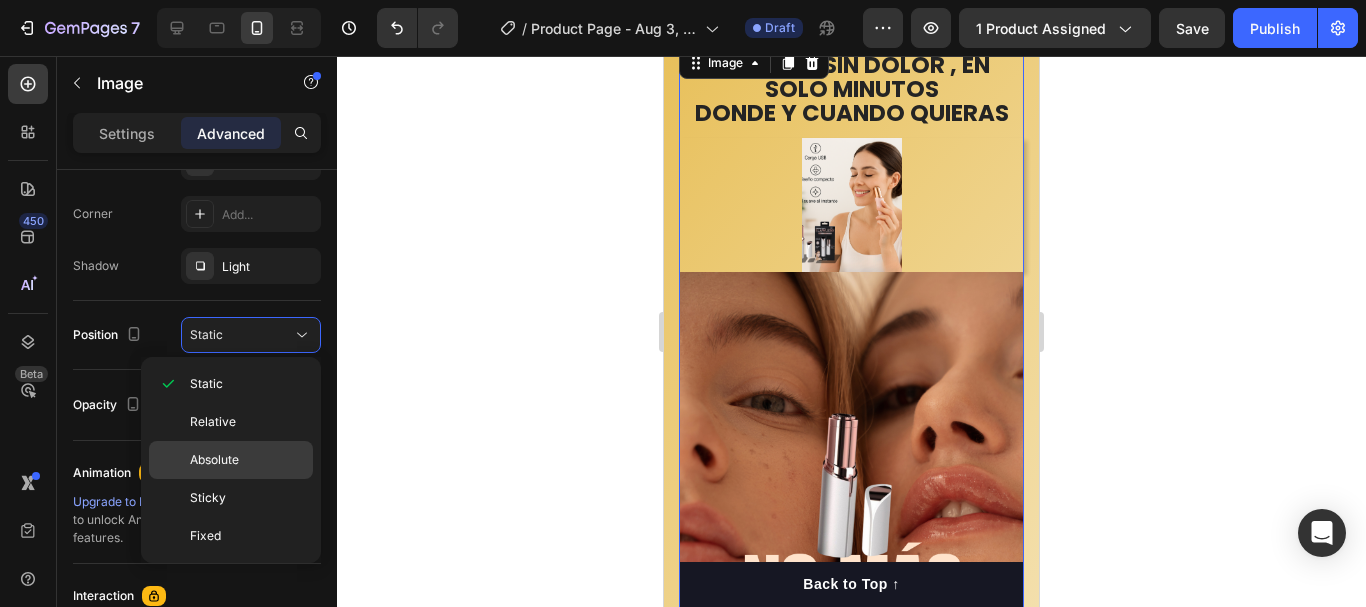click on "Absolute" at bounding box center [214, 460] 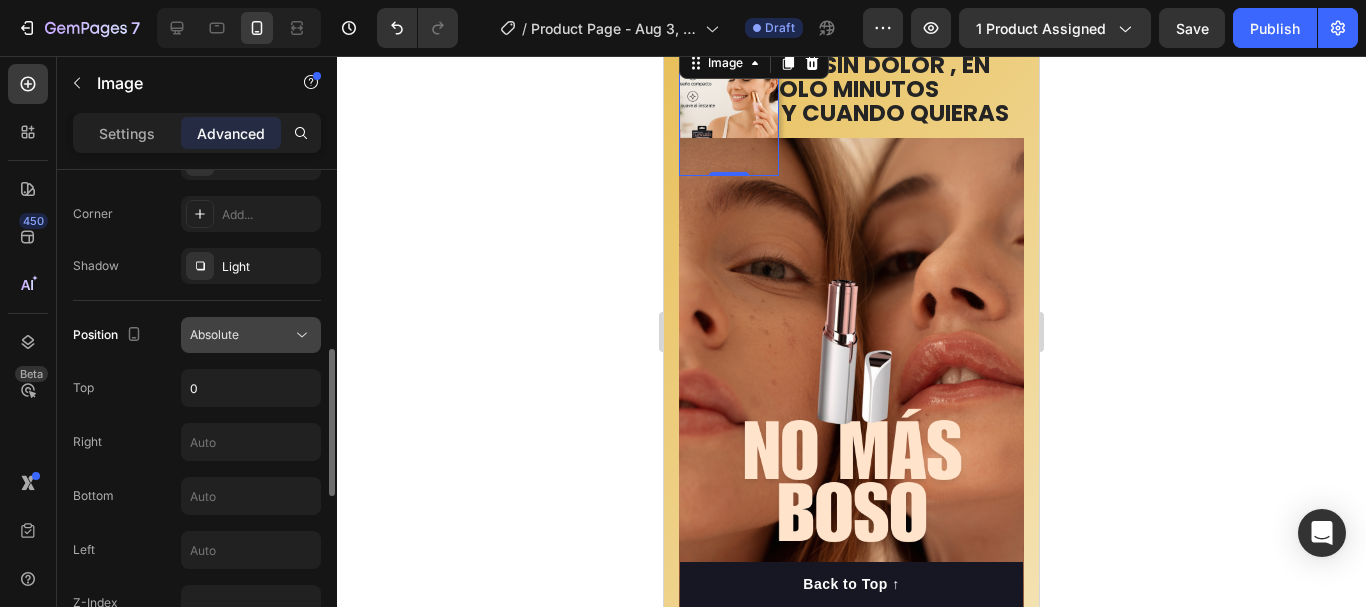 click on "Absolute" at bounding box center (214, 334) 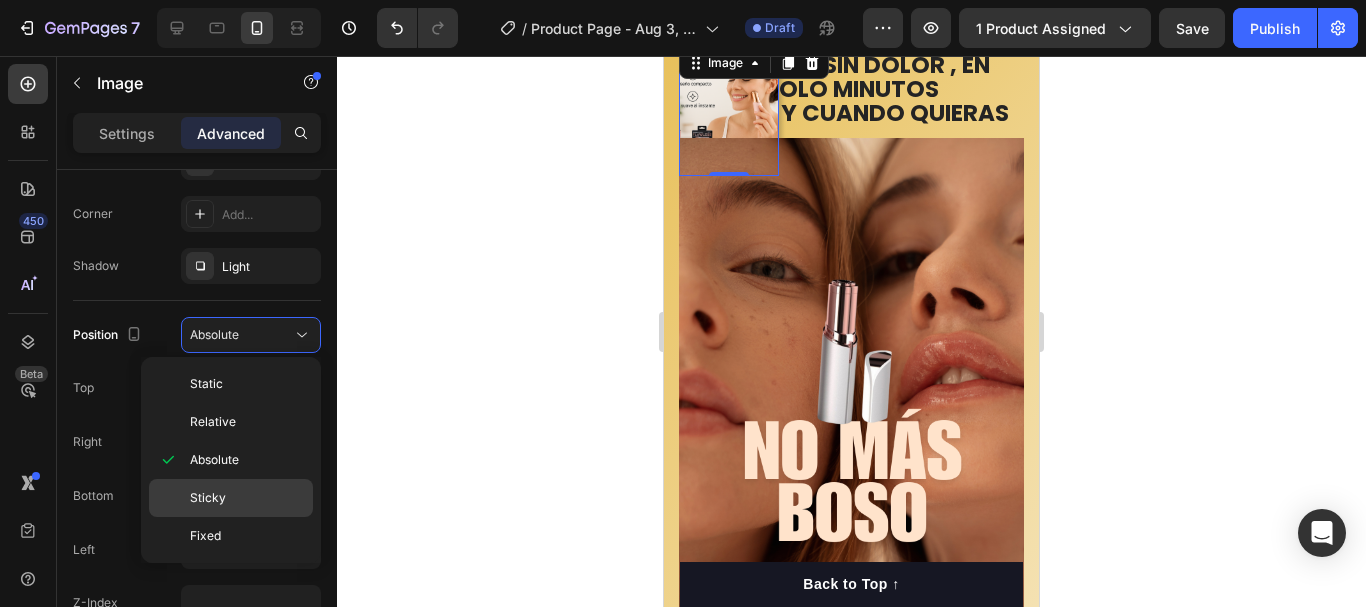 click on "Sticky" at bounding box center (247, 498) 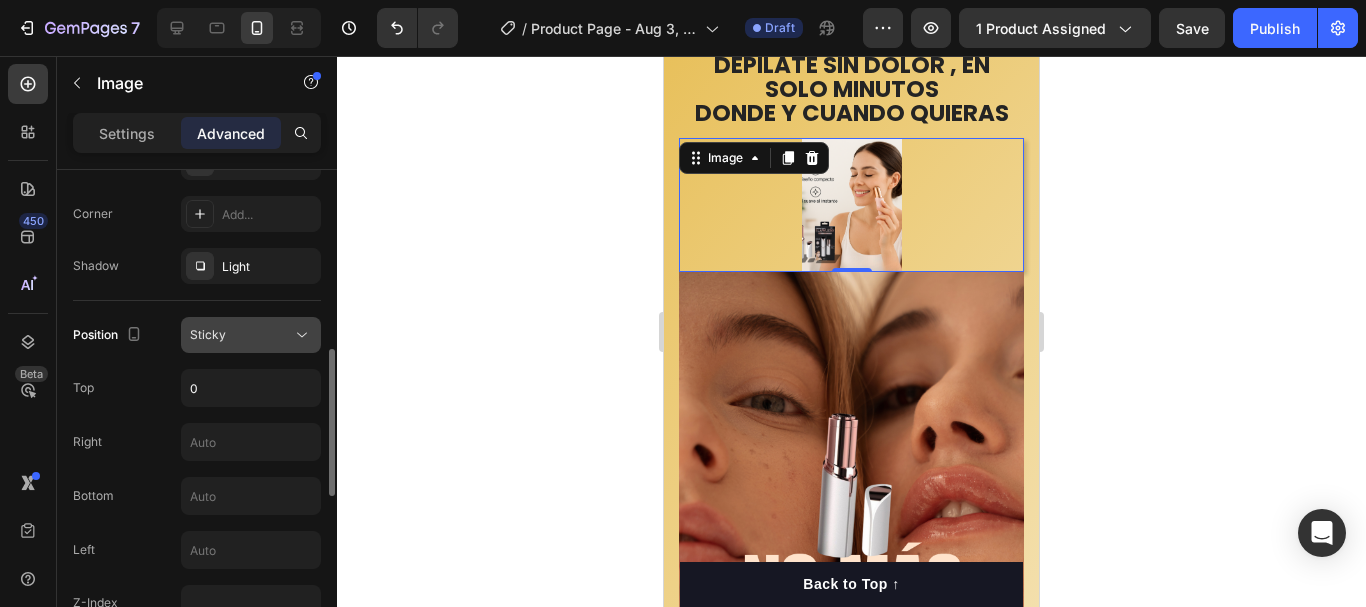 click on "Sticky" 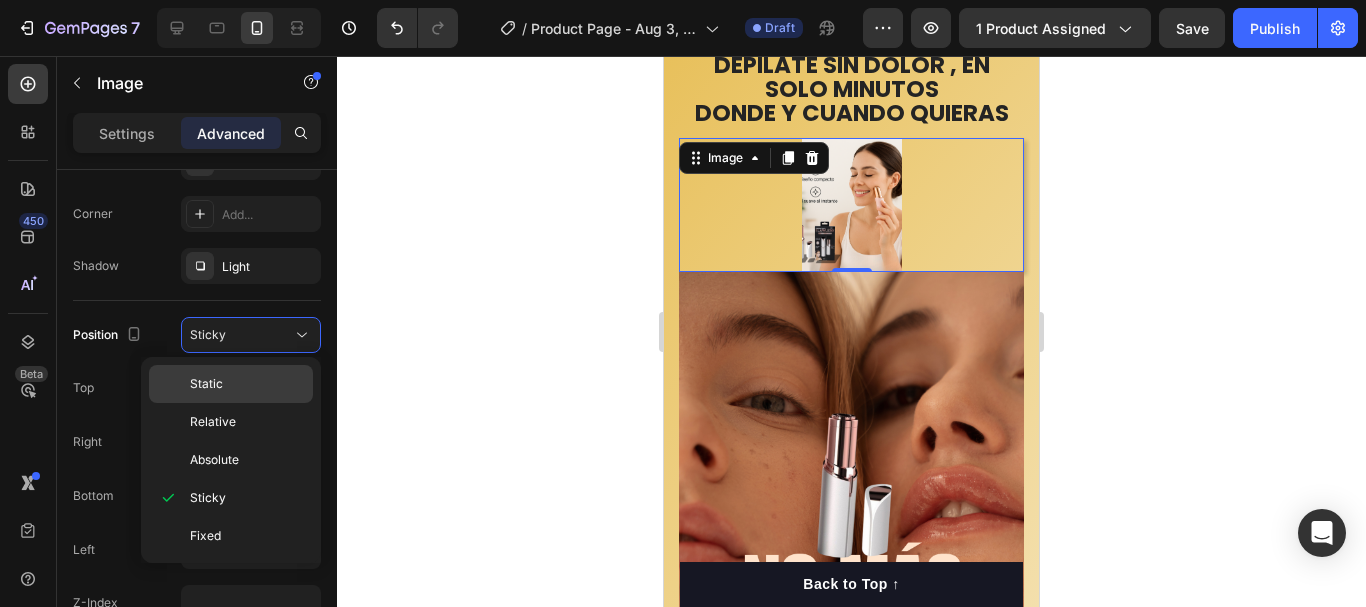 click on "Static" at bounding box center [247, 384] 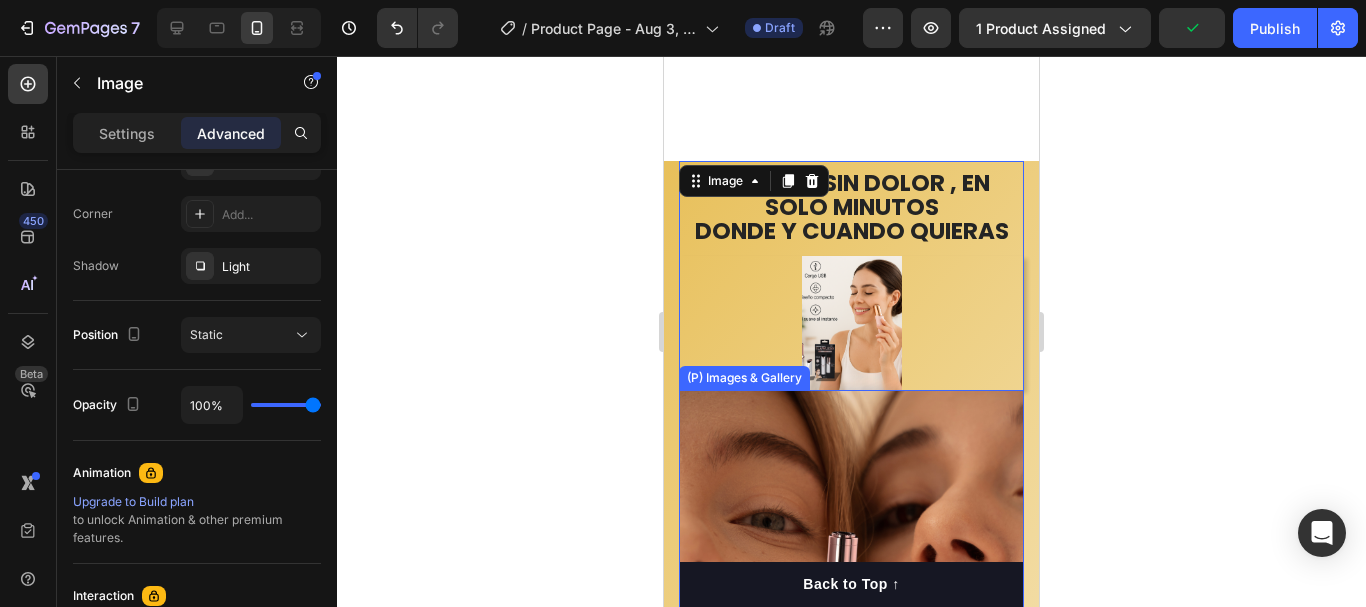 scroll, scrollTop: 394, scrollLeft: 0, axis: vertical 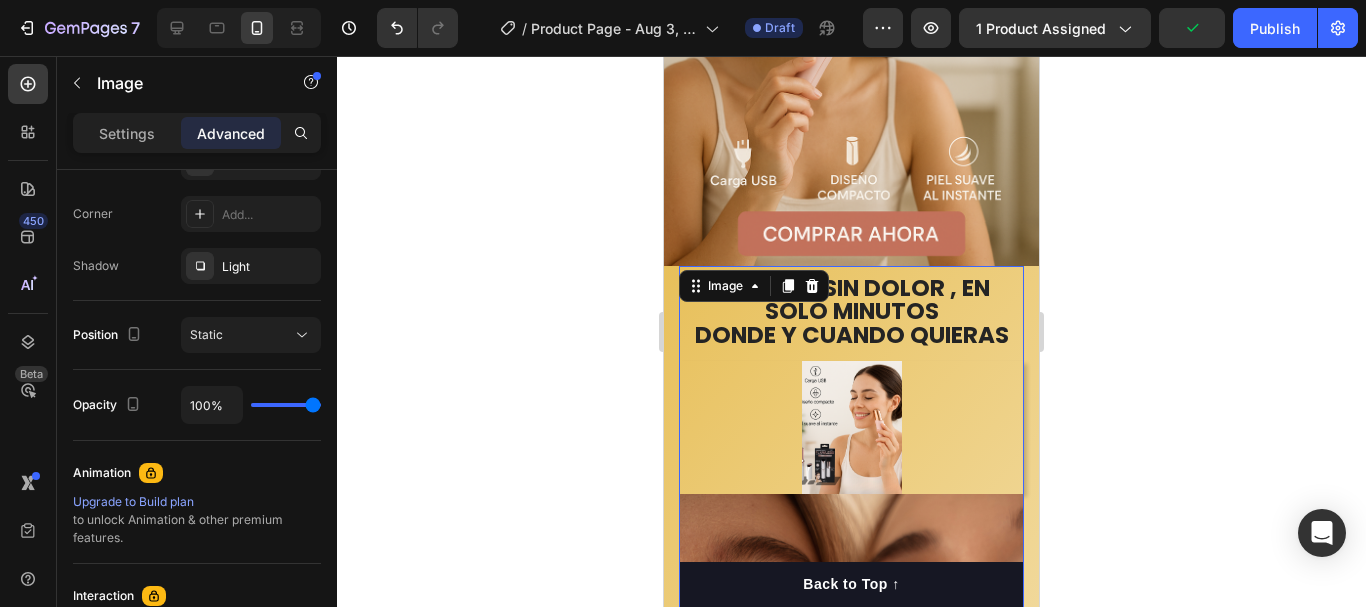 click at bounding box center (851, 427) 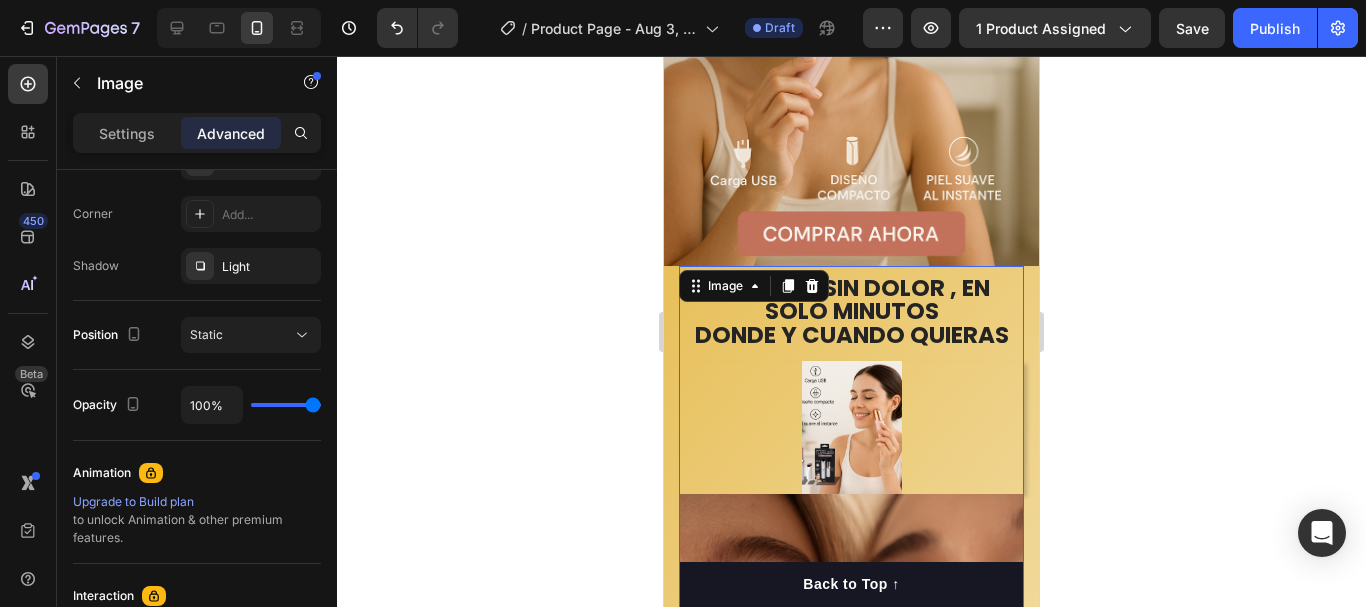 click at bounding box center (852, 427) 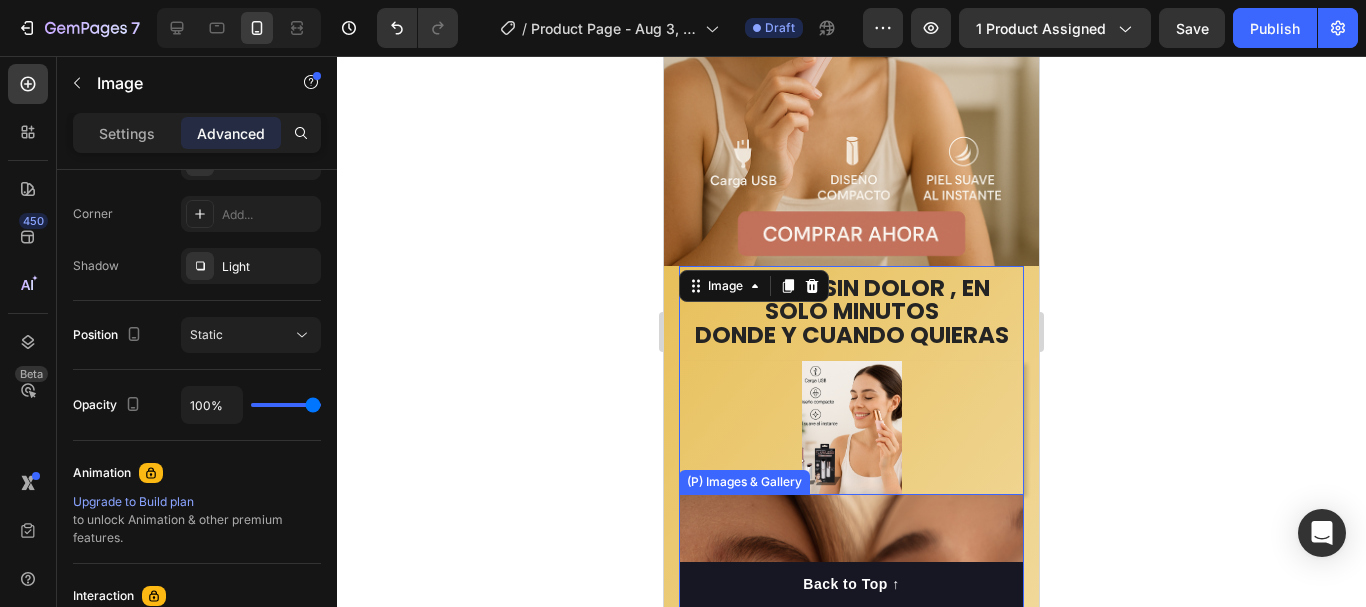 click at bounding box center [851, 800] 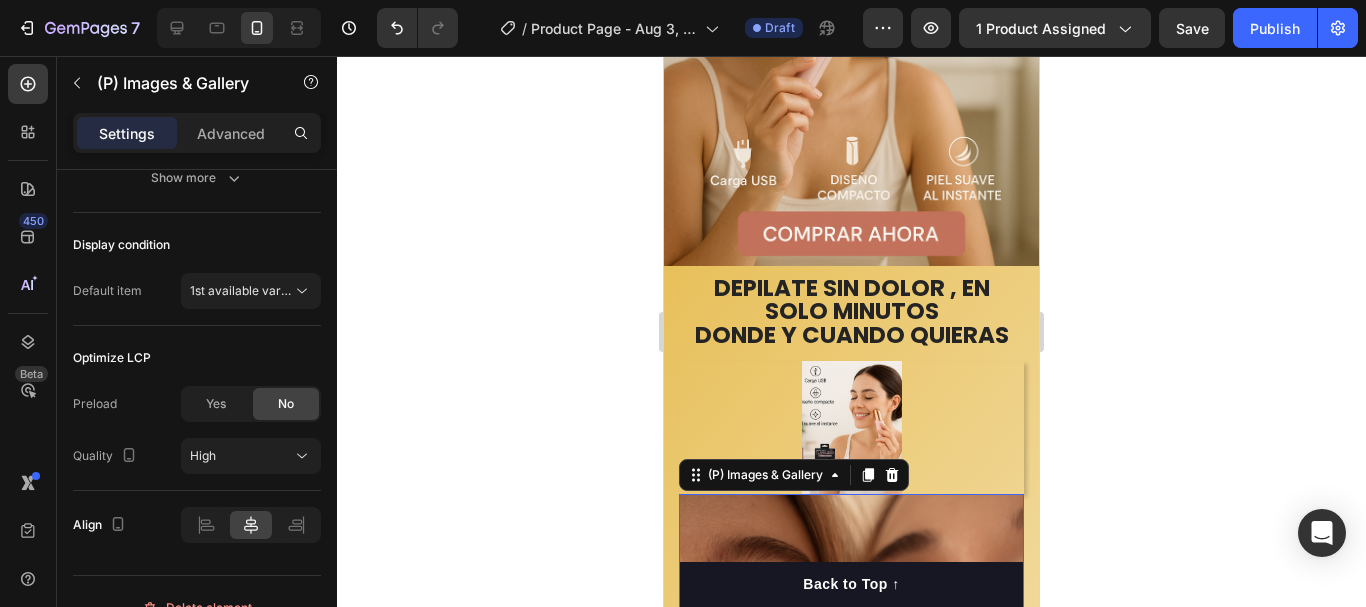 scroll, scrollTop: 0, scrollLeft: 0, axis: both 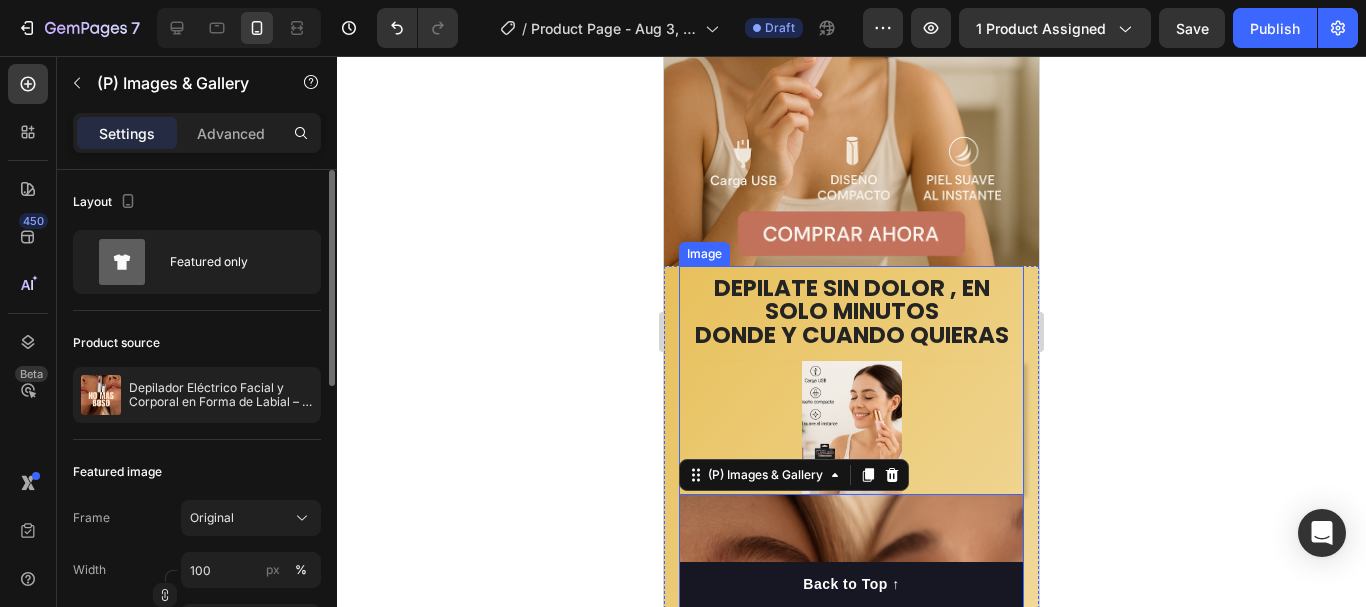 click at bounding box center [852, 427] 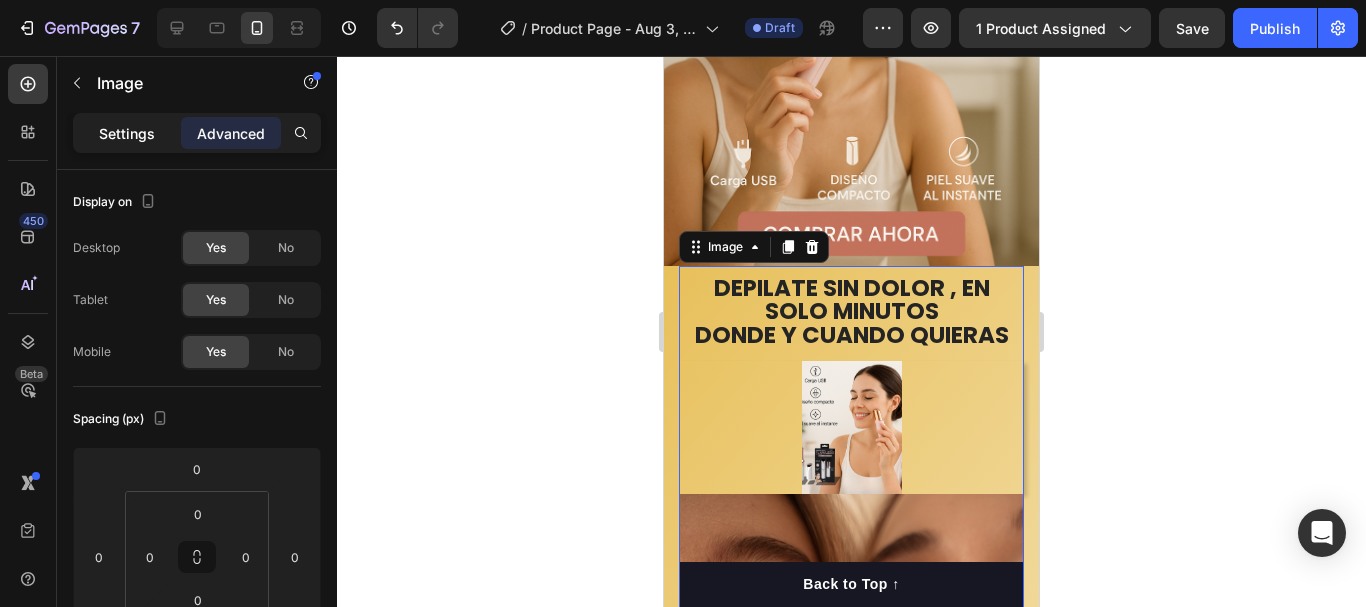 click on "Settings" at bounding box center (127, 133) 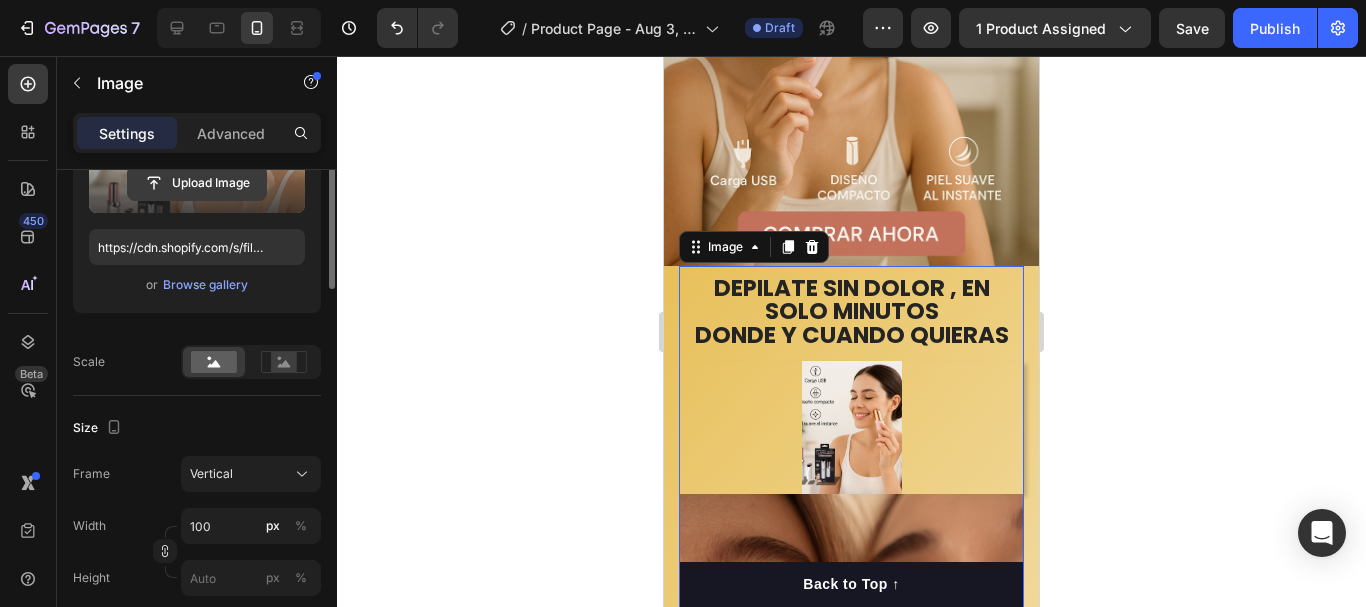 scroll, scrollTop: 400, scrollLeft: 0, axis: vertical 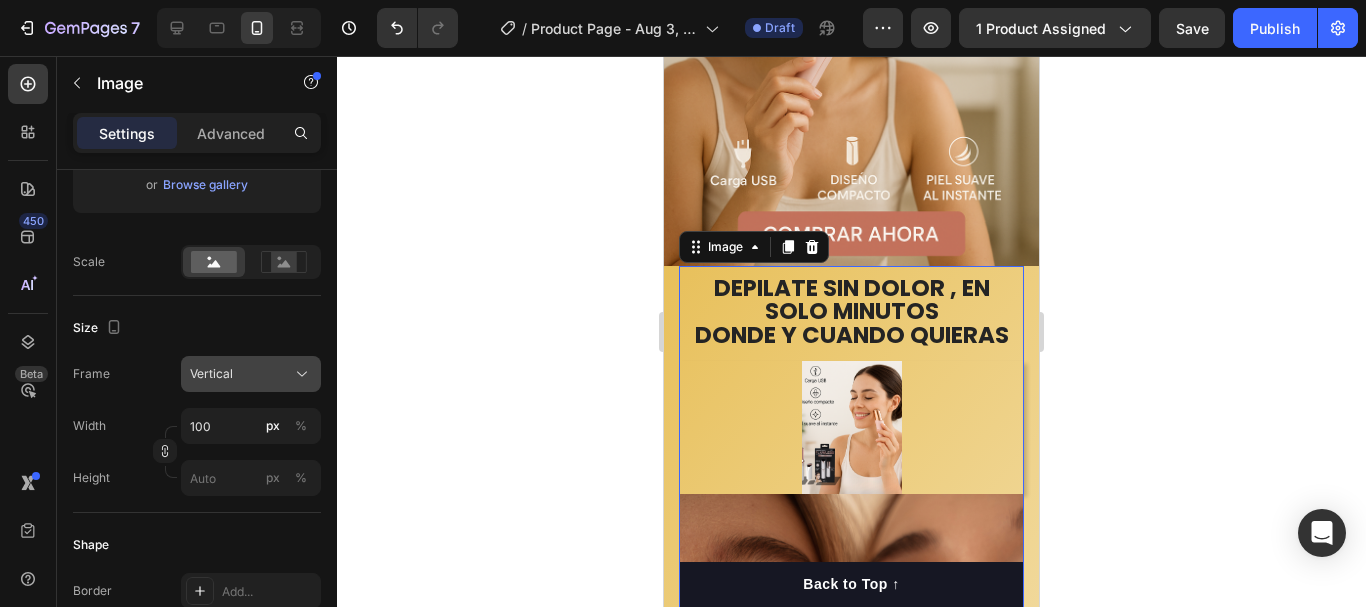 click on "Vertical" at bounding box center [251, 374] 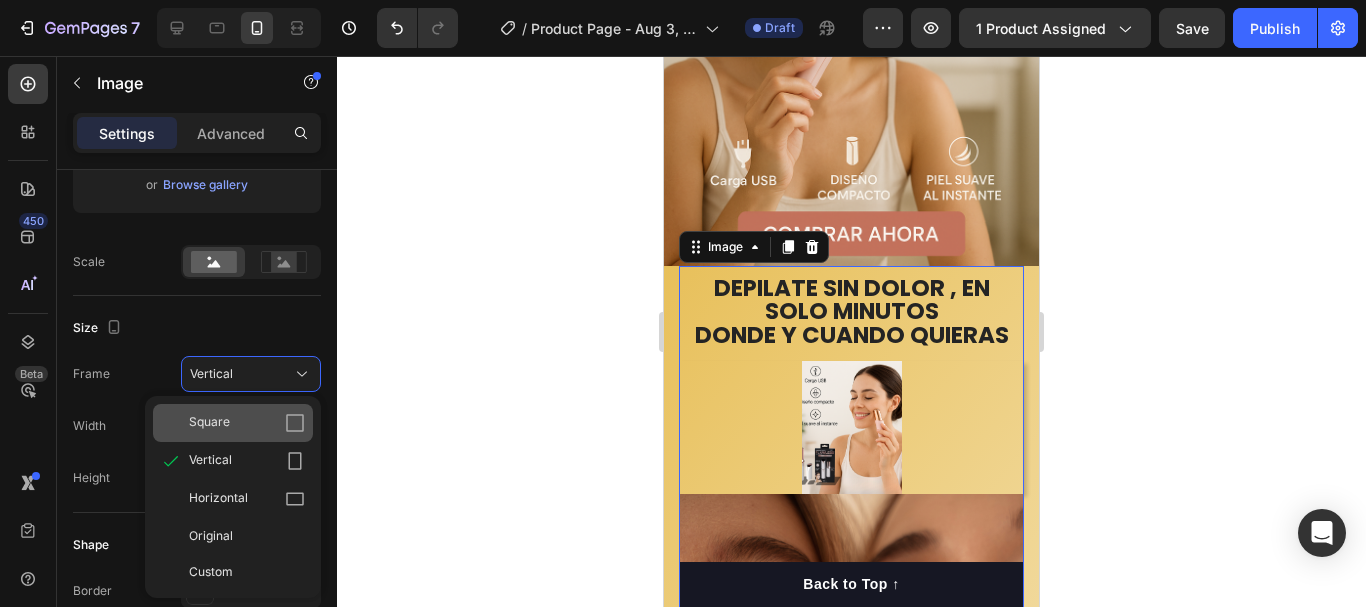 click on "Square" at bounding box center [247, 423] 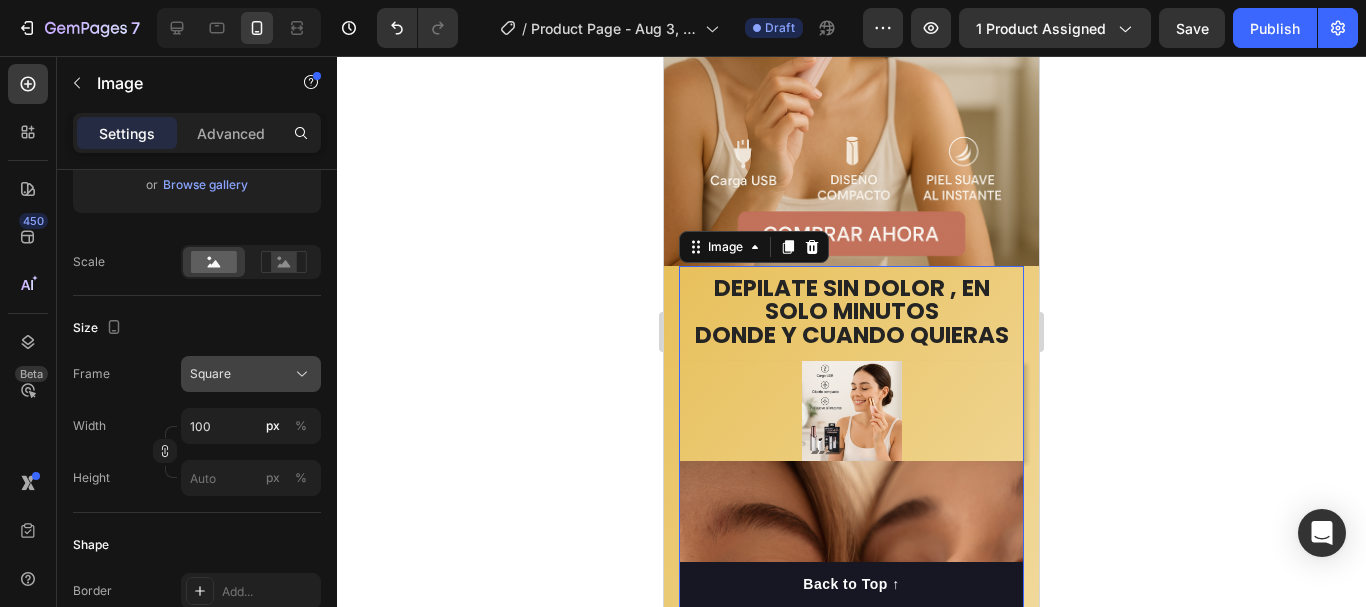 click on "Square" 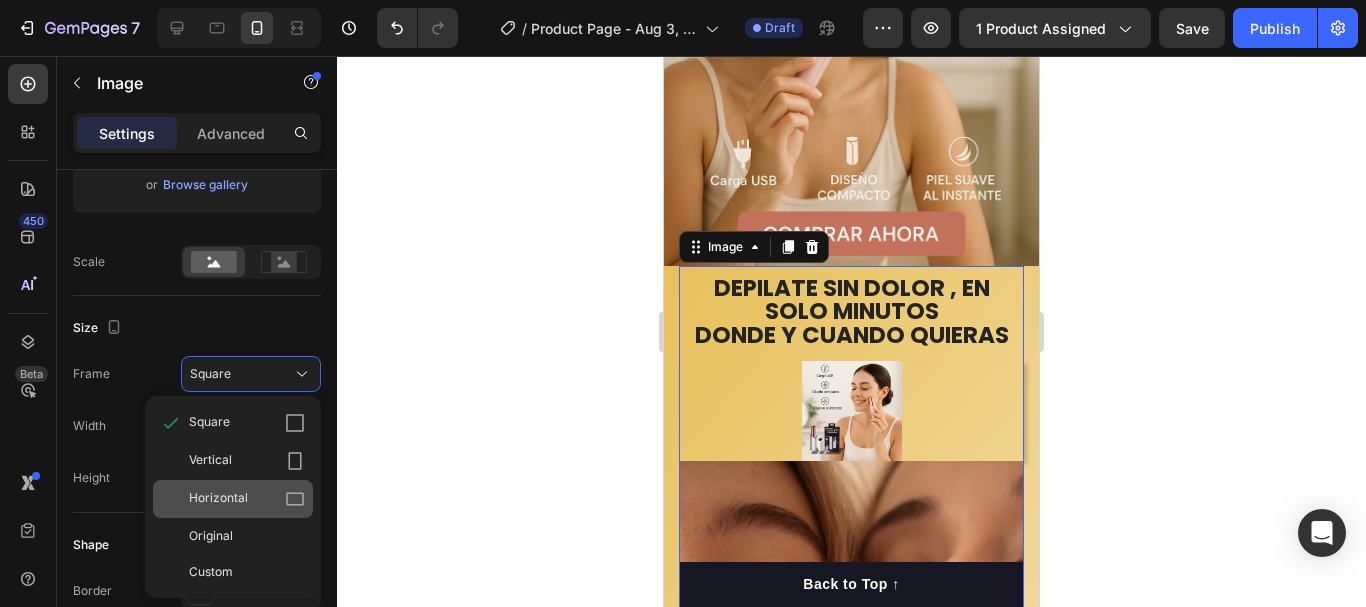 click on "Horizontal" at bounding box center [247, 499] 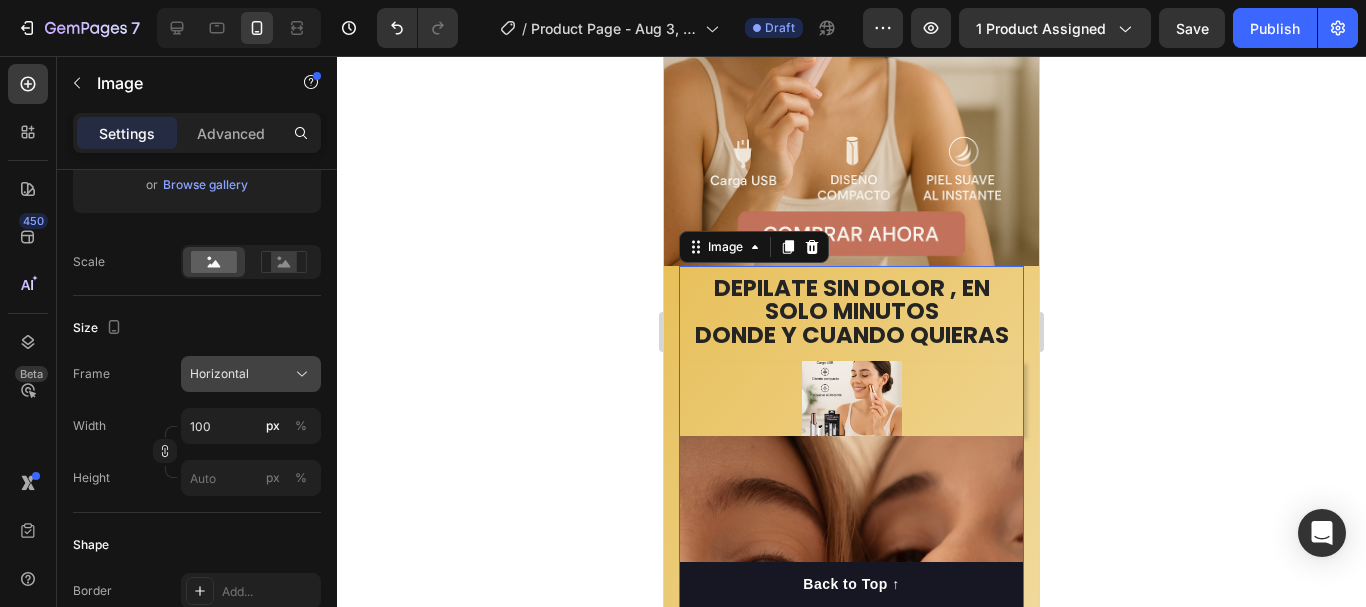 click on "Horizontal" at bounding box center (251, 374) 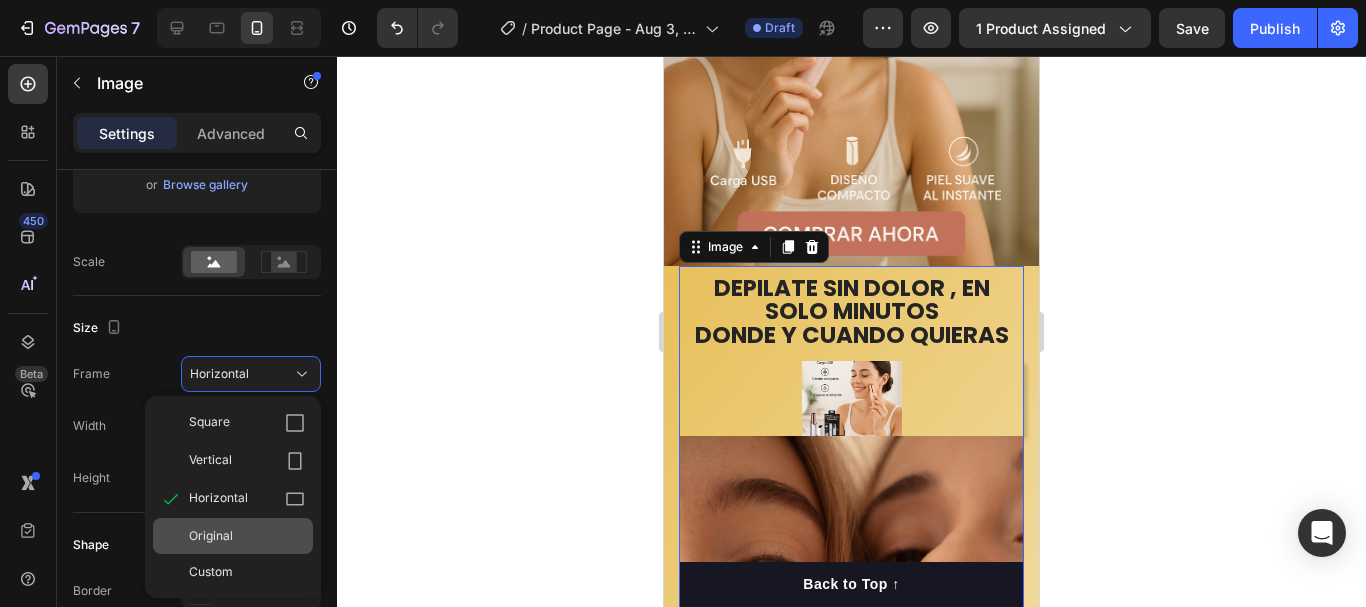 click on "Original" at bounding box center [247, 536] 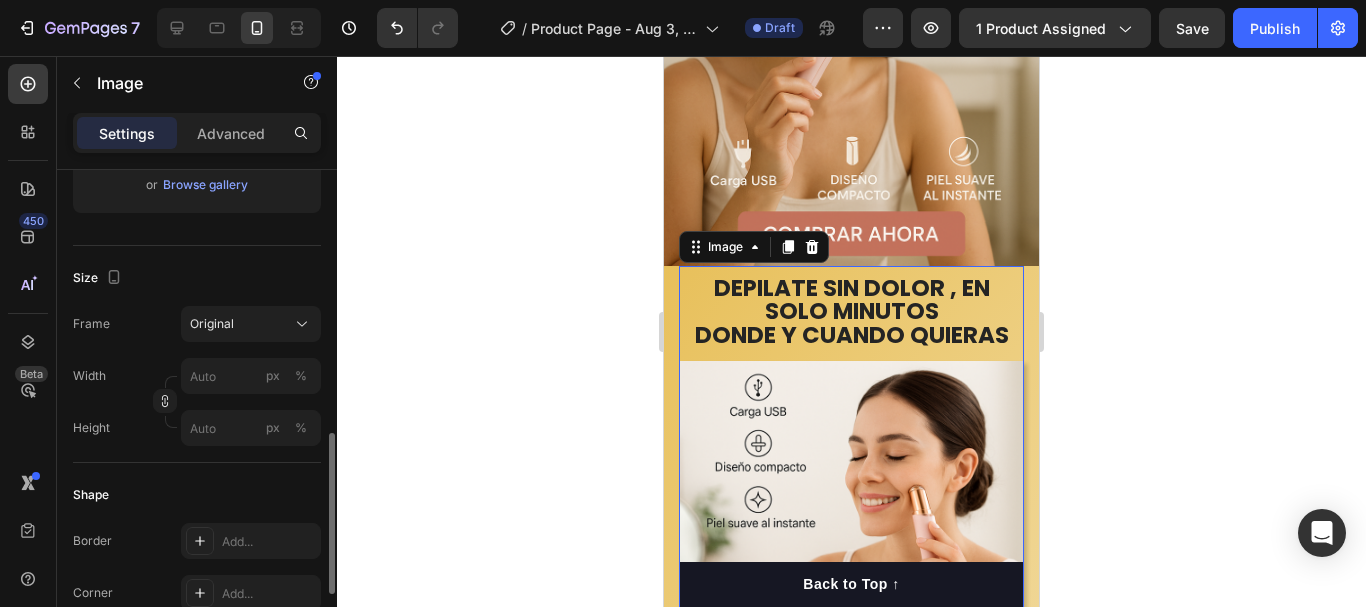 scroll, scrollTop: 500, scrollLeft: 0, axis: vertical 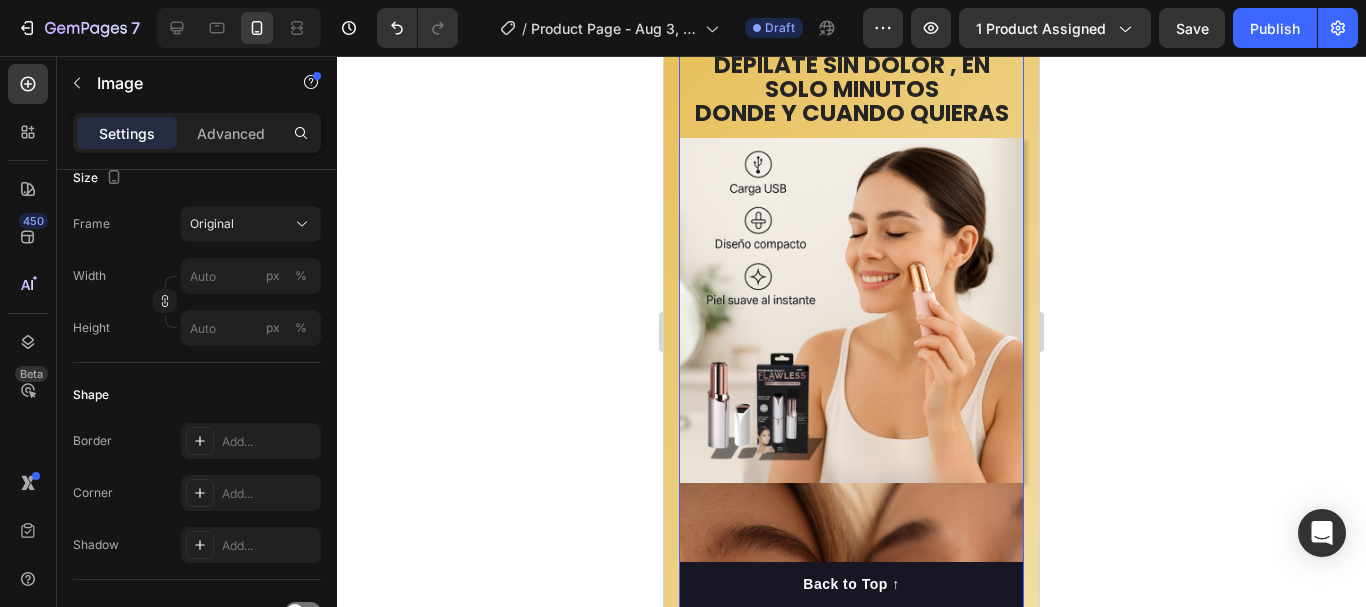 click at bounding box center (851, 310) 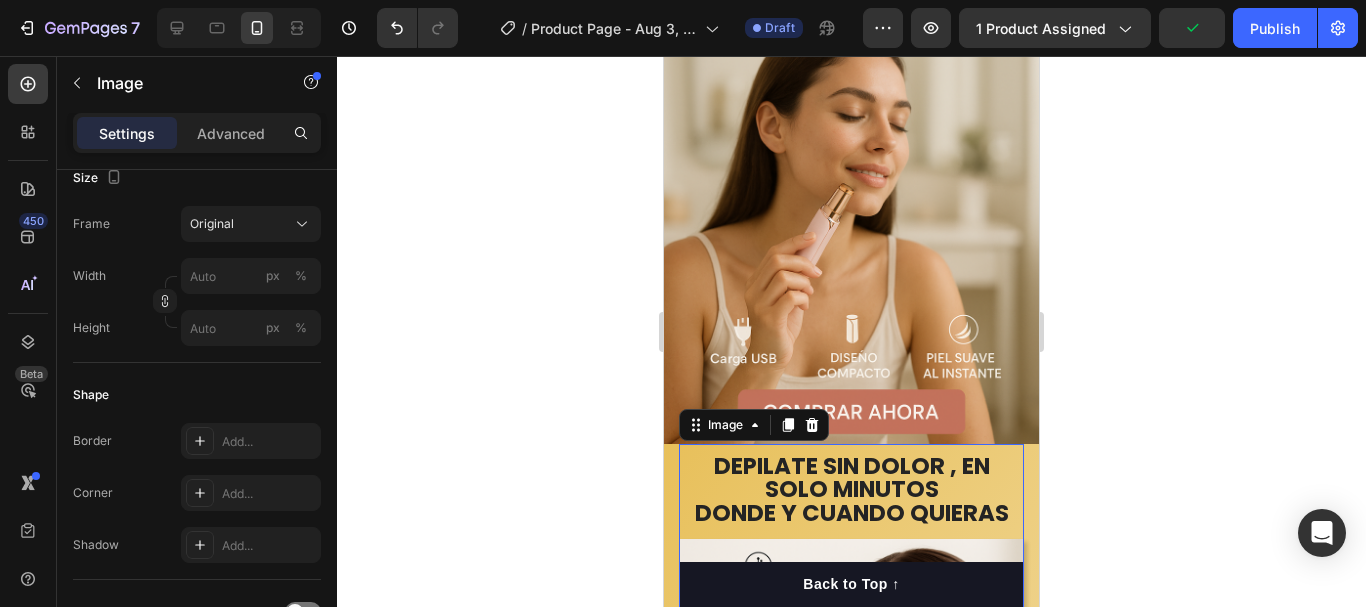 scroll, scrollTop: 194, scrollLeft: 0, axis: vertical 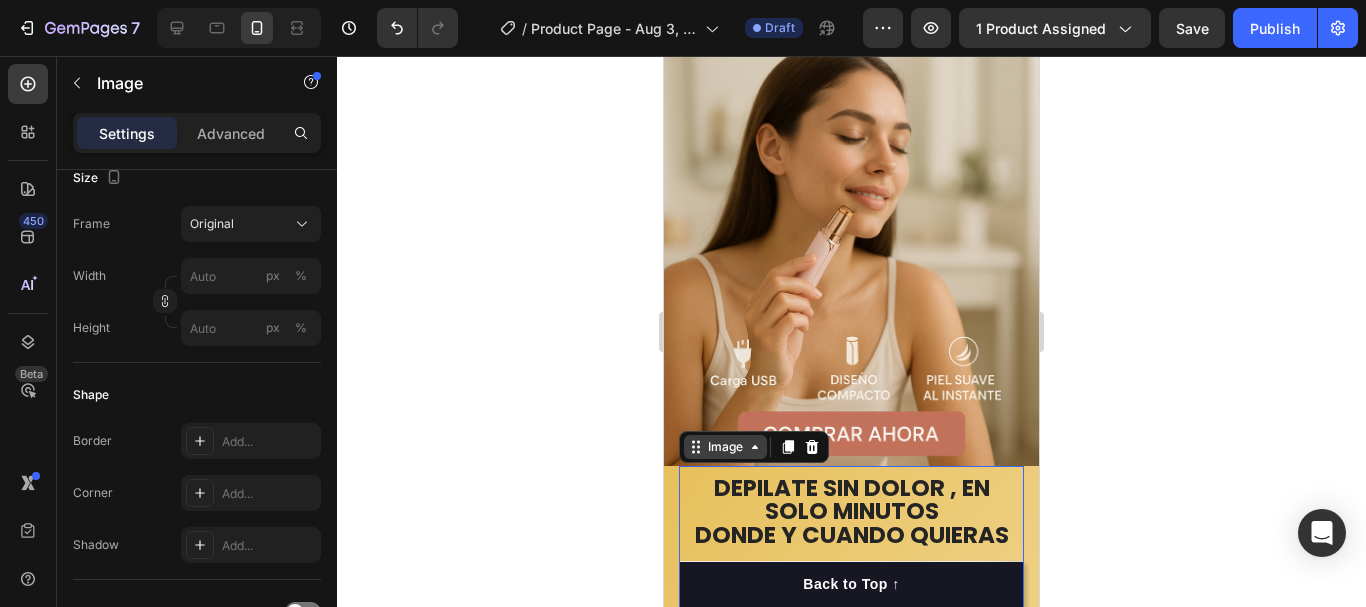 click on "Image" at bounding box center [725, 447] 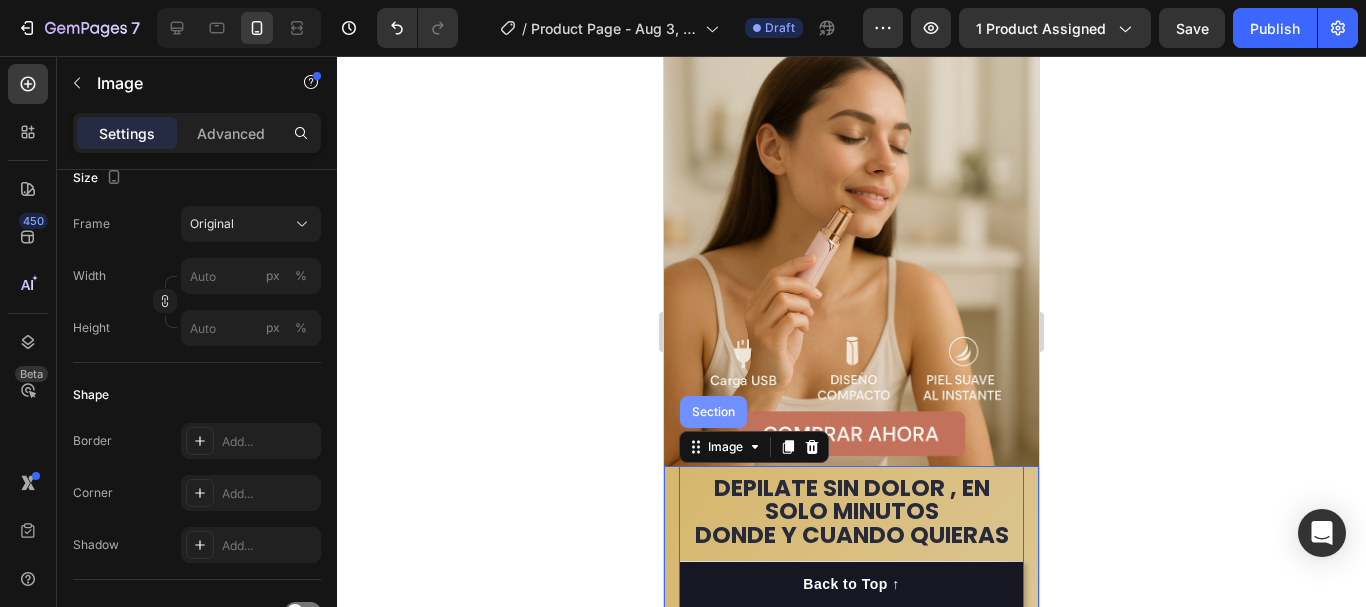 click on "Section" at bounding box center [713, 412] 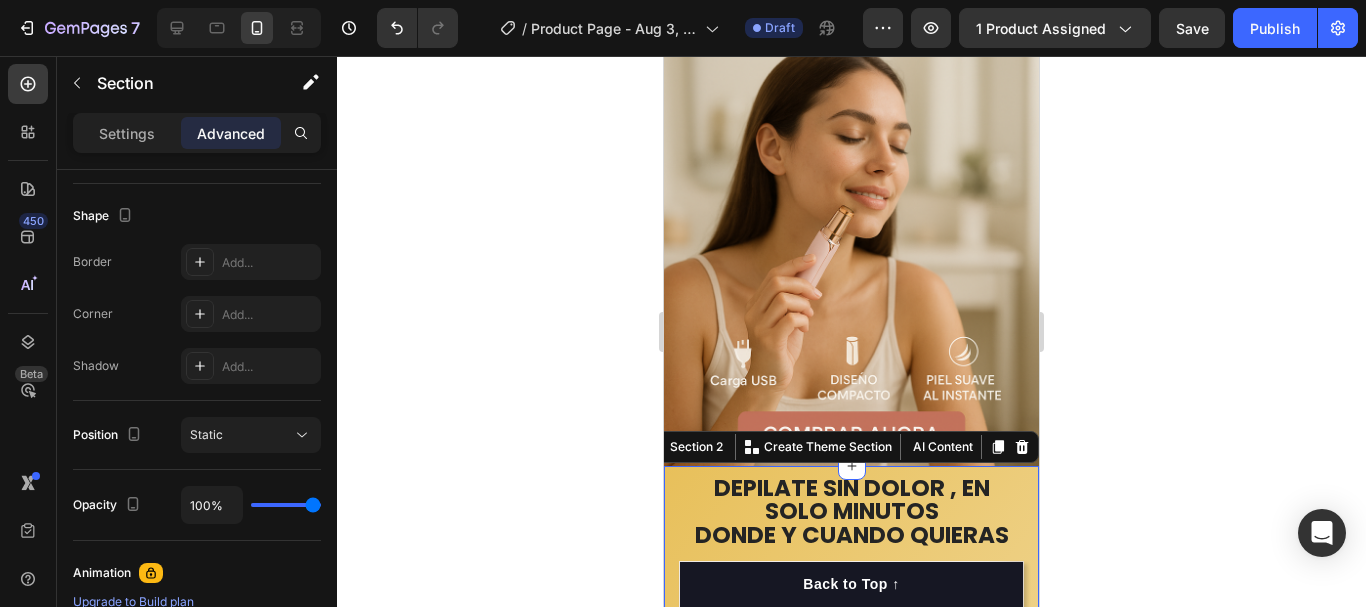 scroll, scrollTop: 0, scrollLeft: 0, axis: both 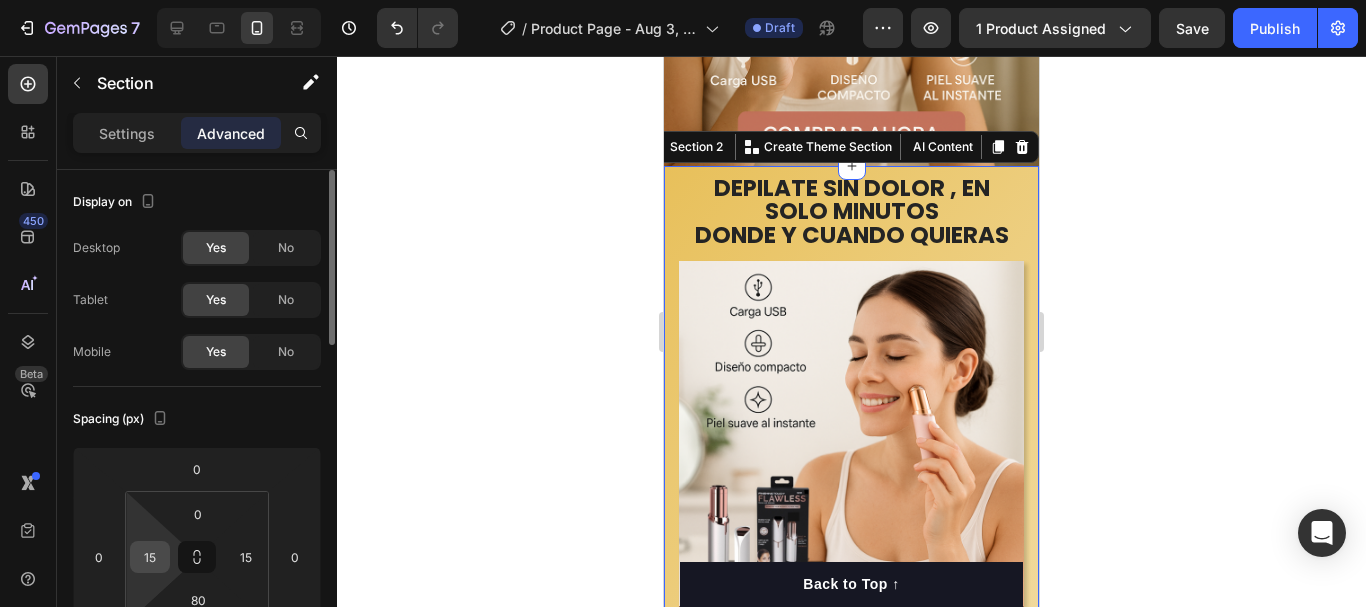 click on "15" at bounding box center (150, 557) 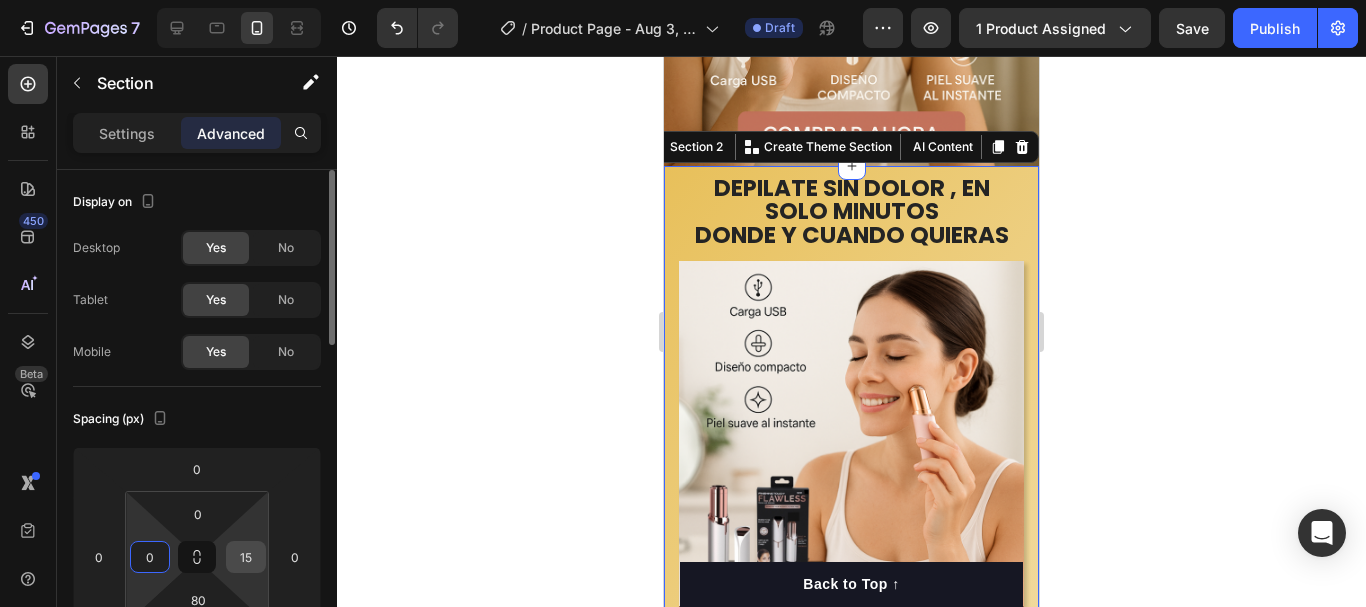 type on "0" 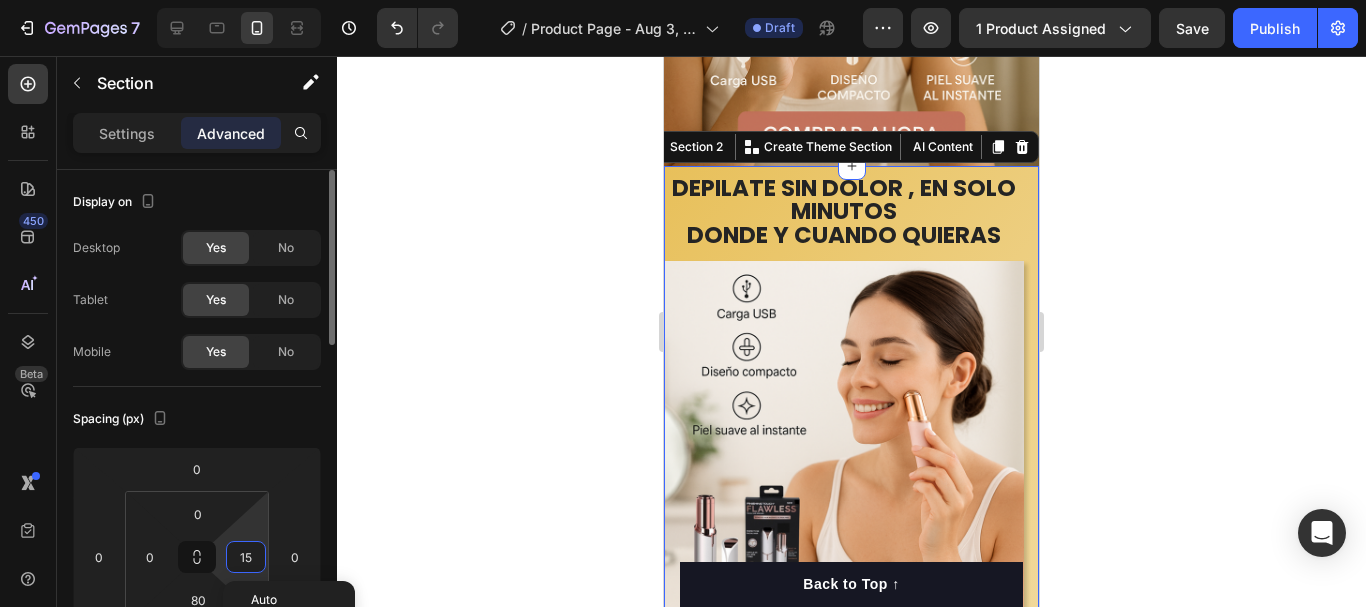 type on "0" 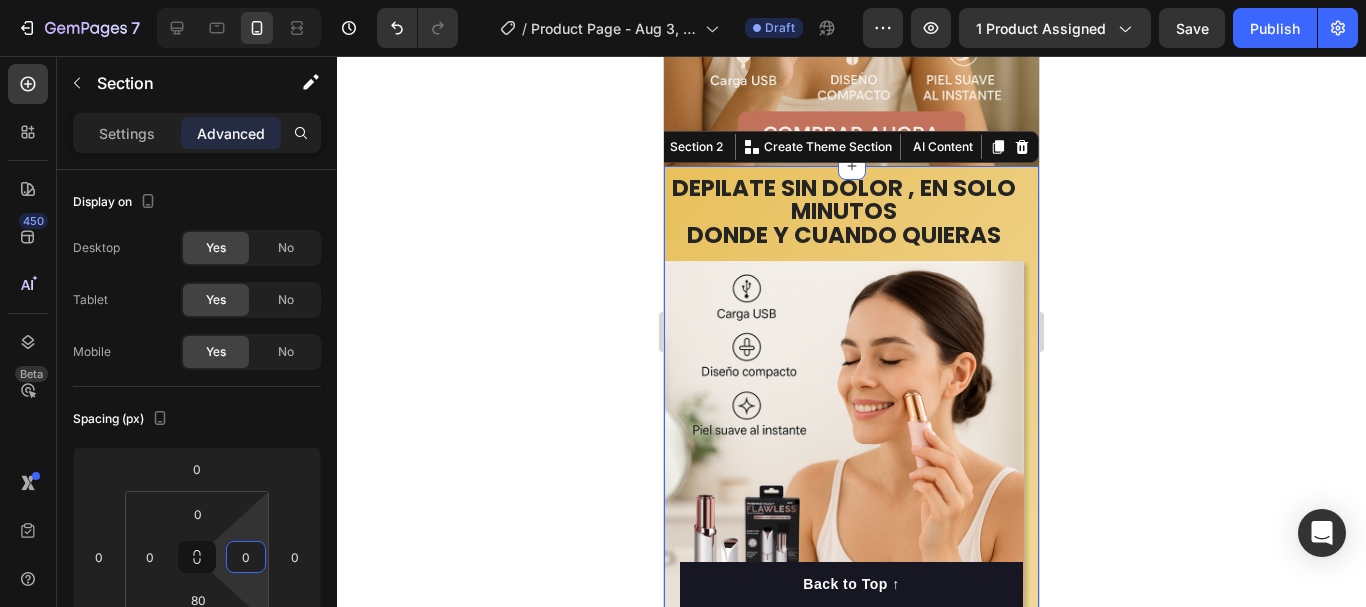 click 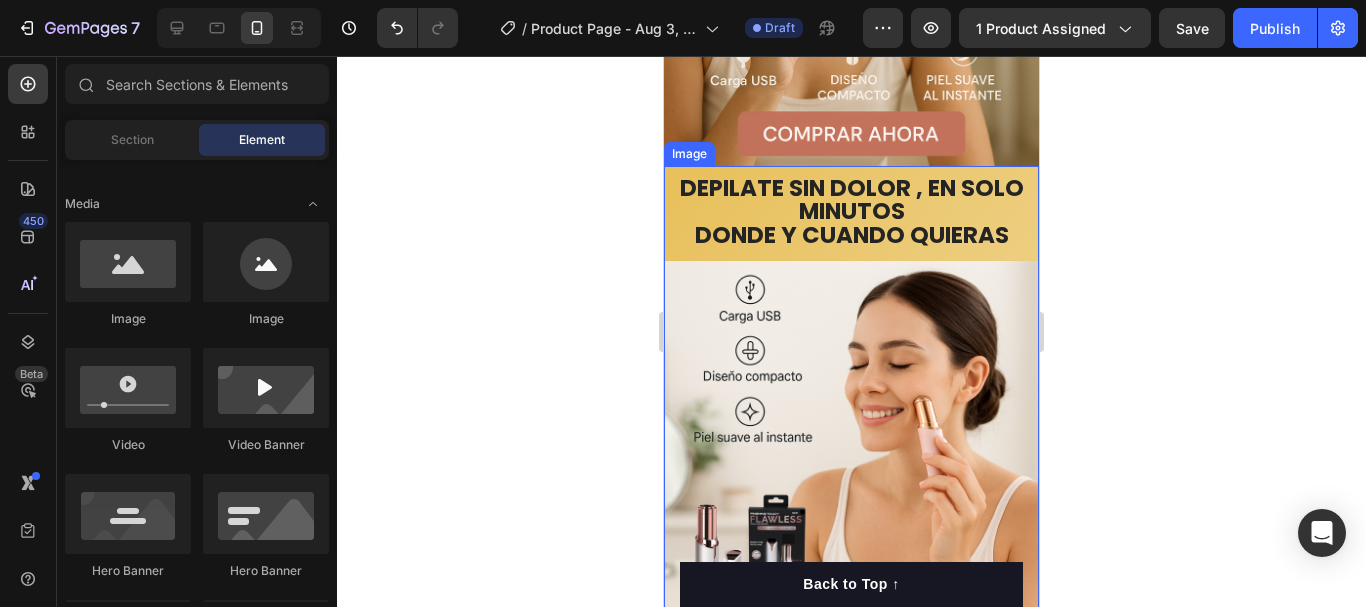 scroll, scrollTop: 394, scrollLeft: 0, axis: vertical 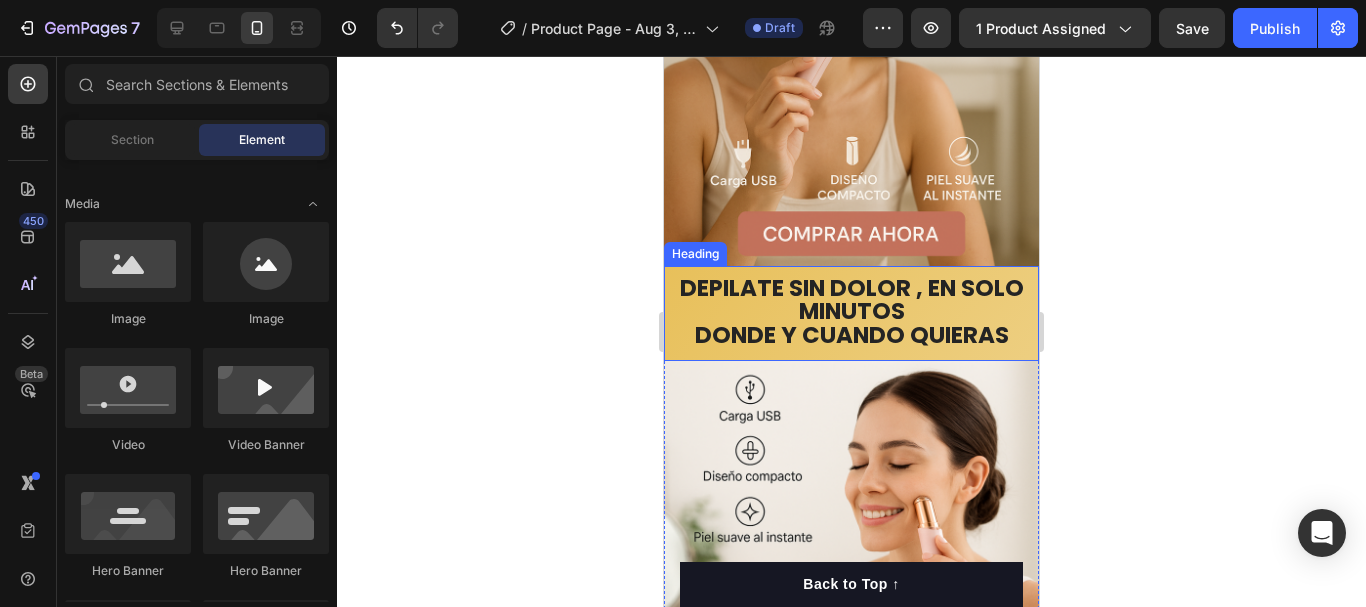 click on "DEPILATE SIN DOLOR , EN SOLO MINUTOS DONDE Y CUANDO QUIERAS" at bounding box center [851, 313] 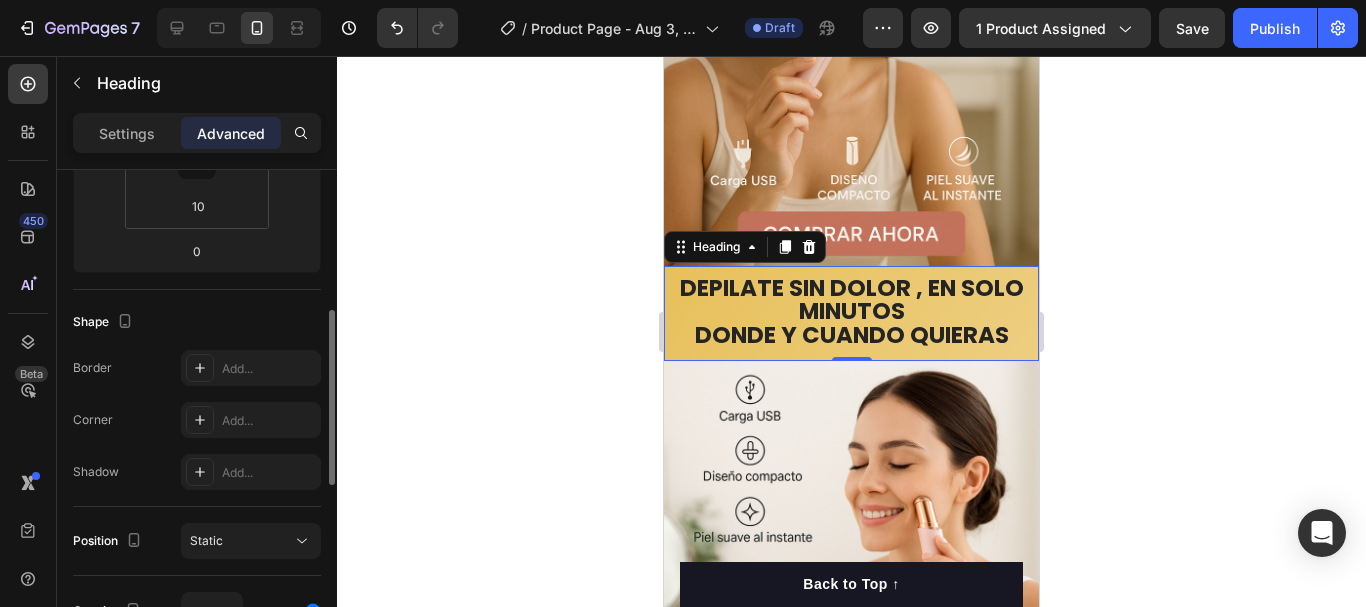 scroll, scrollTop: 0, scrollLeft: 0, axis: both 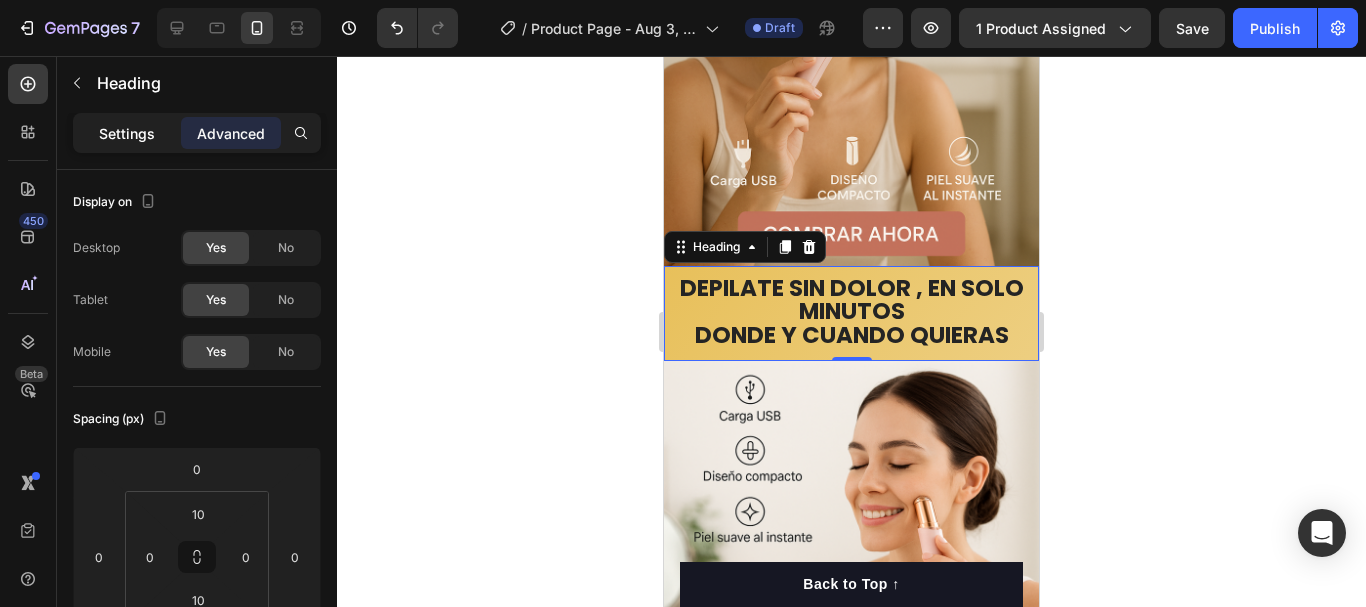 click on "Settings" at bounding box center (127, 133) 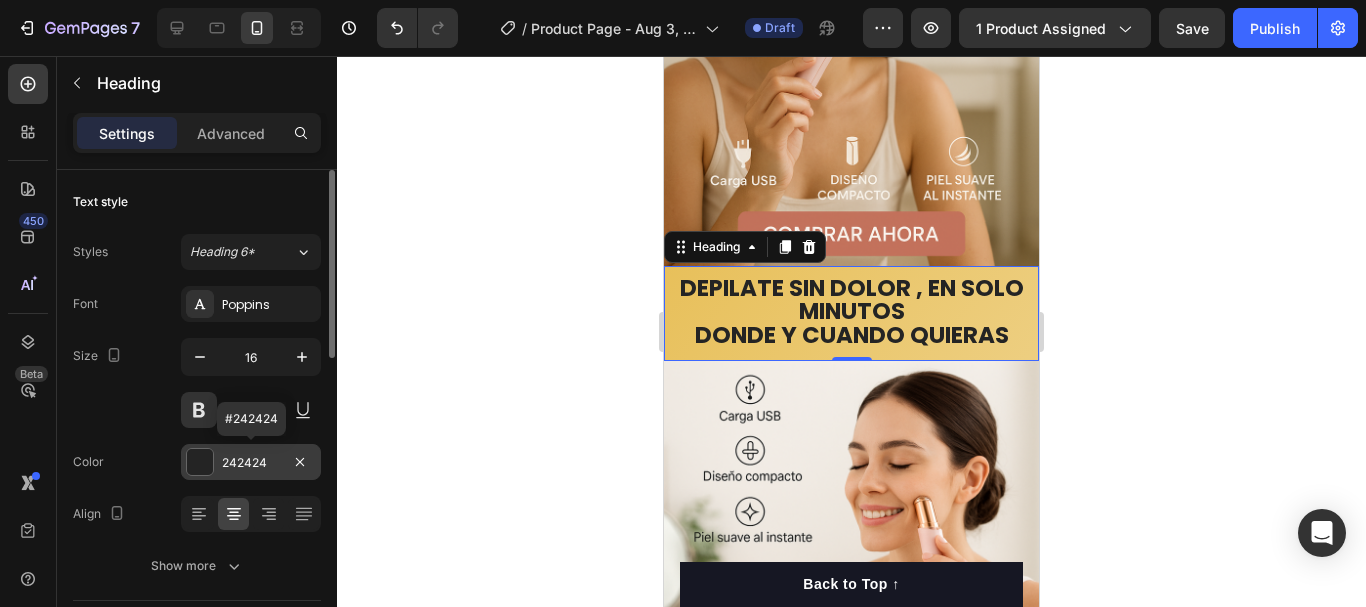 click at bounding box center [200, 462] 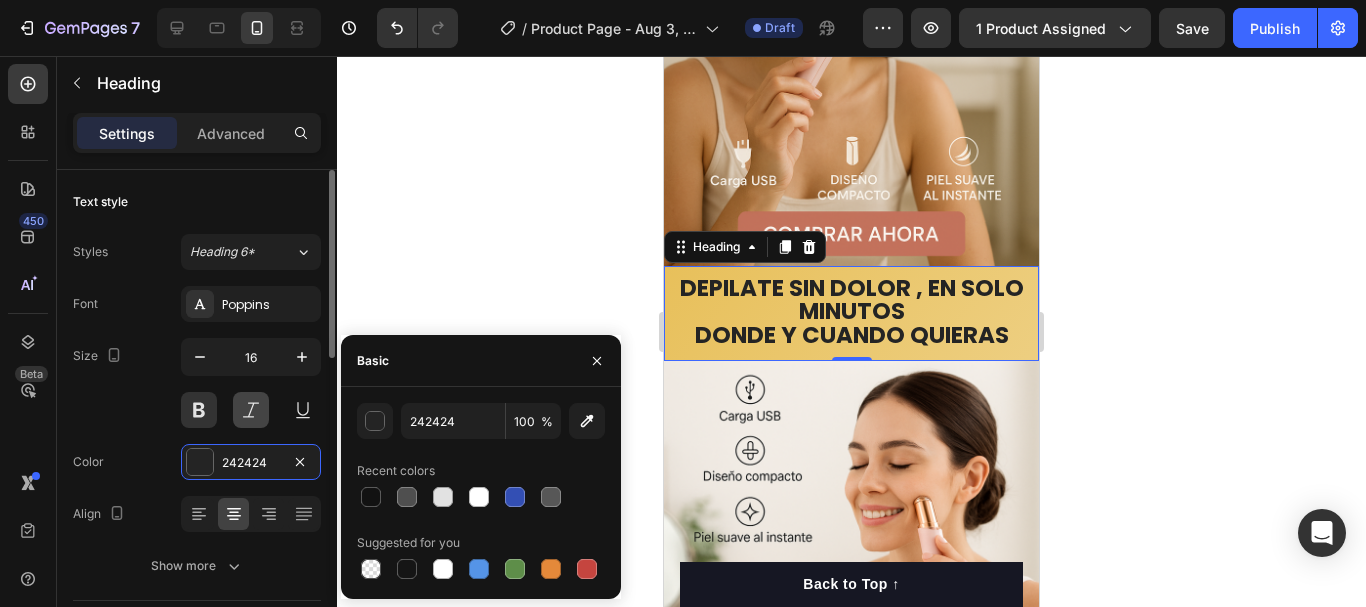 click at bounding box center (251, 410) 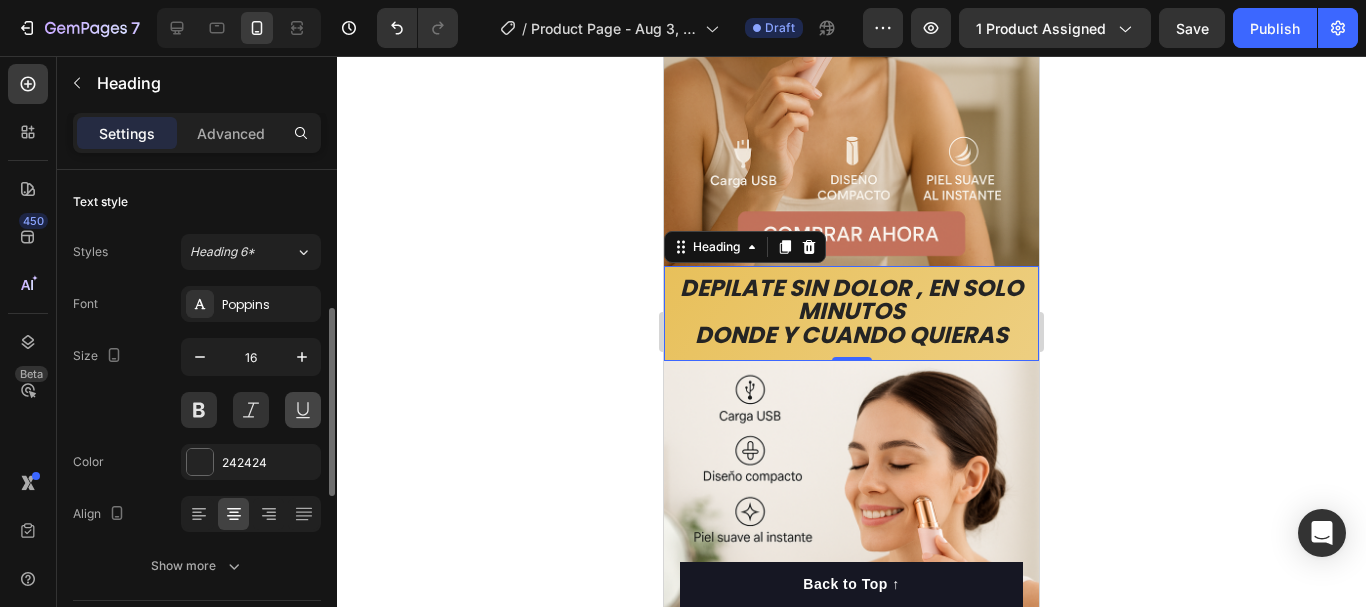 scroll, scrollTop: 200, scrollLeft: 0, axis: vertical 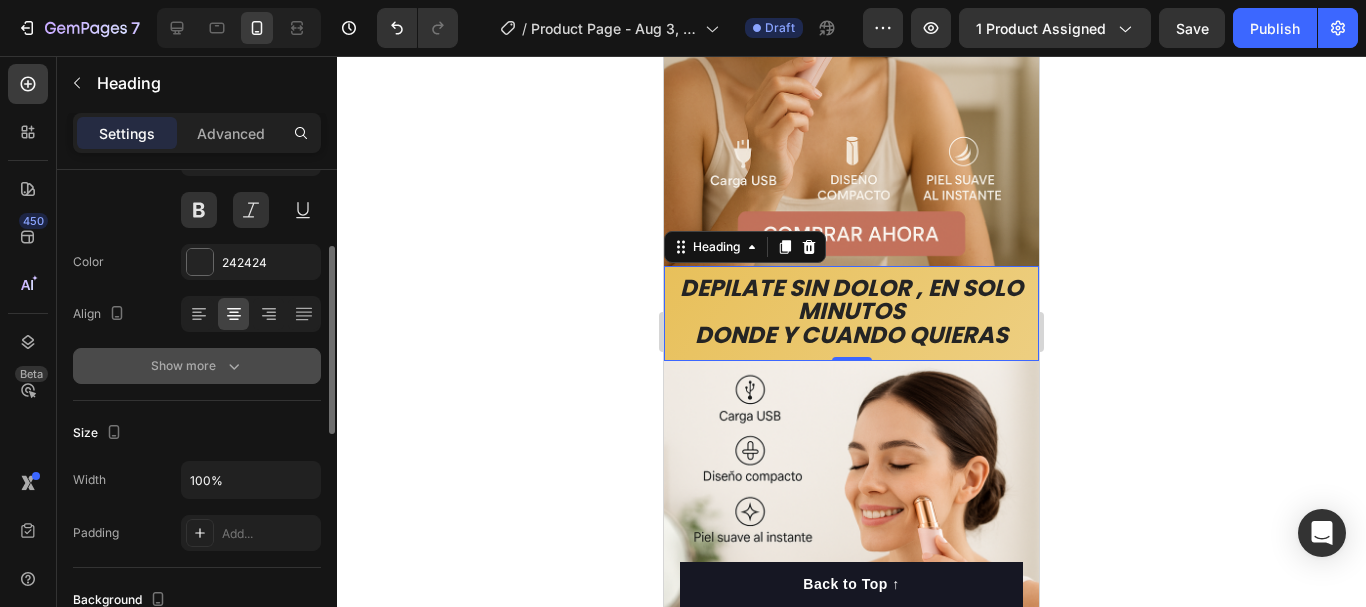 click on "Show more" at bounding box center (197, 366) 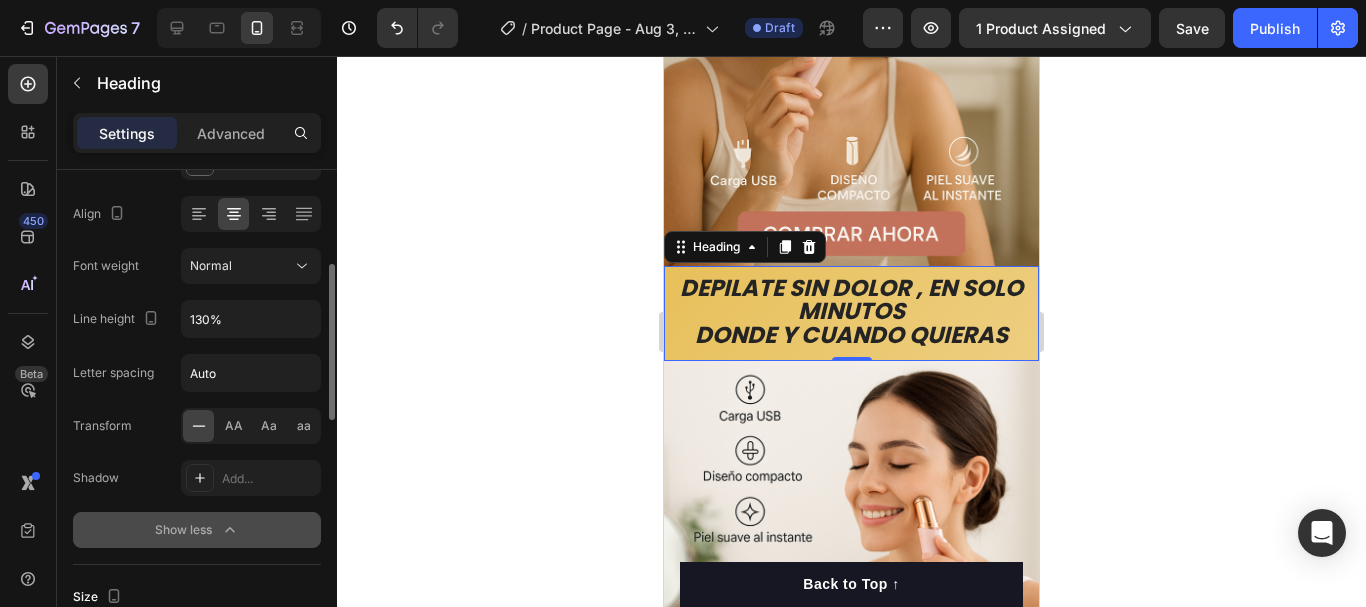 scroll, scrollTop: 0, scrollLeft: 0, axis: both 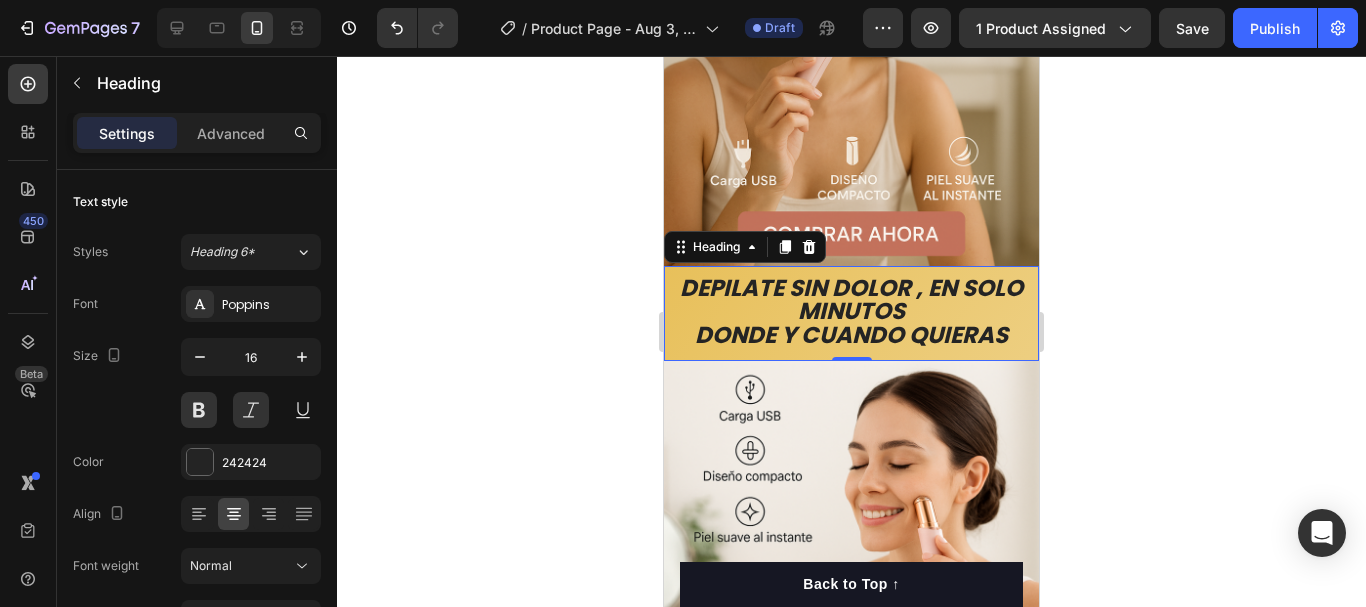 click 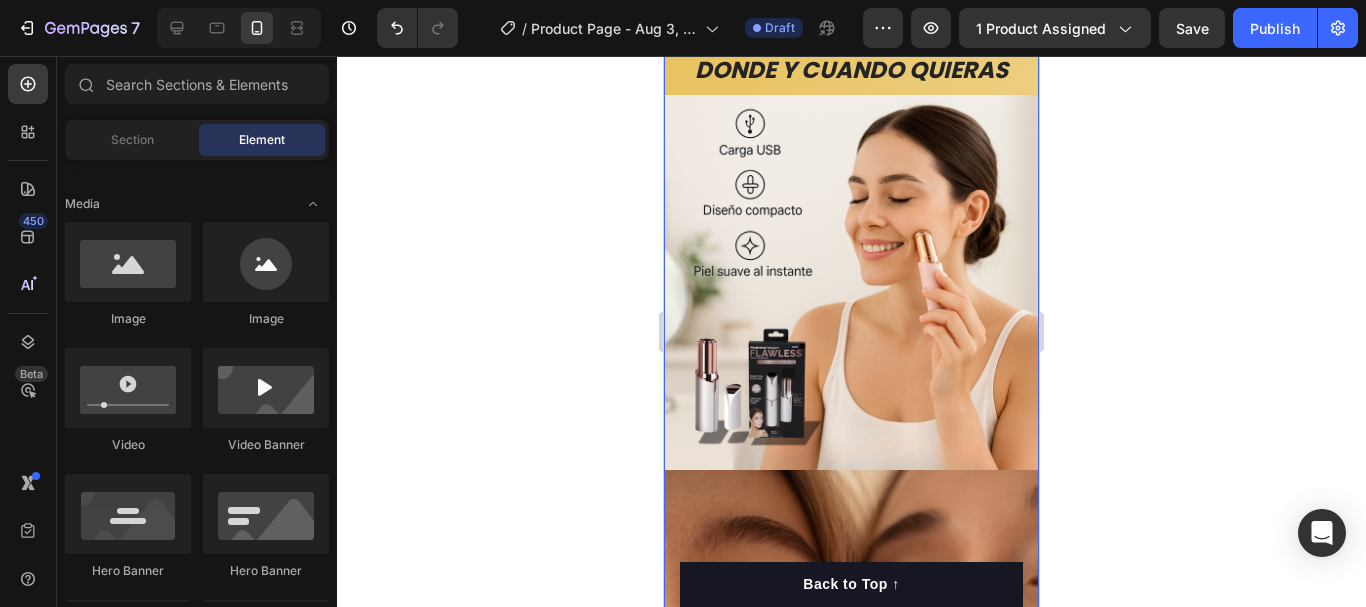 scroll, scrollTop: 694, scrollLeft: 0, axis: vertical 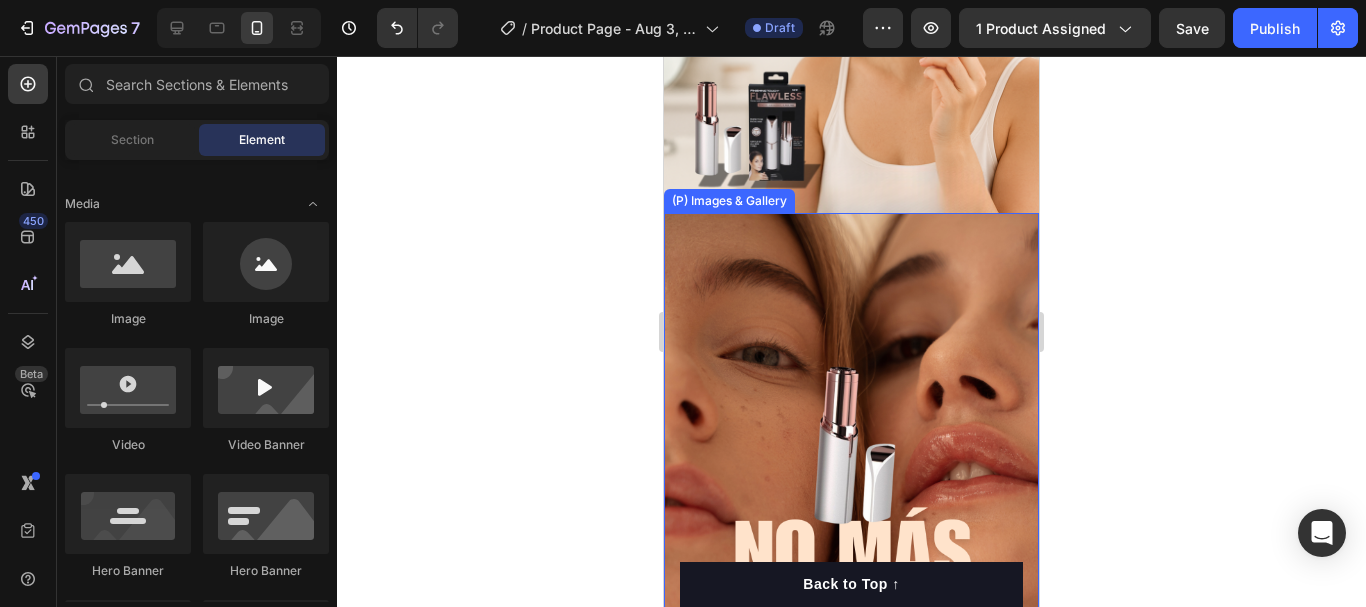 click at bounding box center (851, 546) 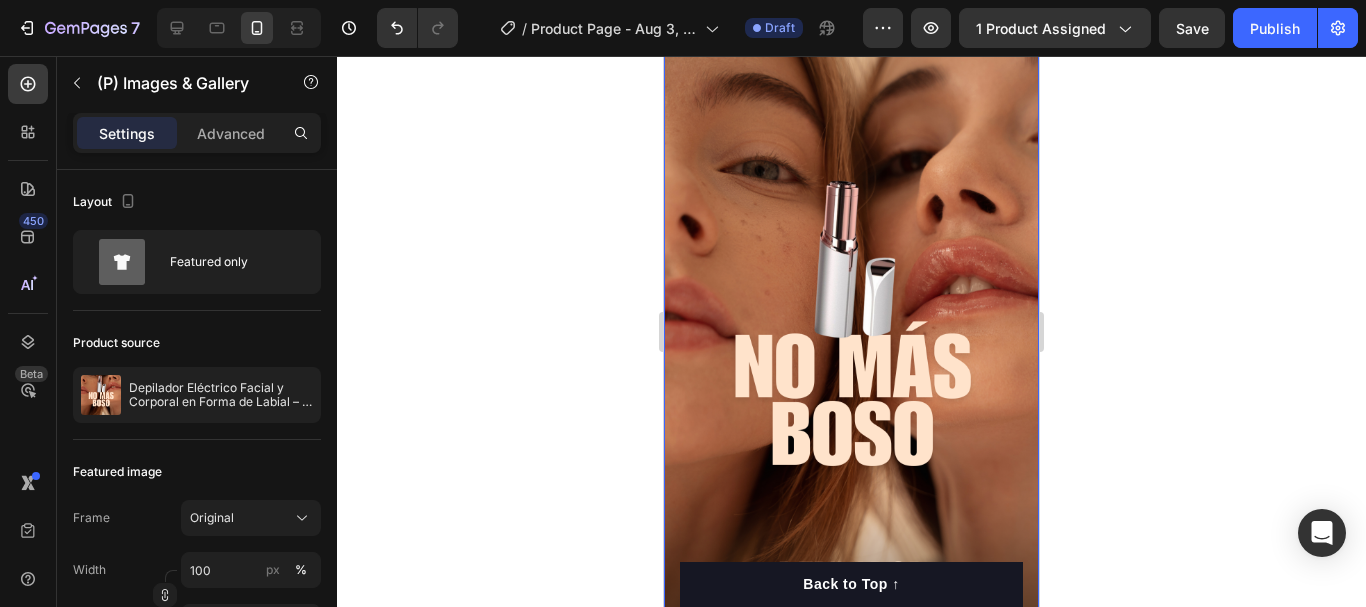 scroll, scrollTop: 994, scrollLeft: 0, axis: vertical 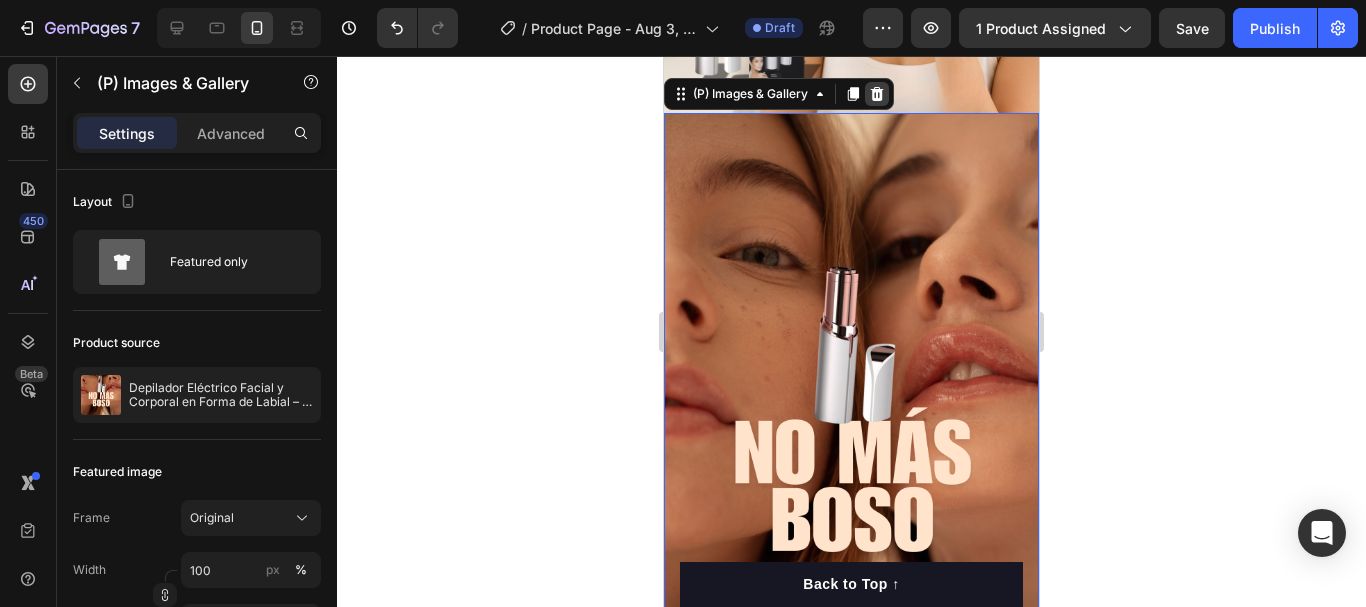 click 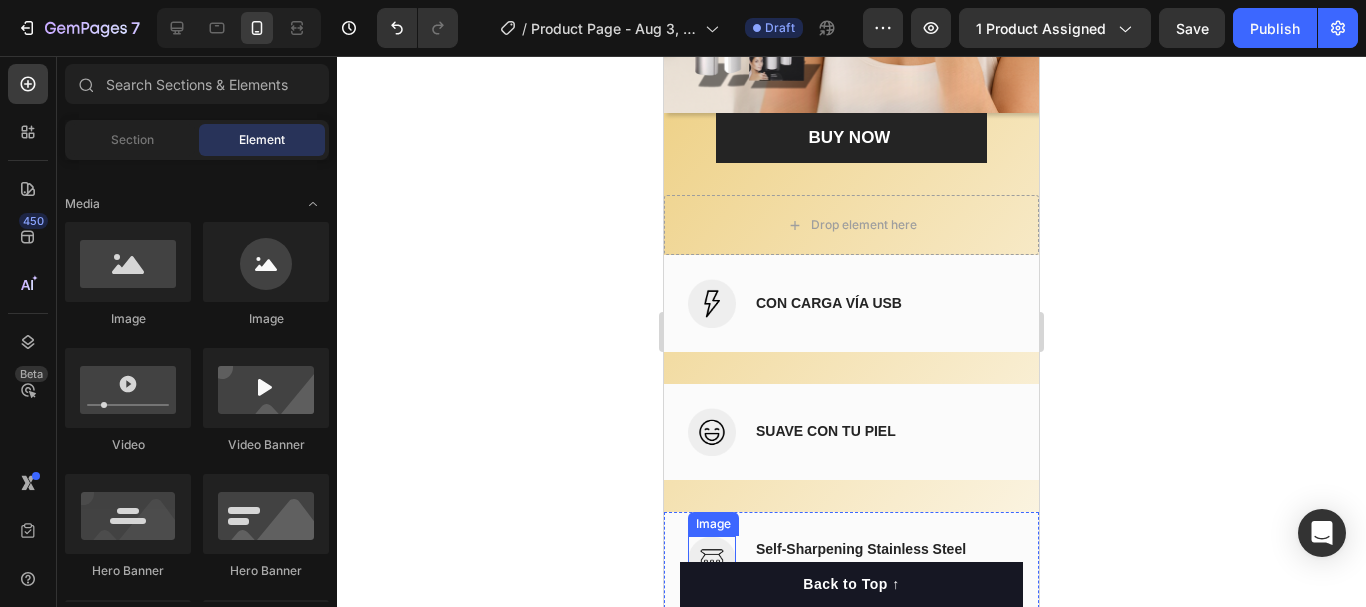 scroll, scrollTop: 1094, scrollLeft: 0, axis: vertical 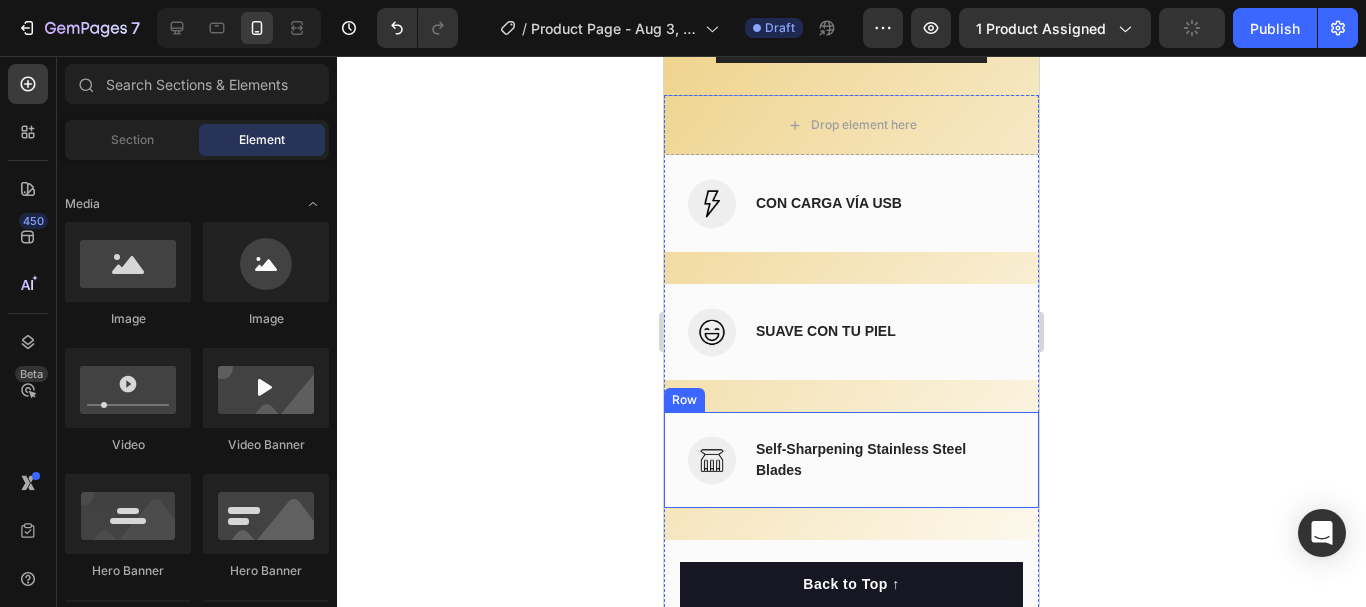 click on "Self-Sharpening  Stainless Steel Blades" at bounding box center (883, 460) 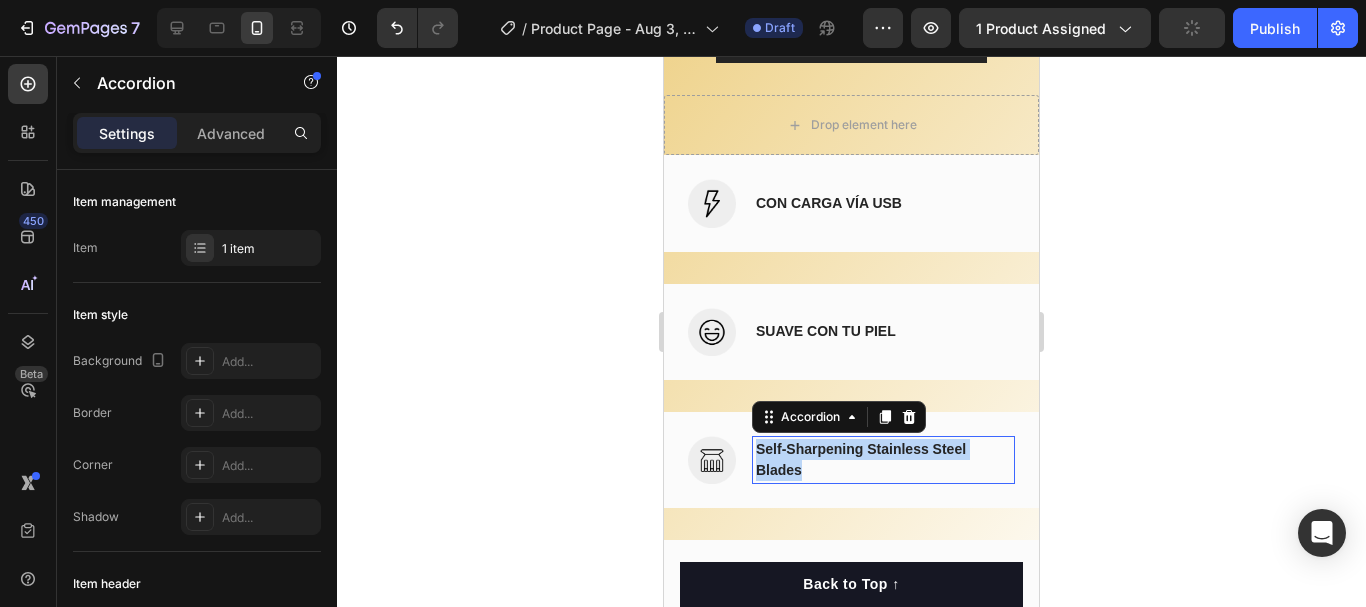 click on "Self-Sharpening Stainless Steel Blades" at bounding box center (883, 460) 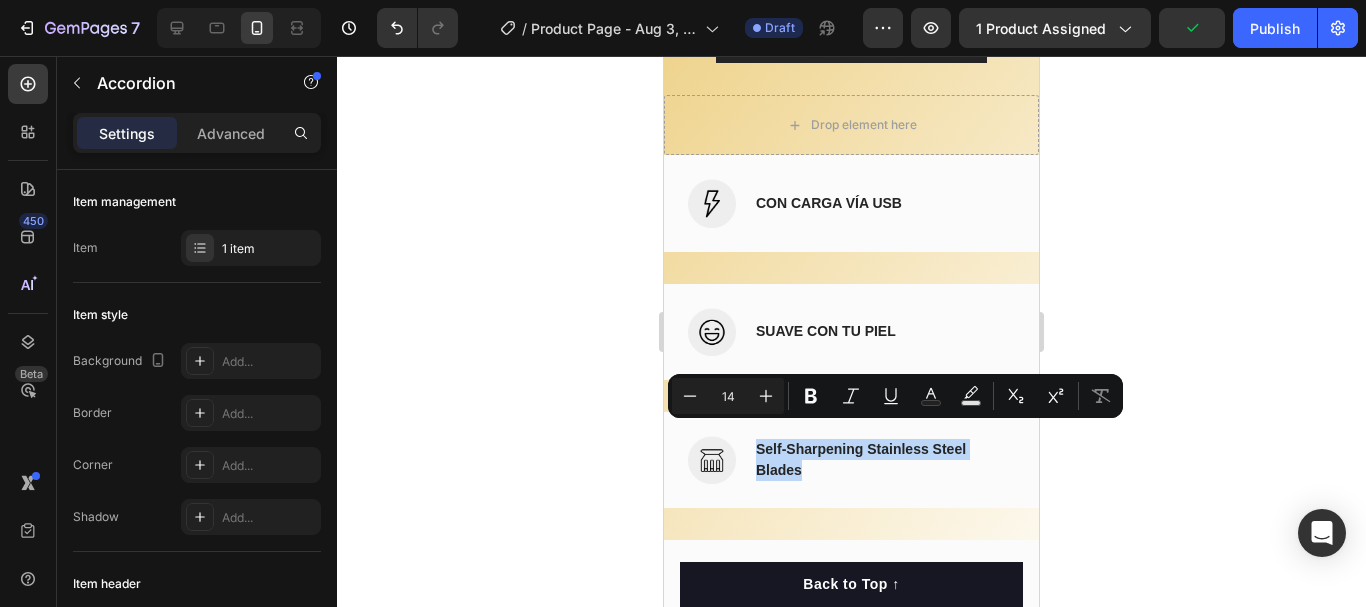 copy on "Self-Sharpening Stainless Steel Blades" 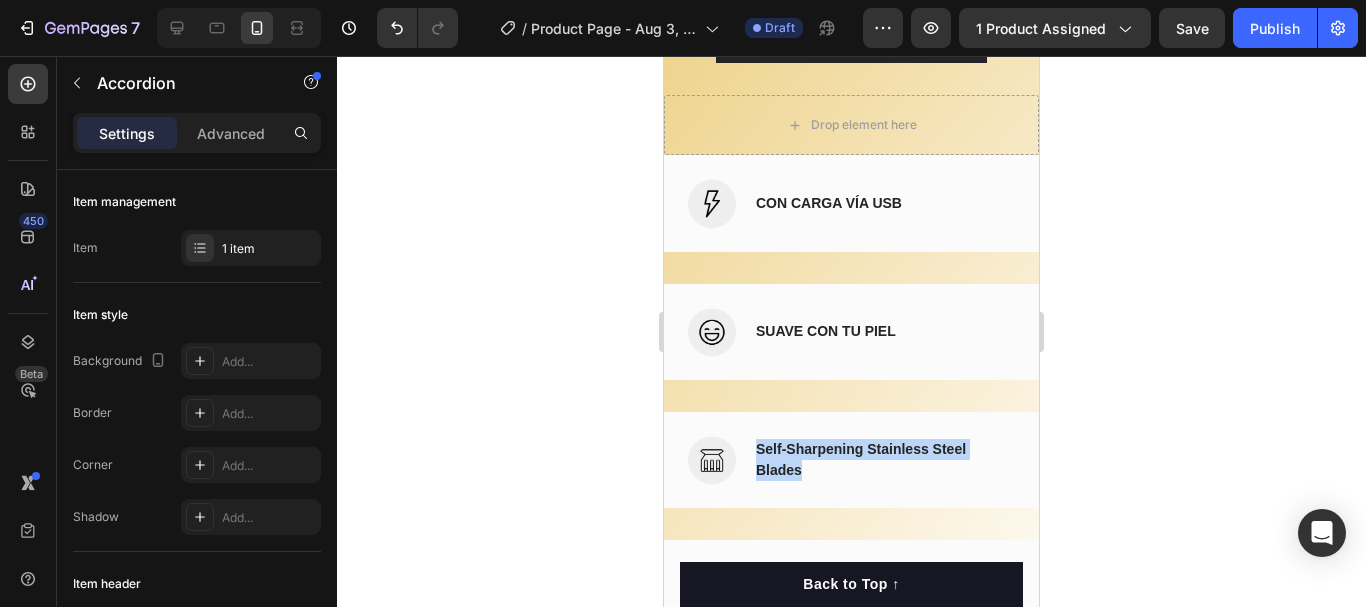 click on "Self-Sharpening Stainless Steel Blades" at bounding box center (883, 460) 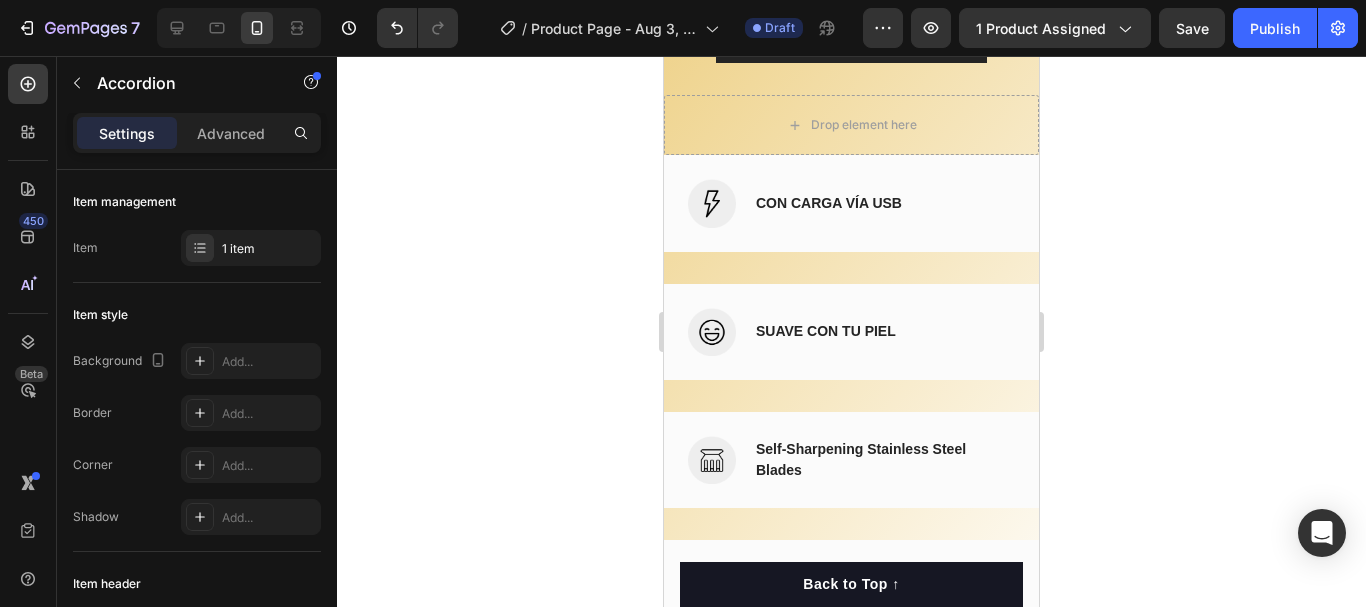 click on "Self-Sharpening Stainless Steel Blades" at bounding box center [883, 460] 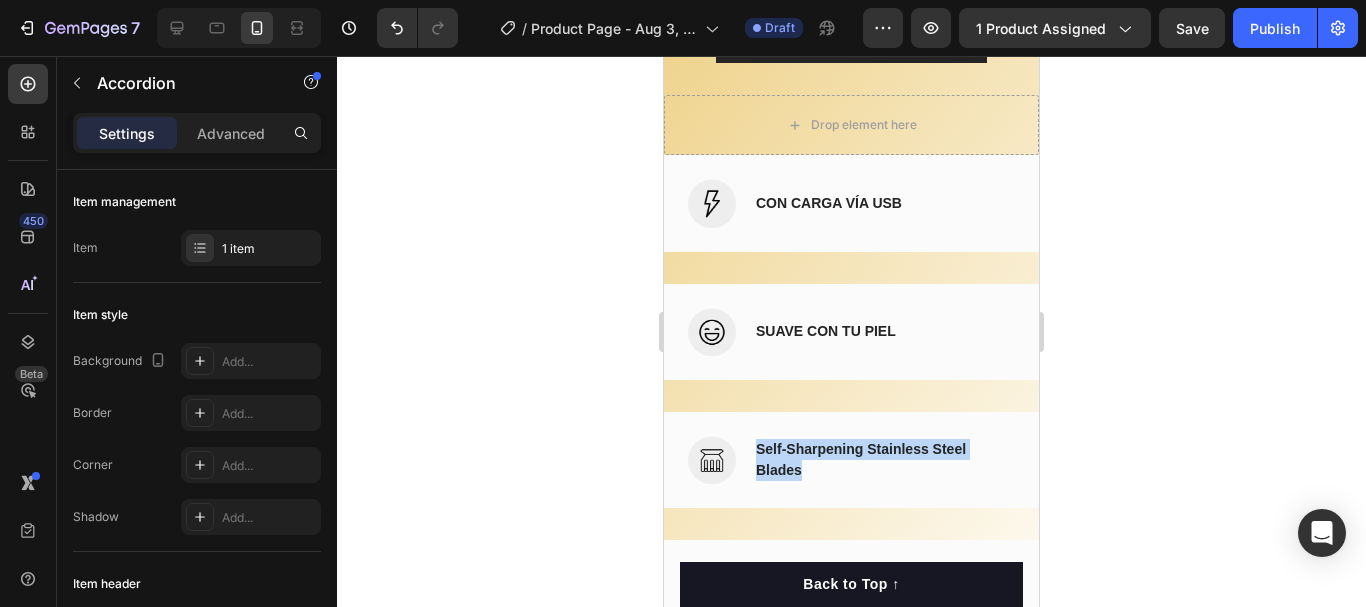 click on "Self-Sharpening Stainless Steel Blades" at bounding box center (883, 460) 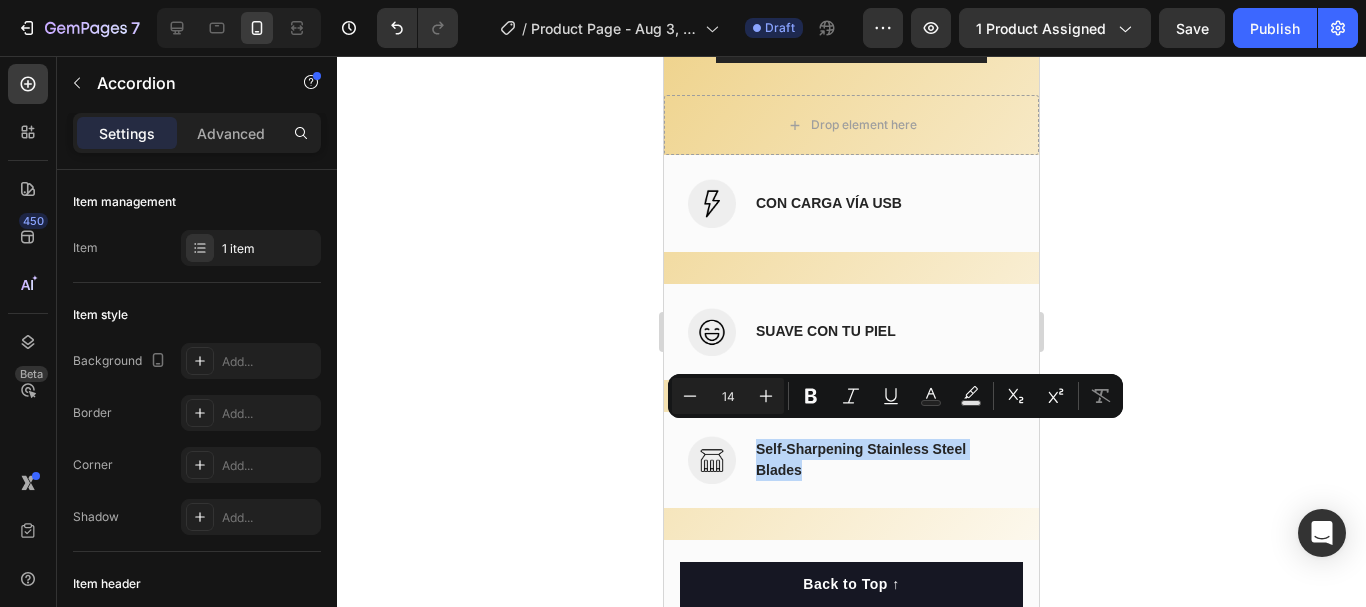 click on "Self-Sharpening Stainless Steel Blades" at bounding box center [883, 460] 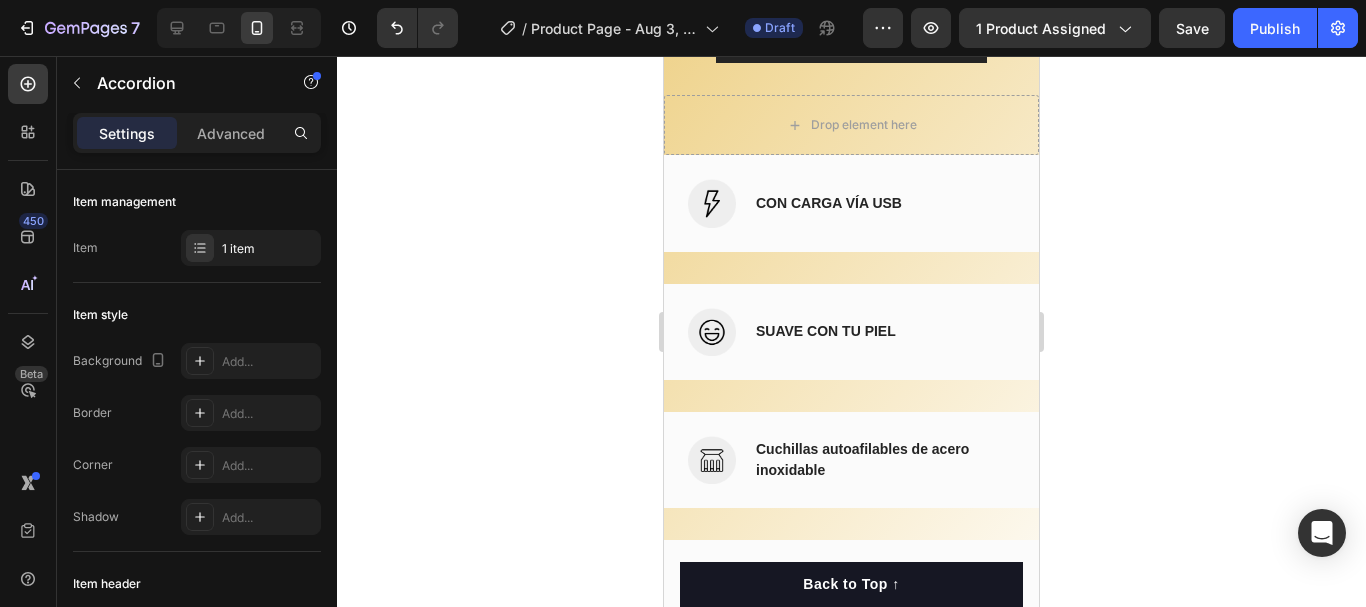 click on "Cuchillas autoafilables de acero inoxidable" at bounding box center (883, 460) 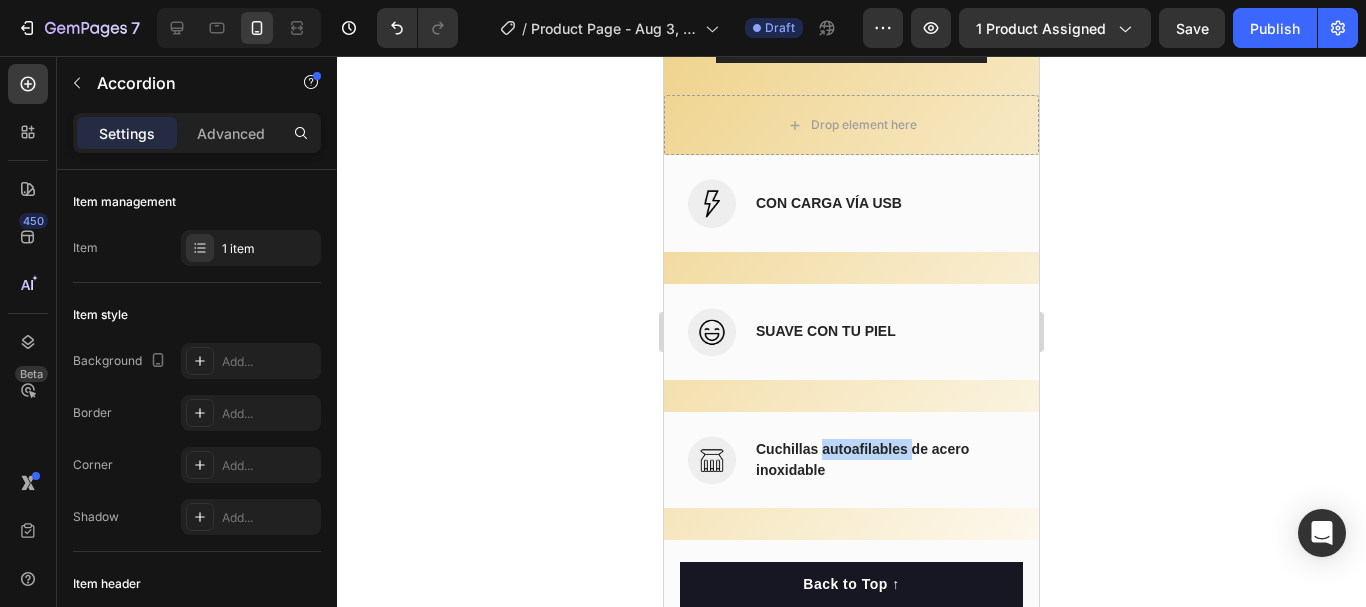 click on "Cuchillas autoafilables de acero inoxidable" at bounding box center (883, 460) 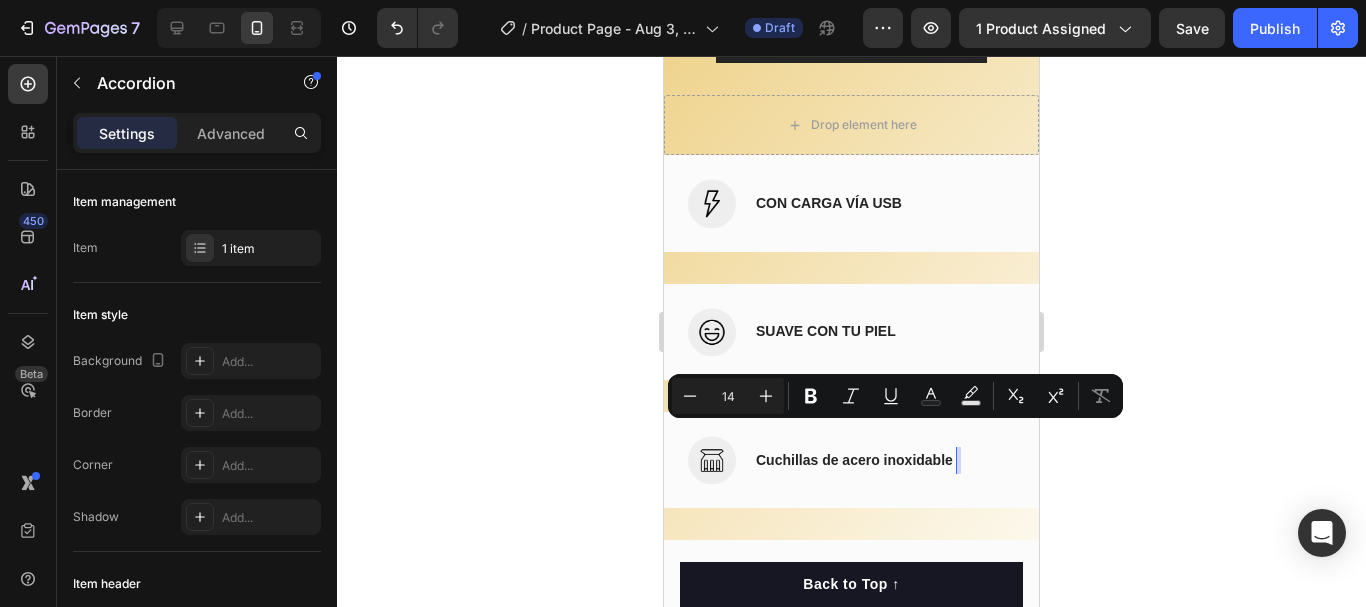 scroll, scrollTop: 1105, scrollLeft: 0, axis: vertical 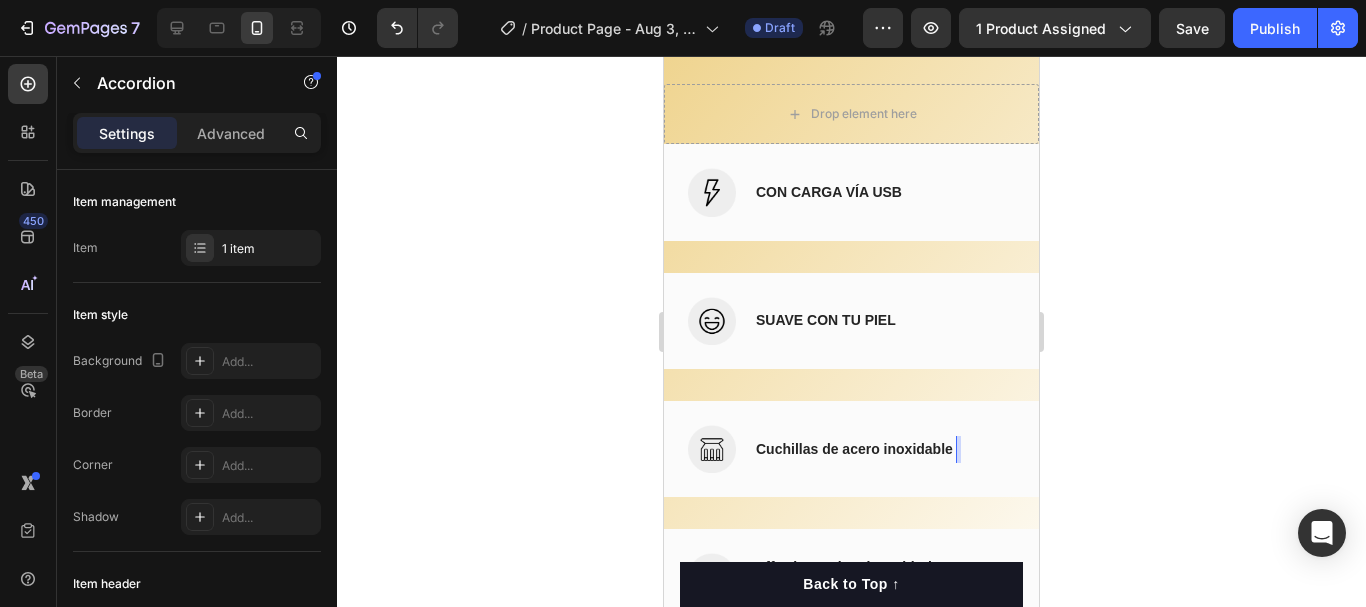 click on "Cuchillas de acero inoxidable" at bounding box center [854, 449] 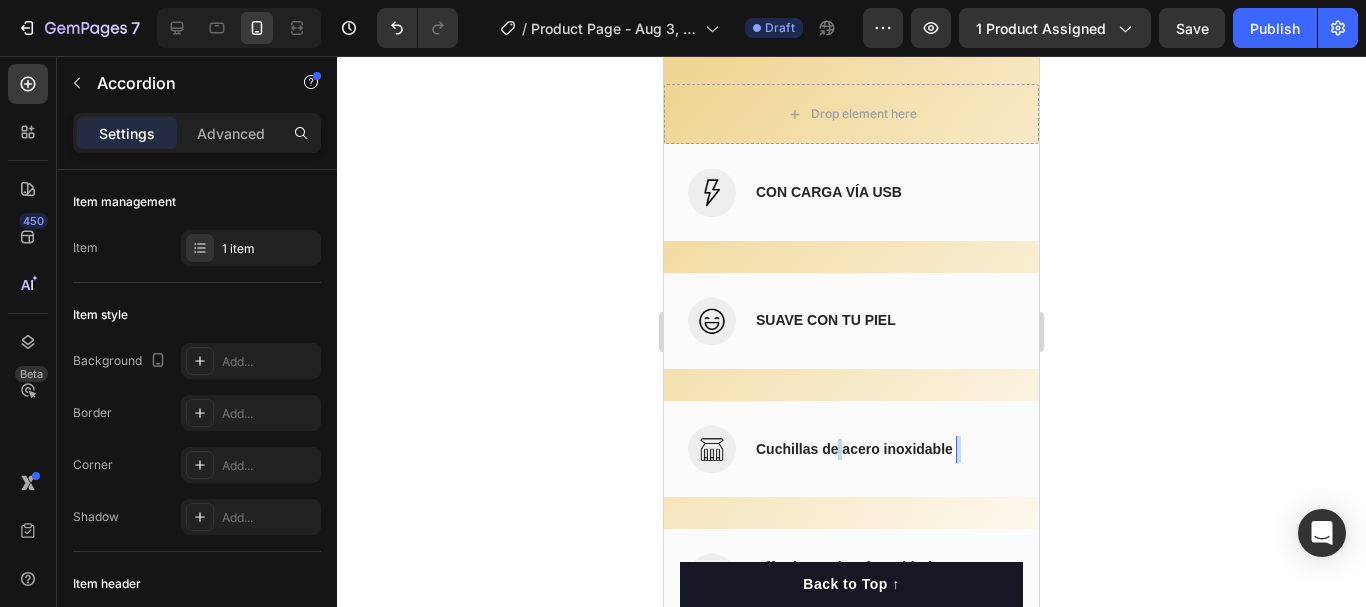 click on "Cuchillas de acero inoxidable" at bounding box center [854, 449] 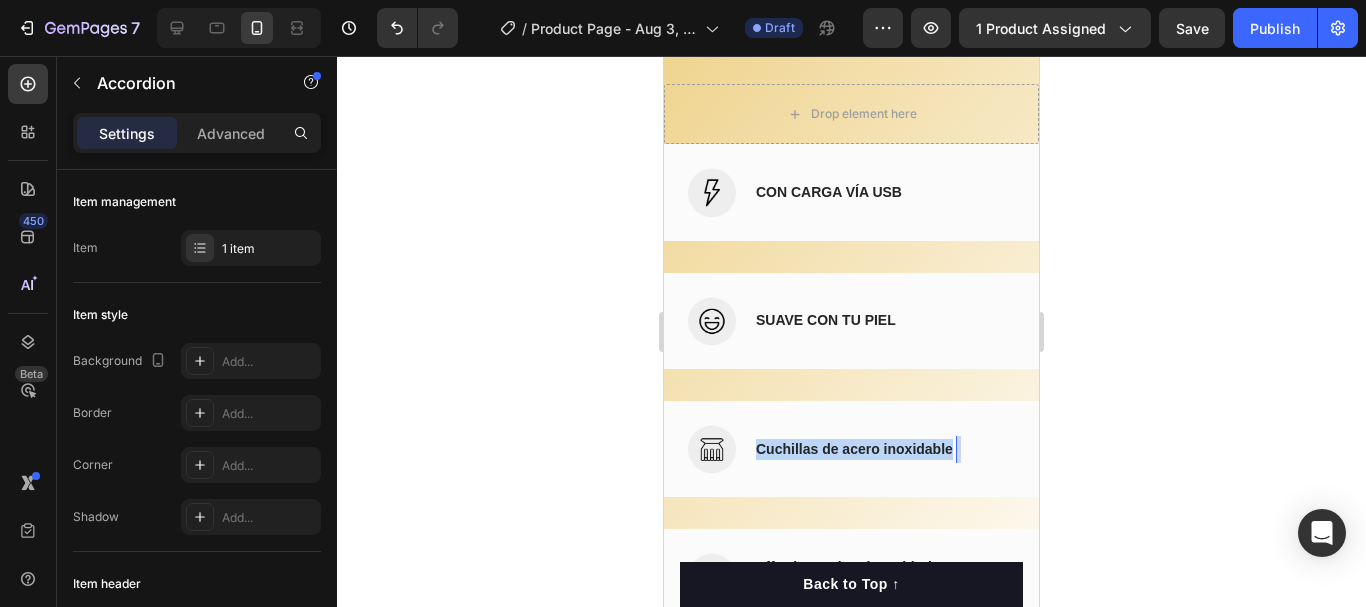 click on "Cuchillas de acero inoxidable" at bounding box center (854, 449) 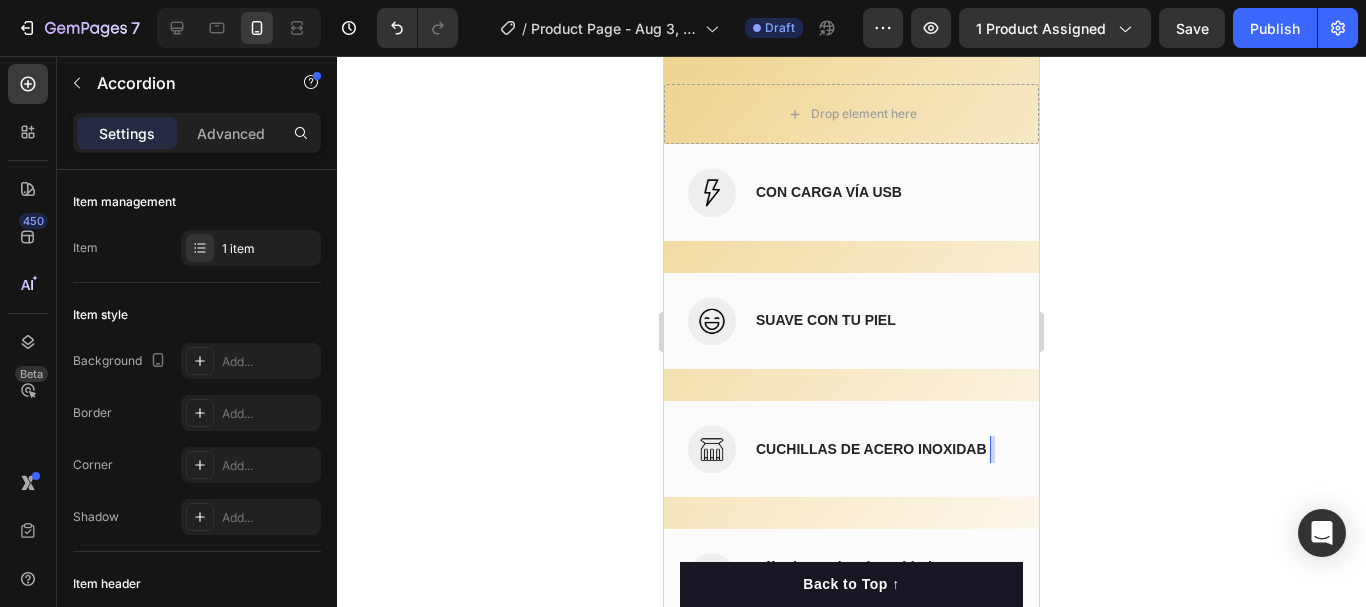 scroll, scrollTop: 1094, scrollLeft: 0, axis: vertical 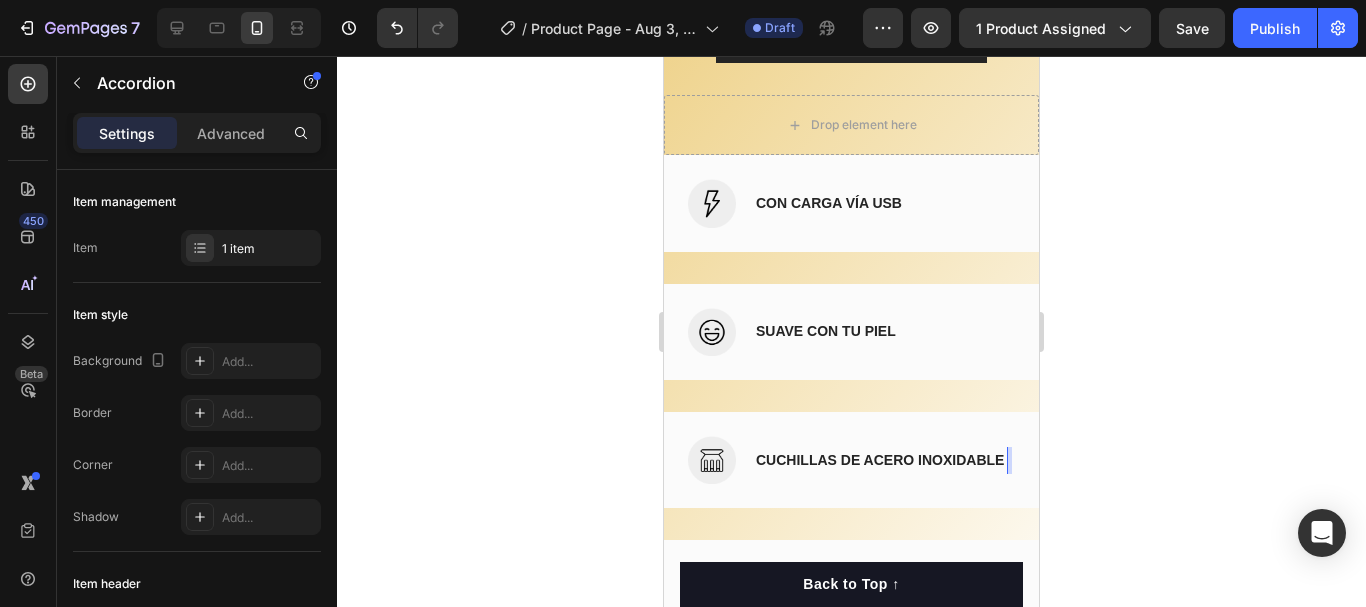click 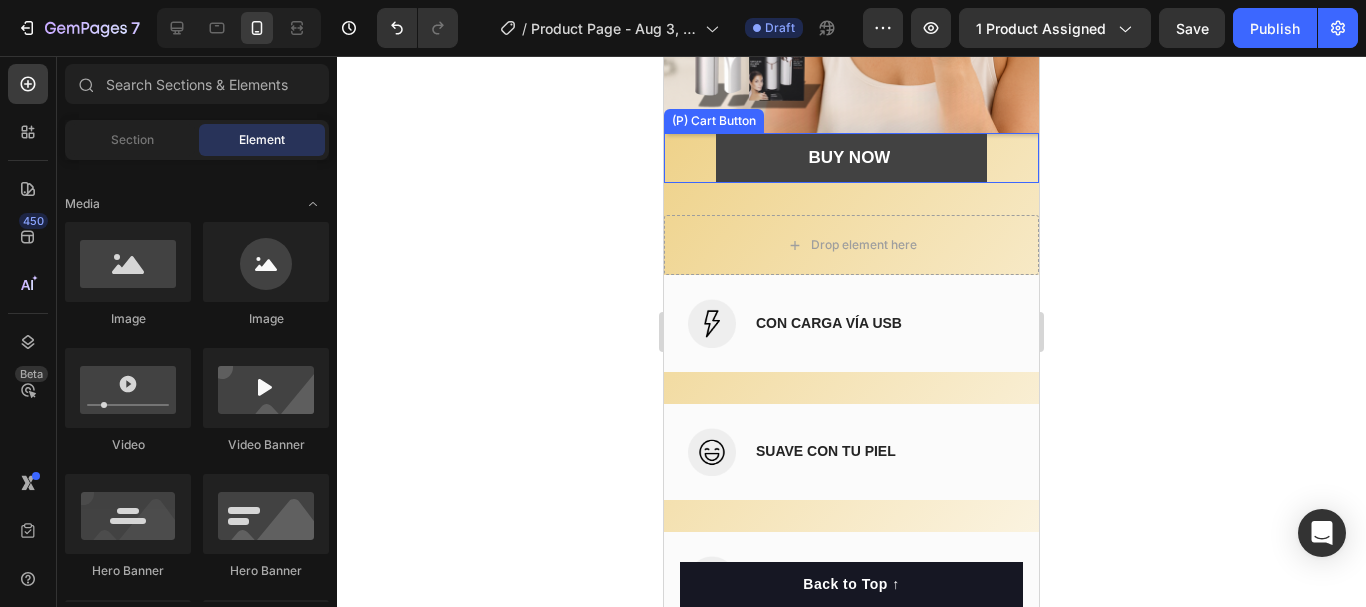 scroll, scrollTop: 994, scrollLeft: 0, axis: vertical 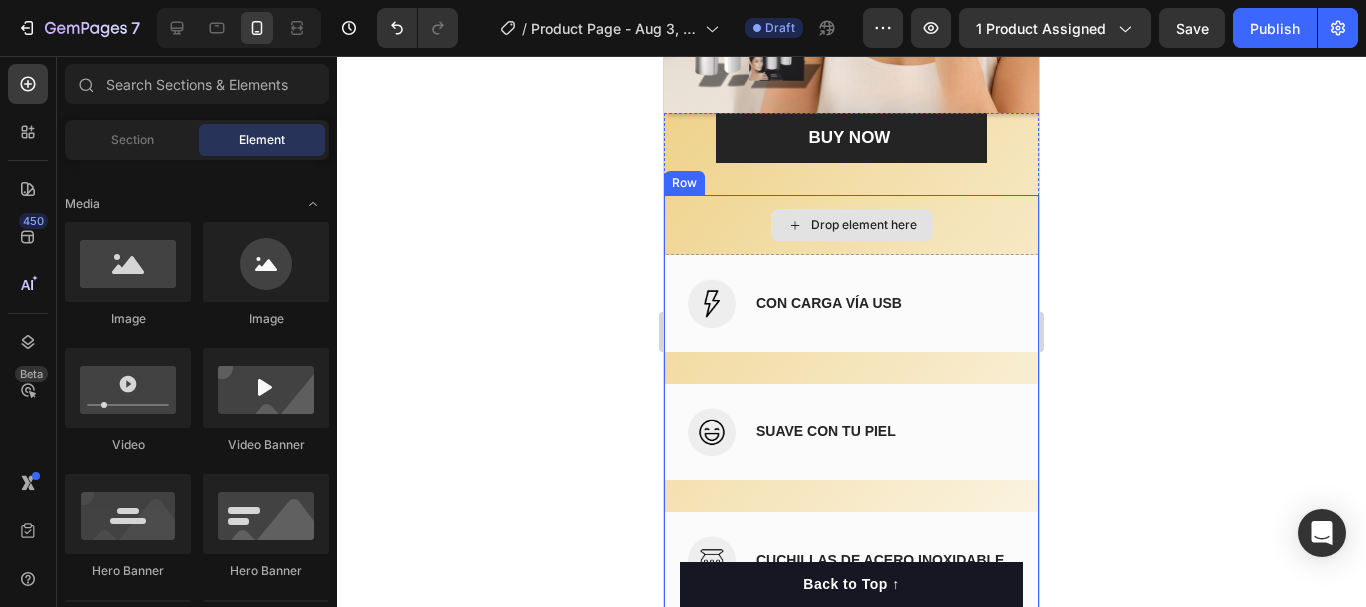 click on "Drop element here" at bounding box center (864, 225) 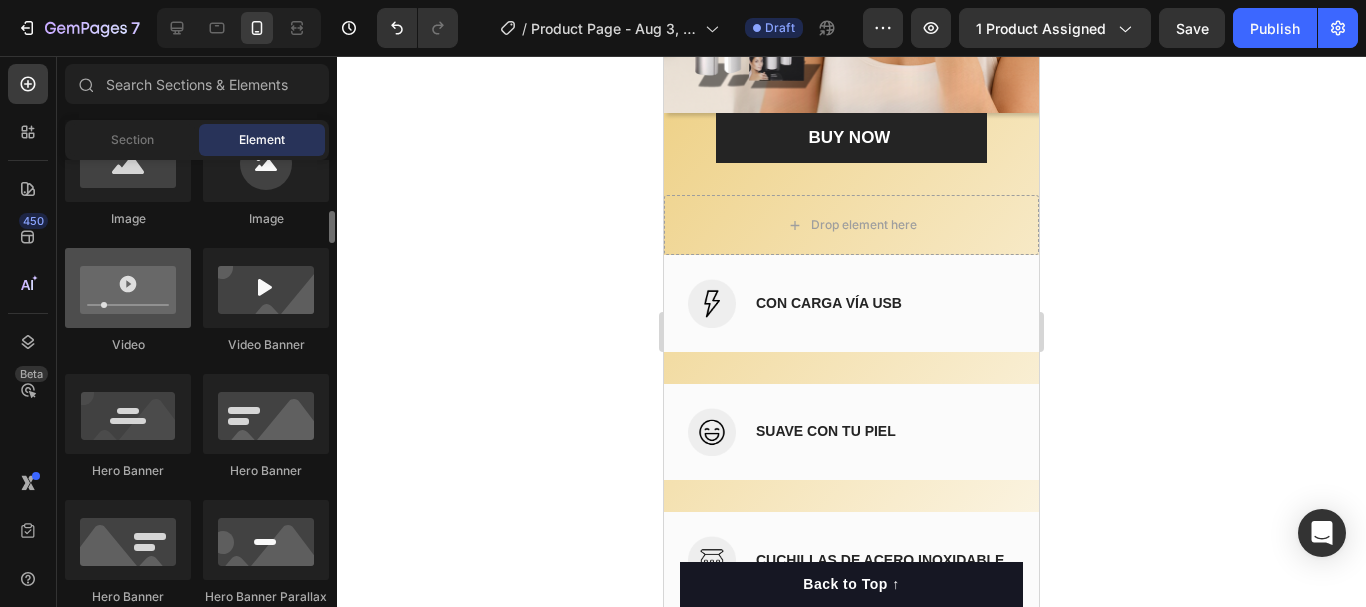 scroll, scrollTop: 600, scrollLeft: 0, axis: vertical 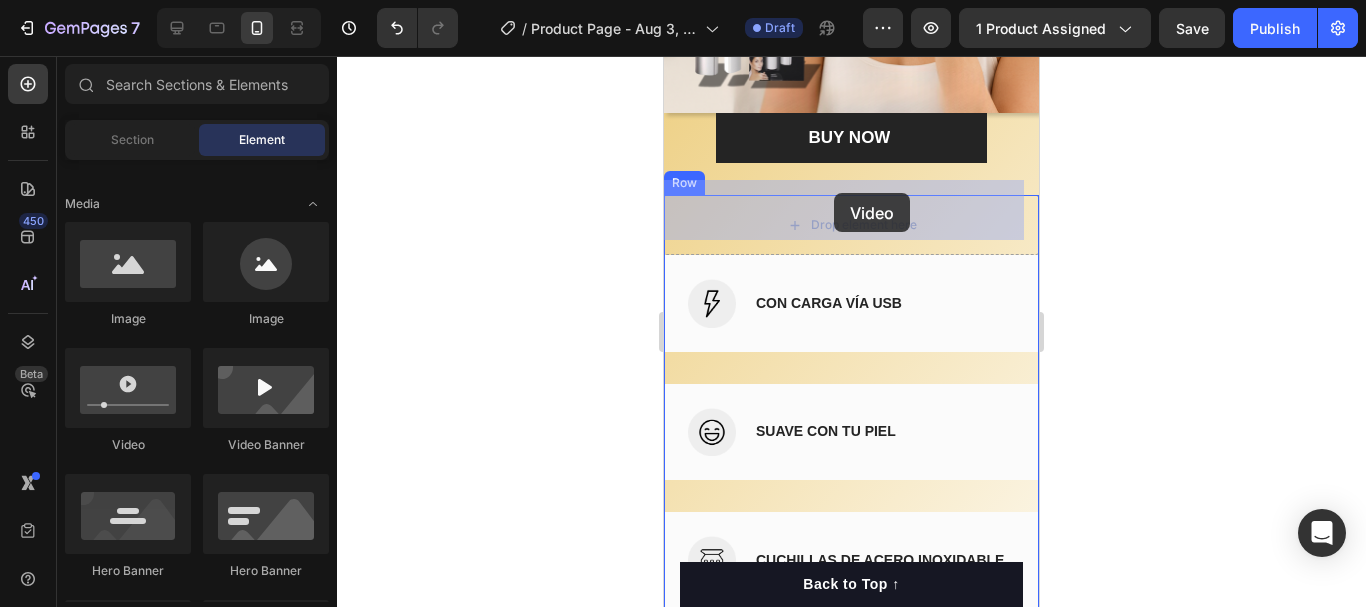 drag, startPoint x: 784, startPoint y: 455, endPoint x: 834, endPoint y: 193, distance: 266.72833 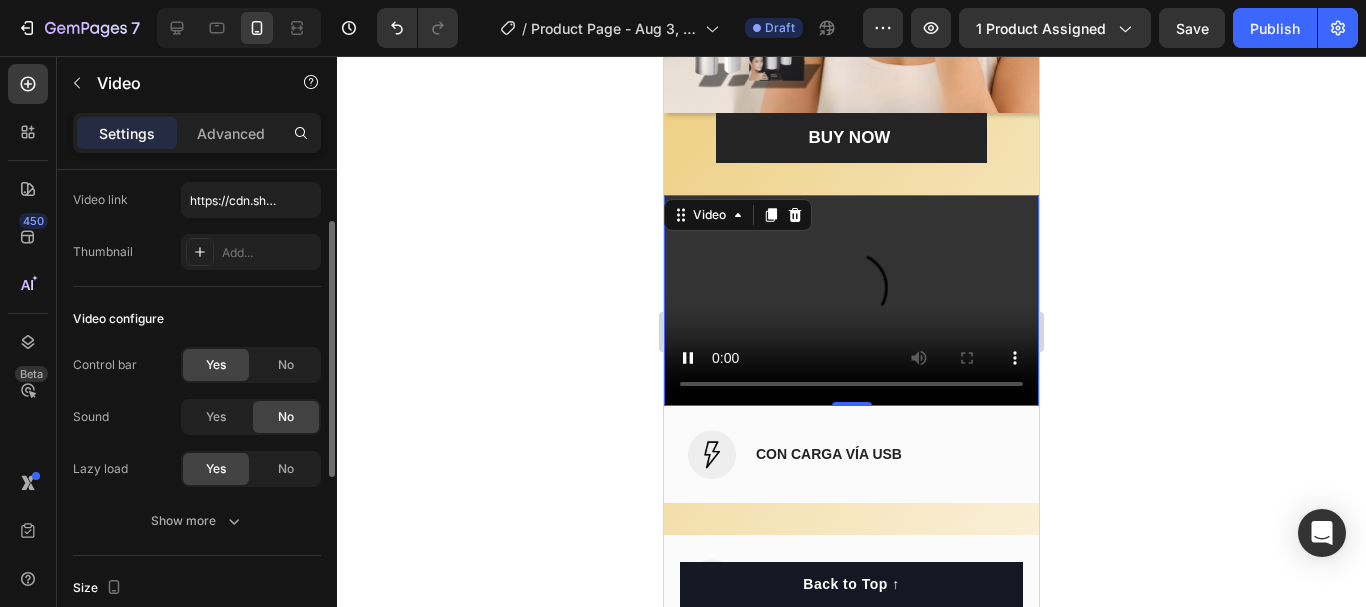 scroll, scrollTop: 0, scrollLeft: 0, axis: both 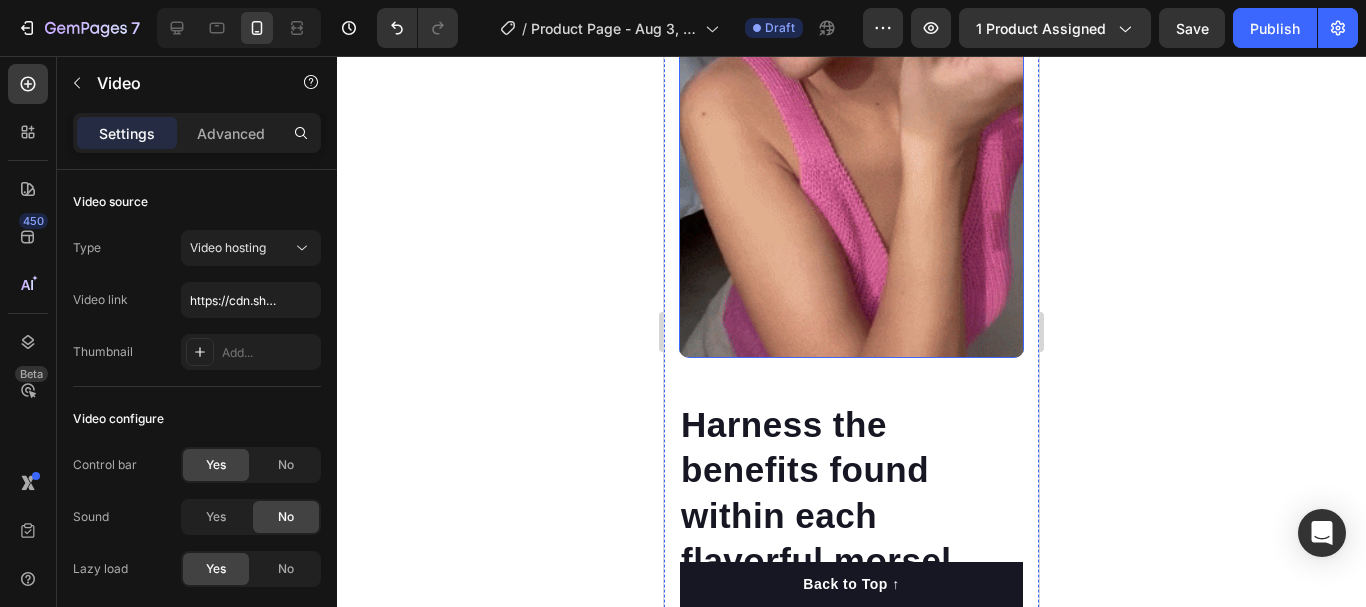 click at bounding box center (851, 50) 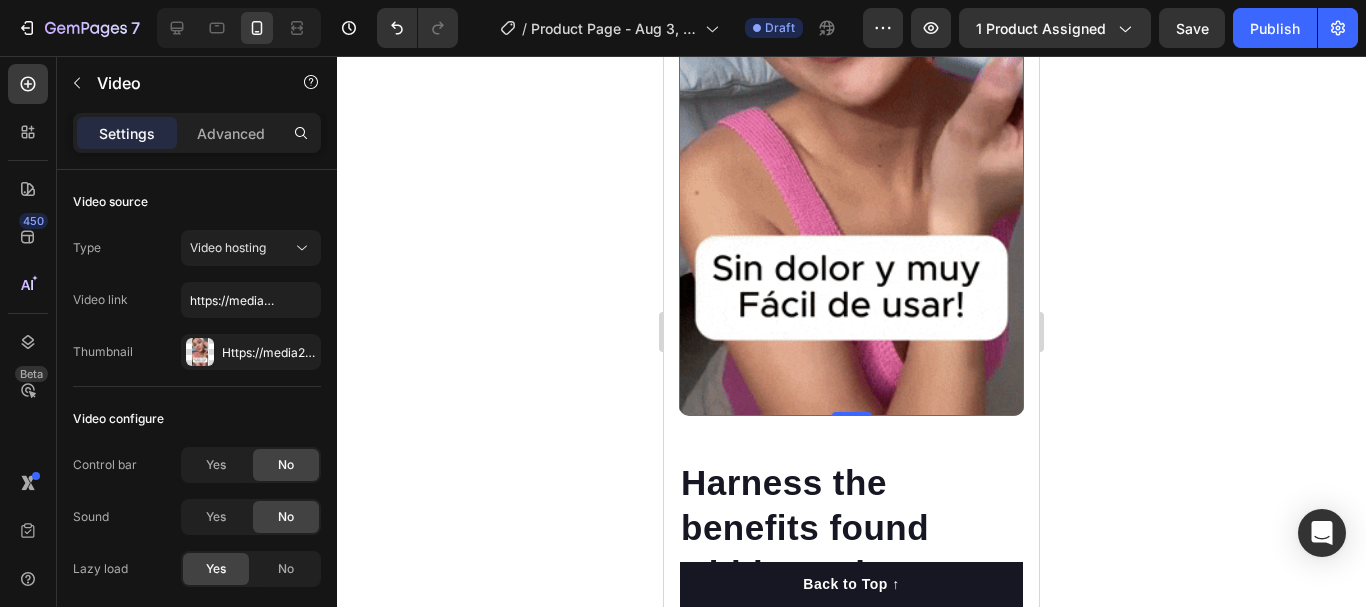 scroll, scrollTop: 4507, scrollLeft: 0, axis: vertical 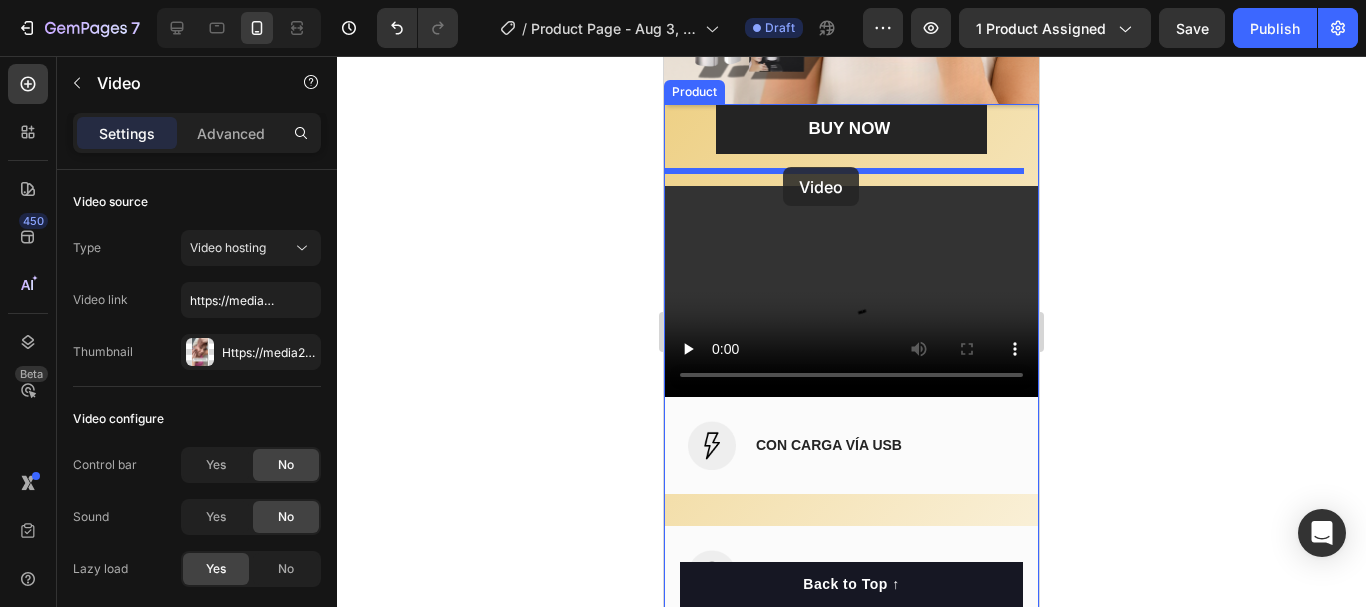 drag, startPoint x: 798, startPoint y: 385, endPoint x: 783, endPoint y: 167, distance: 218.51544 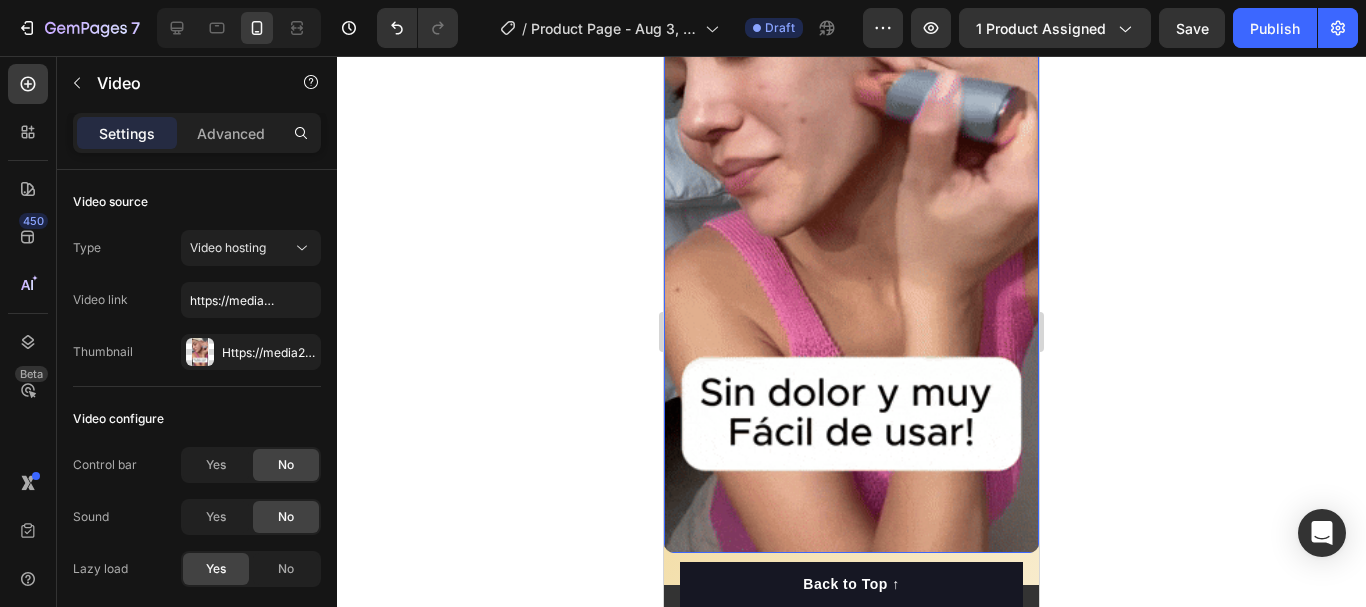 scroll, scrollTop: 1703, scrollLeft: 0, axis: vertical 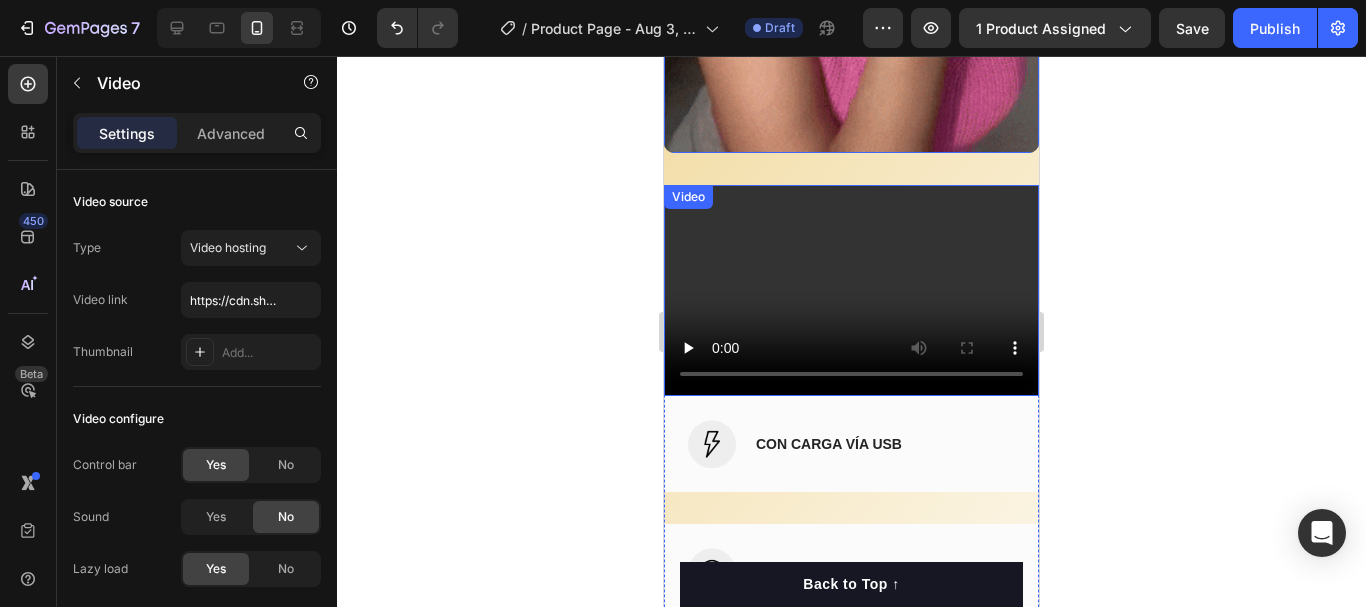 click at bounding box center [851, 290] 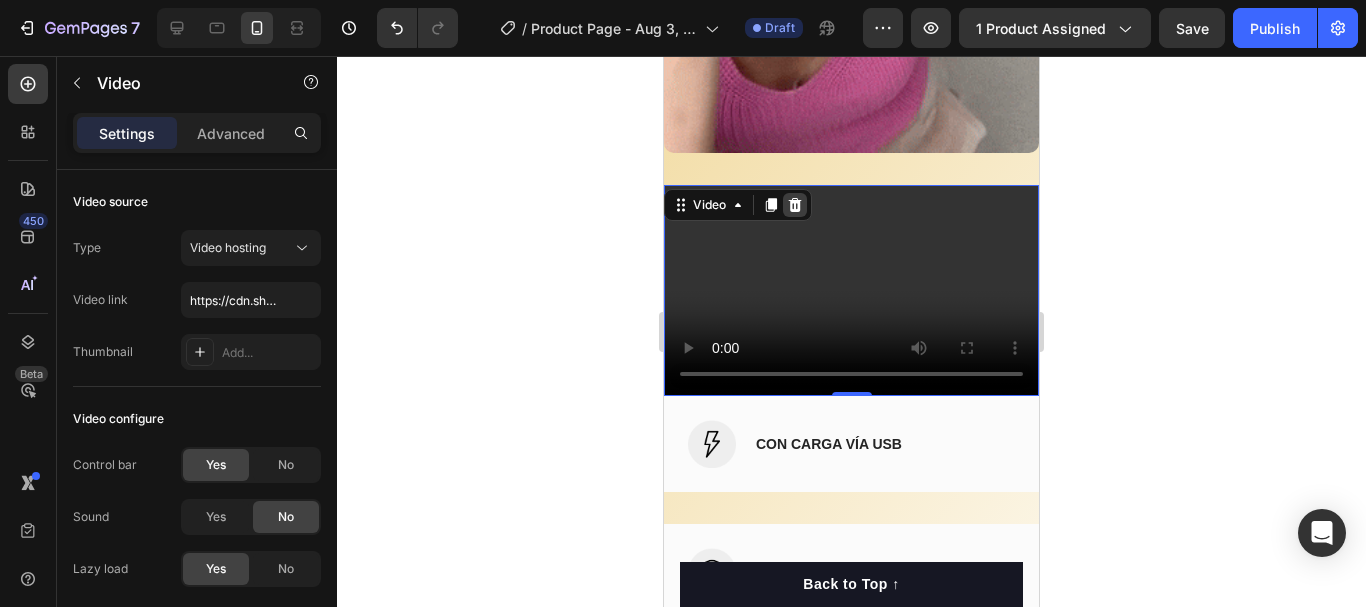 click 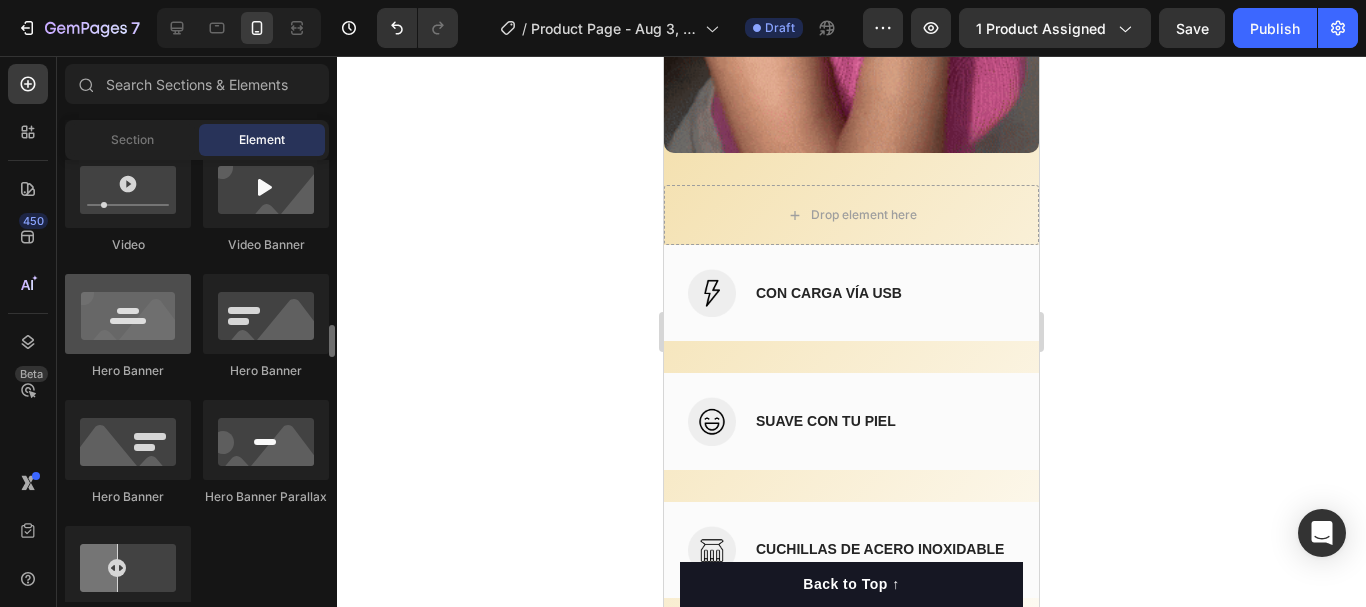 scroll, scrollTop: 900, scrollLeft: 0, axis: vertical 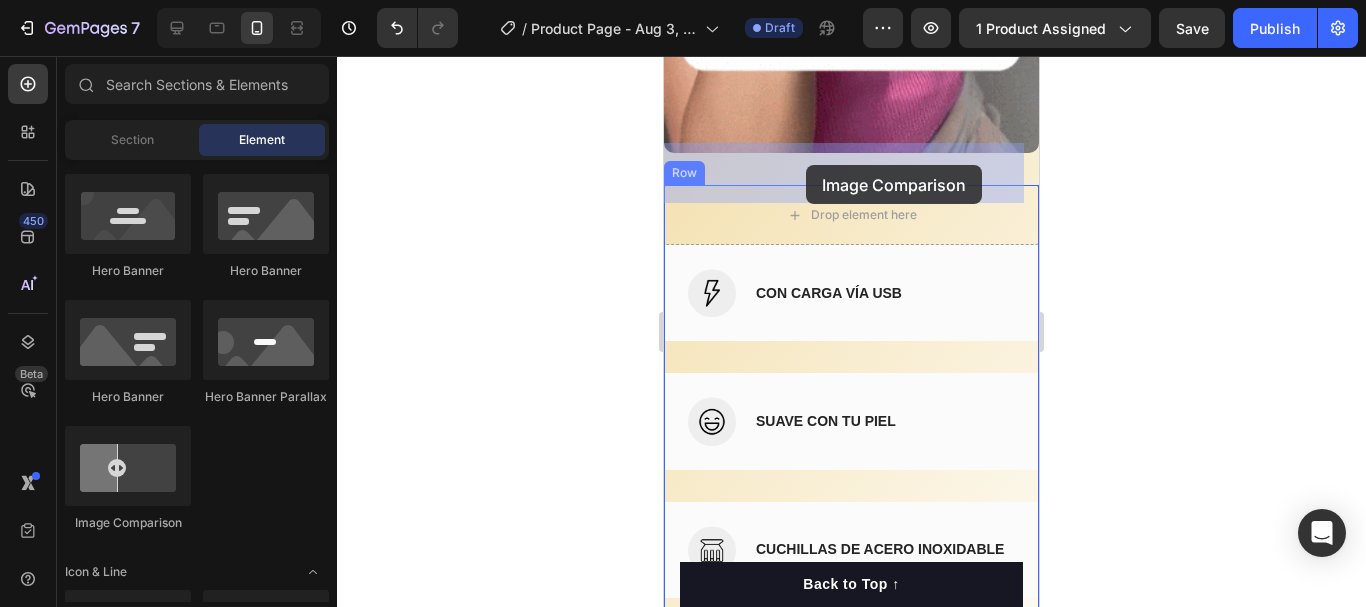 drag, startPoint x: 769, startPoint y: 536, endPoint x: 806, endPoint y: 165, distance: 372.84045 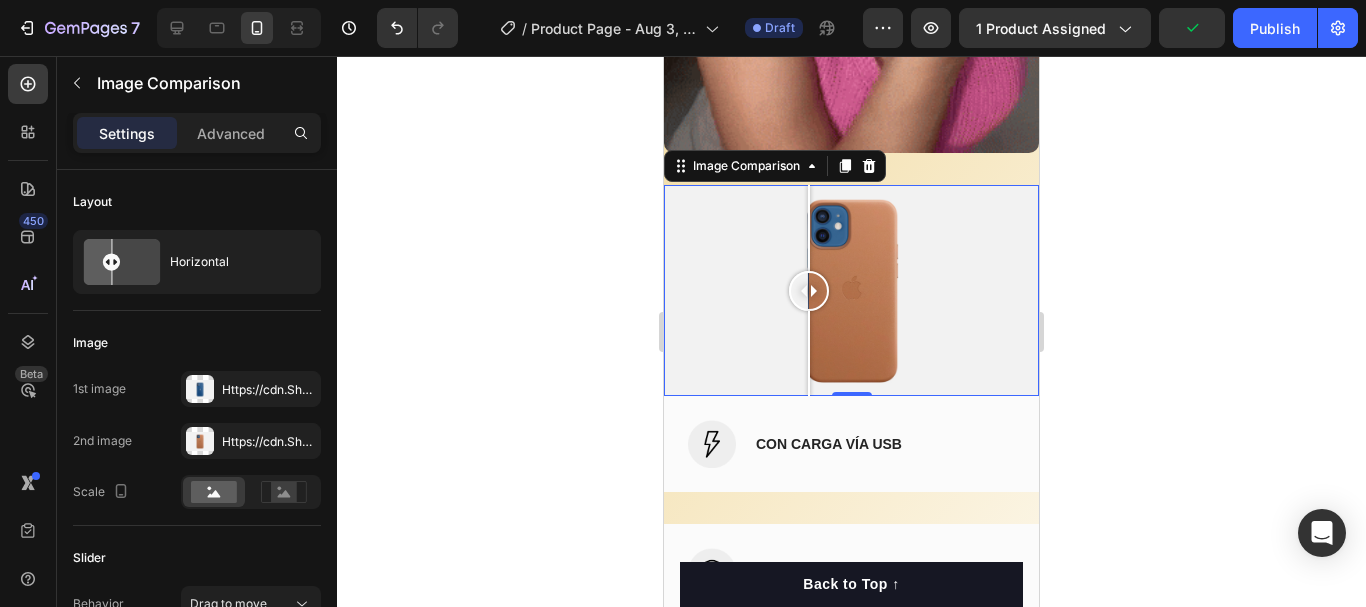 drag, startPoint x: 844, startPoint y: 252, endPoint x: 811, endPoint y: 256, distance: 33.24154 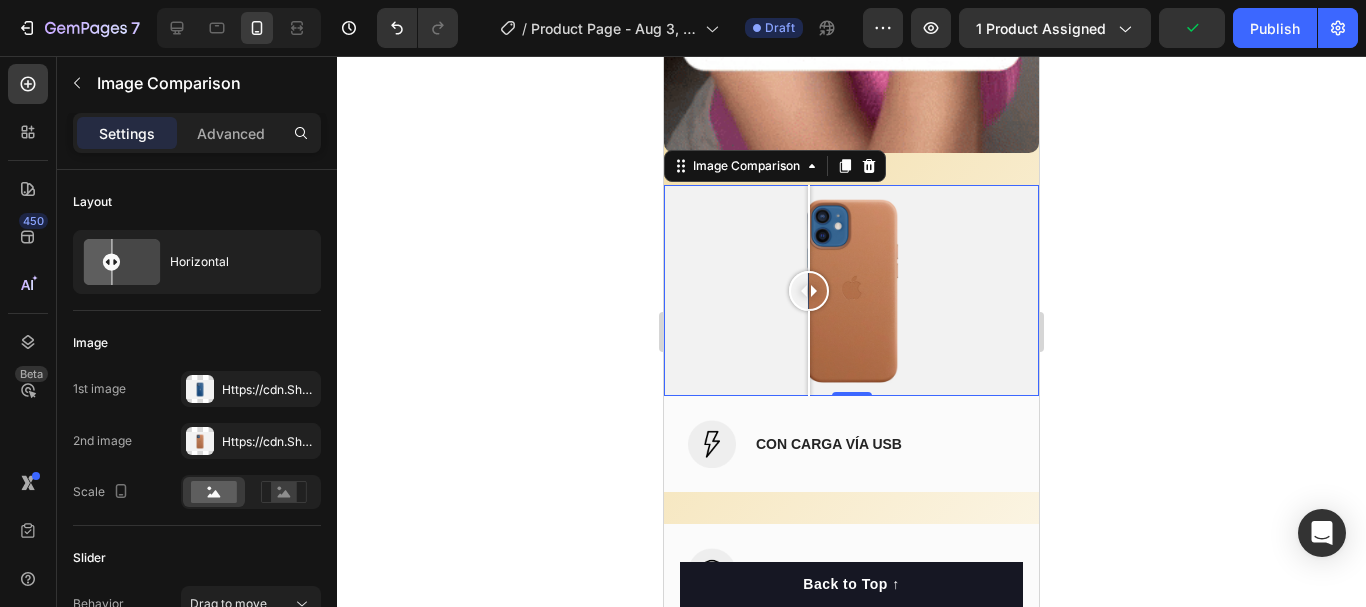 click at bounding box center (809, 291) 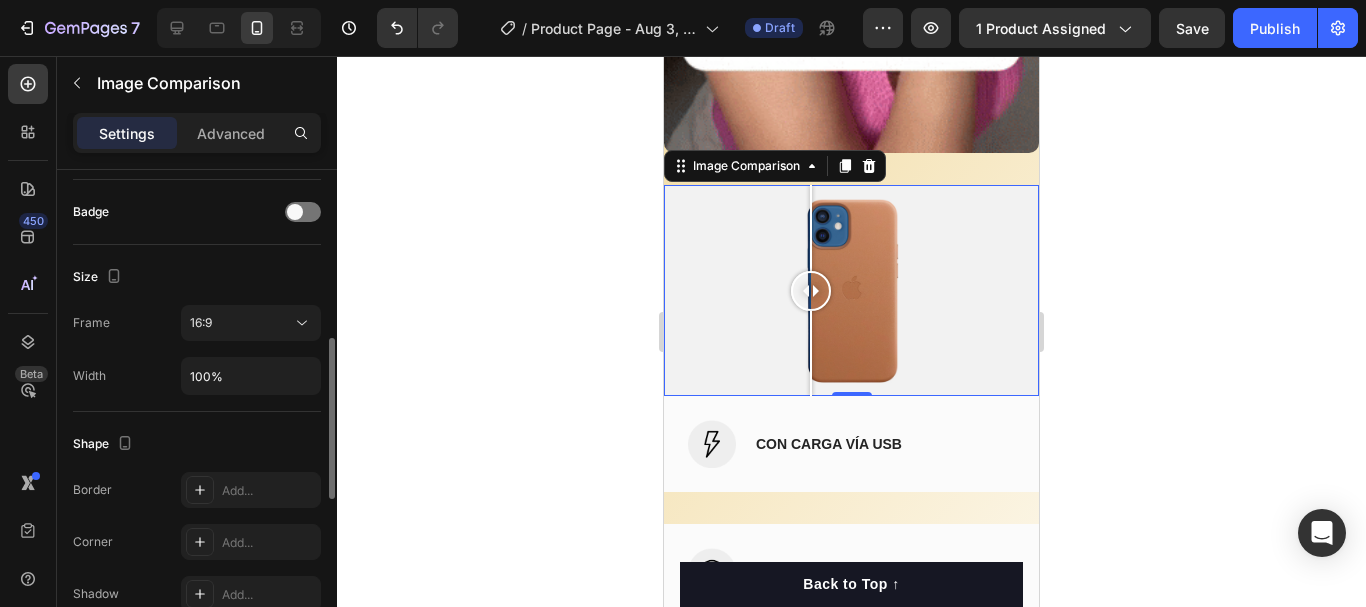 scroll, scrollTop: 0, scrollLeft: 0, axis: both 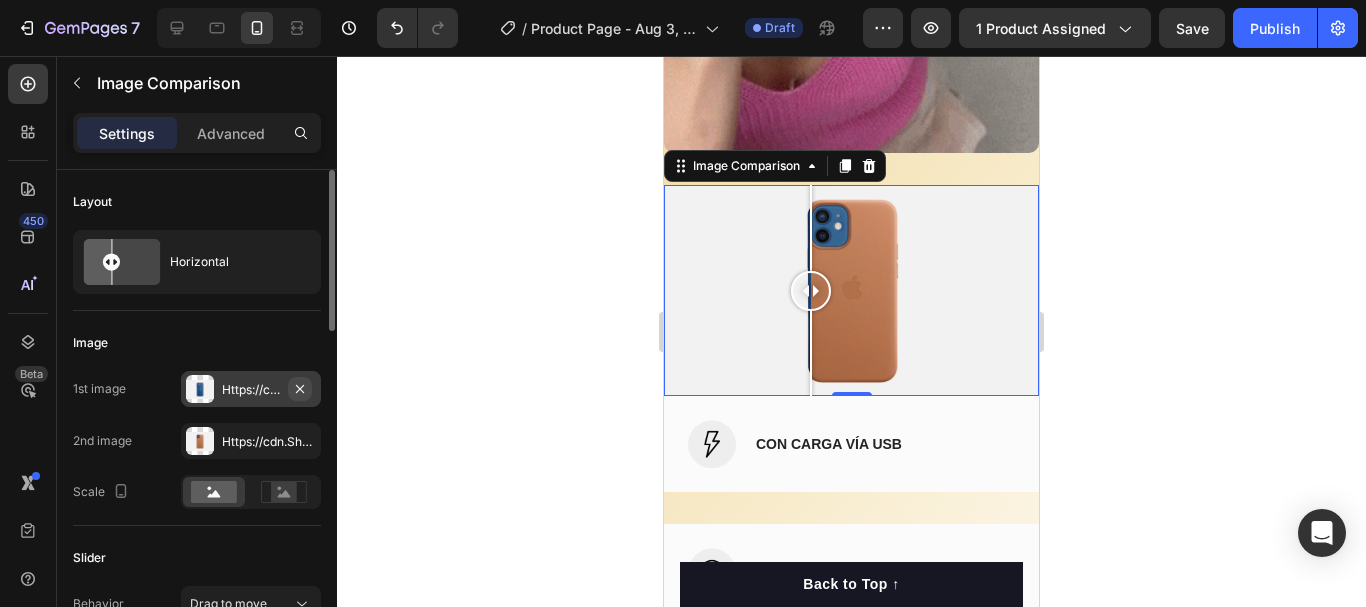 click on "Https://cdn.Shopify.Com/s/files/1/2005/9307/files/image_compare_before.Png" at bounding box center (251, 390) 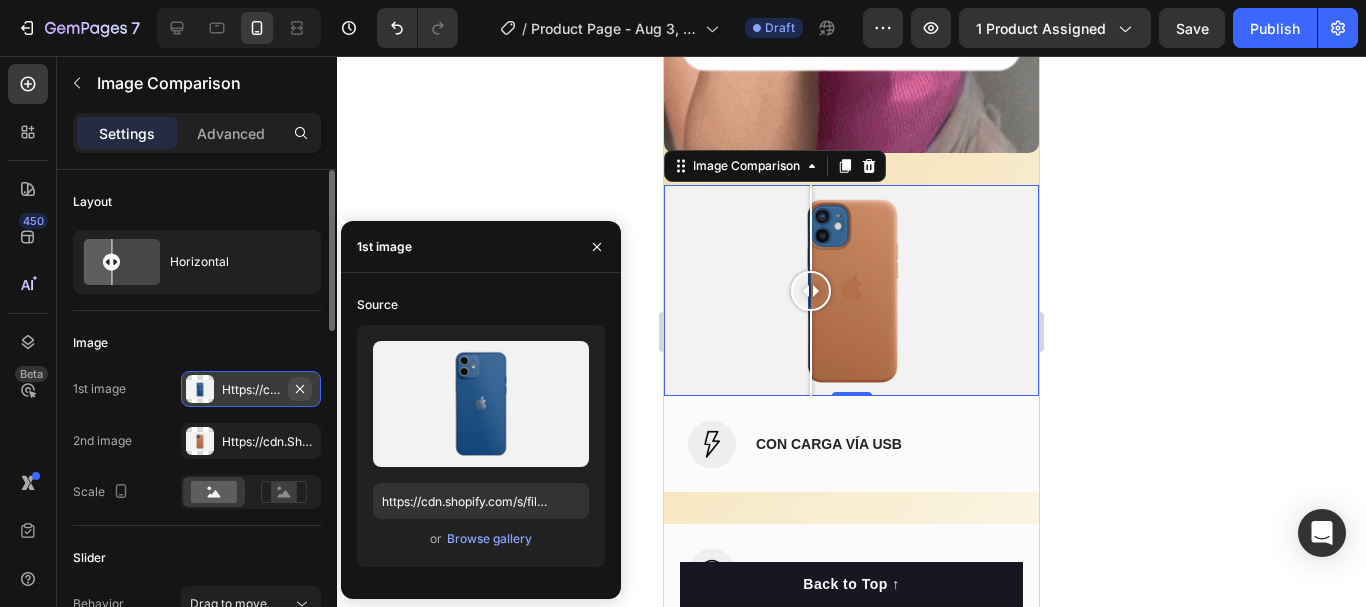 click 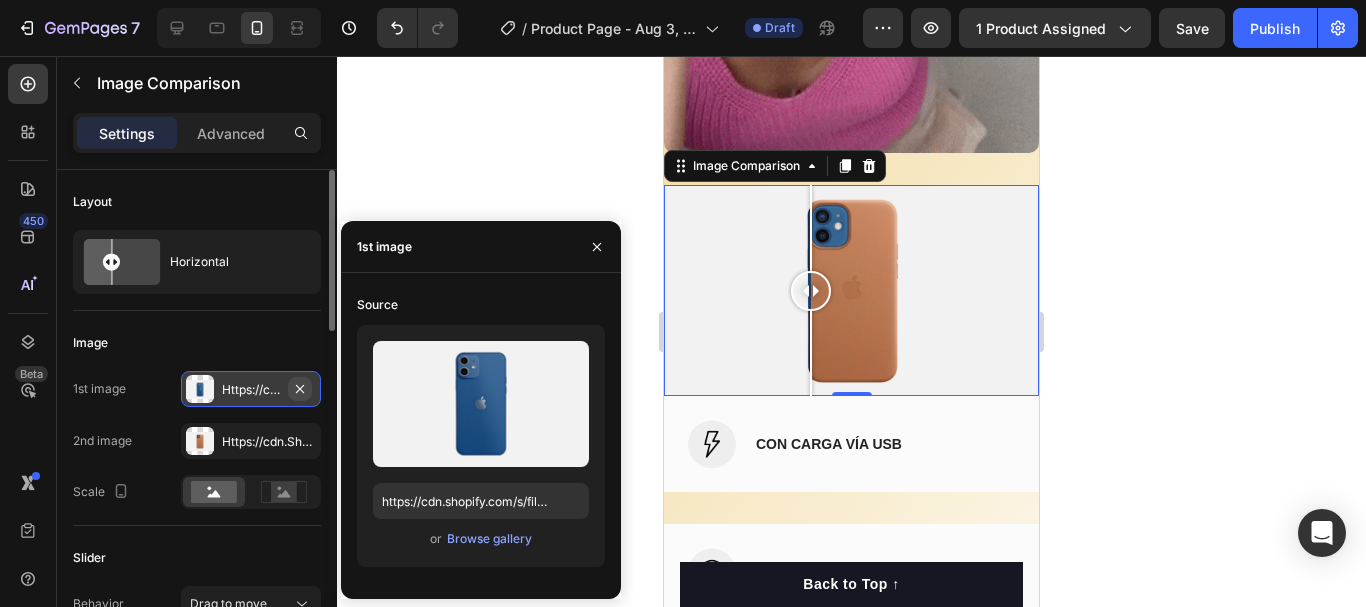 click on "Https://cdn.Shopify.Com/s/files/1/2005/9307/files/image_compare_before.Png" at bounding box center (251, 389) 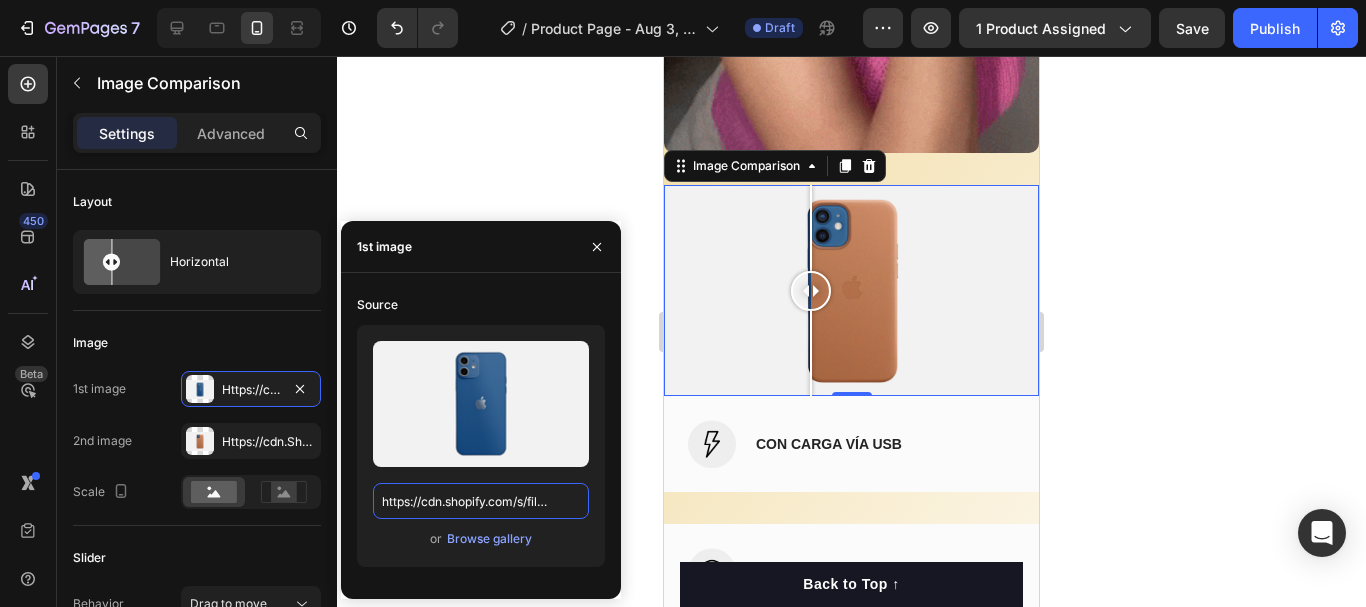 click on "https://cdn.shopify.com/s/files/1/2005/9307/files/image_compare_before.png" at bounding box center [481, 501] 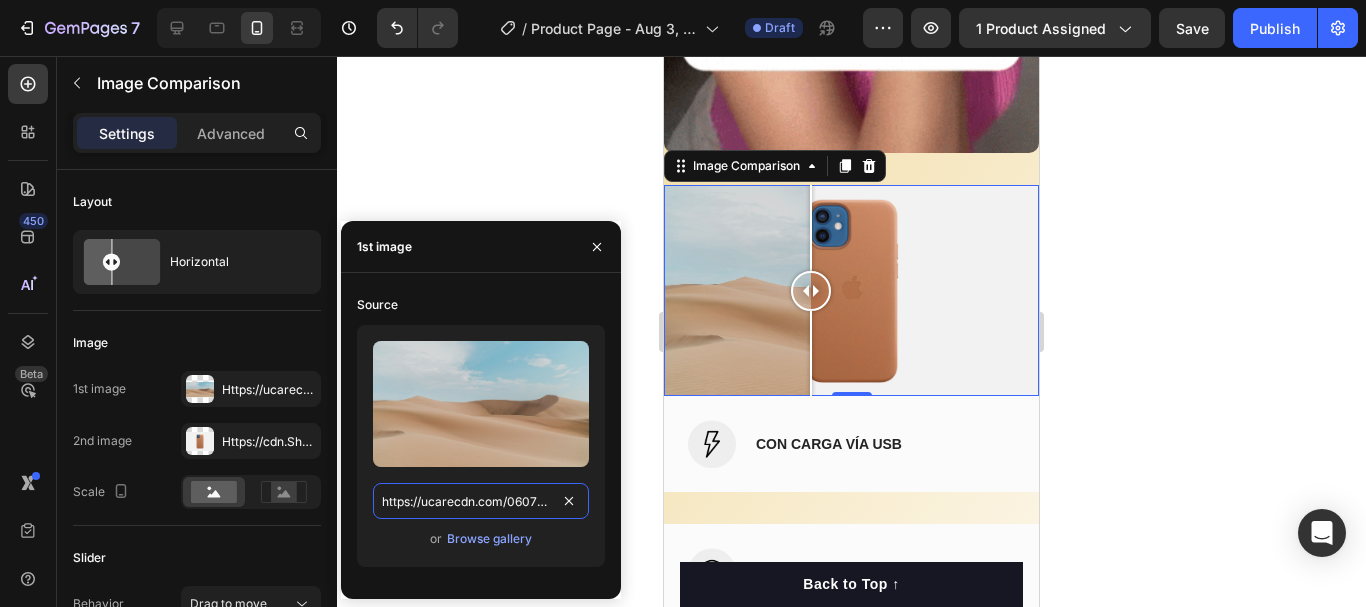 paste on "imgur.com/a/tRljccS" 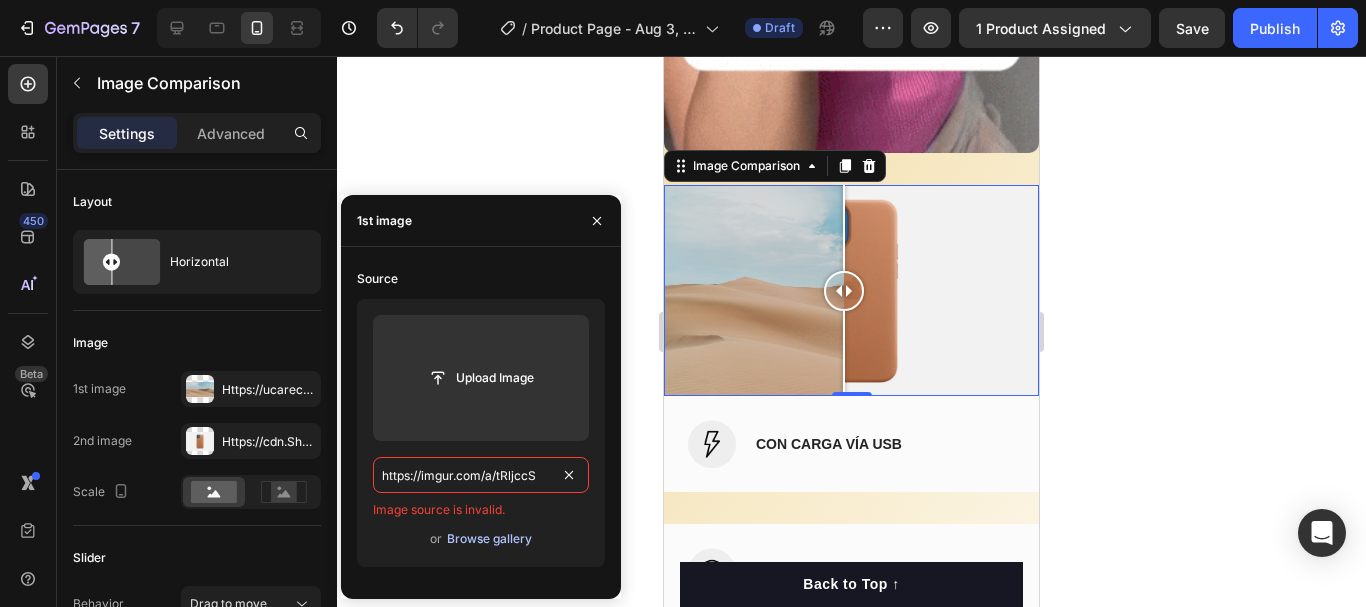 type on "https://imgur.com/a/tRljccS" 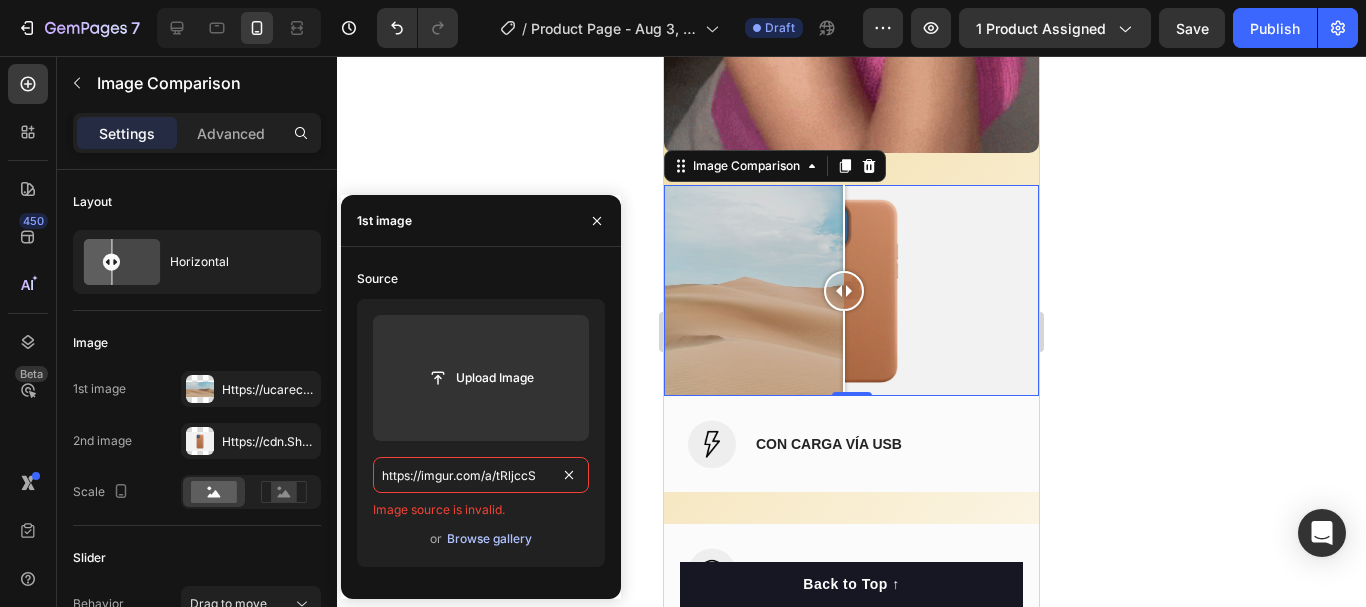 click 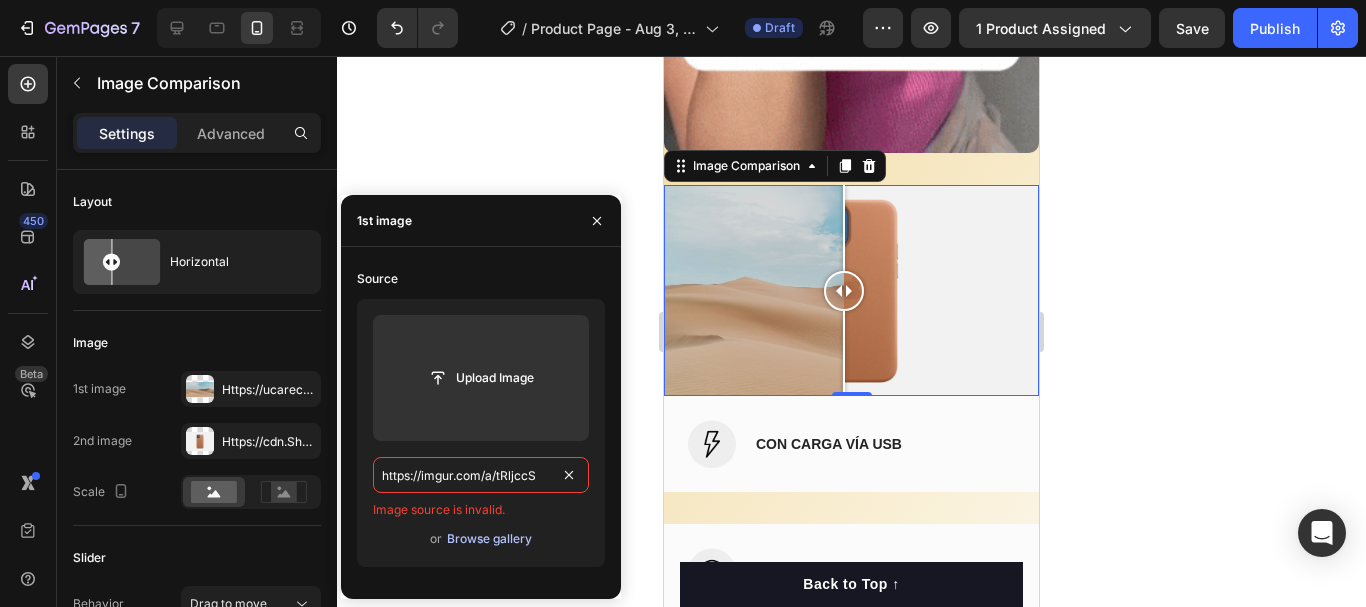 click 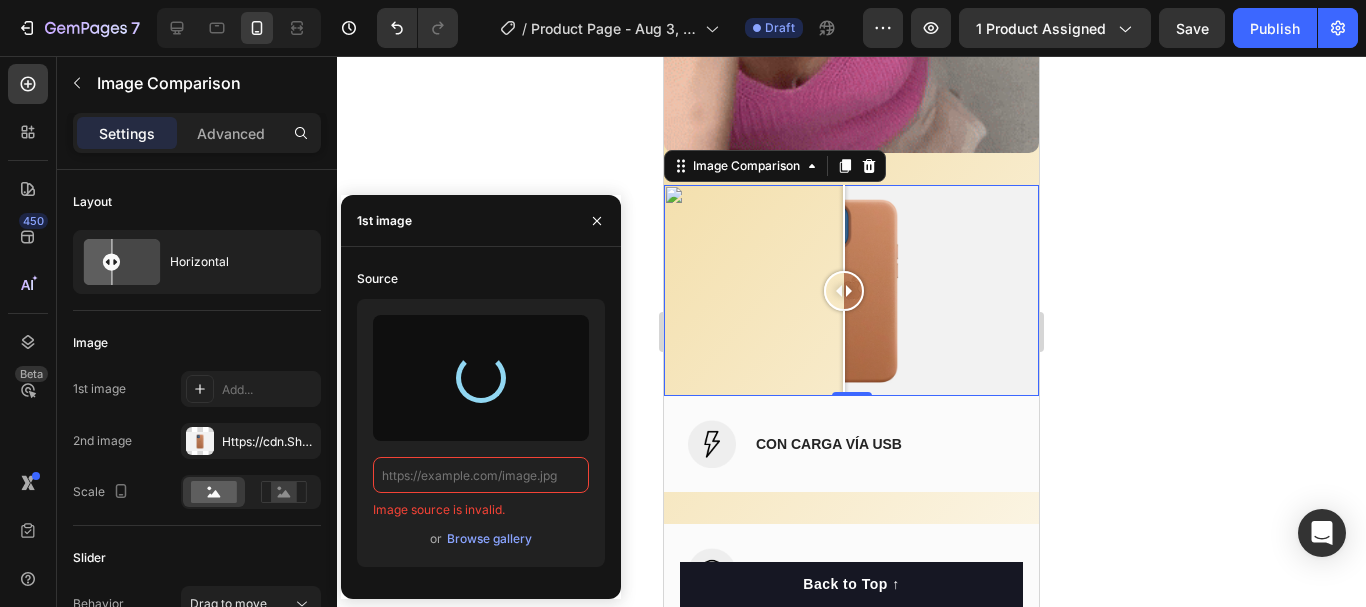 type on "https://cdn.shopify.com/s/files/1/0922/5276/6506/files/gempages_557381218782414075-2822b19c-d14b-4f16-95ee-65e6d8b3bda2.png" 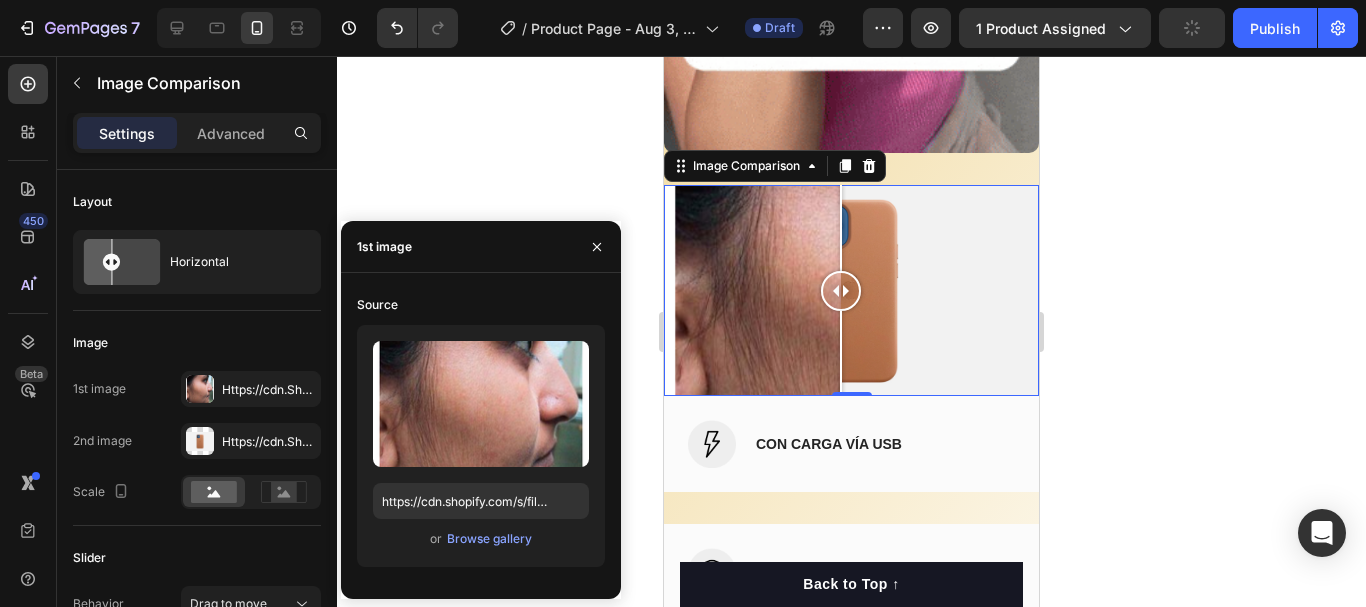 click at bounding box center [851, 290] 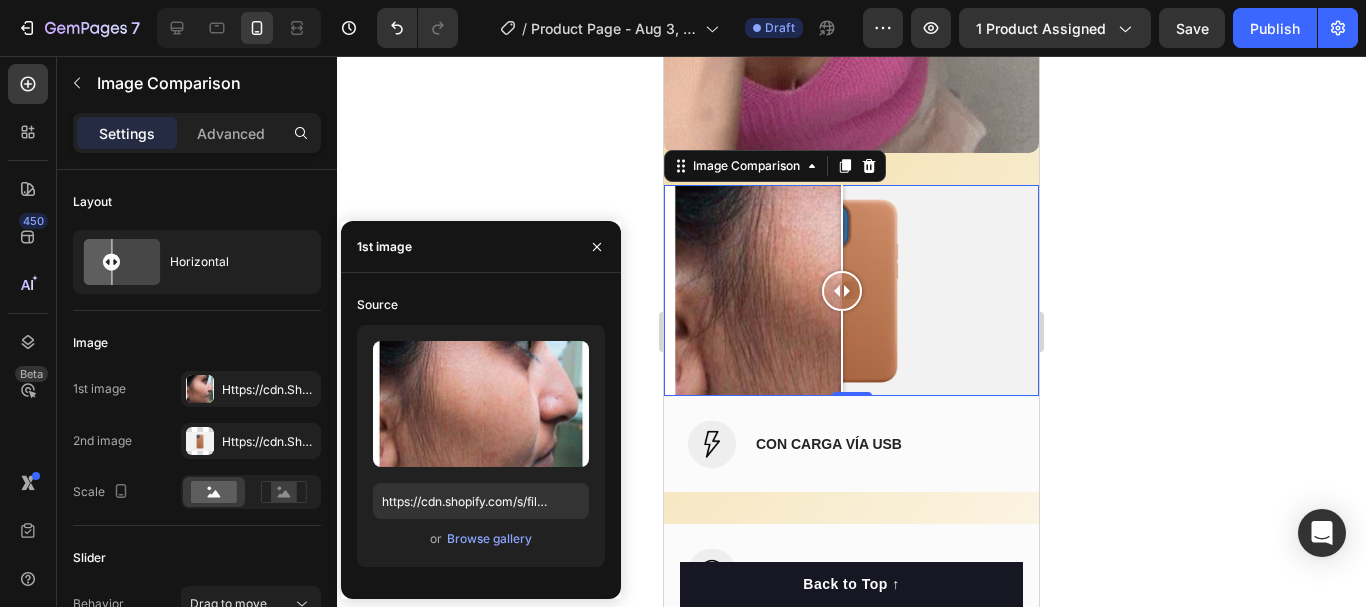 drag, startPoint x: 858, startPoint y: 248, endPoint x: 842, endPoint y: 257, distance: 18.35756 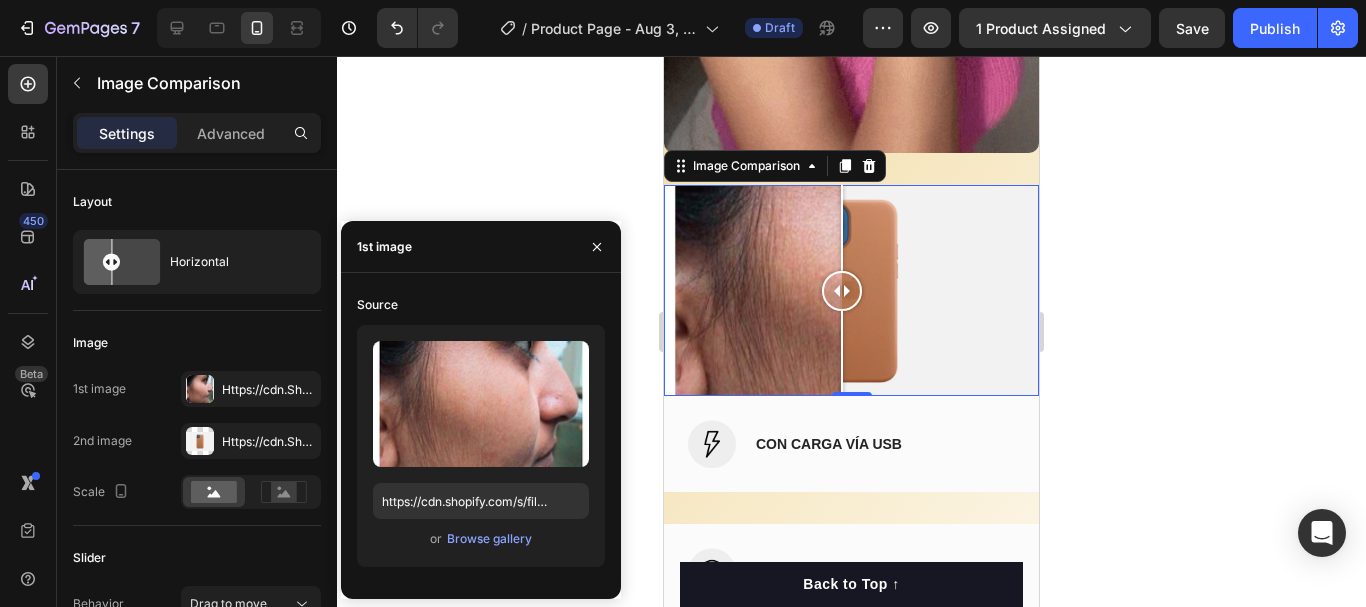 click at bounding box center [842, 291] 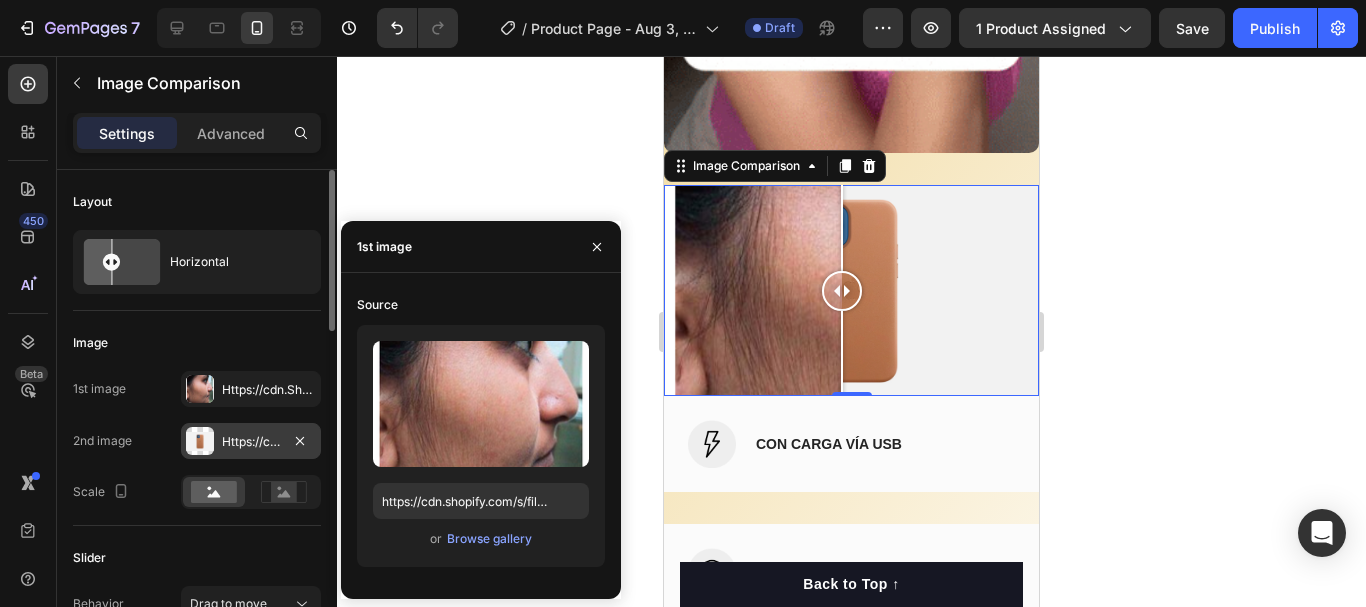 click on "Https://cdn.Shopify.Com/s/files/1/2005/9307/files/image_compare_after.Png" at bounding box center [251, 442] 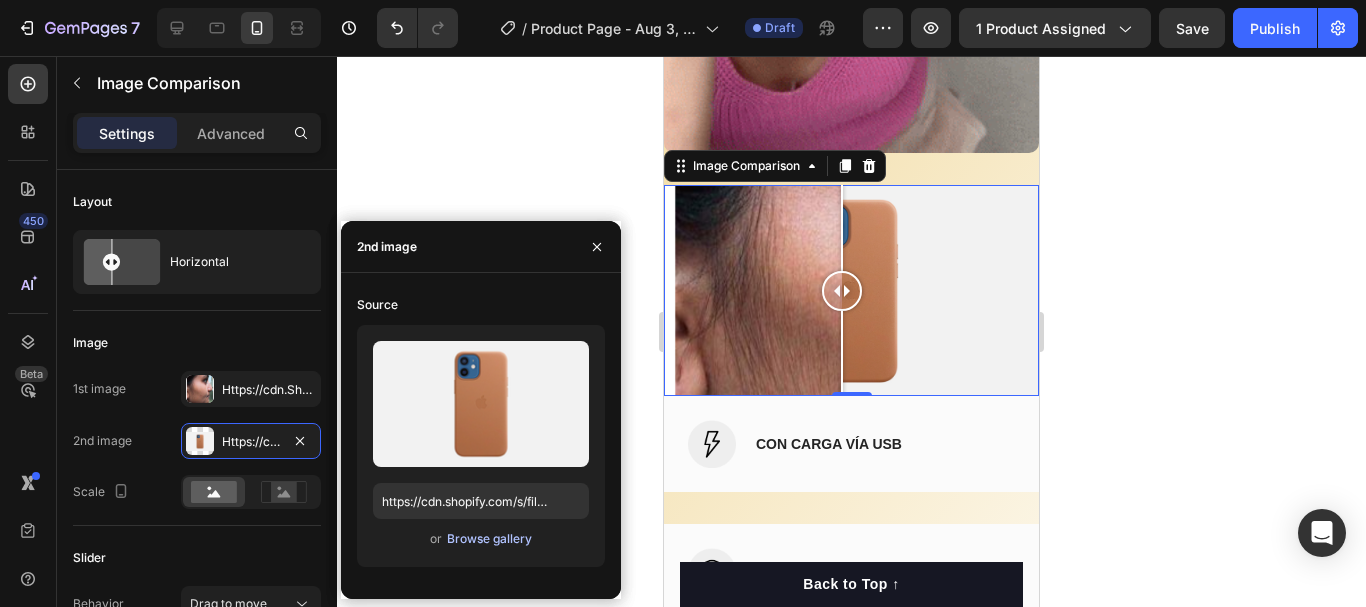 click on "Browse gallery" at bounding box center (489, 539) 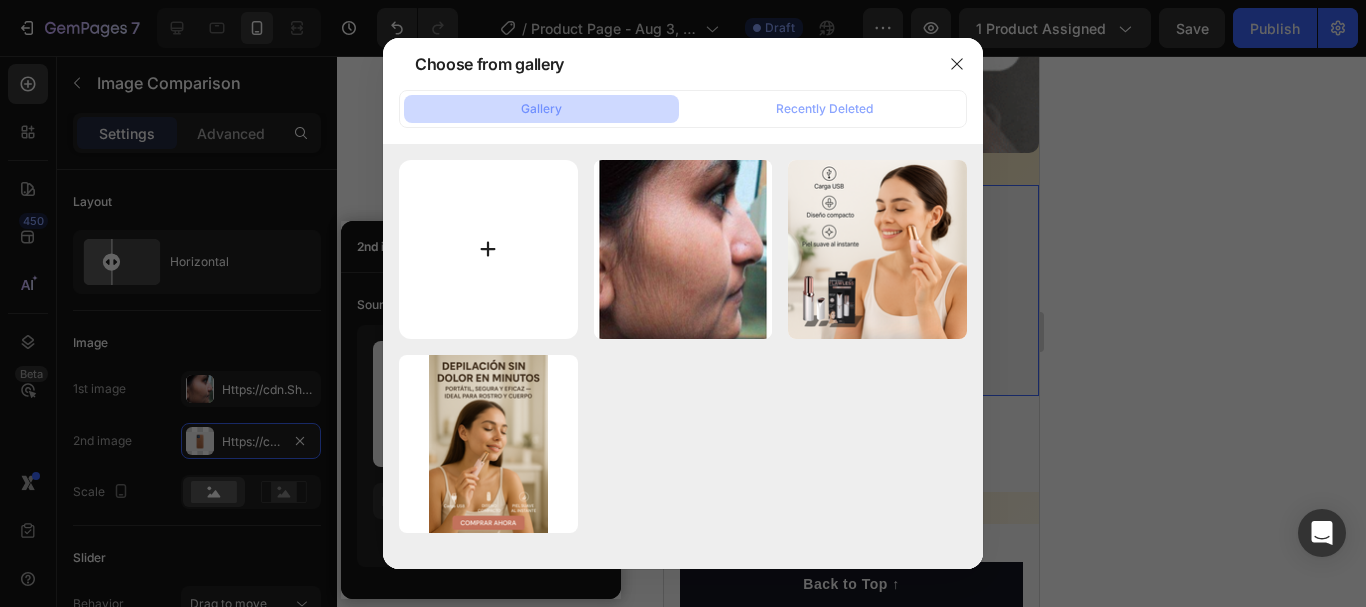 click at bounding box center (488, 249) 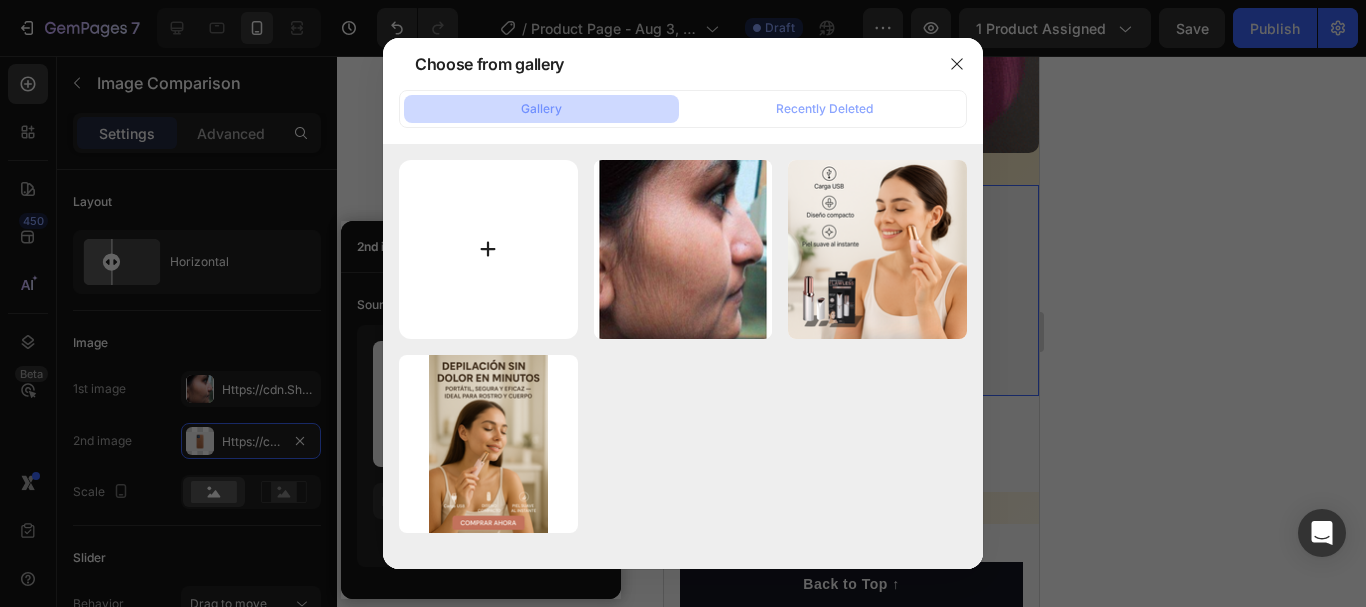 type on "C:\fakepath\depilación sin dolor en minutos (3).png" 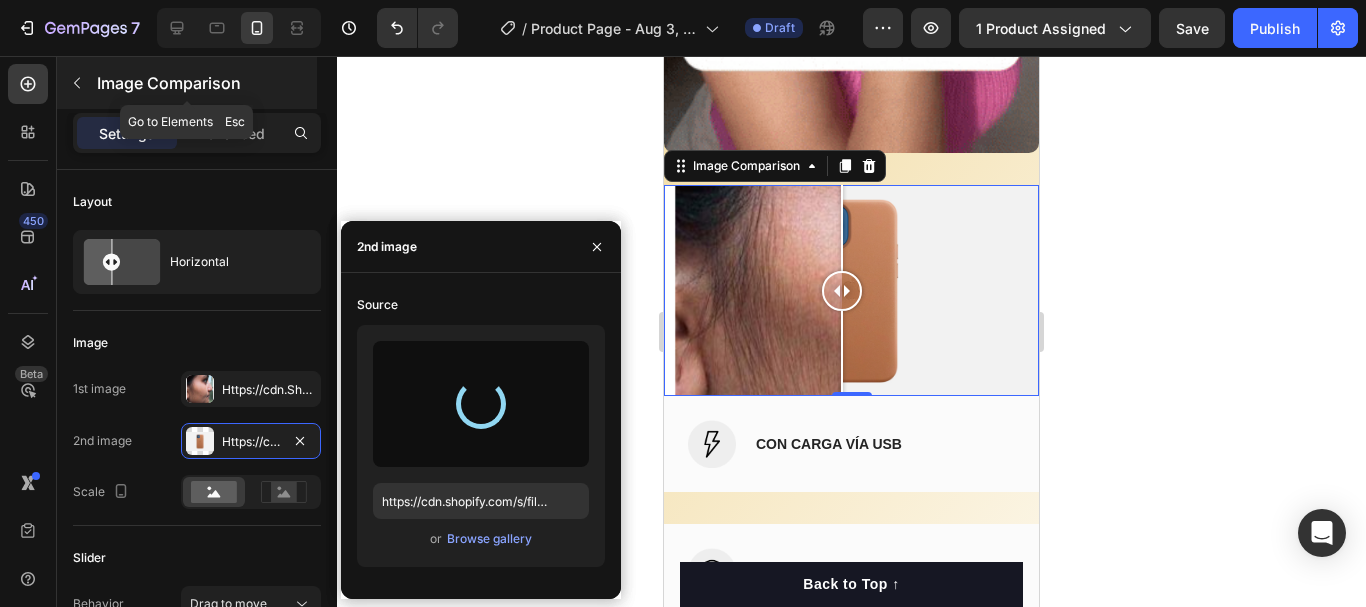 type on "https://cdn.shopify.com/s/files/1/0922/5276/6506/files/gempages_557381218782414075-47dc8f1c-22ff-45ca-8378-09452aff937a.png" 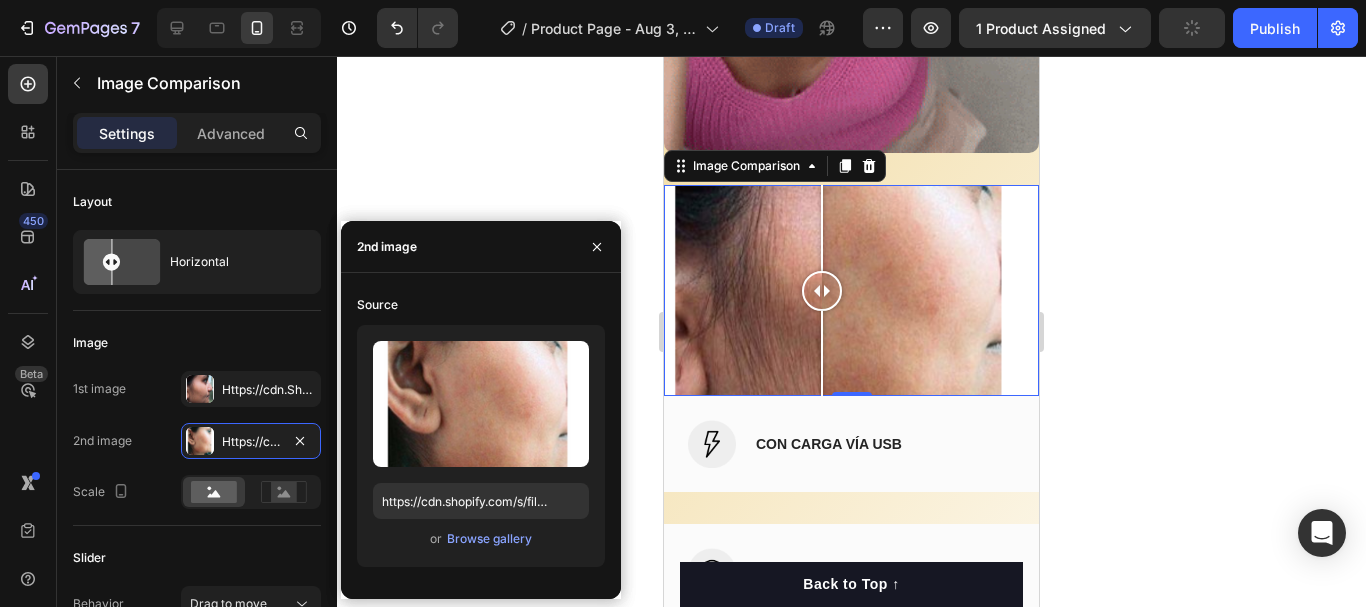 drag, startPoint x: 829, startPoint y: 241, endPoint x: 822, endPoint y: 262, distance: 22.135944 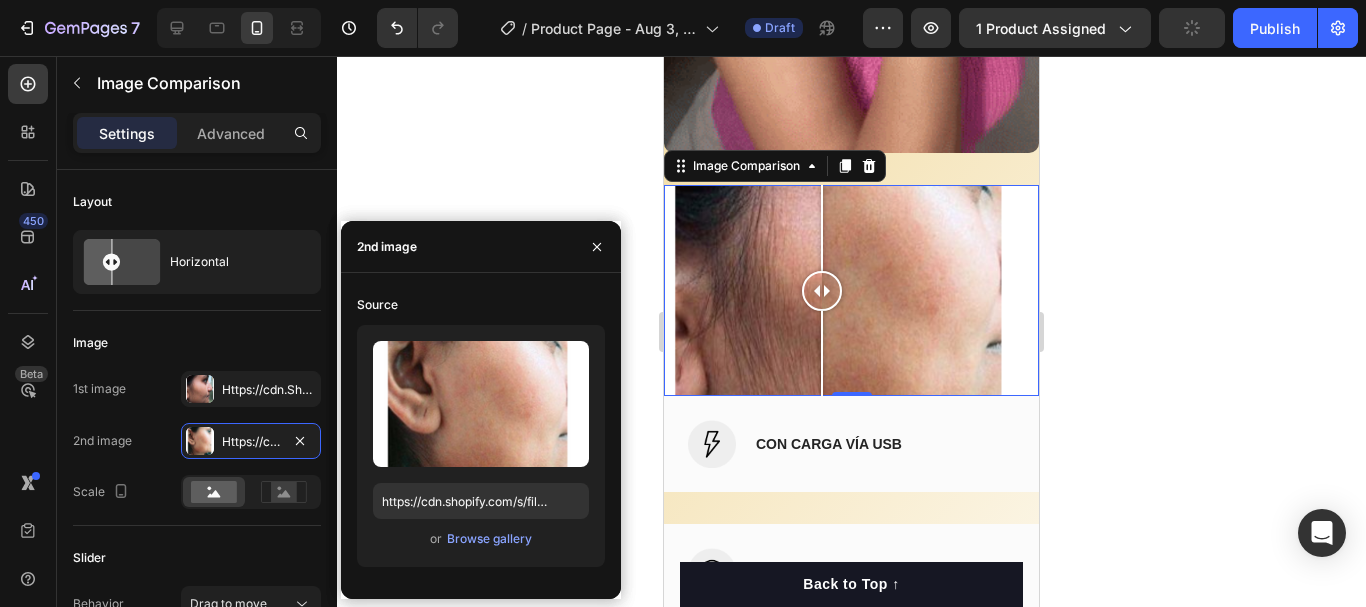 click at bounding box center [822, 291] 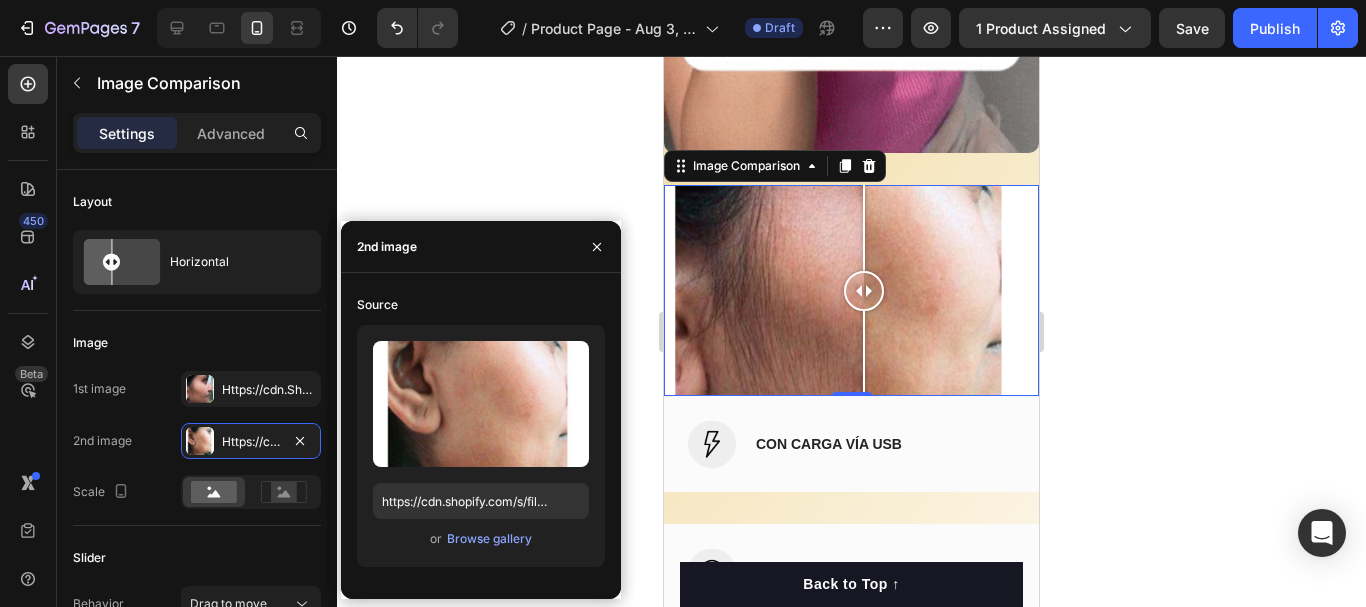 drag, startPoint x: 830, startPoint y: 247, endPoint x: 864, endPoint y: 266, distance: 38.948685 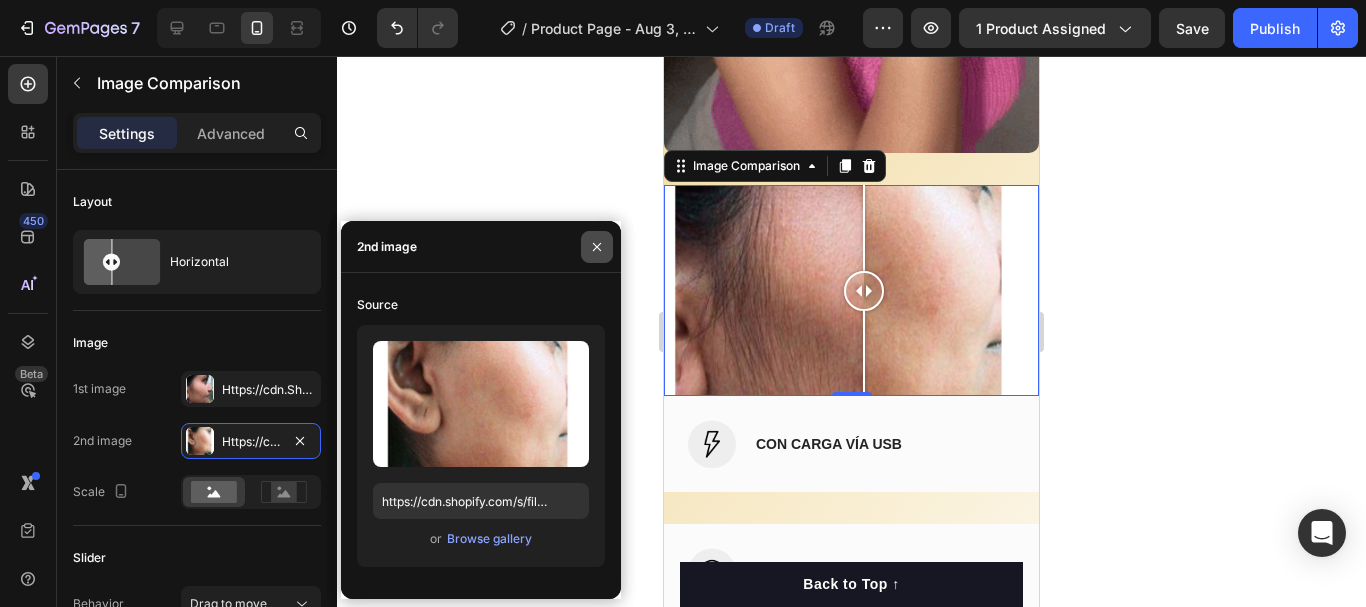 click 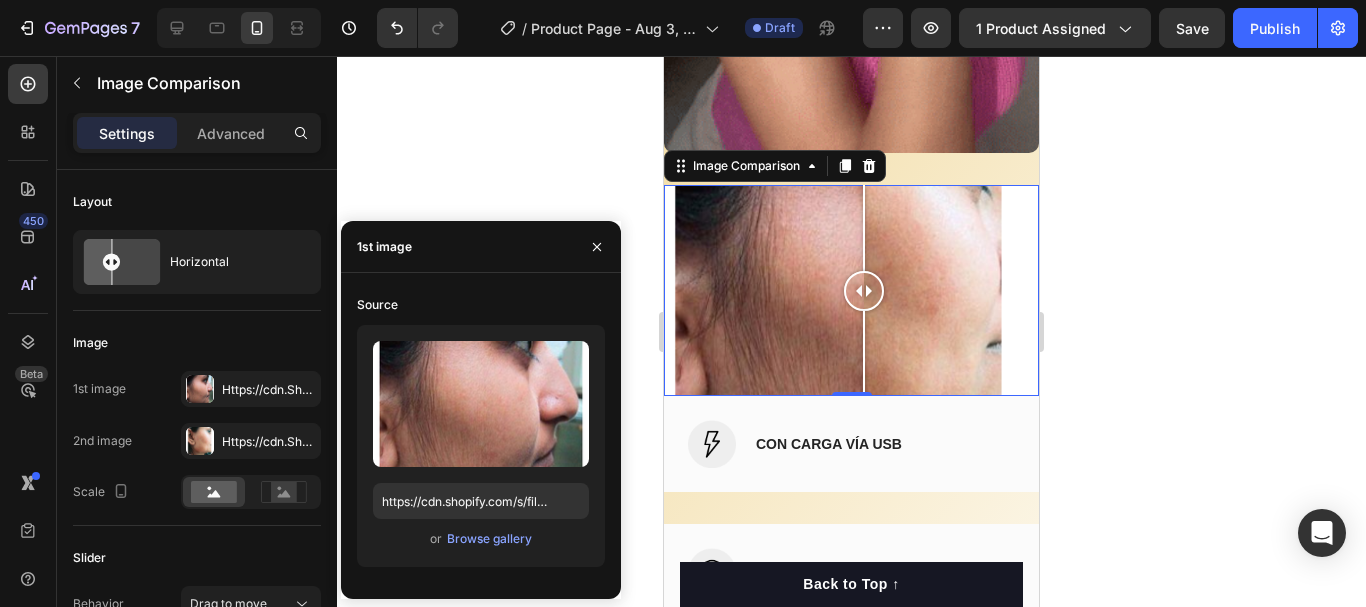 click 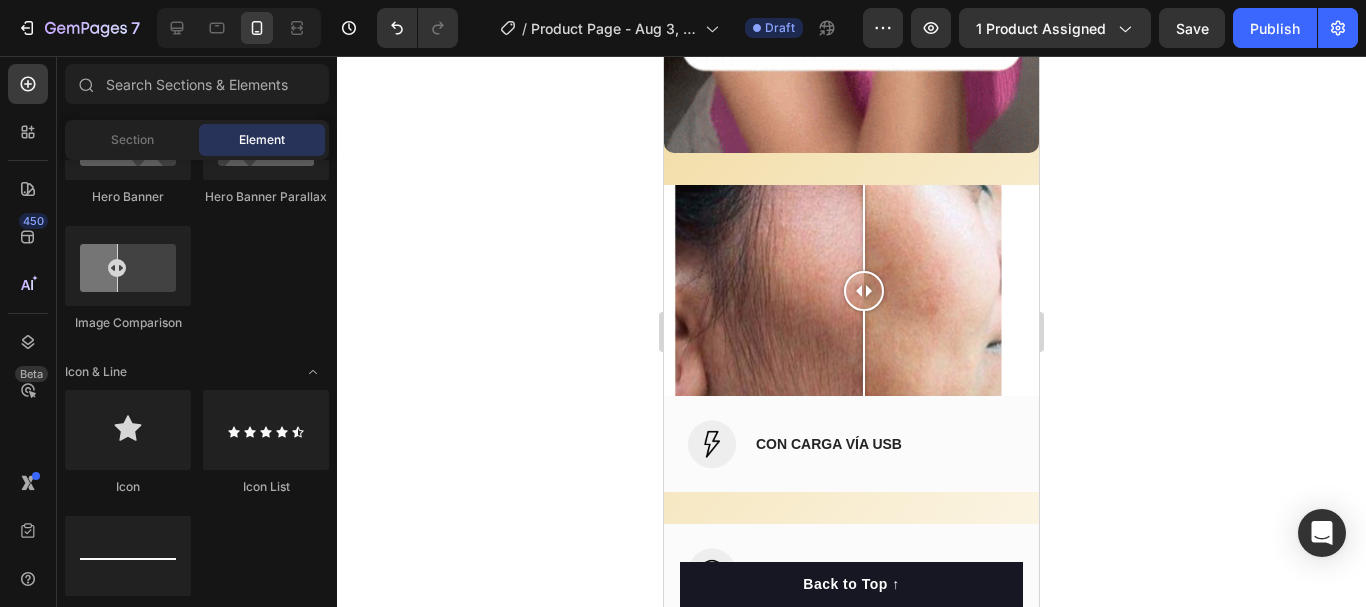 scroll, scrollTop: 700, scrollLeft: 0, axis: vertical 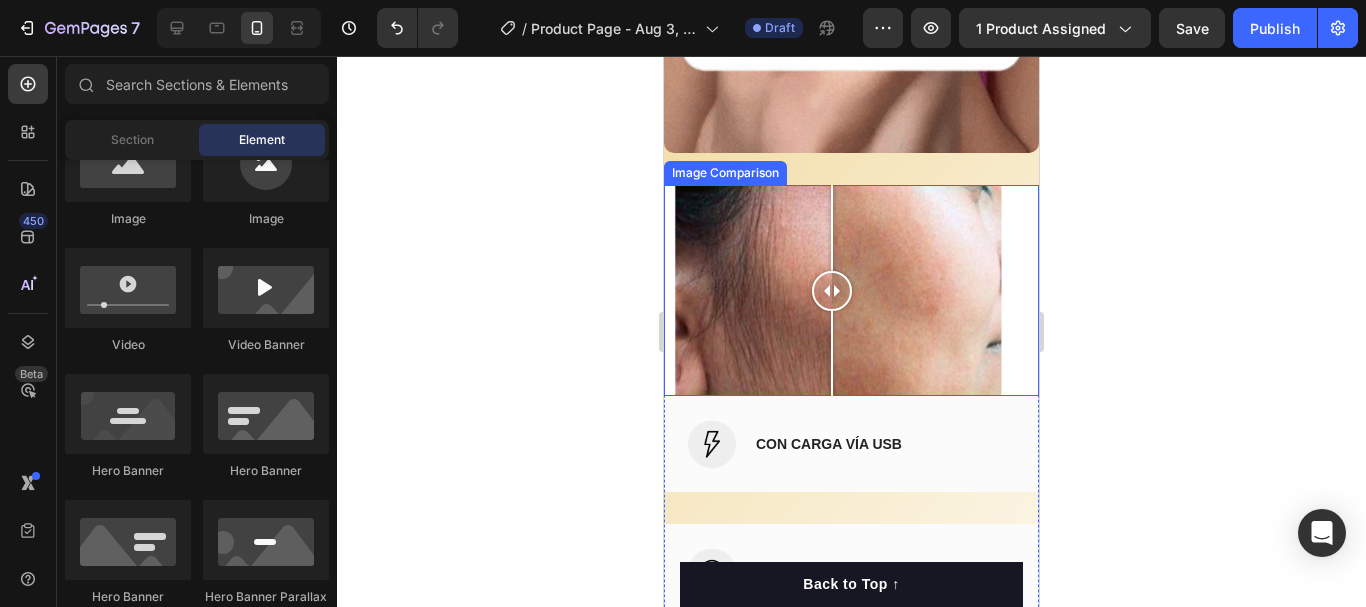drag, startPoint x: 863, startPoint y: 242, endPoint x: 832, endPoint y: 242, distance: 31 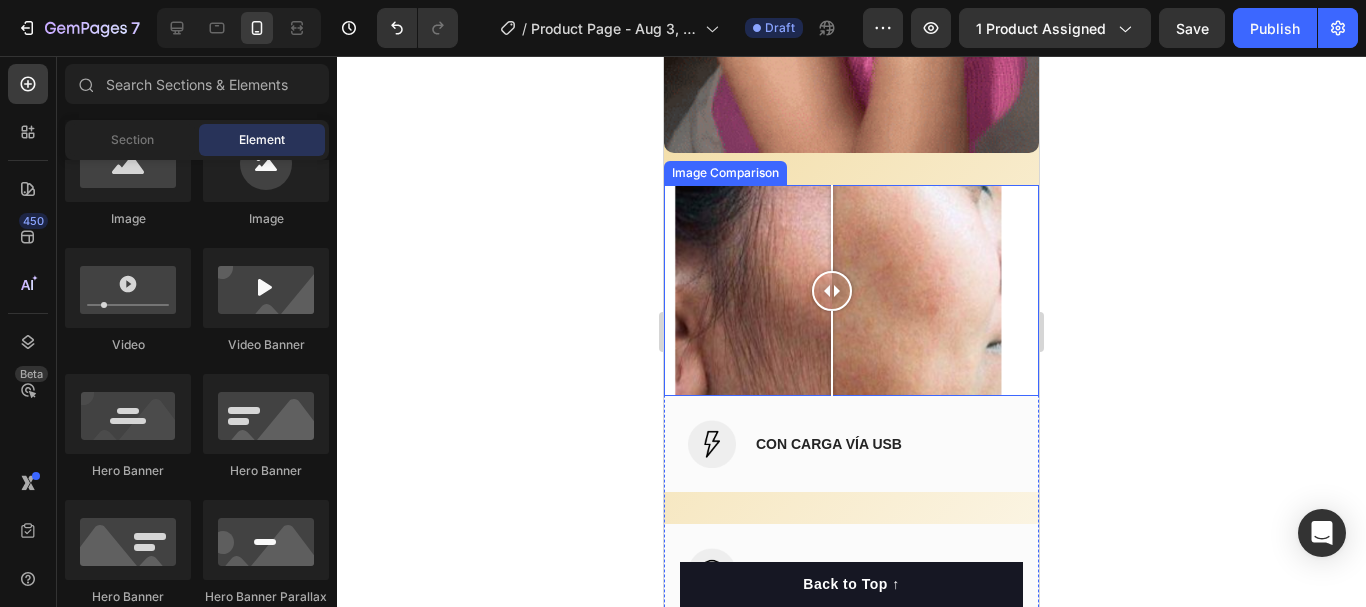 click at bounding box center [832, 291] 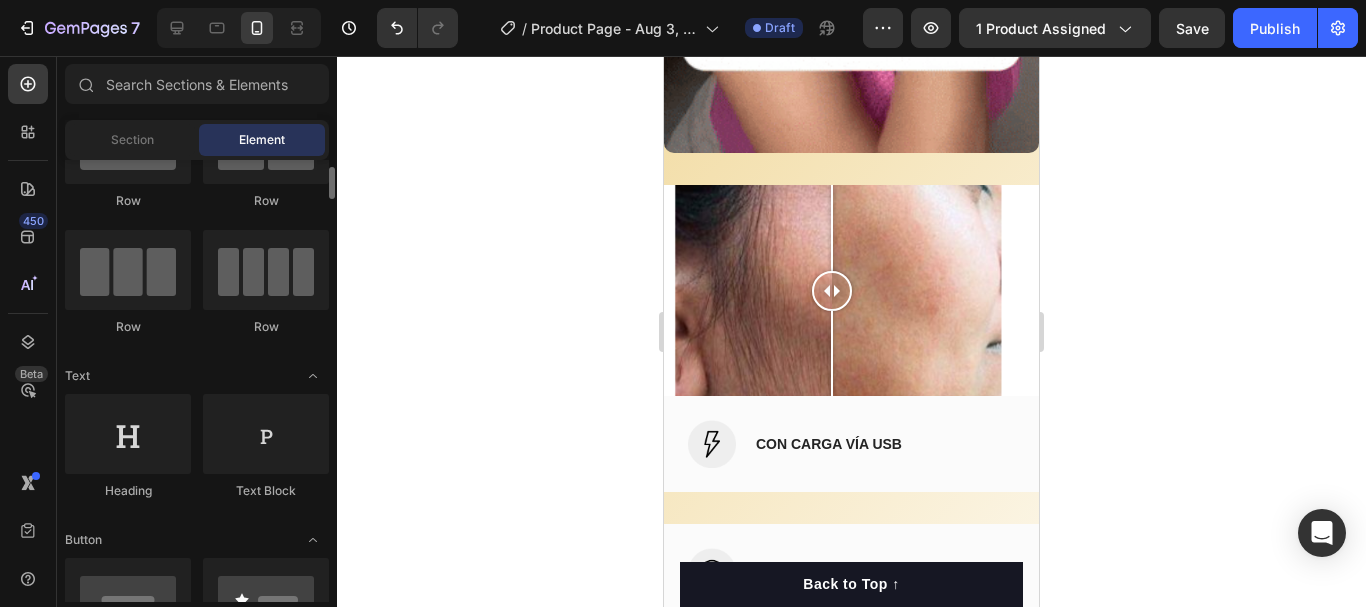scroll, scrollTop: 200, scrollLeft: 0, axis: vertical 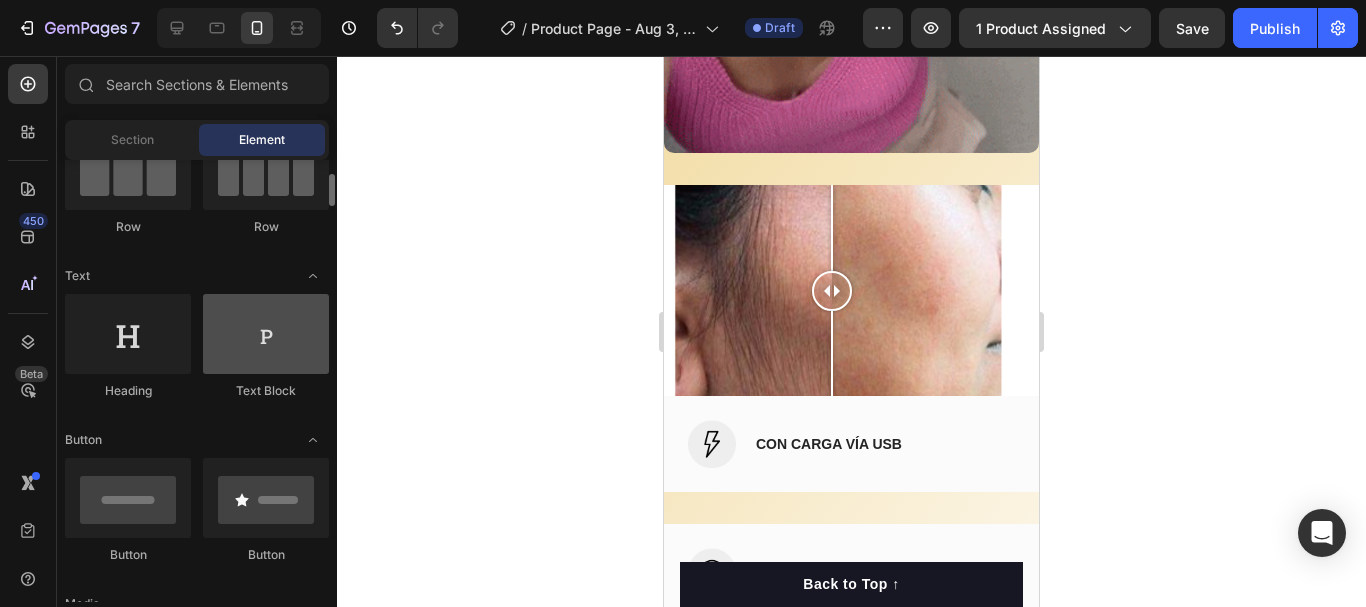 click at bounding box center (266, 334) 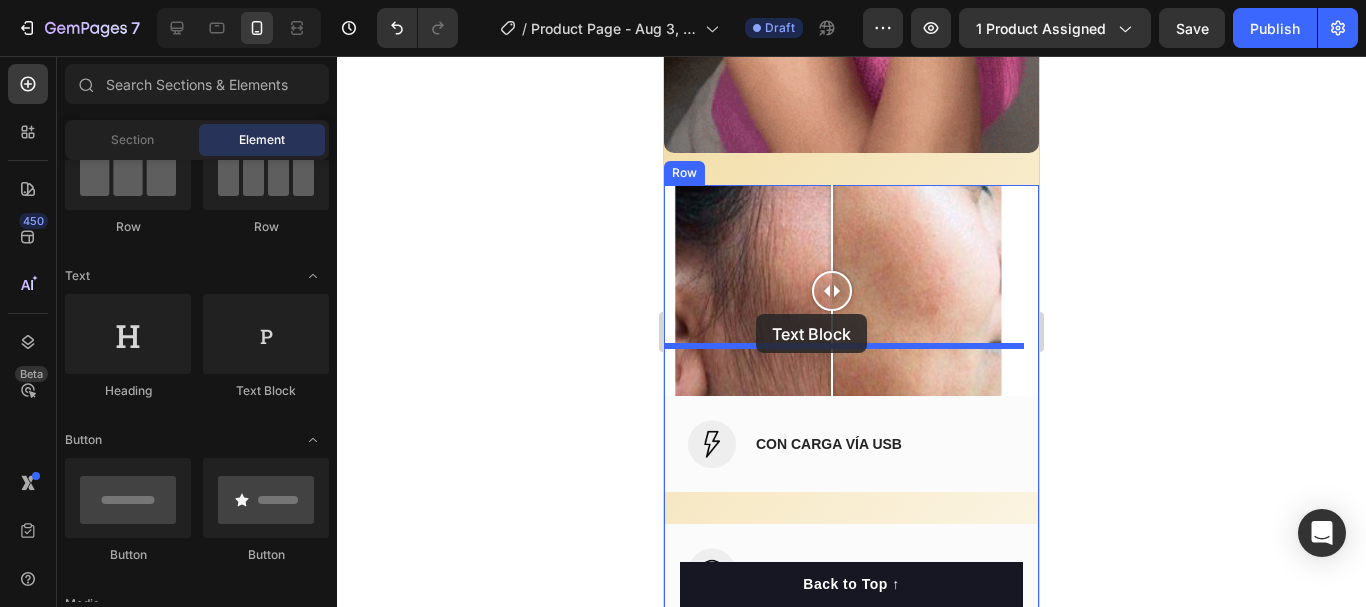 drag, startPoint x: 913, startPoint y: 421, endPoint x: 756, endPoint y: 314, distance: 189.99474 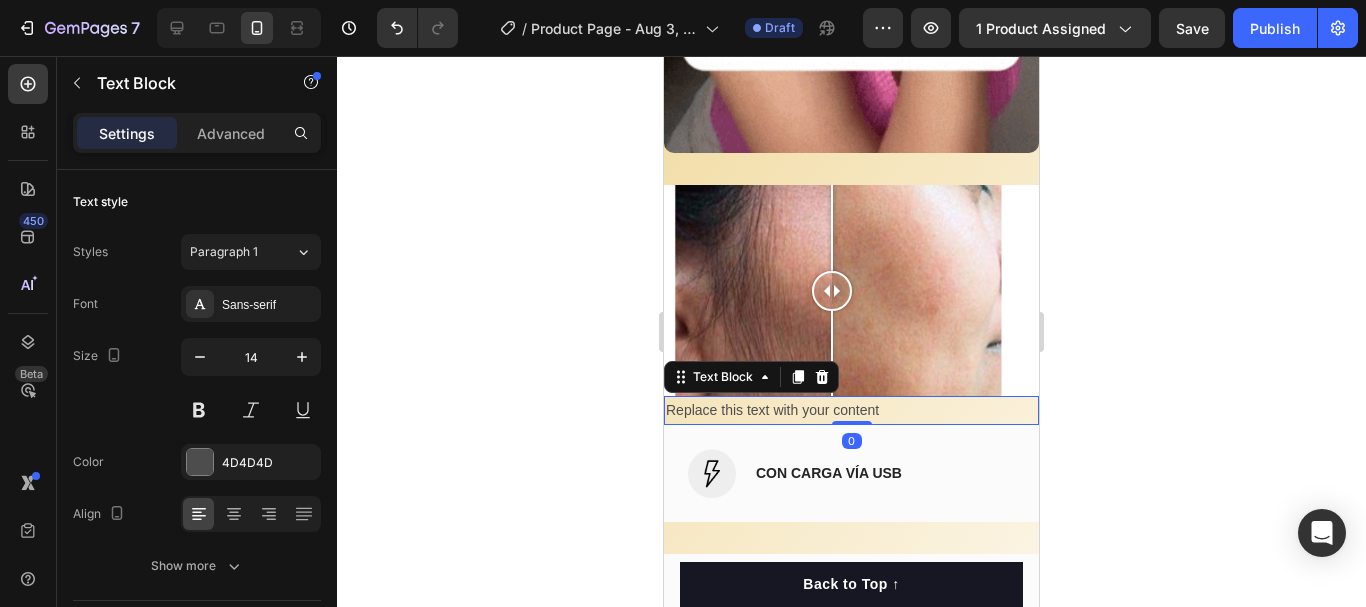 click on "Replace this text with your content" at bounding box center [851, 410] 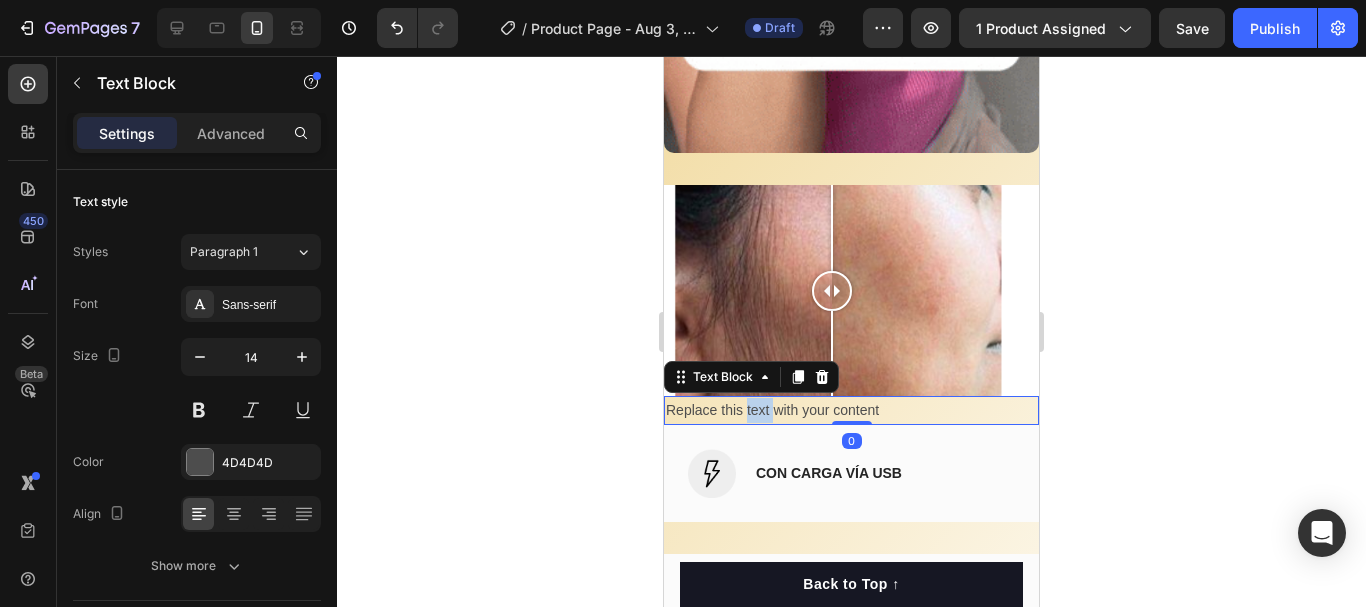 click on "Replace this text with your content" at bounding box center (851, 410) 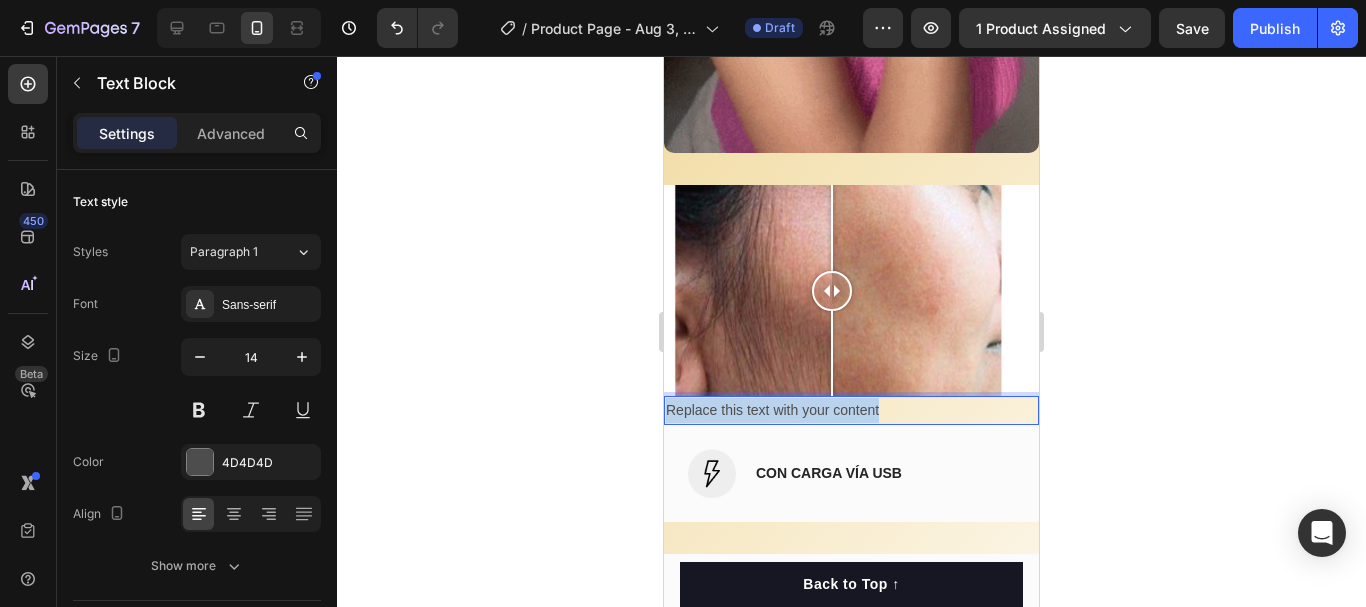 click on "Replace this text with your content" at bounding box center (851, 410) 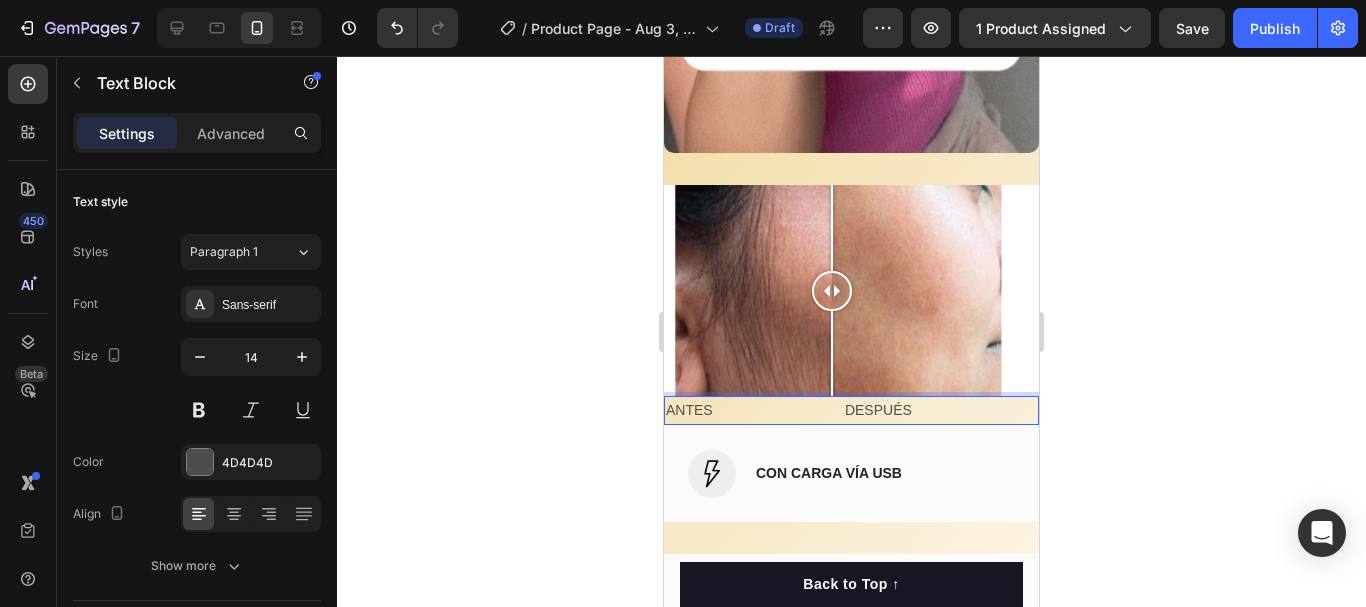 click on "ANTES                                  DESPUÉS" at bounding box center [851, 410] 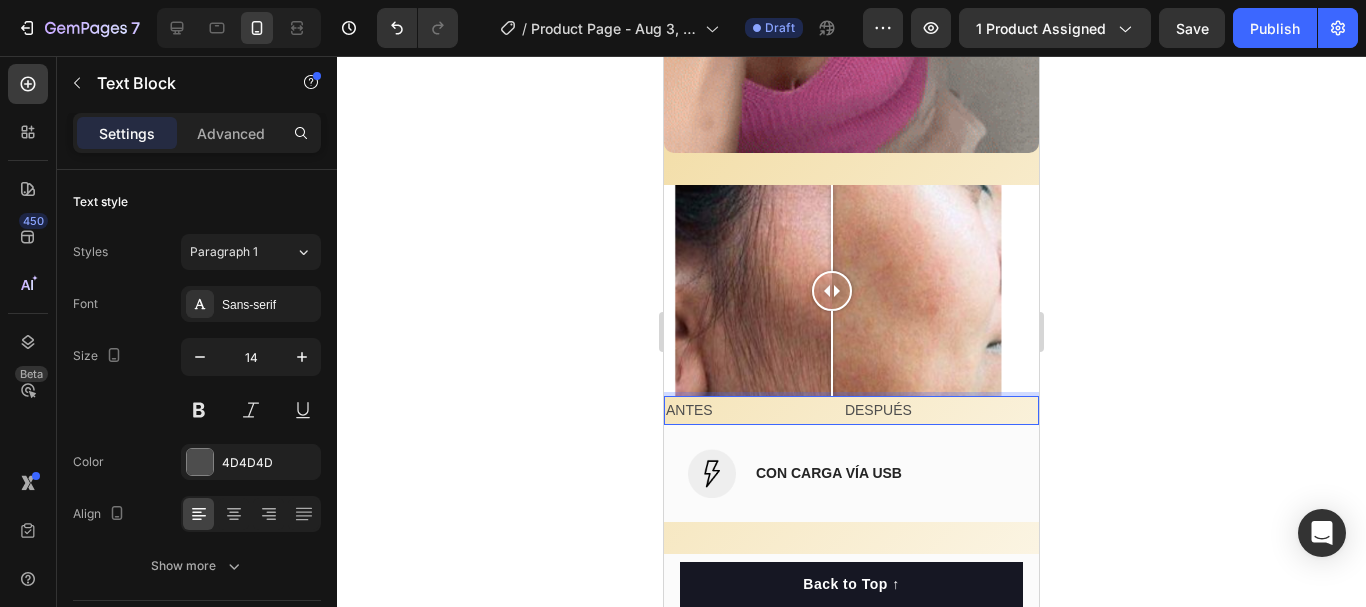 drag, startPoint x: 955, startPoint y: 360, endPoint x: 682, endPoint y: 363, distance: 273.01648 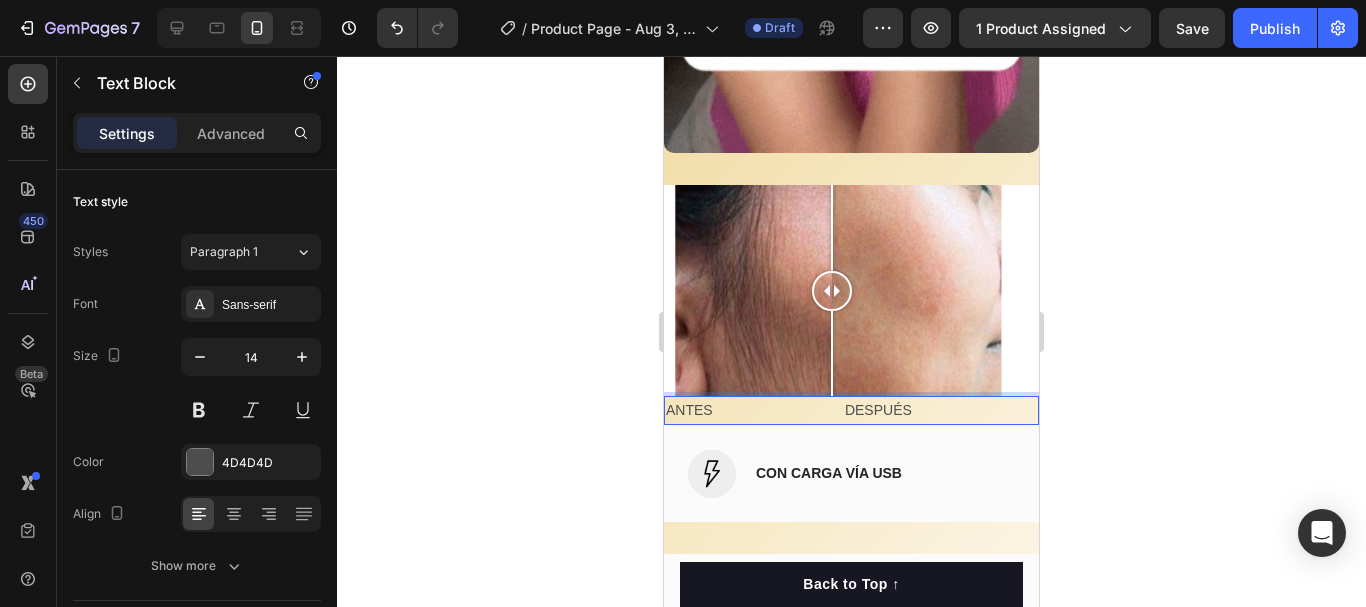 click on "ANTES                                  DESPUÉS" at bounding box center [851, 410] 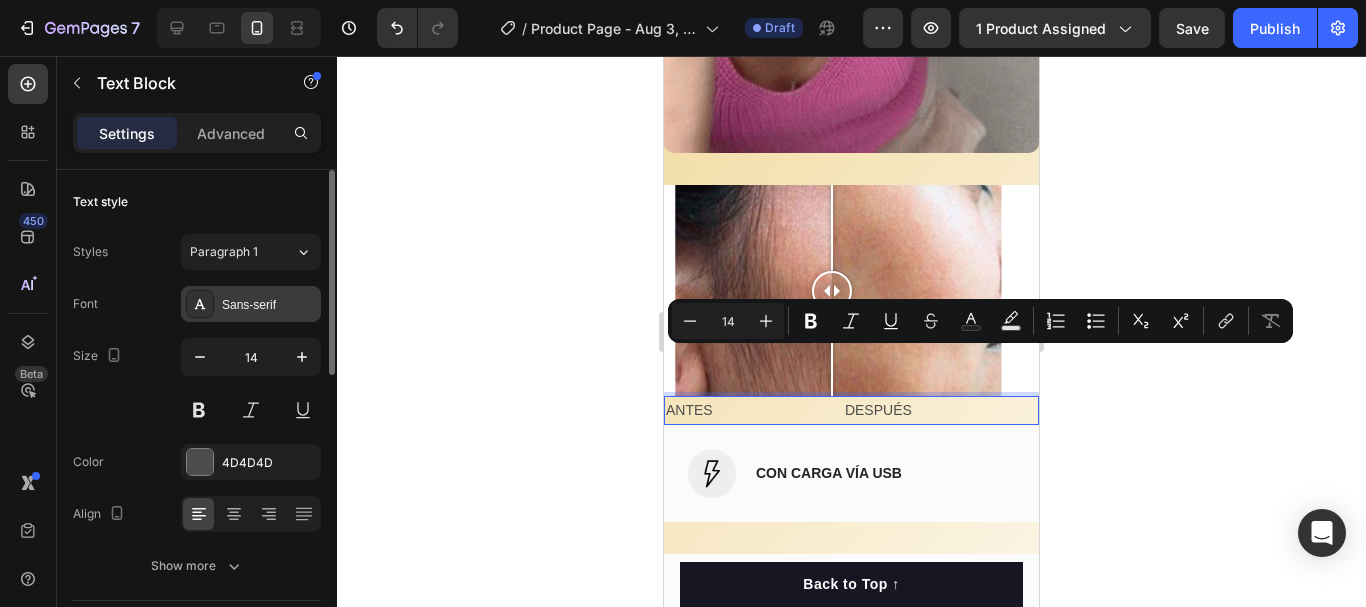 click on "Sans-serif" at bounding box center (269, 305) 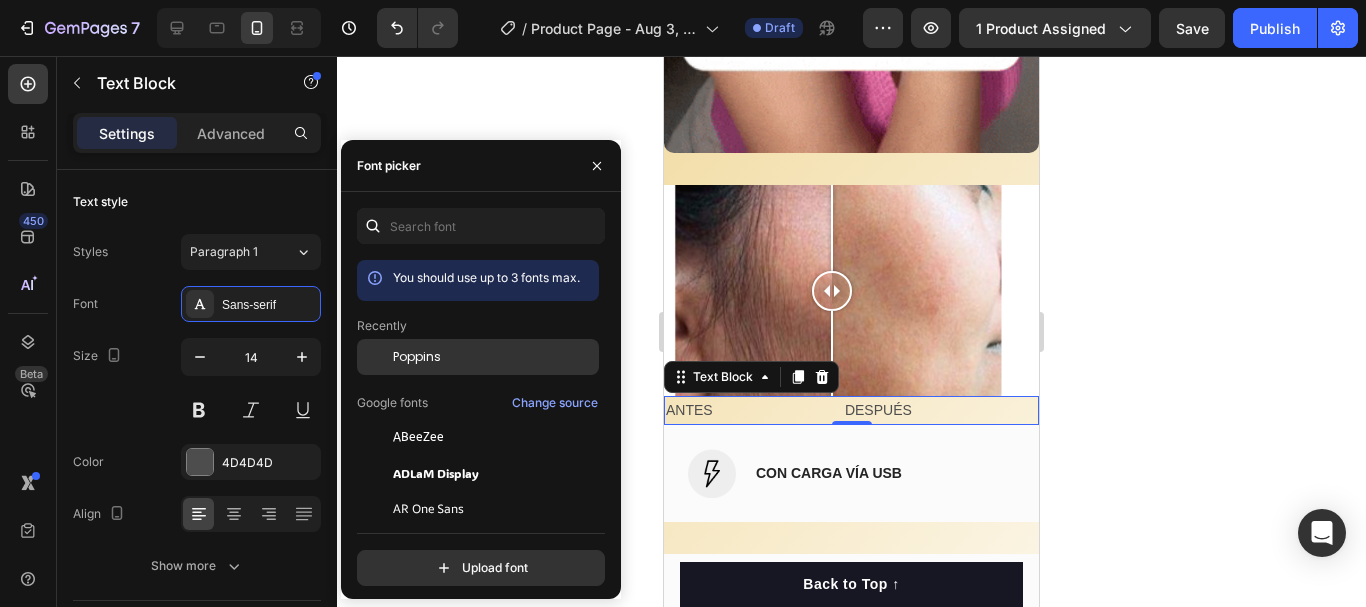 click on "Poppins" at bounding box center [417, 357] 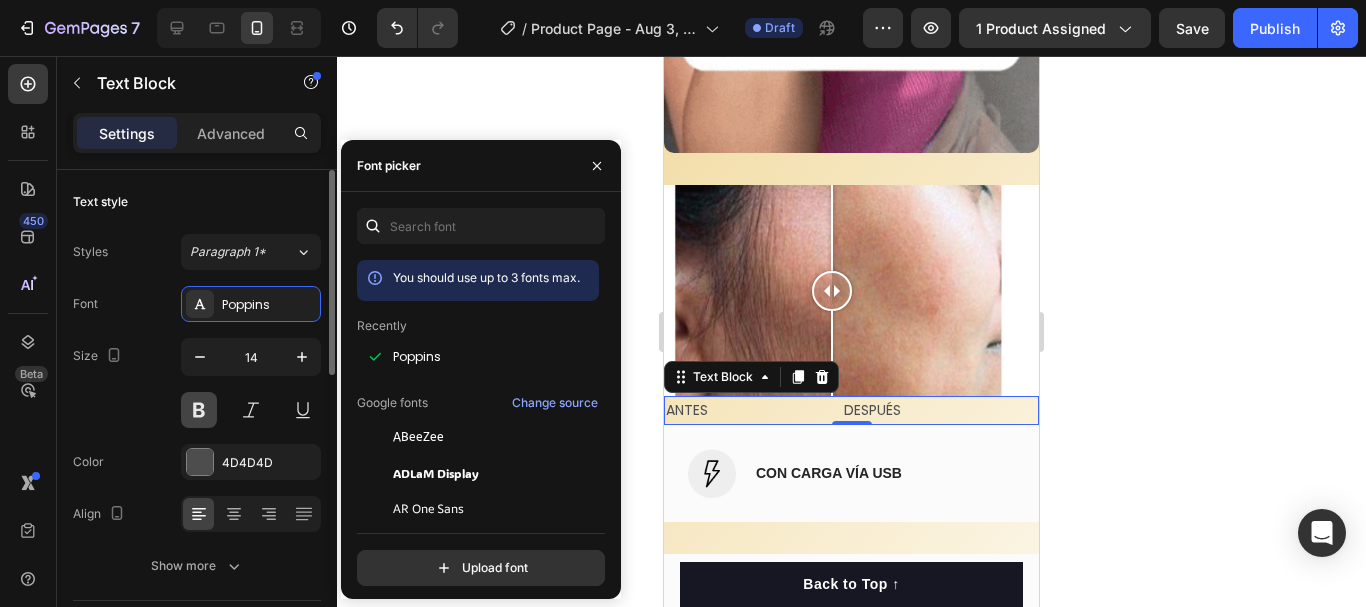 click at bounding box center (199, 410) 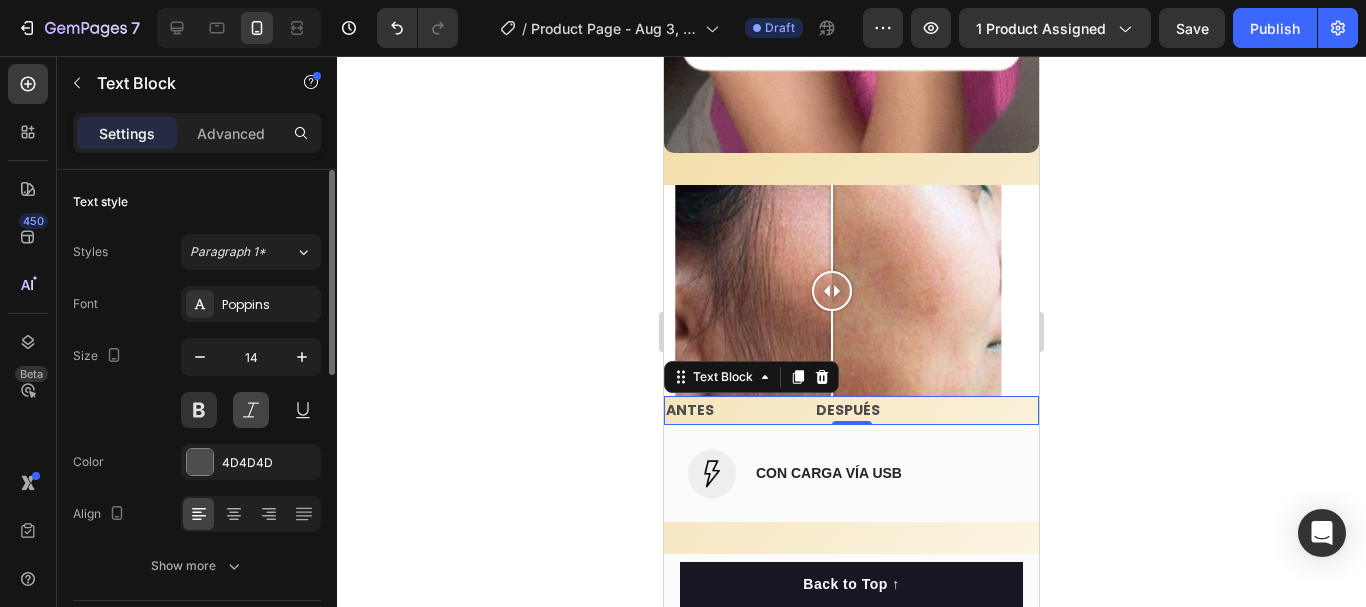 click at bounding box center (251, 410) 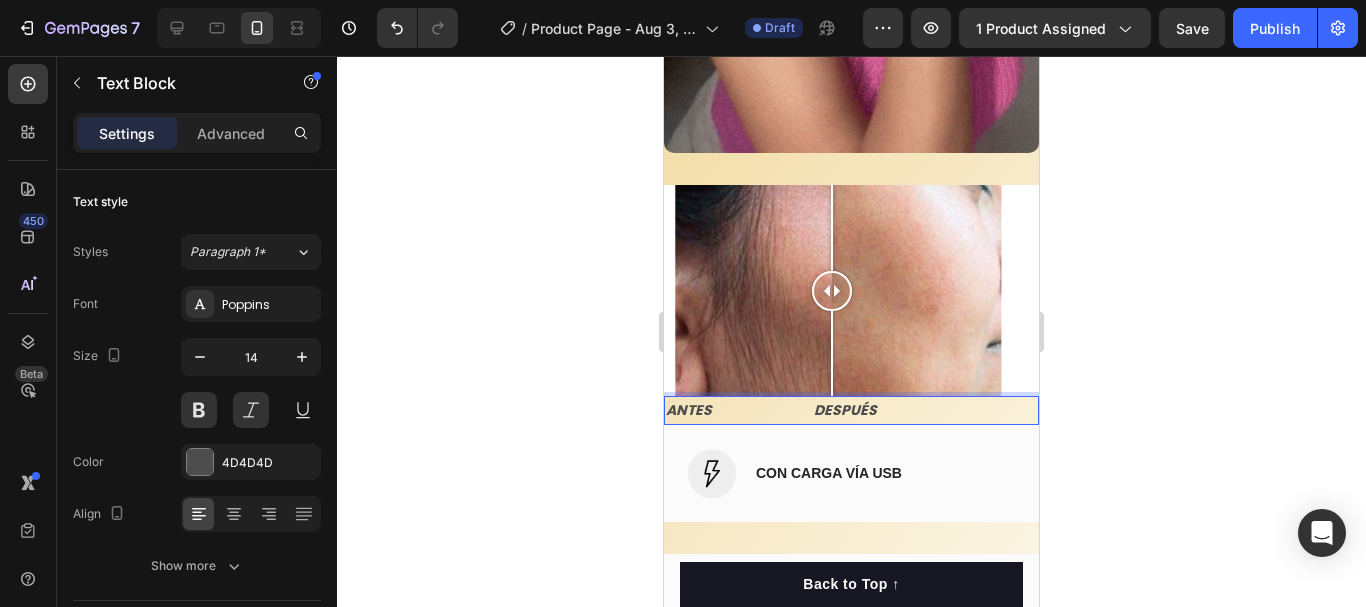 click on "ANTES                                  DESPUÉS" at bounding box center [851, 410] 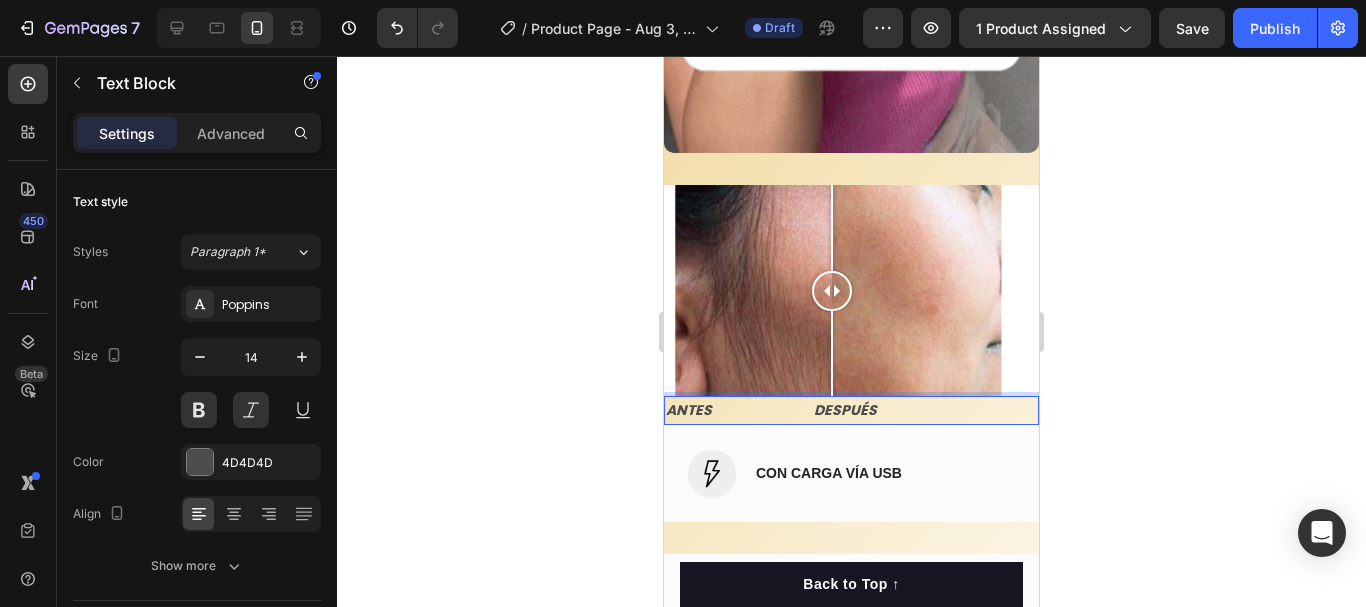 click on "ANTES                                  DESPUÉS" at bounding box center [851, 410] 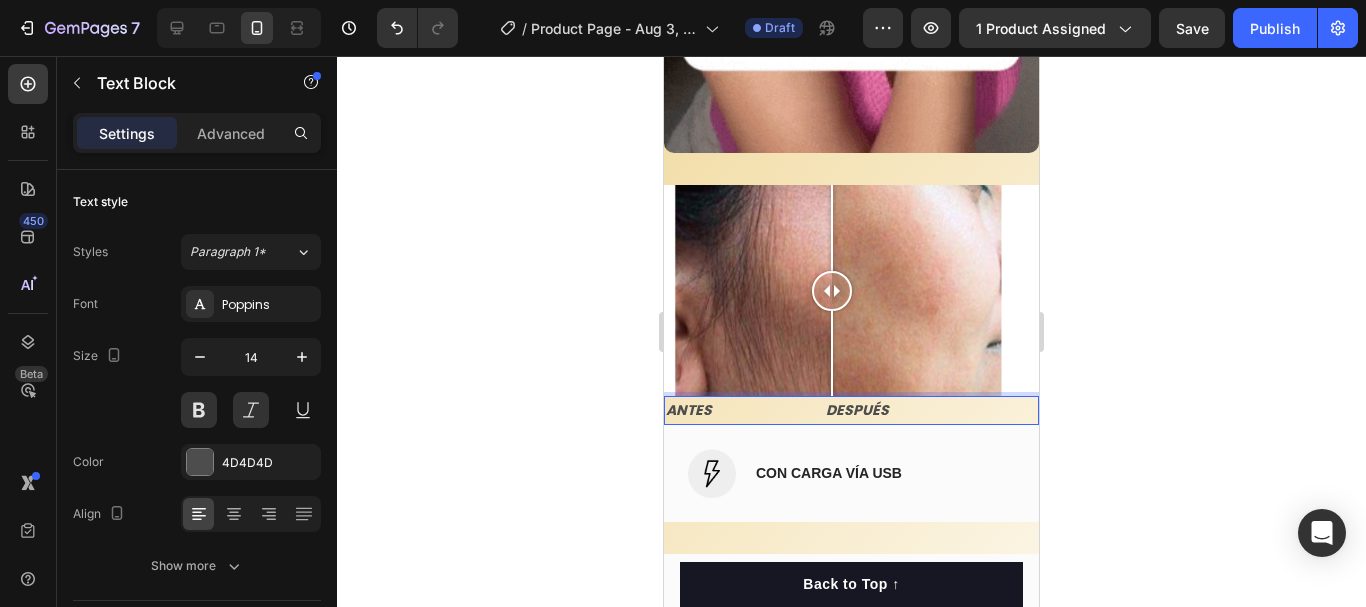 click 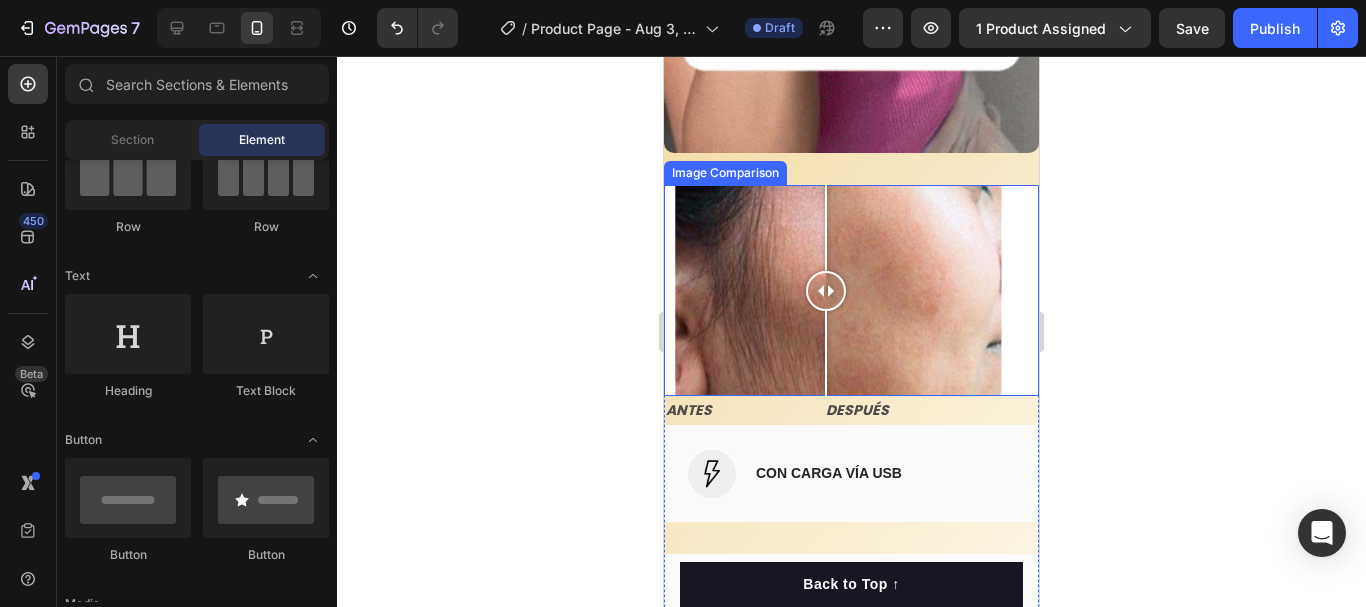 drag, startPoint x: 829, startPoint y: 252, endPoint x: 826, endPoint y: 264, distance: 12.369317 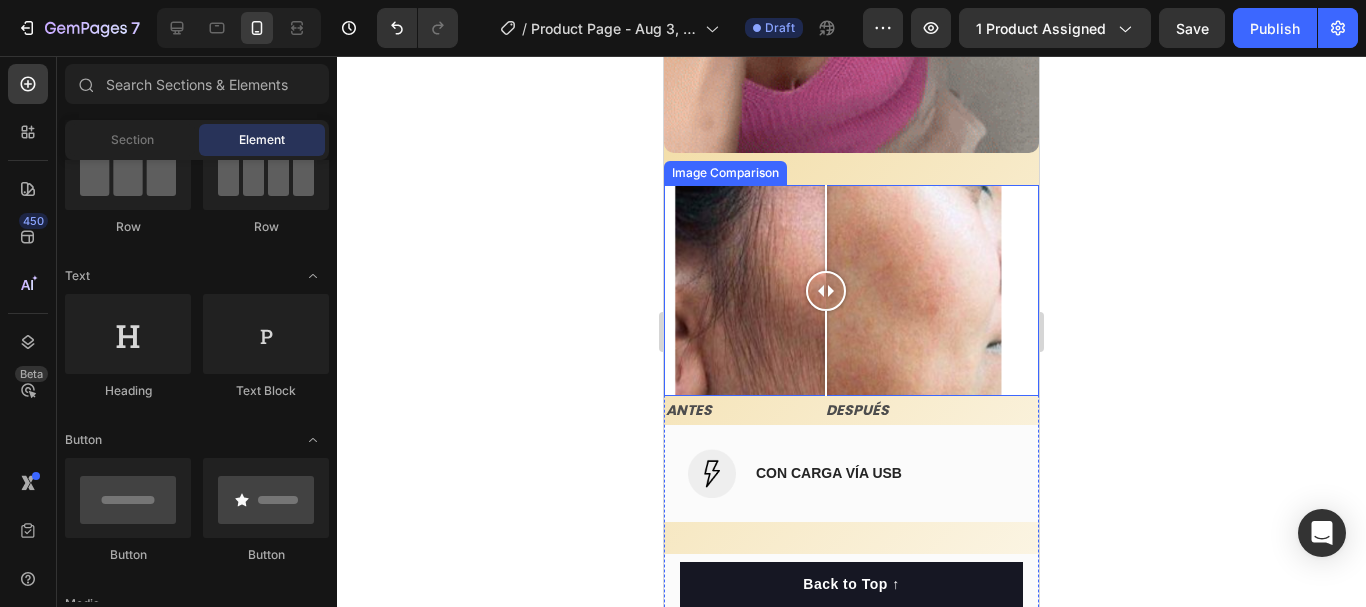 click at bounding box center [826, 290] 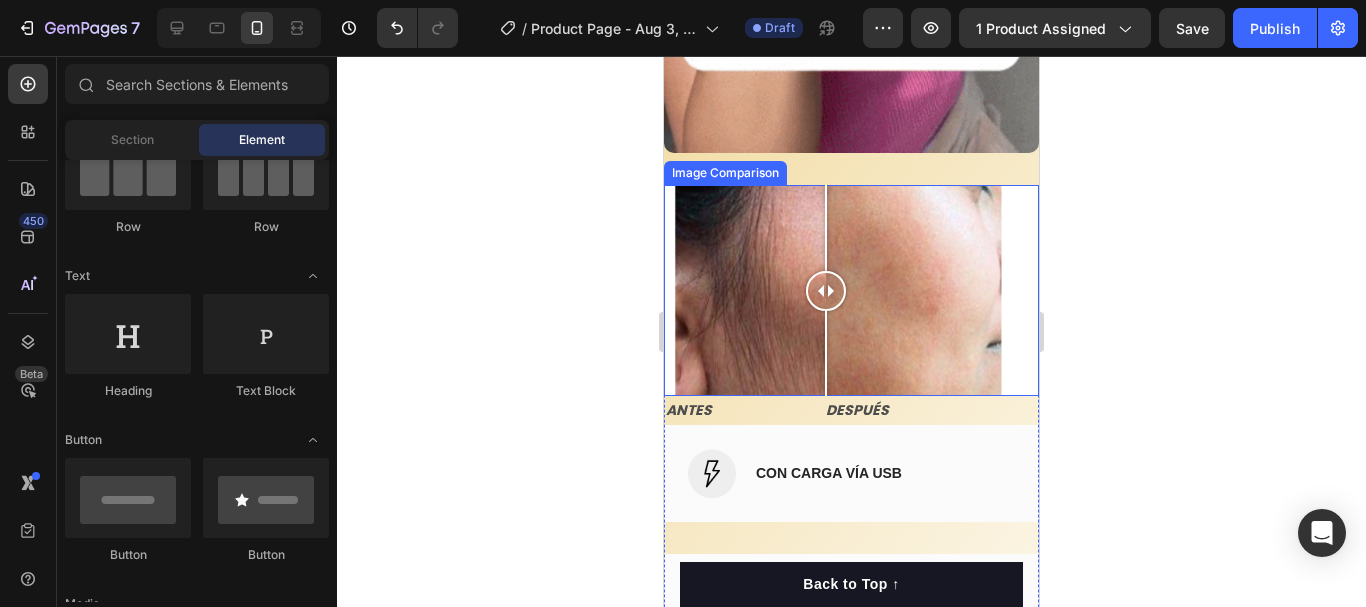 click at bounding box center [851, 290] 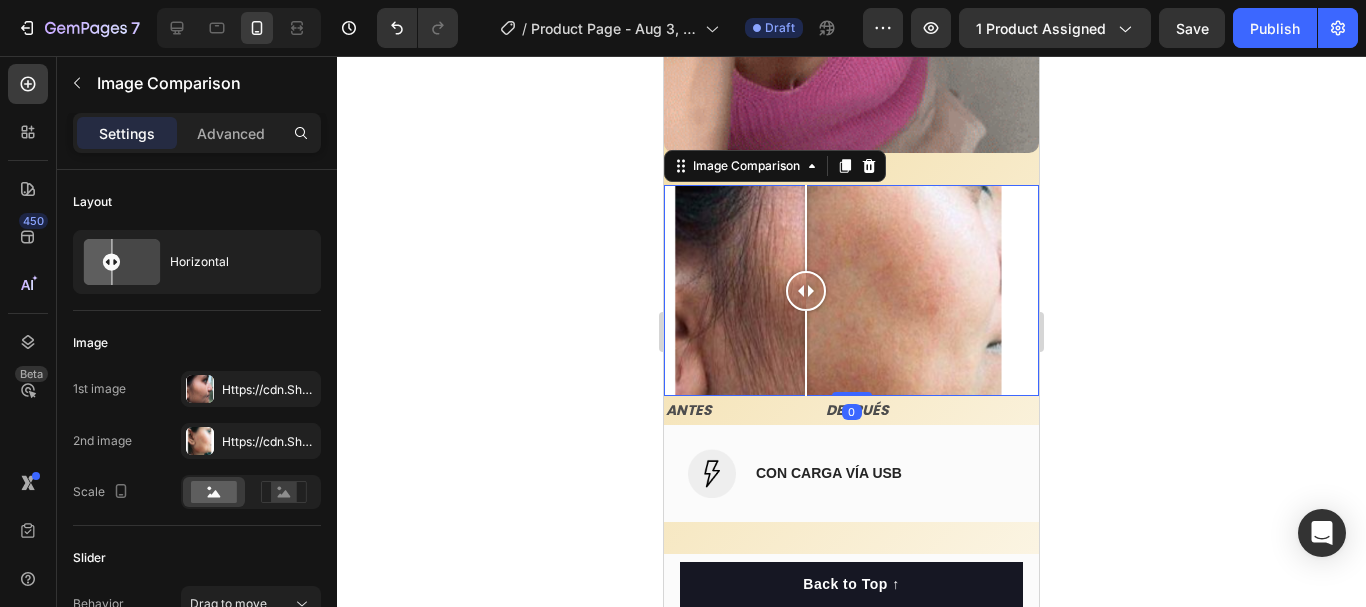 drag, startPoint x: 929, startPoint y: 249, endPoint x: 806, endPoint y: 254, distance: 123.101585 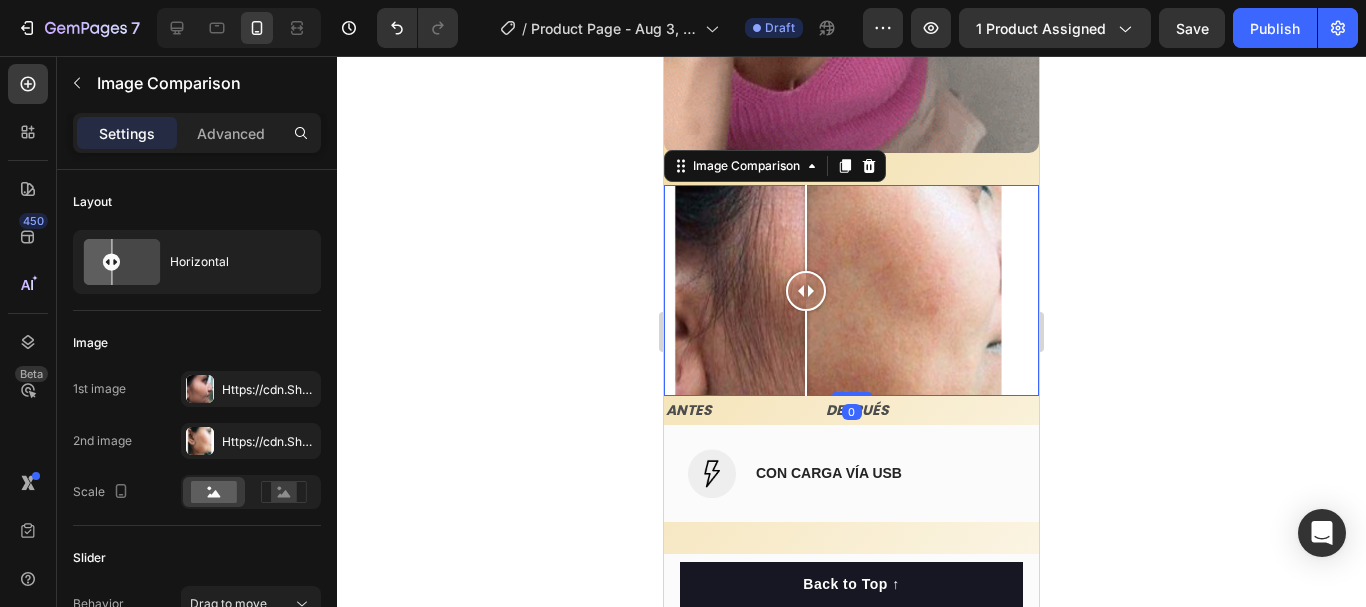 click at bounding box center [806, 291] 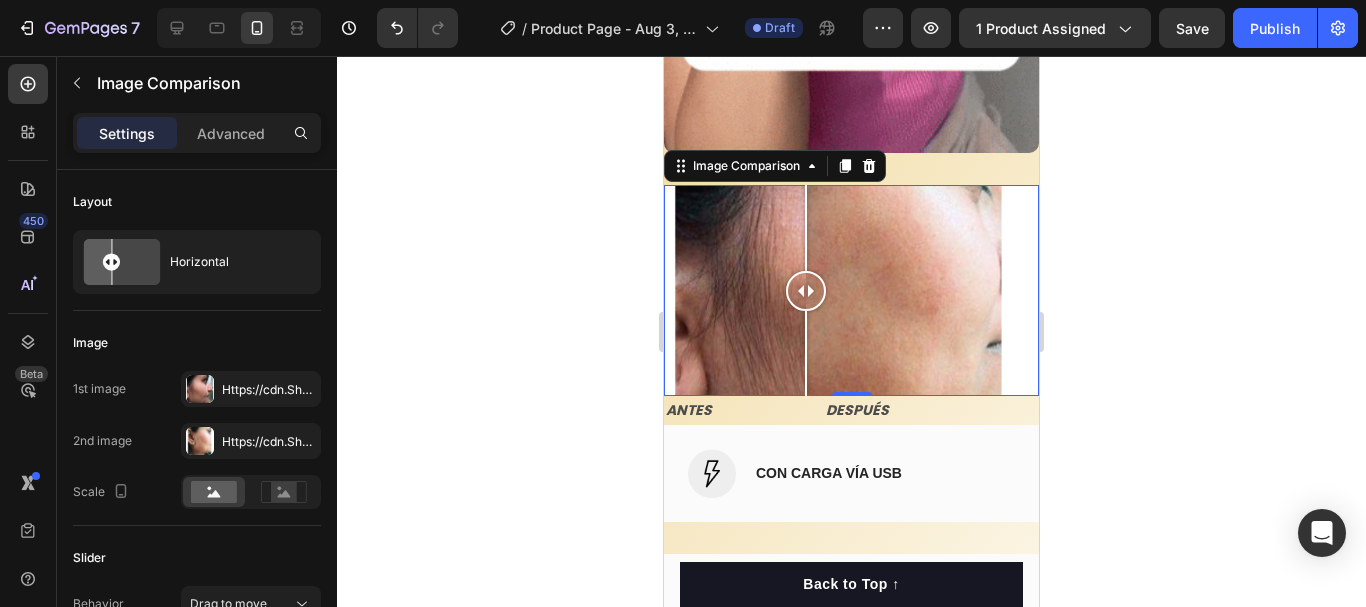 click 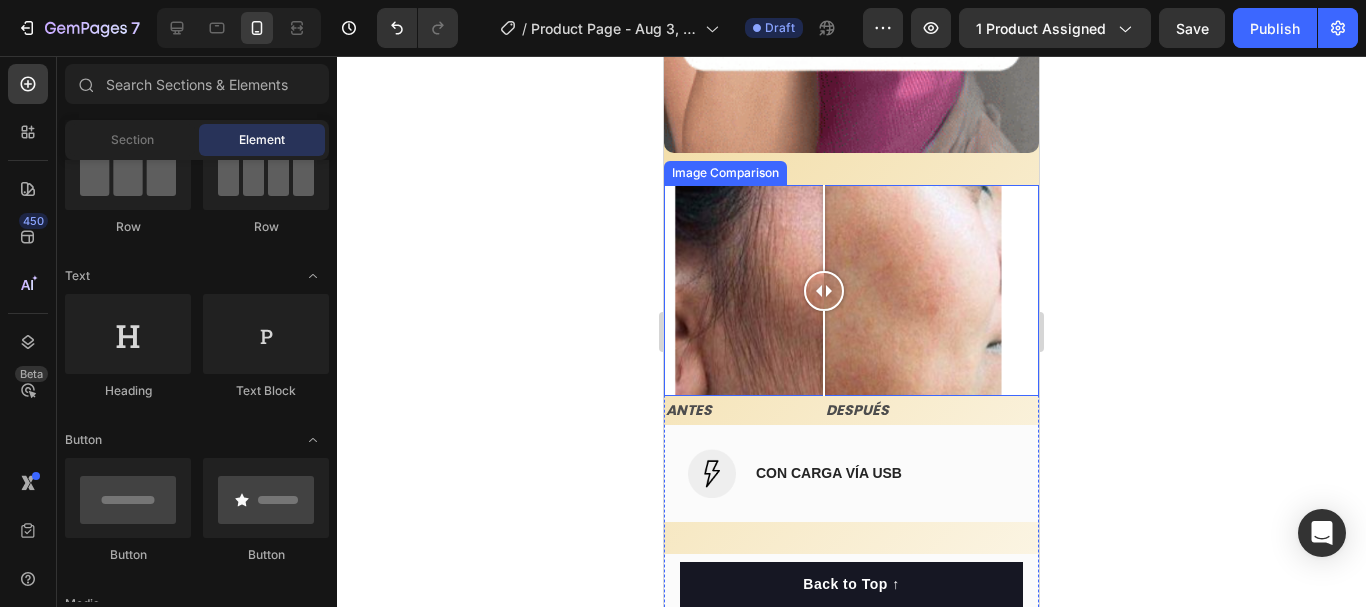 drag, startPoint x: 804, startPoint y: 253, endPoint x: 824, endPoint y: 258, distance: 20.615528 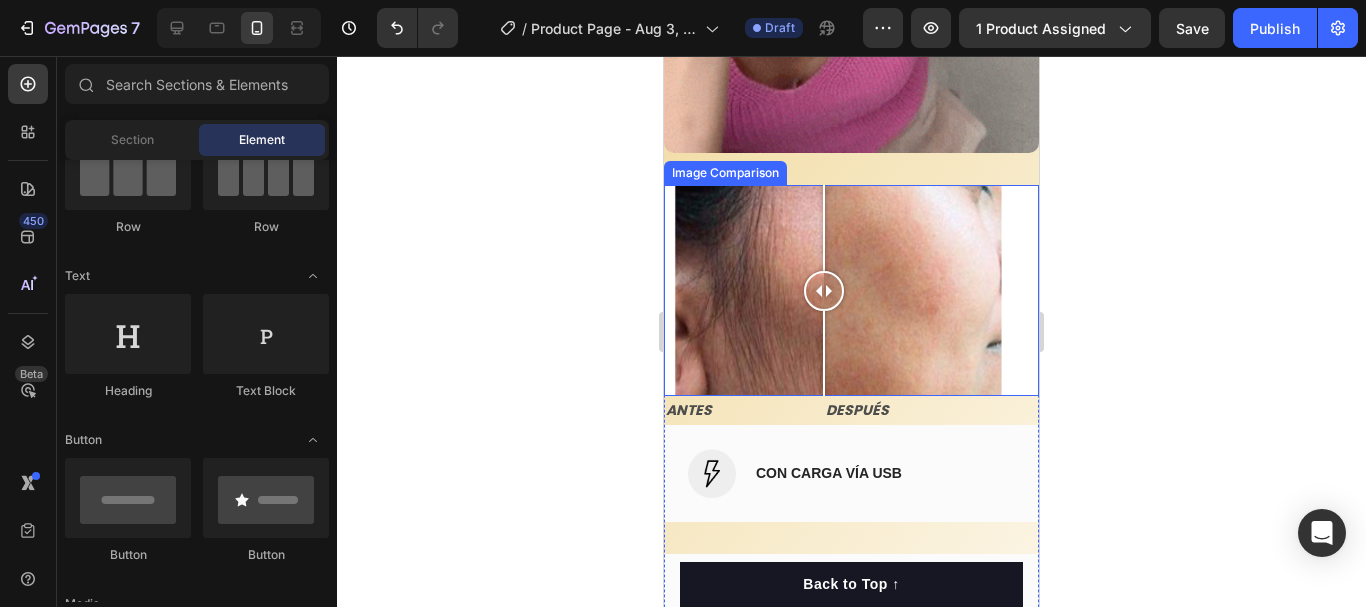 click at bounding box center (824, 291) 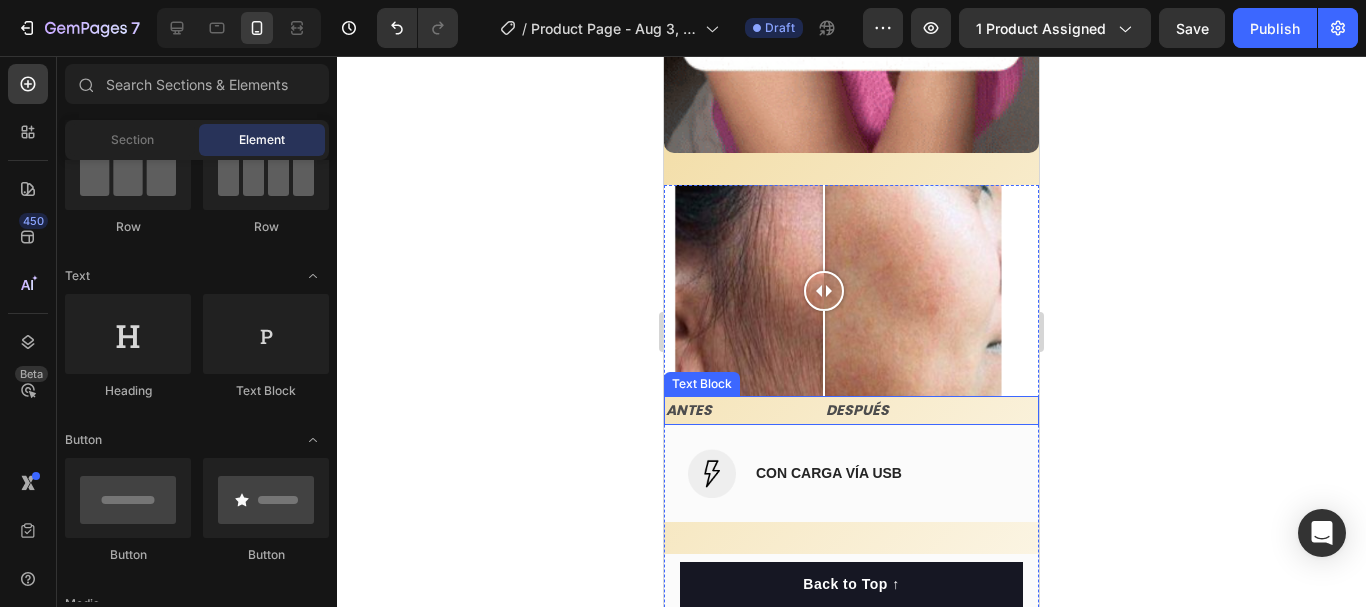 click on "ANTES                                      DESPUÉS" at bounding box center [851, 410] 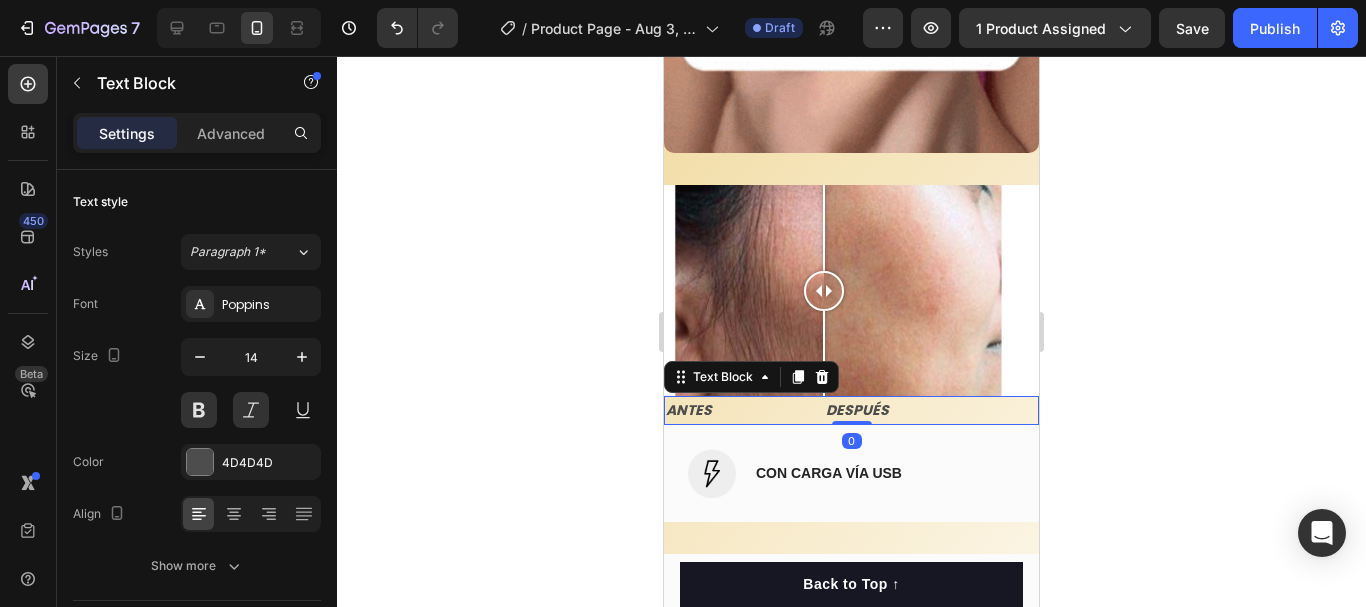 click on "ANTES                                      DESPUÉS" at bounding box center (851, 410) 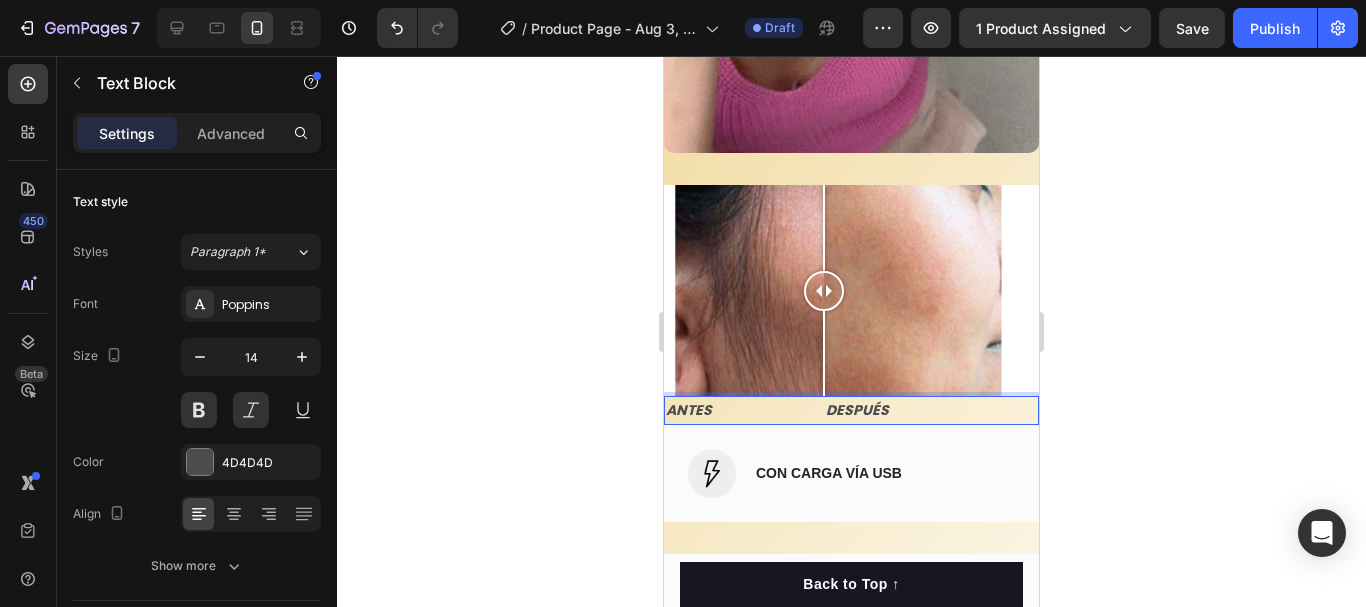 click on "ANTES                                      DESPUÉS" at bounding box center (851, 410) 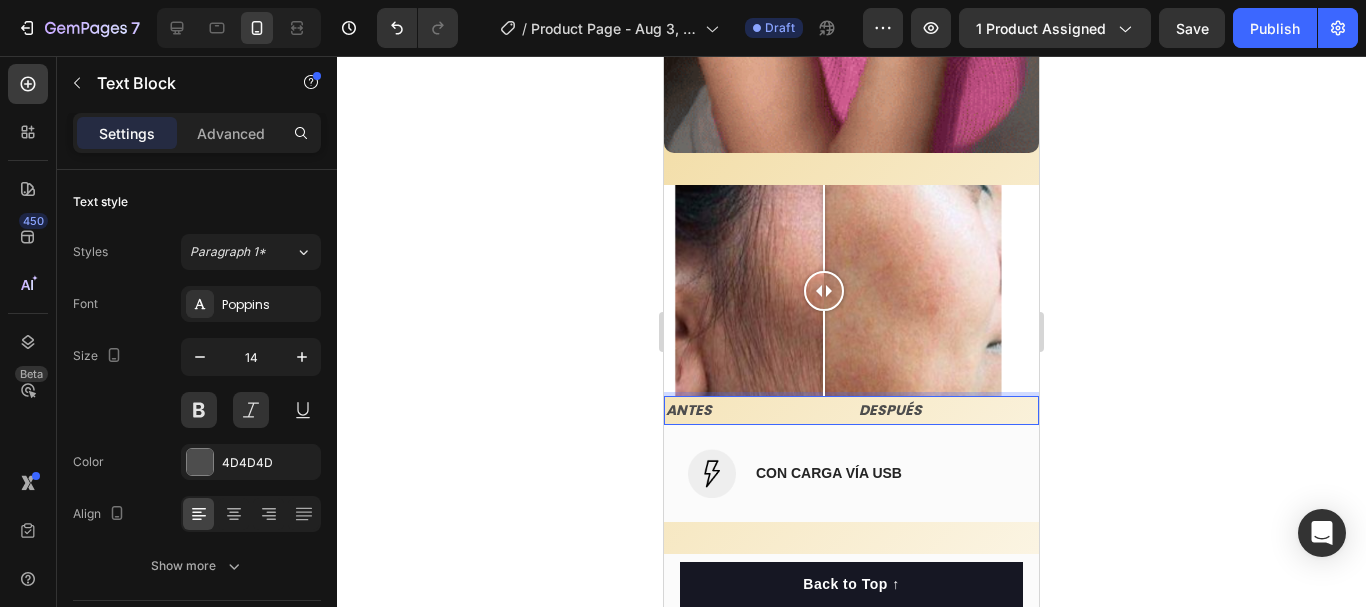 click on "ANTES                                                 DESPUÉS" at bounding box center (851, 410) 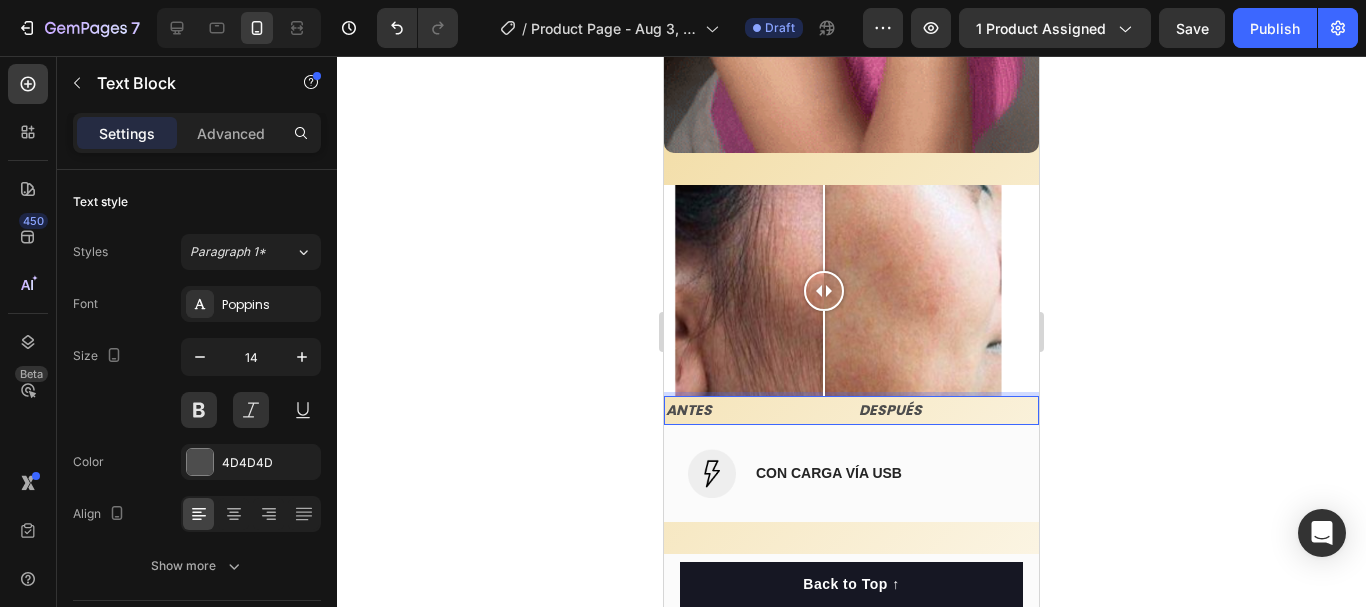 click on "ANTES                                                 DESPUÉS" at bounding box center [851, 410] 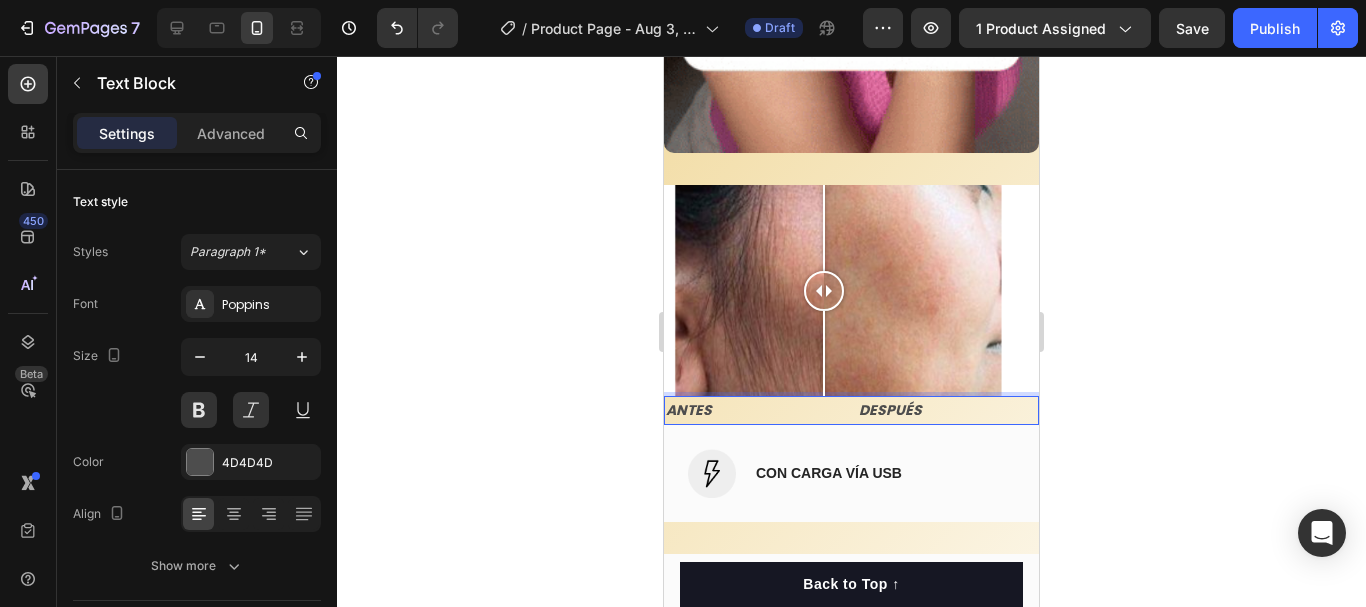 click 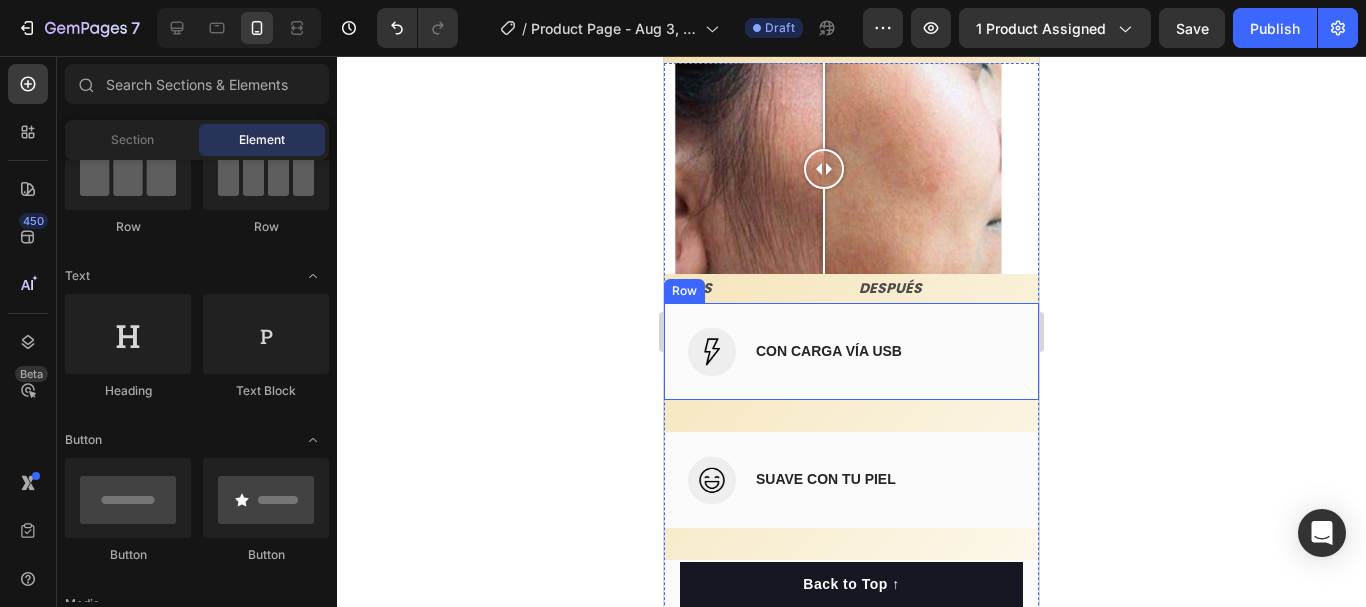 scroll, scrollTop: 1903, scrollLeft: 0, axis: vertical 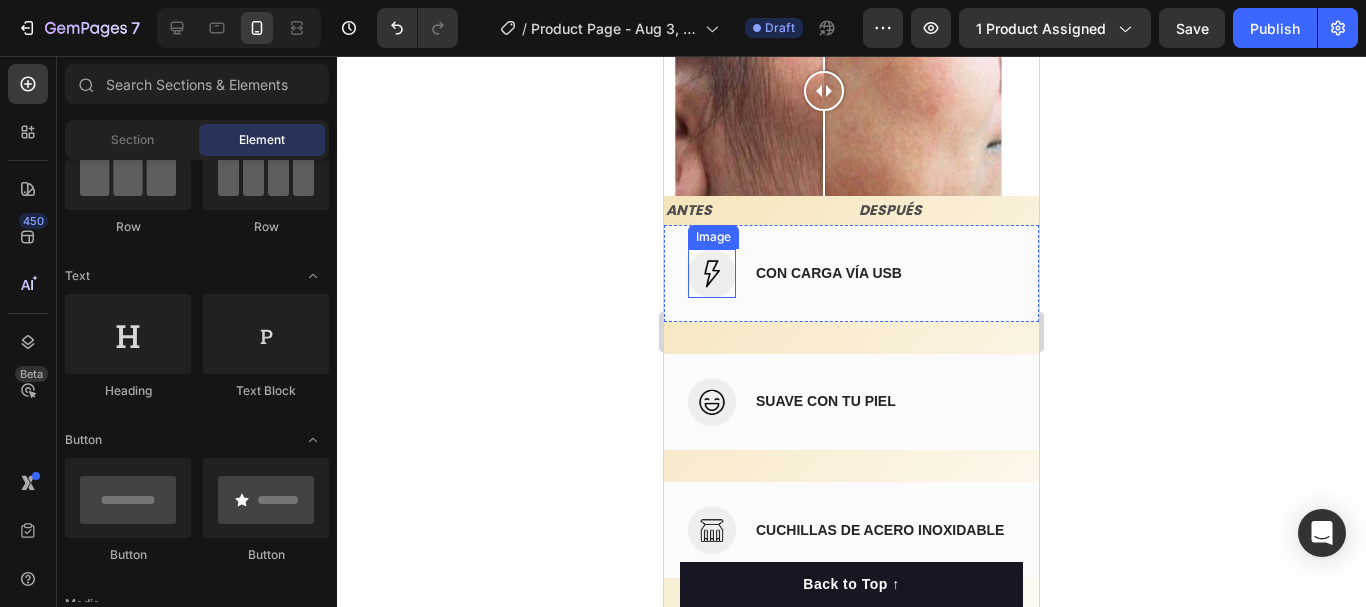 click at bounding box center [712, 273] 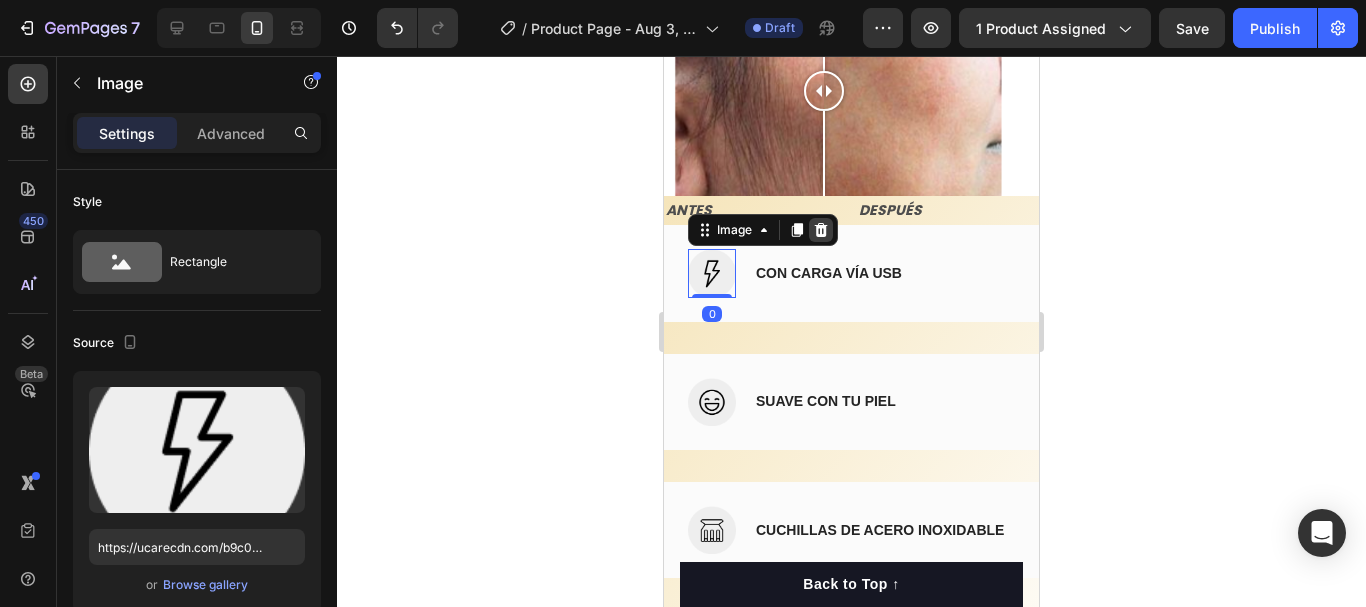 click 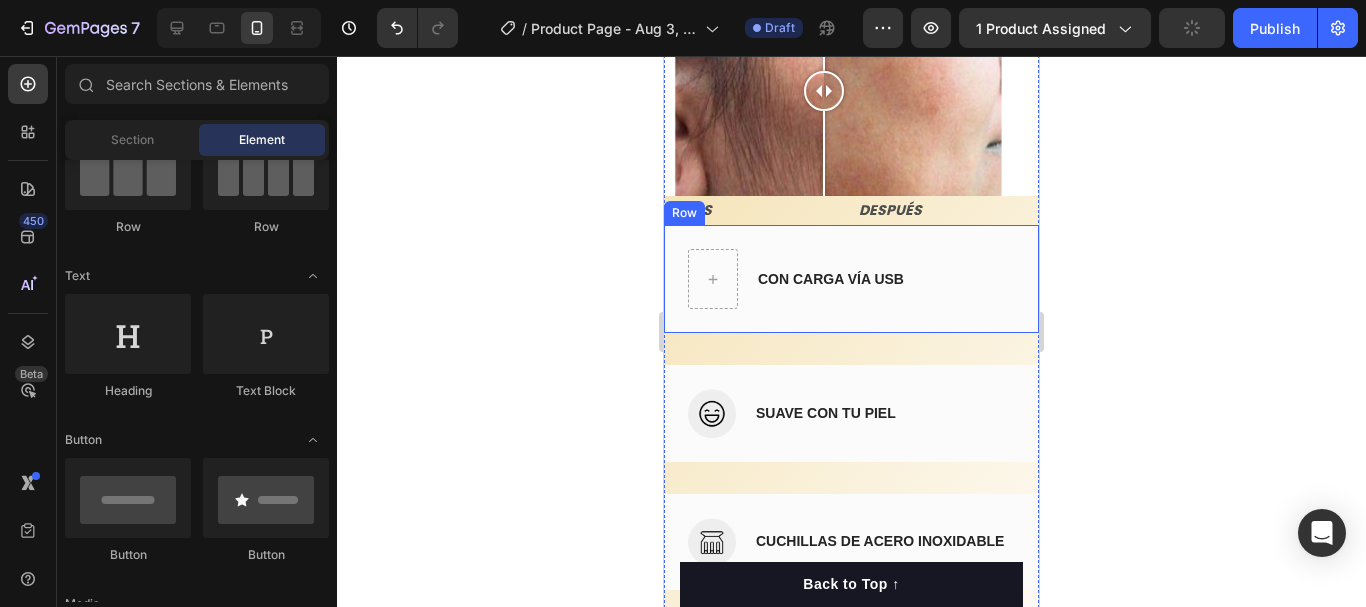 click on "CON CARGA VÍA USB Accordion" at bounding box center [884, 279] 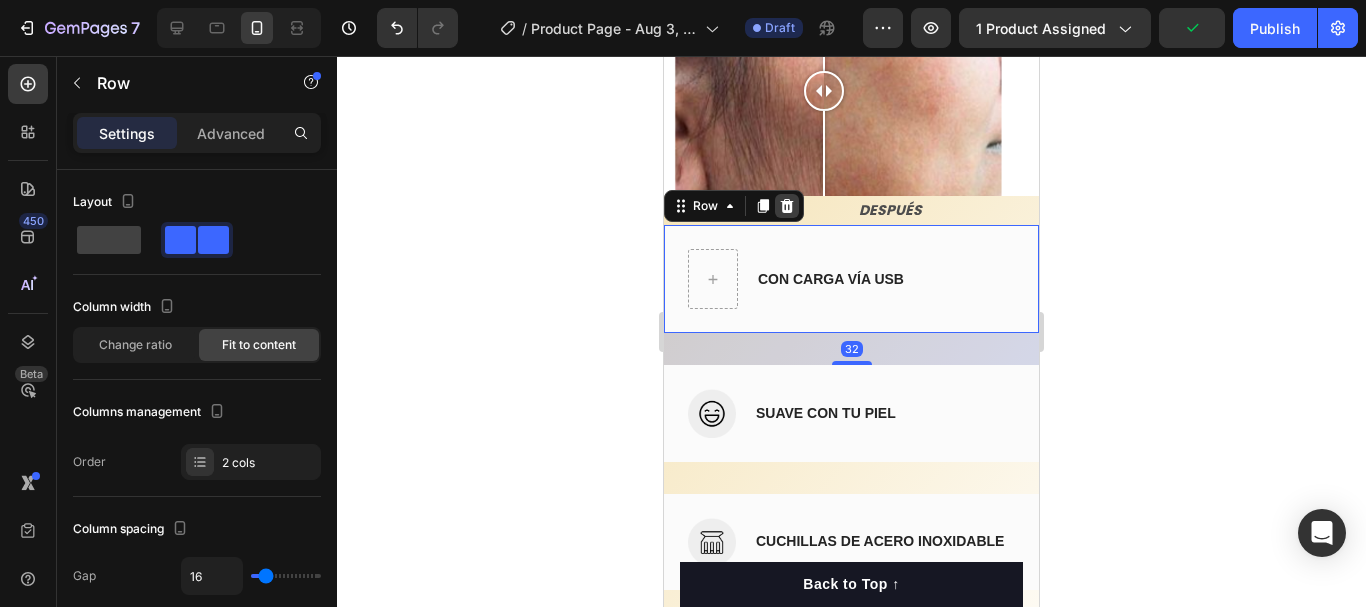 click 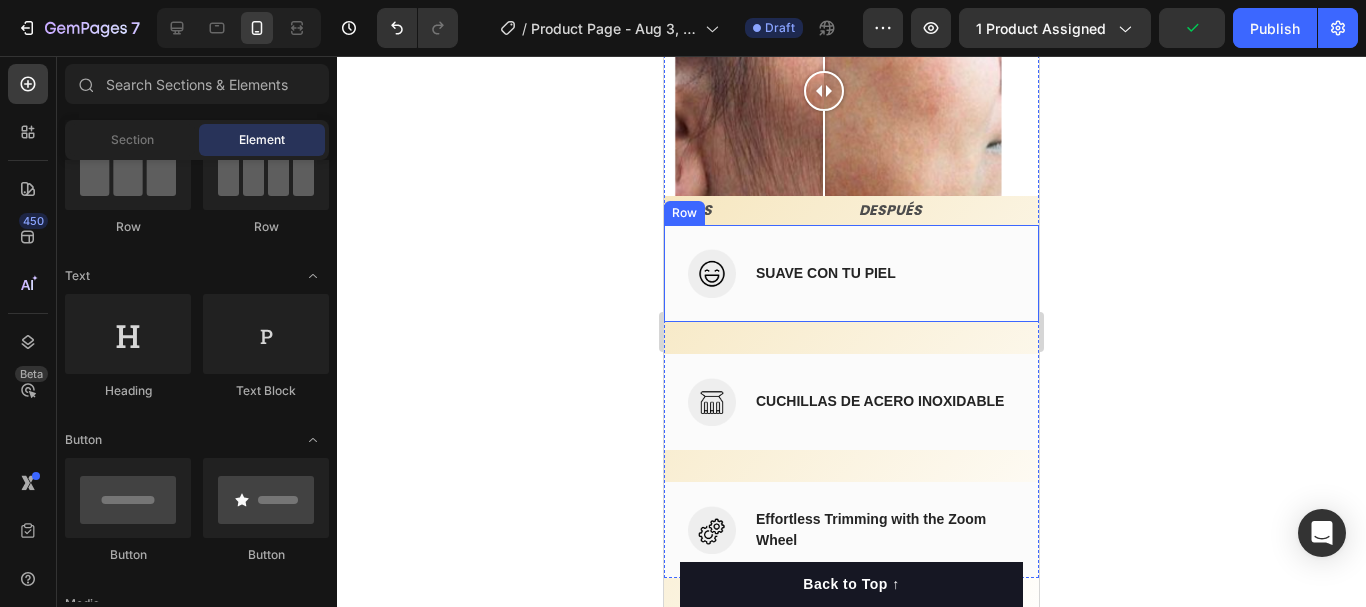 click on "Image SUAVE CON TU PIEL Accordion Row" at bounding box center [851, 273] 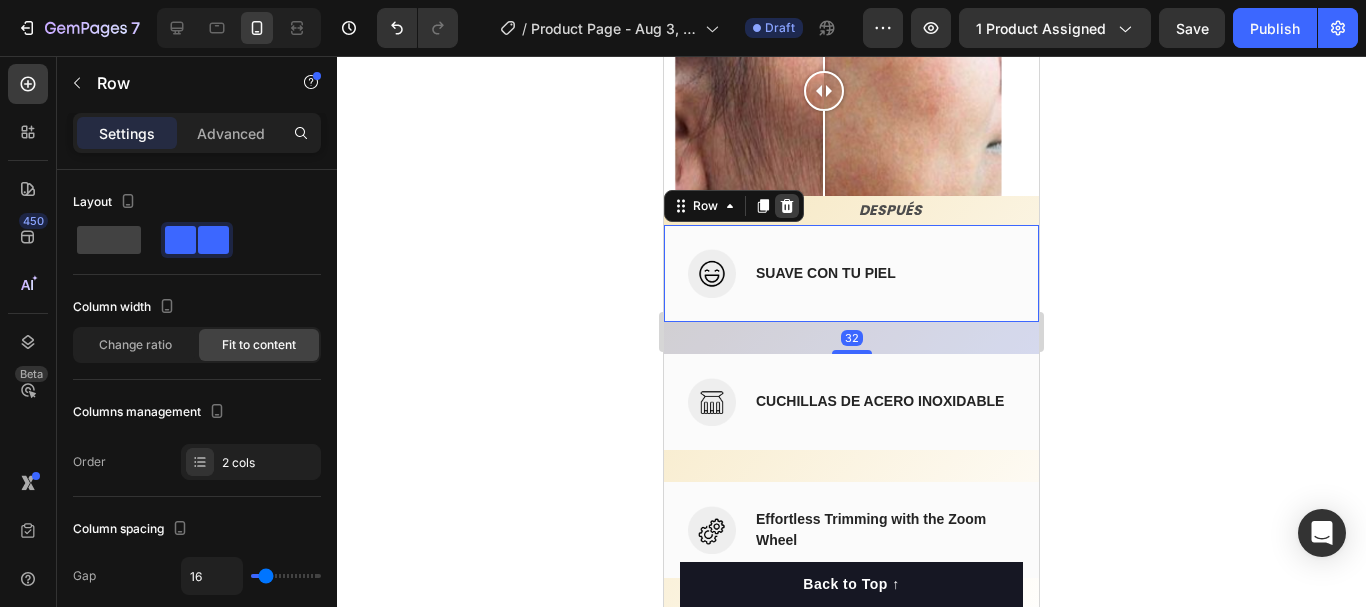 click 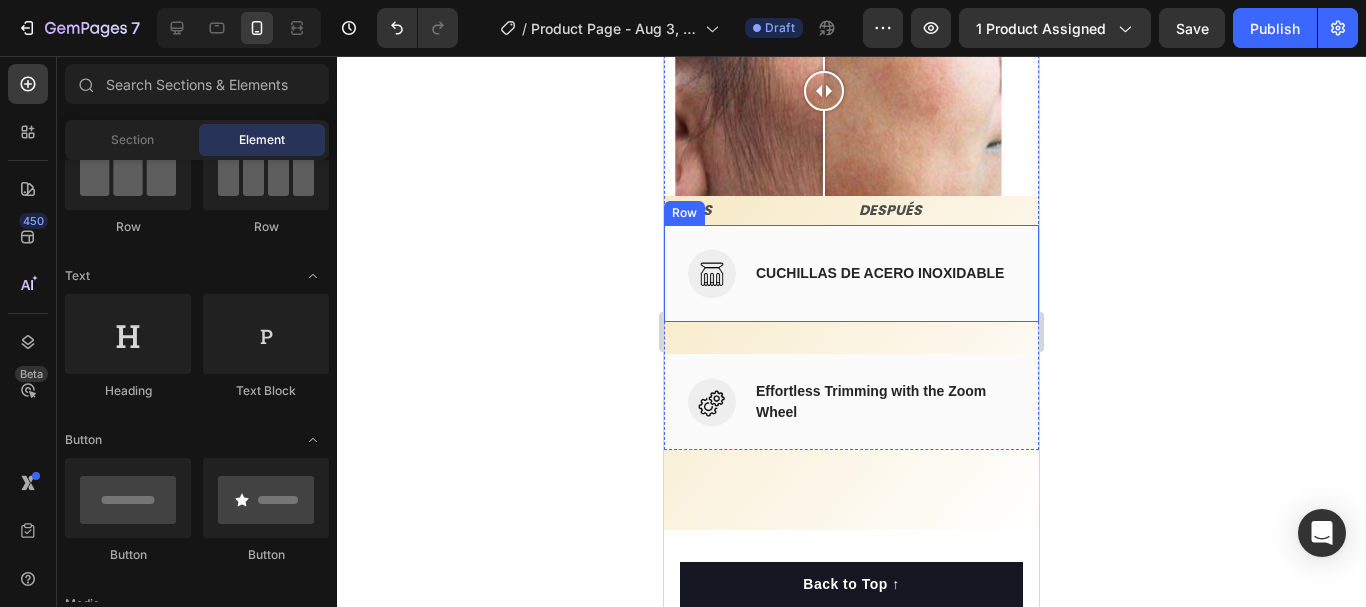 click on "Image CUCHILLAS DE ACERO INOXIDABLE Accordion Row" at bounding box center [851, 273] 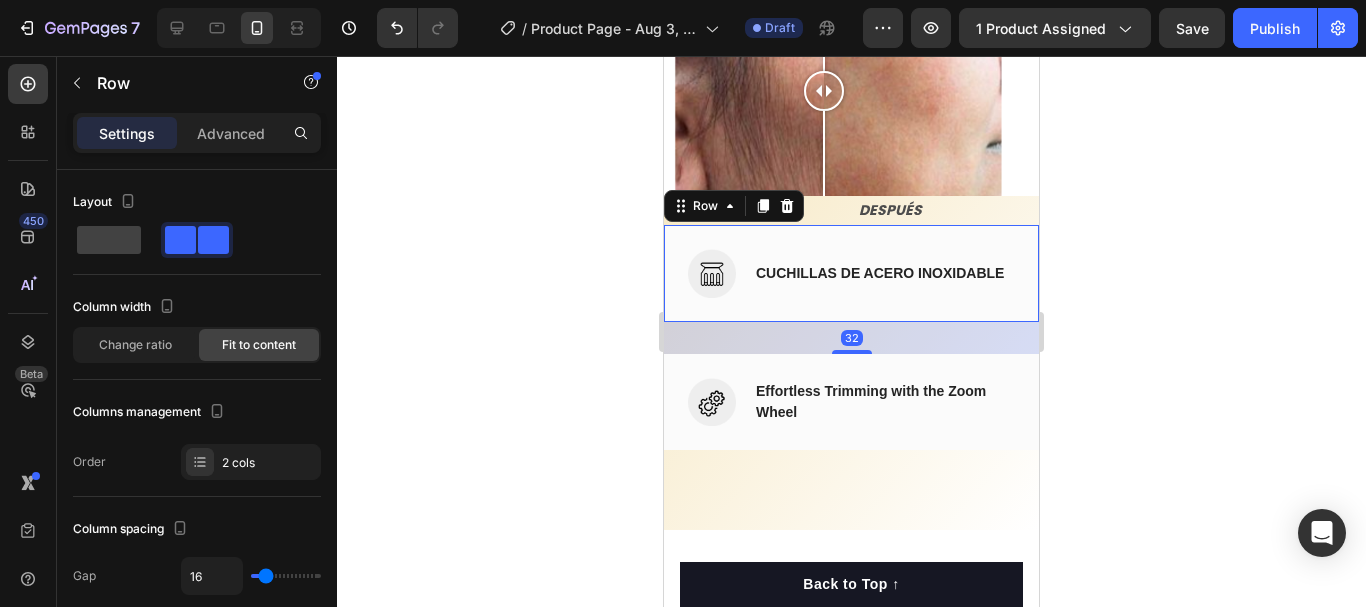click 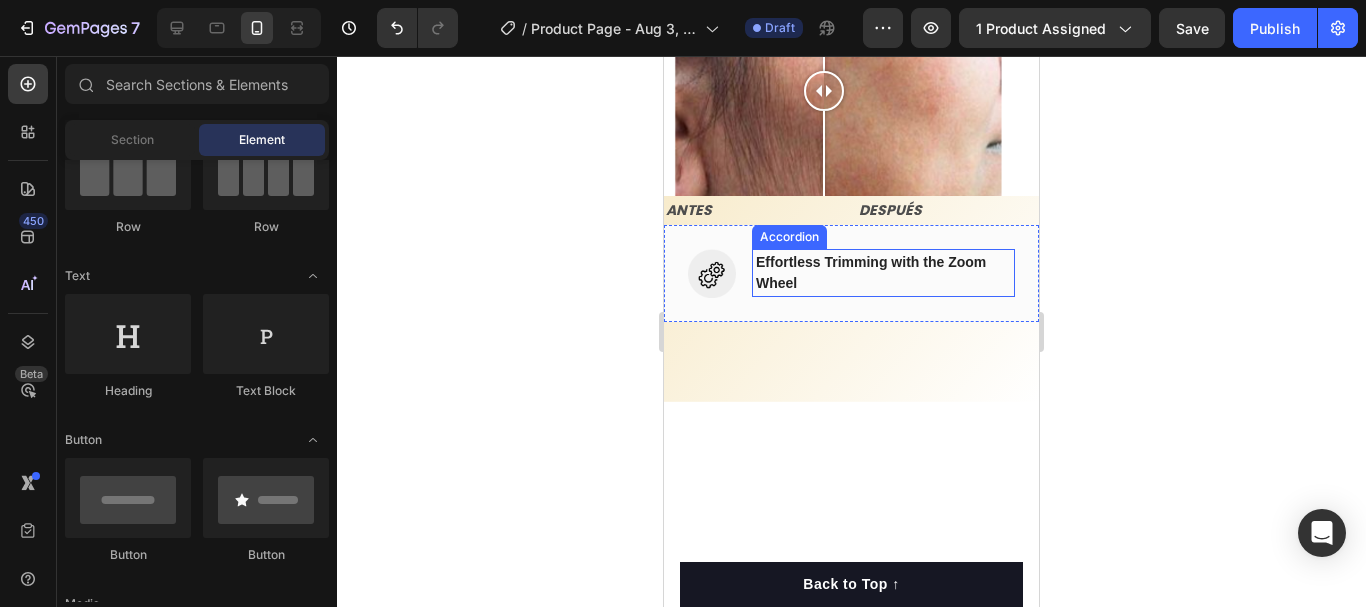 click on "Accordion" at bounding box center [789, 237] 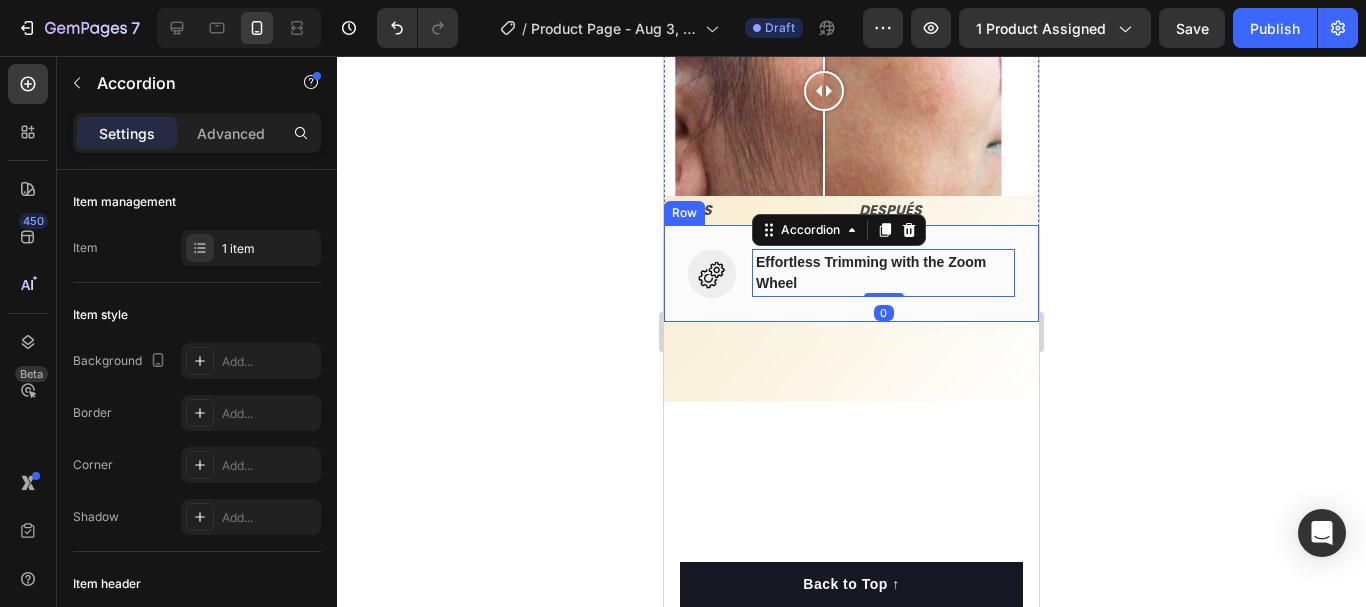 click on "Image Effortless Trimming with  the Zoom Wheel Accordion   0 Row" at bounding box center (851, 273) 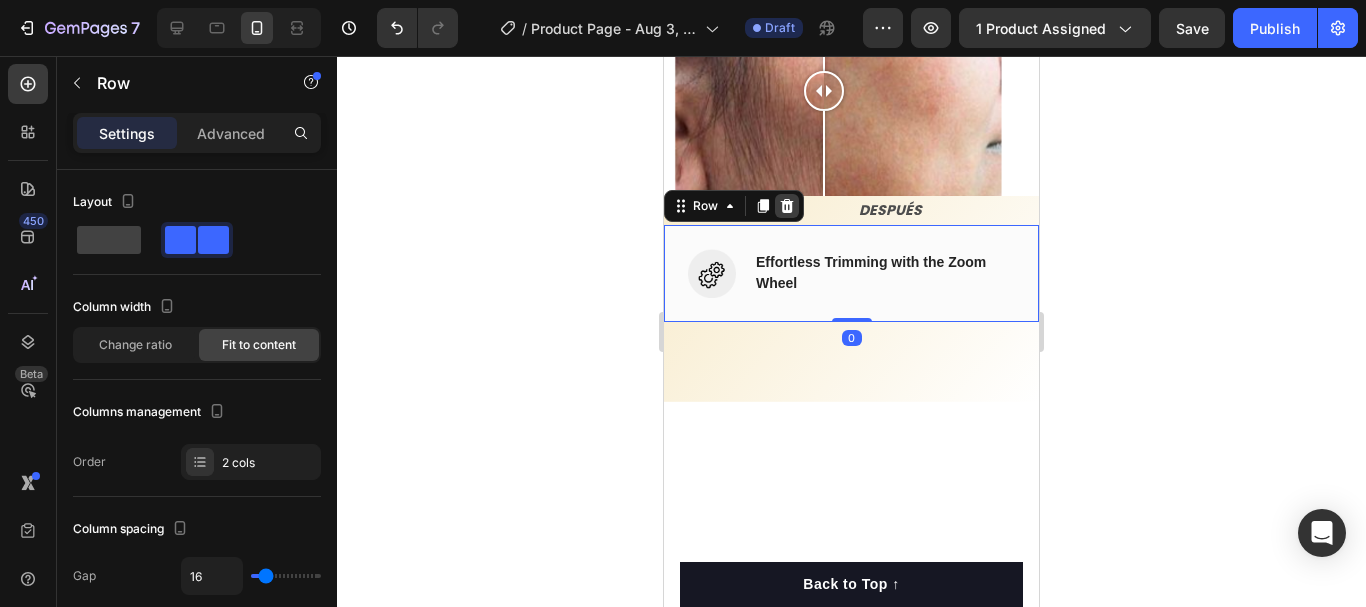 click 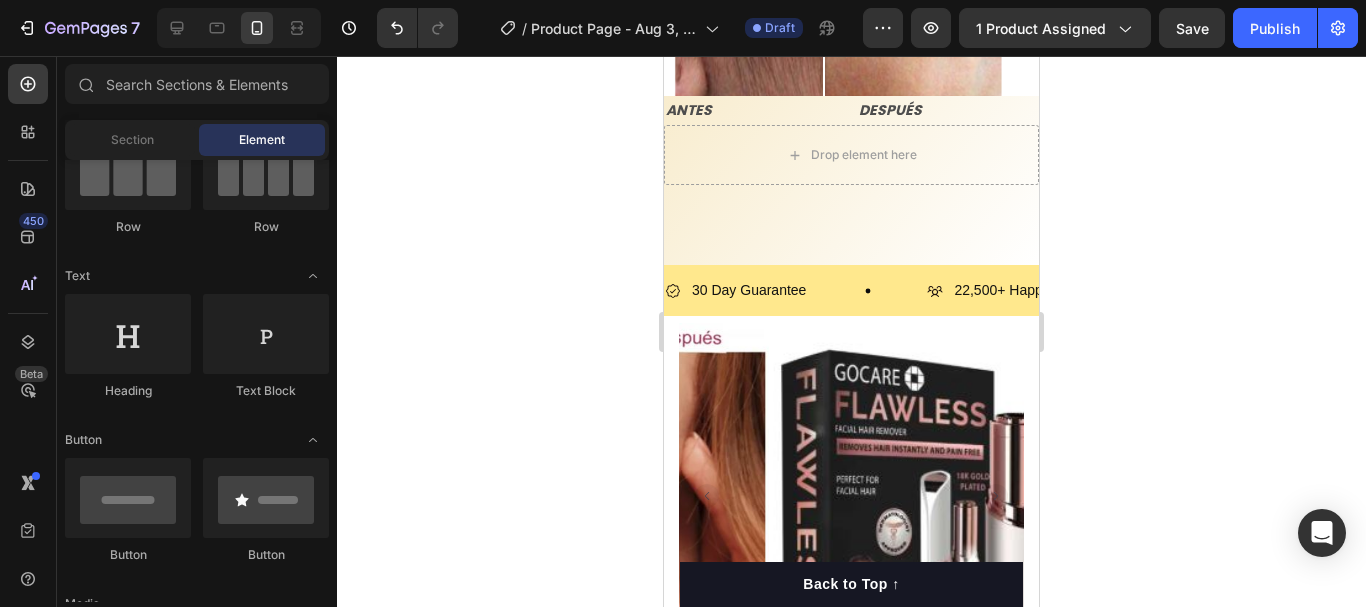 scroll, scrollTop: 2403, scrollLeft: 0, axis: vertical 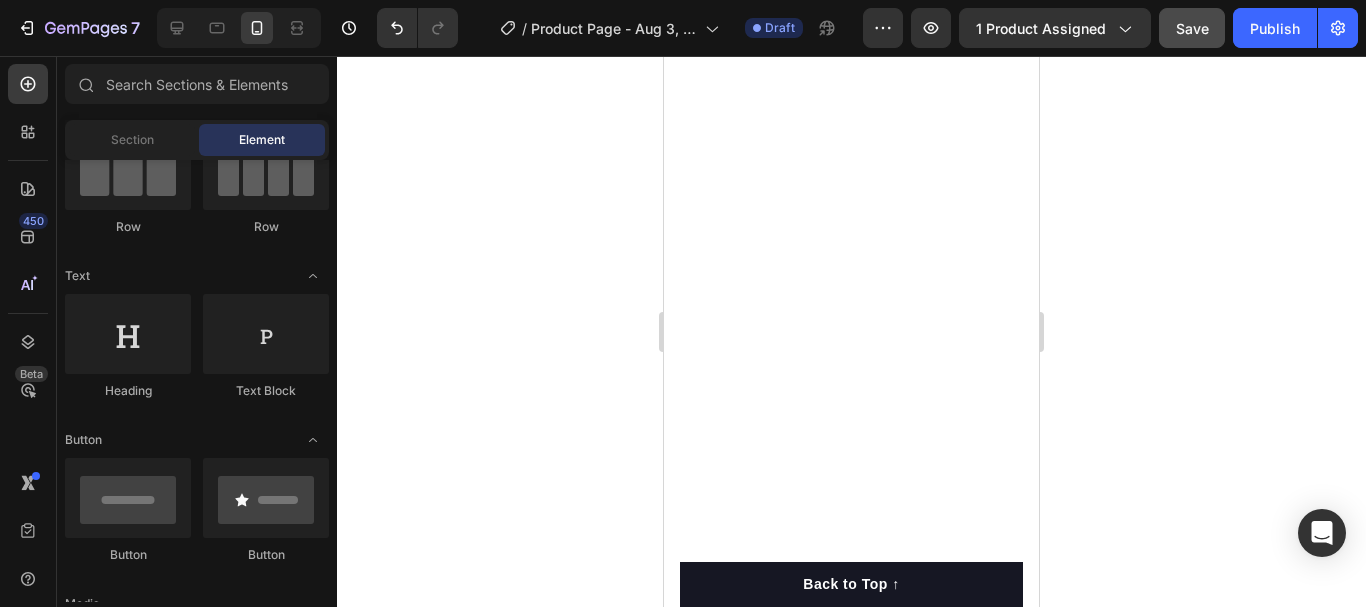 click on "Save" 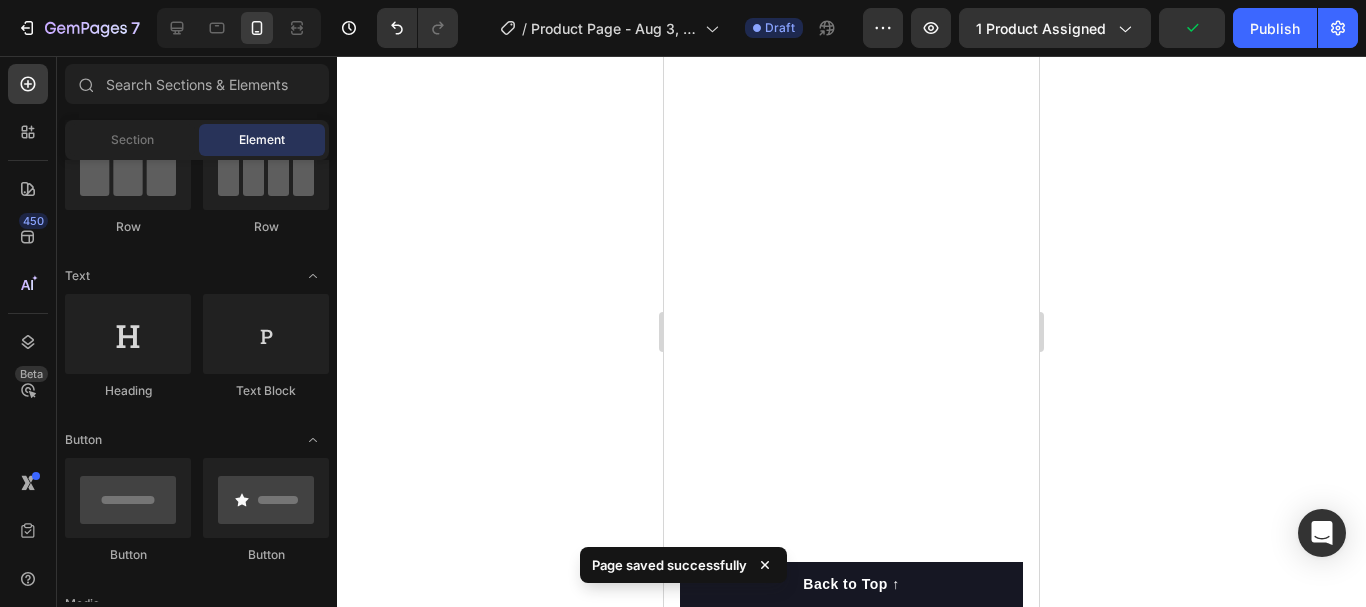 scroll, scrollTop: 803, scrollLeft: 0, axis: vertical 